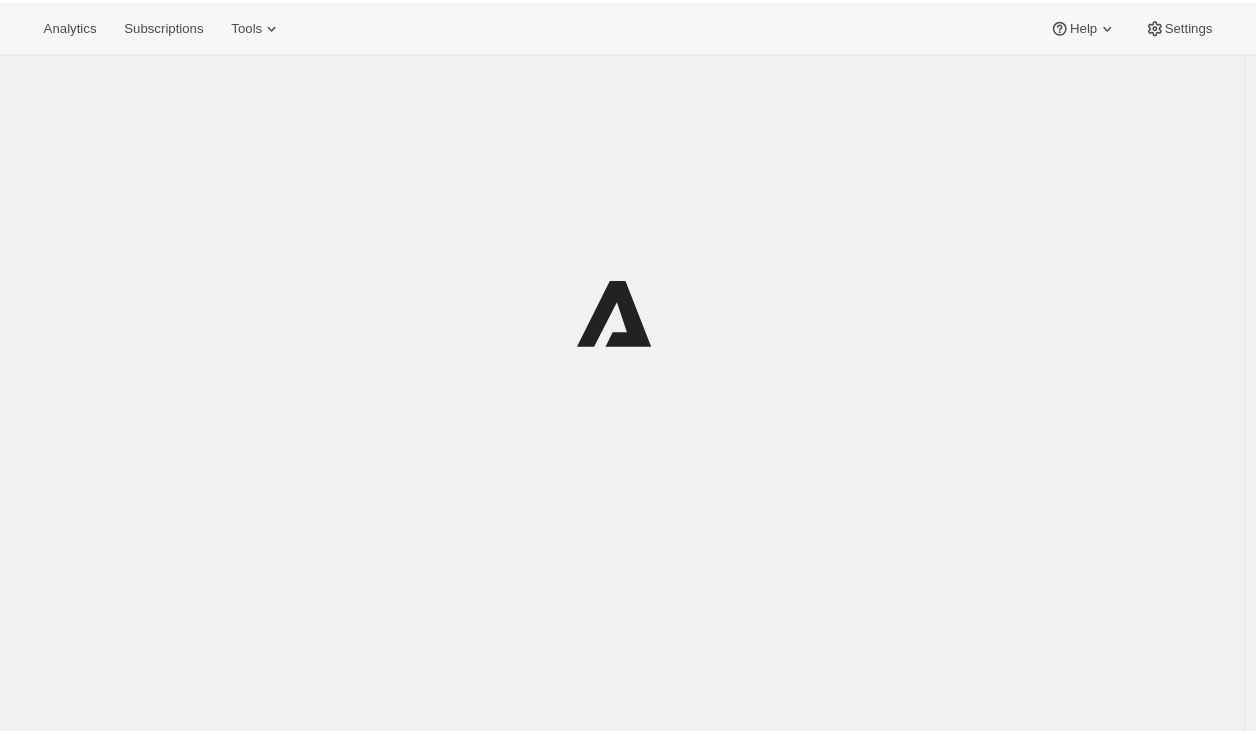 scroll, scrollTop: 0, scrollLeft: 0, axis: both 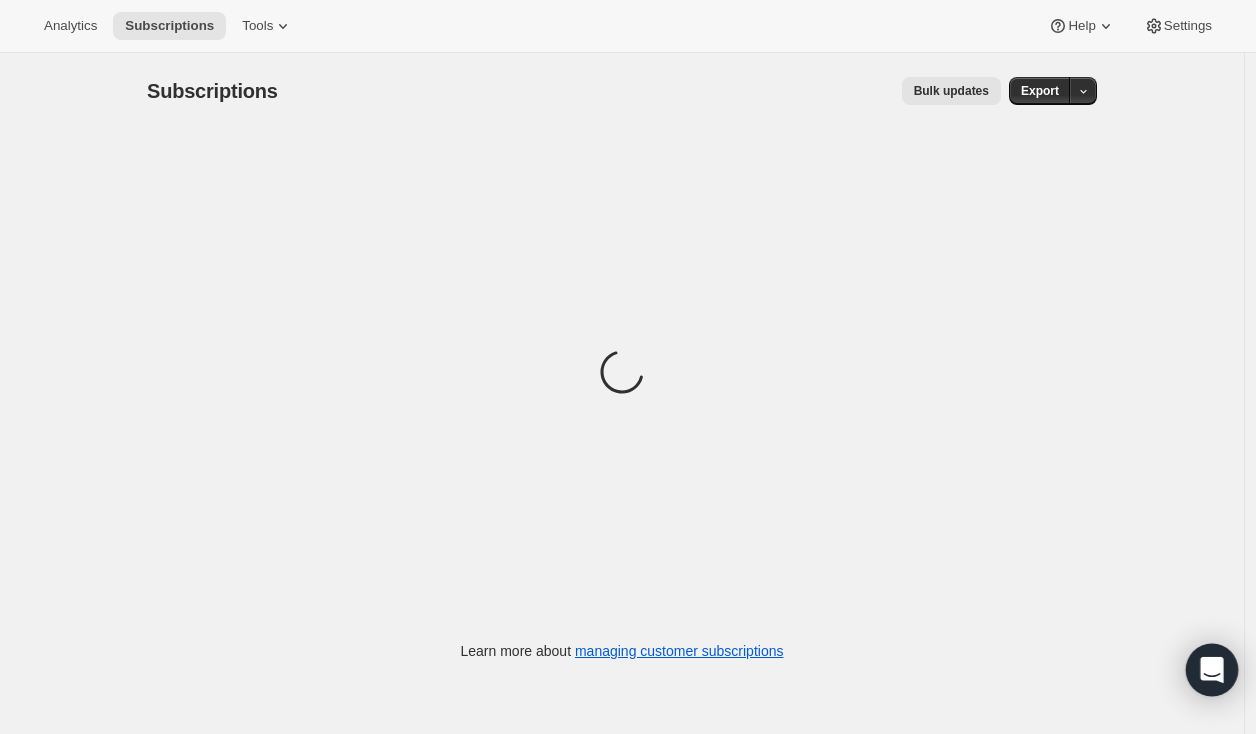 click 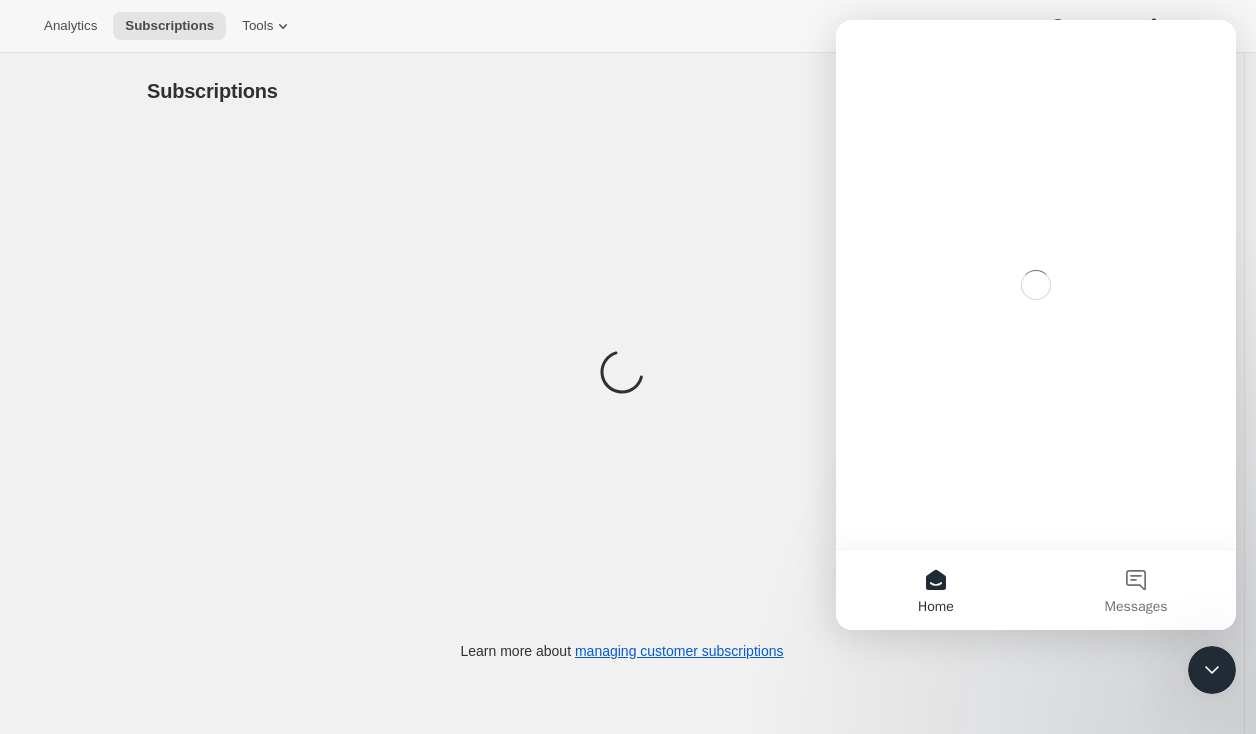 scroll, scrollTop: 0, scrollLeft: 0, axis: both 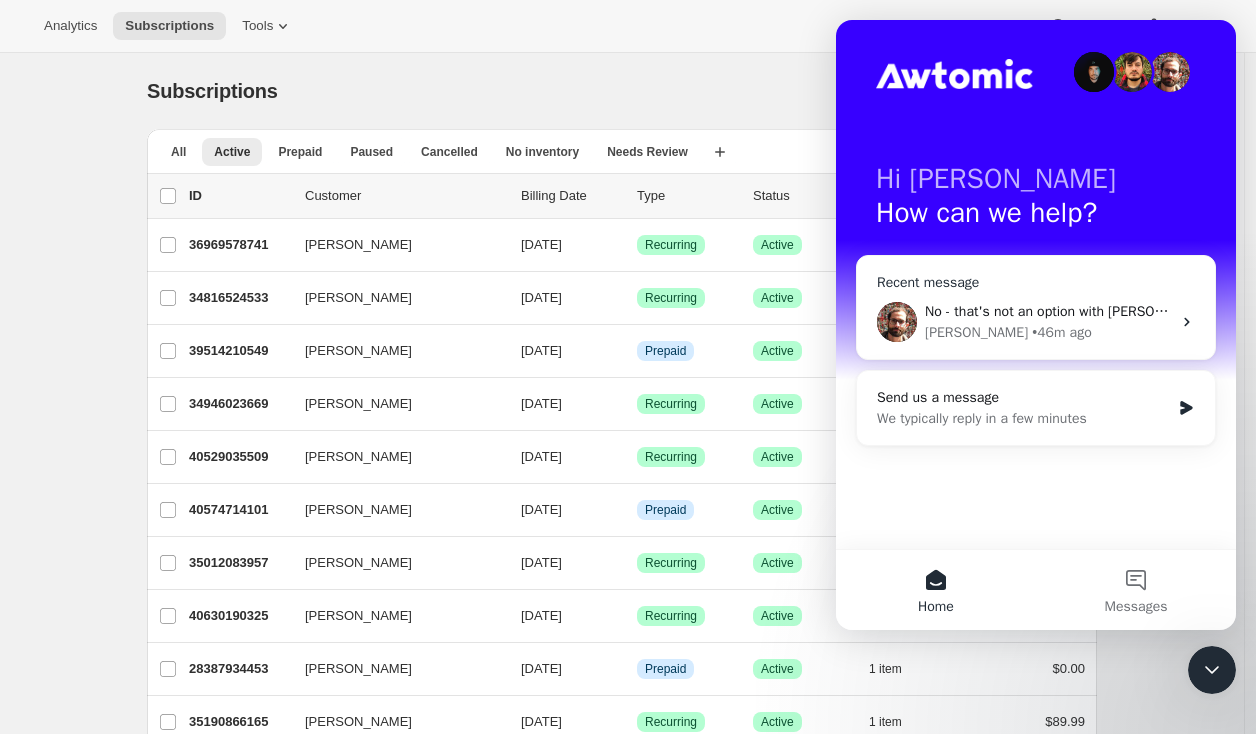 click on "No - that's not an option with Shuffles" at bounding box center [1048, 311] 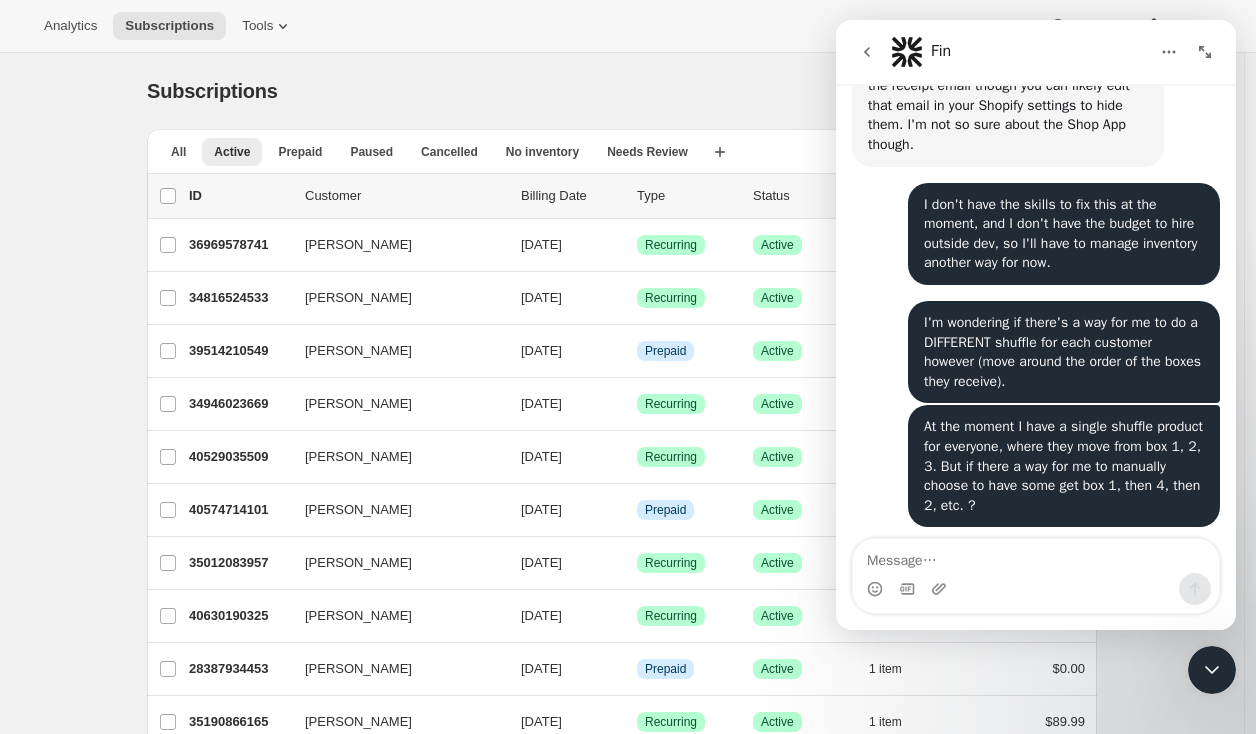 scroll, scrollTop: 826, scrollLeft: 0, axis: vertical 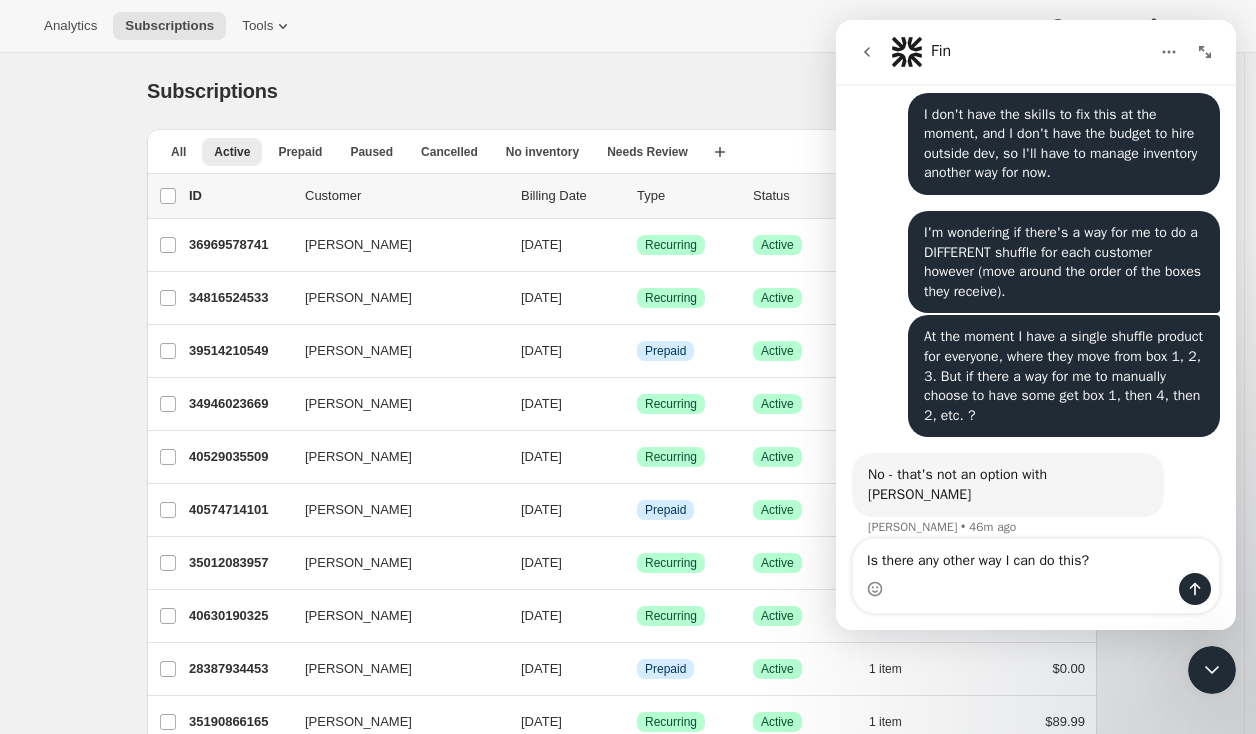 type on "Is there any other way I can do this?" 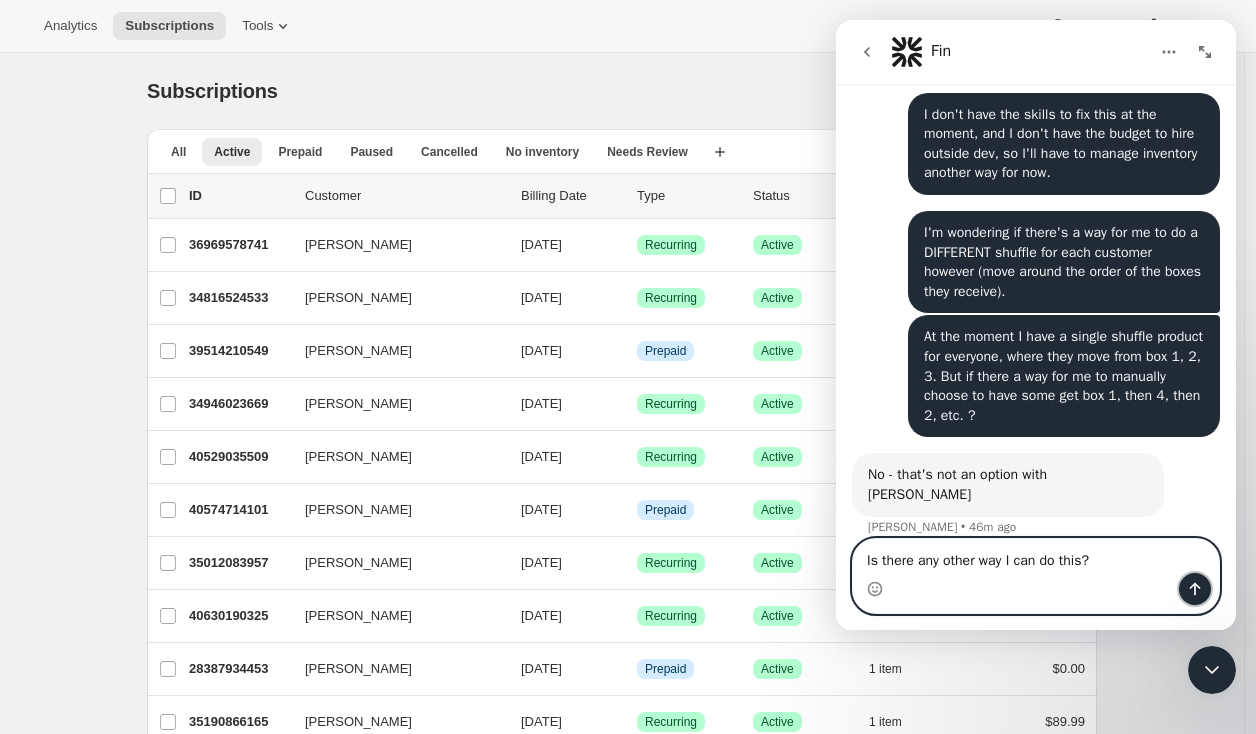 click at bounding box center (1195, 589) 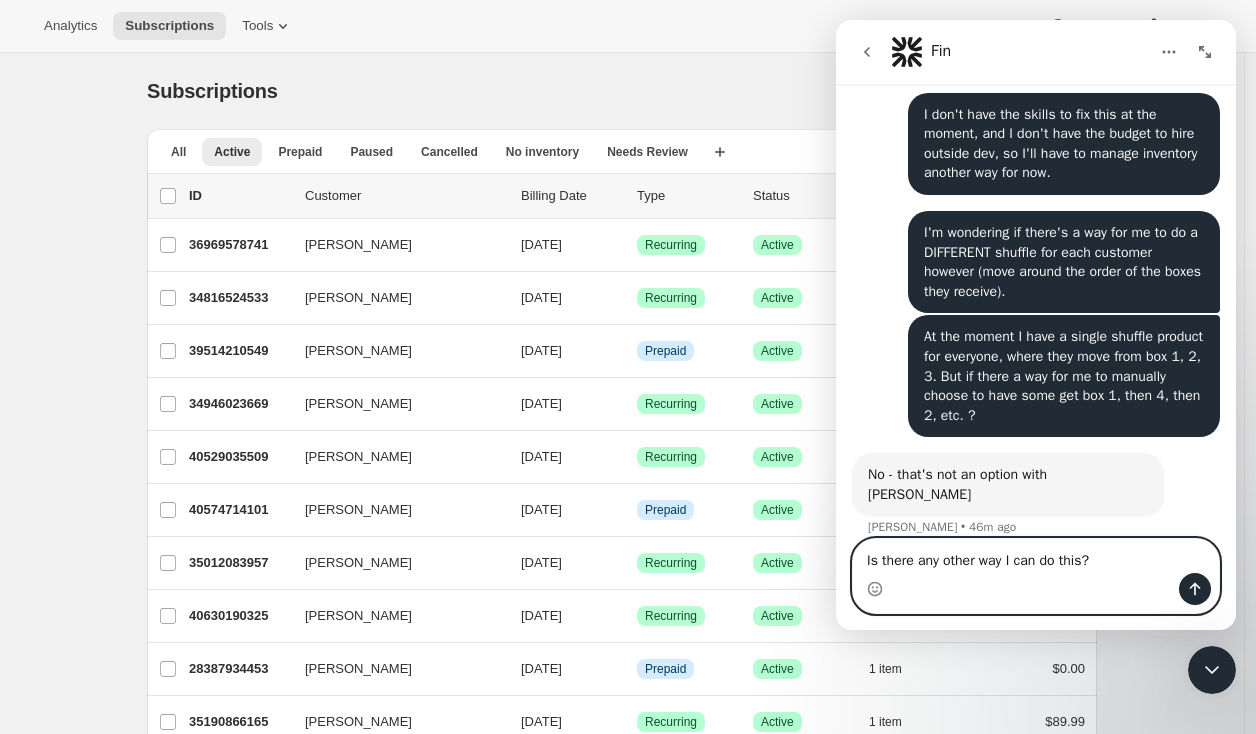 type 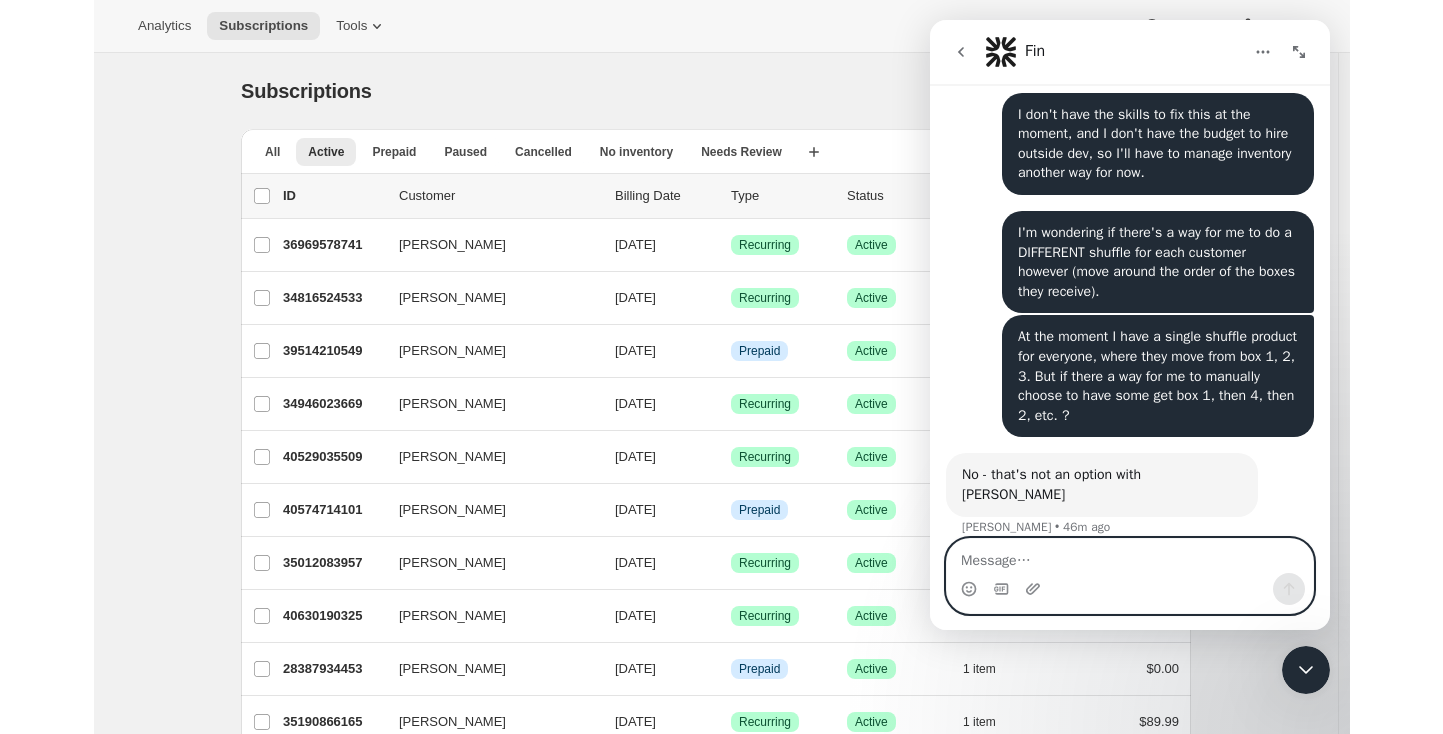 scroll, scrollTop: 885, scrollLeft: 0, axis: vertical 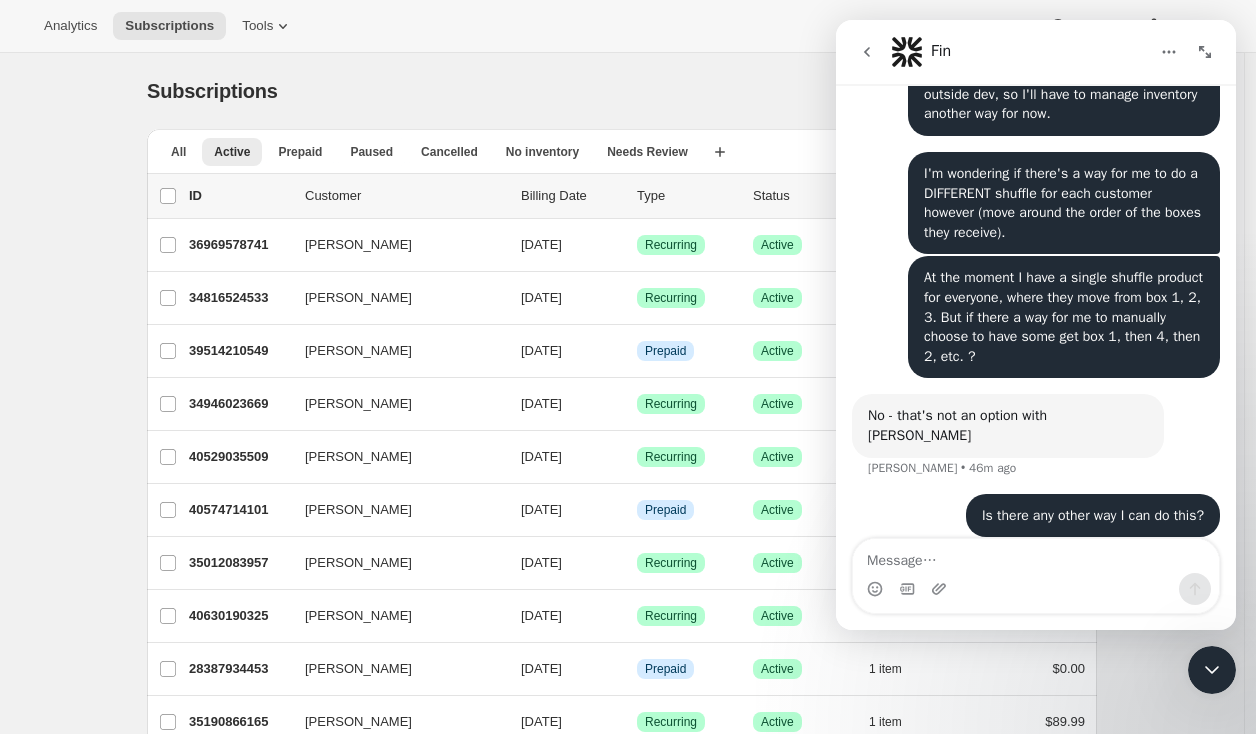 click on "Subscriptions. This page is ready Subscriptions Bulk updates More actions Bulk updates Export All Active Prepaid Paused Cancelled No inventory Needs Review More views All Active Prepaid Paused Cancelled No inventory Needs Review More views Create new view 0 selected Update next billing date Change status Showing 51 subscriptions Select all 51 subscriptions Showing 51 subscriptions Select Select all 51 subscriptions 0 selected list header ID Customer Billing Date Type Status Items Total Jason Drummond 36969578741 Jason Drummond 07/22/2025 Success Recurring Success Active 1   item $89.99 Marissa Reedhead 34816524533 Marissa Reedhead 07/23/2025 Success Recurring Success Active 1   item $89.99 Eleni Levreault 39514210549 Eleni Levreault 07/24/2025 Info Prepaid Success Active 1   item $0.00 Ben Fickling 34946023669 Ben Fickling 07/25/2025 Success Recurring Success Active 1   item $89.99 Amy Simpson 40529035509 Amy Simpson 07/25/2025 Success Recurring Success Active 2   items $118.99 Rich Dobbs 40574714101 Info 1" at bounding box center (622, 1516) 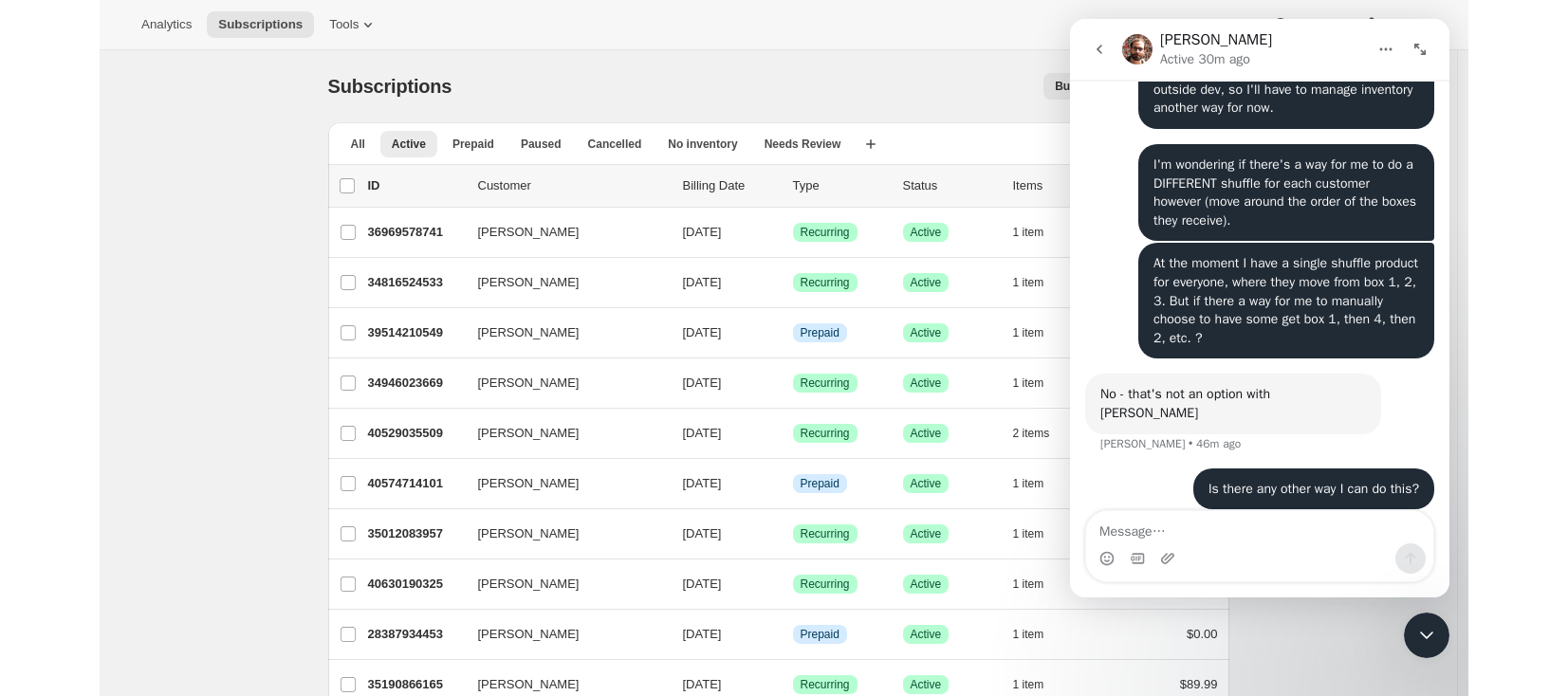 scroll, scrollTop: 839, scrollLeft: 0, axis: vertical 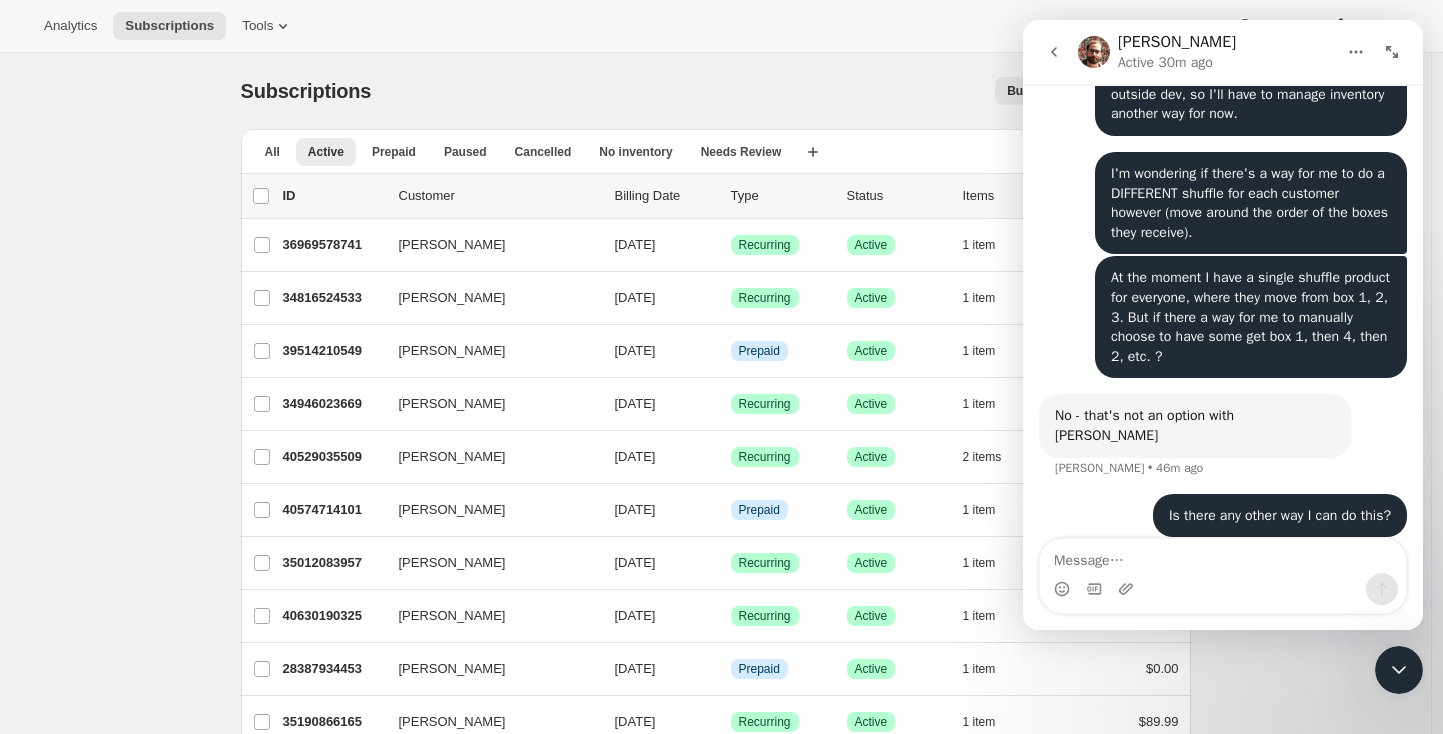 click on "Subscriptions. This page is ready Subscriptions Bulk updates More actions Bulk updates Export All Active Prepaid Paused Cancelled No inventory Needs Review More views All Active Prepaid Paused Cancelled No inventory Needs Review More views Create new view 0 selected Update next billing date Change status Showing 51 subscriptions Select all 51 subscriptions Showing 51 subscriptions Select Select all 51 subscriptions 0 selected list header ID Customer Billing Date Type Status Items Total Jason Drummond 36969578741 Jason Drummond 07/22/2025 Success Recurring Success Active 1   item $89.99 Marissa Reedhead 34816524533 Marissa Reedhead 07/23/2025 Success Recurring Success Active 1   item $89.99 Eleni Levreault 39514210549 Eleni Levreault 07/24/2025 Info Prepaid Success Active 1   item $0.00 Ben Fickling 34946023669 Ben Fickling 07/25/2025 Success Recurring Success Active 1   item $89.99 Amy Simpson 40529035509 Amy Simpson 07/25/2025 Success Recurring Success Active 2   items $118.99 Rich Dobbs 40574714101 Info 1" at bounding box center (715, 1516) 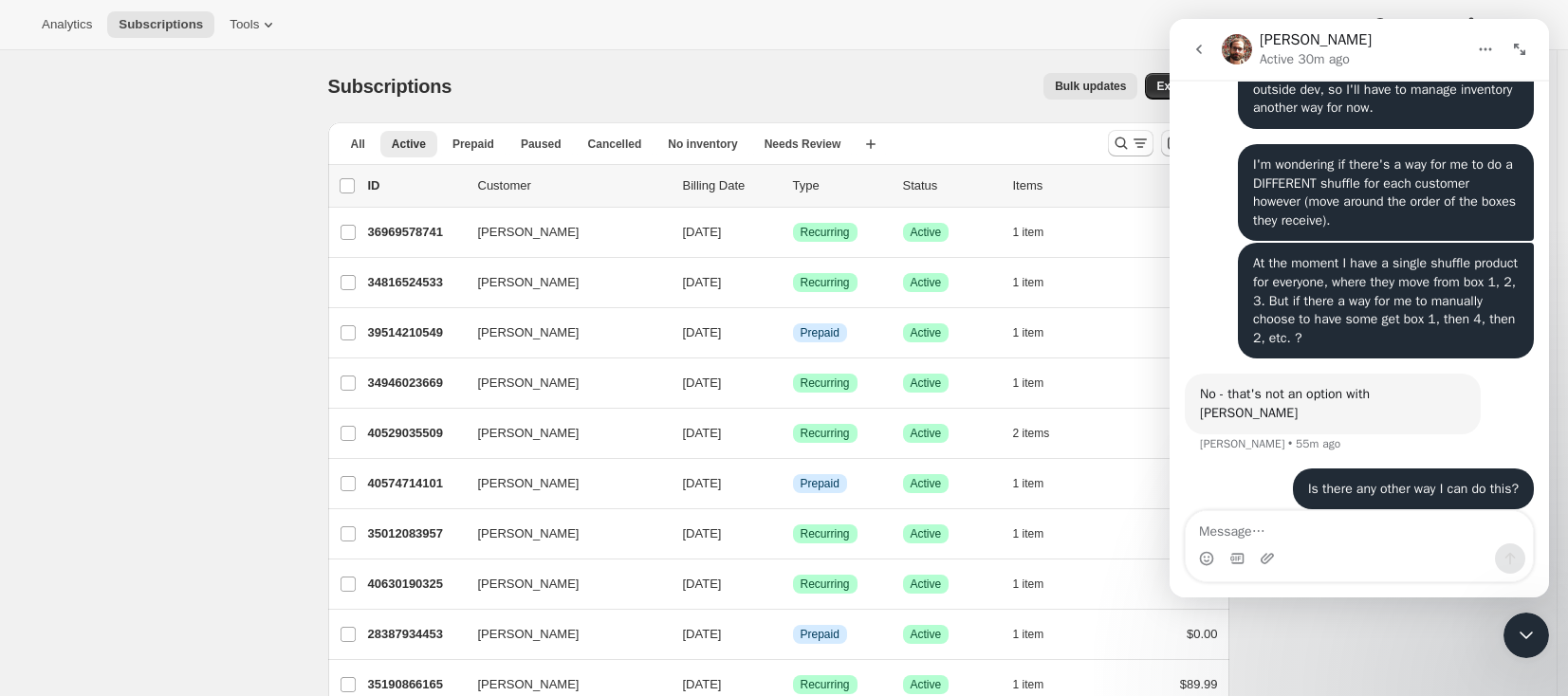 click 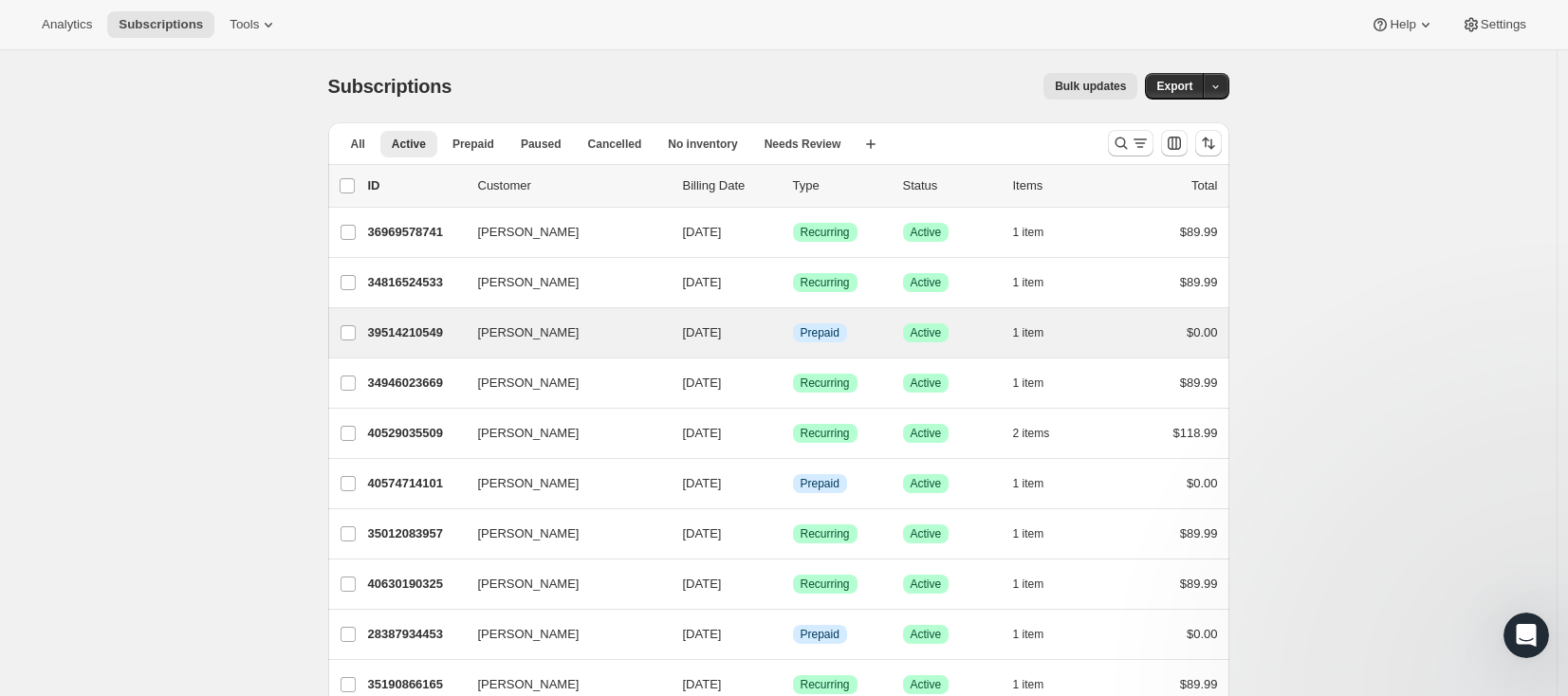 scroll, scrollTop: 0, scrollLeft: 0, axis: both 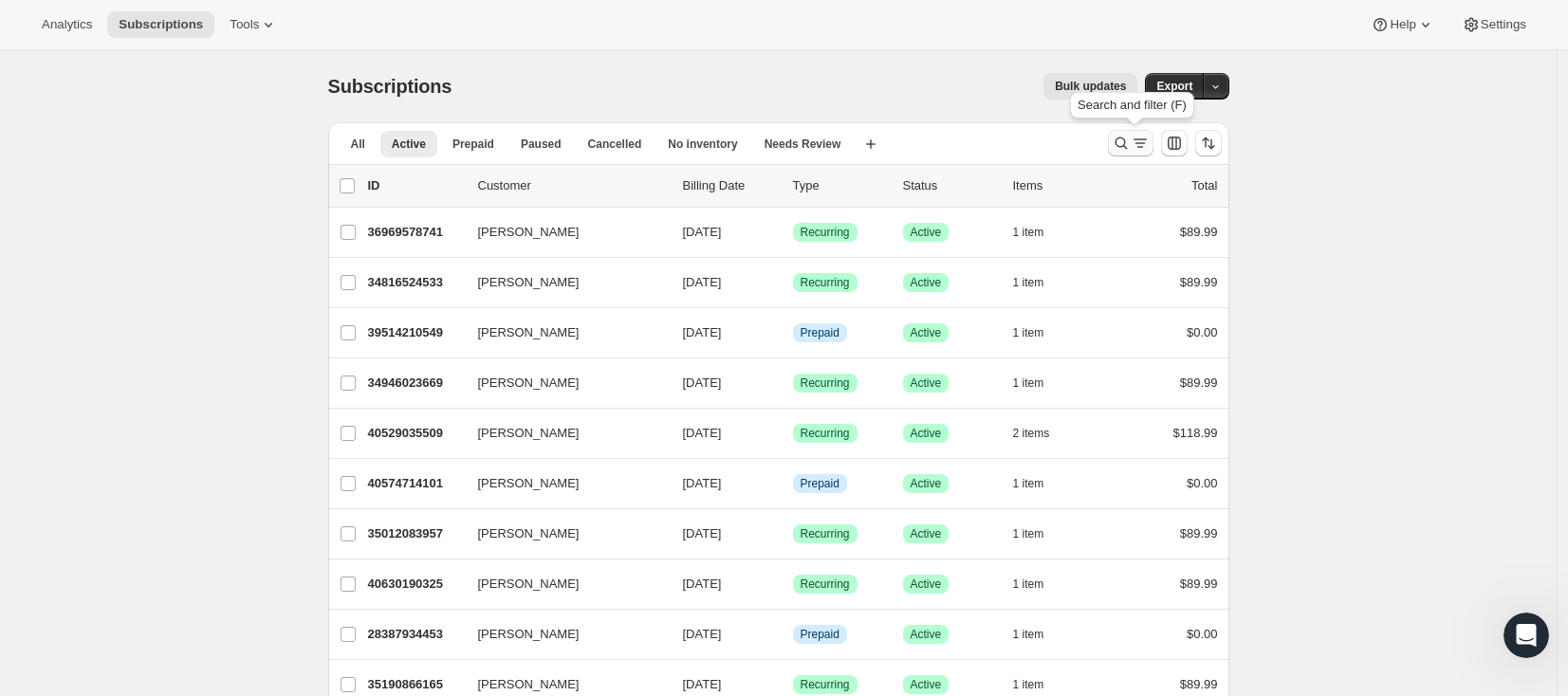 click 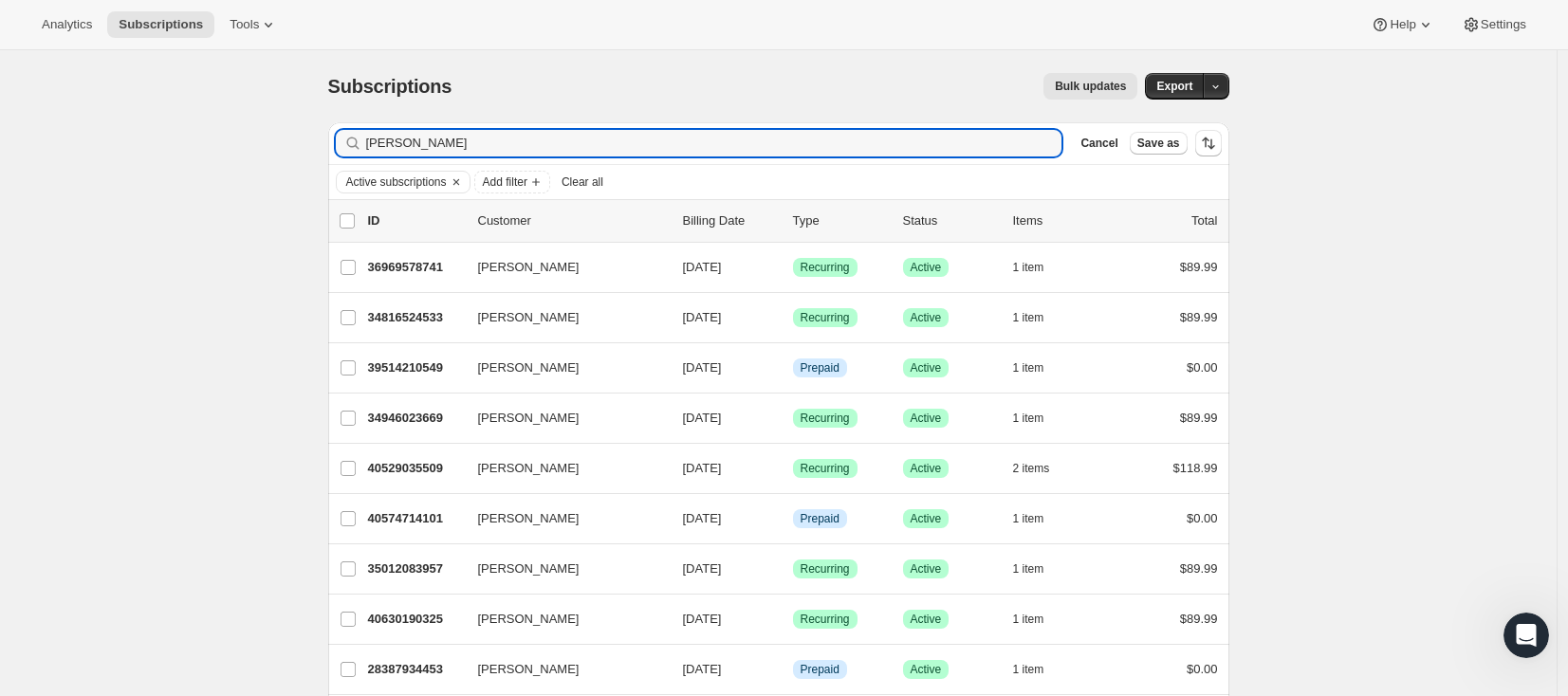 type on "amy" 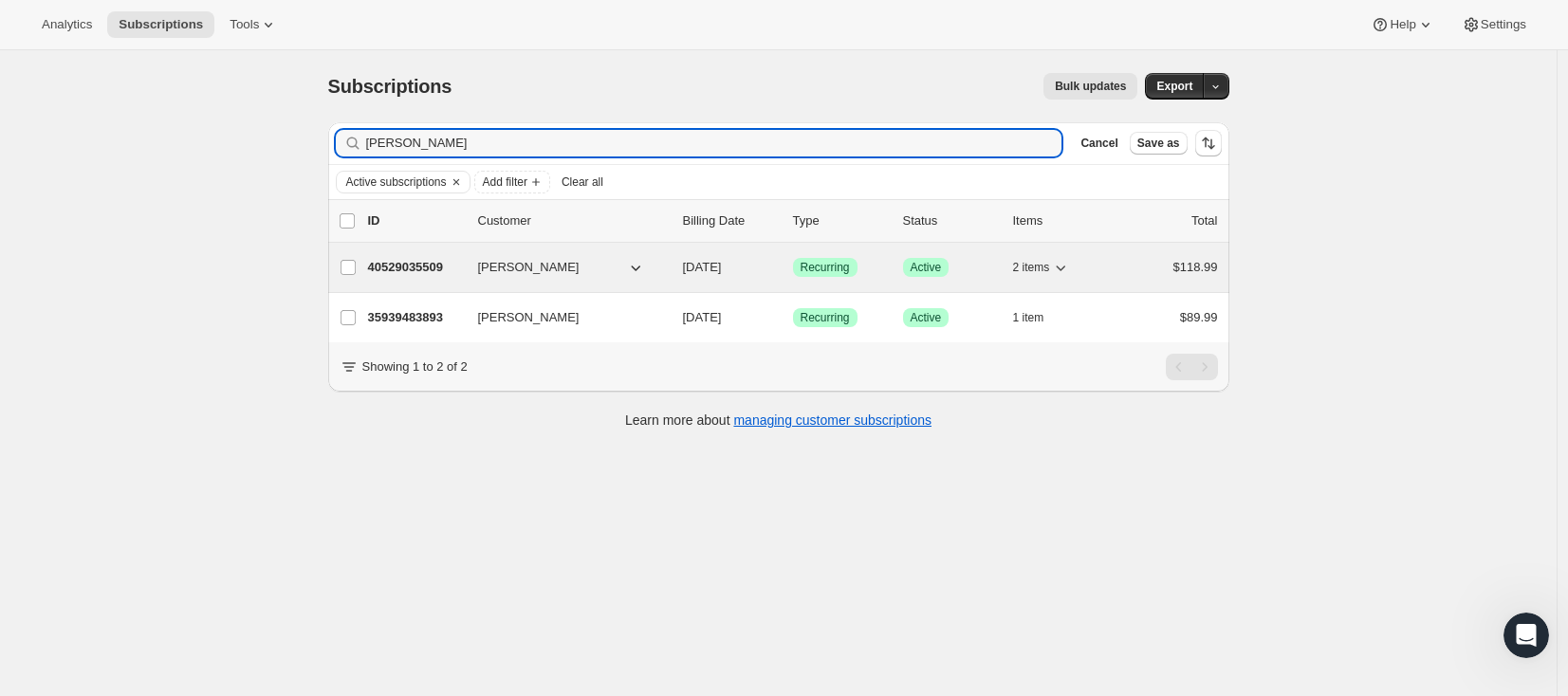 click on "40529035509" at bounding box center (415, 267) 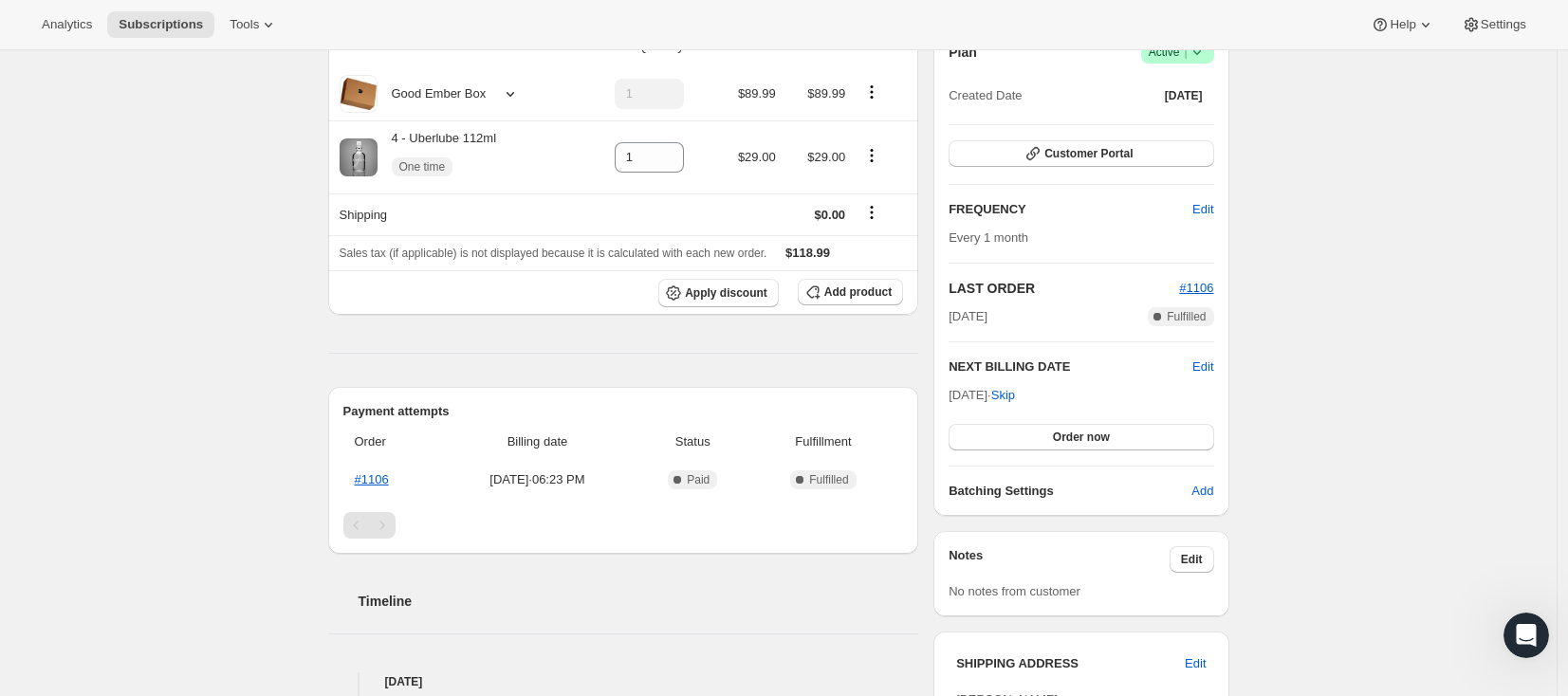 scroll, scrollTop: 202, scrollLeft: 0, axis: vertical 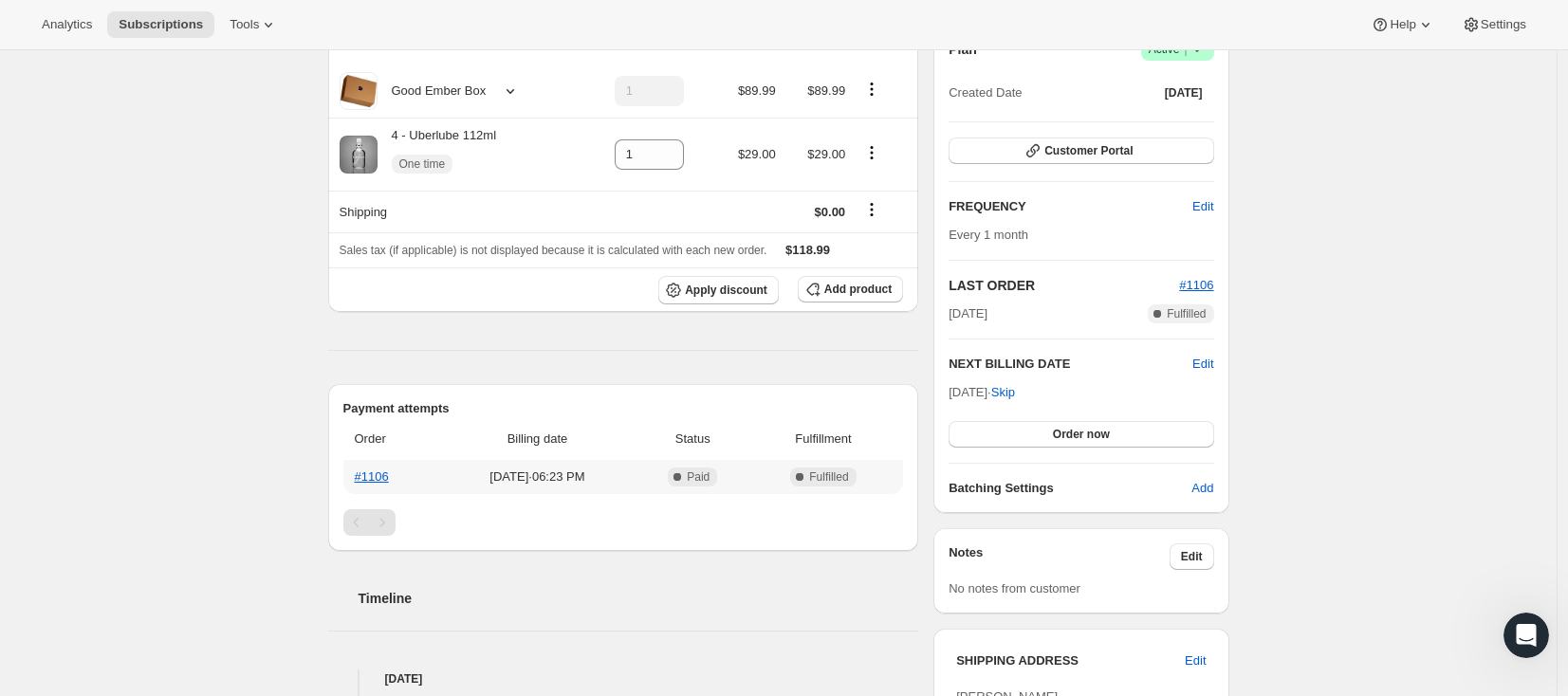 drag, startPoint x: 489, startPoint y: 480, endPoint x: 570, endPoint y: 473, distance: 81.30191 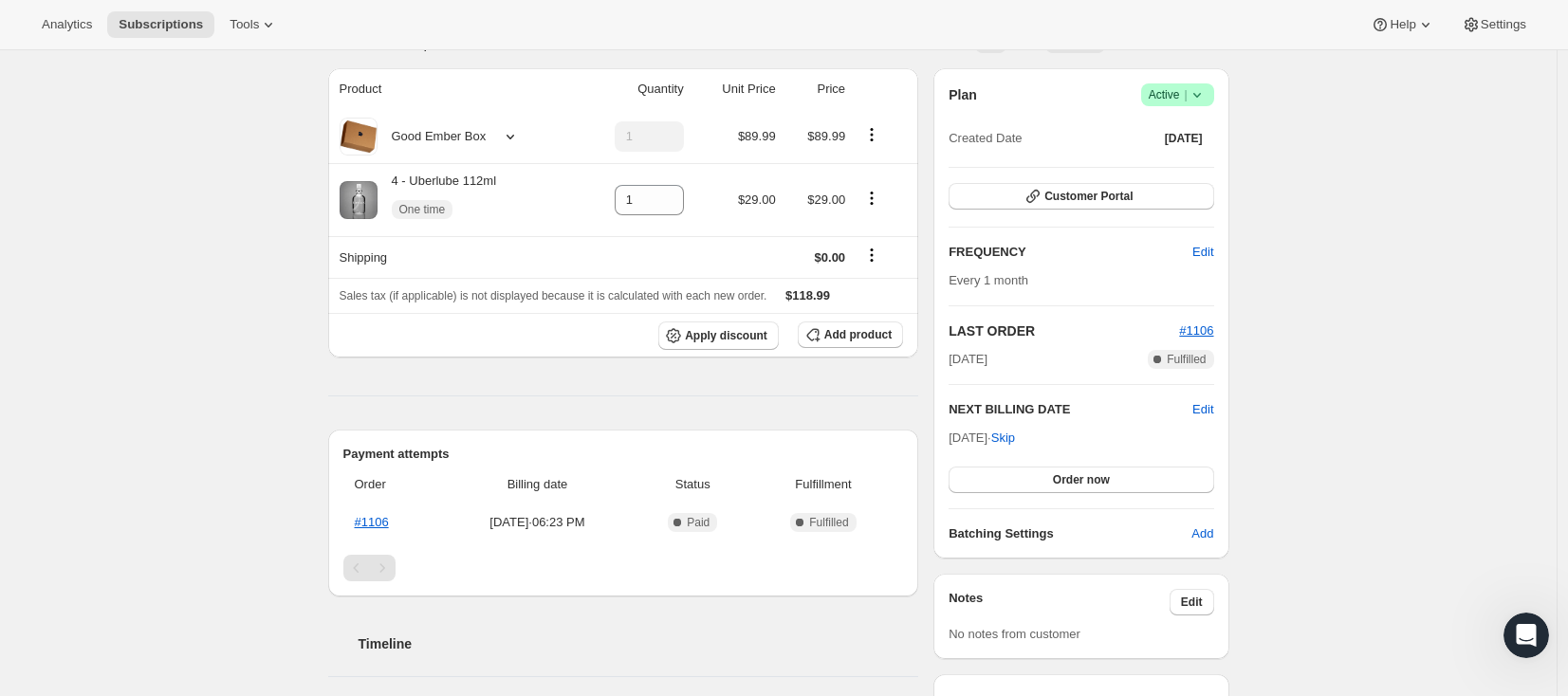 scroll, scrollTop: 160, scrollLeft: 0, axis: vertical 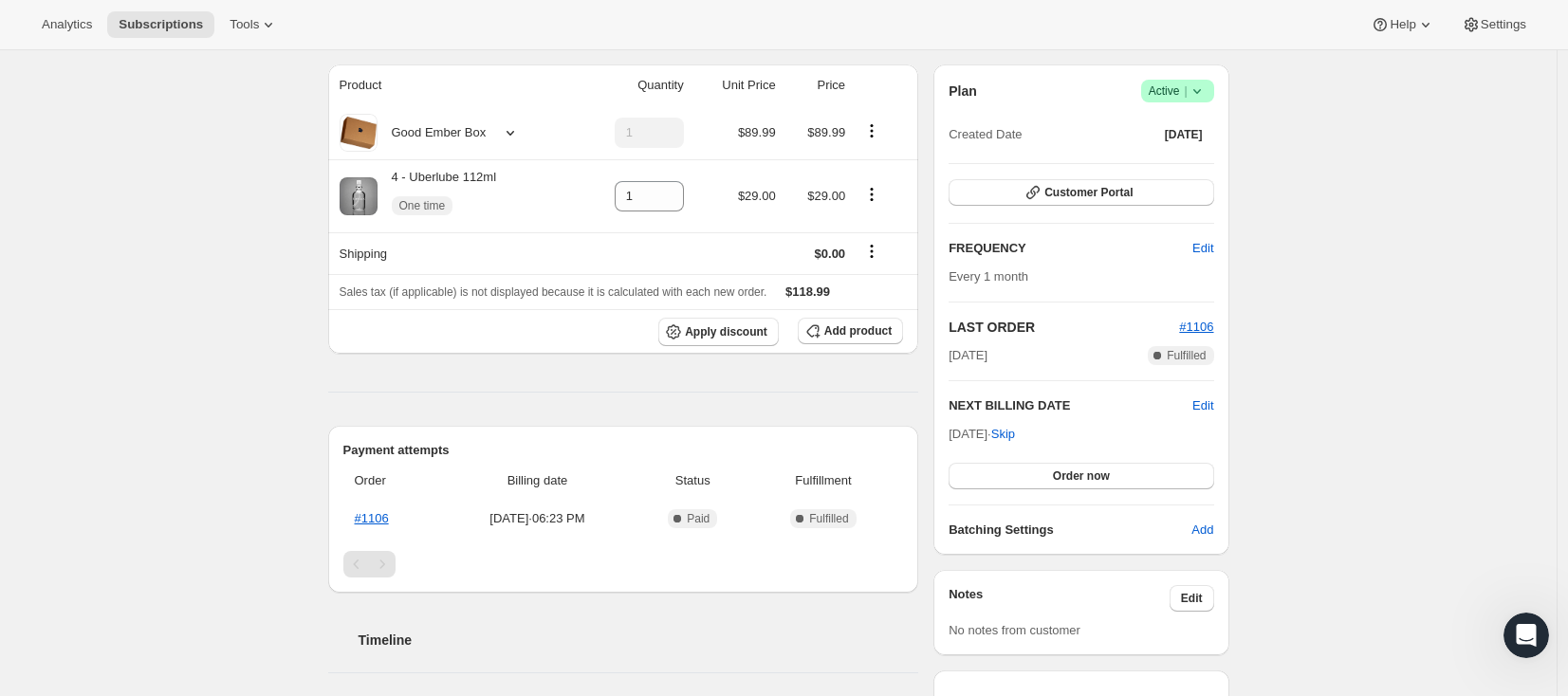 click on "Subscription #40529035509. This page is ready Subscription #40529035509 Success Recurring Success Active Amy   Simpson vasa8912@gmail.com · +12894072010 1 subscription $101.69 LTV 1 ORDERS $101.69 AOV Product Quantity Unit Price Price Good Ember Box 1 $89.99 $89.99 4 - Uberlube 112ml One time 1 $29.00 $29.00 Shipping $0.00 Sales tax (if applicable) is not displayed because it is calculated with each new order.   $118.99 Apply discount Add product Payment attempts Order Billing date Status Fulfillment #1106 Jun 25, 2025  ·  06:23 PM  Complete Paid  Complete Fulfilled Timeline Jun 26, 2025 Catherine Savard updated shipping rate from $15.00 to $0.00 via Admin.  08:55 AM Jun 25, 2025 Amy Simpson added 1 Uberlube 112ml  (one-time) via Customer Portal.  10:36 PM Amy Simpson  created the subscription order.  View order 06:23 PM Plan Success Active | Created Date Jun 25, 2025 Customer Portal FREQUENCY Edit Every 1 month LAST ORDER #1106 Jun 25, 2025  Complete Fulfilled NEXT BILLING DATE Edit Jul 25, 2025   ·  Add" at bounding box center [778, 482] 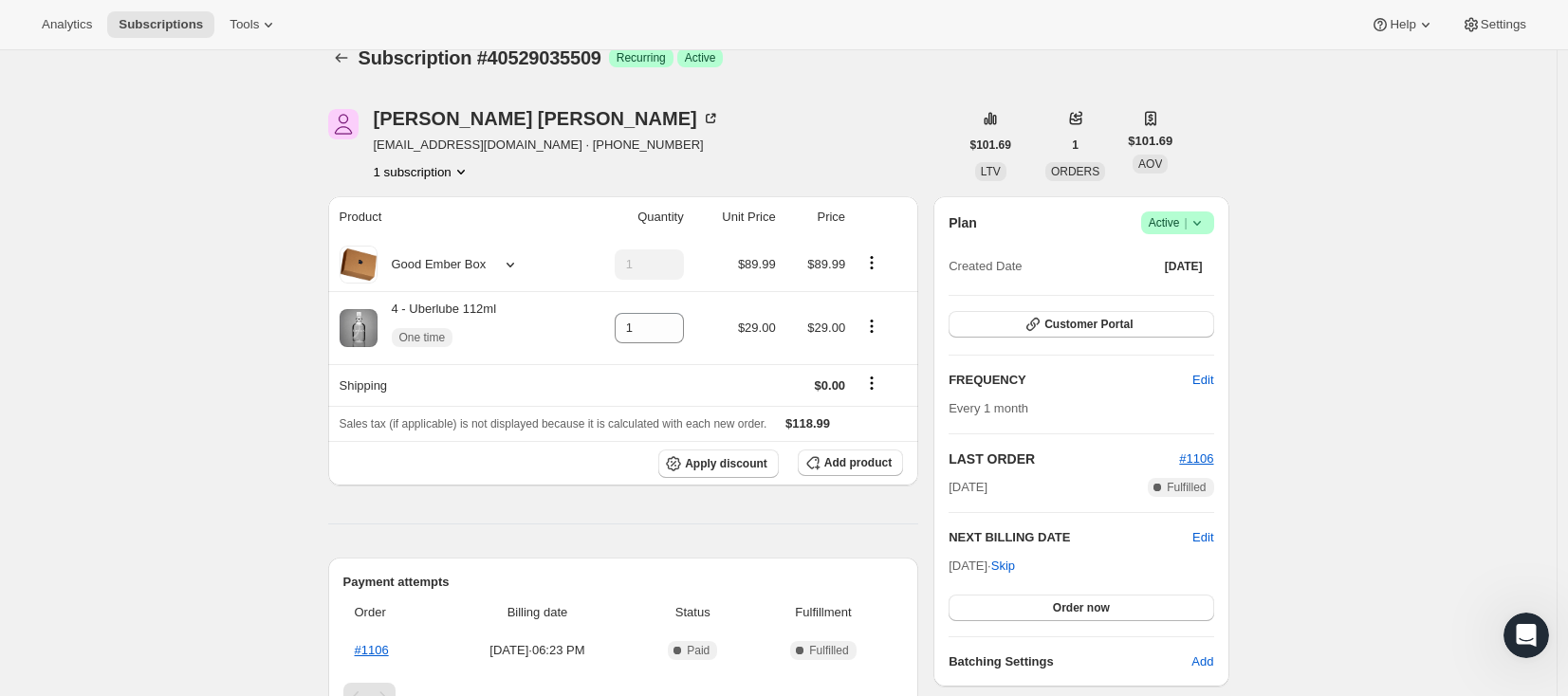scroll, scrollTop: 0, scrollLeft: 0, axis: both 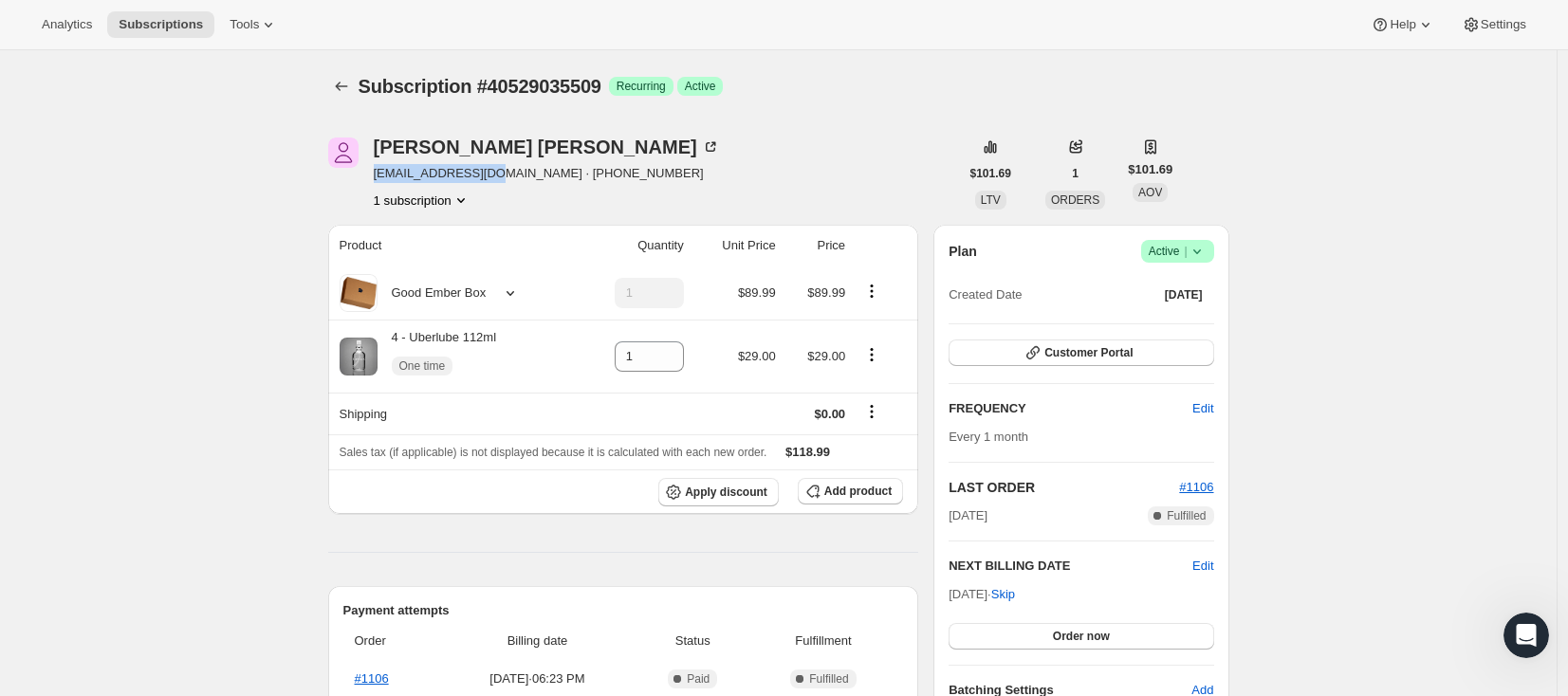 drag, startPoint x: 379, startPoint y: 174, endPoint x: 505, endPoint y: 177, distance: 126.03571 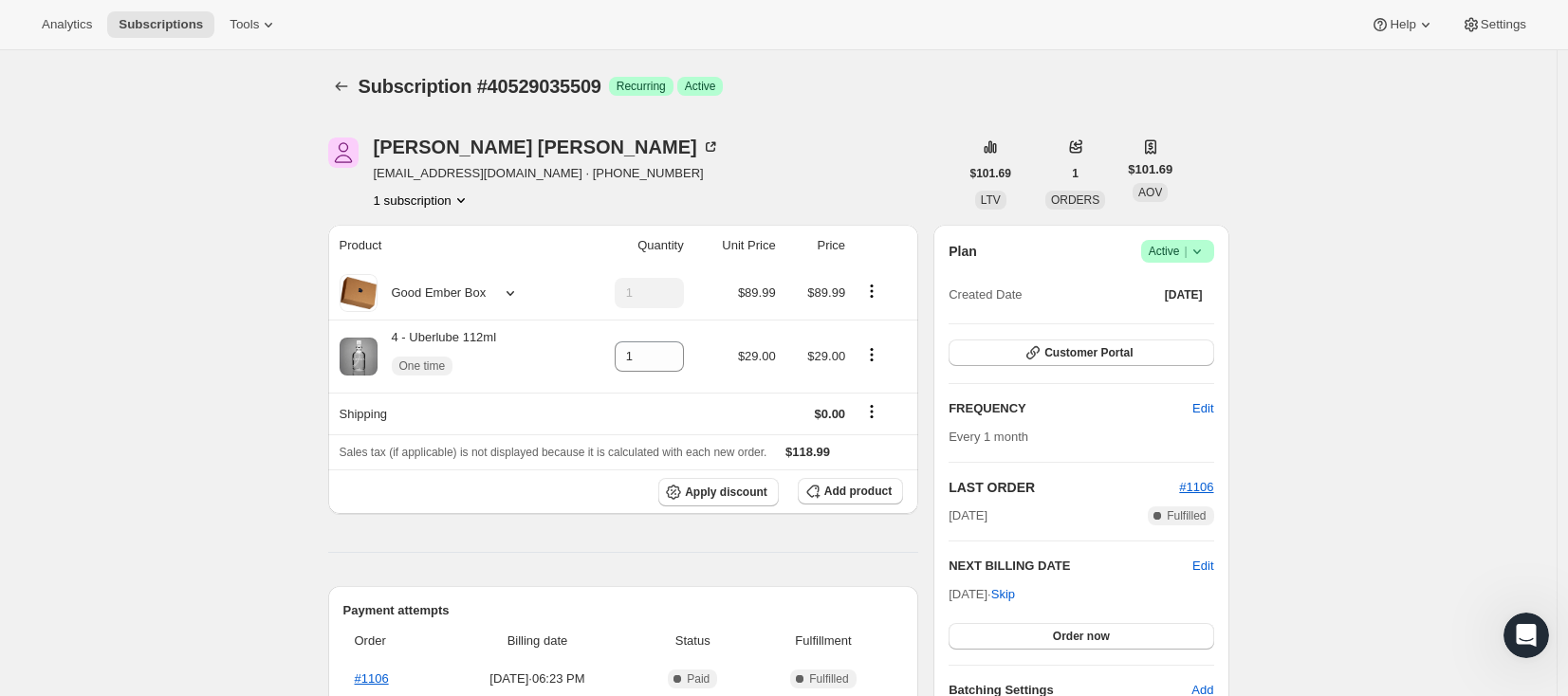 click on "Subscription #40529035509. This page is ready Subscription #40529035509 Success Recurring Success Active Amy   Simpson vasa8912@gmail.com · +12894072010 1 subscription $101.69 LTV 1 ORDERS $101.69 AOV Product Quantity Unit Price Price Good Ember Box 1 $89.99 $89.99 4 - Uberlube 112ml One time 1 $29.00 $29.00 Shipping $0.00 Sales tax (if applicable) is not displayed because it is calculated with each new order.   $118.99 Apply discount Add product Payment attempts Order Billing date Status Fulfillment #1106 Jun 25, 2025  ·  06:23 PM  Complete Paid  Complete Fulfilled Timeline Jun 26, 2025 Catherine Savard updated shipping rate from $15.00 to $0.00 via Admin.  08:55 AM Jun 25, 2025 Amy Simpson added 1 Uberlube 112ml  (one-time) via Customer Portal.  10:36 PM Amy Simpson  created the subscription order.  View order 06:23 PM Plan Success Active | Created Date Jun 25, 2025 Customer Portal FREQUENCY Edit Every 1 month LAST ORDER #1106 Jun 25, 2025  Complete Fulfilled NEXT BILLING DATE Edit Jul 25, 2025   ·  Add" at bounding box center (778, 642) 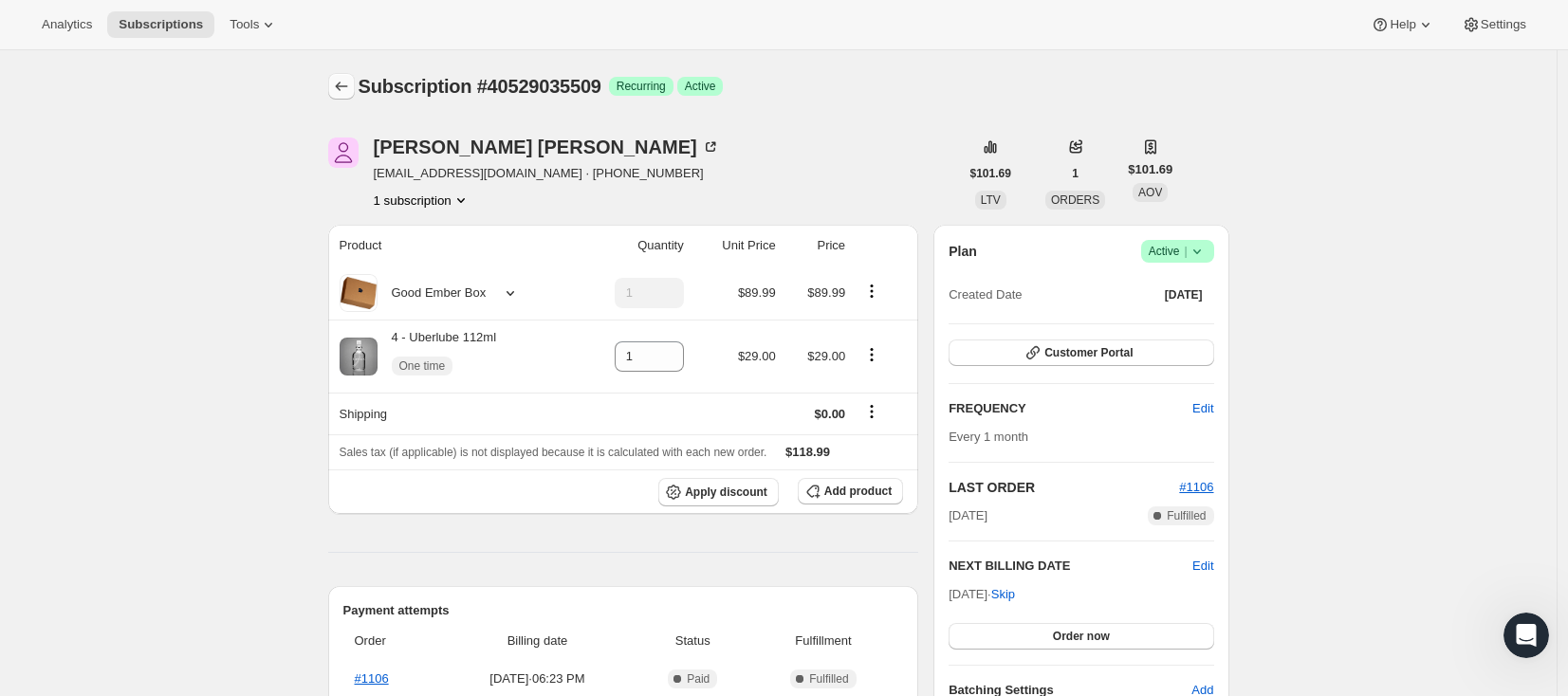 click 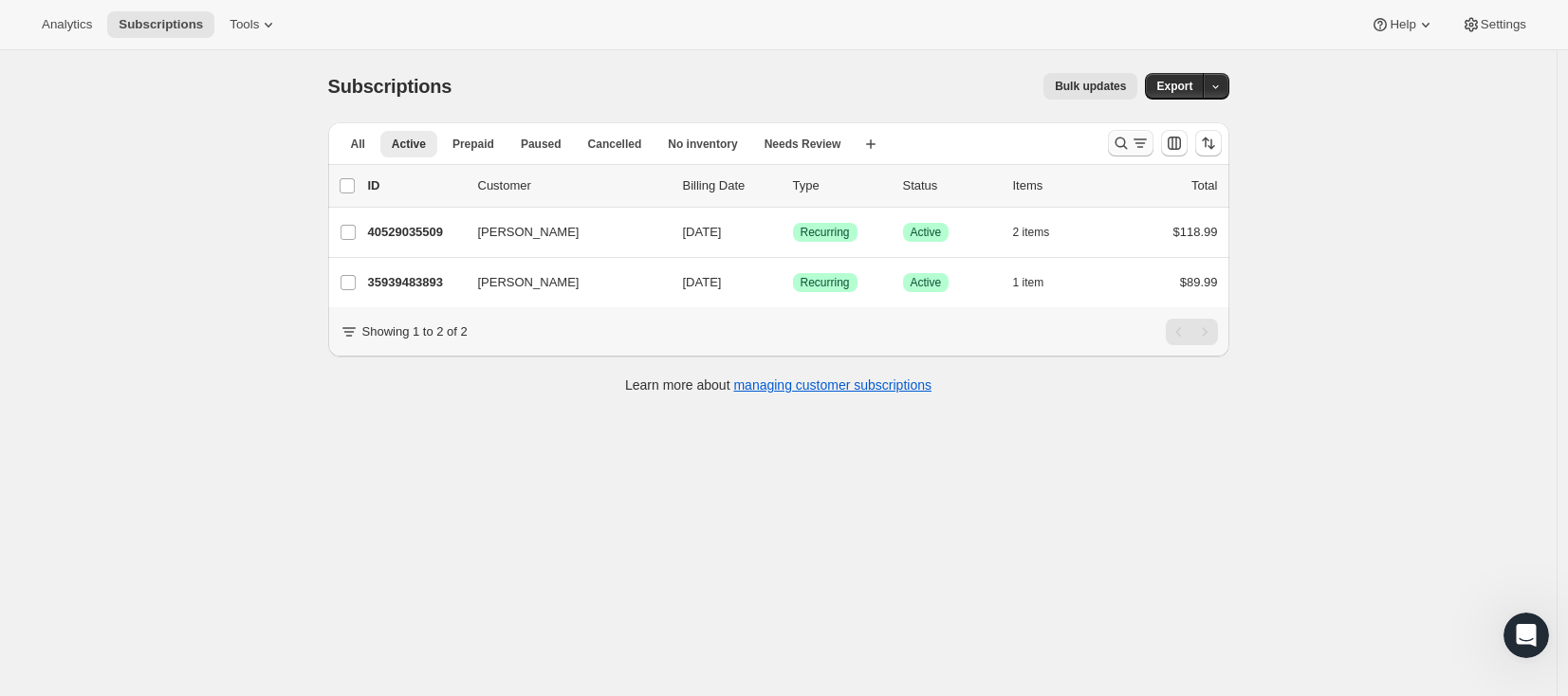 click 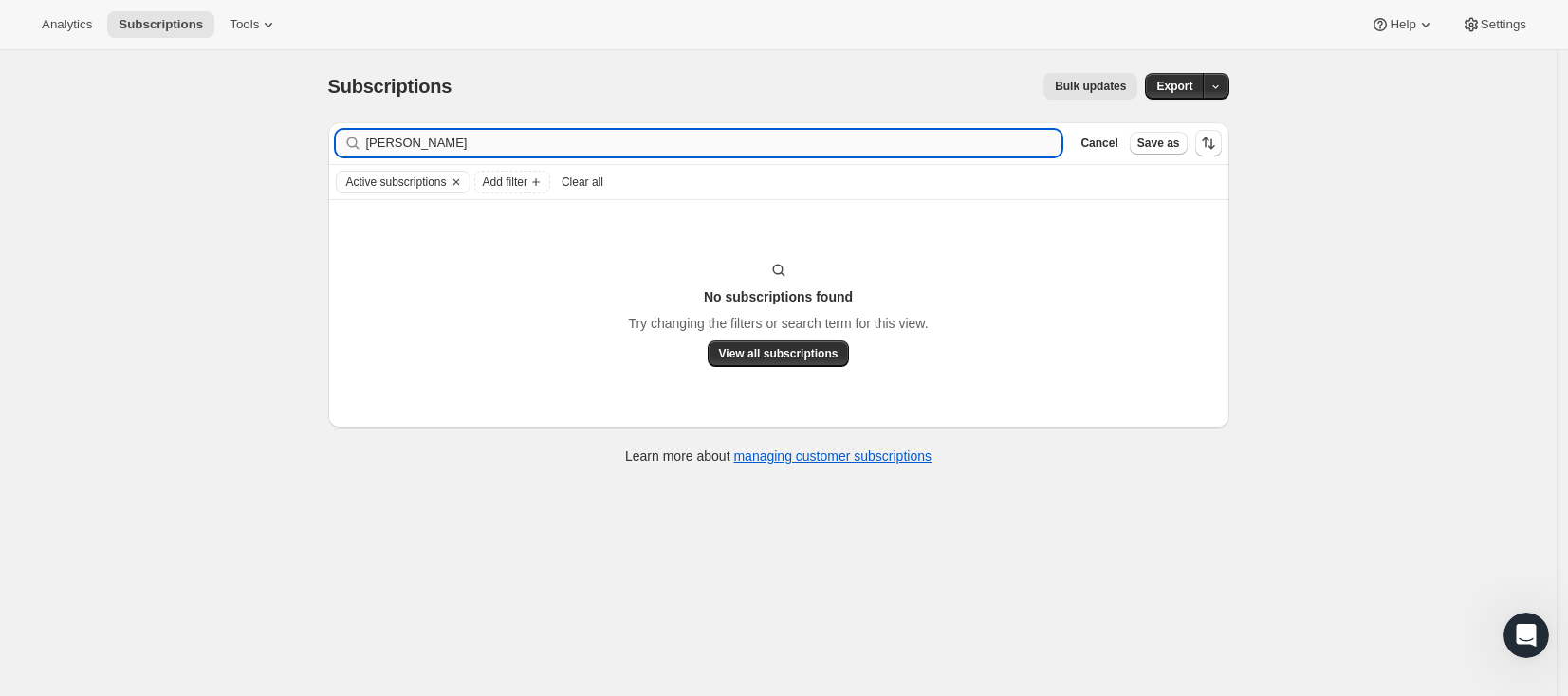 click on "richaed" at bounding box center (714, 143) 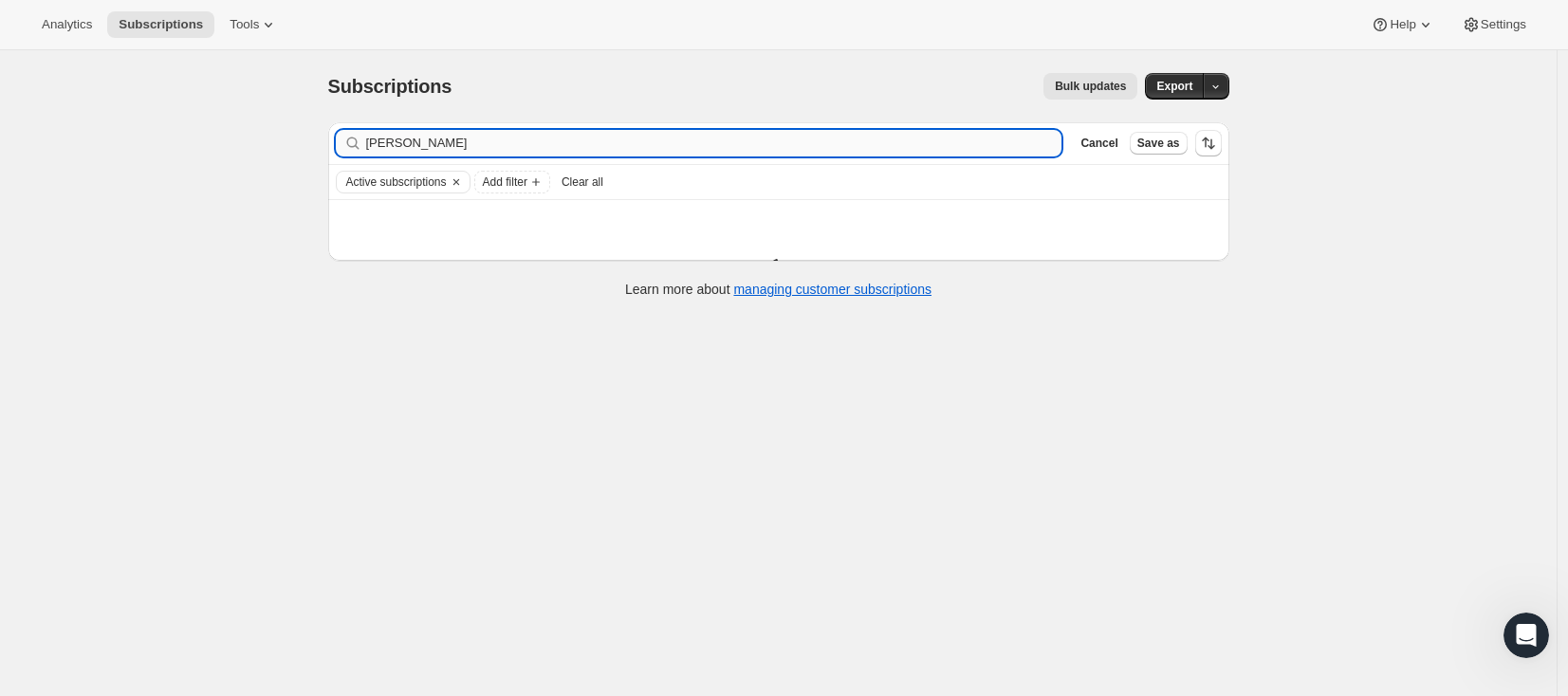 type on "dobbs" 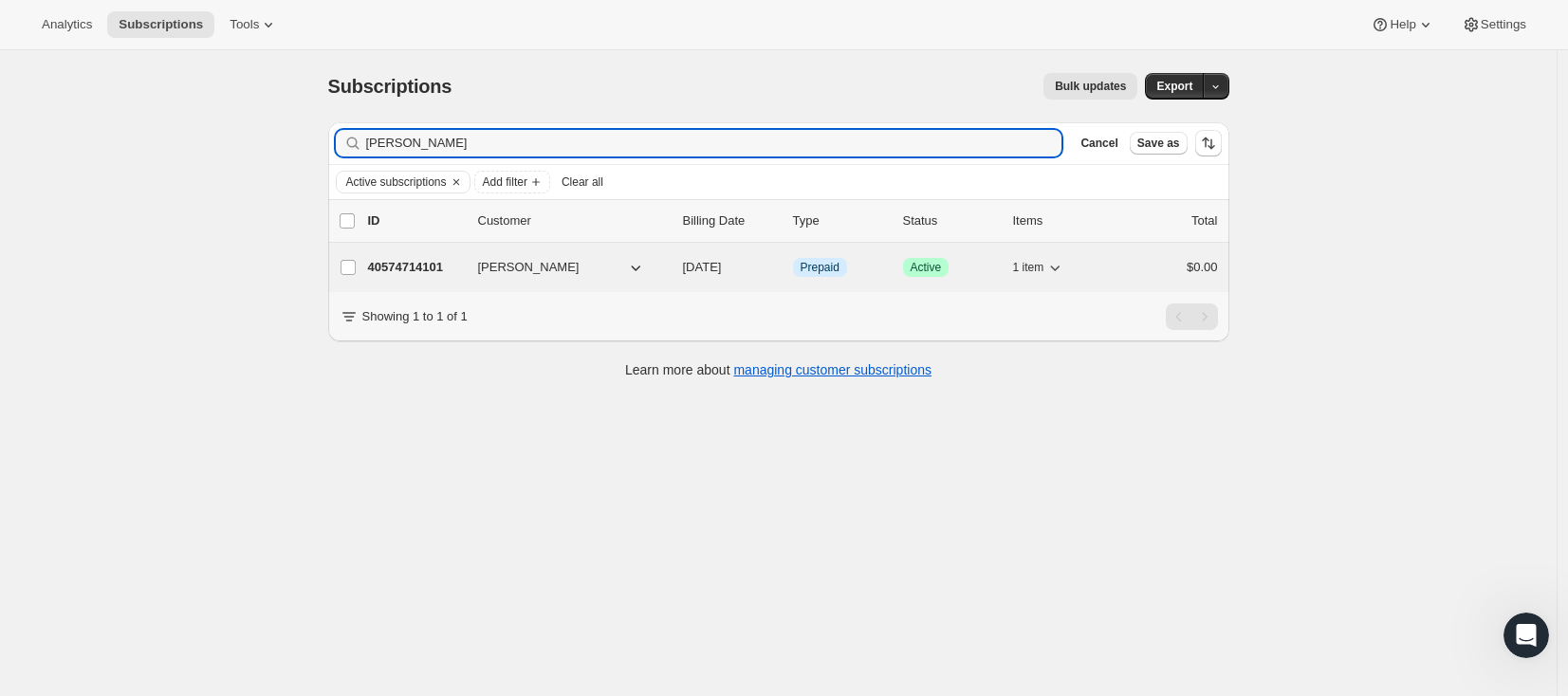 click on "40574714101" at bounding box center [415, 267] 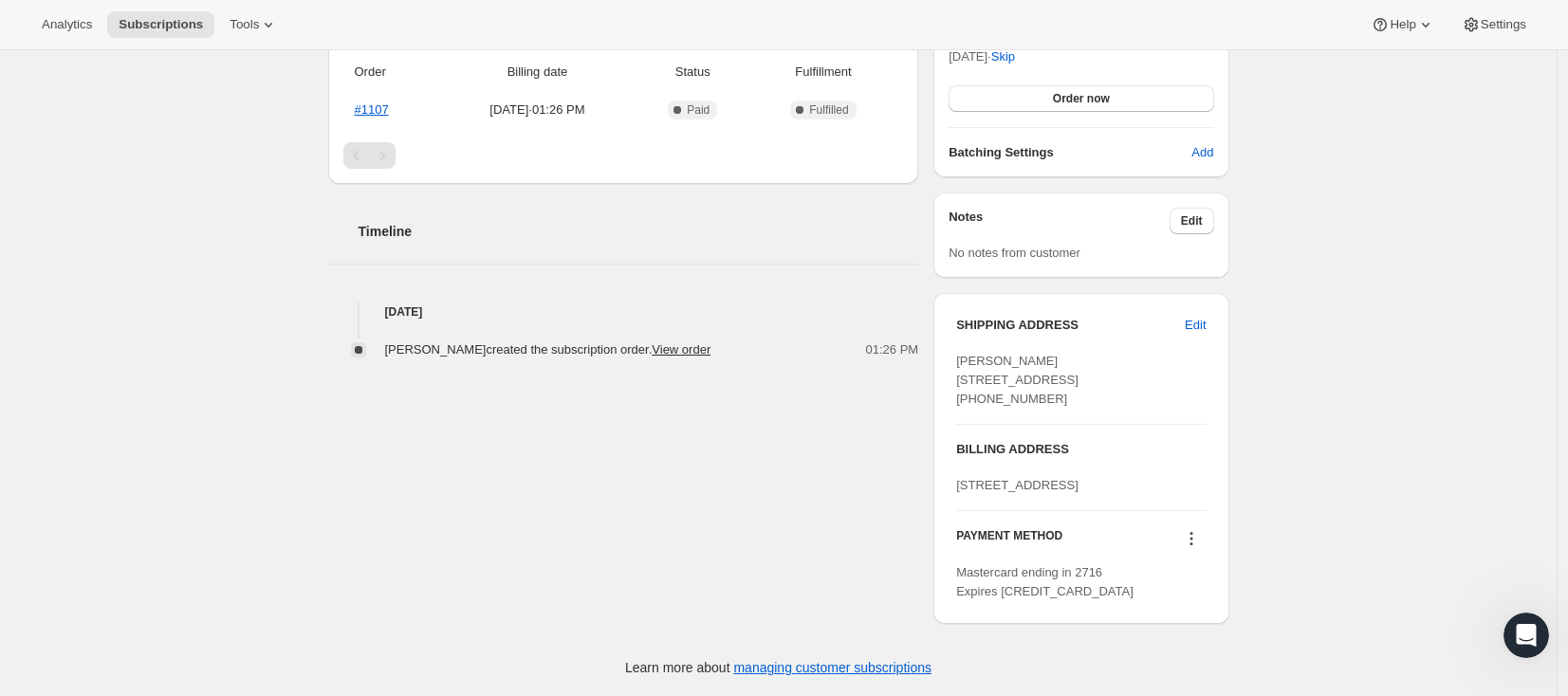 scroll, scrollTop: 0, scrollLeft: 0, axis: both 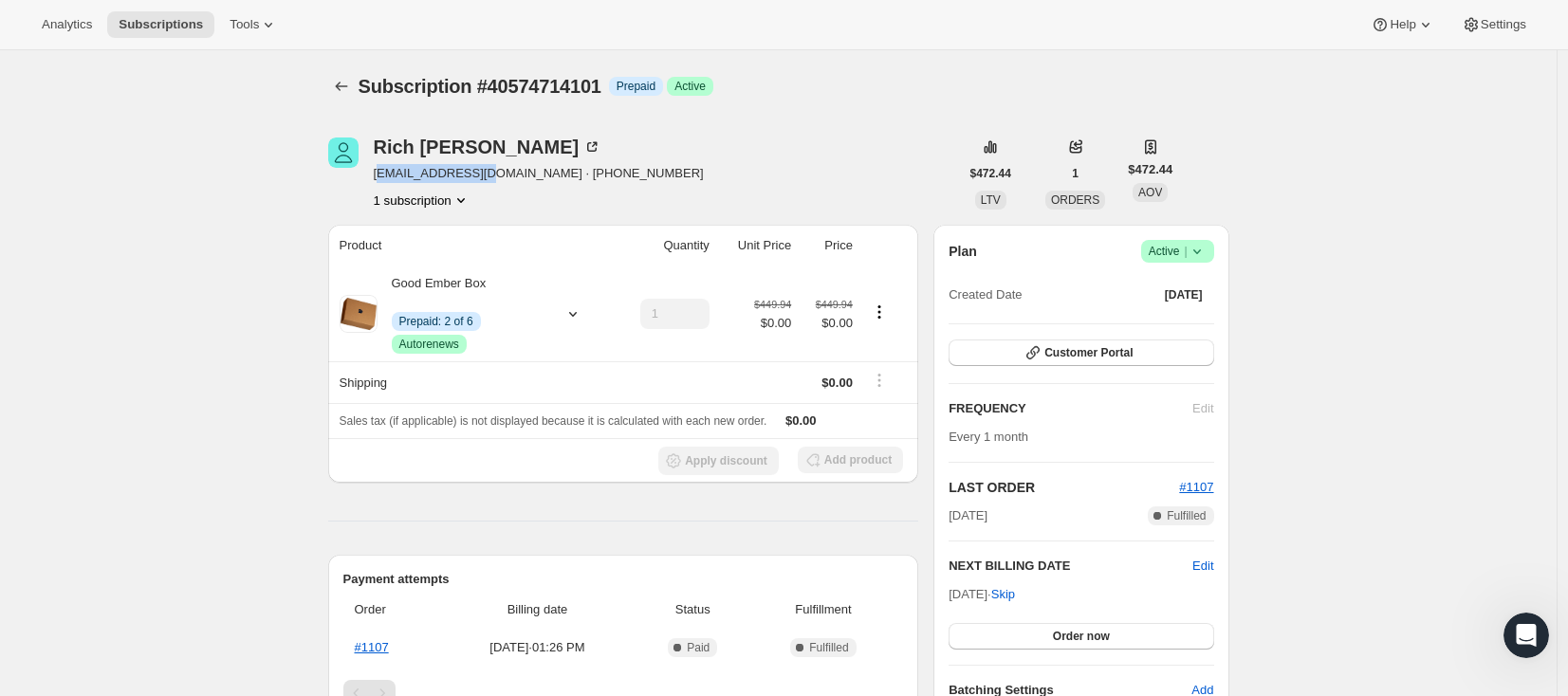 drag, startPoint x: 380, startPoint y: 174, endPoint x: 494, endPoint y: 178, distance: 114.07015 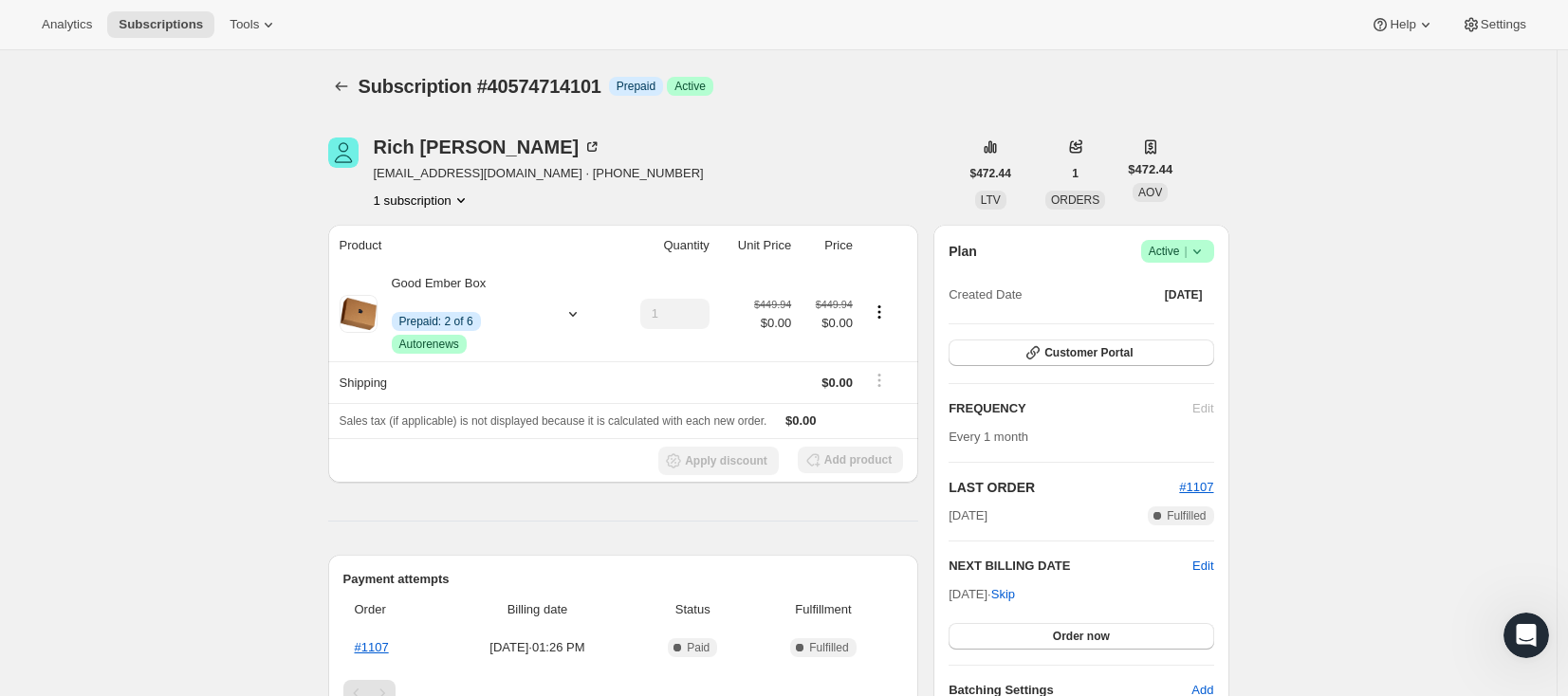 click on "rdobbsa@gmail.com · +12508972452" at bounding box center [539, 174] 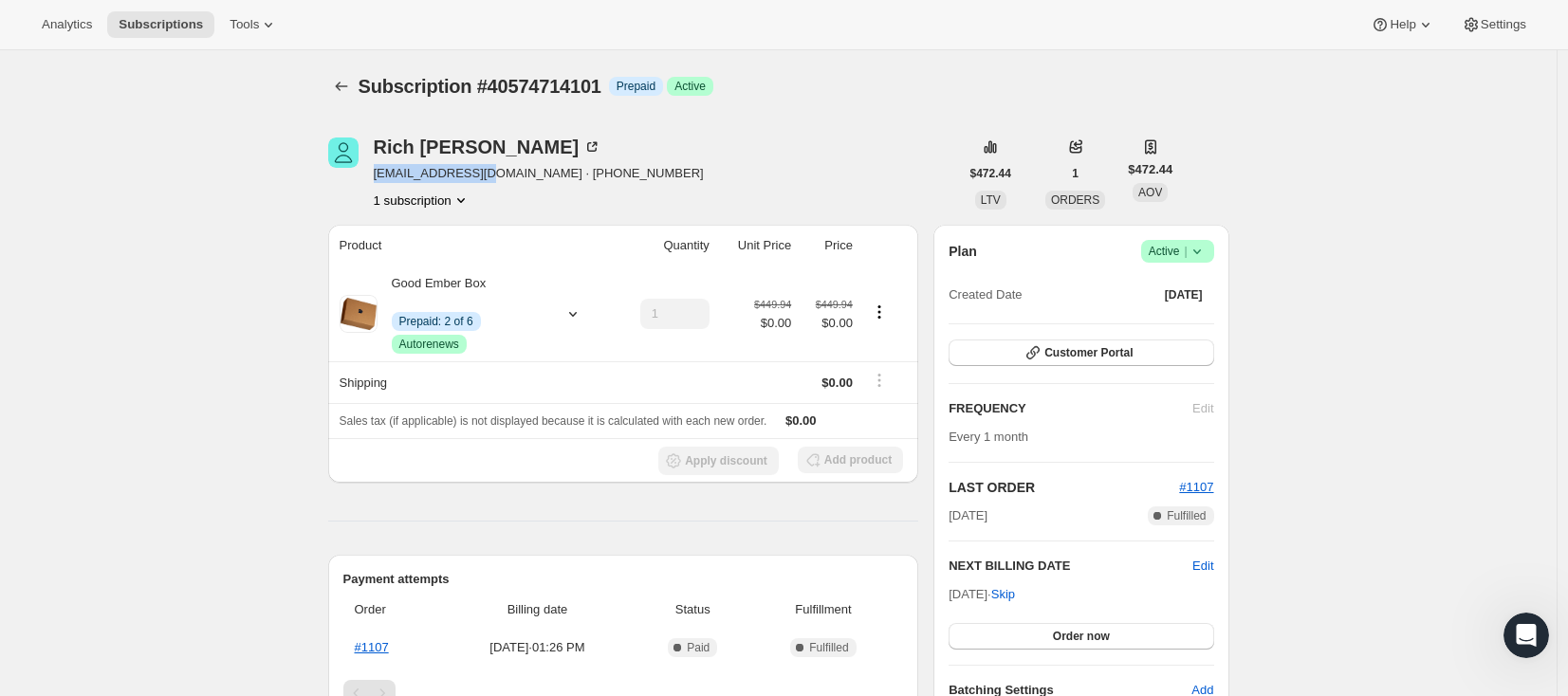 drag, startPoint x: 494, startPoint y: 176, endPoint x: 374, endPoint y: 174, distance: 120.01667 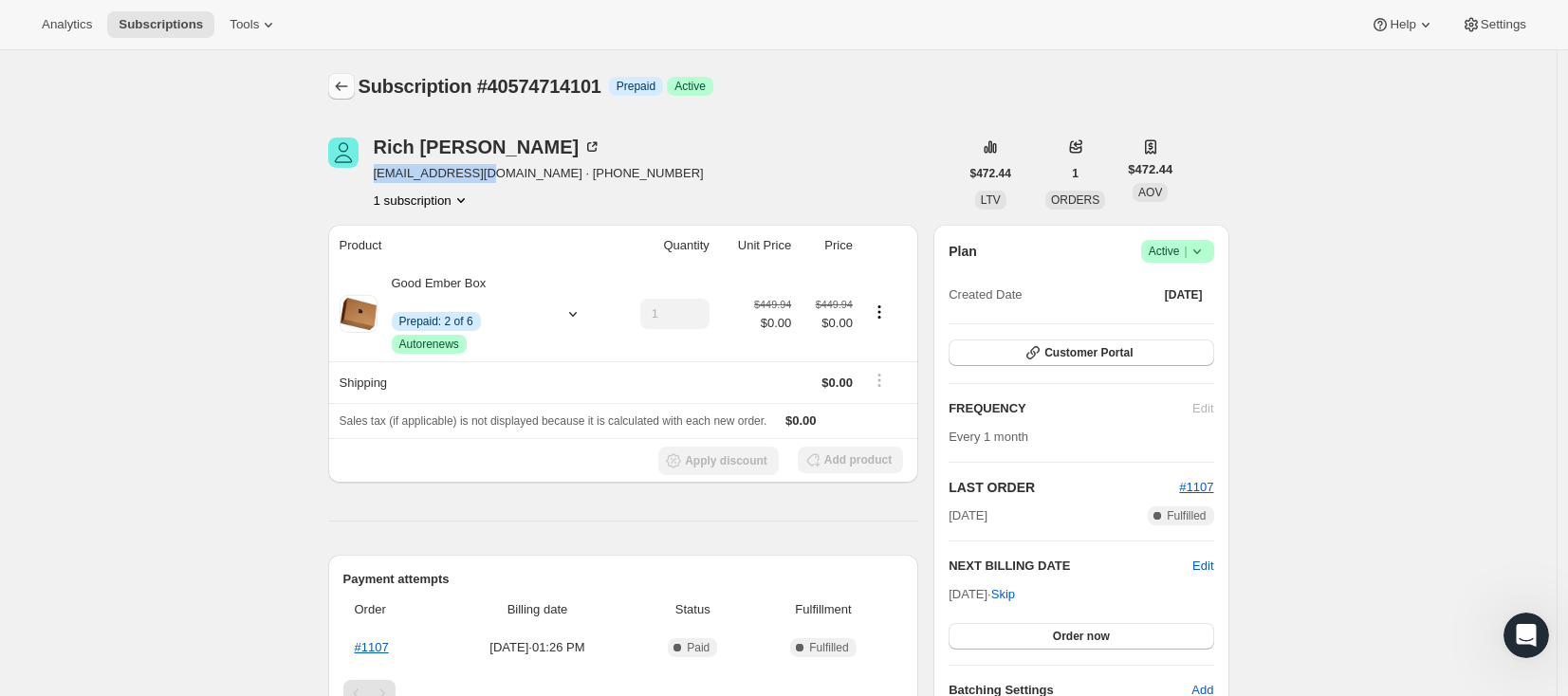 click at bounding box center [341, 86] 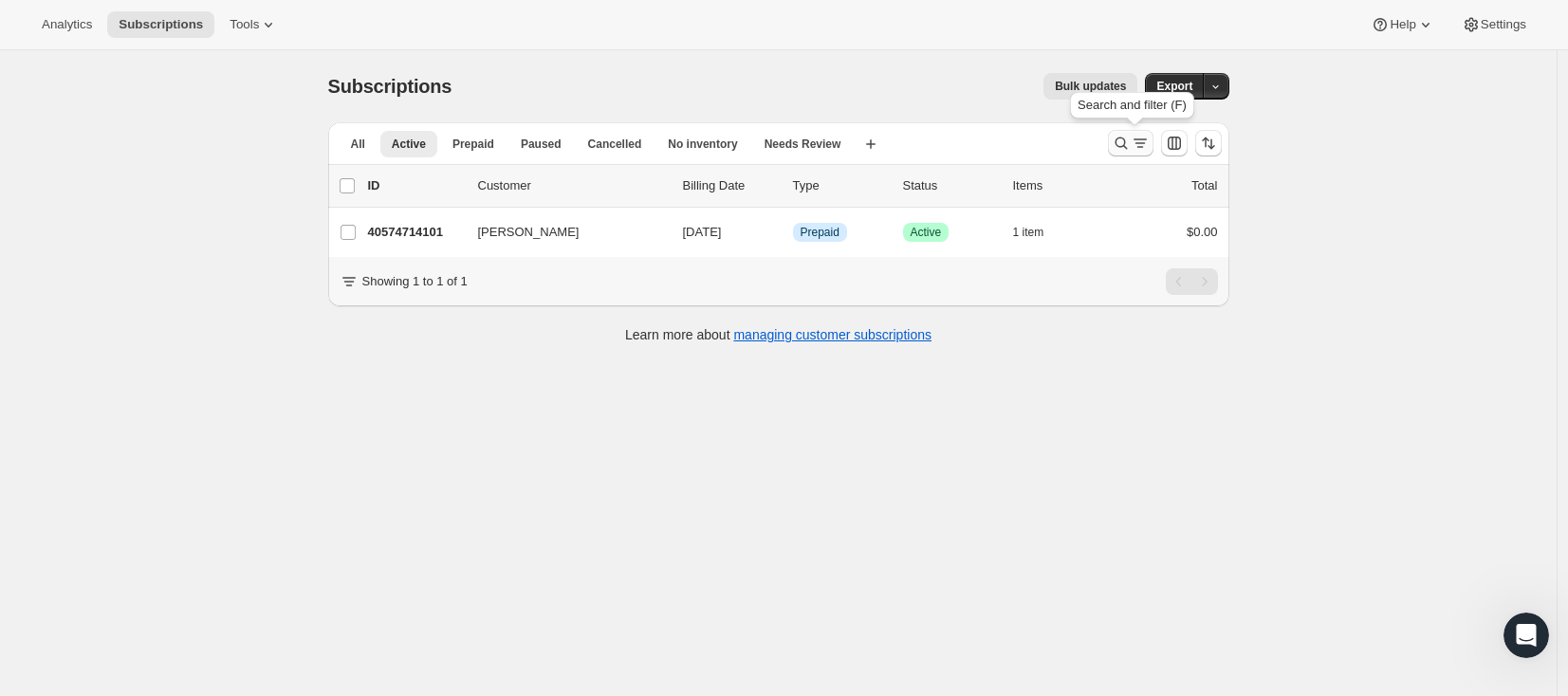 click 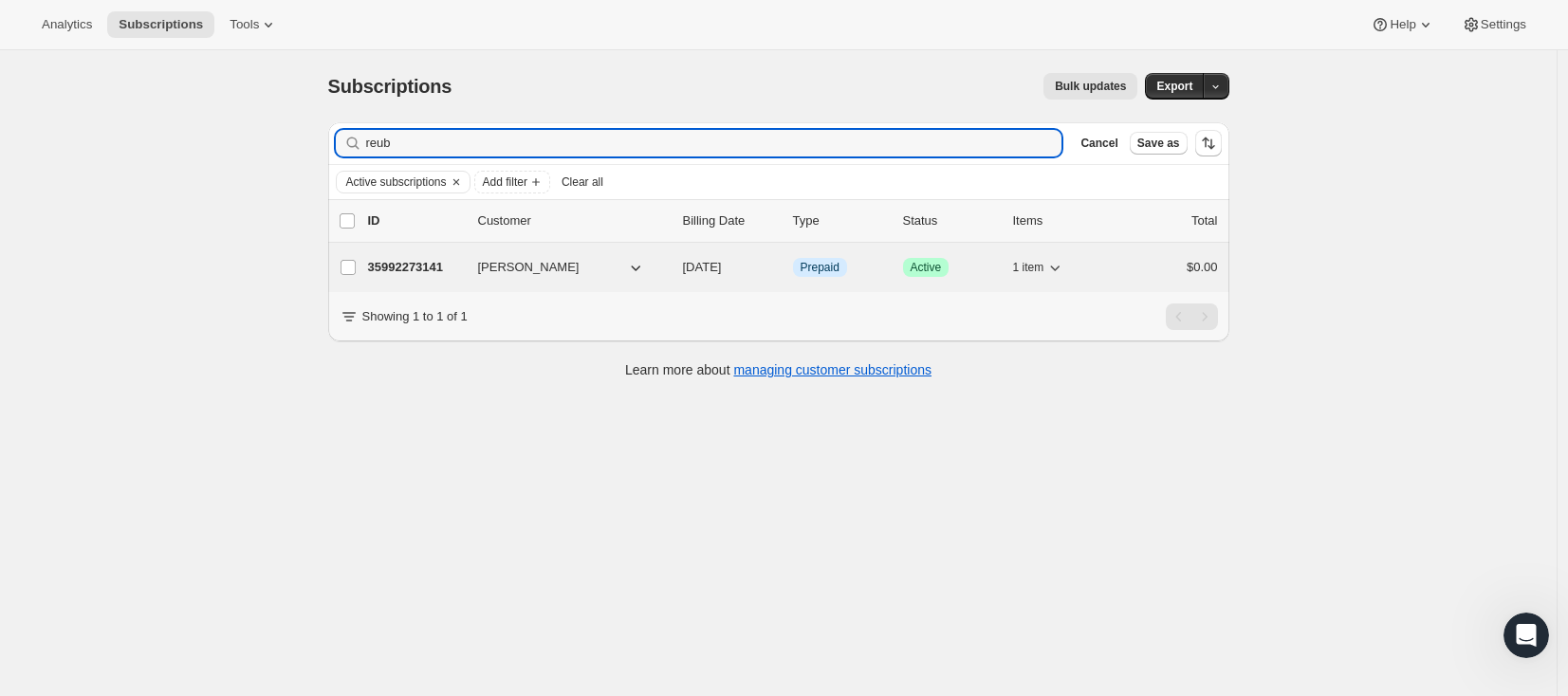 type on "reub" 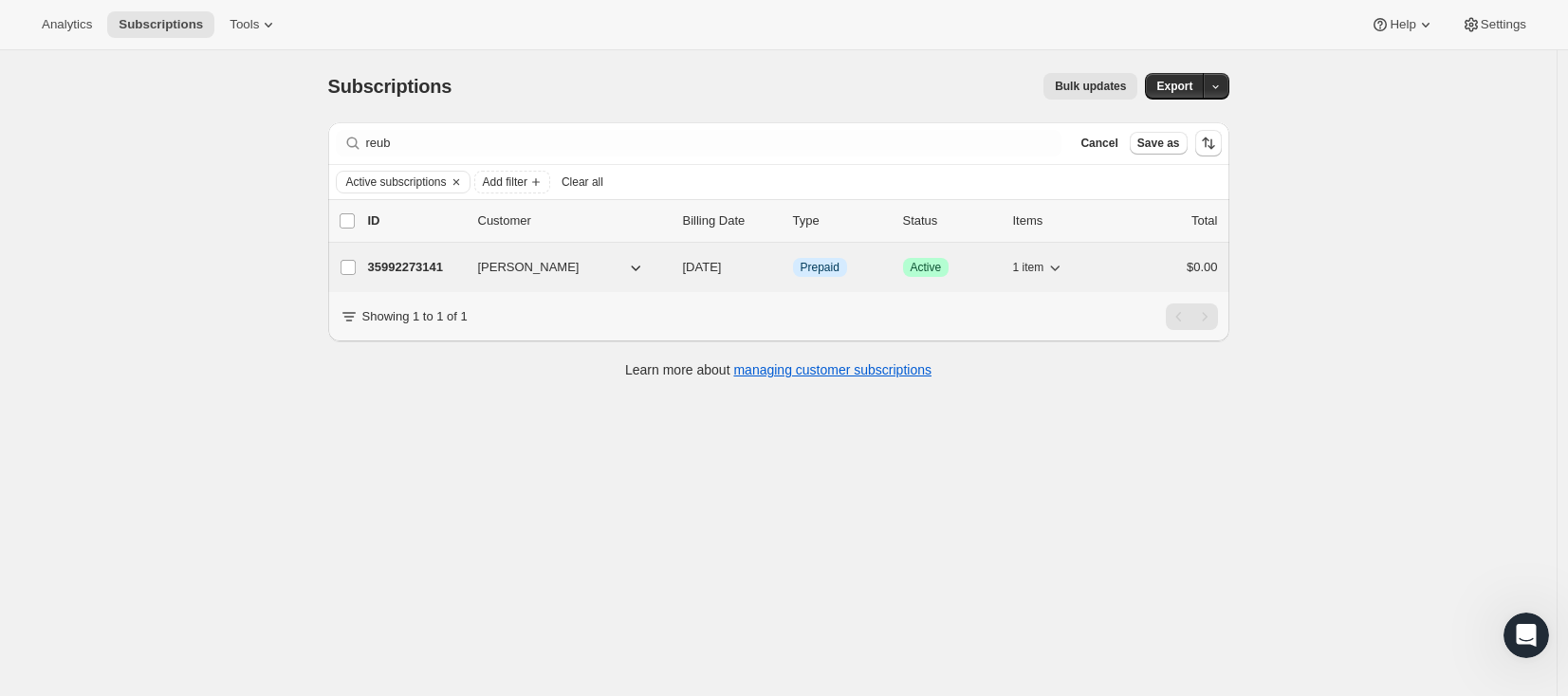 click on "35992273141" at bounding box center [415, 267] 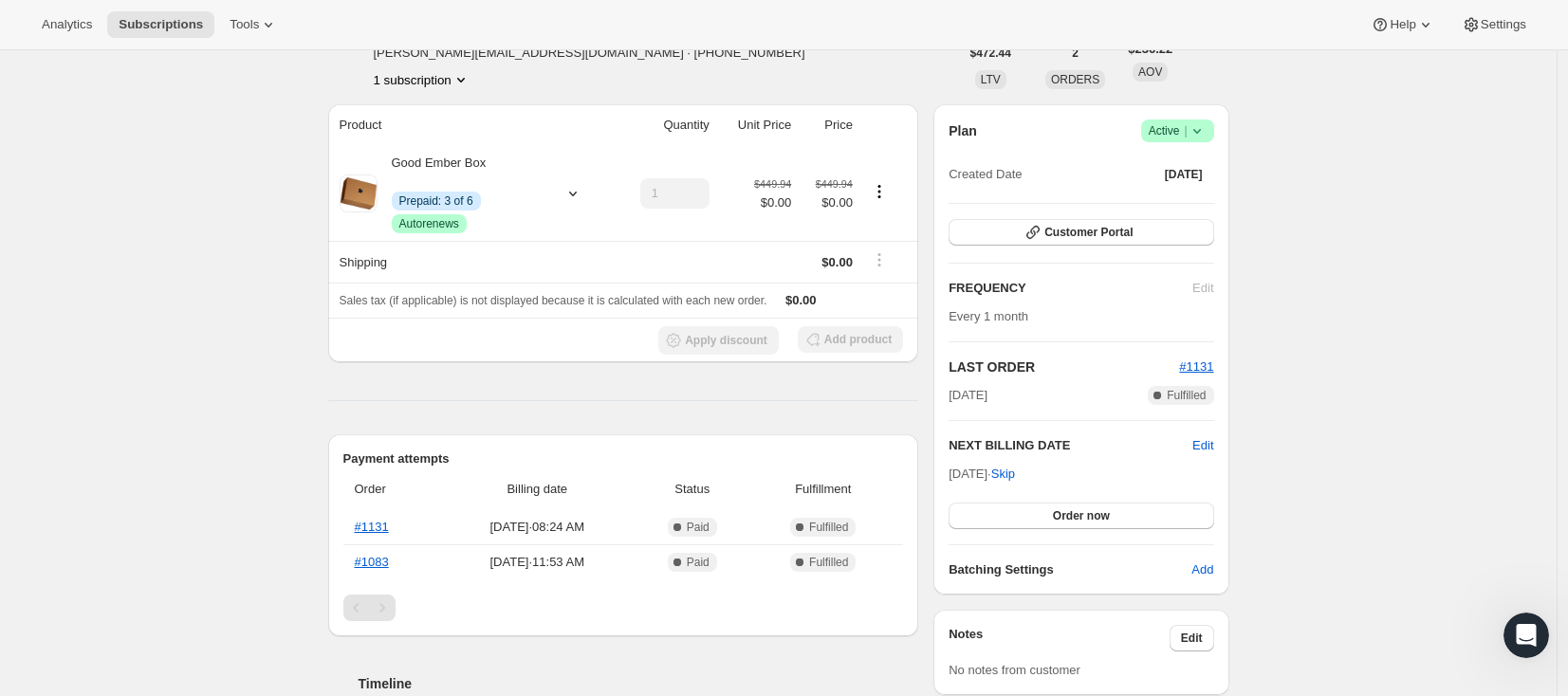 scroll, scrollTop: 126, scrollLeft: 0, axis: vertical 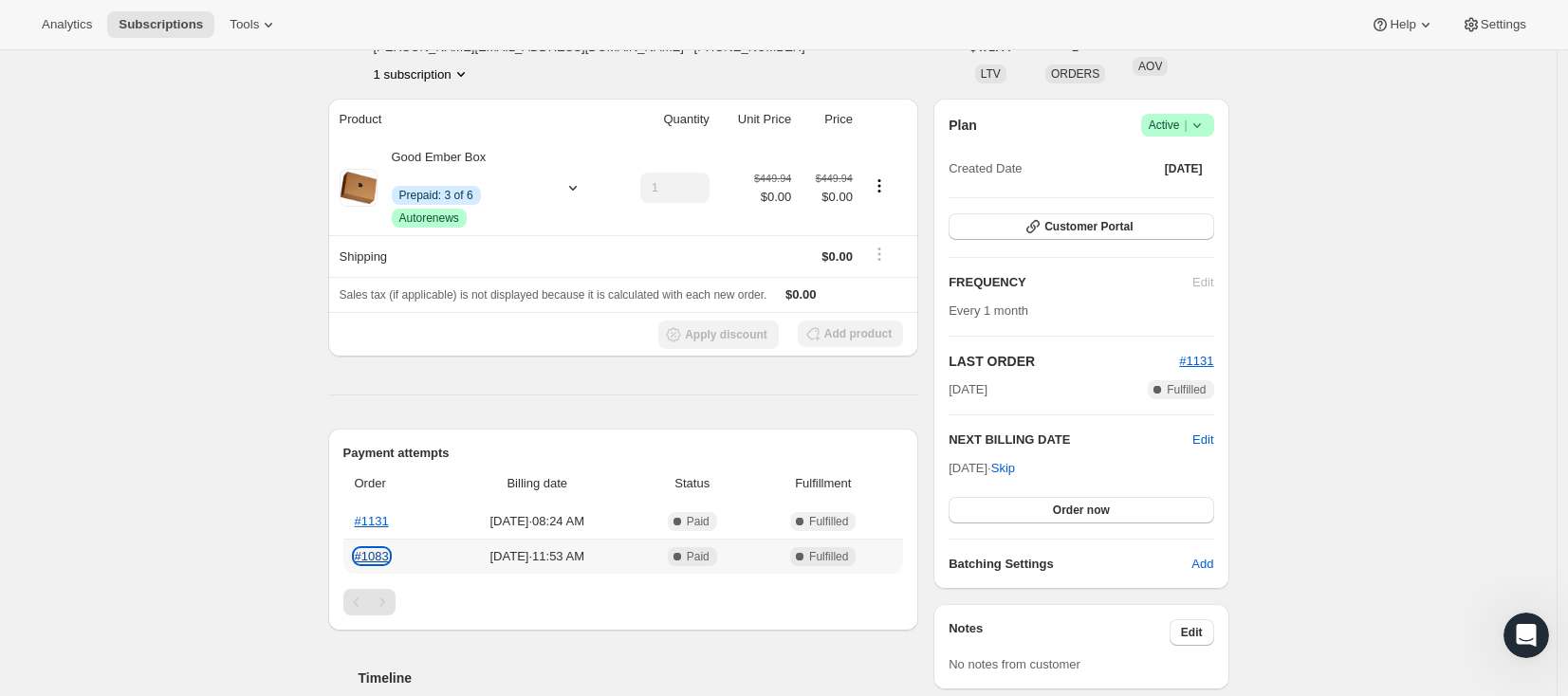 click on "#1083" at bounding box center (372, 556) 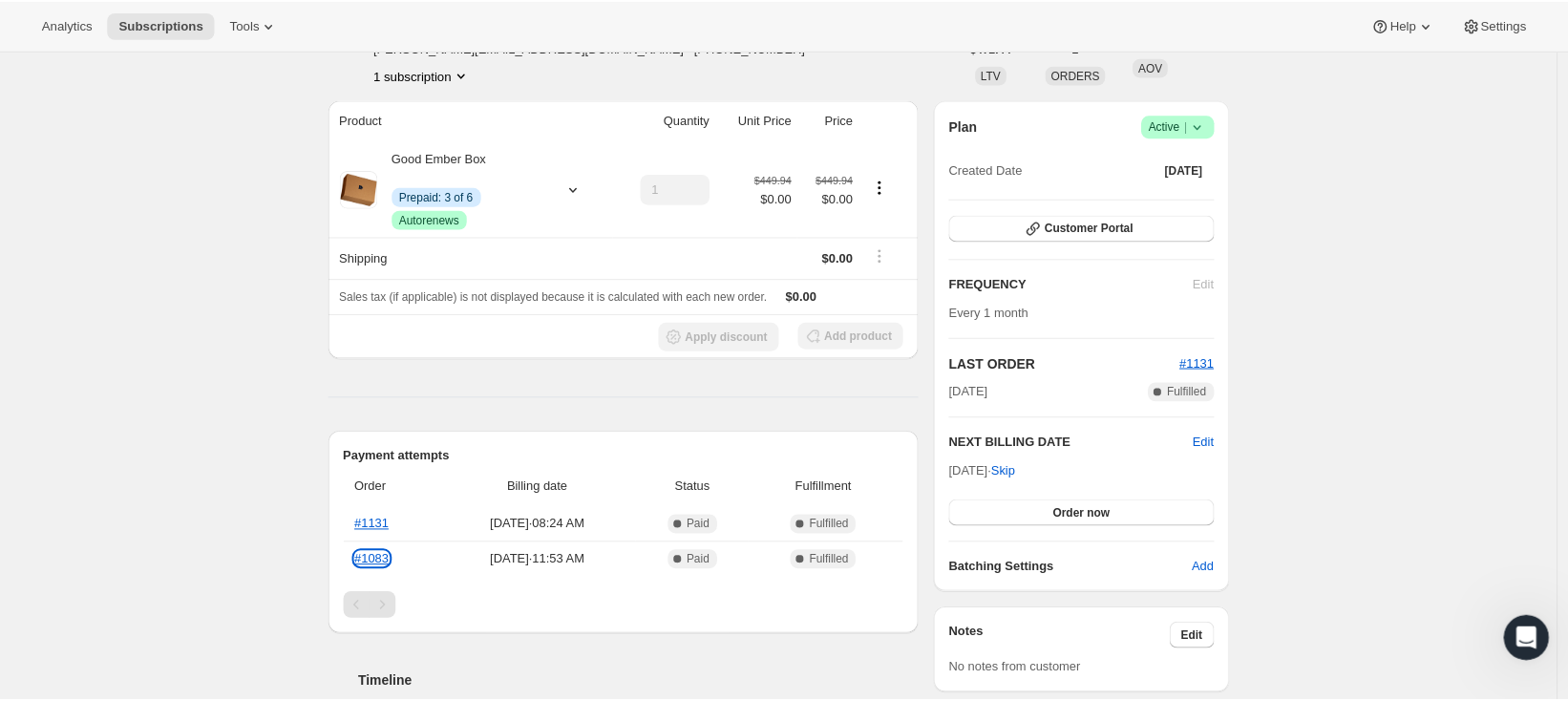 scroll, scrollTop: 0, scrollLeft: 0, axis: both 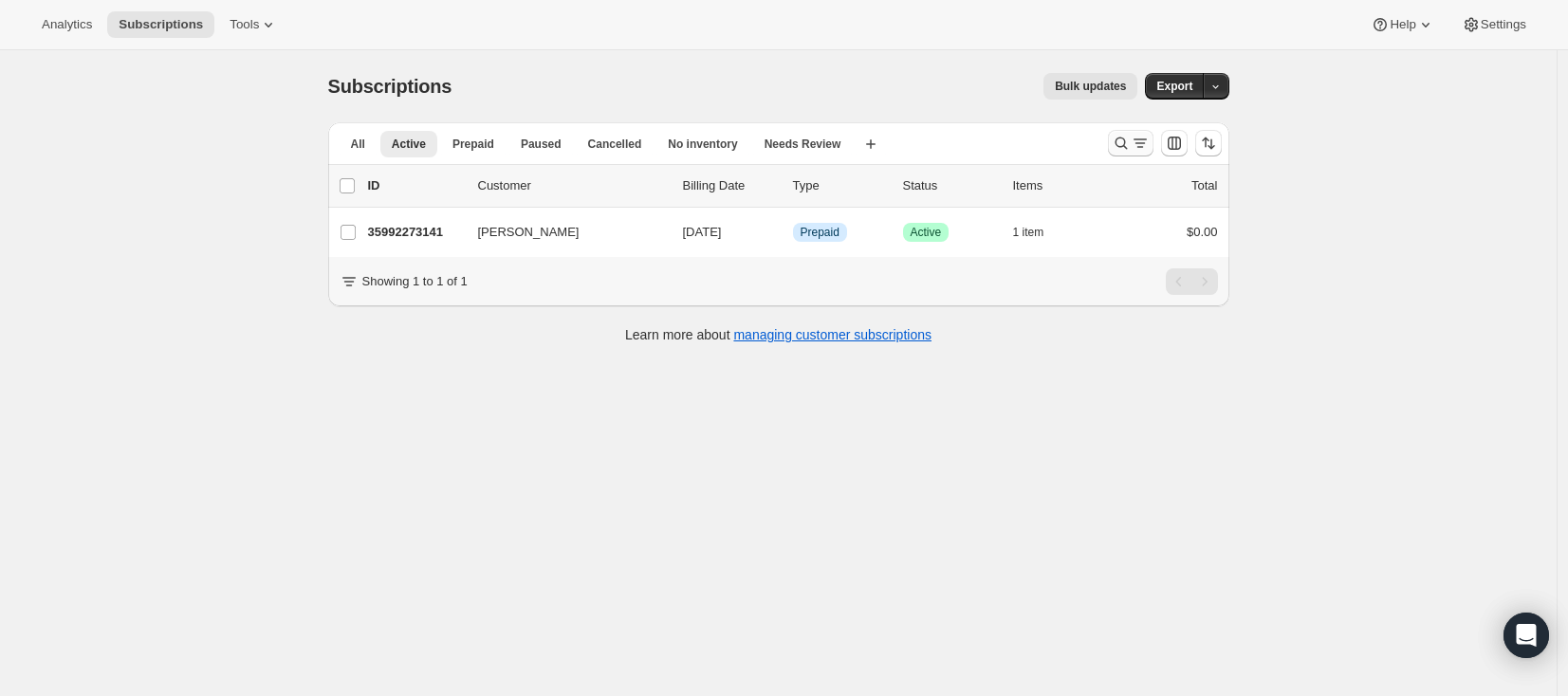 click 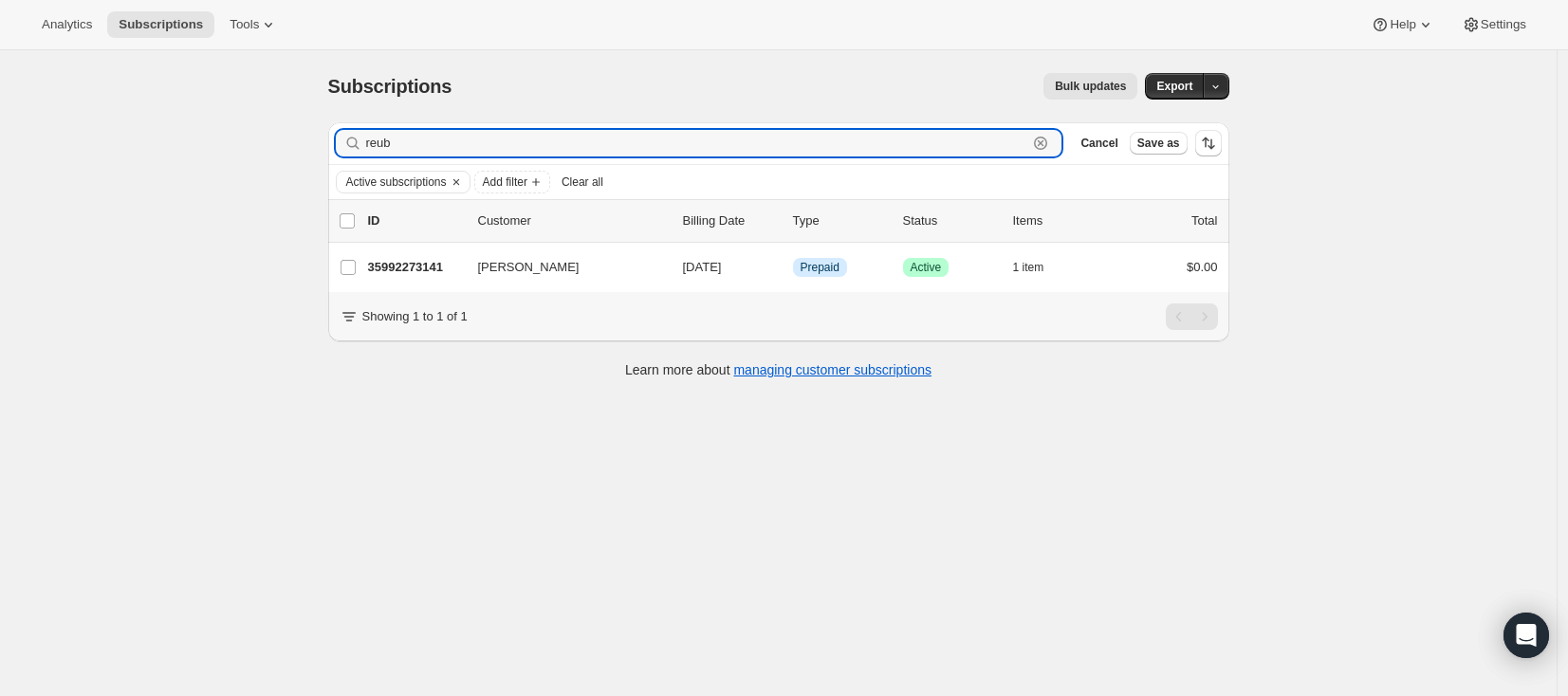 click 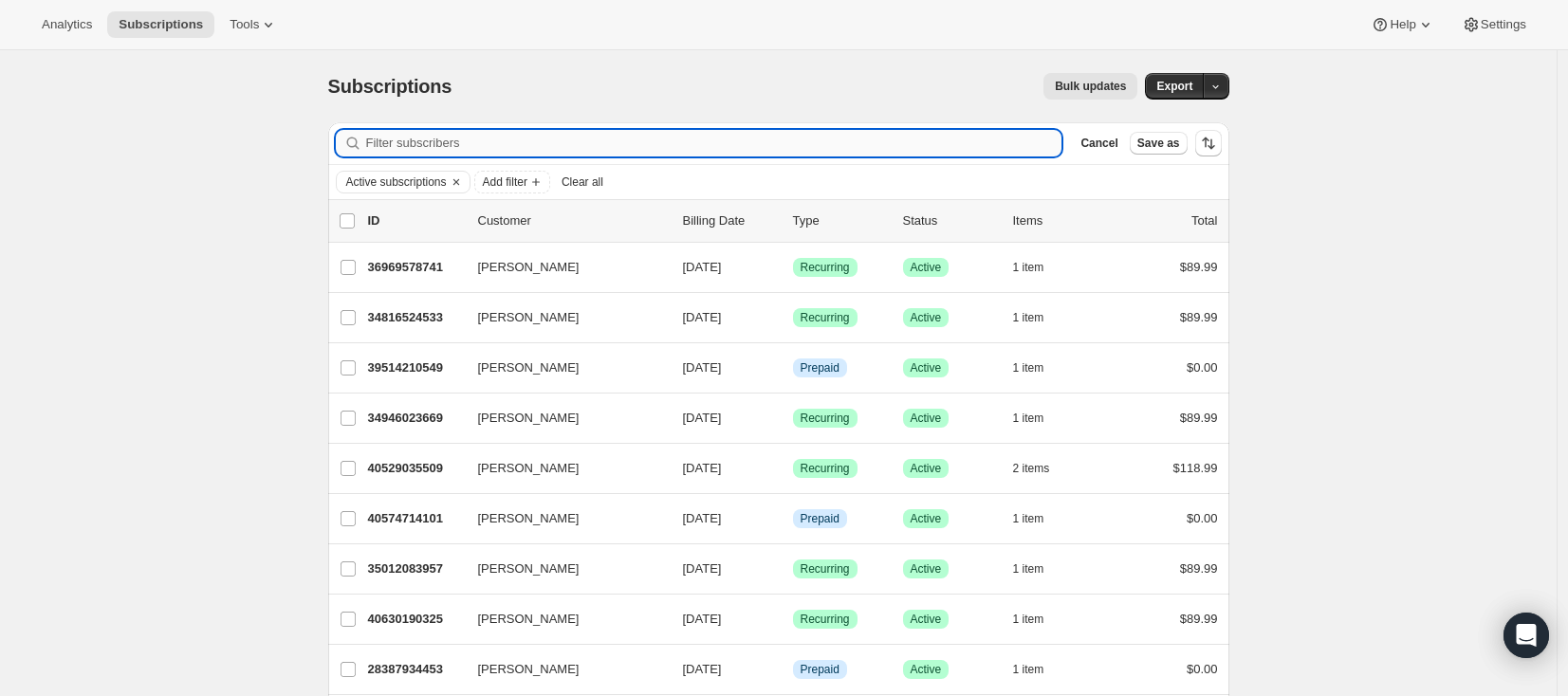 click on "Filter subscribers" at bounding box center (714, 143) 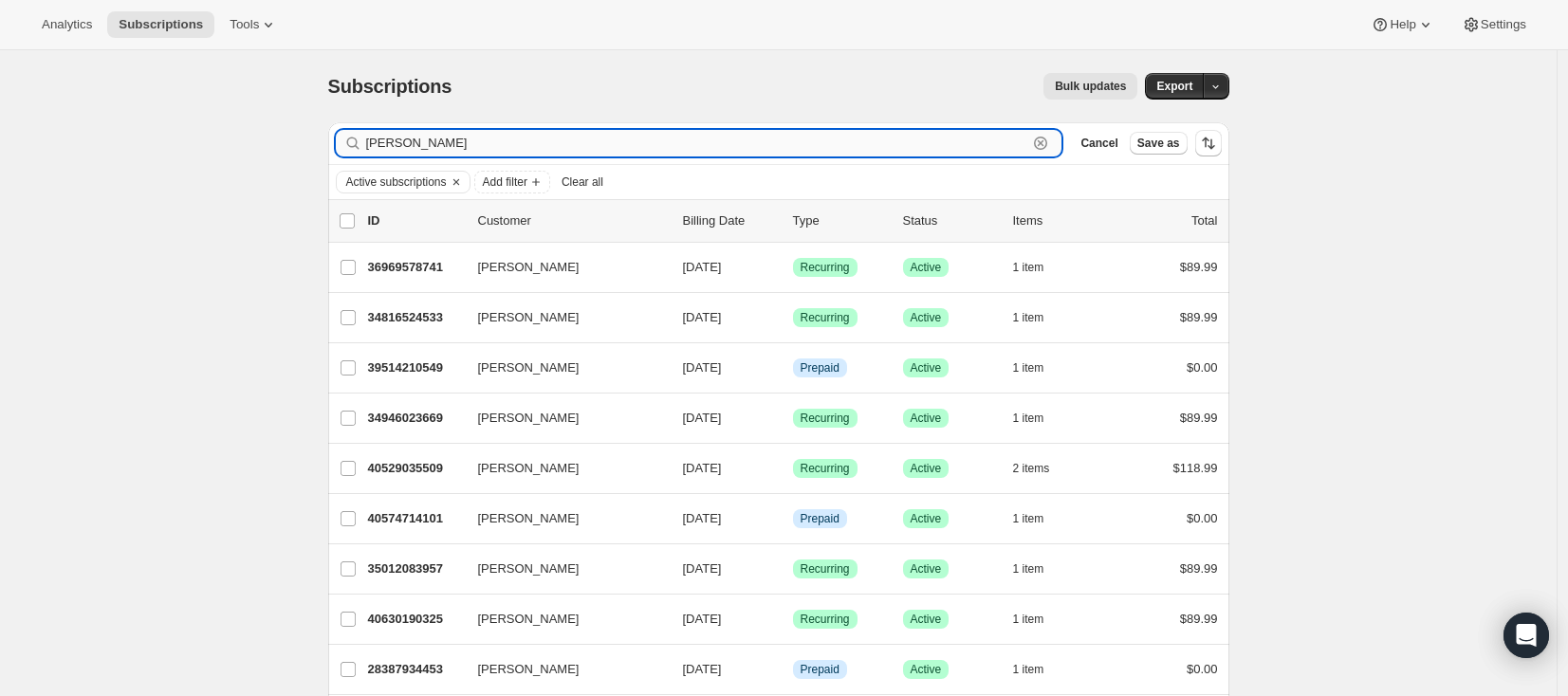 type on "randi" 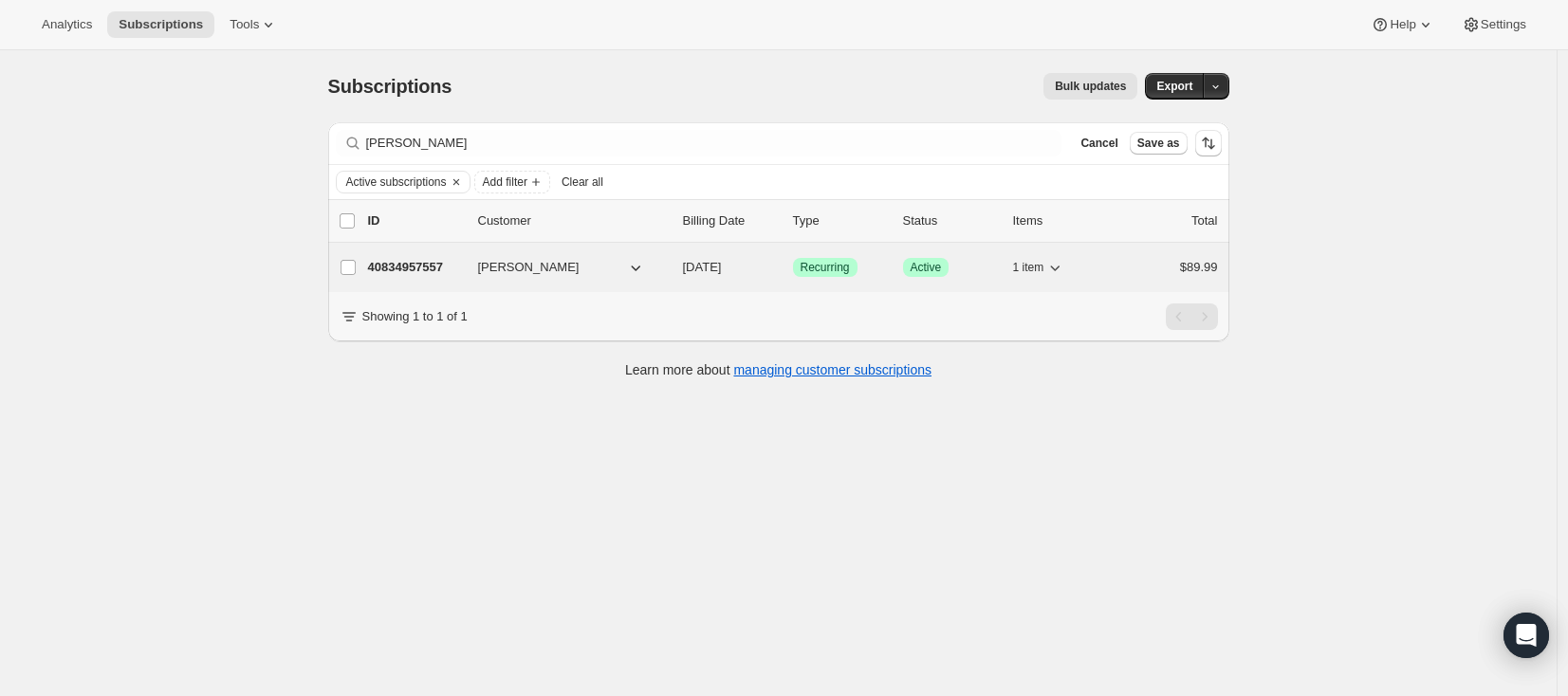 click on "40834957557" at bounding box center [415, 267] 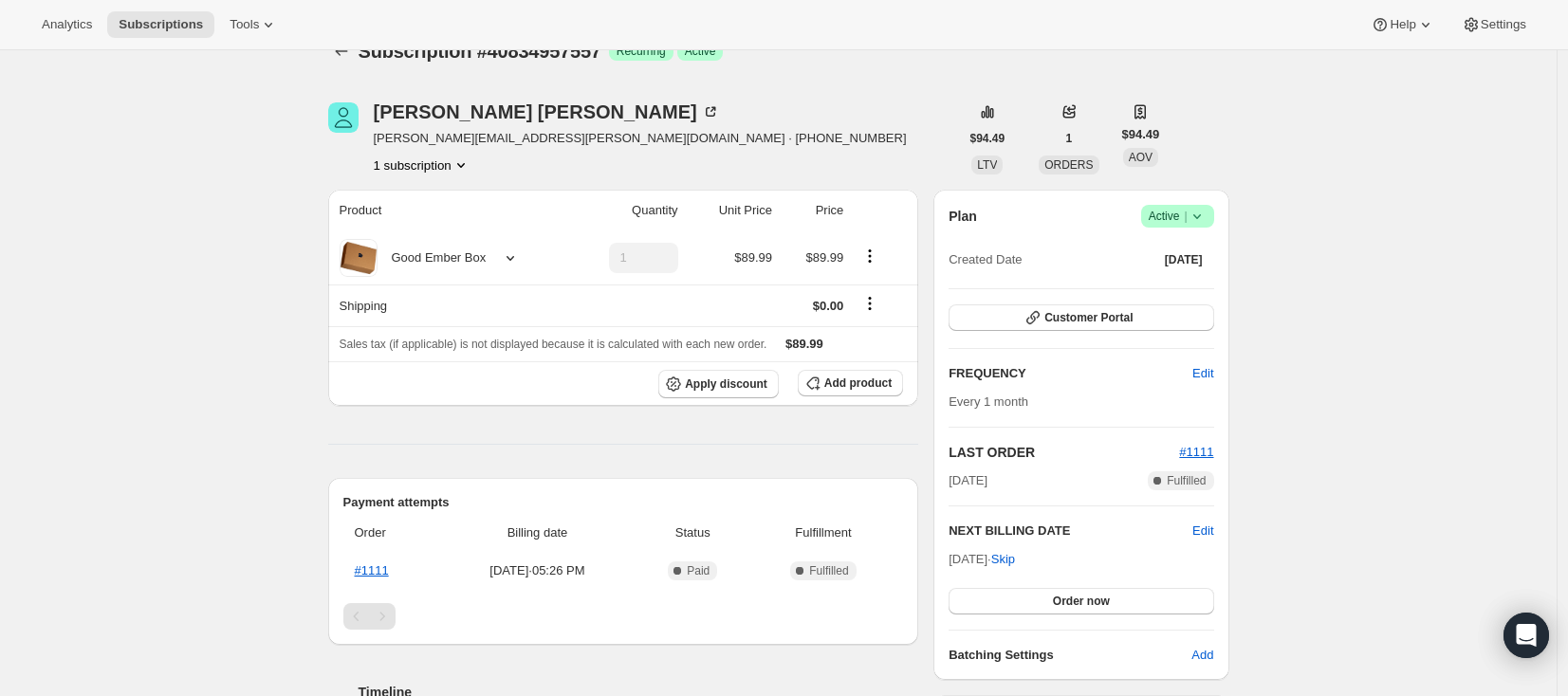 scroll, scrollTop: 0, scrollLeft: 0, axis: both 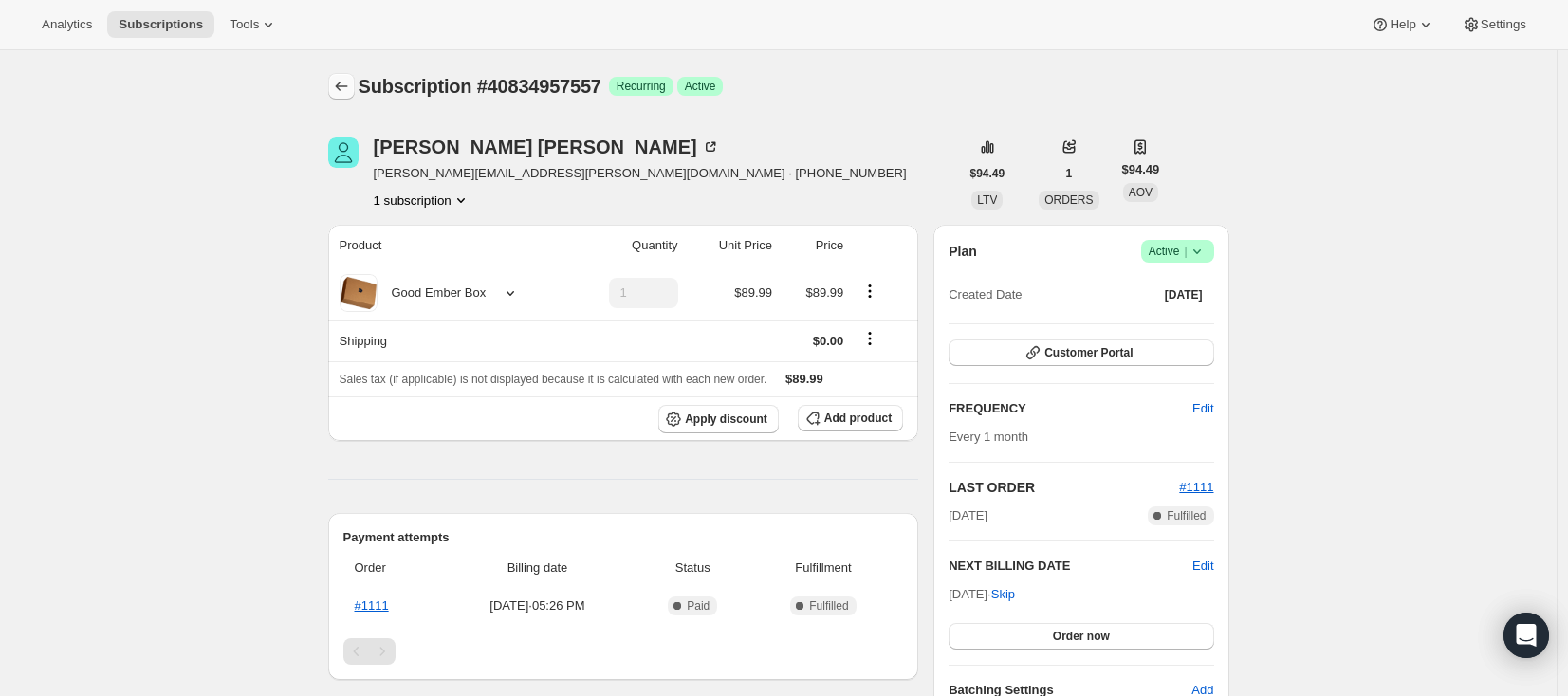 click 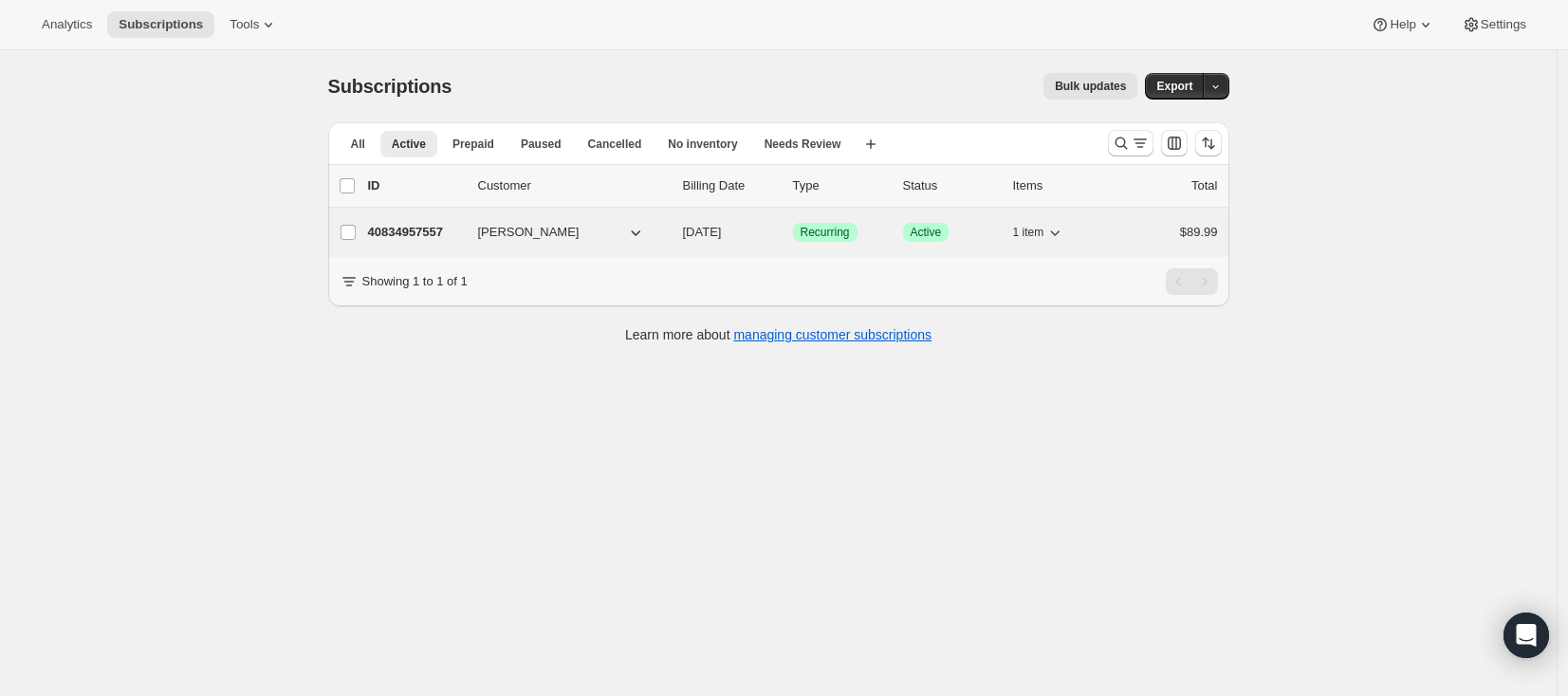 click on "40834957557" at bounding box center [415, 232] 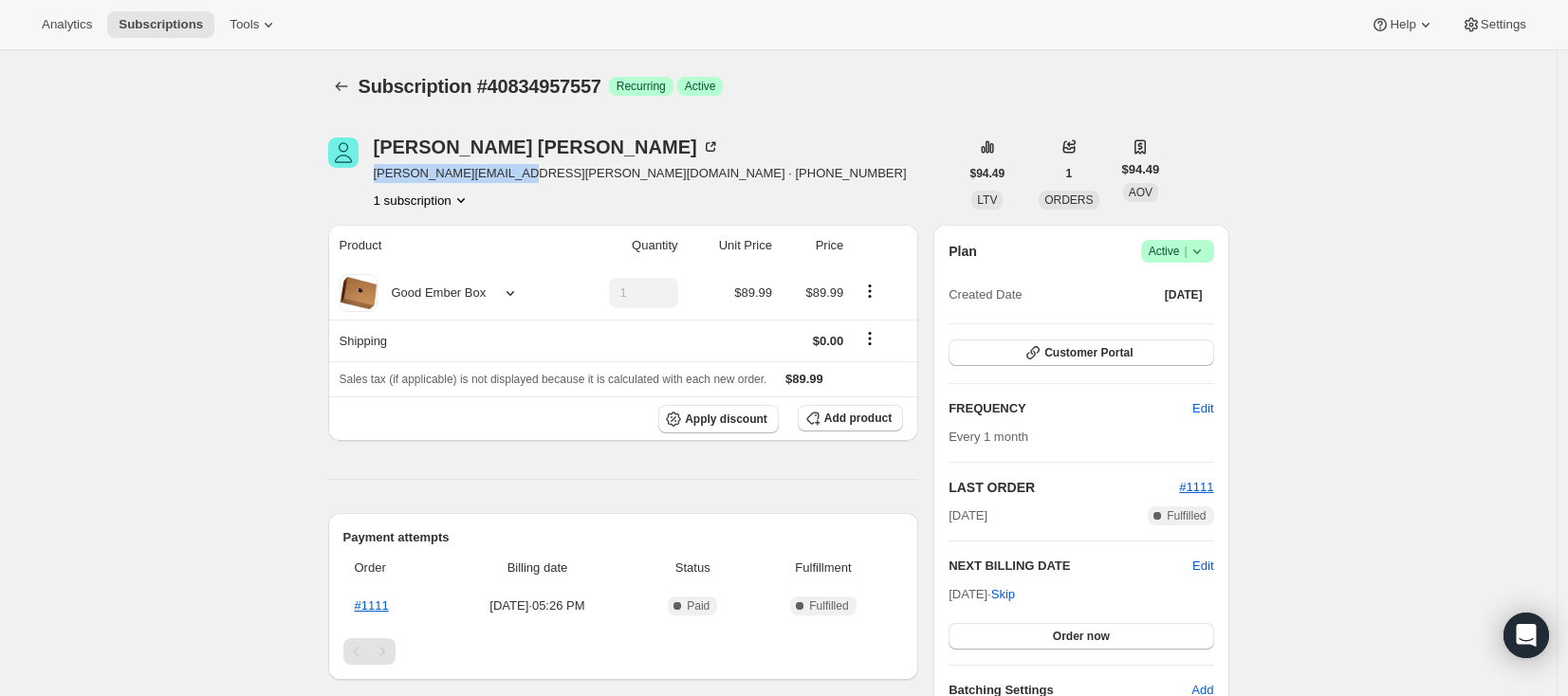 drag, startPoint x: 378, startPoint y: 174, endPoint x: 524, endPoint y: 175, distance: 146.00342 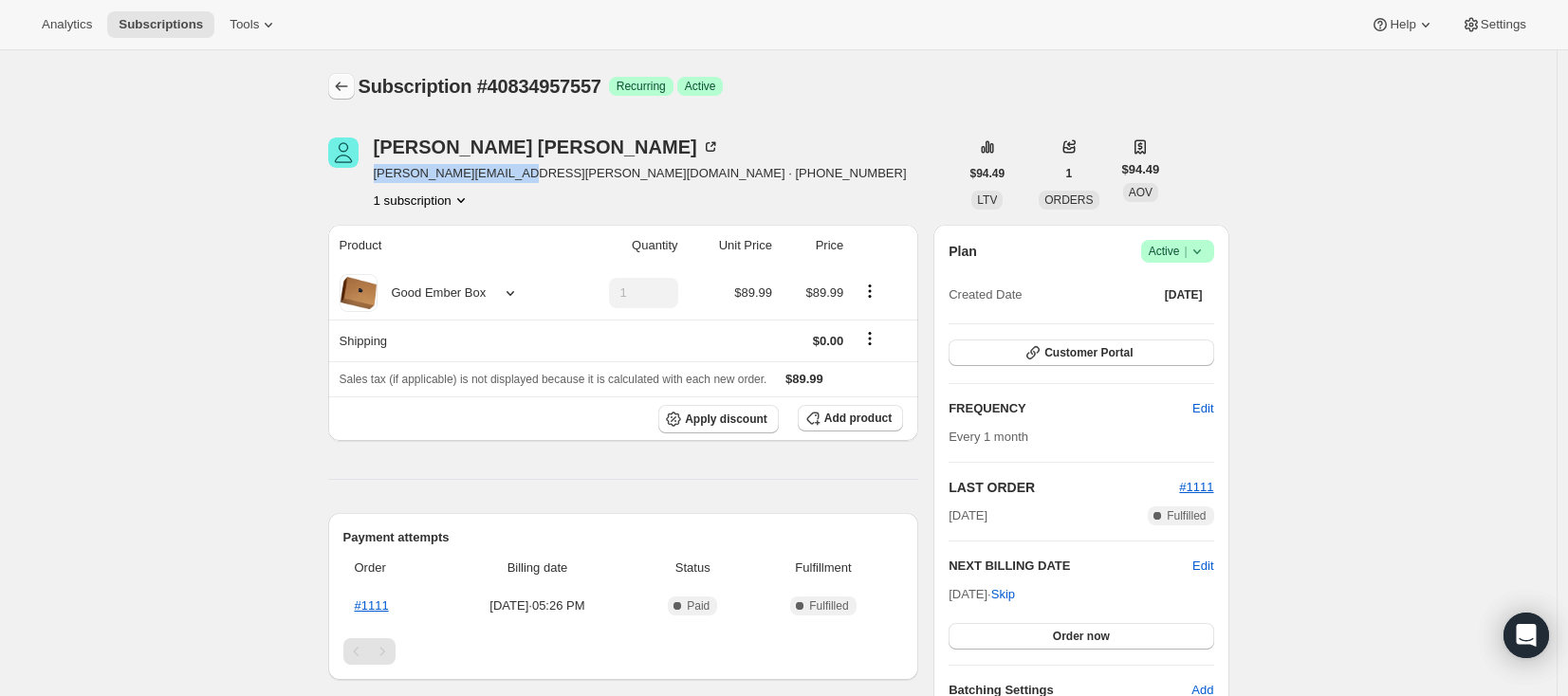 click 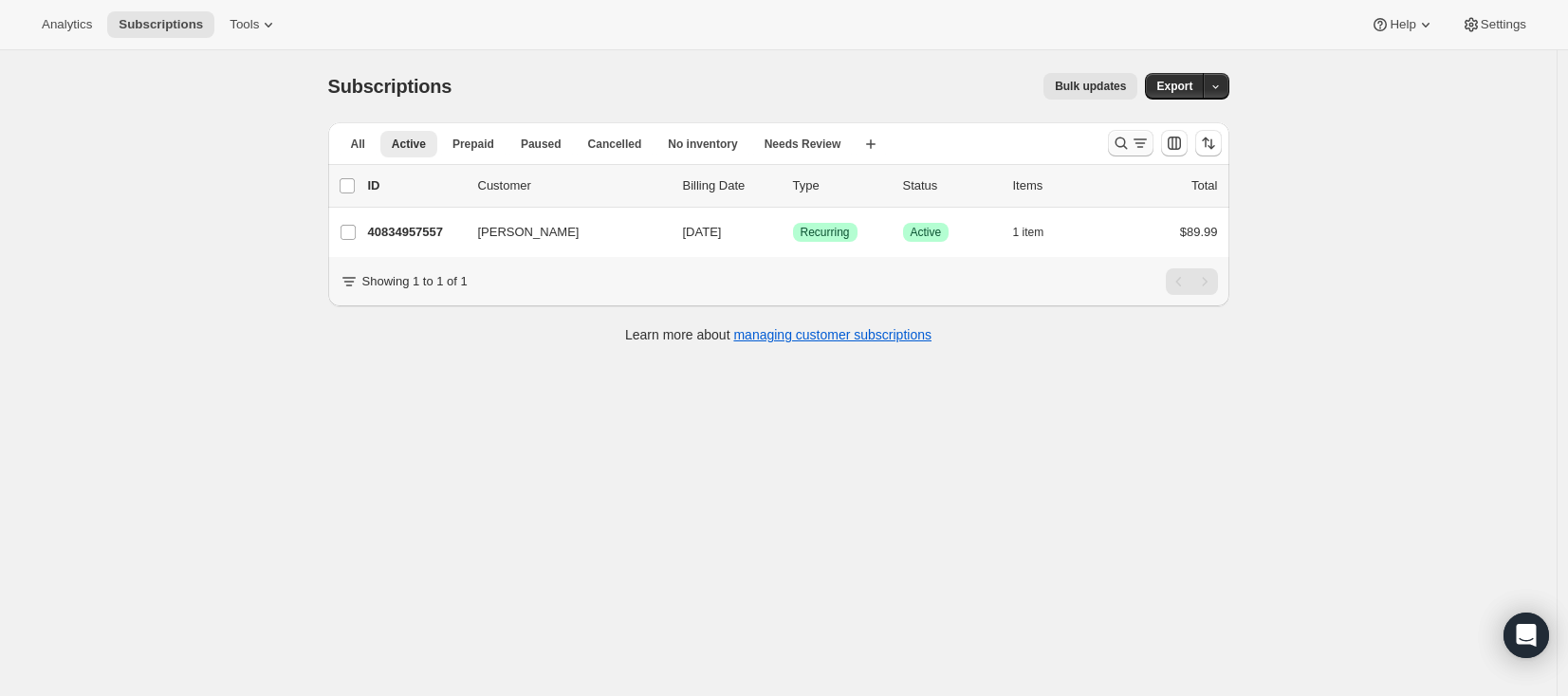 click 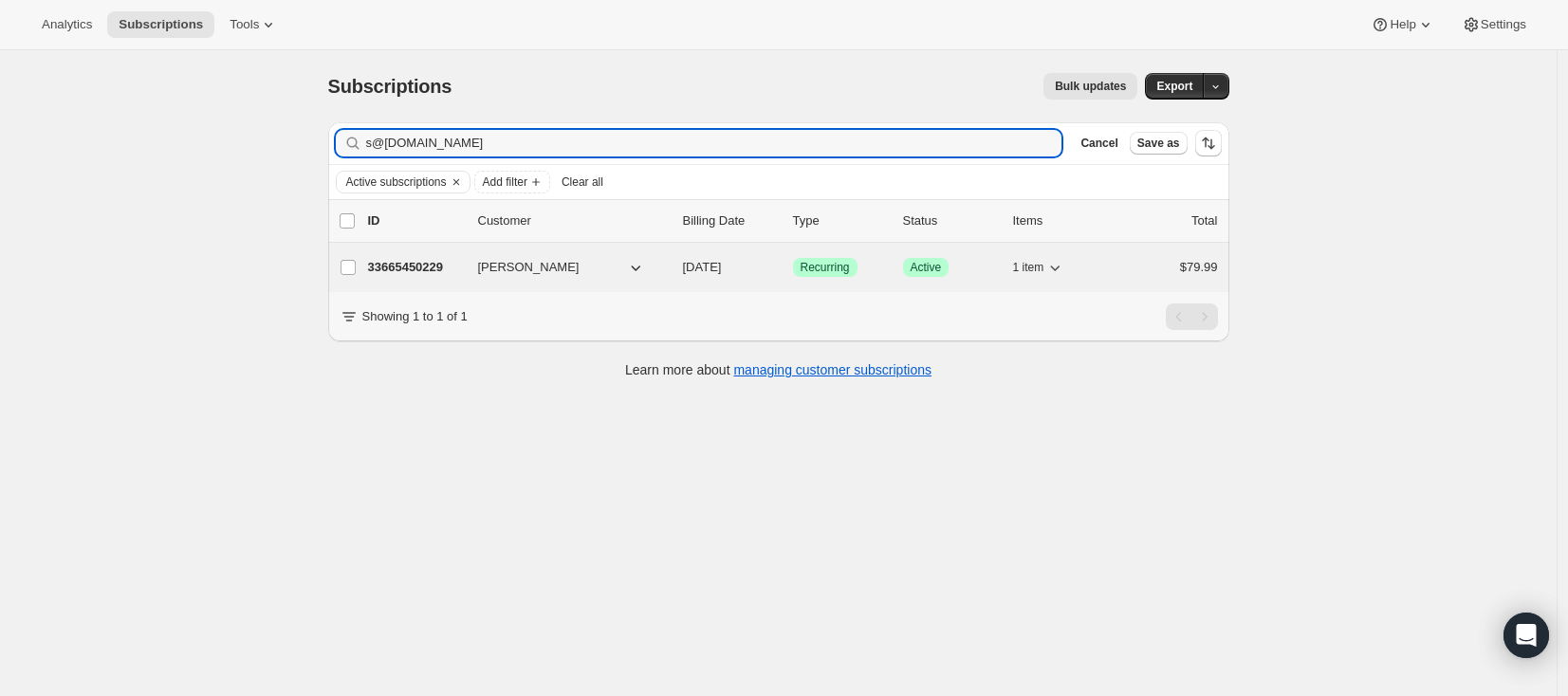 type on "s@solomons.ca" 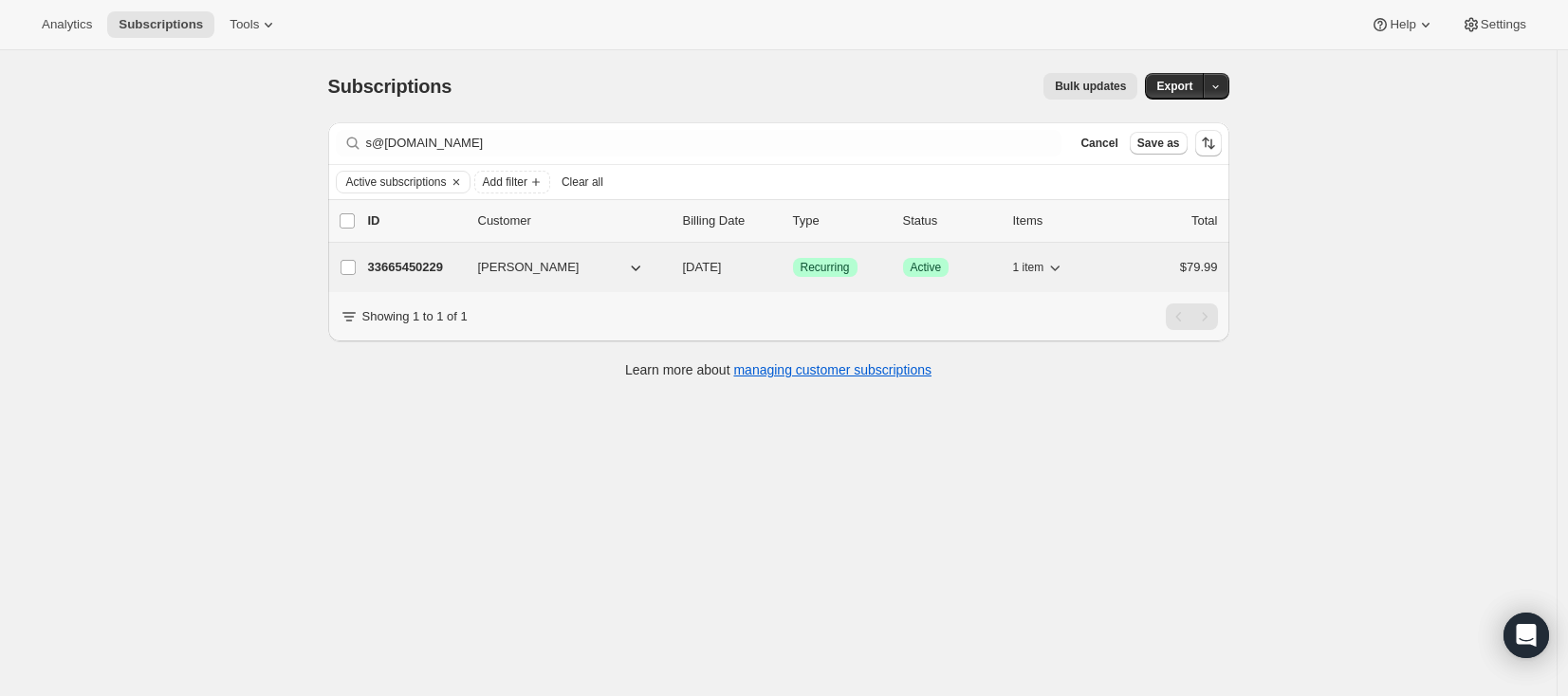 click on "33665450229" at bounding box center [415, 267] 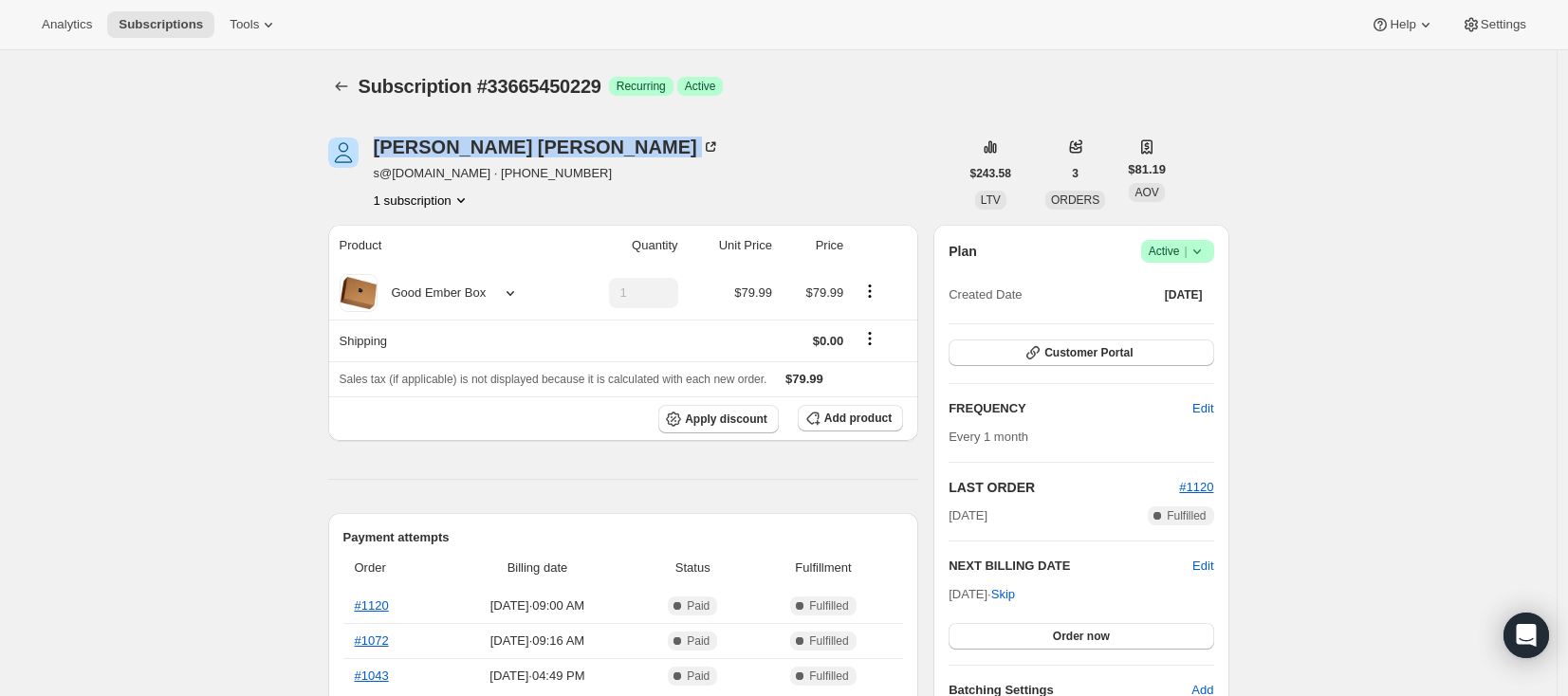 drag, startPoint x: 617, startPoint y: 133, endPoint x: 507, endPoint y: 163, distance: 114.01754 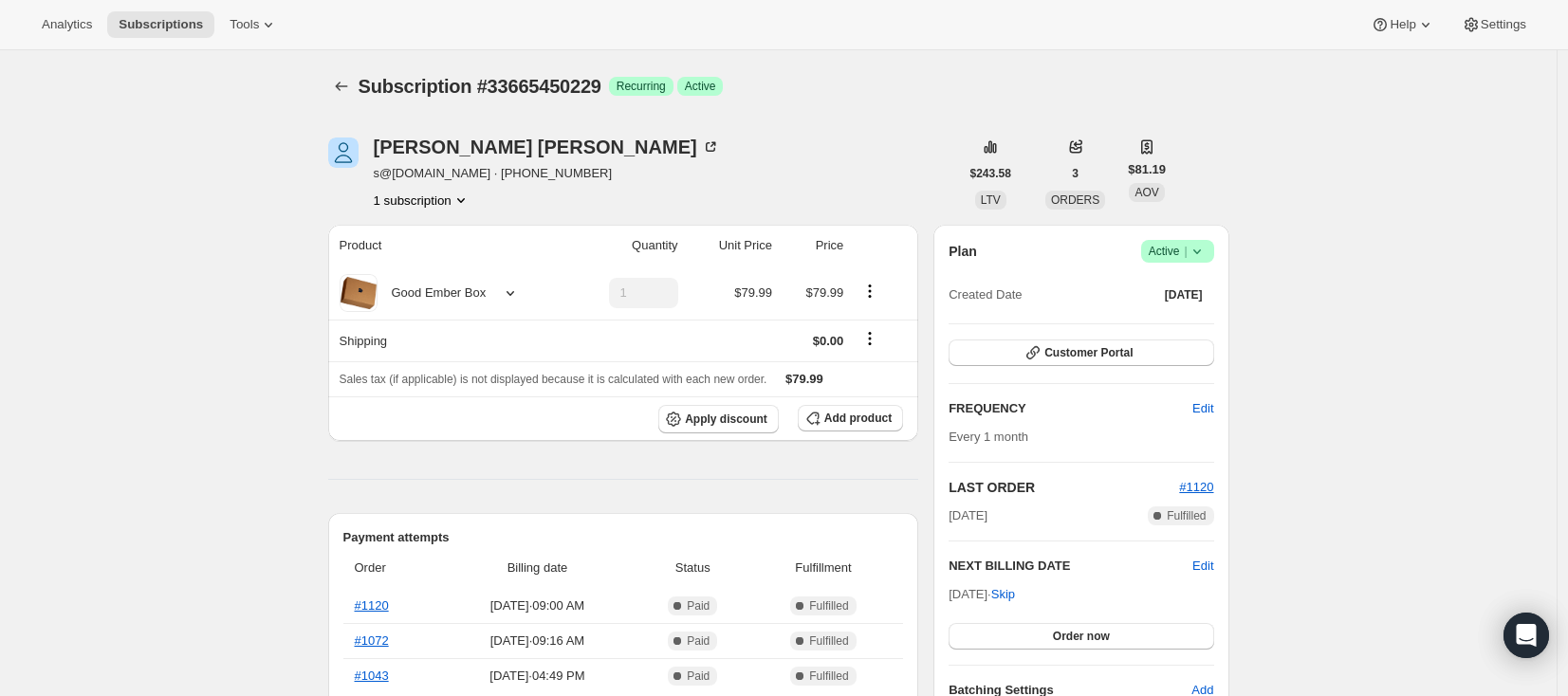 click on "Subscription #33665450229. This page is ready Subscription #33665450229 Success Recurring Success Active Solomon   Siegel s@solomons.ca · +12508855579 1 subscription $243.58 LTV 3 ORDERS $81.19 AOV Product Quantity Unit Price Price Good Ember Box 1 $79.99 $79.99 Shipping $0.00 Sales tax (if applicable) is not displayed because it is calculated with each new order.   $79.99 Apply discount Add product Payment attempts Order Billing date Status Fulfillment #1120 Jul 5, 2025  ·  09:00 AM  Complete Paid  Complete Fulfilled #1072 Jun 5, 2025  ·  09:16 AM  Complete Paid  Complete Fulfilled #1043 May 5, 2025  ·  04:49 PM  Complete Paid  Complete Fulfilled Timeline Jul 5, 2025 Triggered Shopify flow event for successful billing attempt. 09:00 AM Order processed successfully.  View order 09:00 AM Jun 30, 2025 Subscription reminder email sent via Awtomic SMS, Klaviyo. 09:00 AM Jun 10, 2025 Solomon Siegel skipped Box 3 on Good Ember Box via Customer Portal 05:11 PM 05:11 PM 05:11 PM Jun 5, 2025 09:16 AM View order |" at bounding box center (778, 904) 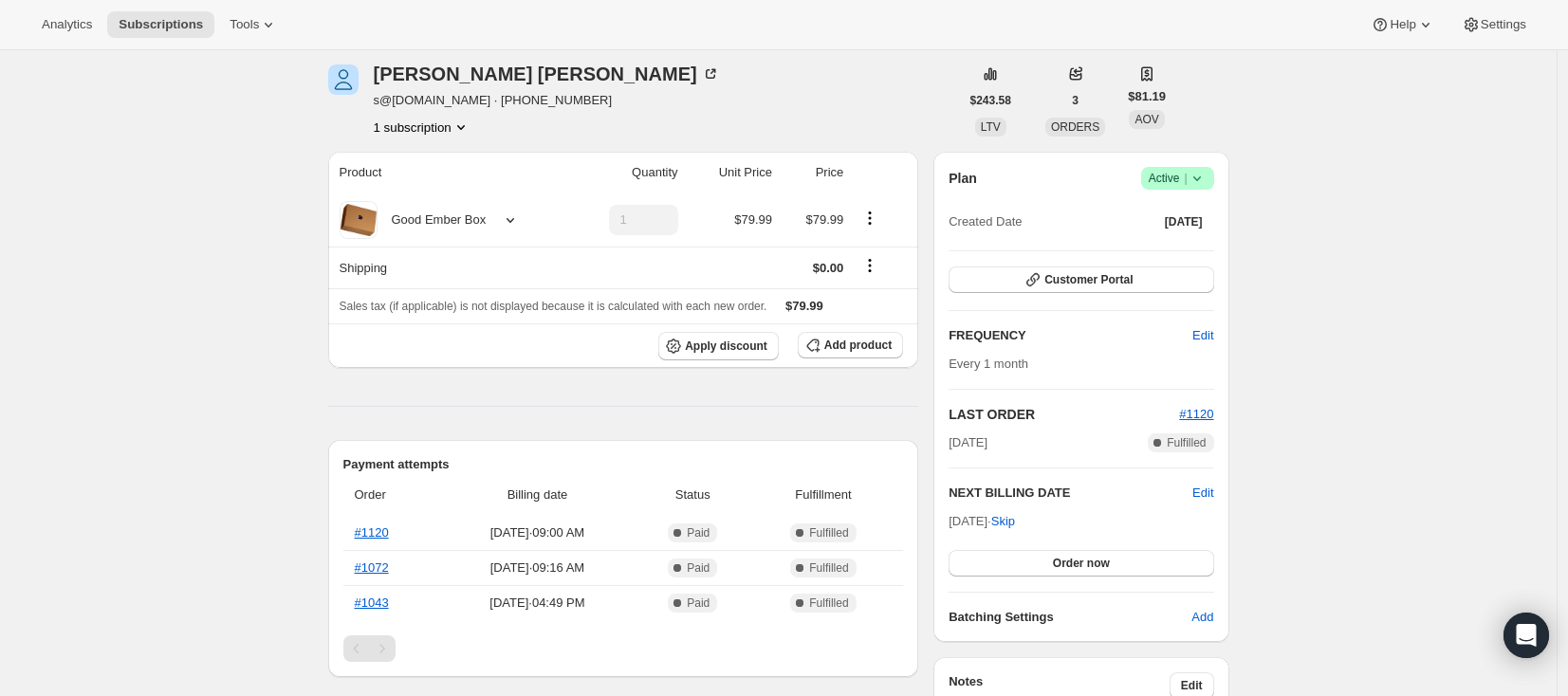 scroll, scrollTop: 111, scrollLeft: 0, axis: vertical 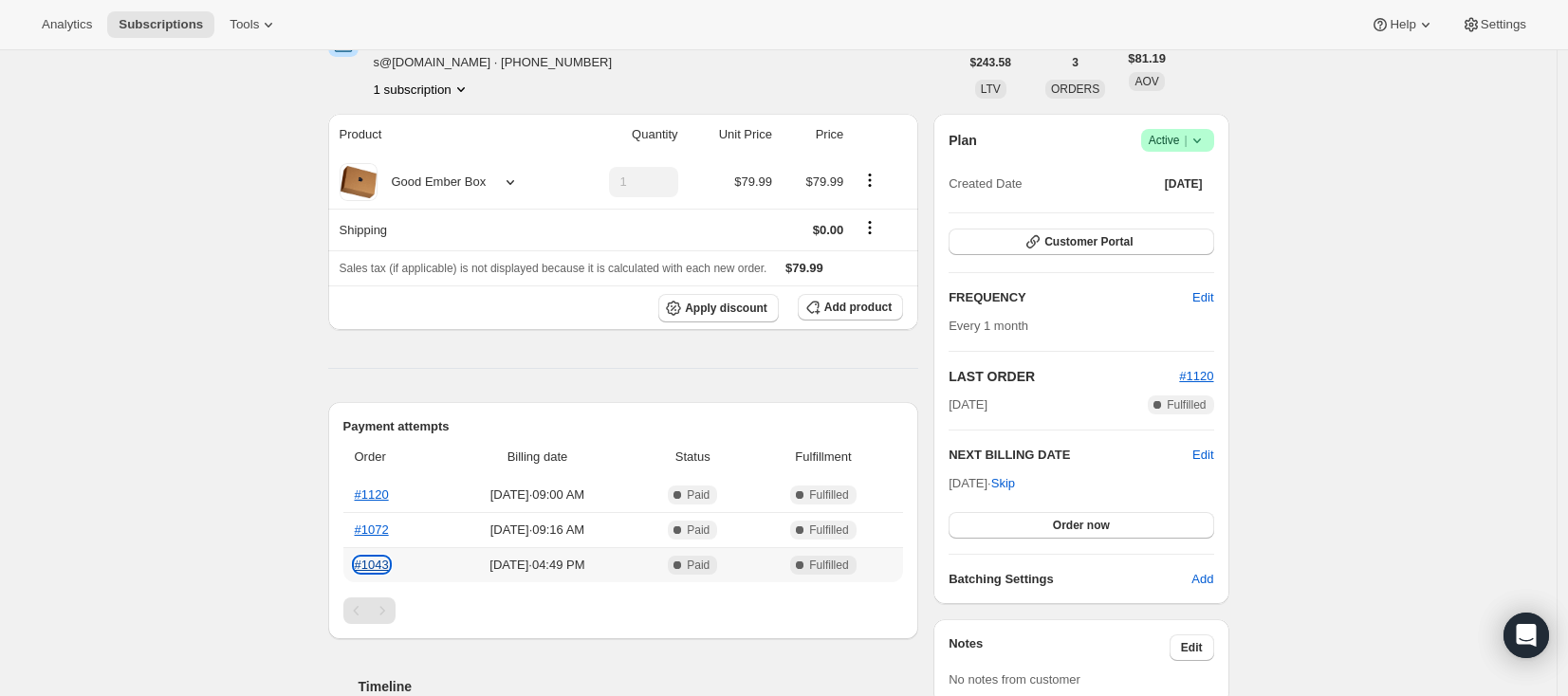 click on "#1043" at bounding box center [372, 564] 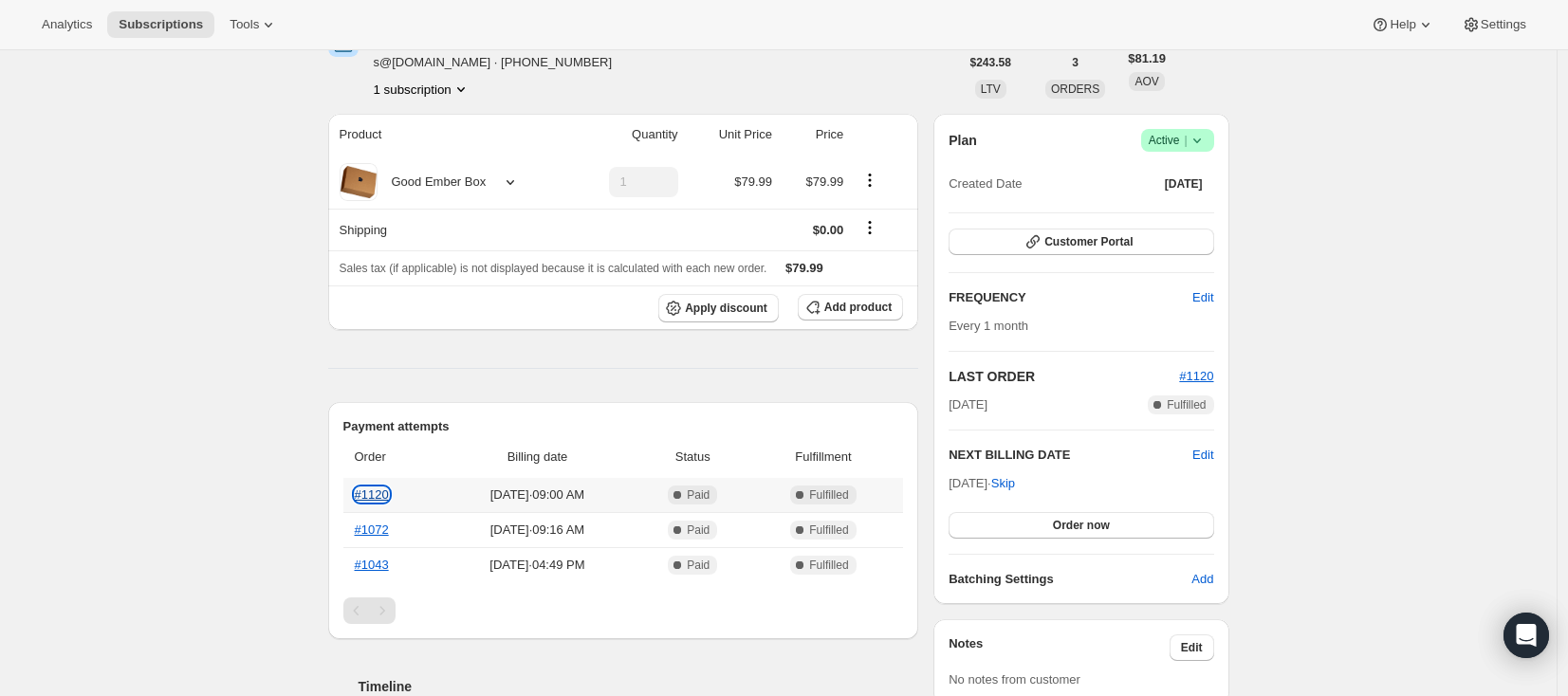 click on "#1120" at bounding box center [372, 494] 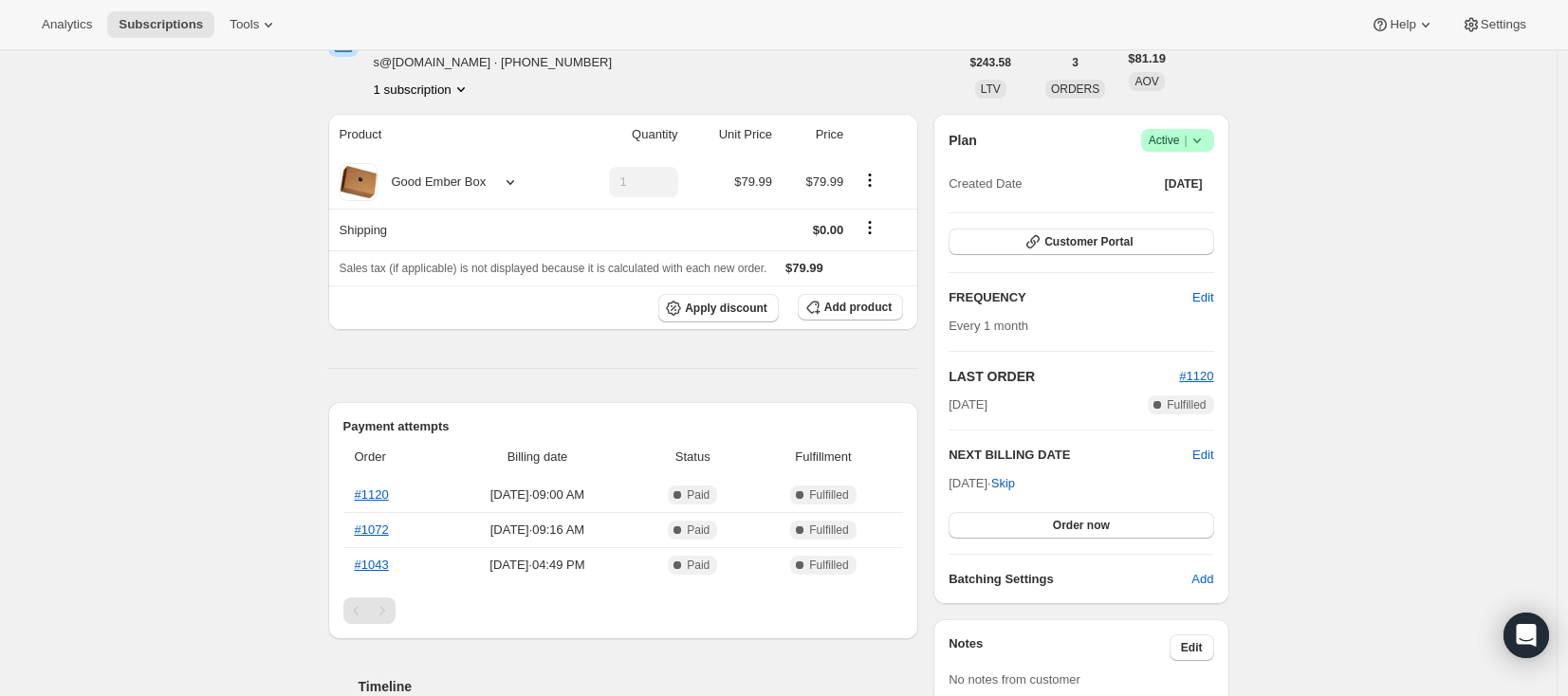 click on "Subscription #33665450229. This page is ready Subscription #33665450229 Success Recurring Success Active Solomon   Siegel s@solomons.ca · +12508855579 1 subscription $243.58 LTV 3 ORDERS $81.19 AOV Product Quantity Unit Price Price Good Ember Box 1 $79.99 $79.99 Shipping $0.00 Sales tax (if applicable) is not displayed because it is calculated with each new order.   $79.99 Apply discount Add product Payment attempts Order Billing date Status Fulfillment #1120 Jul 5, 2025  ·  09:00 AM  Complete Paid  Complete Fulfilled #1072 Jun 5, 2025  ·  09:16 AM  Complete Paid  Complete Fulfilled #1043 May 5, 2025  ·  04:49 PM  Complete Paid  Complete Fulfilled Timeline Jul 5, 2025 Triggered Shopify flow event for successful billing attempt. 09:00 AM Order processed successfully.  View order 09:00 AM Jun 30, 2025 Subscription reminder email sent via Awtomic SMS, Klaviyo. 09:00 AM Jun 10, 2025 Solomon Siegel skipped Box 3 on Good Ember Box via Customer Portal 05:11 PM 05:11 PM 05:11 PM Jun 5, 2025 09:16 AM View order |" at bounding box center [778, 793] 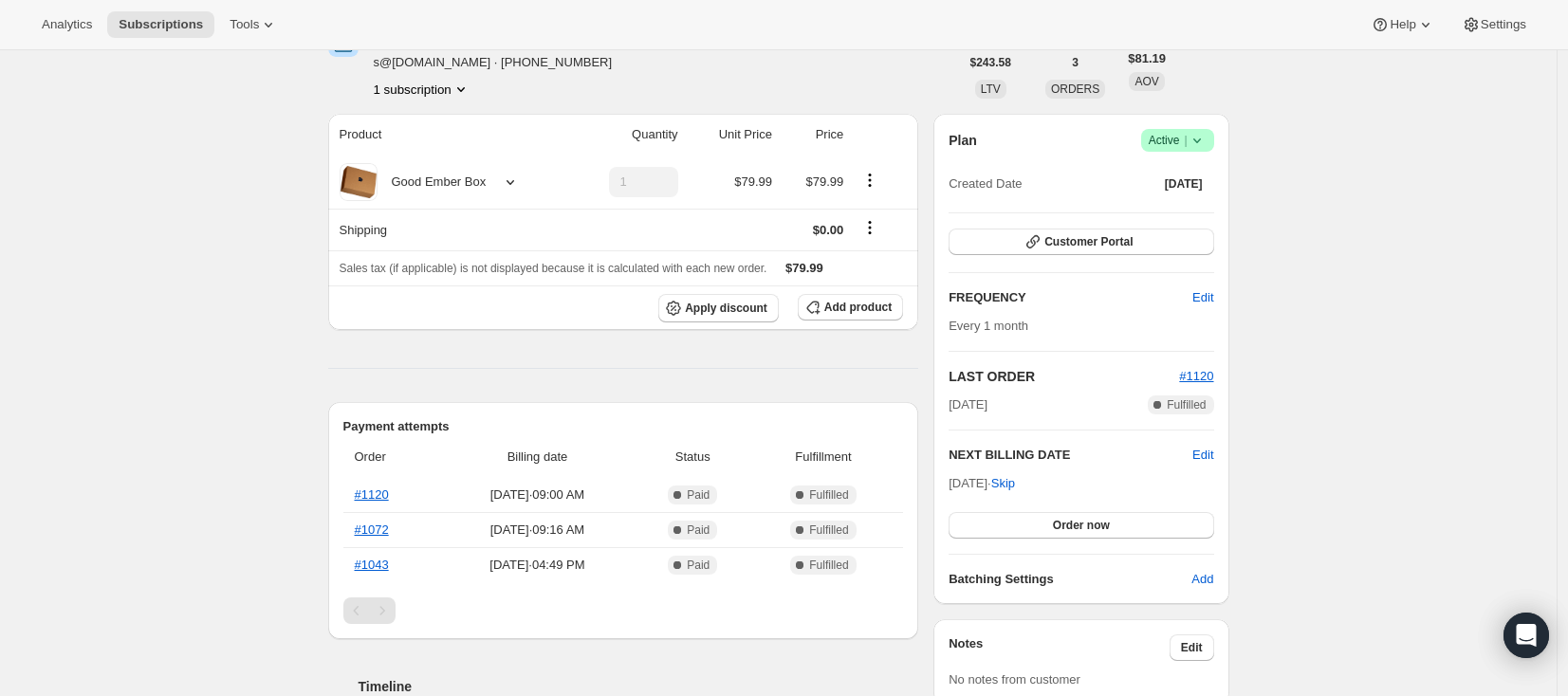 click on "Subscription #33665450229. This page is ready Subscription #33665450229 Success Recurring Success Active Solomon   Siegel s@solomons.ca · +12508855579 1 subscription $243.58 LTV 3 ORDERS $81.19 AOV Product Quantity Unit Price Price Good Ember Box 1 $79.99 $79.99 Shipping $0.00 Sales tax (if applicable) is not displayed because it is calculated with each new order.   $79.99 Apply discount Add product Payment attempts Order Billing date Status Fulfillment #1120 Jul 5, 2025  ·  09:00 AM  Complete Paid  Complete Fulfilled #1072 Jun 5, 2025  ·  09:16 AM  Complete Paid  Complete Fulfilled #1043 May 5, 2025  ·  04:49 PM  Complete Paid  Complete Fulfilled Timeline Jul 5, 2025 Triggered Shopify flow event for successful billing attempt. 09:00 AM Order processed successfully.  View order 09:00 AM Jun 30, 2025 Subscription reminder email sent via Awtomic SMS, Klaviyo. 09:00 AM Jun 10, 2025 Solomon Siegel skipped Box 3 on Good Ember Box via Customer Portal 05:11 PM 05:11 PM 05:11 PM Jun 5, 2025 09:16 AM View order |" at bounding box center [778, 793] 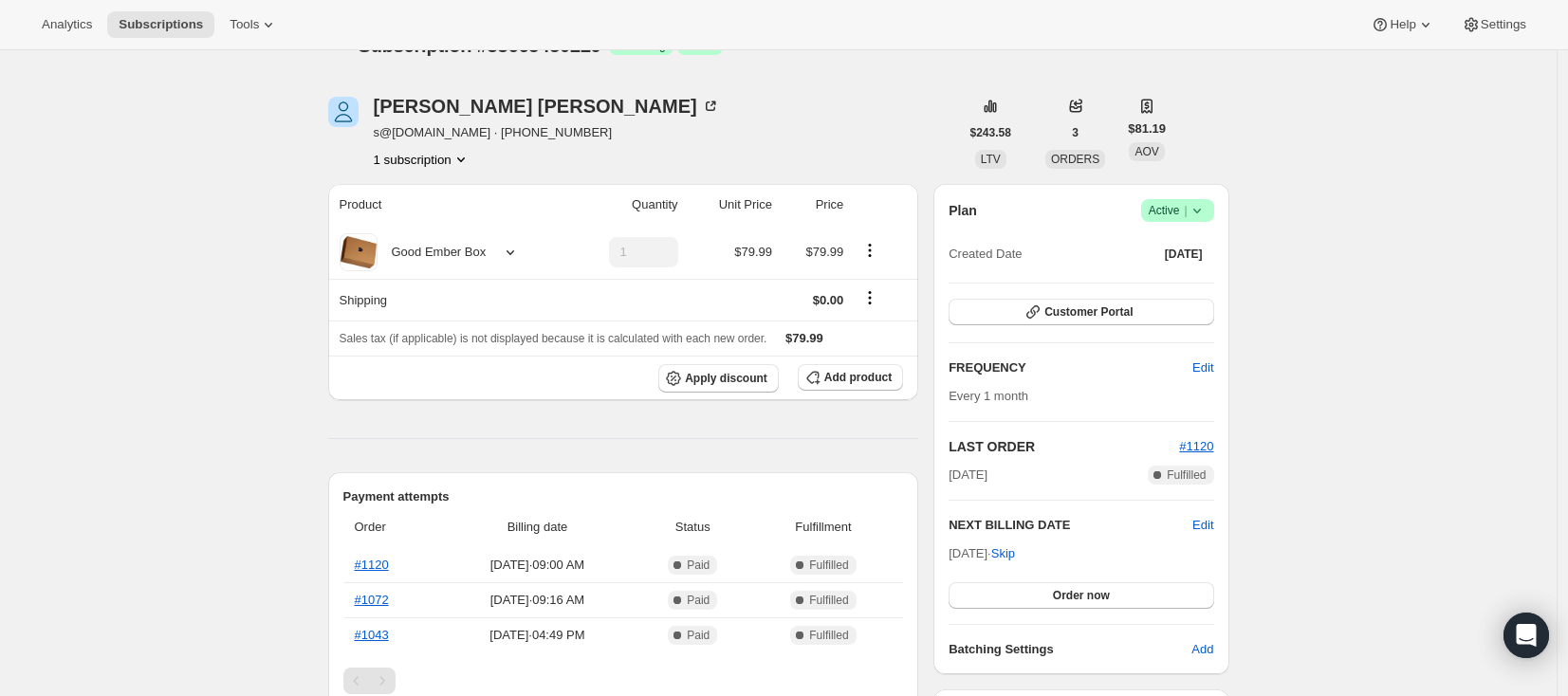 scroll, scrollTop: 0, scrollLeft: 0, axis: both 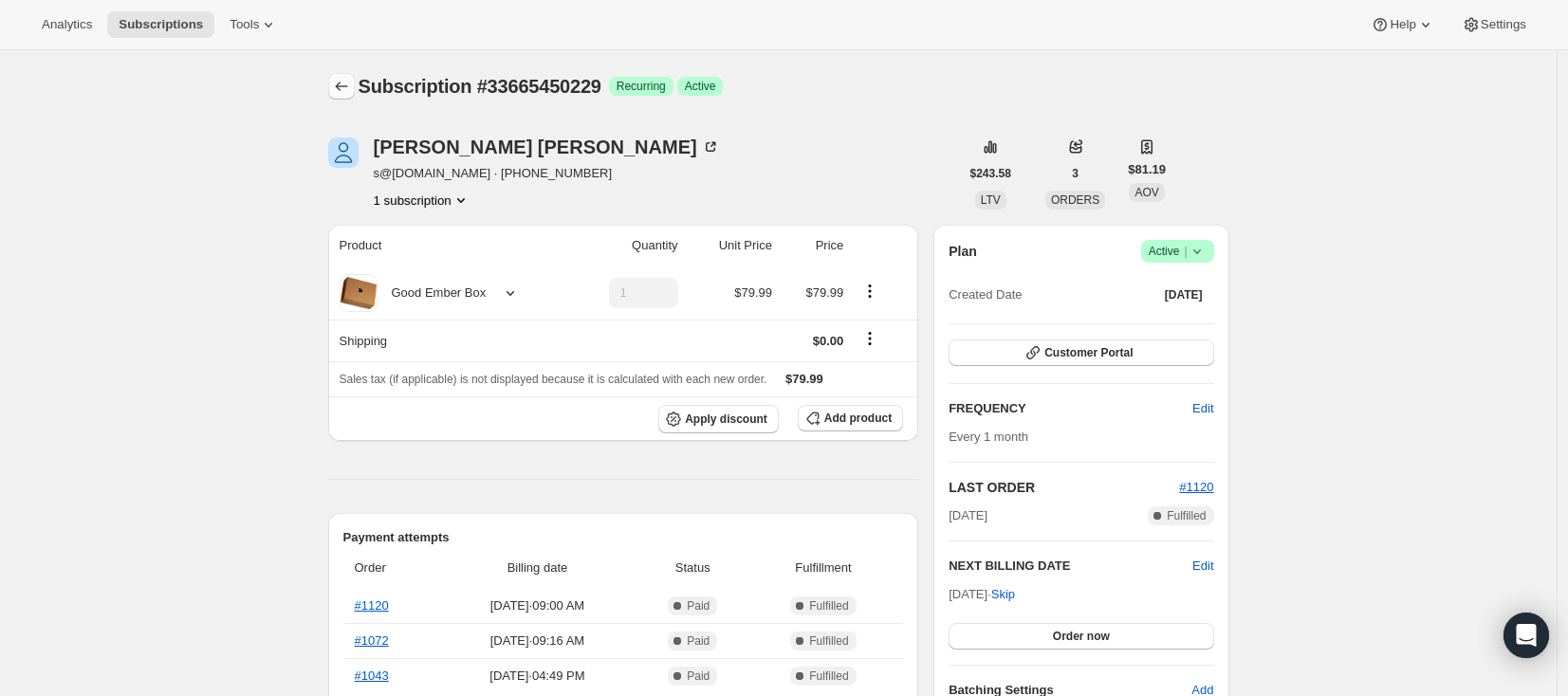 click 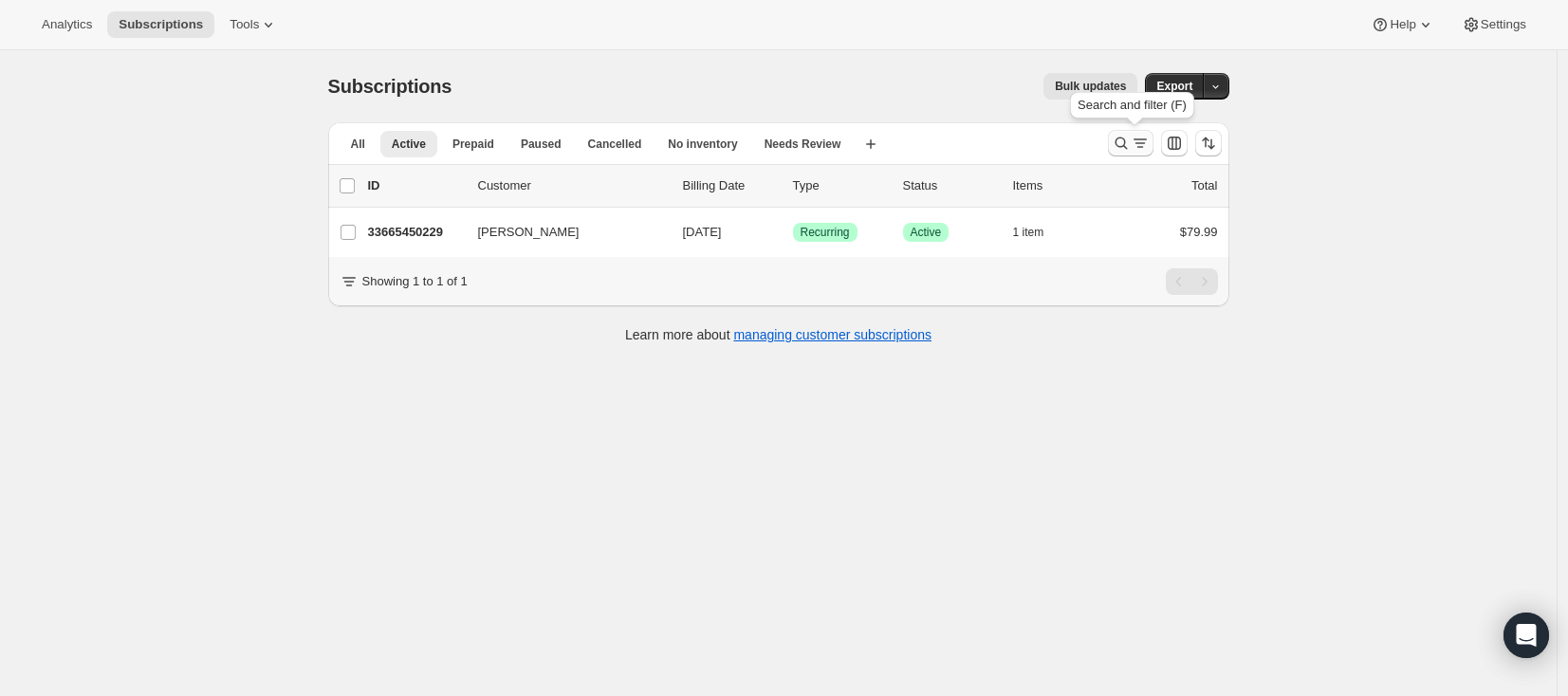 click 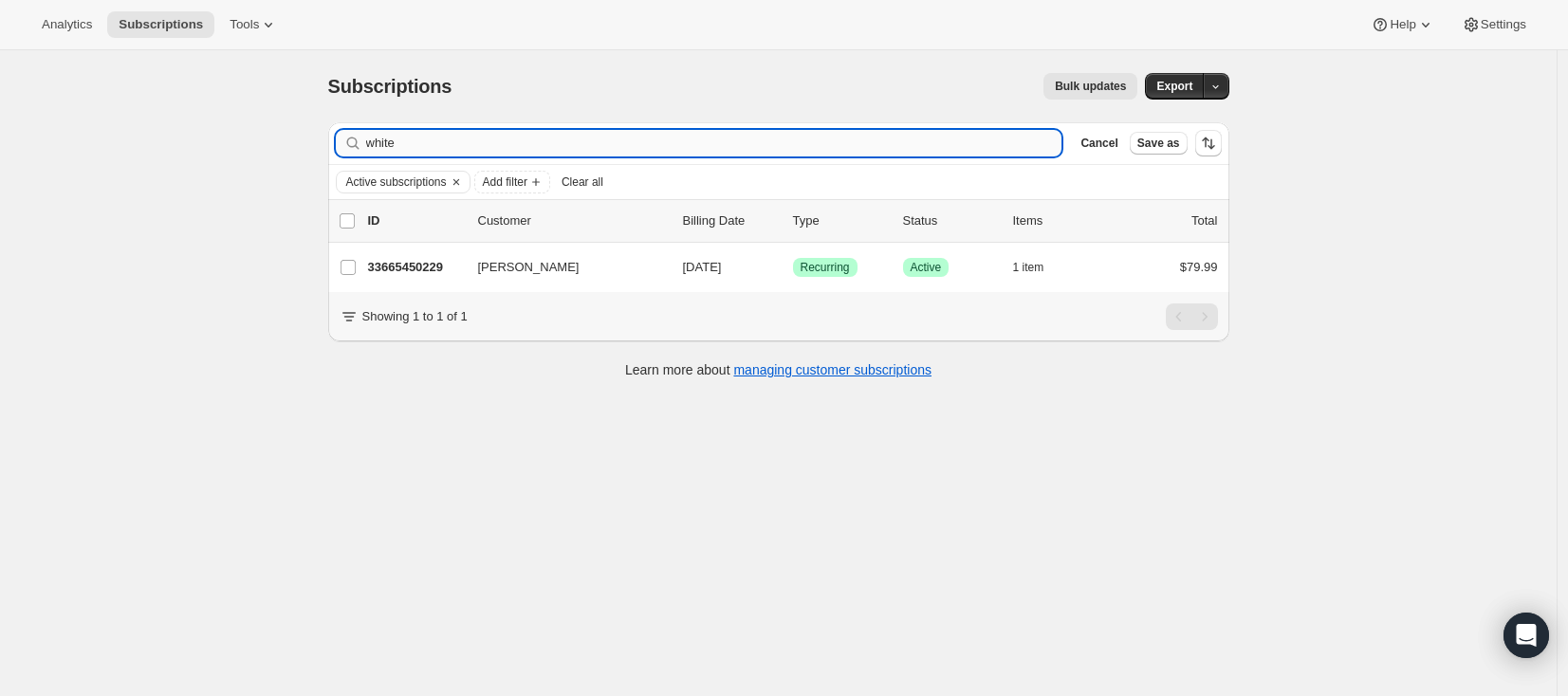 type on "white" 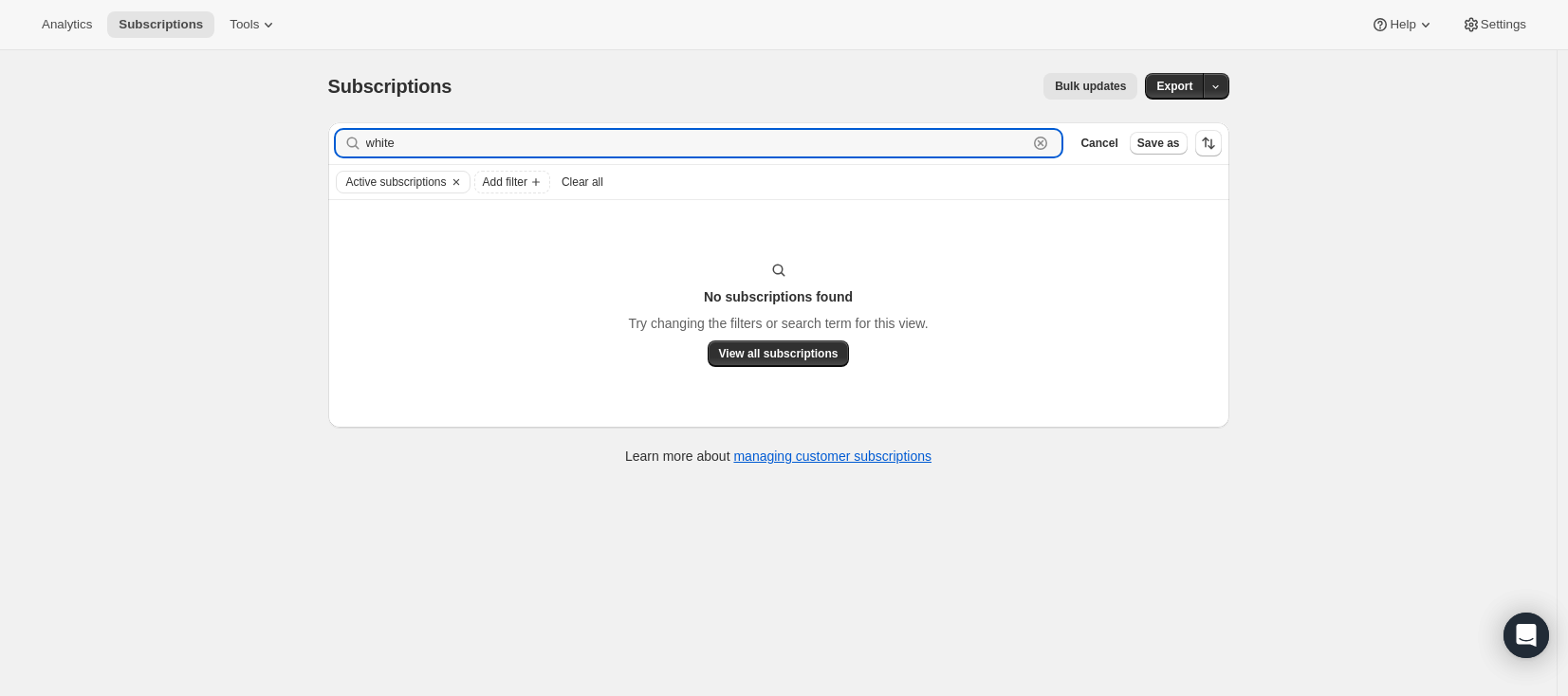 drag, startPoint x: 419, startPoint y: 150, endPoint x: 360, endPoint y: 137, distance: 60.41523 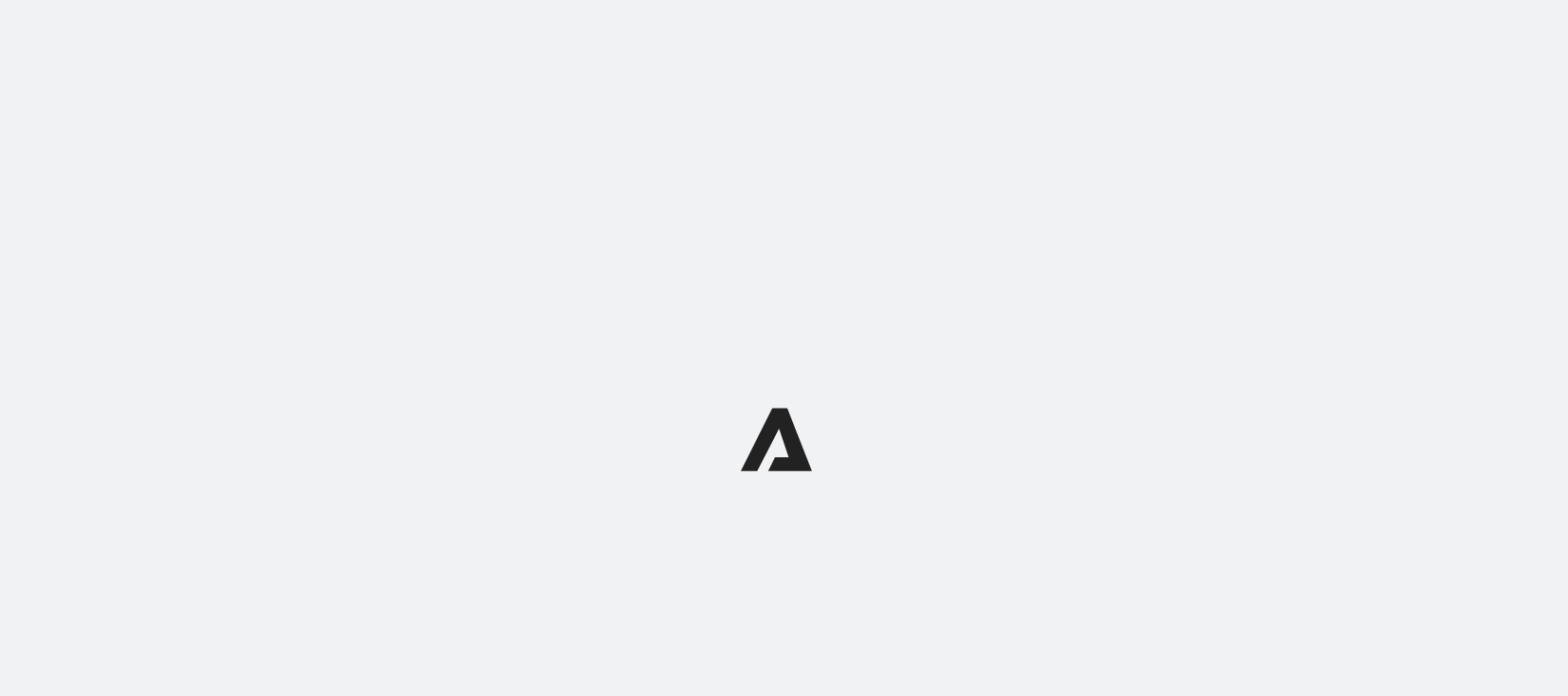 scroll, scrollTop: 0, scrollLeft: 0, axis: both 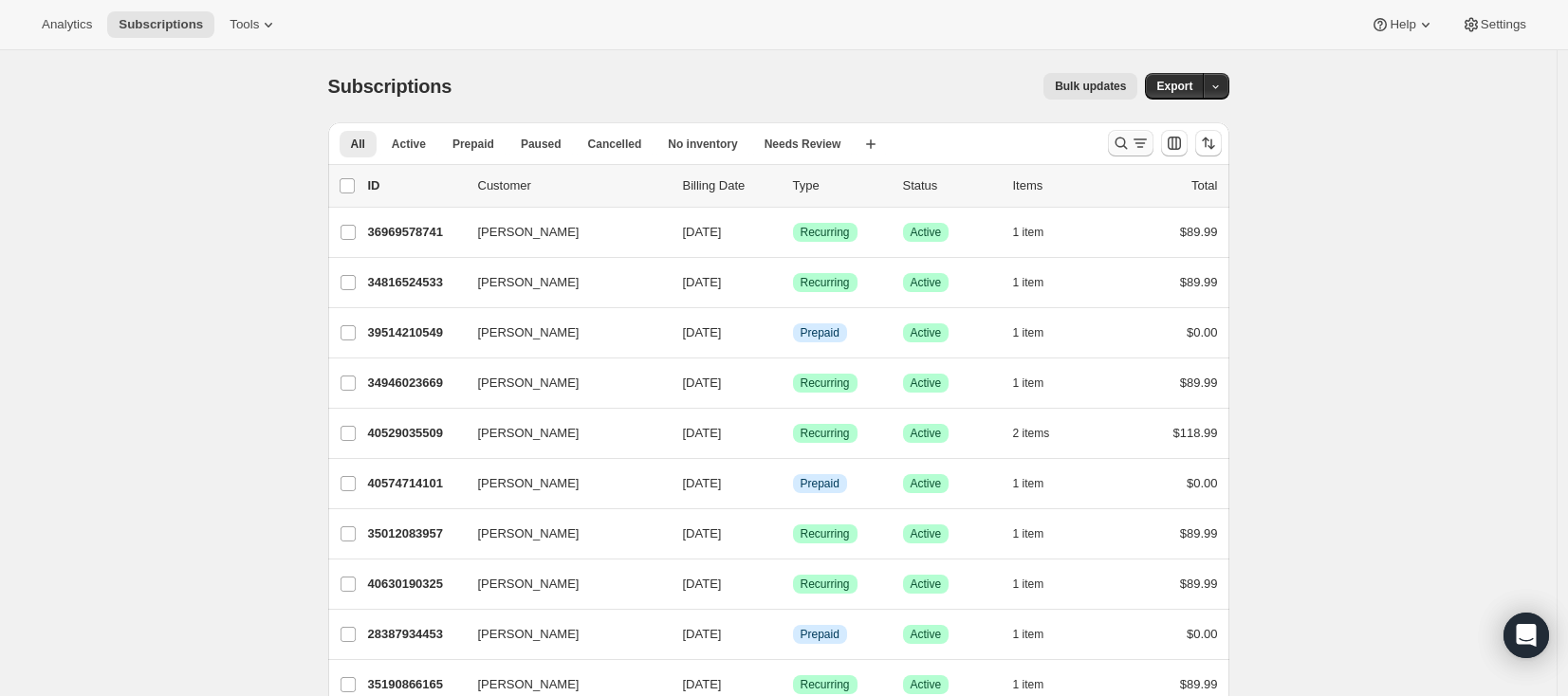 click 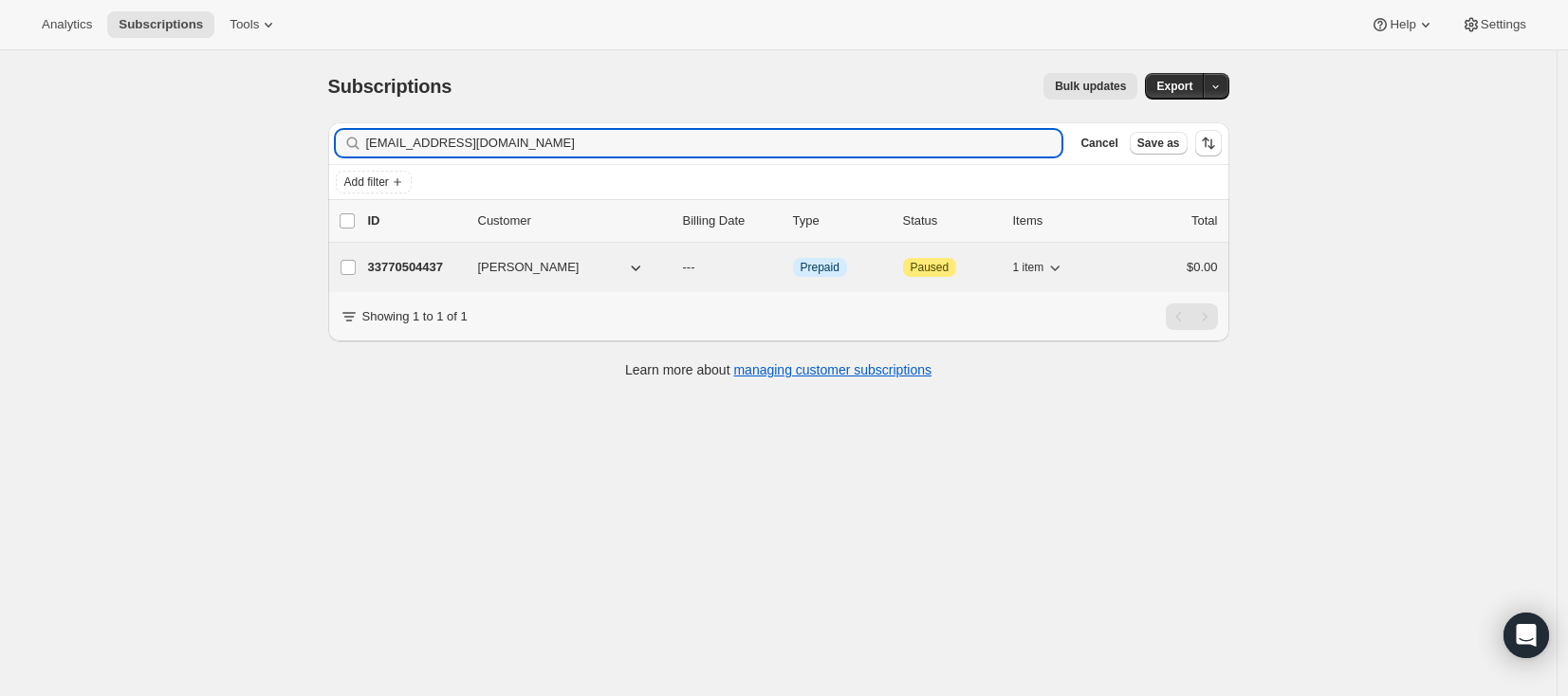 type on "jbradleywhite14@gmail.com" 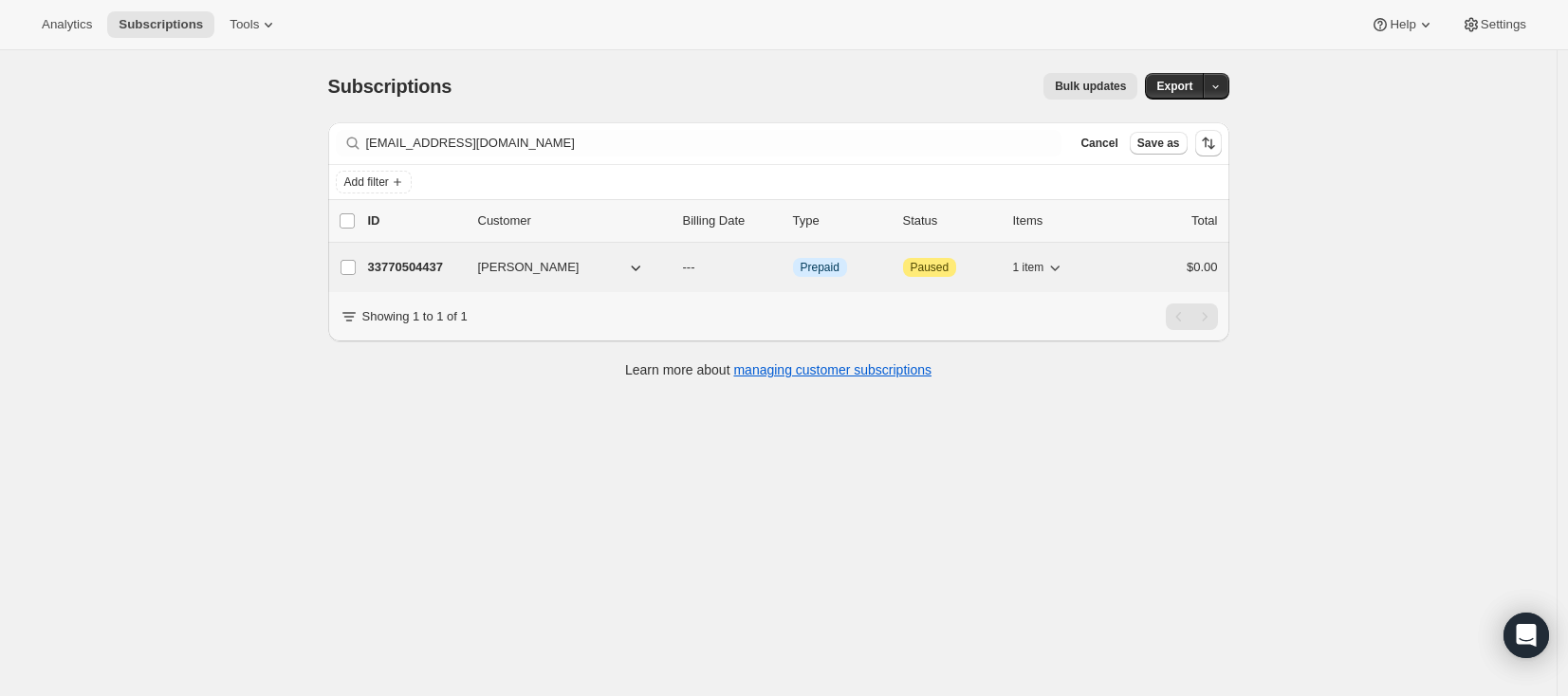 click on "33770504437" at bounding box center [415, 267] 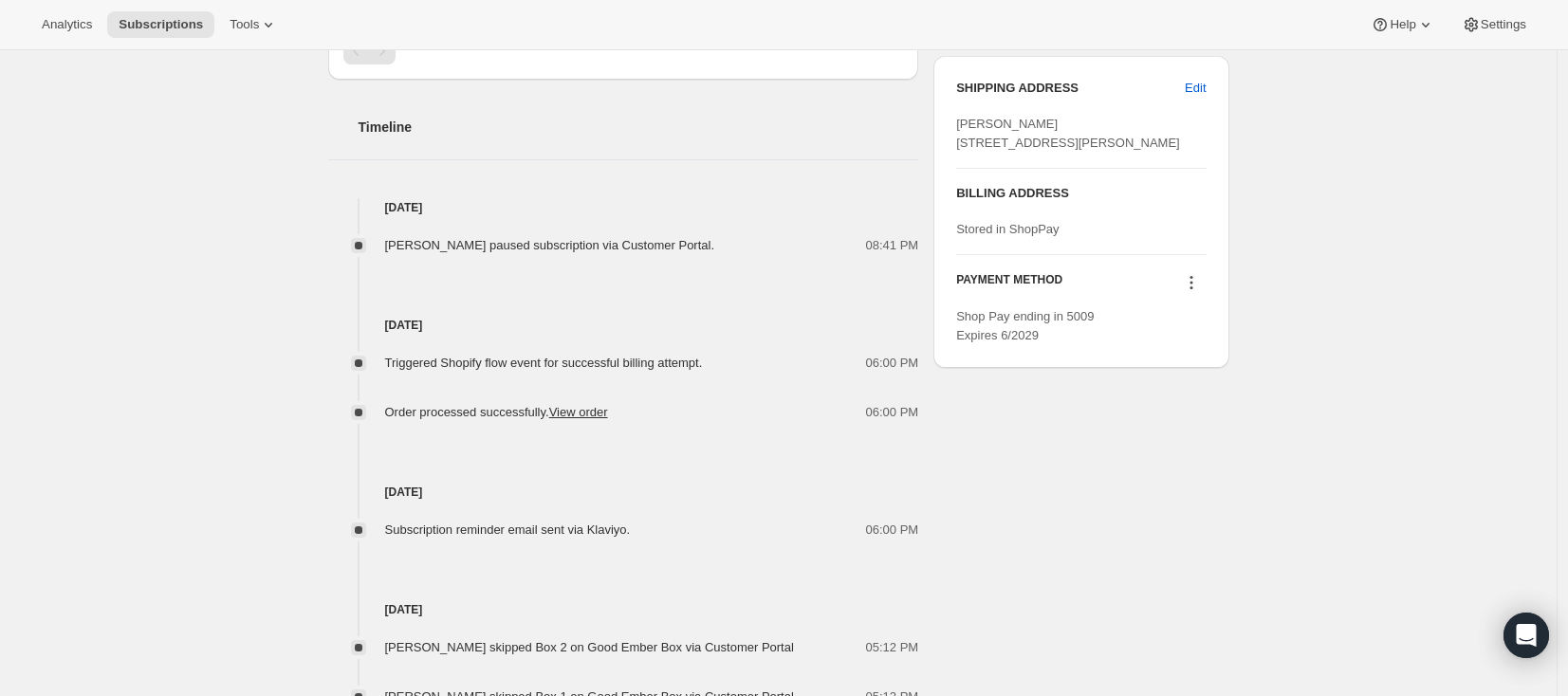 scroll, scrollTop: 252, scrollLeft: 0, axis: vertical 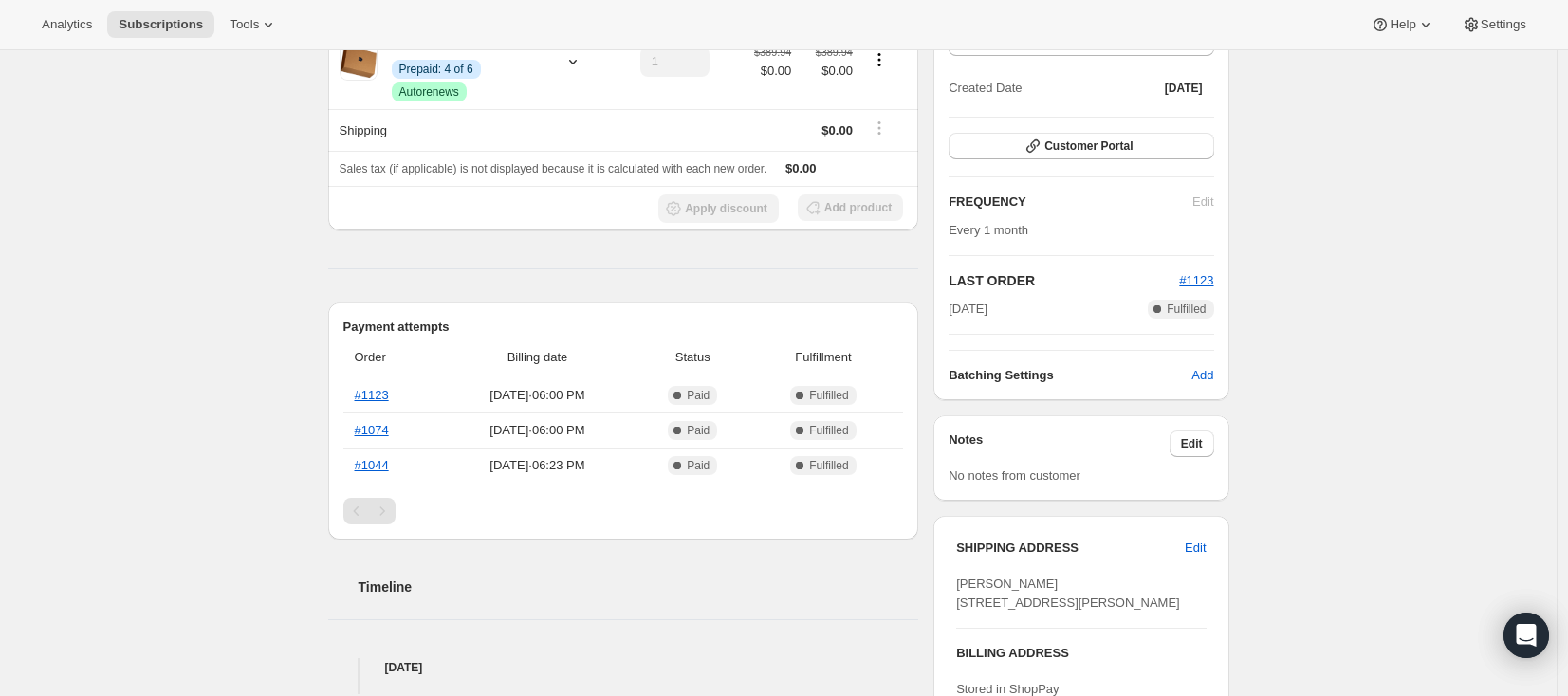 click on "Subscription #33770504437. This page is ready Subscription #33770504437 Info Prepaid Attention Paused James   White jbradleywhite14@gmail.com 1 subscription $432.73 LTV 3 ORDERS $144.24 AOV Product Quantity Unit Price Price Good Ember Box Info Prepaid: 4 of 6 Success Autorenews 1 $389.94 $0.00 $389.94 $0.00 Shipping $0.00 Sales tax (if applicable) is not displayed because it is calculated with each new order.   $0.00 Apply discount Add product Payment attempts Order Billing date Status Fulfillment #1123 Jul 6, 2025  ·  06:00 PM  Complete Paid  Complete Fulfilled #1074 Jun 6, 2025  ·  06:00 PM  Complete Paid  Complete Fulfilled #1044 May 6, 2025  ·  06:23 PM  Complete Paid  Complete Fulfilled Timeline Jul 17, 2025 James White paused subscription via Customer Portal.  08:41 PM Jul 6, 2025 Triggered Shopify flow event for successful billing attempt. 06:00 PM Order processed successfully.  View order 06:00 PM Jul 1, 2025 Subscription reminder email sent via Klaviyo. 06:00 PM Jun 10, 2025 05:12 PM 05:12 PM |" at bounding box center (778, 623) 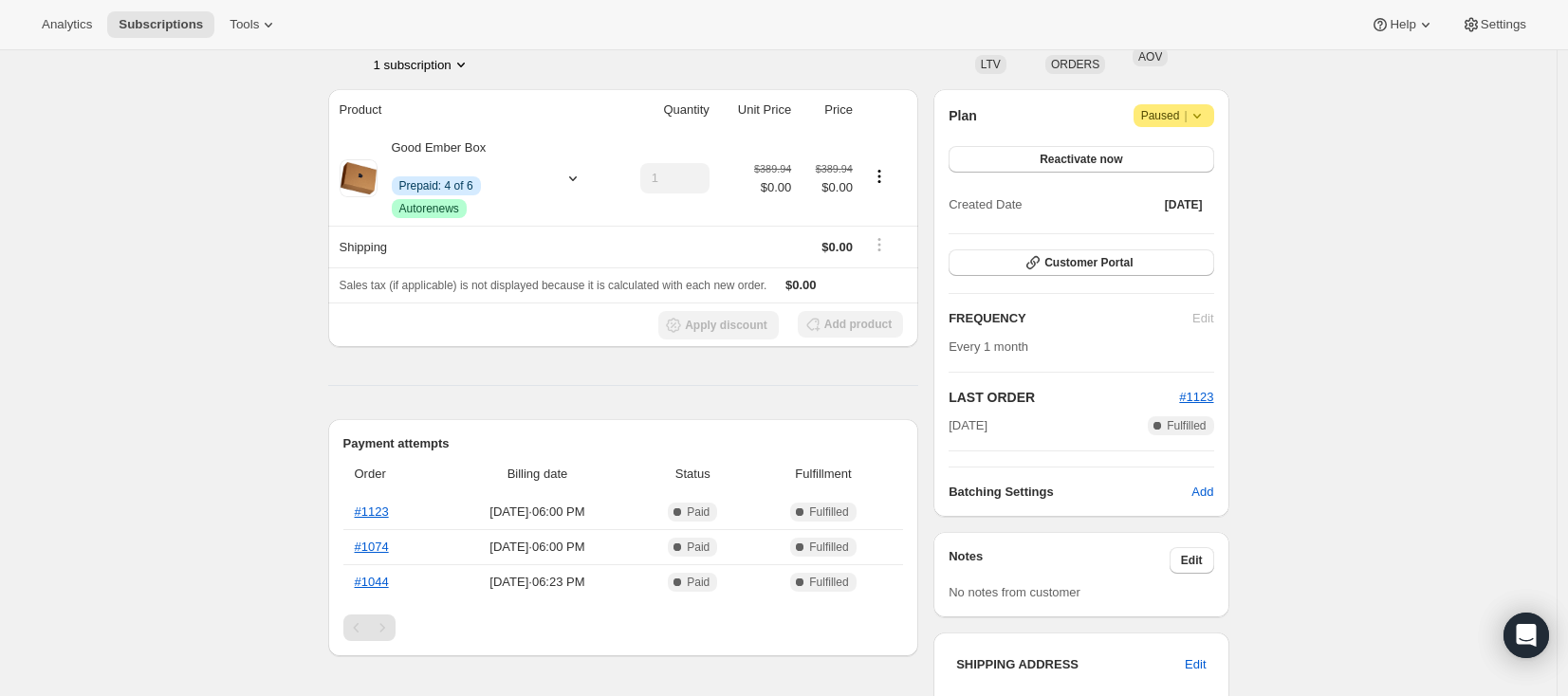 scroll, scrollTop: 133, scrollLeft: 0, axis: vertical 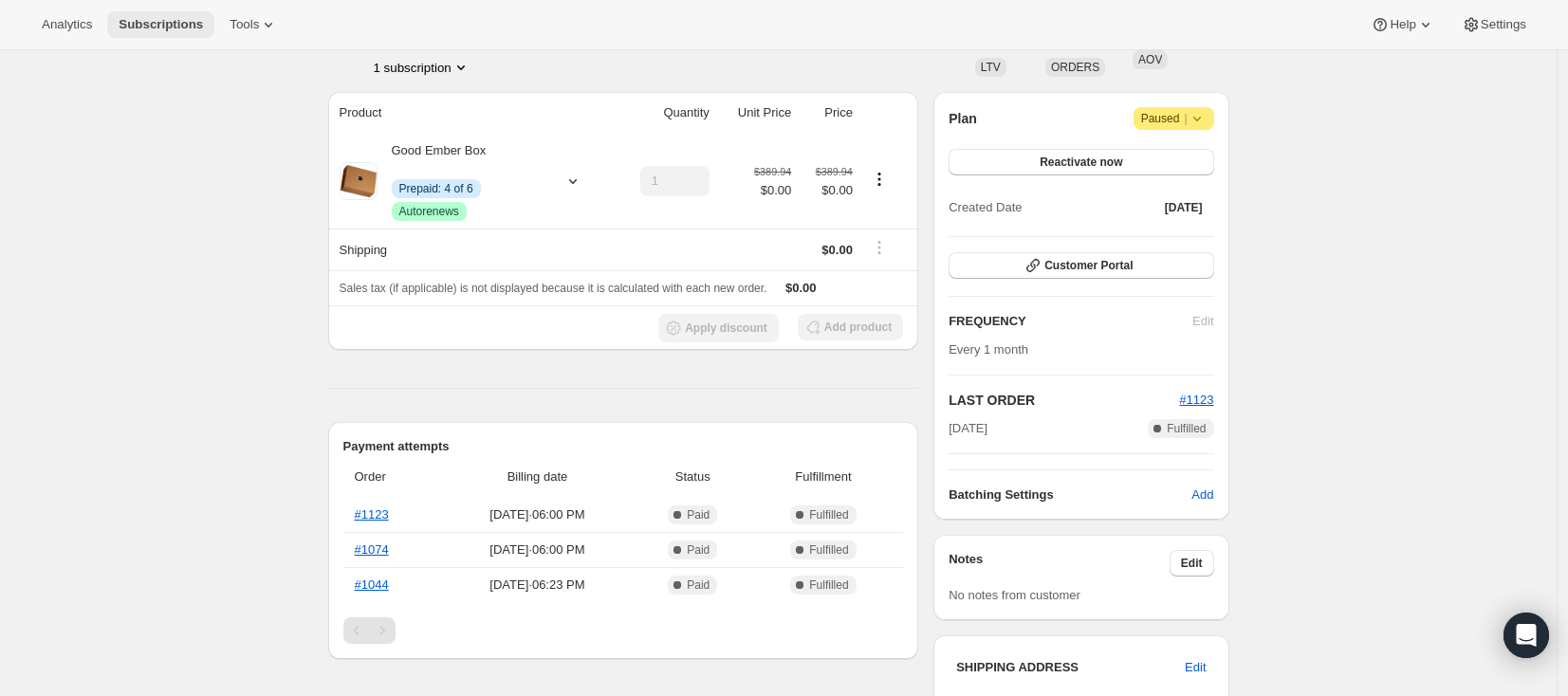 click on "Subscriptions" at bounding box center [160, 25] 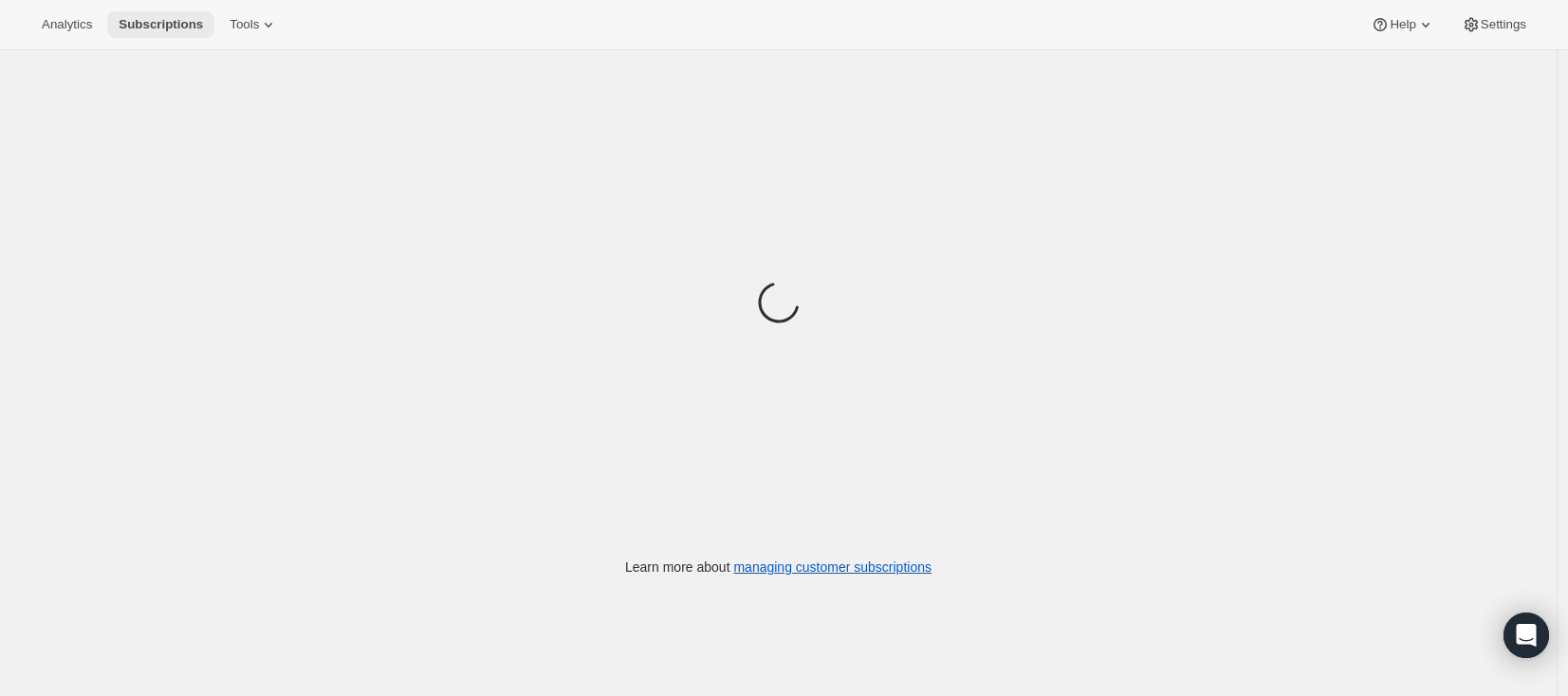 scroll, scrollTop: 0, scrollLeft: 0, axis: both 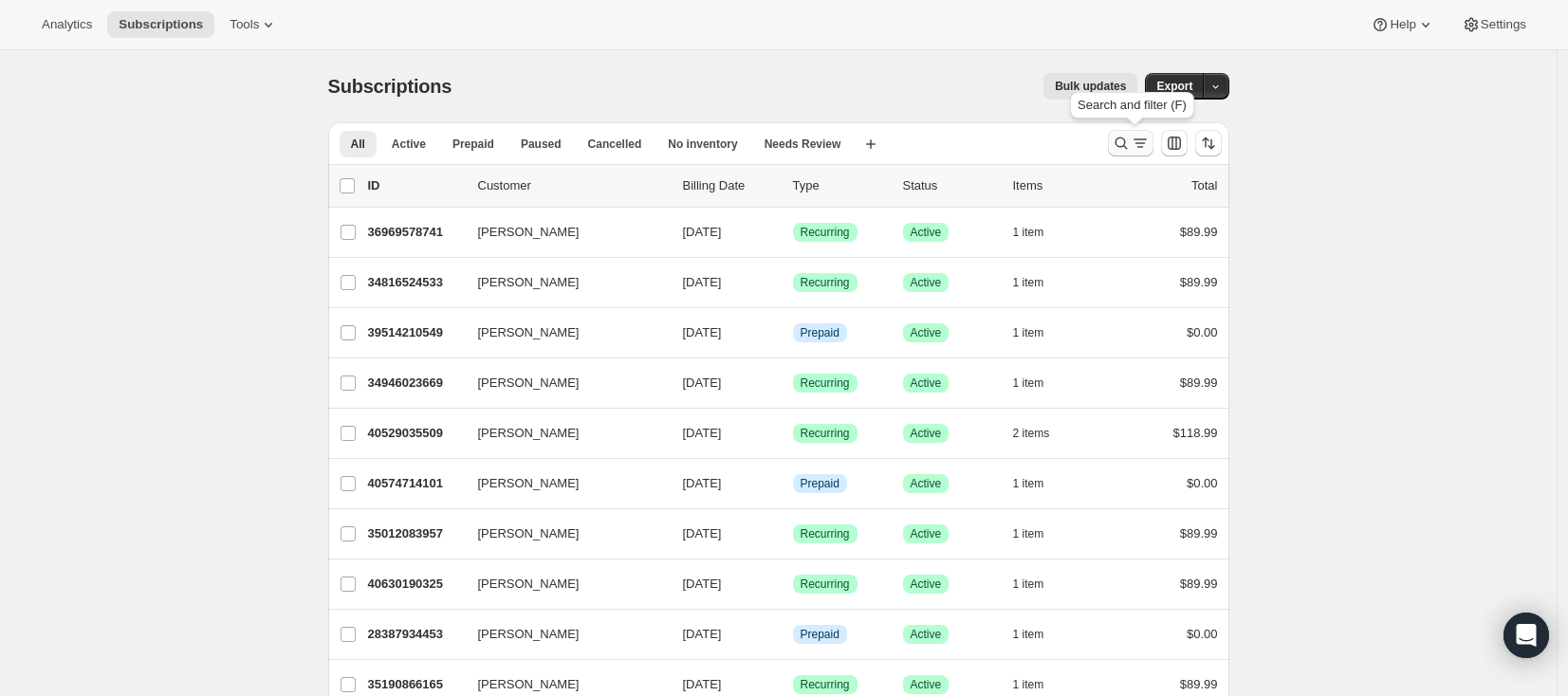 click 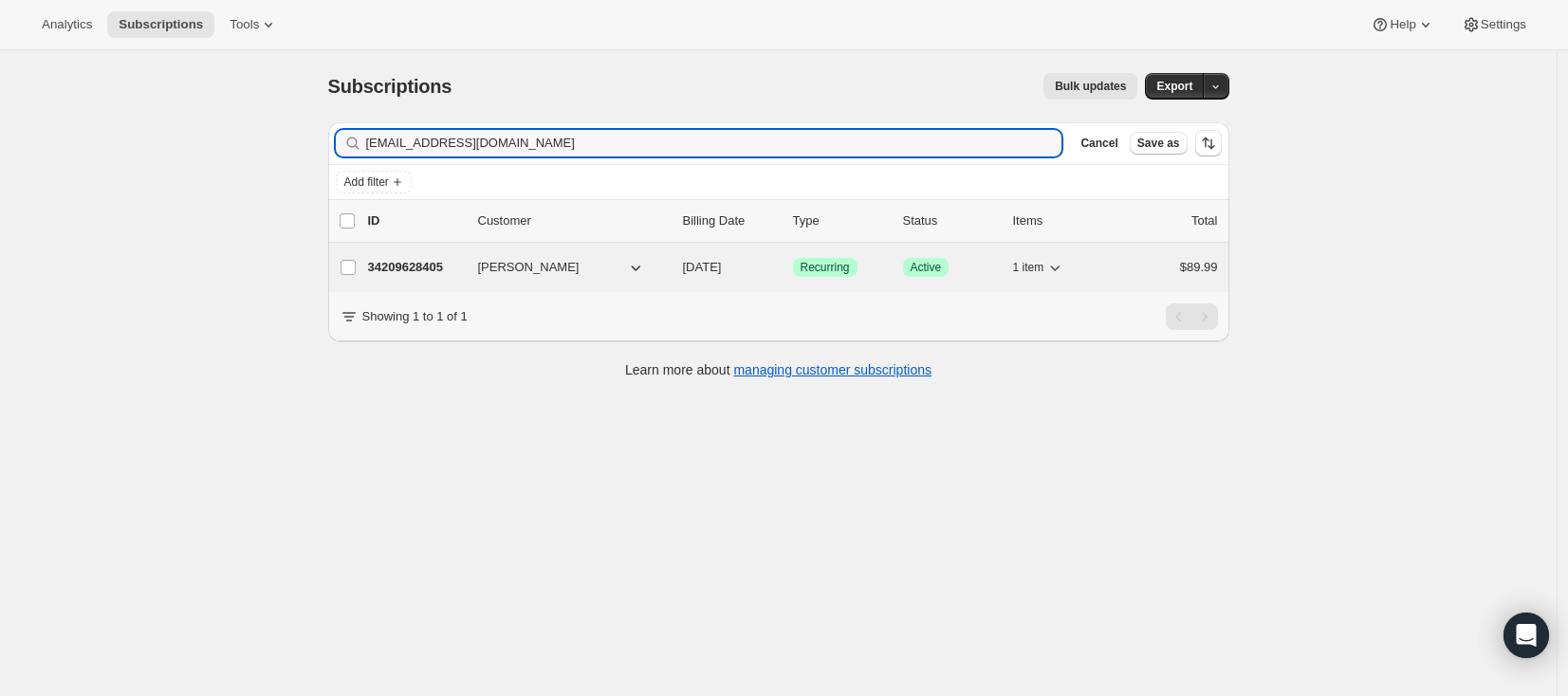 type on "brianna.1996@hotmail.com" 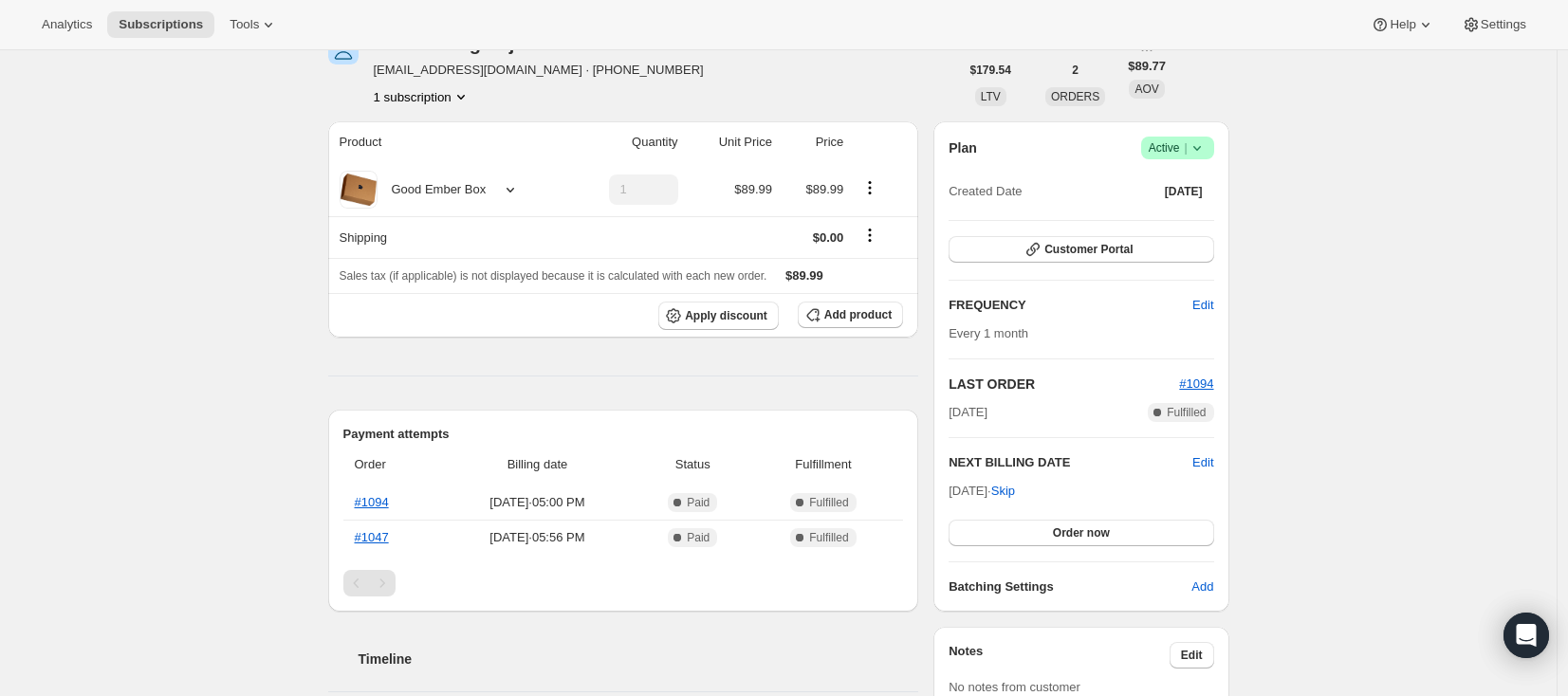 scroll, scrollTop: 0, scrollLeft: 0, axis: both 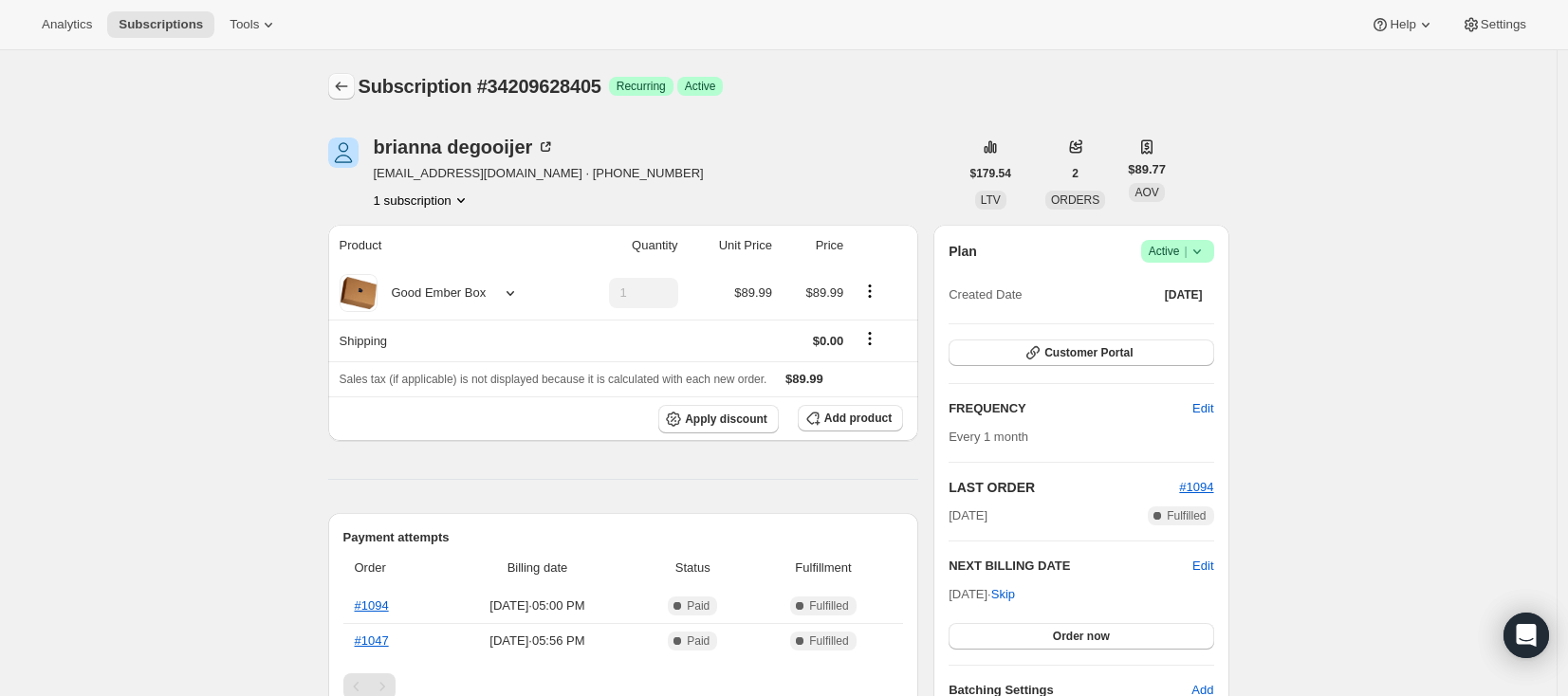 click 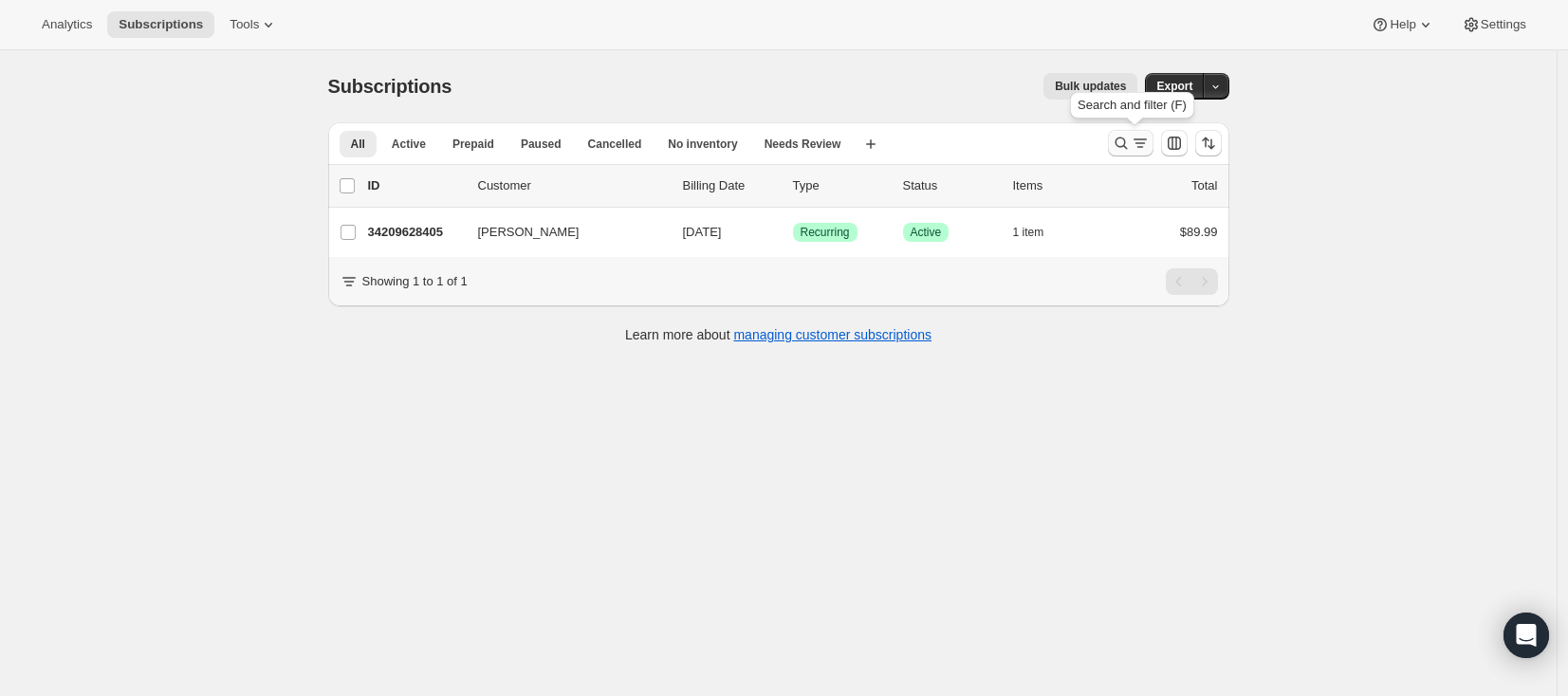 click 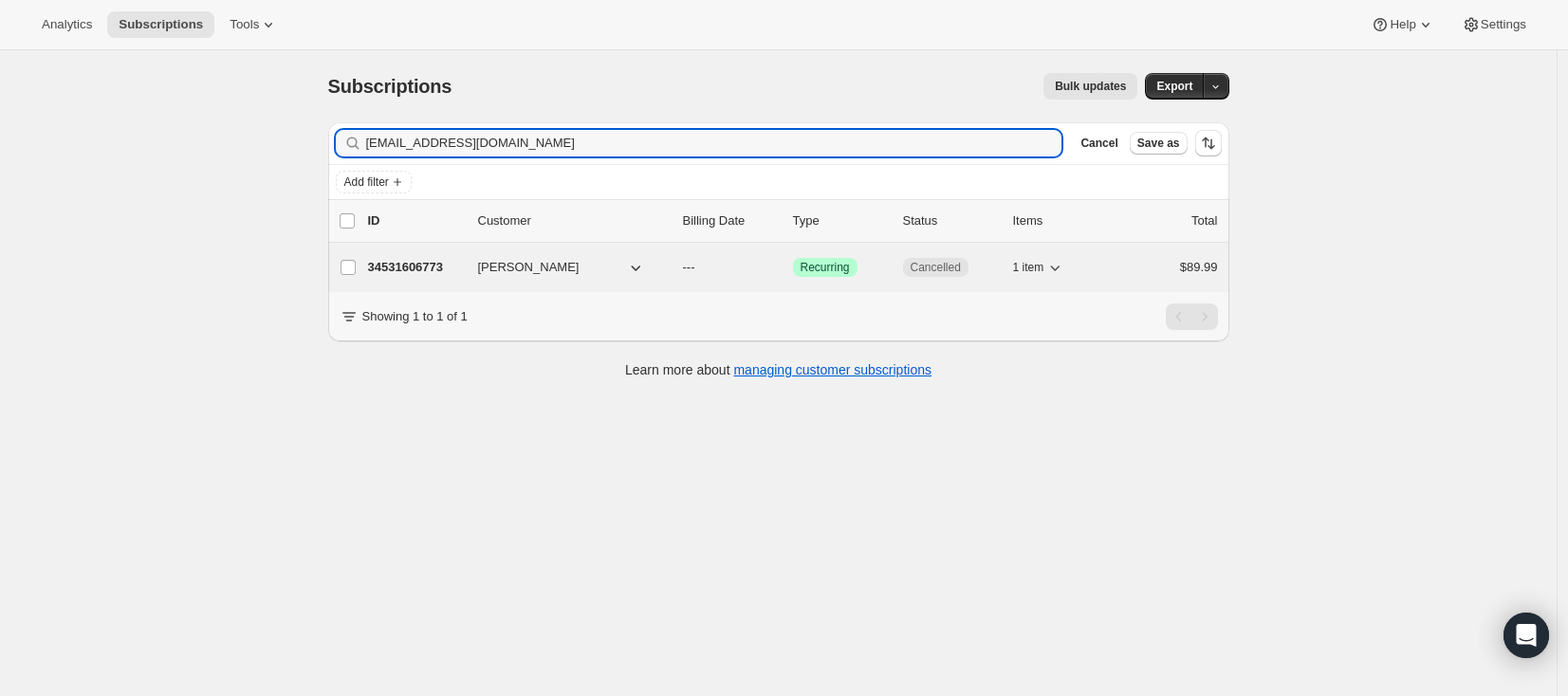 type on "c_dyke85@hotmail.com" 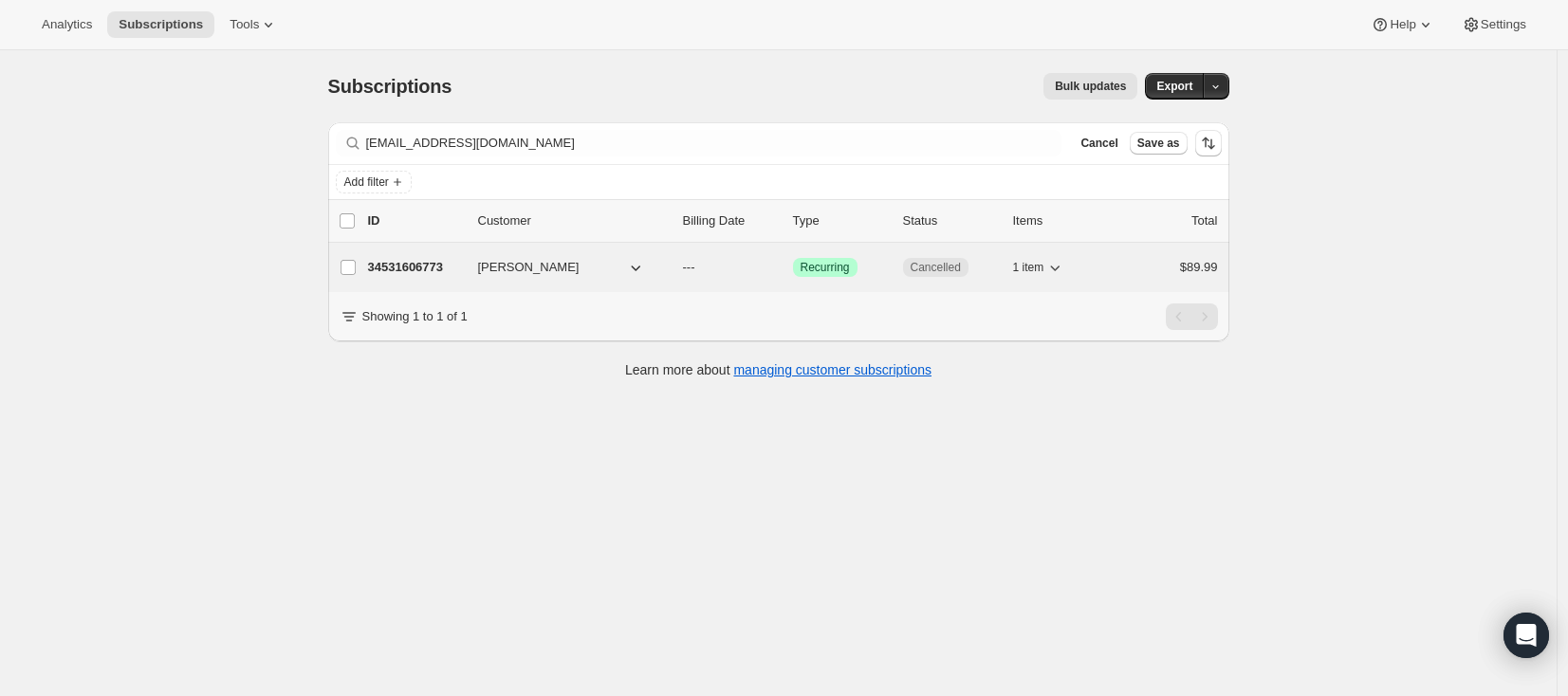 click on "34531606773" at bounding box center [415, 267] 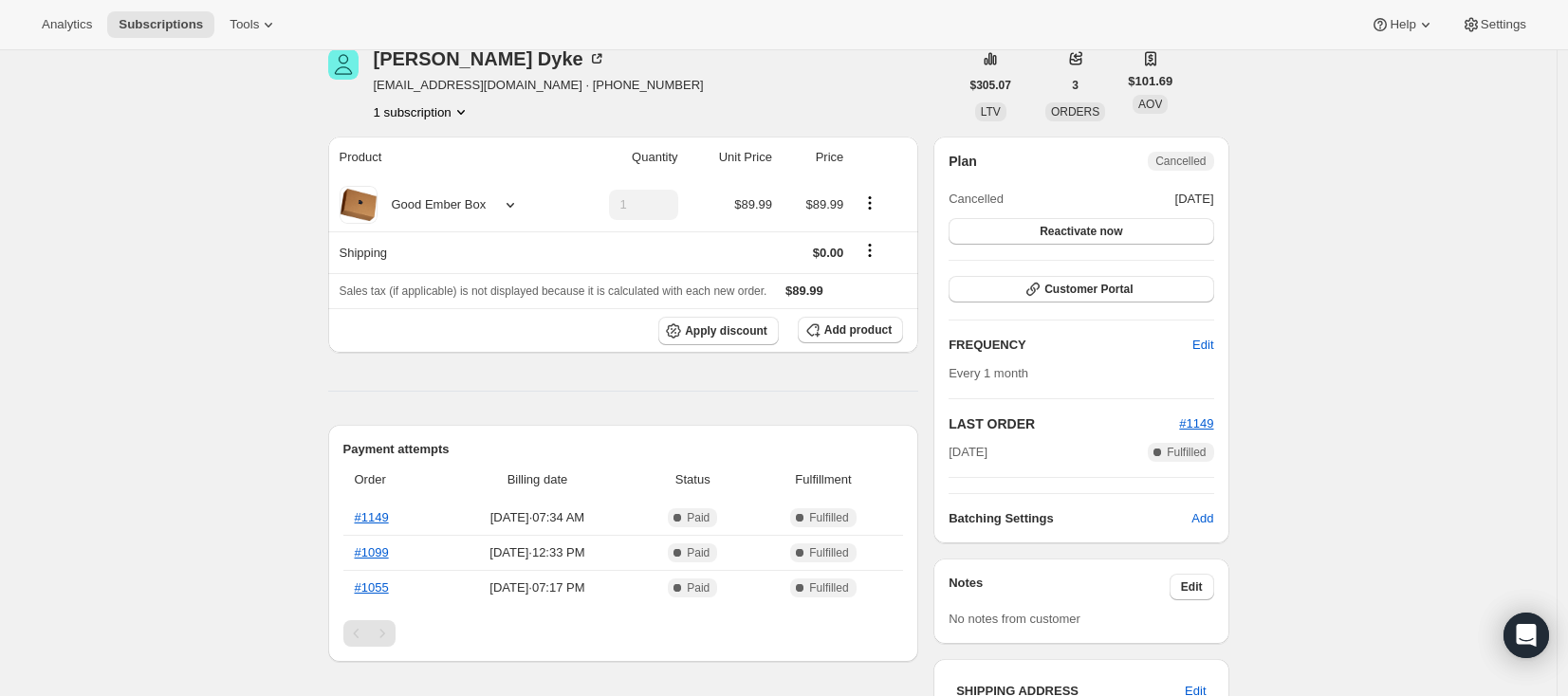 scroll, scrollTop: 89, scrollLeft: 0, axis: vertical 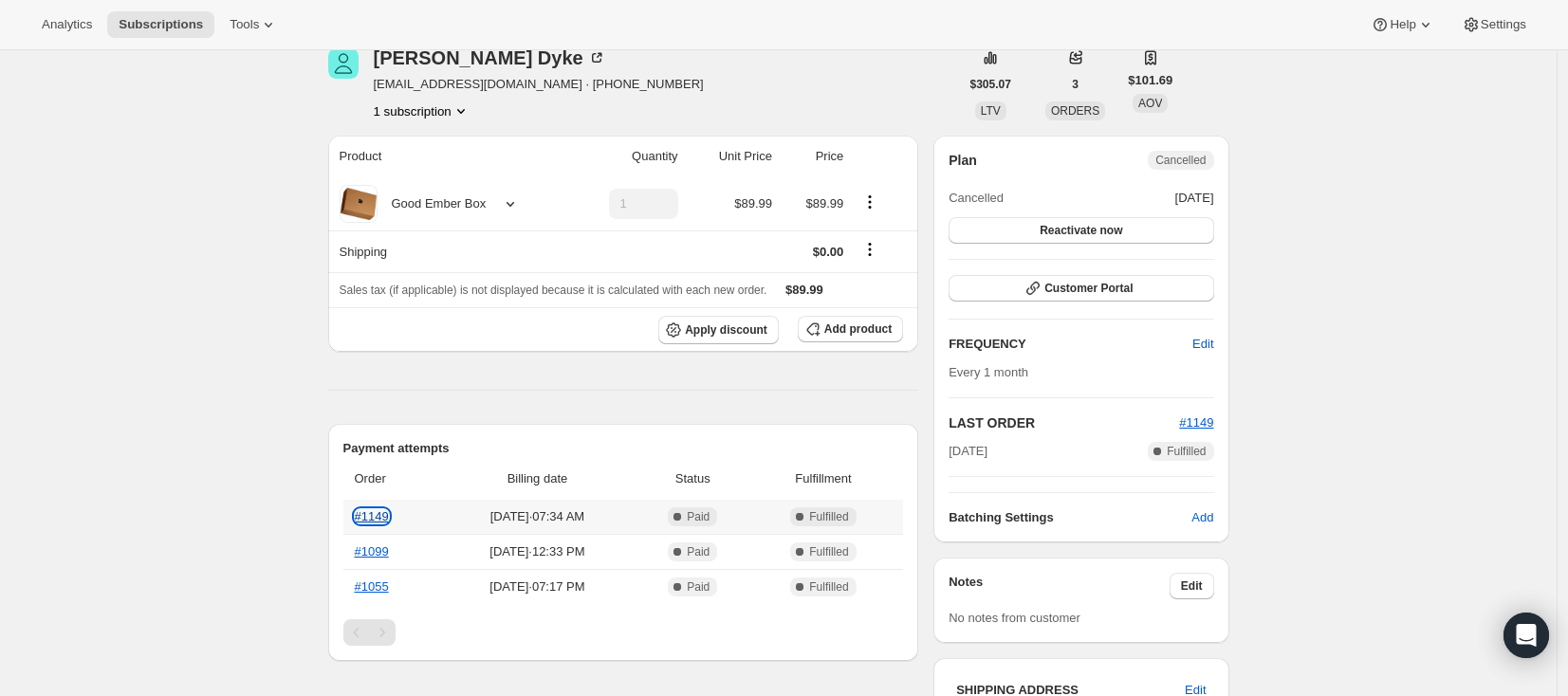 click on "#1149" at bounding box center (372, 516) 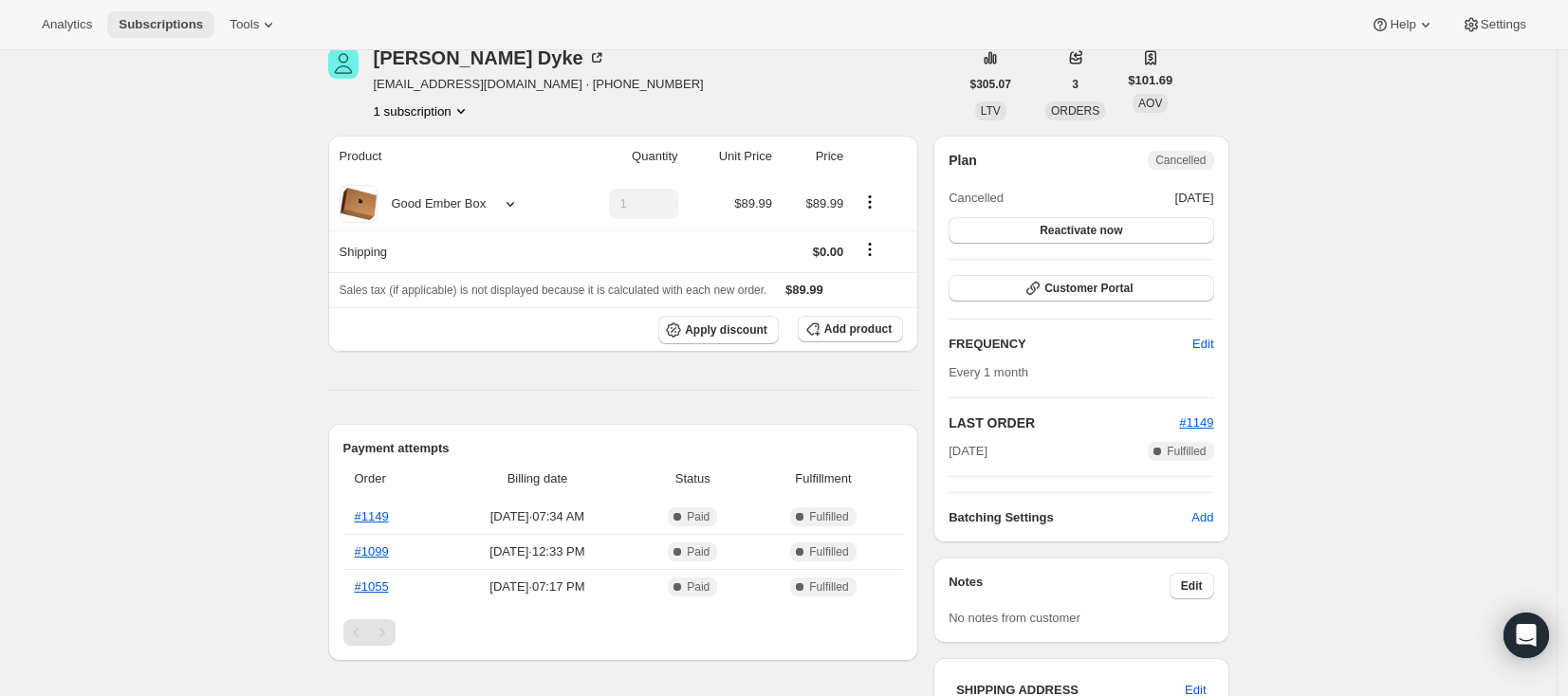click on "Subscriptions" at bounding box center (160, 25) 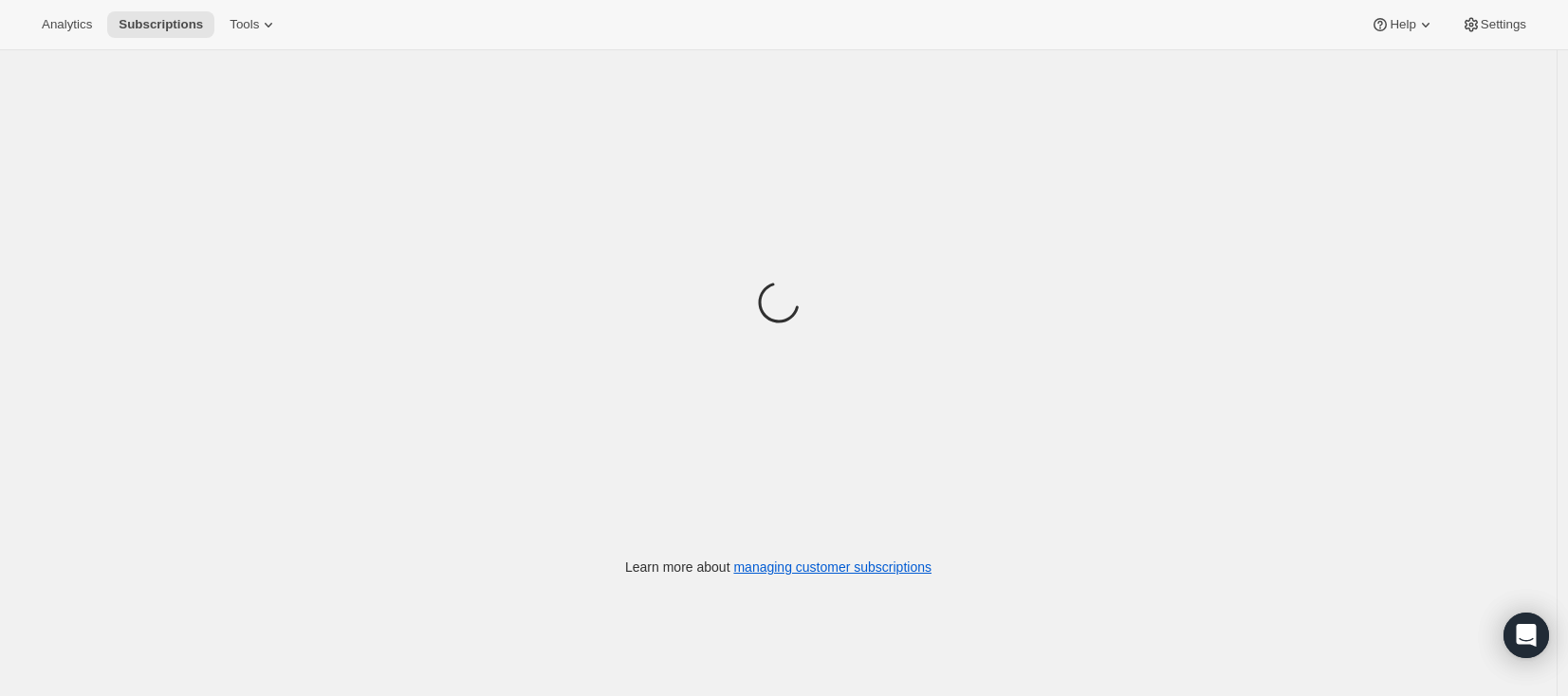 scroll, scrollTop: 0, scrollLeft: 0, axis: both 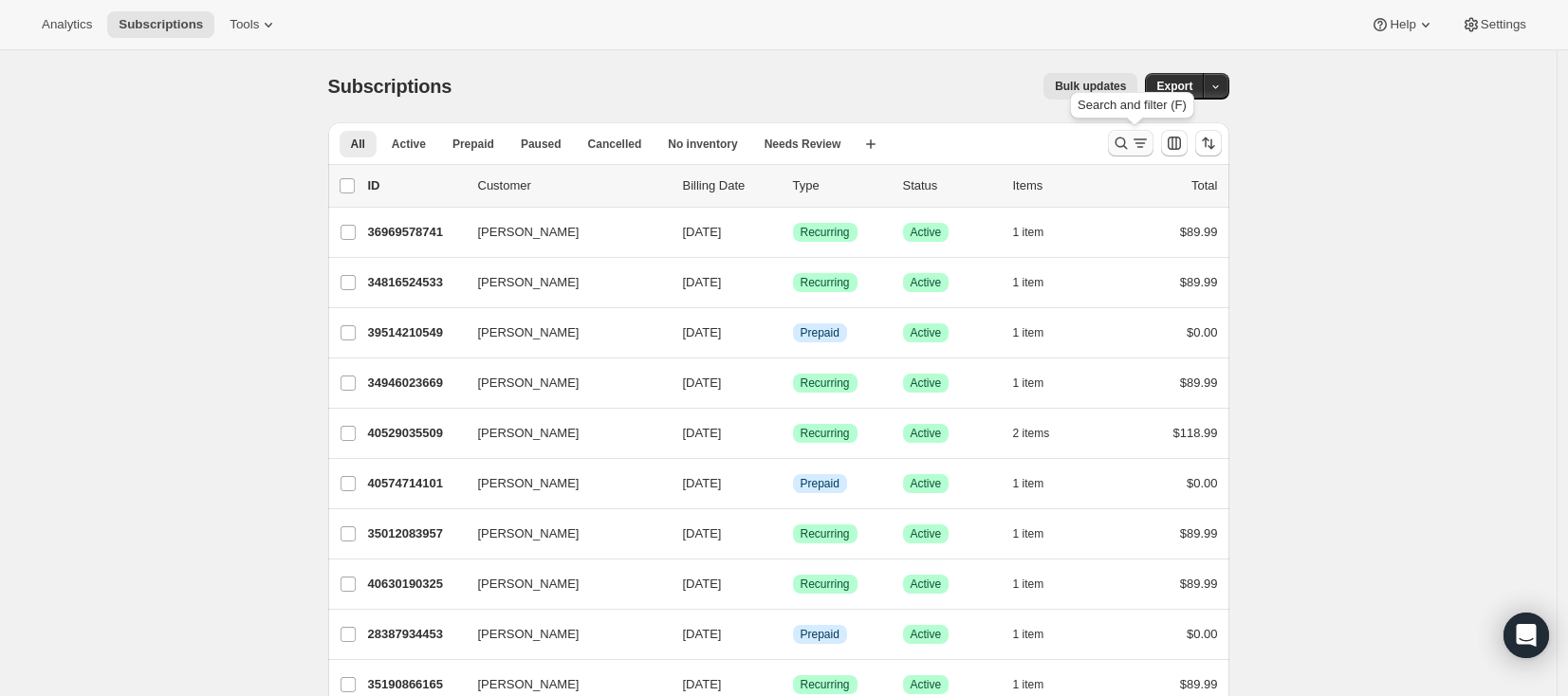 click 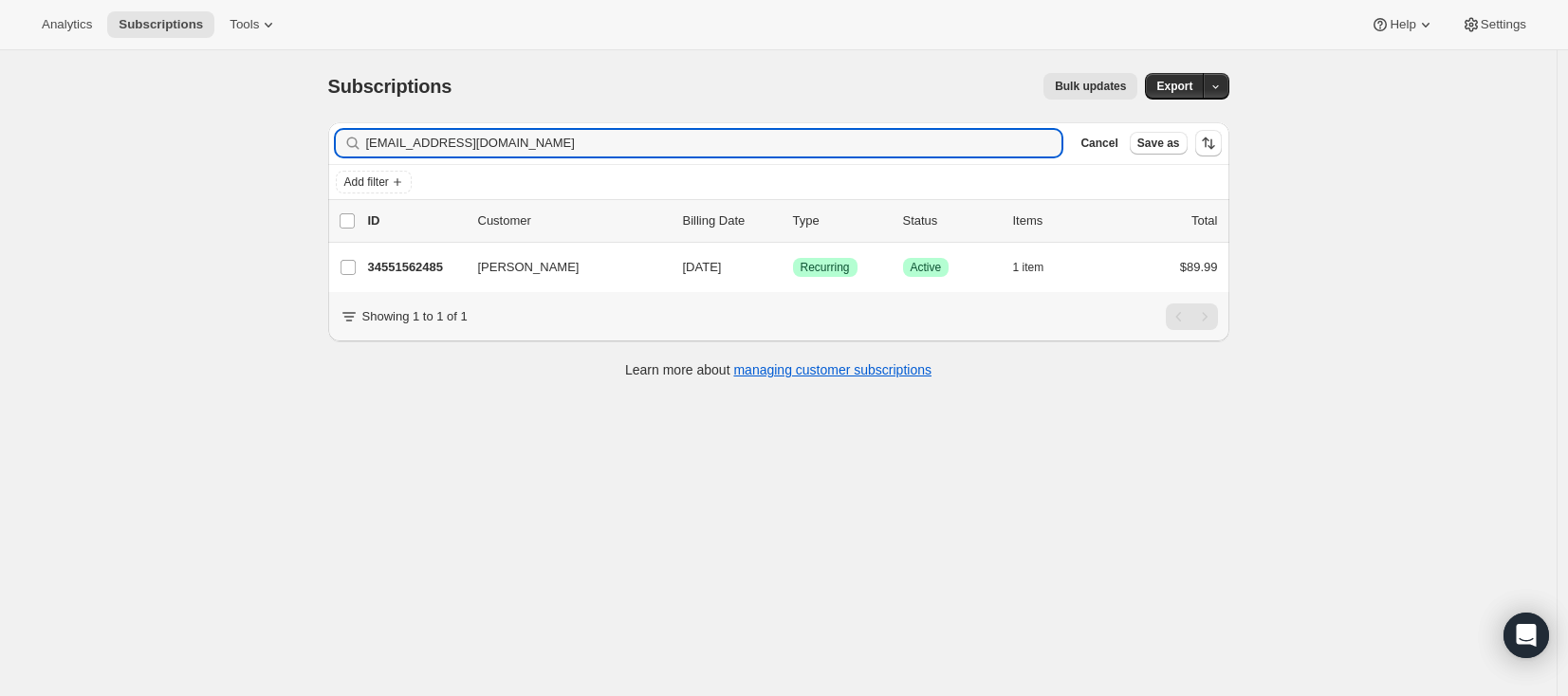 type on "hpaynton_11@hotmail.com" 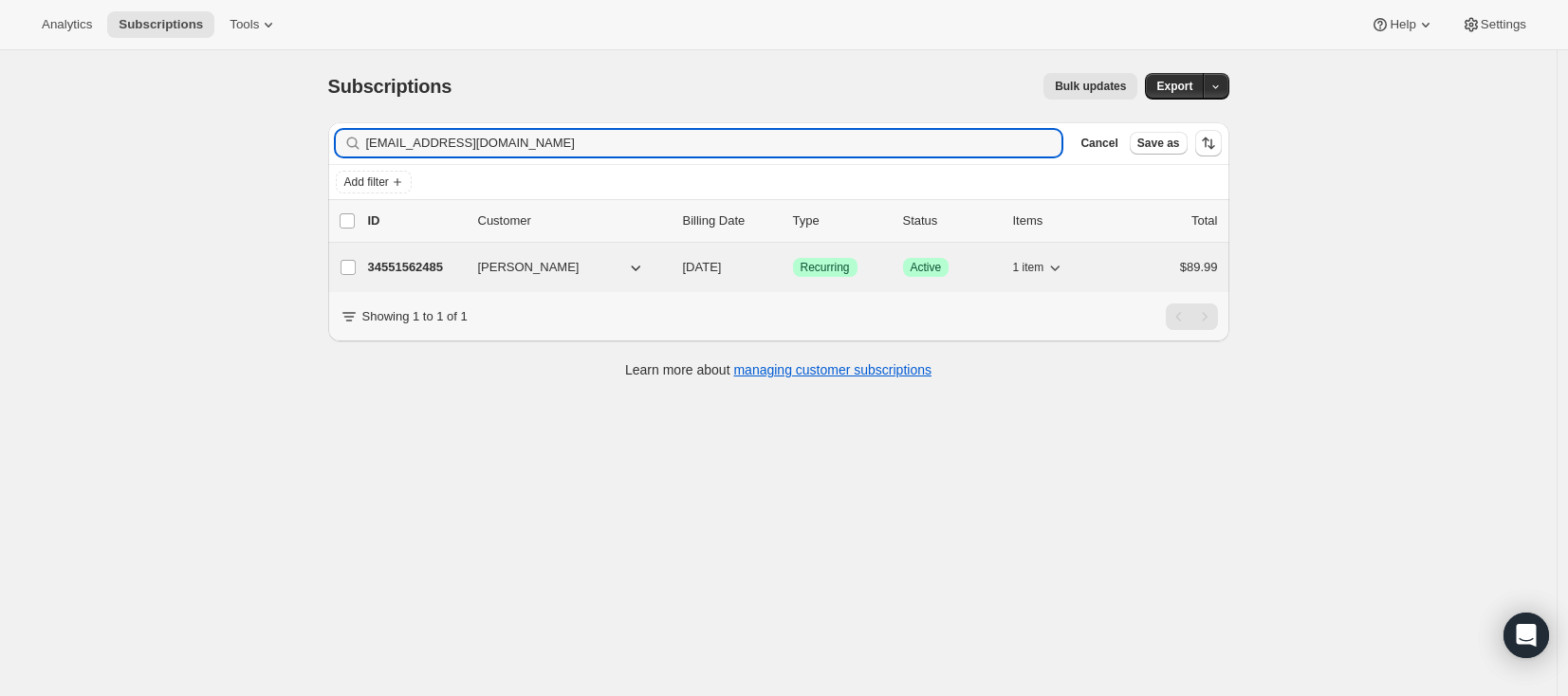 click on "34551562485" at bounding box center [415, 267] 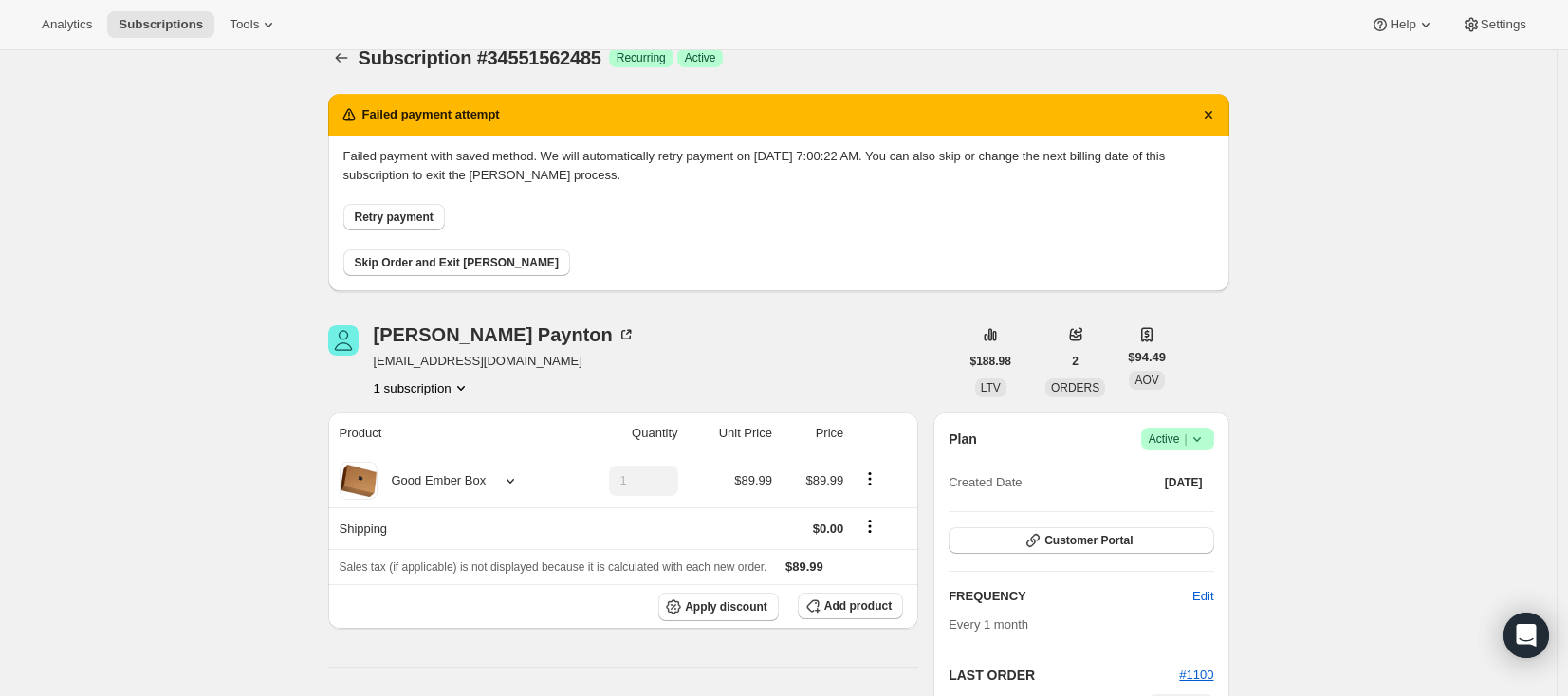 scroll, scrollTop: 302, scrollLeft: 0, axis: vertical 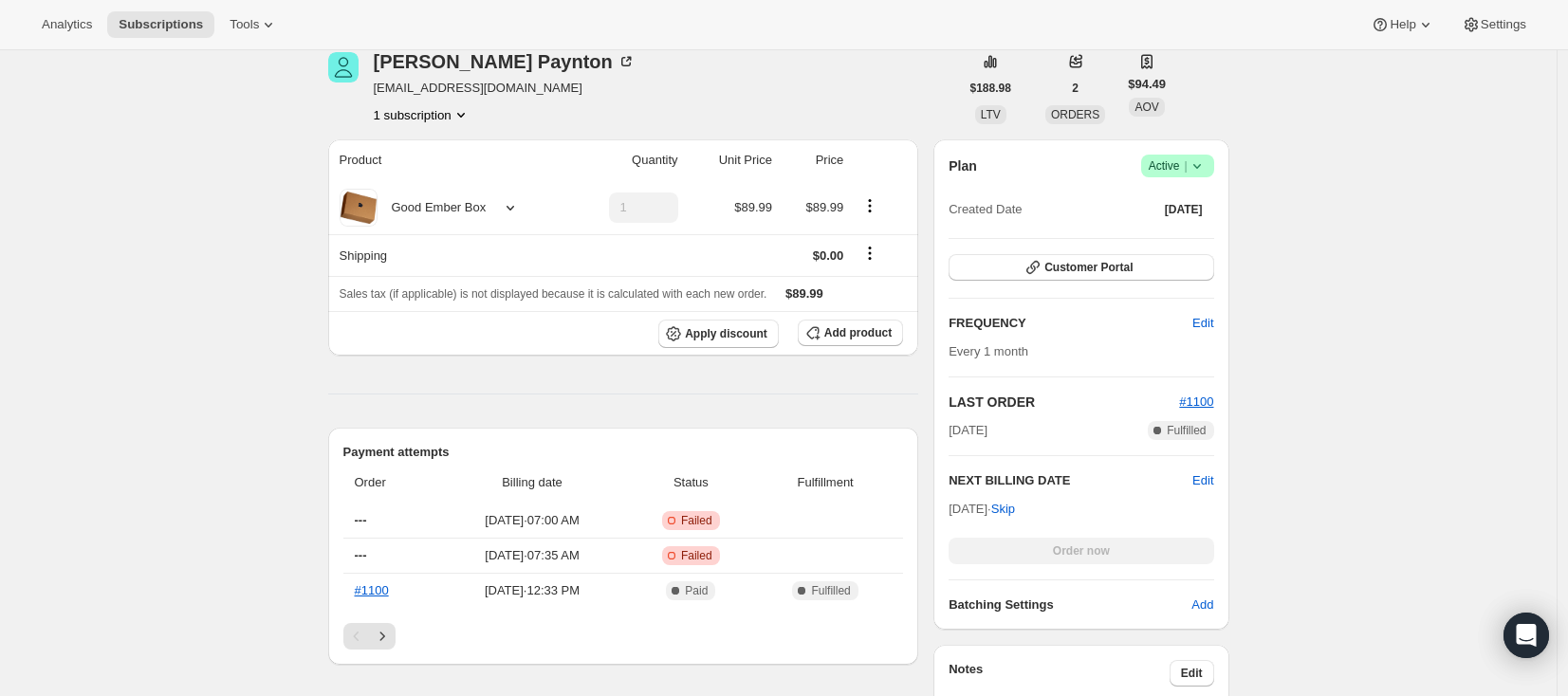 click on "Subscription #34551562485. This page is ready Subscription #34551562485 Success Recurring Success Active Failed payment attempt Failed payment with saved method. We will automatically retry payment on 7/22/2025, 7:00:22 AM. You can also skip or change the next billing date of this subscription to exit the dunning process.  Retry payment Skip Order and Exit Dunning Holli   Paynton hpaynton_11@hotmail.com 1 subscription $188.98 LTV 2 ORDERS $94.49 AOV Product Quantity Unit Price Price Good Ember Box 1 $89.99 $89.99 Shipping $0.00 Sales tax (if applicable) is not displayed because it is calculated with each new order.   $89.99 Apply discount Add product Payment attempts Order Billing date Status Fulfillment --- Jul 20, 2025  ·  07:00 AM Critical Incomplete Failed --- Jul 19, 2025  ·  07:35 AM Critical Incomplete Failed #1100 Jun 19, 2025  ·  12:33 PM  Complete Paid  Complete Fulfilled Timeline Jul 20, 2025 Payment attempt failed. Attempt 2 of 6. Will retry on Tuesday, July 22, 2025, 07:00 AM . 07:00 AM Plan" at bounding box center (778, 680) 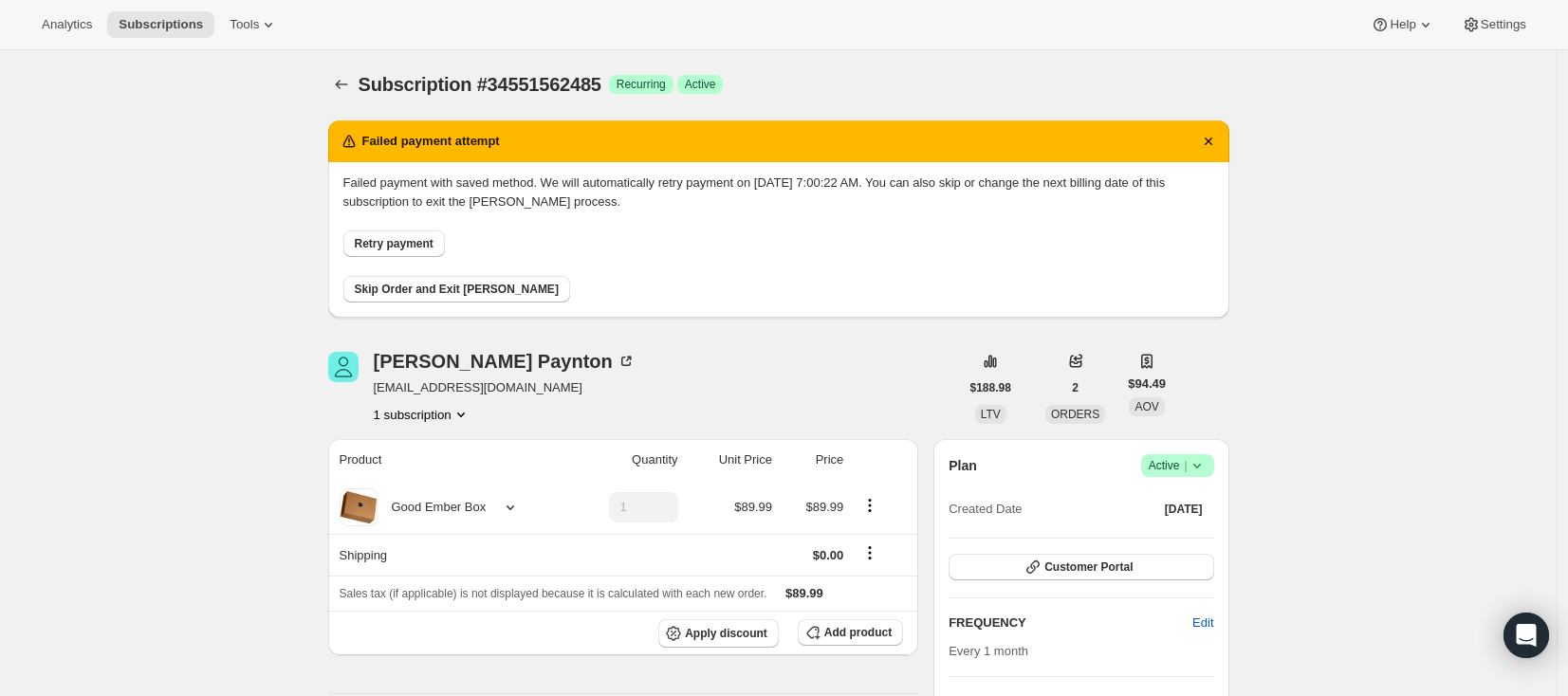 scroll, scrollTop: 0, scrollLeft: 0, axis: both 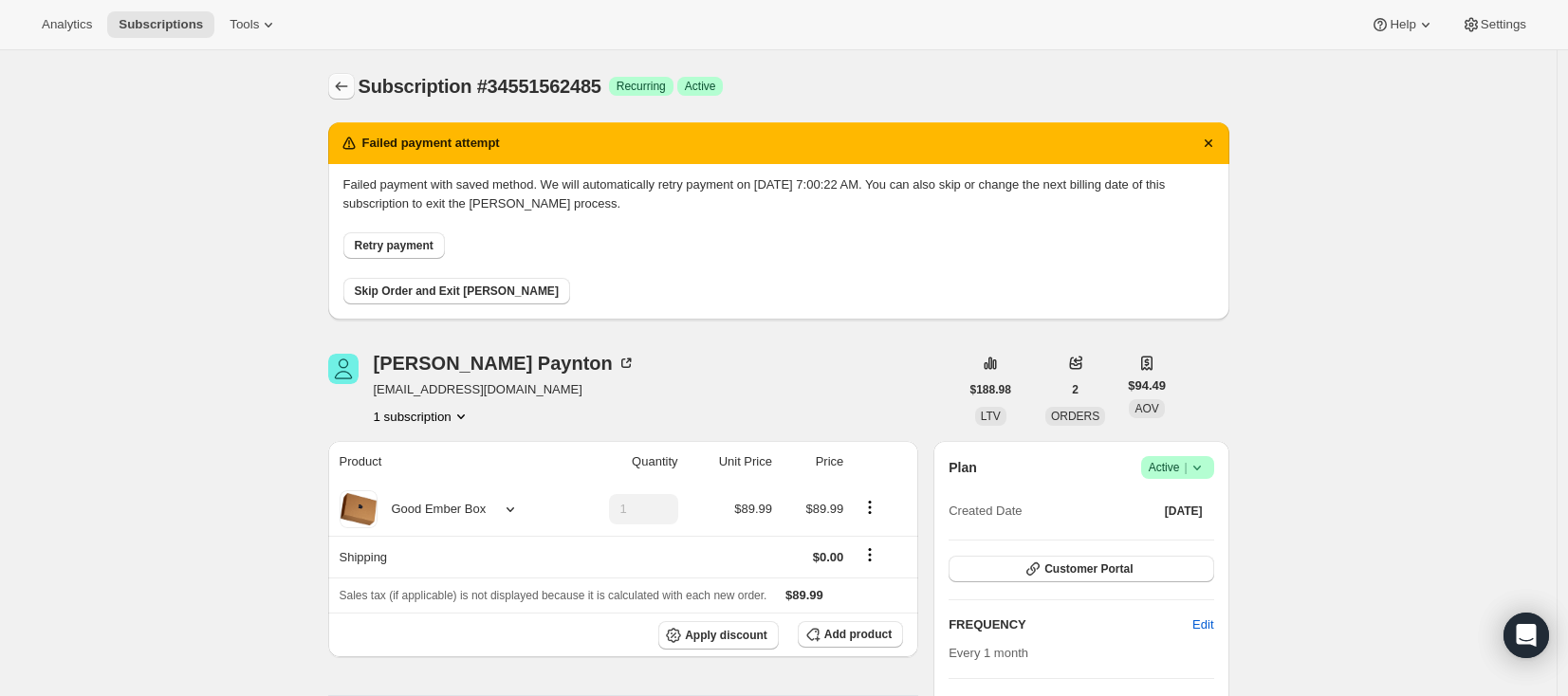 click 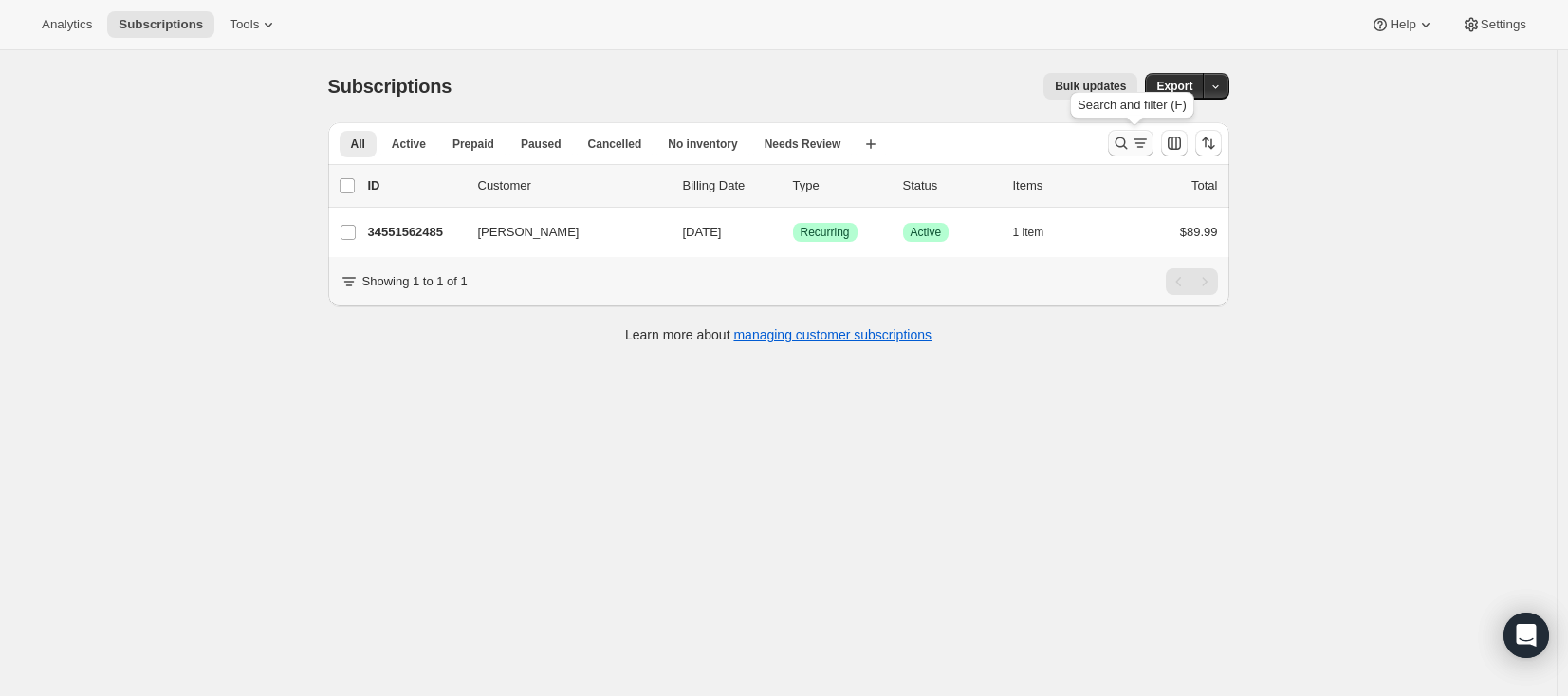 click 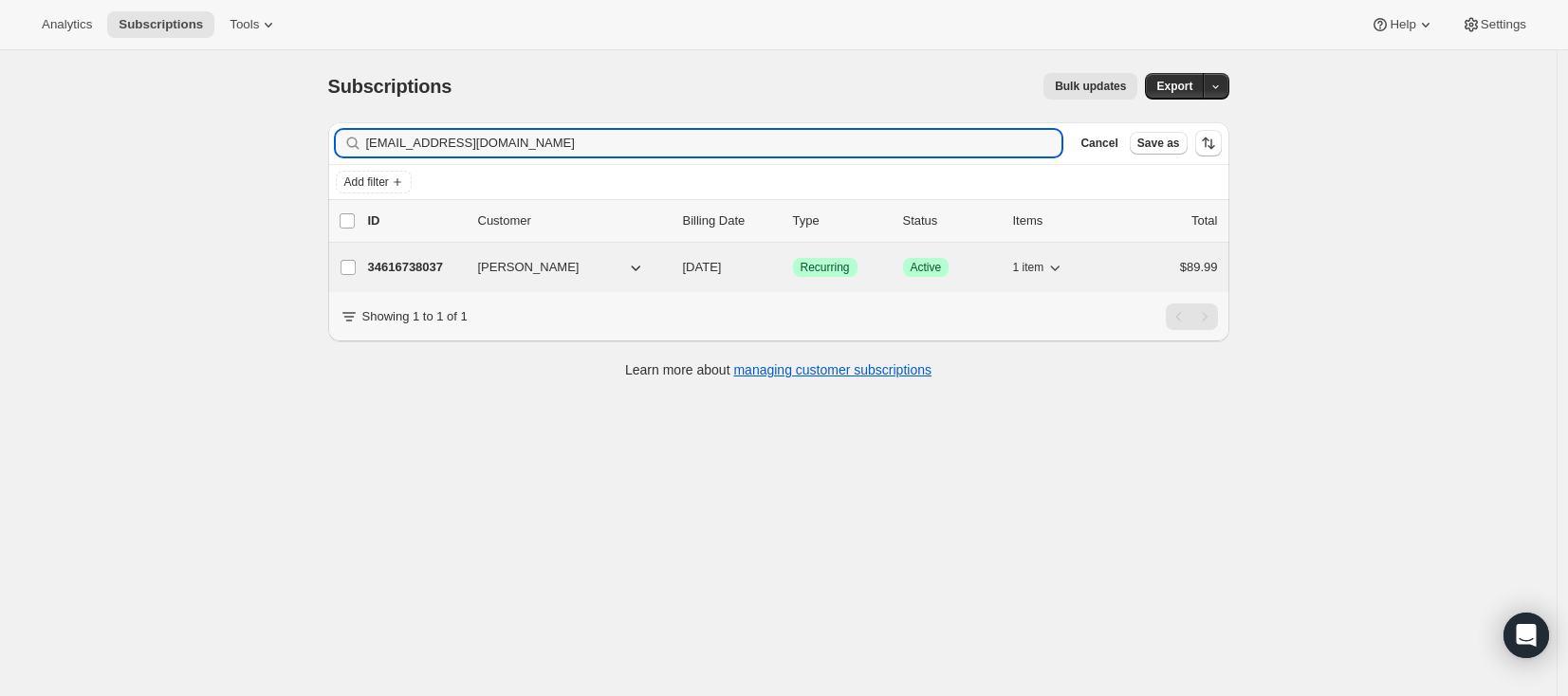 type on "balderstonj@gmail.com" 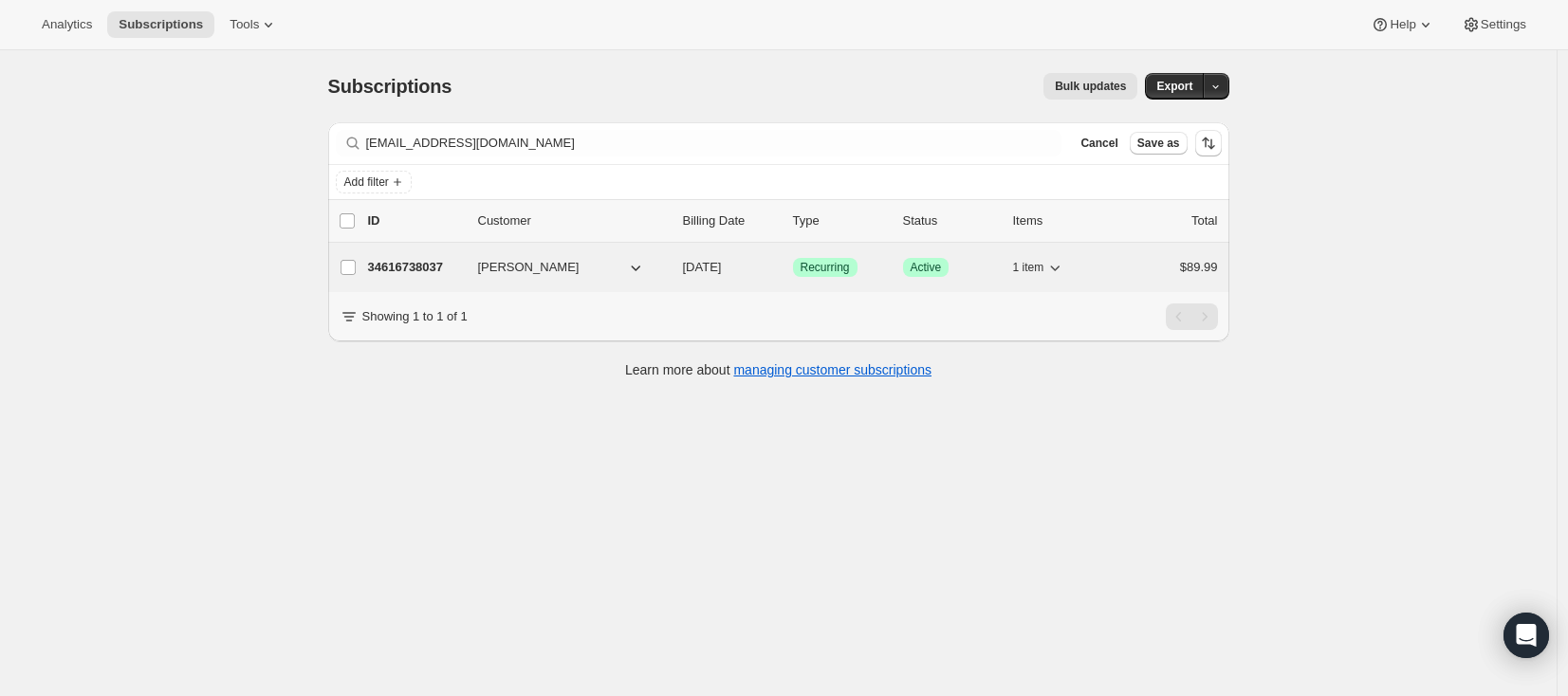 click on "34616738037" at bounding box center [415, 267] 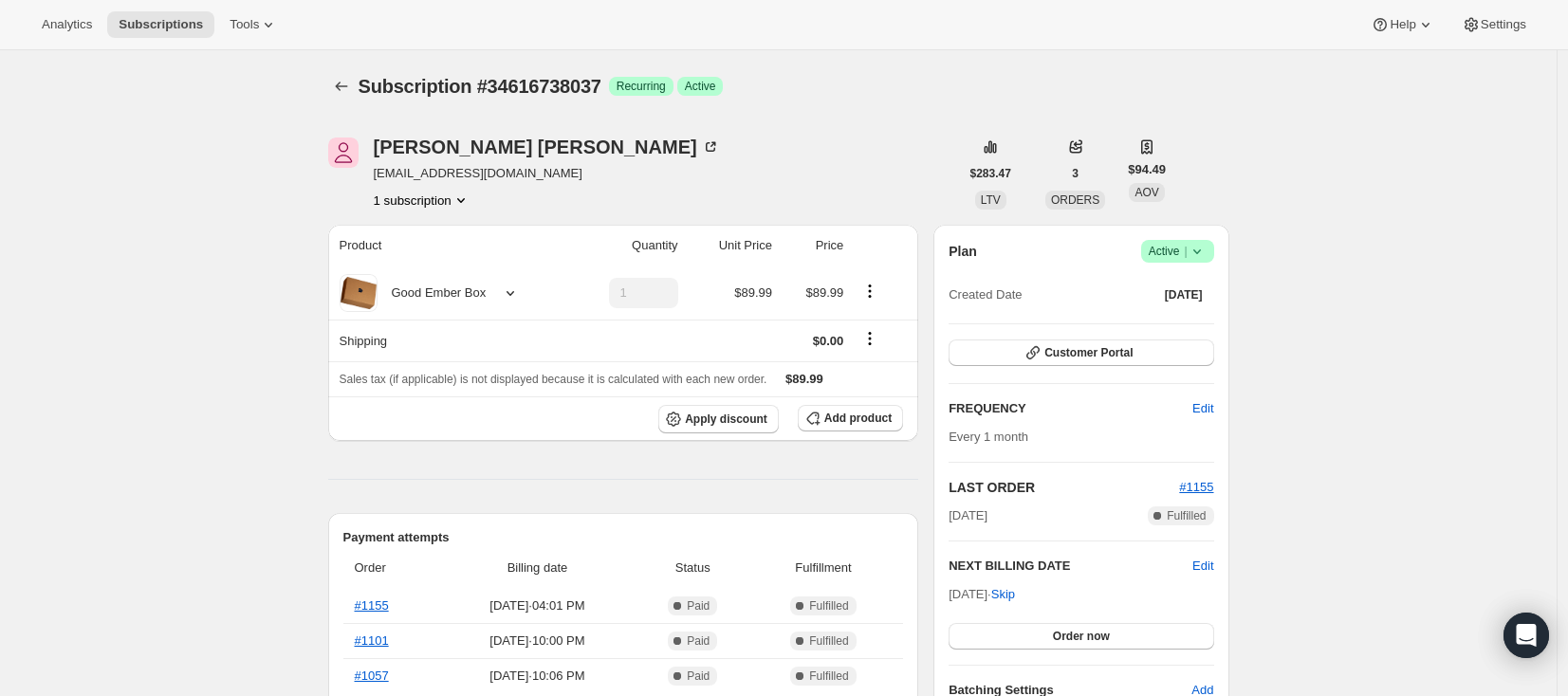 scroll, scrollTop: 0, scrollLeft: 0, axis: both 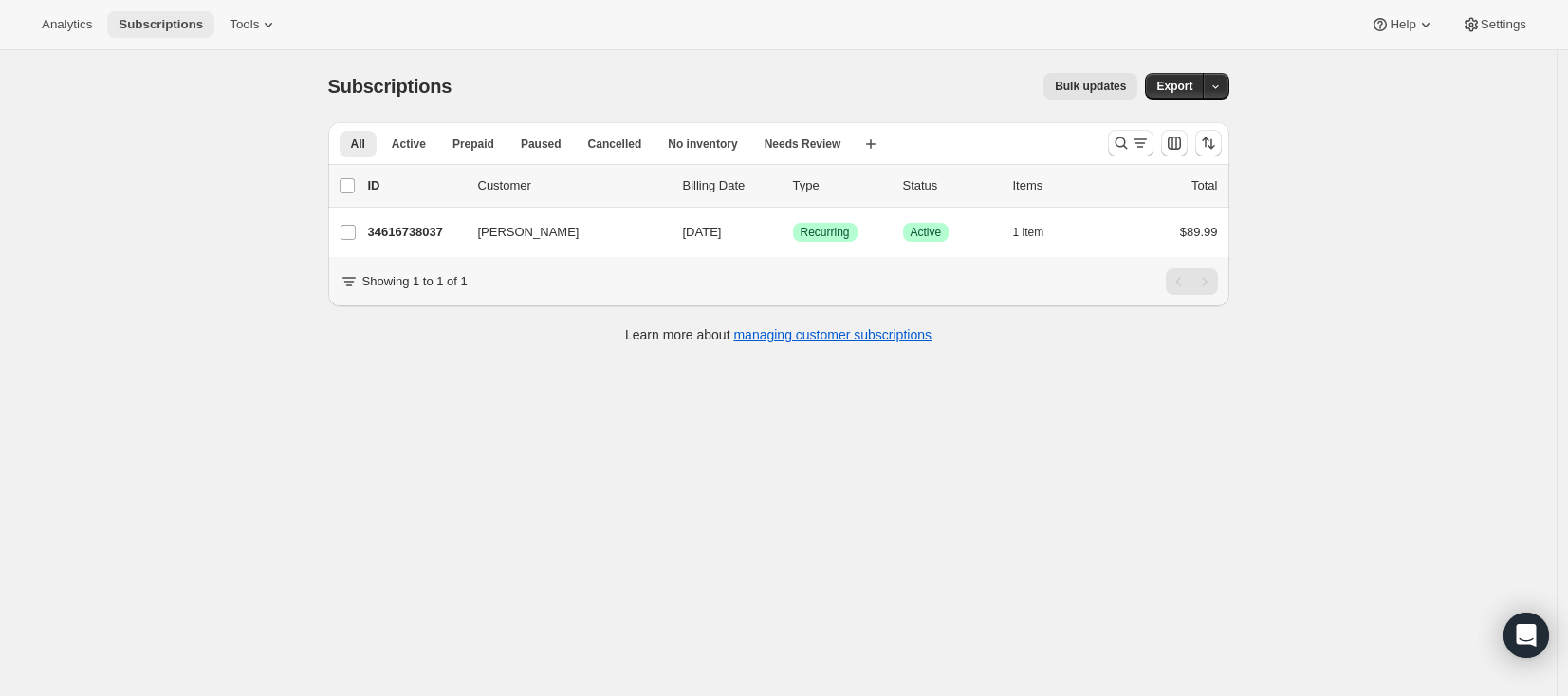 click on "Subscriptions" at bounding box center (160, 25) 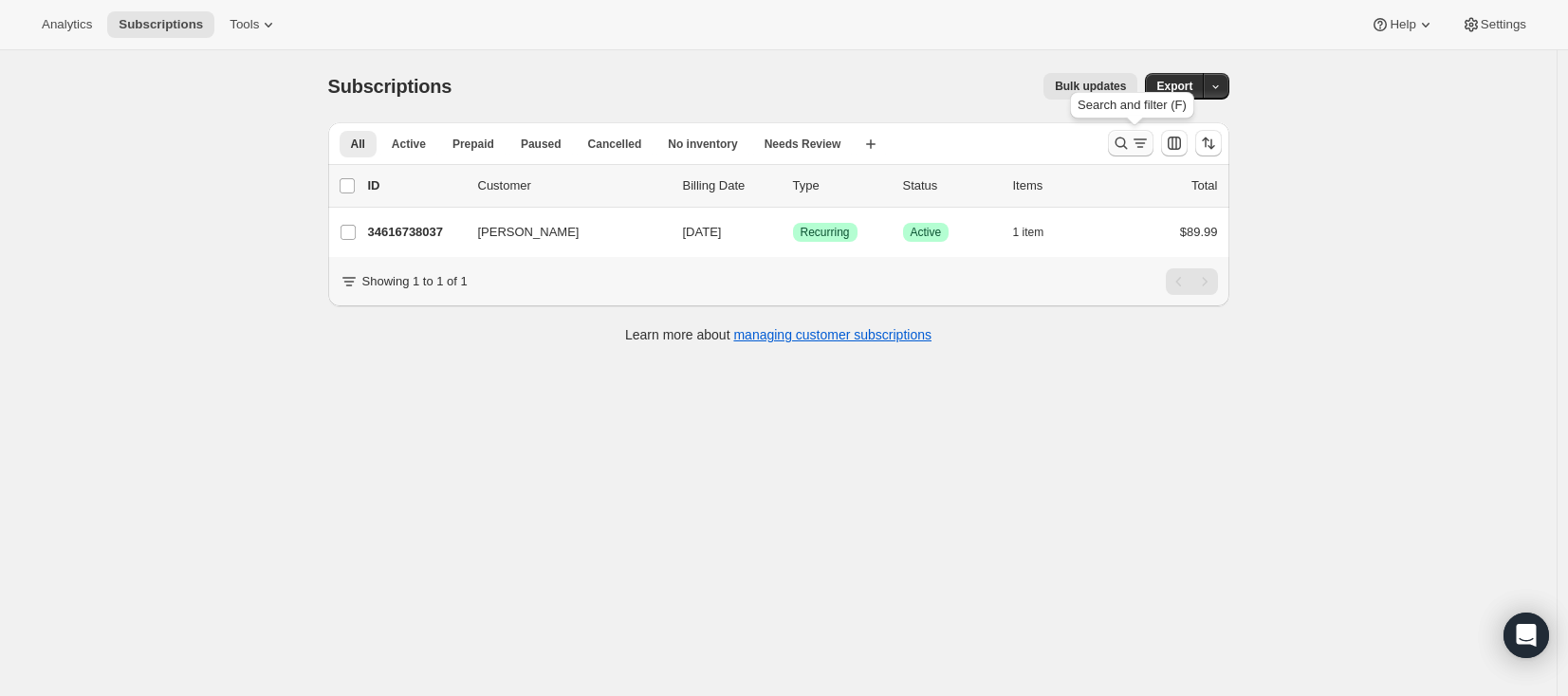 click 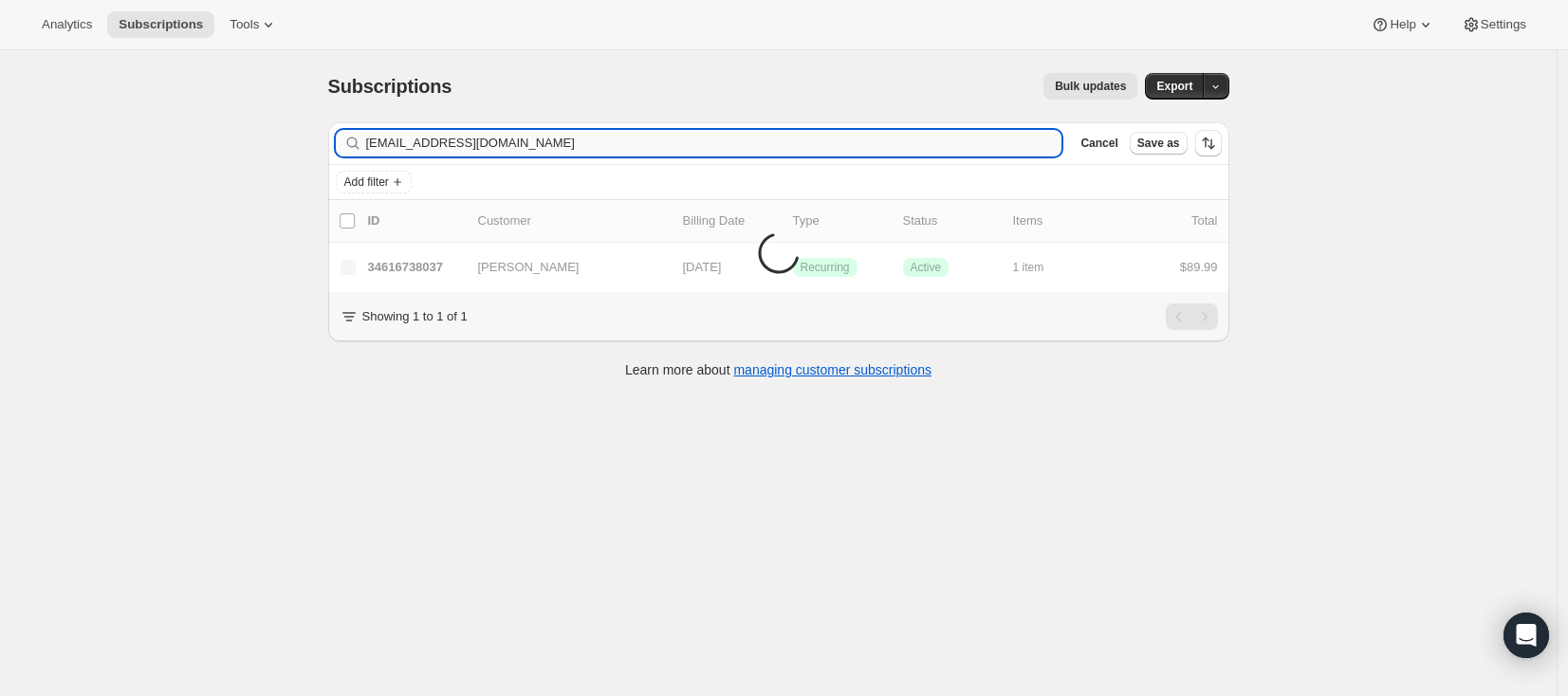 type on "sm_reedhead@hotmail.com" 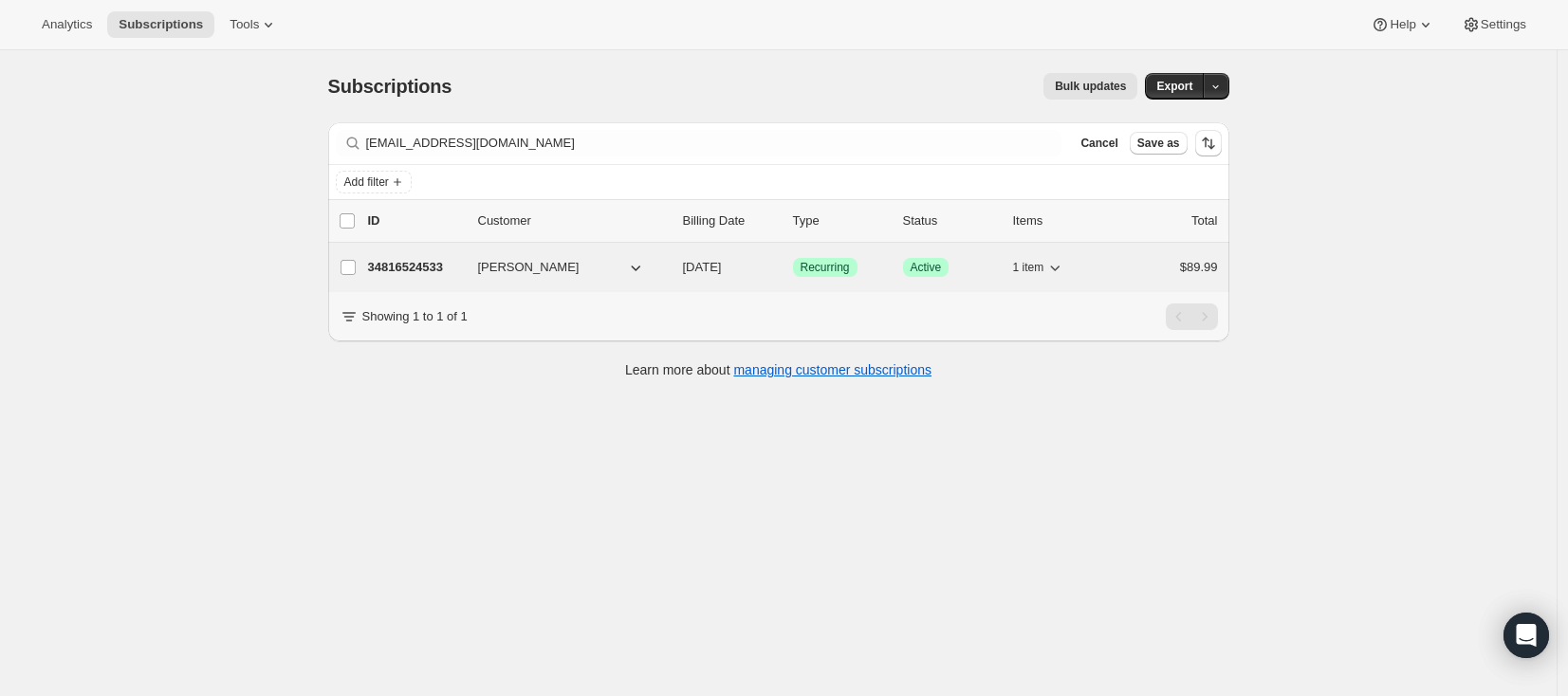 click on "34816524533" at bounding box center (415, 267) 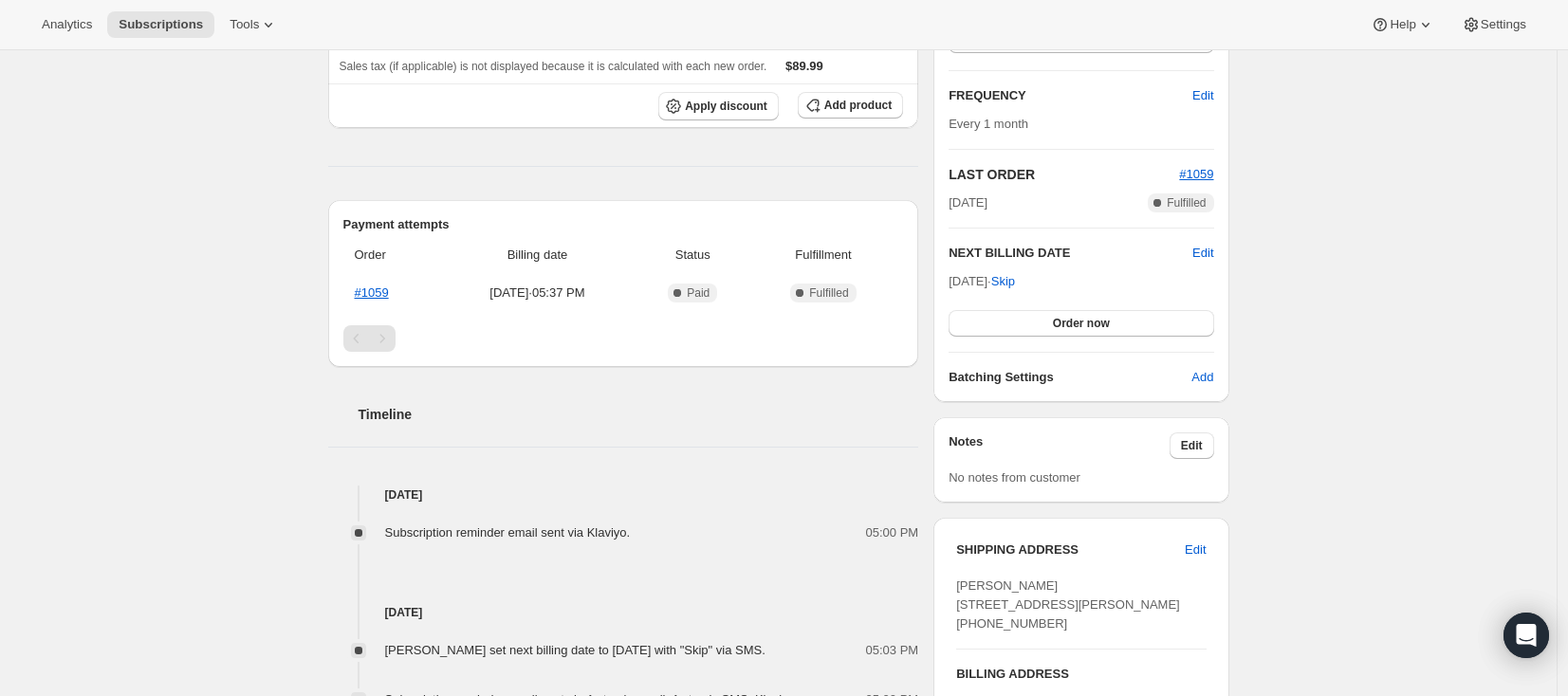 scroll, scrollTop: 311, scrollLeft: 0, axis: vertical 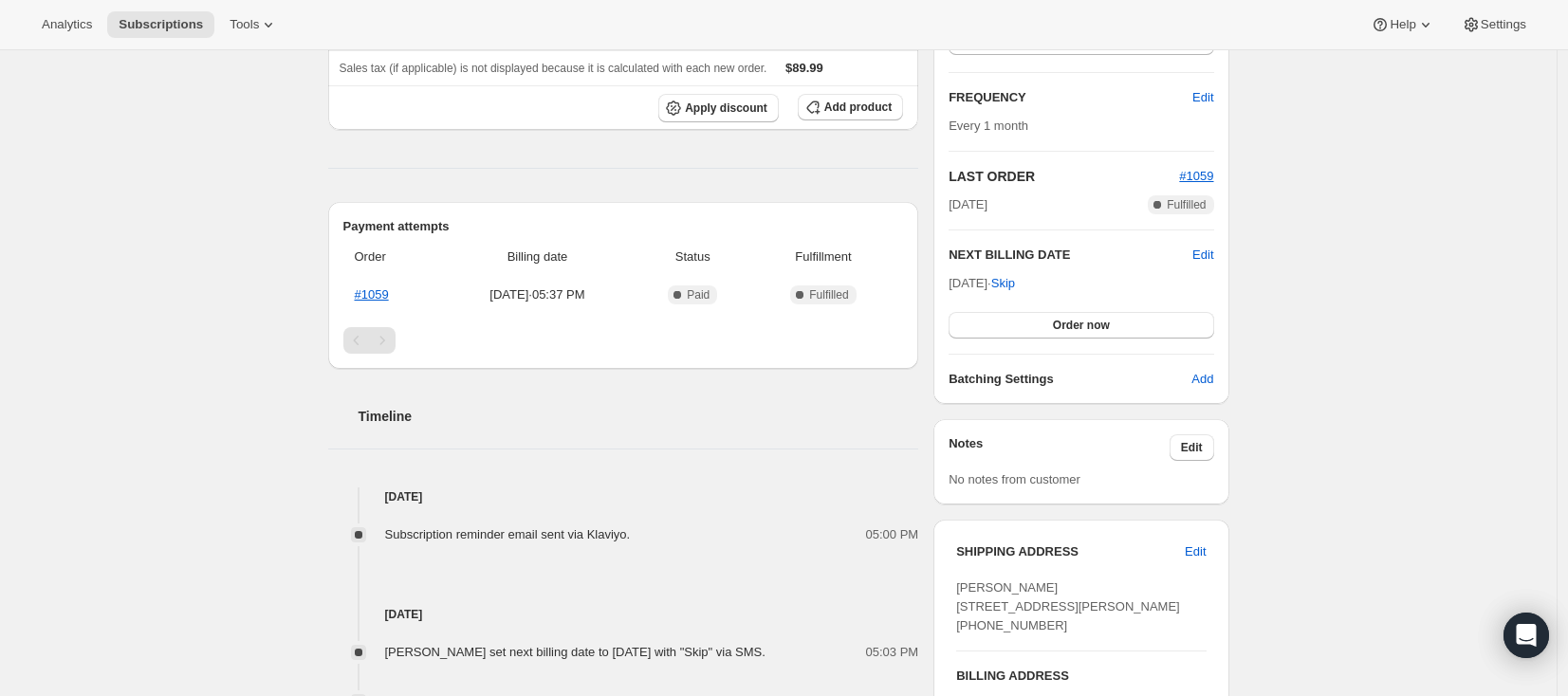 click on "Subscription #34816524533. This page is ready Subscription #34816524533 Success Recurring Success Active Marissa   Reedhead sm_reedhead@hotmail.com · +17053351928 1 subscription $101.69 LTV 1 ORDERS $101.69 AOV Product Quantity Unit Price Price Good Ember Box 1 $89.99 $89.99 Shipping $0.00 Sales tax (if applicable) is not displayed because it is calculated with each new order.   $89.99 Apply discount Add product Payment attempts Order Billing date Status Fulfillment #1059 May 23, 2025  ·  05:37 PM  Complete Paid  Complete Fulfilled Timeline Jul 20, 2025 Subscription reminder email sent via Klaviyo. 05:00 PM Jun 18, 2025 Marissa Reedhead set next billing date to Wednesday, July 23, 2025 with "Skip" via SMS. 05:03 PM Subscription reminder email sent via Awtomic email, Awtomic SMS, Klaviyo. 05:00 PM Jun 10, 2025 Marissa Reedhead skipped Box 1 on Good Ember Box via Customer Portal 04:57 PM May 23, 2025 Marissa Reedhead  created the subscription order.  View order 05:37 PM Plan Success Active | Created Date Add" at bounding box center (778, 371) 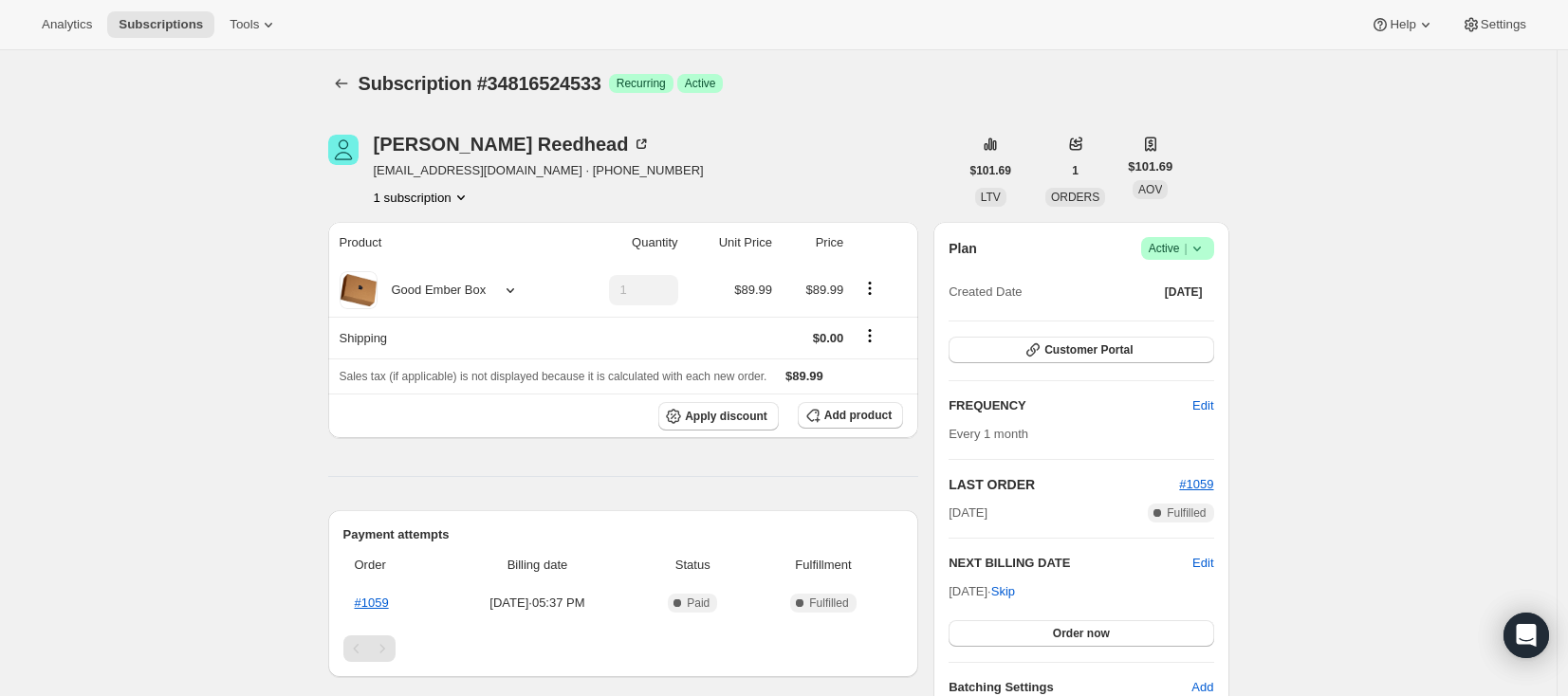 scroll, scrollTop: 0, scrollLeft: 0, axis: both 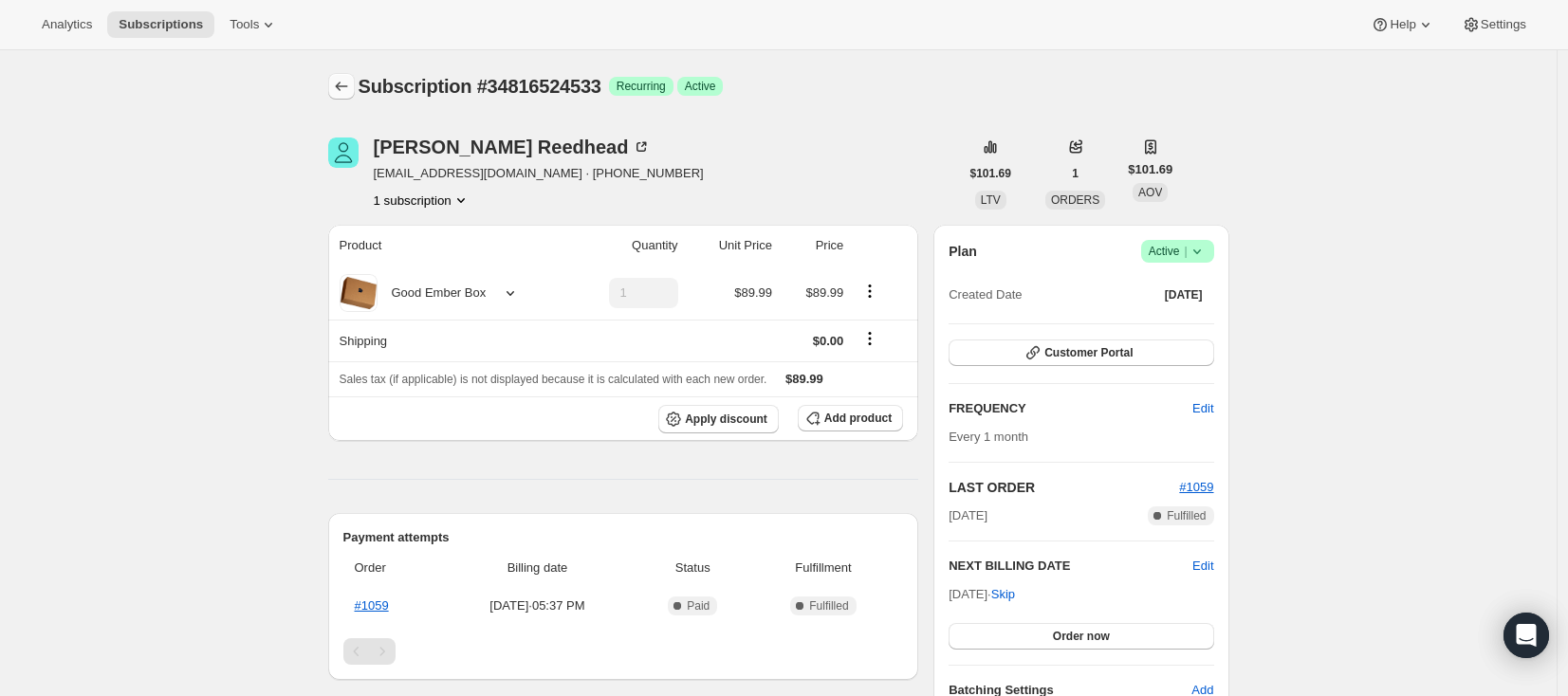 click 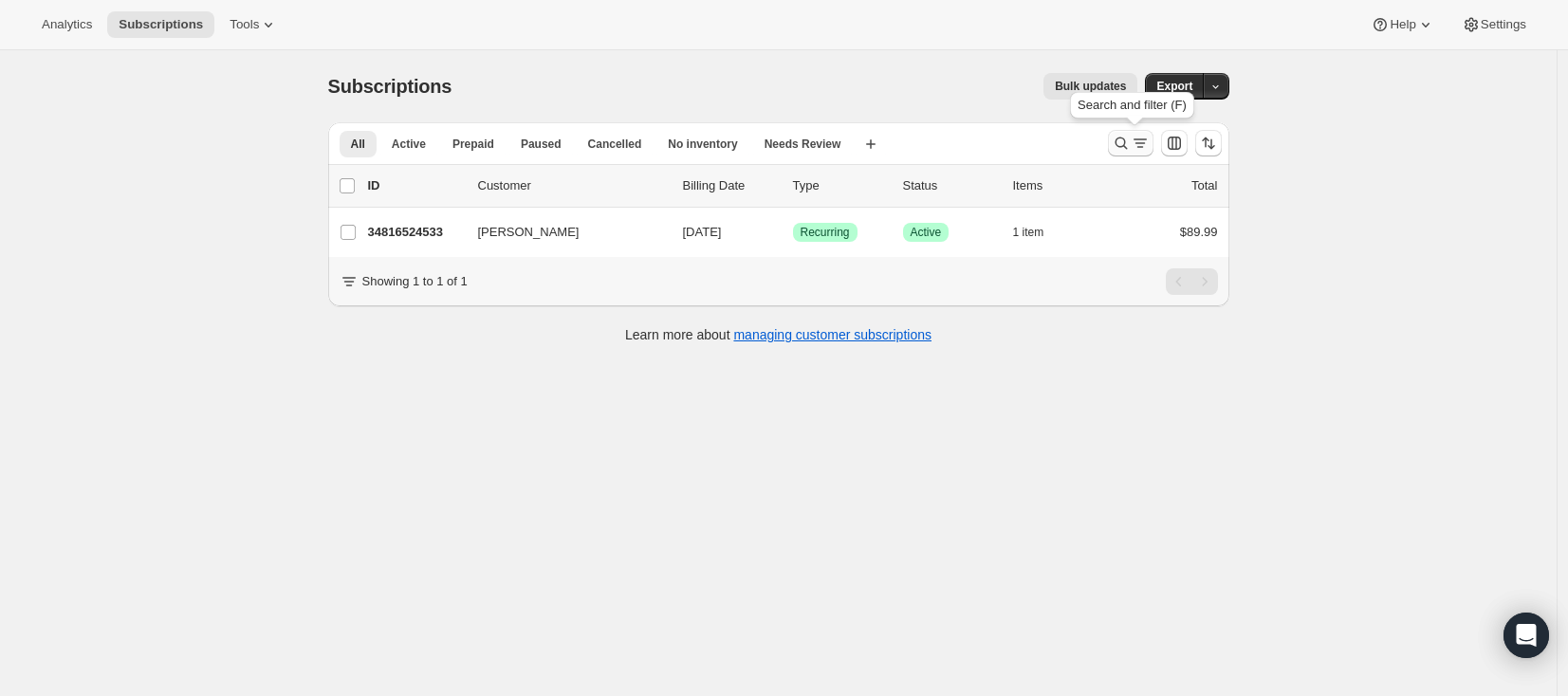 click 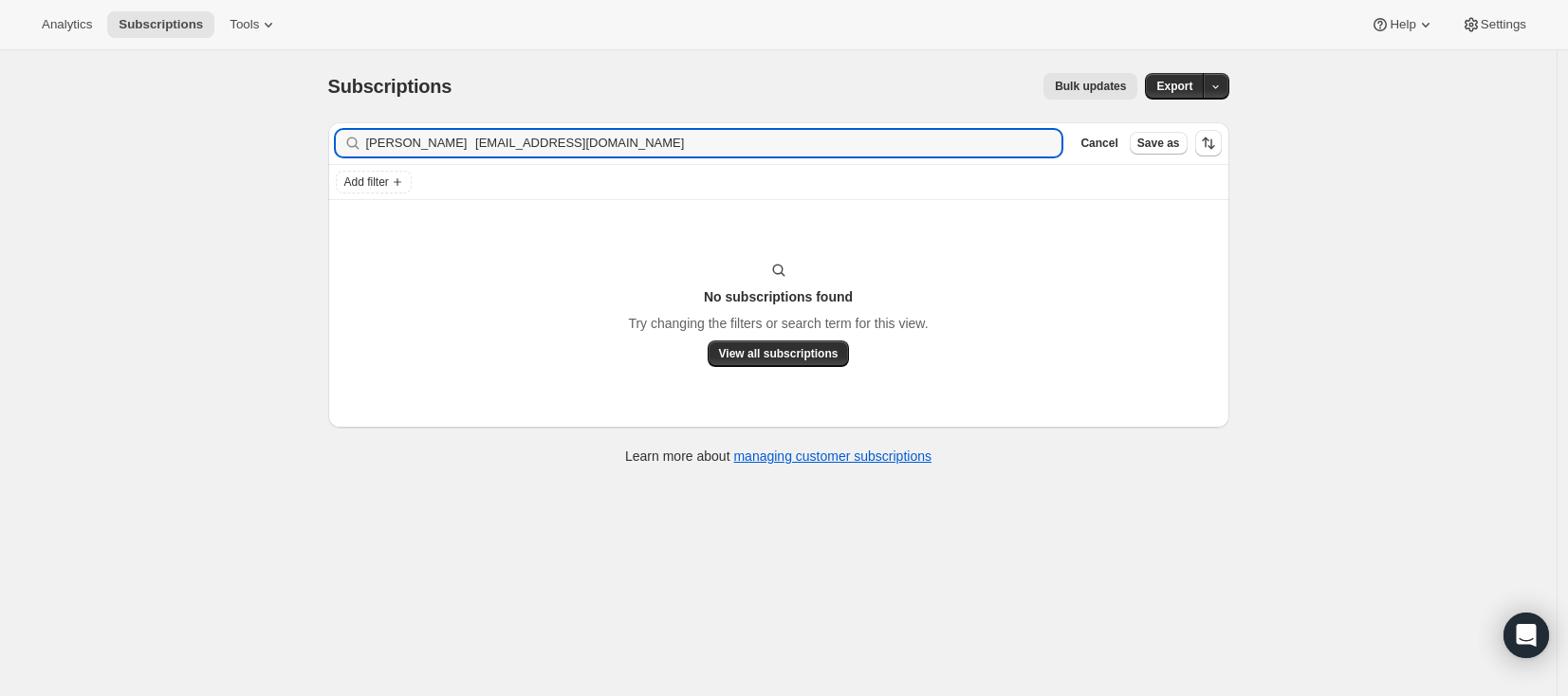 drag, startPoint x: 453, startPoint y: 145, endPoint x: 343, endPoint y: 143, distance: 110.01818 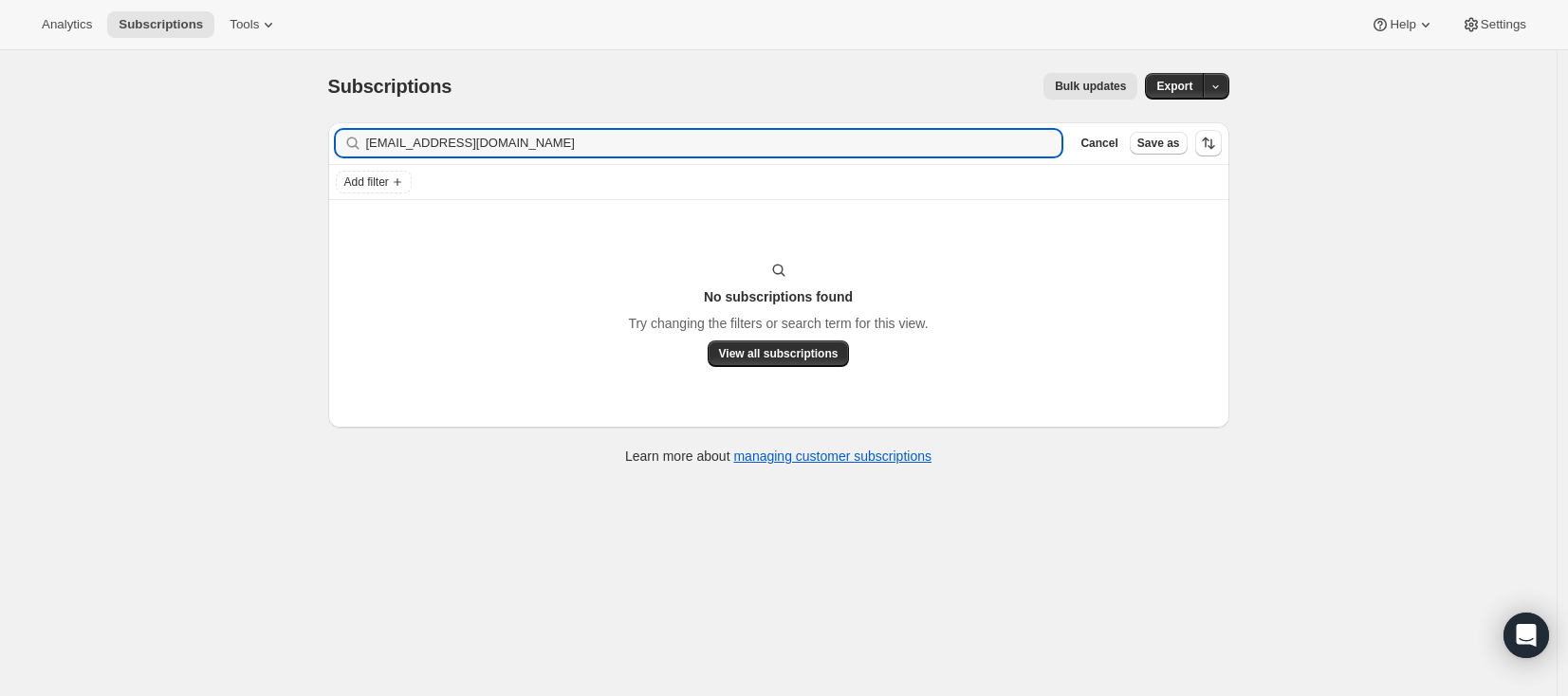 type on "benfickling@hotmail.com" 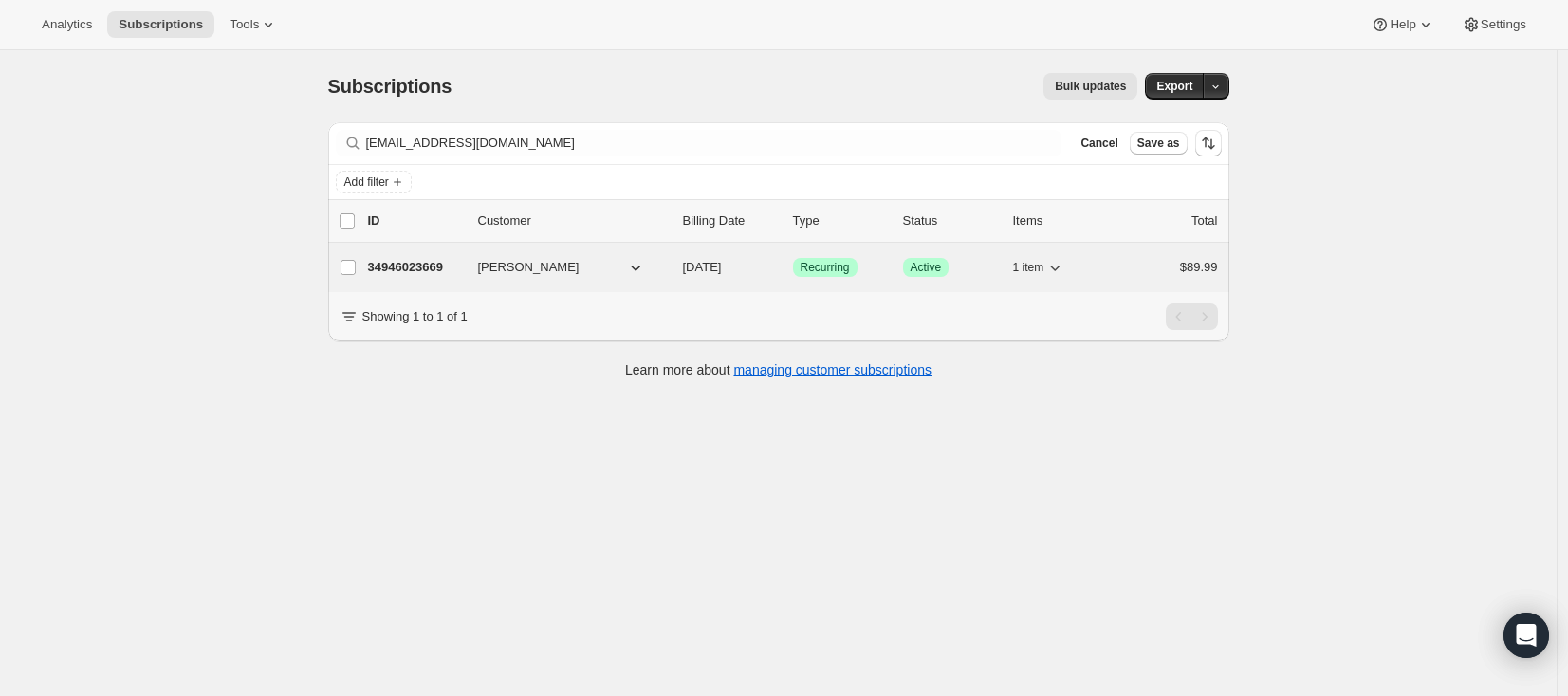 click on "34946023669" at bounding box center [415, 267] 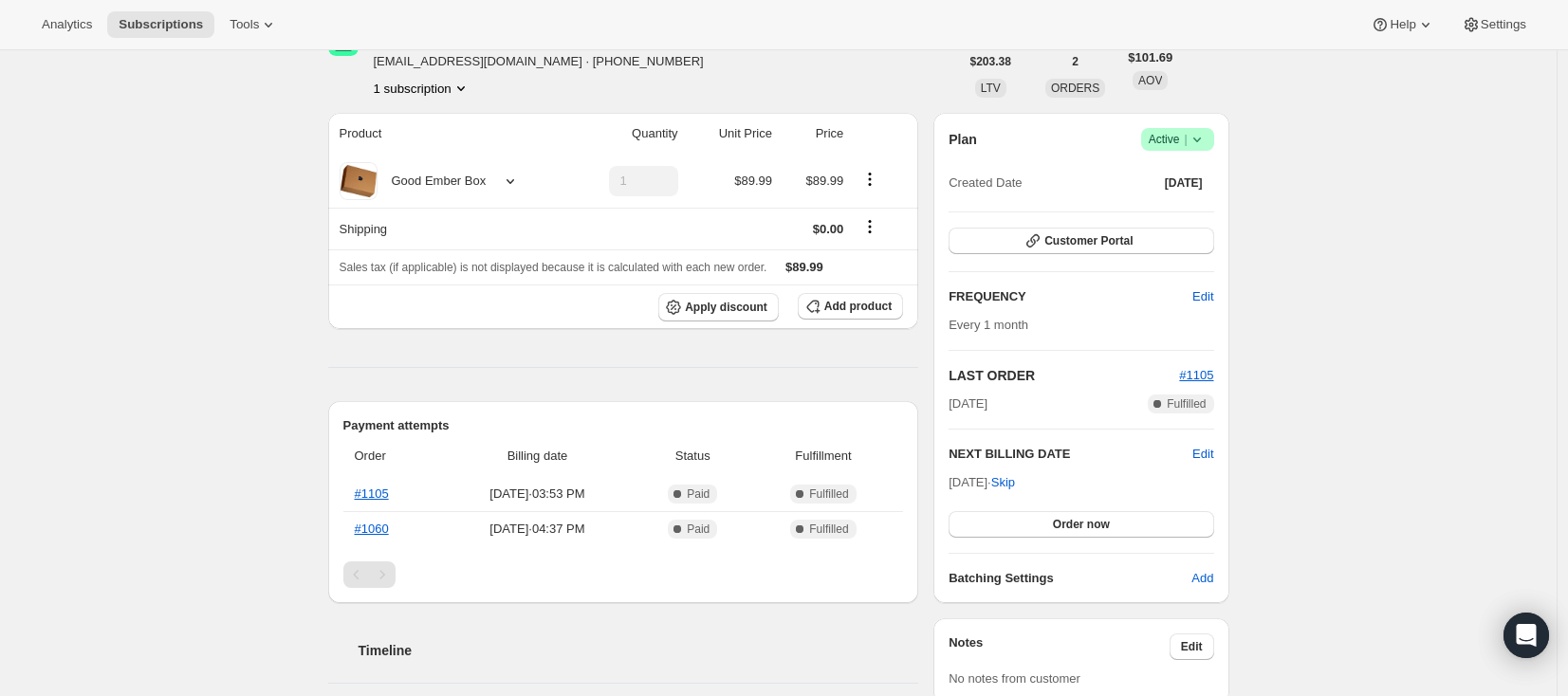 scroll, scrollTop: 116, scrollLeft: 0, axis: vertical 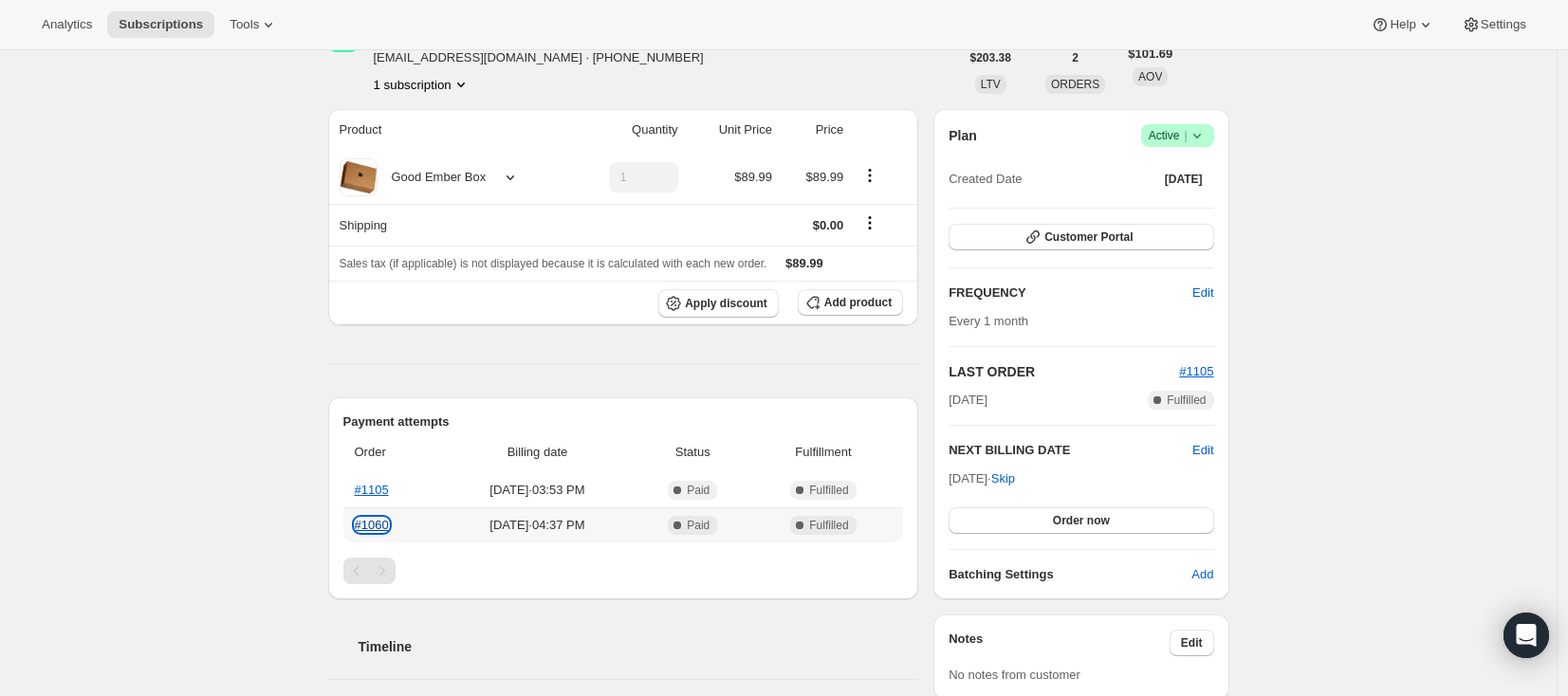 click on "#1060" at bounding box center (372, 524) 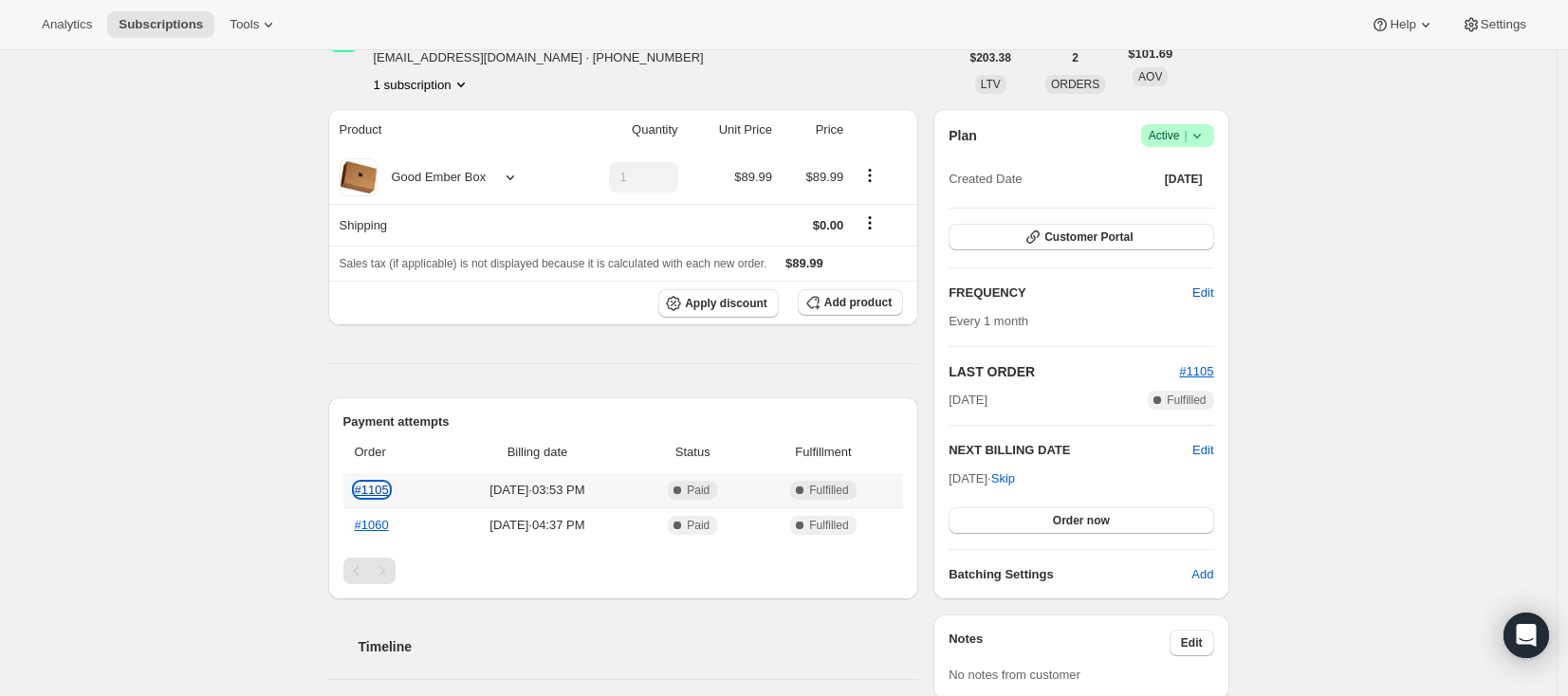 click on "#1105" at bounding box center (372, 489) 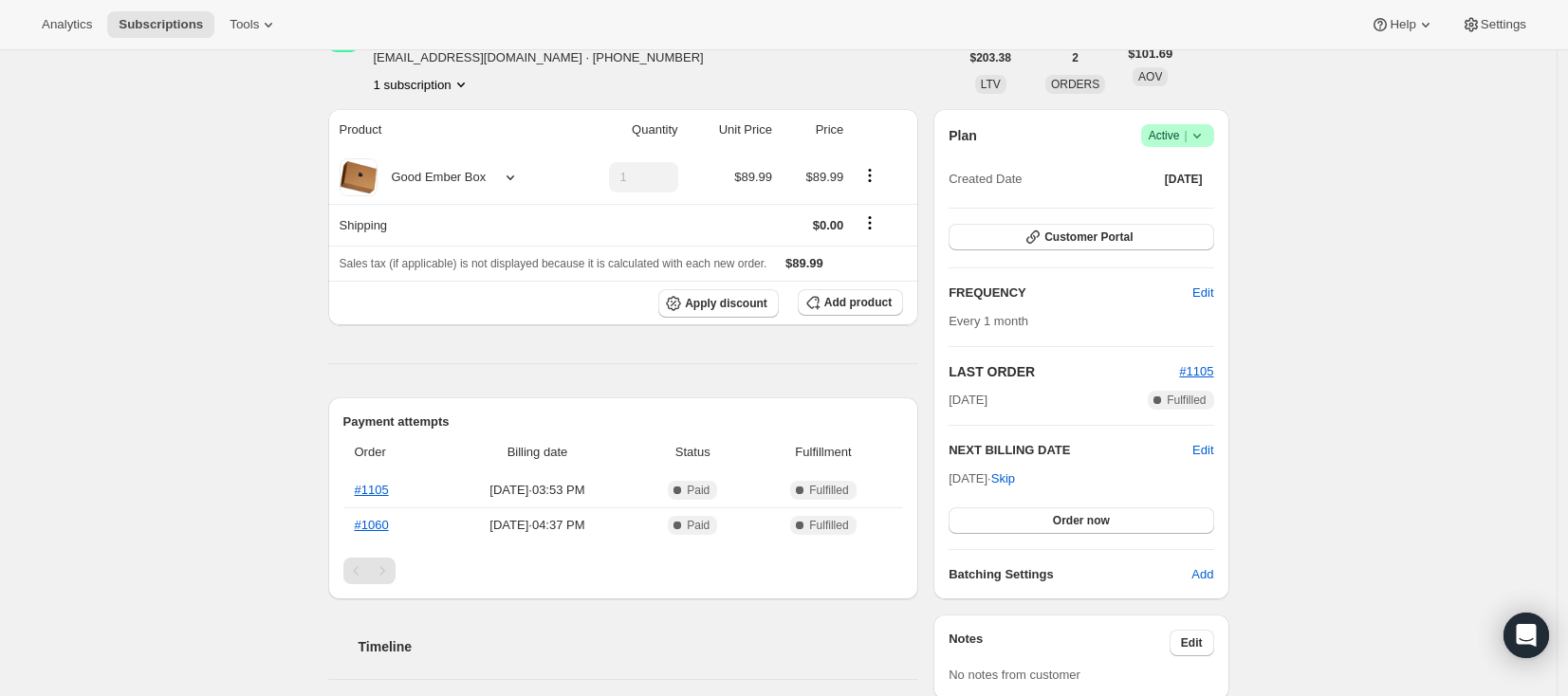click on "Subscription #34946023669. This page is ready Subscription #34946023669 Success Recurring Success Active Ben   Fickling benfickling@hotmail.com · +14164188719 1 subscription $203.38 LTV 2 ORDERS $101.69 AOV Product Quantity Unit Price Price Good Ember Box 1 $89.99 $89.99 Shipping $0.00 Sales tax (if applicable) is not displayed because it is calculated with each new order.   $89.99 Apply discount Add product Payment attempts Order Billing date Status Fulfillment #1105 Jun 25, 2025  ·  03:53 PM  Complete Paid  Complete Fulfilled #1060 May 25, 2025  ·  04:37 PM  Complete Paid  Complete Fulfilled Timeline Jun 25, 2025 Triggered Shopify flow event for successful billing attempt. 03:54 PM Order processed successfully.  View order 03:53 PM Catherine Savard initiated an order with "Order now" from Admin. 03:53 PM Jun 20, 2025 Subscription reminder email sent via Awtomic email, Awtomic SMS, Klaviyo. 04:00 PM Jun 10, 2025 Ben Fickling skipped Box 1 on Good Ember Box via Customer Portal 04:58 PM May 25, 2025 Plan |" at bounding box center [778, 609] 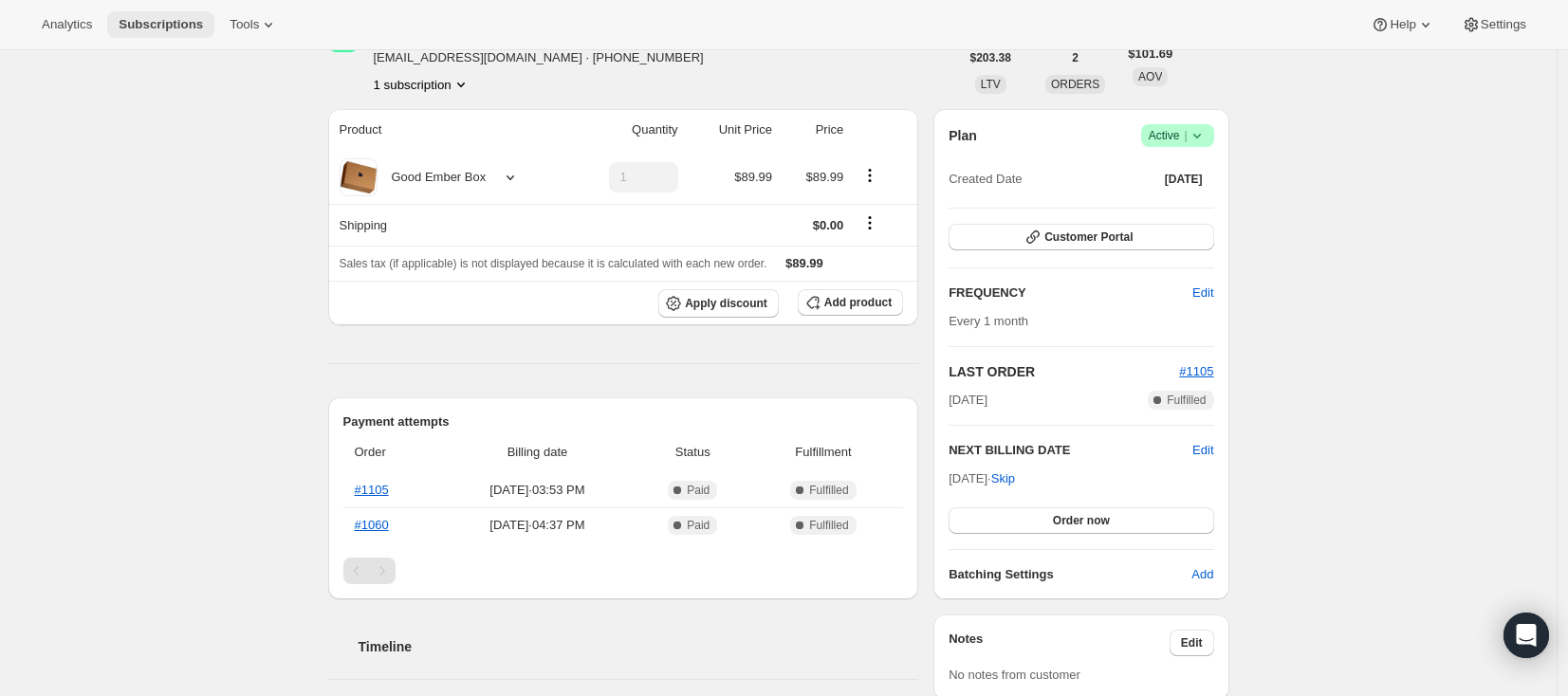 click on "Subscriptions" at bounding box center [160, 25] 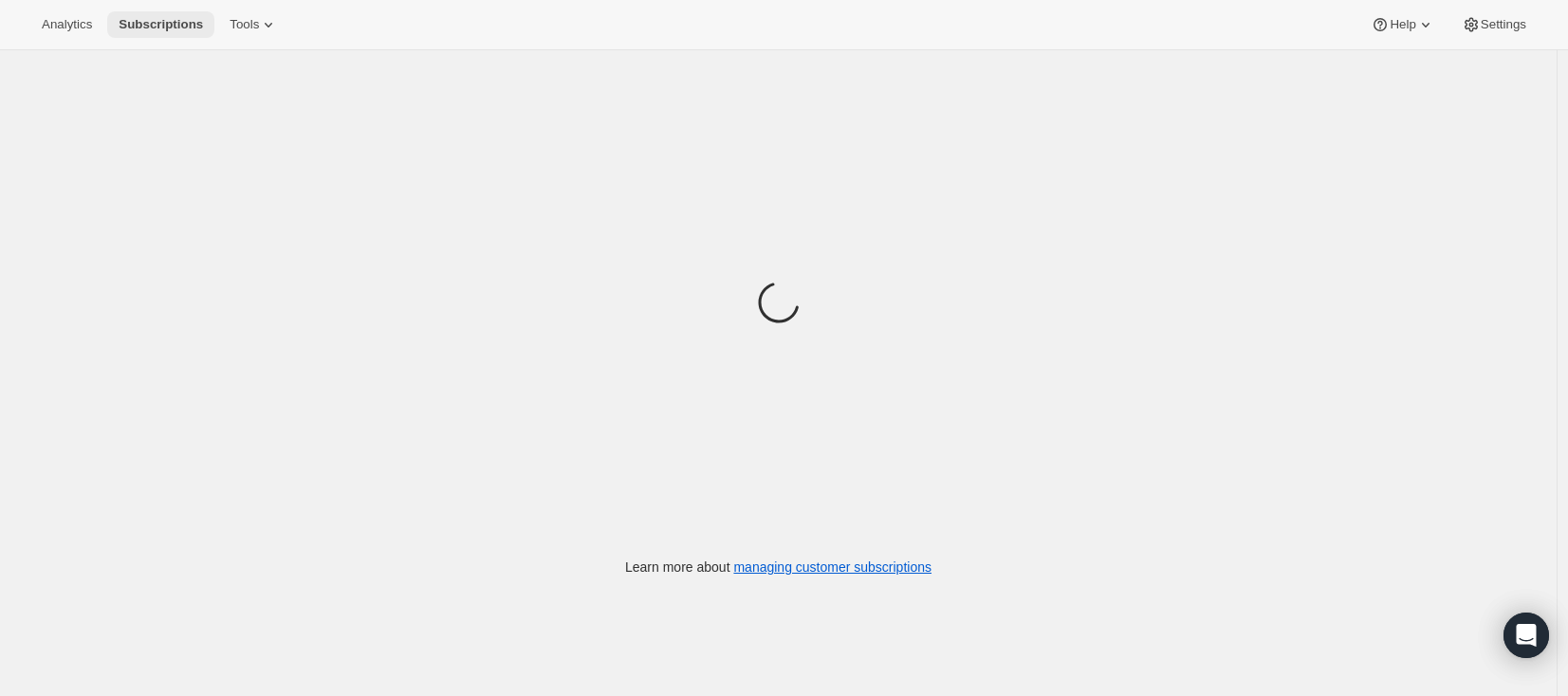 scroll, scrollTop: 0, scrollLeft: 0, axis: both 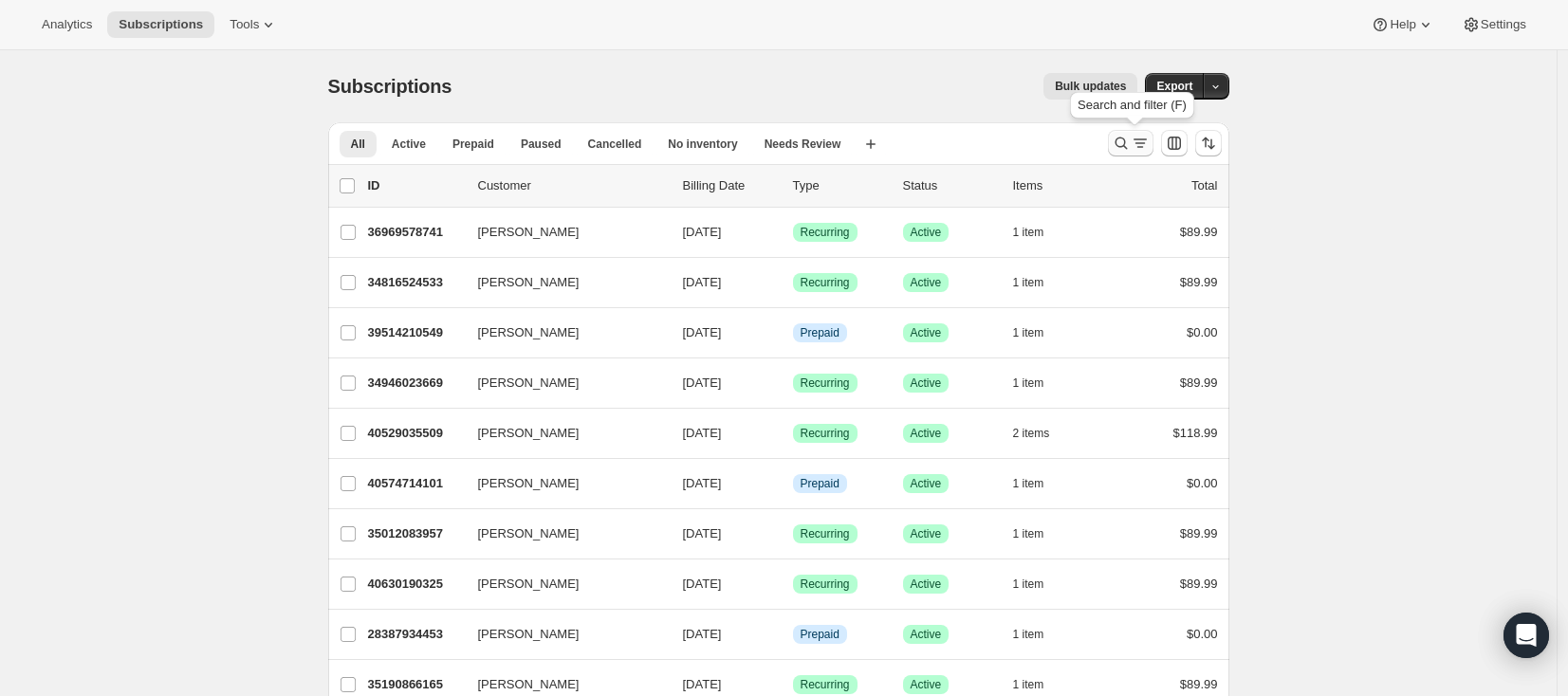 click 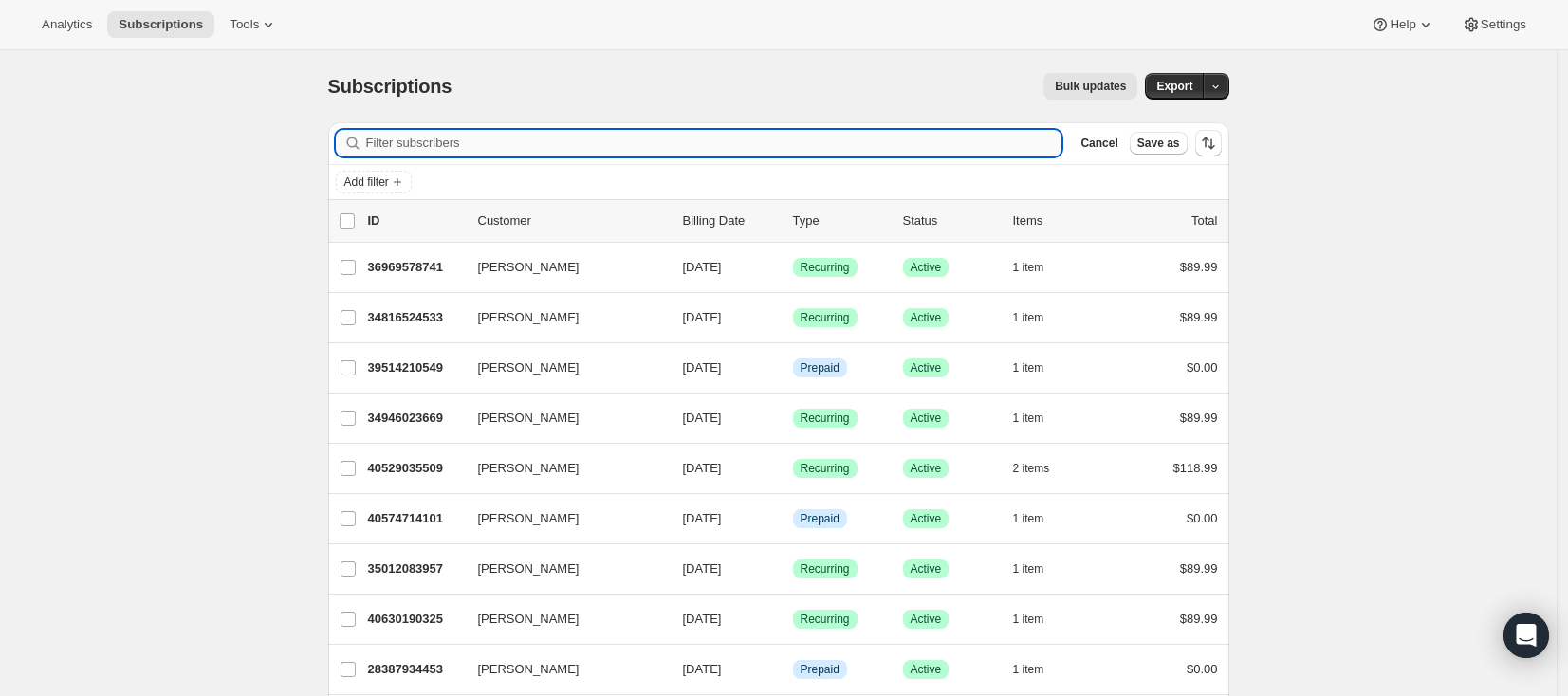 paste on "justin_rideout@hotmail.com" 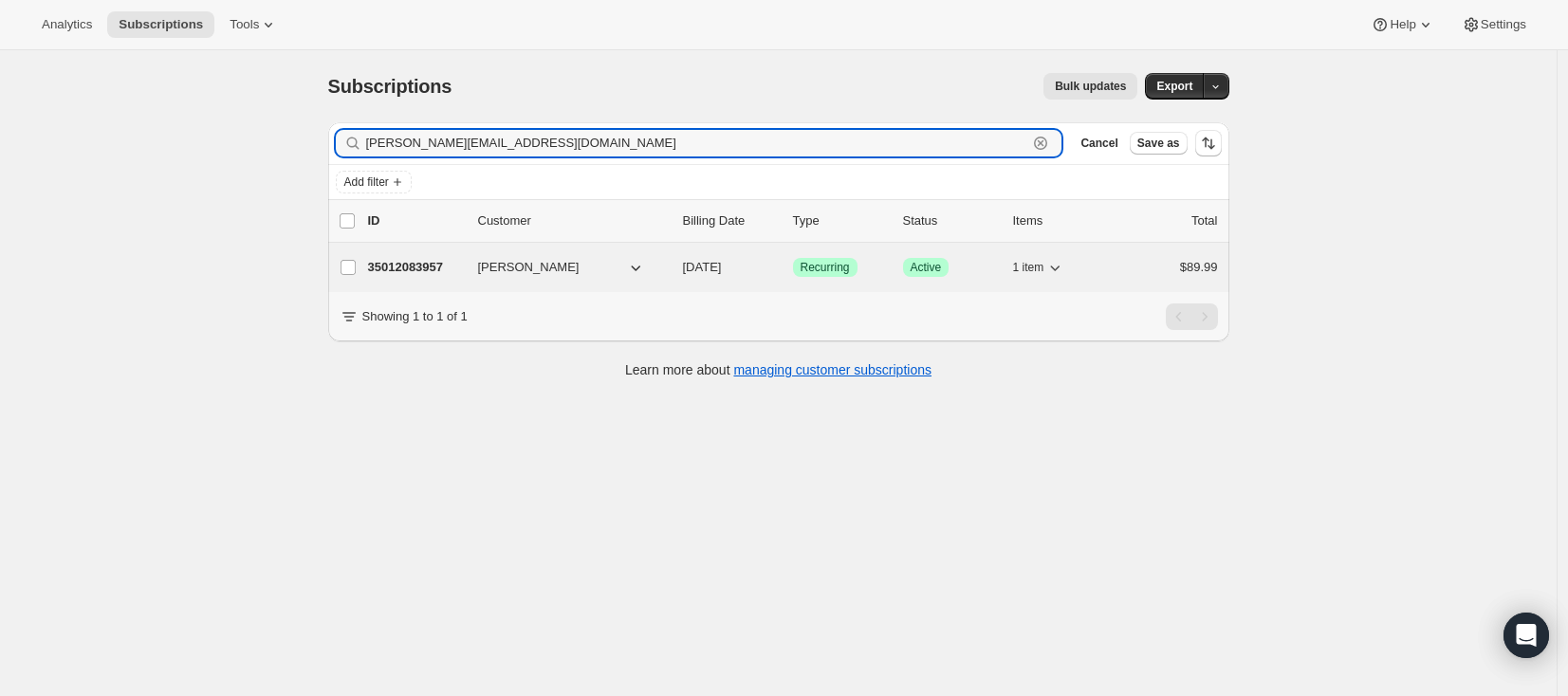type on "justin_rideout@hotmail.com" 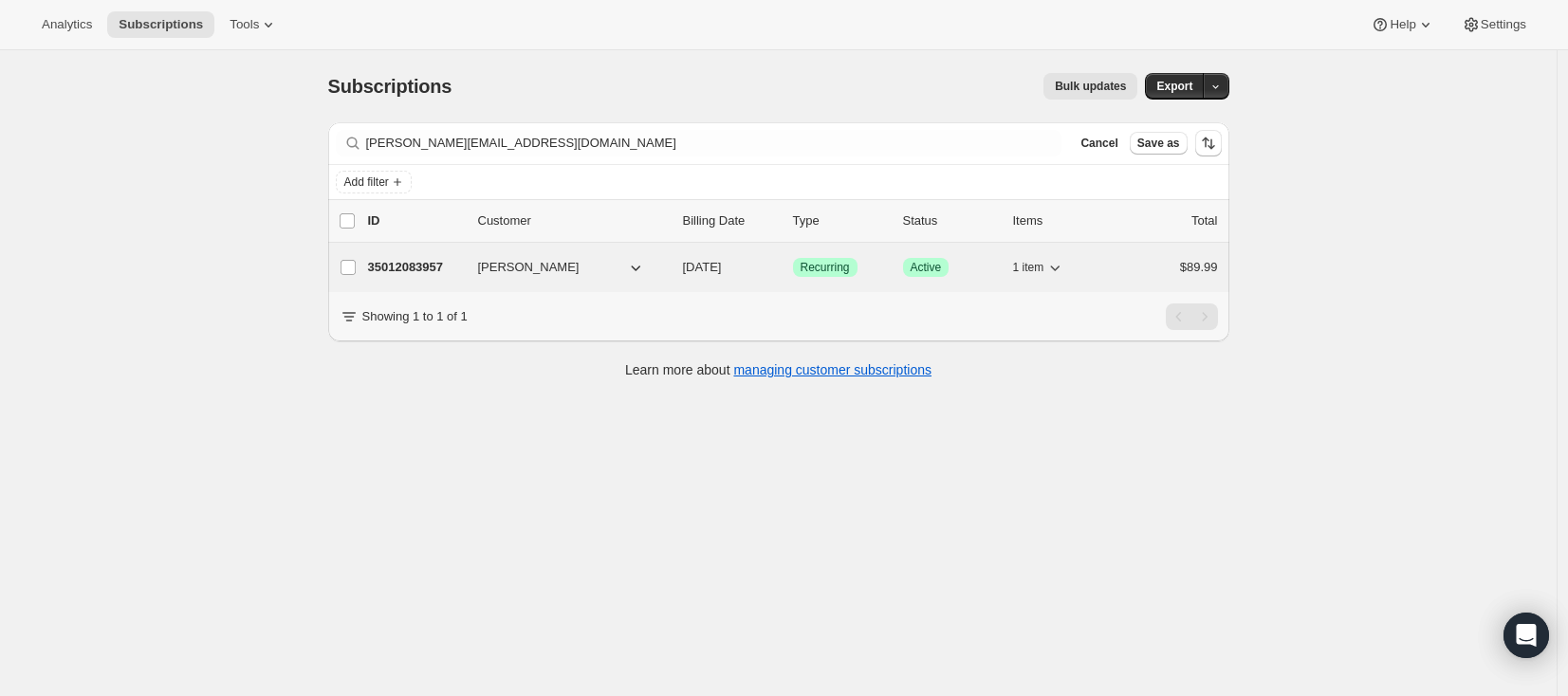 click on "35012083957" at bounding box center [415, 267] 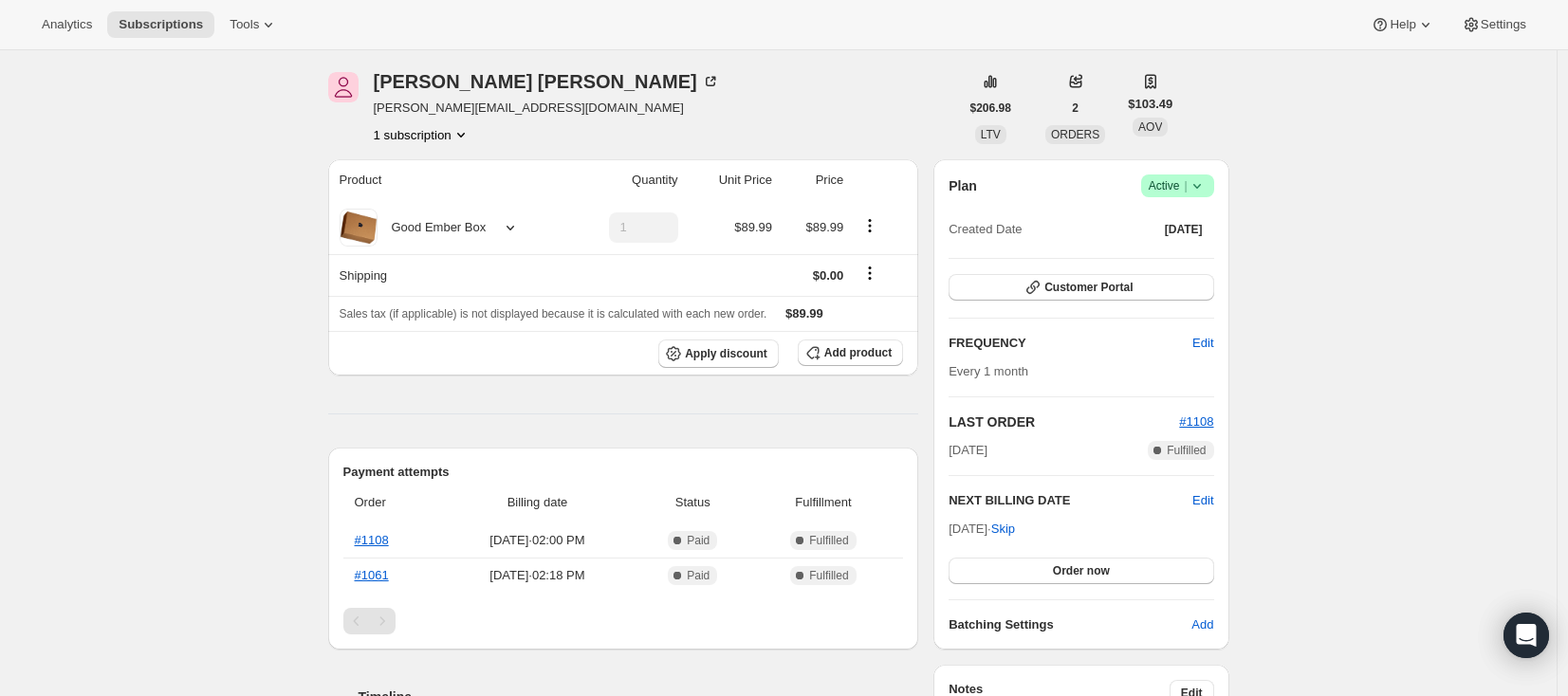 scroll, scrollTop: 96, scrollLeft: 0, axis: vertical 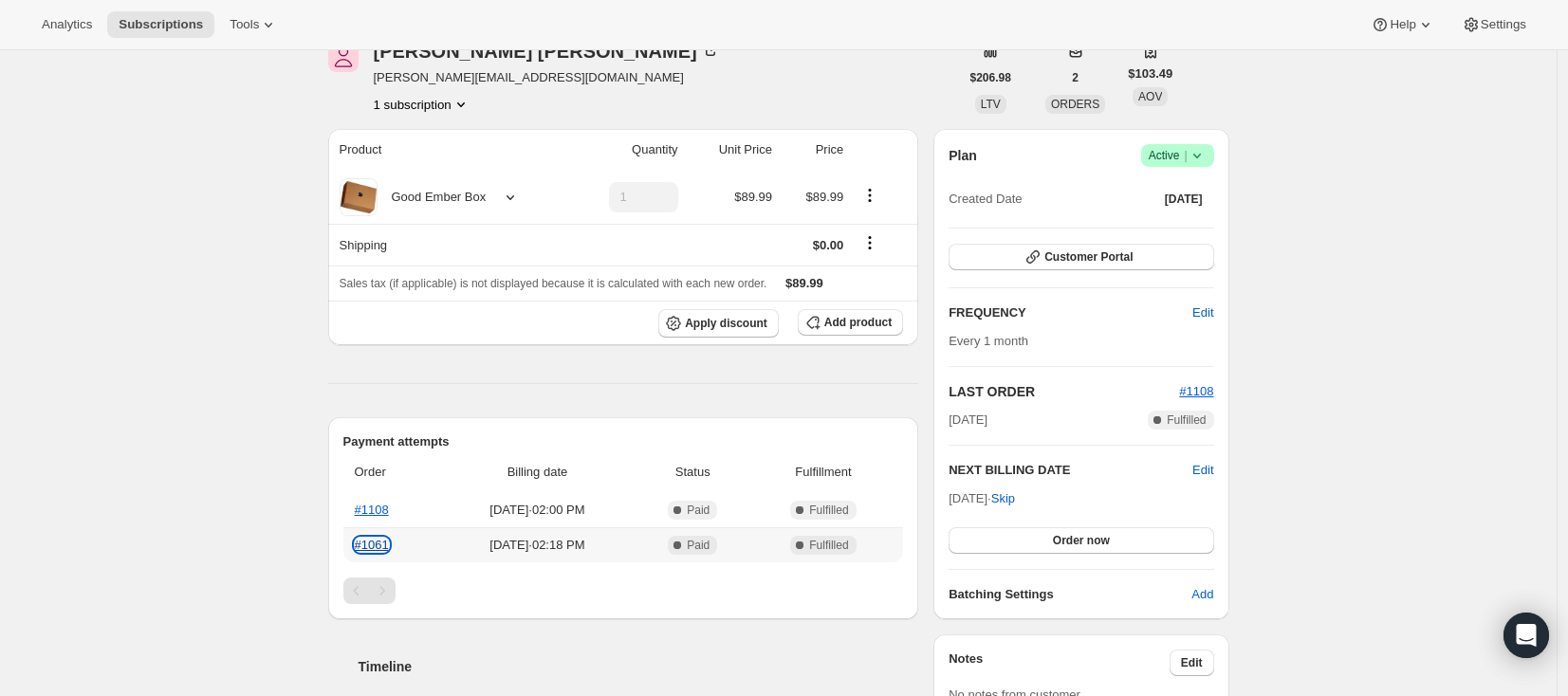 click on "#1061" at bounding box center [372, 544] 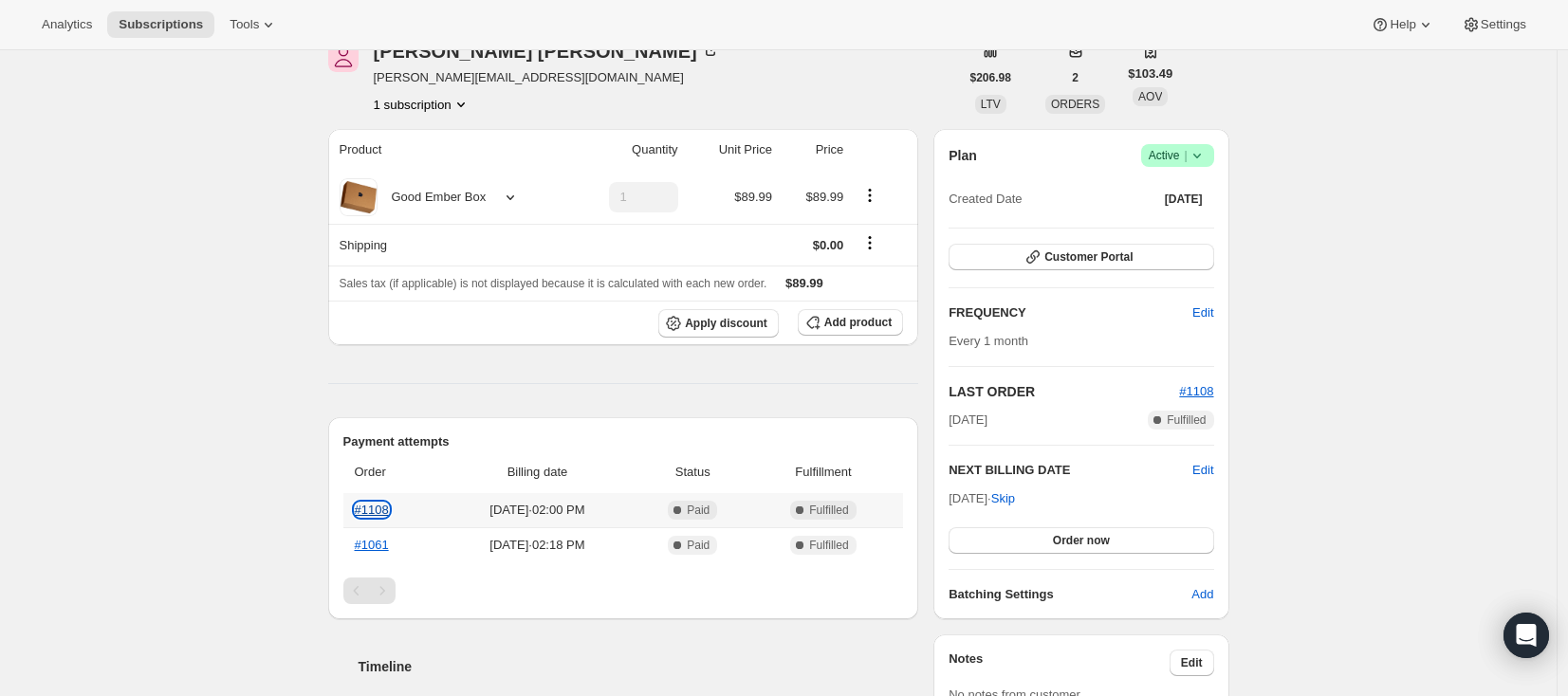 click on "#1108" at bounding box center [372, 509] 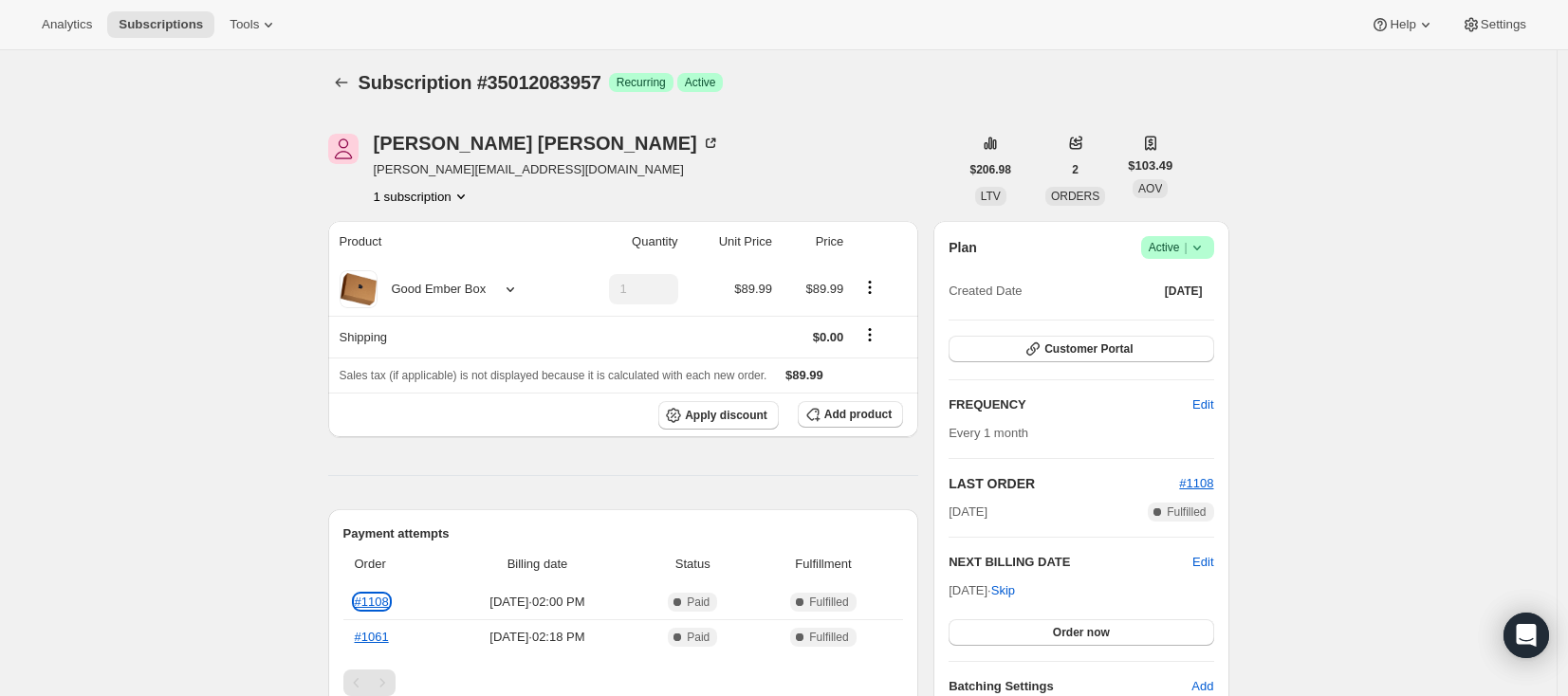 scroll, scrollTop: 0, scrollLeft: 0, axis: both 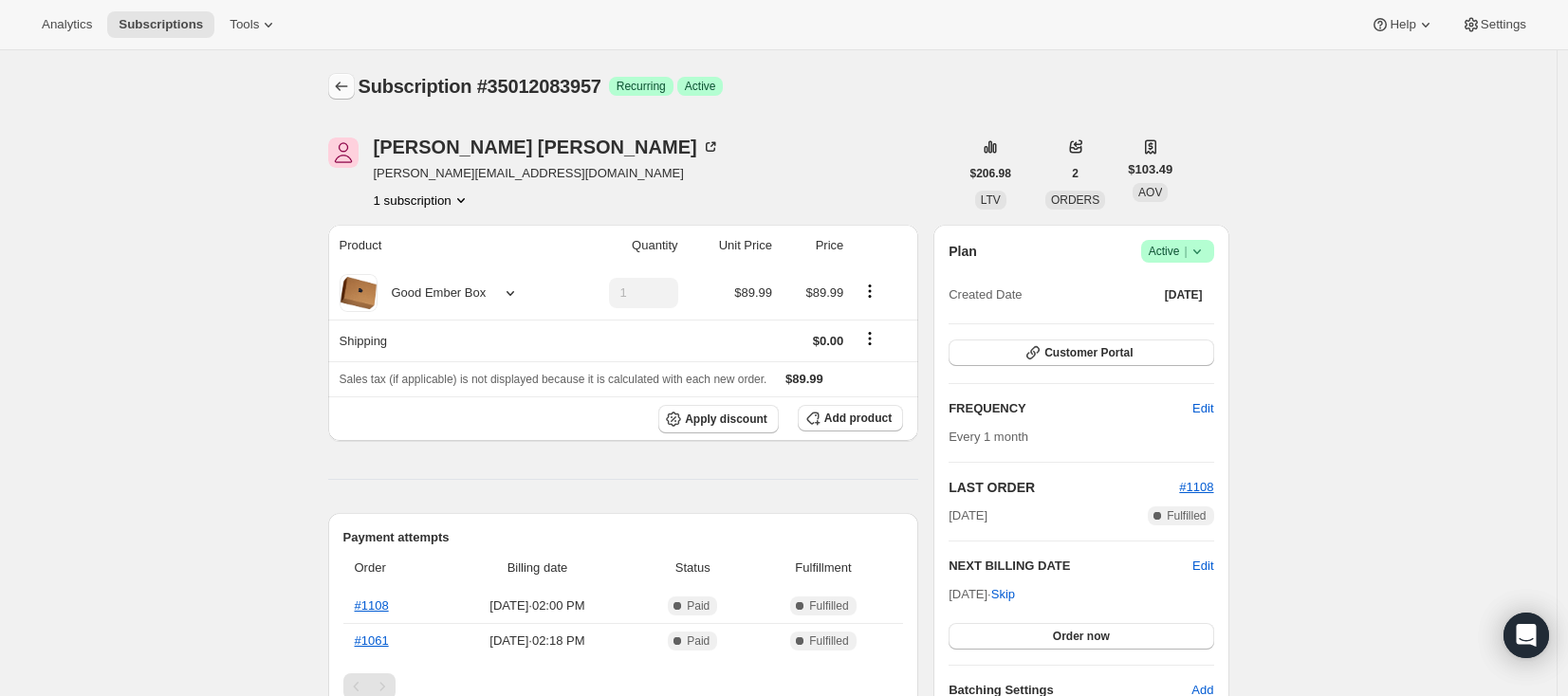 click 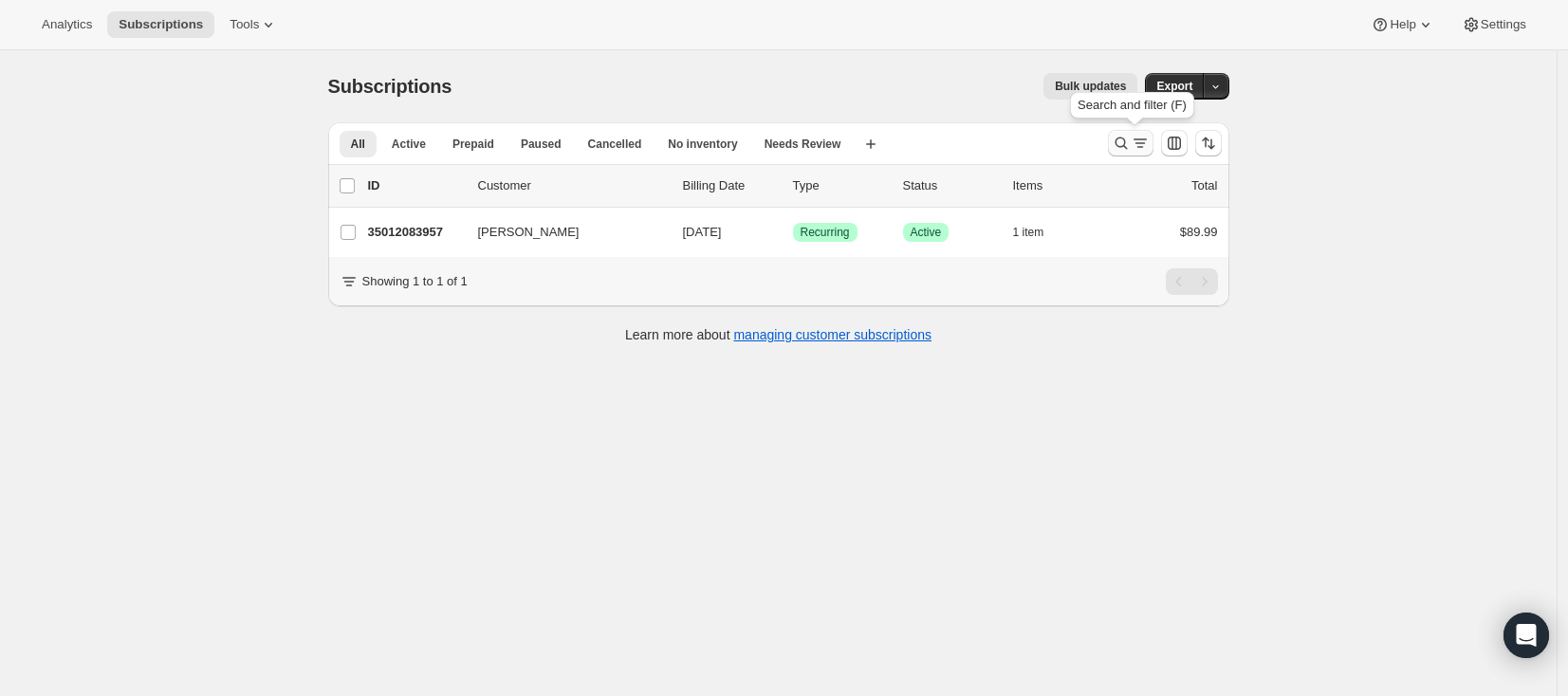 click 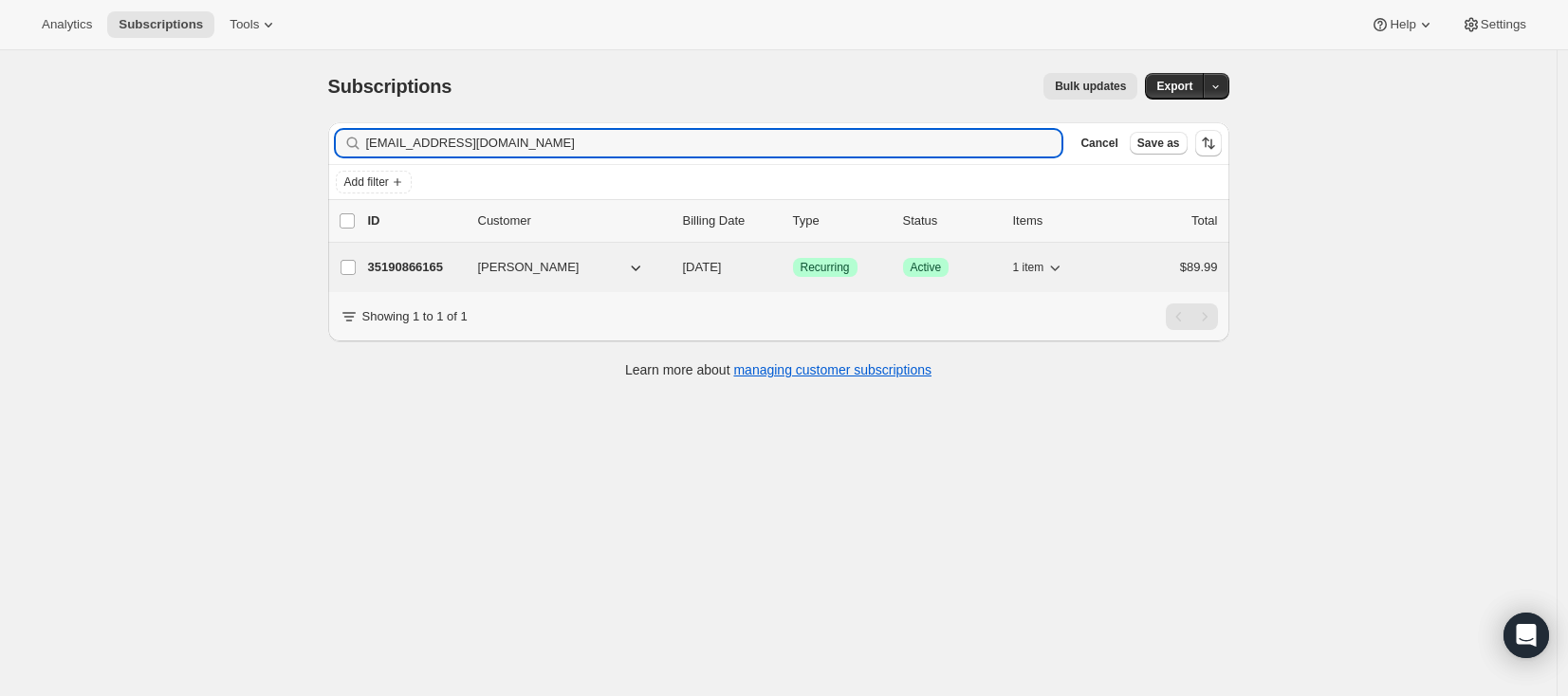 type on "captawesomeville@gmail.com" 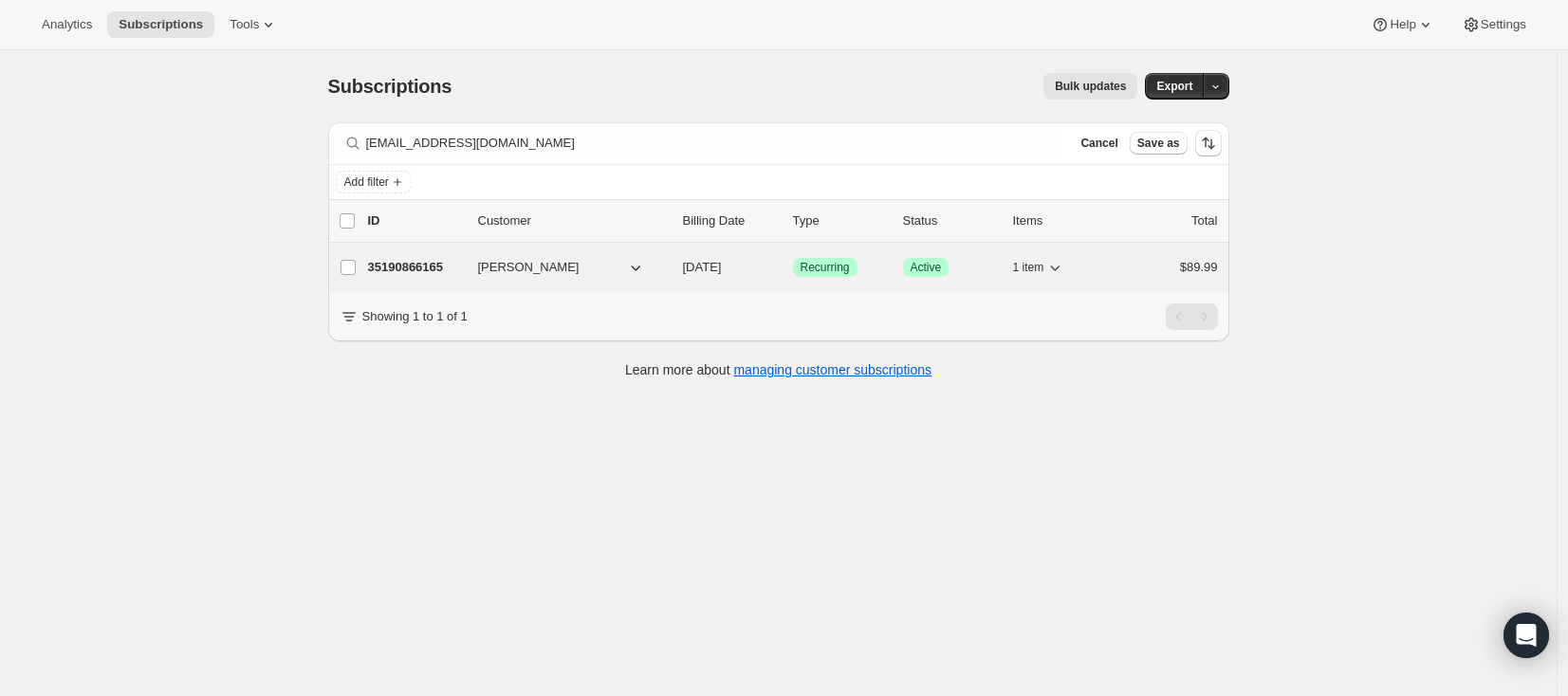 click on "Robert Johnston" at bounding box center (528, 267) 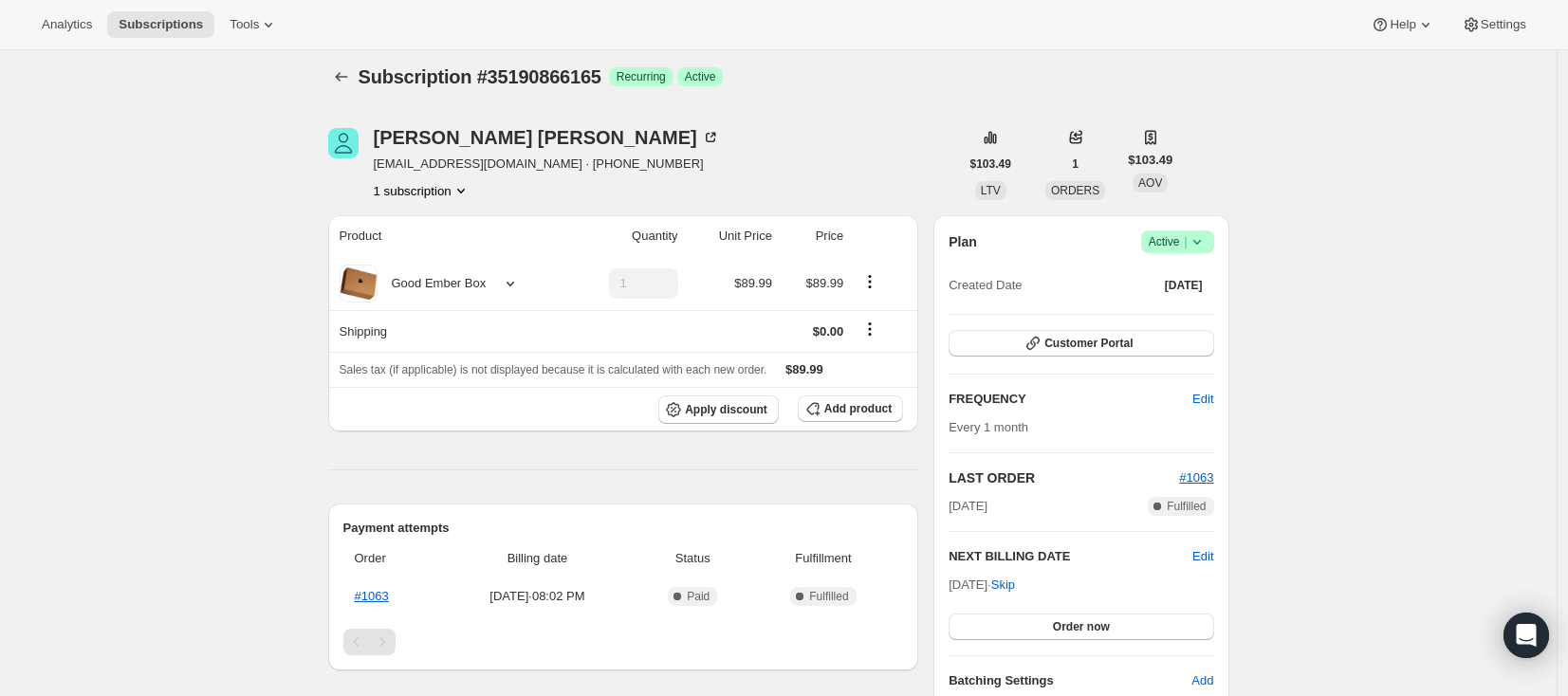 scroll, scrollTop: 0, scrollLeft: 0, axis: both 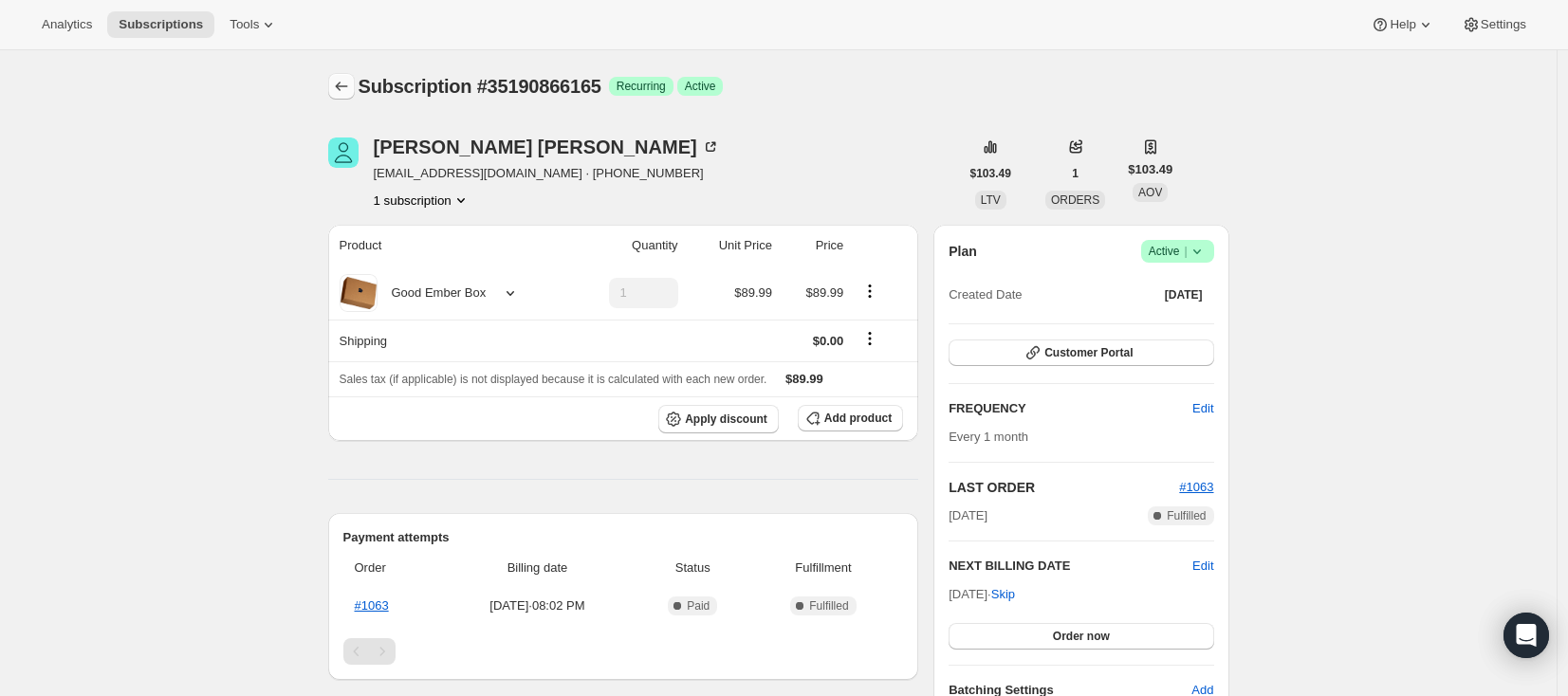 click 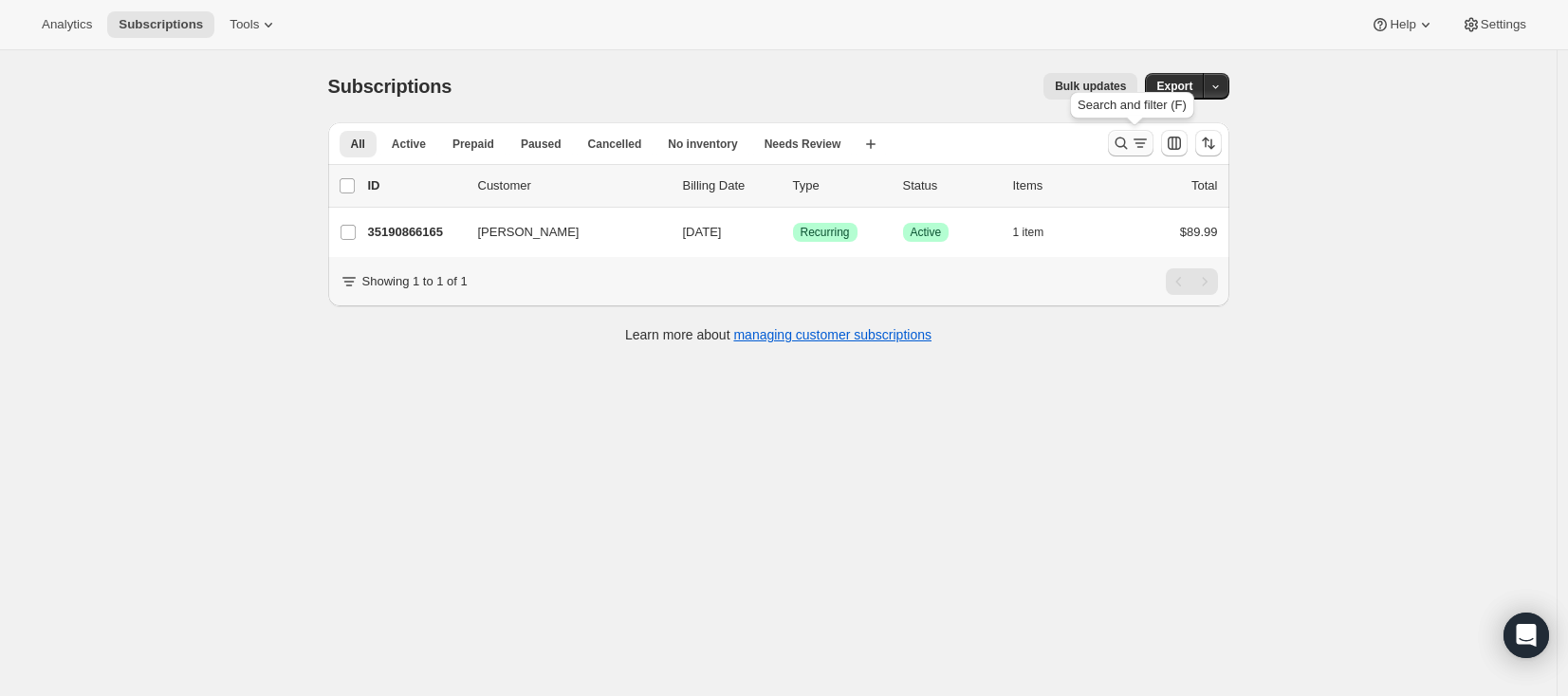 click 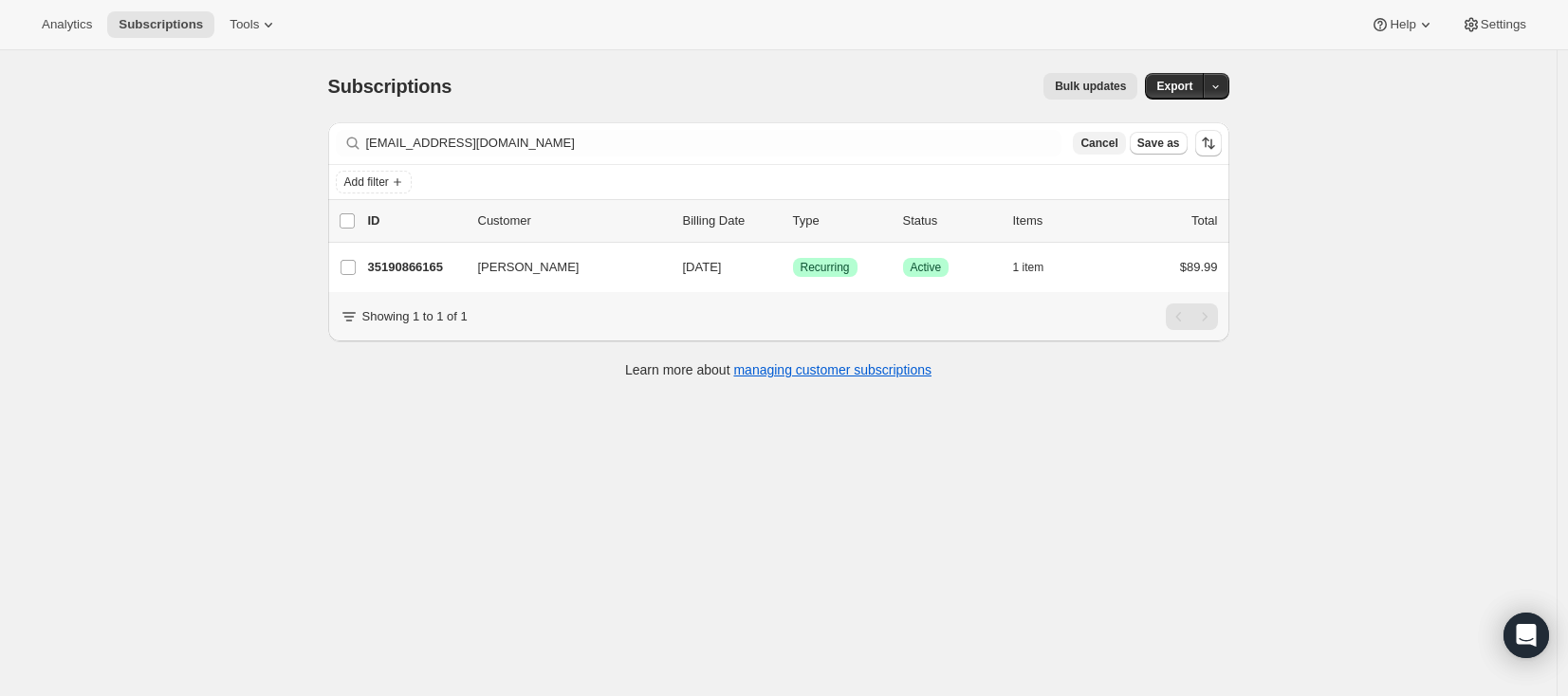 click on "Cancel" at bounding box center (1098, 143) 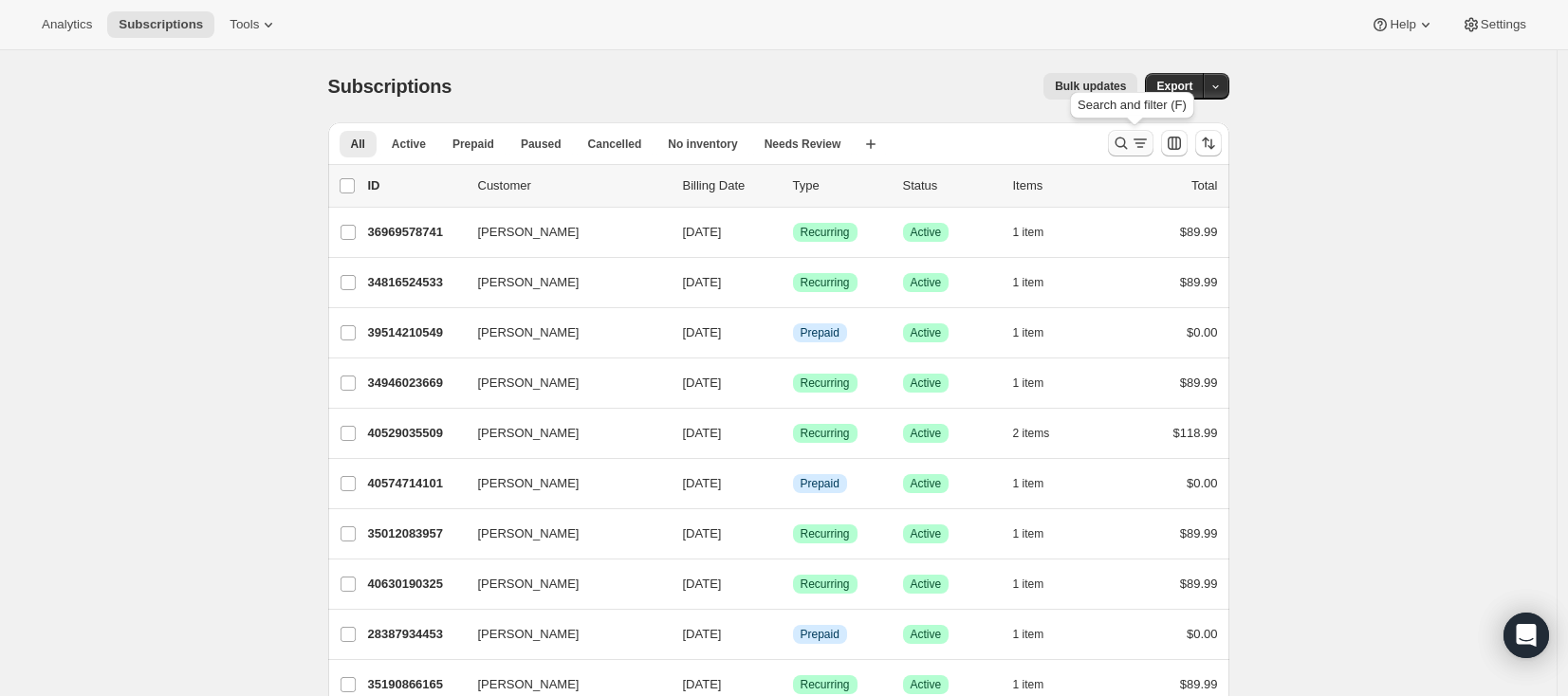 click 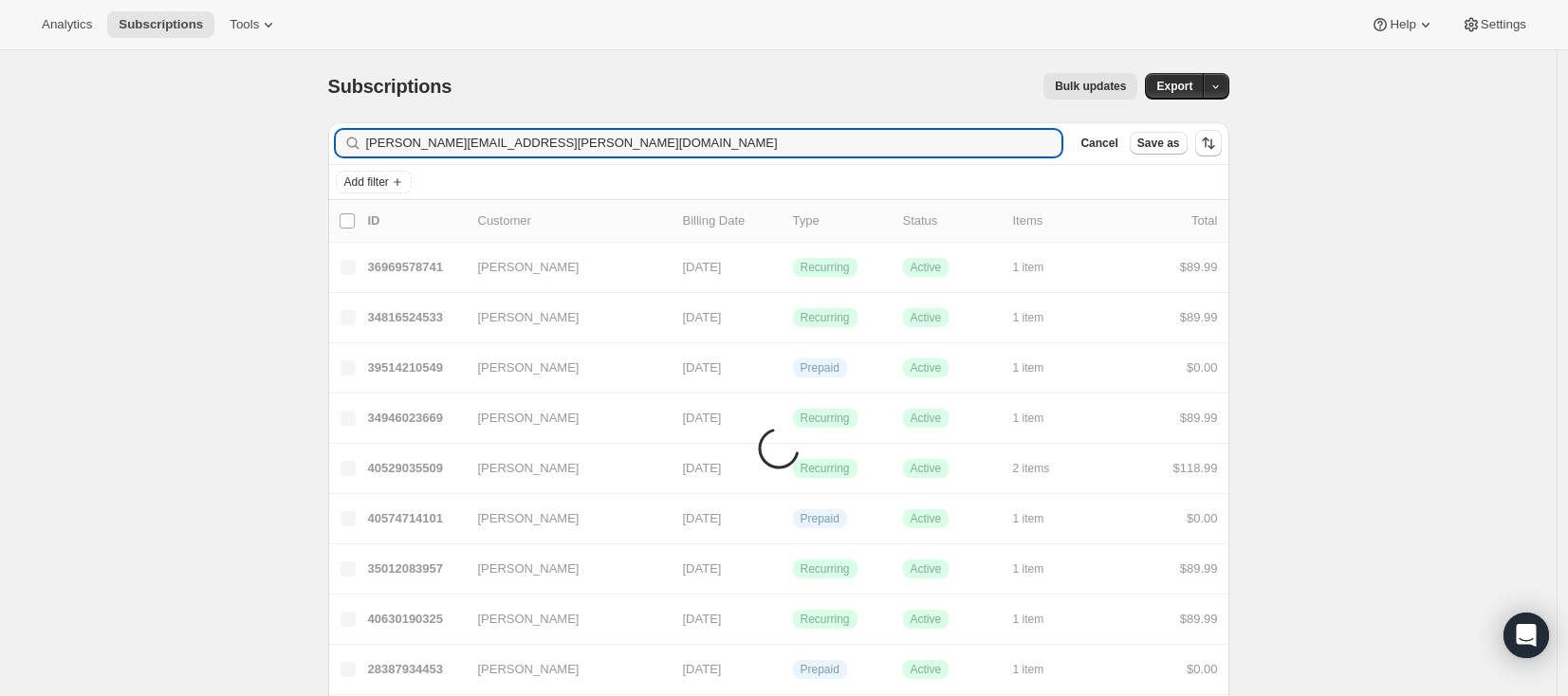 type on "chris.adam1@shaw.ca" 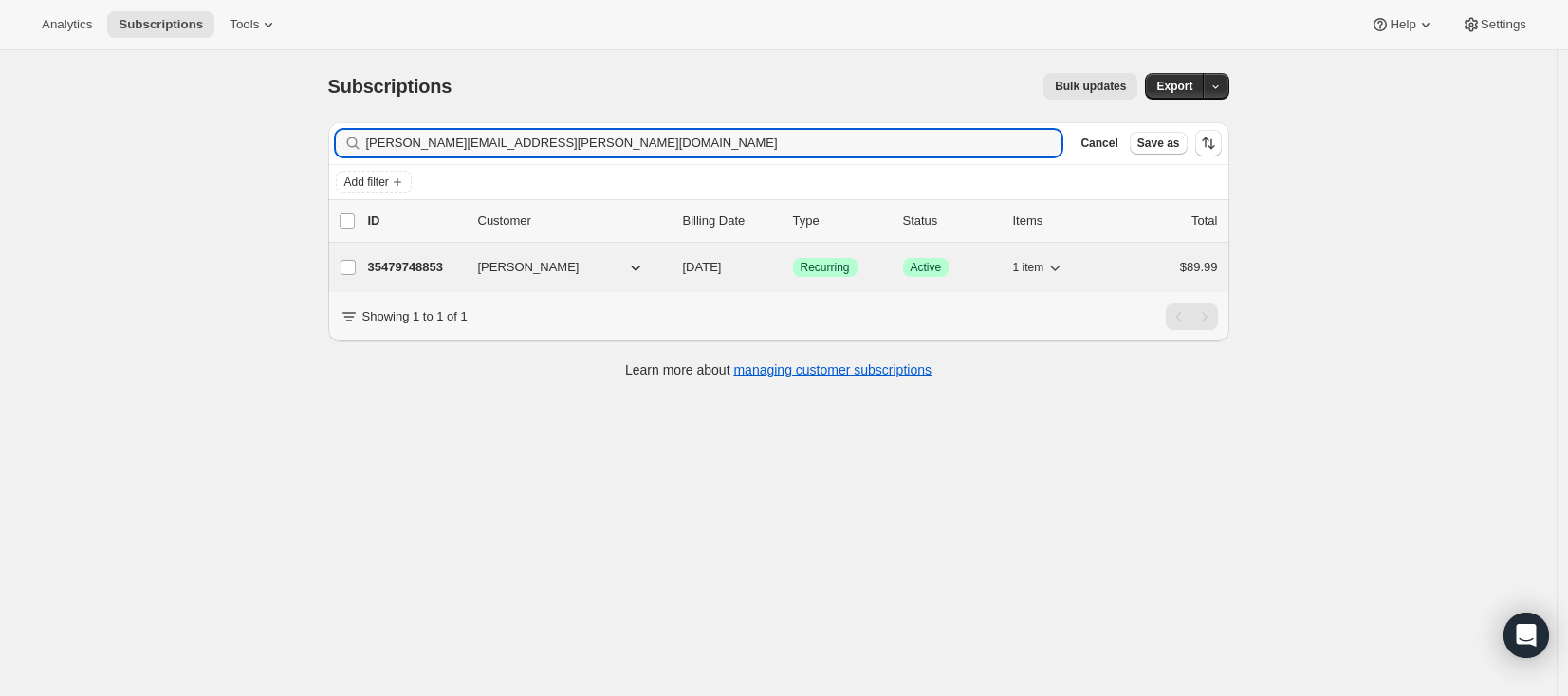 click on "35479748853" at bounding box center [415, 267] 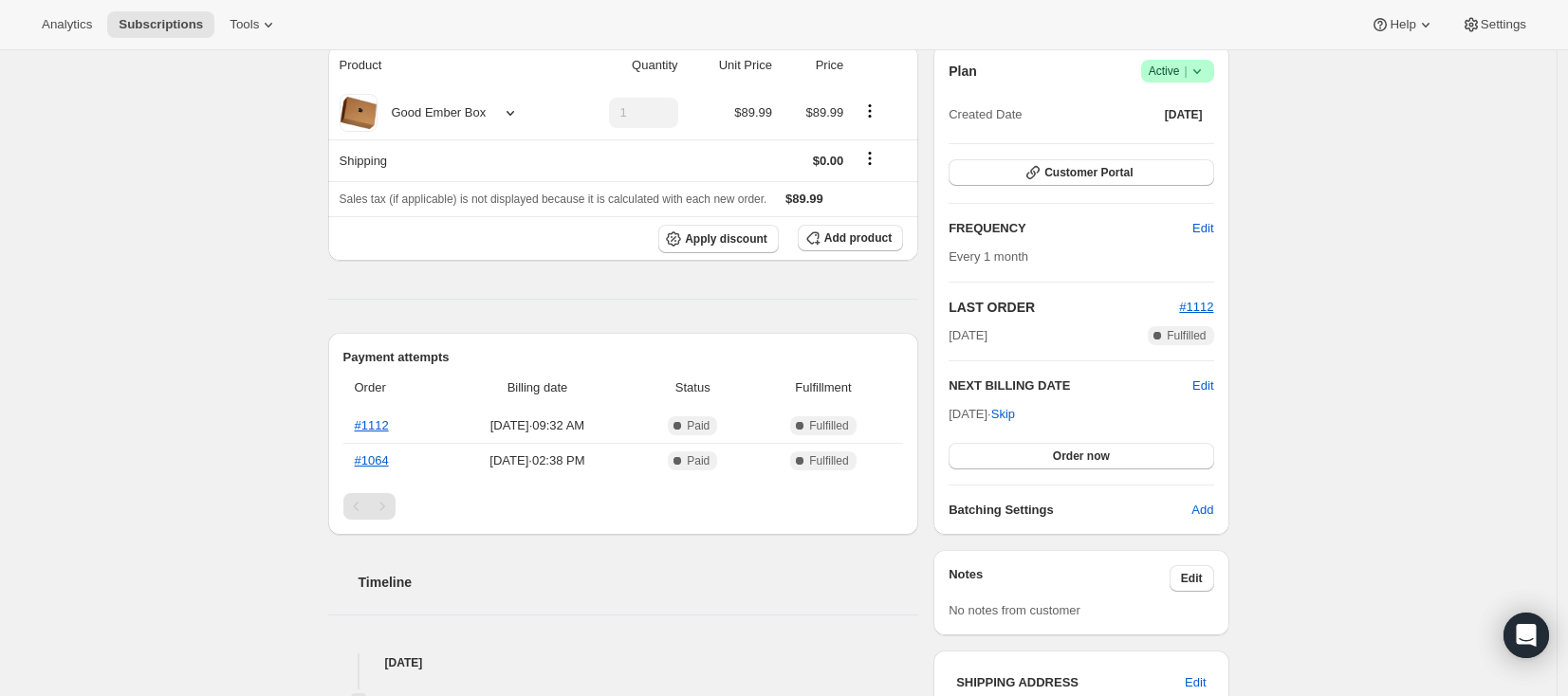scroll, scrollTop: 196, scrollLeft: 0, axis: vertical 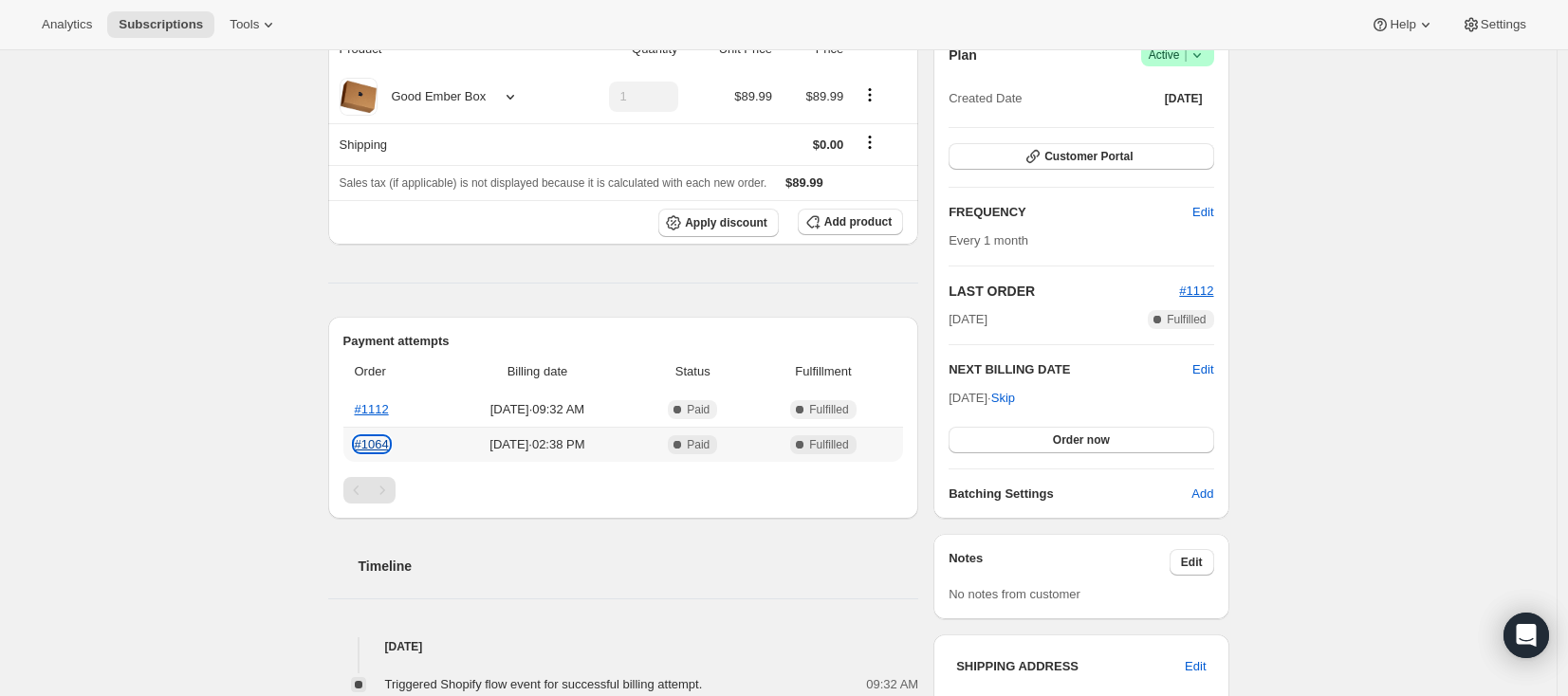 click on "#1064" at bounding box center [372, 444] 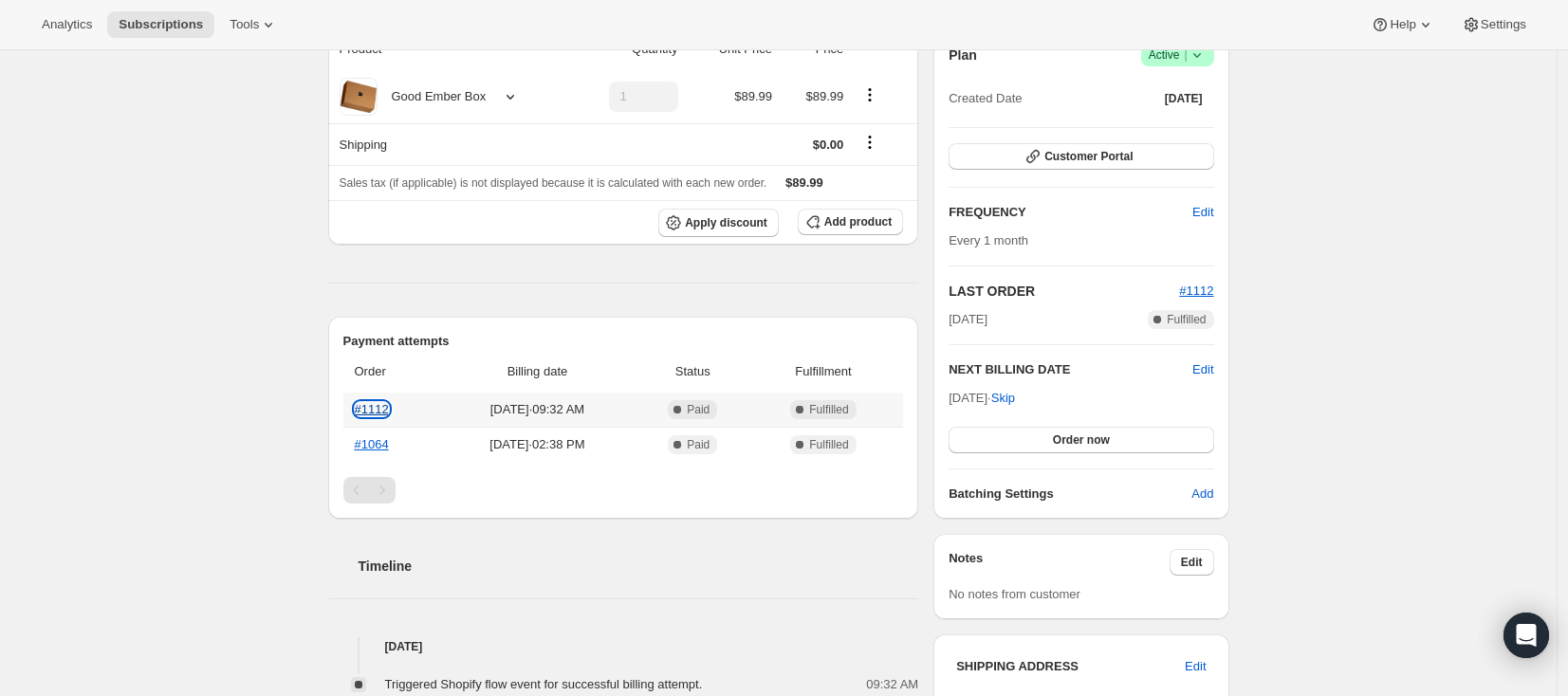 click on "#1112" at bounding box center [372, 409] 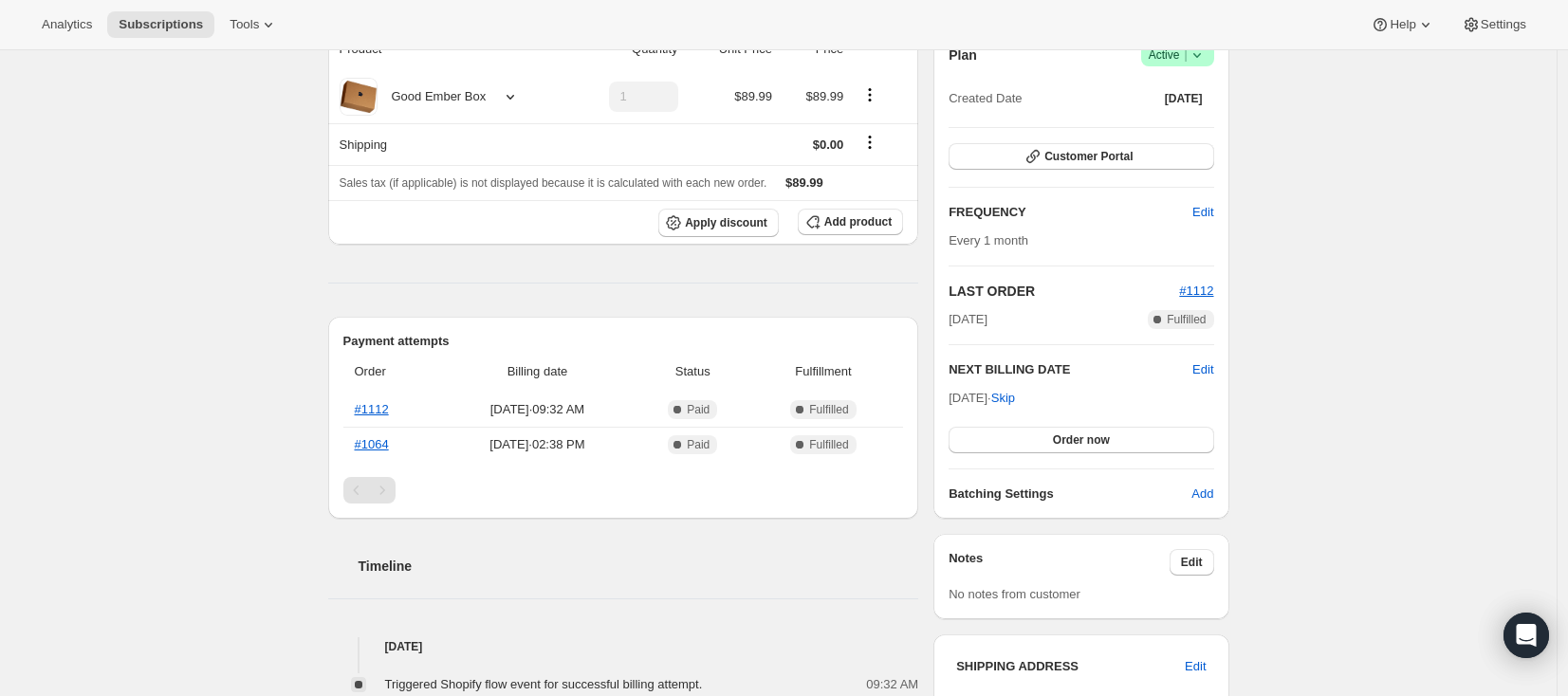 click on "Subscription #35479748853. This page is ready Subscription #35479748853 Success Recurring Success Active Chris   Adam chris.adam1@shaw.ca · +12042248660 1 subscription $188.98 LTV 2 ORDERS $94.49 AOV Product Quantity Unit Price Price Good Ember Box 1 $89.99 $89.99 Shipping $0.00 Sales tax (if applicable) is not displayed because it is calculated with each new order.   $89.99 Apply discount Add product Payment attempts Order Billing date Status Fulfillment #1112 Jul 1, 2025  ·  09:32 AM  Complete Paid  Complete Fulfilled #1064 Jun 1, 2025  ·  02:38 PM  Complete Paid  Complete Fulfilled Timeline Jul 1, 2025 Triggered Shopify flow event for successful billing attempt. 09:32 AM Order processed successfully.  View order 09:32 AM Catherine Savard initiated an order with "Order now" from Admin. 09:32 AM Jun 26, 2025 Subscription reminder email sent via Awtomic SMS, Klaviyo. 02:00 PM Jun 10, 2025 Chris Adam skipped Box 1 on Good Ember Box via Customer Portal 05:06 PM Jun 1, 2025 Chris Adam View order 02:38 PM |" at bounding box center (778, 528) 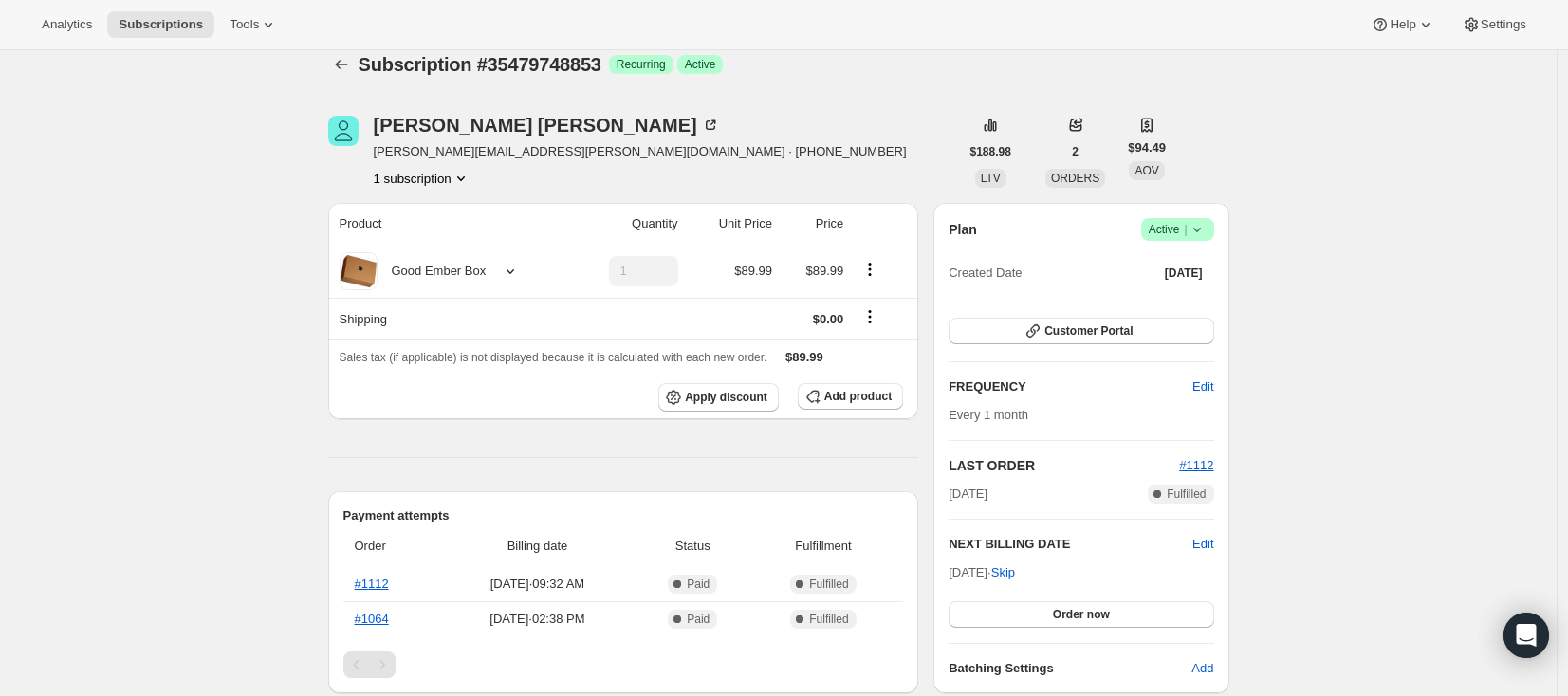 scroll, scrollTop: 15, scrollLeft: 0, axis: vertical 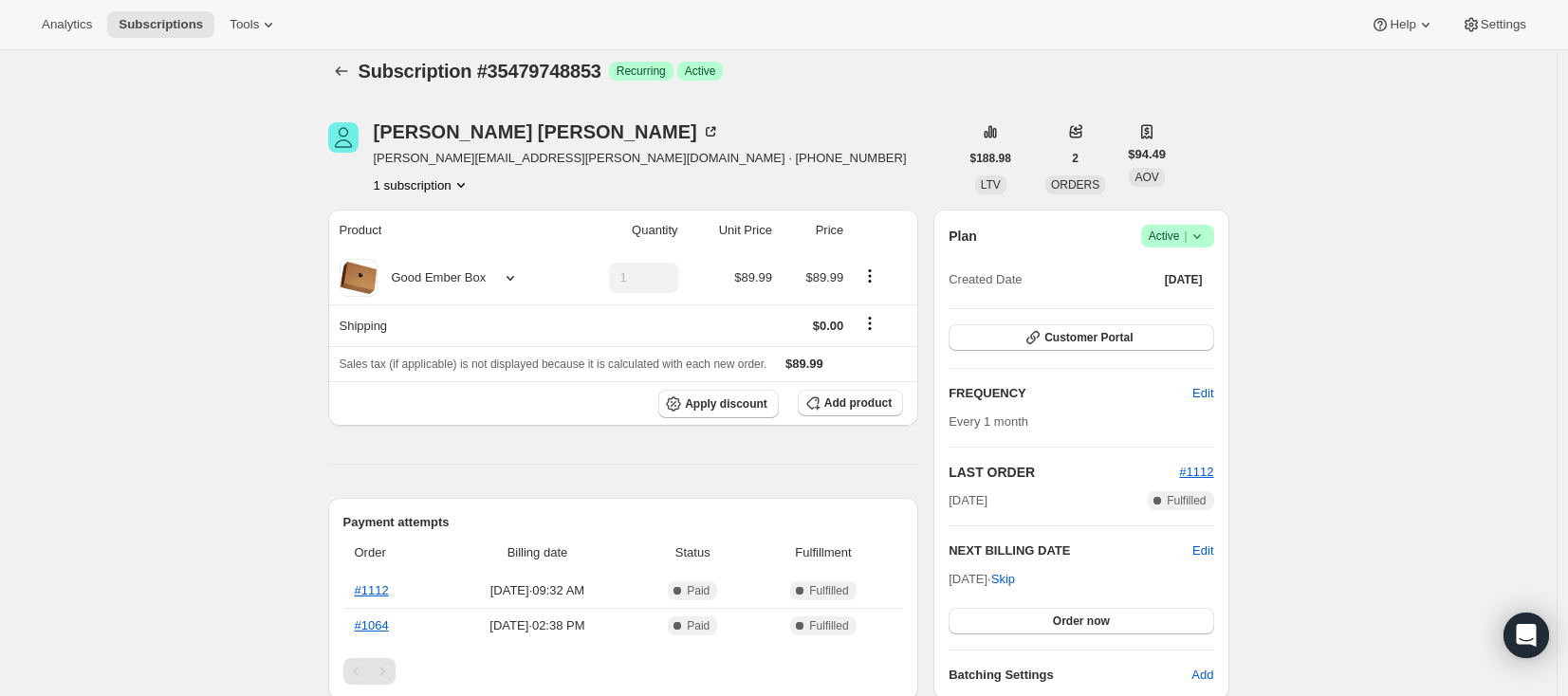 click on "Subscription #35479748853. This page is ready Subscription #35479748853 Success Recurring Success Active Chris   Adam chris.adam1@shaw.ca · +12042248660 1 subscription $188.98 LTV 2 ORDERS $94.49 AOV Product Quantity Unit Price Price Good Ember Box 1 $89.99 $89.99 Shipping $0.00 Sales tax (if applicable) is not displayed because it is calculated with each new order.   $89.99 Apply discount Add product Payment attempts Order Billing date Status Fulfillment #1112 Jul 1, 2025  ·  09:32 AM  Complete Paid  Complete Fulfilled #1064 Jun 1, 2025  ·  02:38 PM  Complete Paid  Complete Fulfilled Timeline Jul 1, 2025 Triggered Shopify flow event for successful billing attempt. 09:32 AM Order processed successfully.  View order 09:32 AM Catherine Savard initiated an order with "Order now" from Admin. 09:32 AM Jun 26, 2025 Subscription reminder email sent via Awtomic SMS, Klaviyo. 02:00 PM Jun 10, 2025 Chris Adam skipped Box 1 on Good Ember Box via Customer Portal 05:06 PM Jun 1, 2025 Chris Adam View order 02:38 PM |" at bounding box center [778, 709] 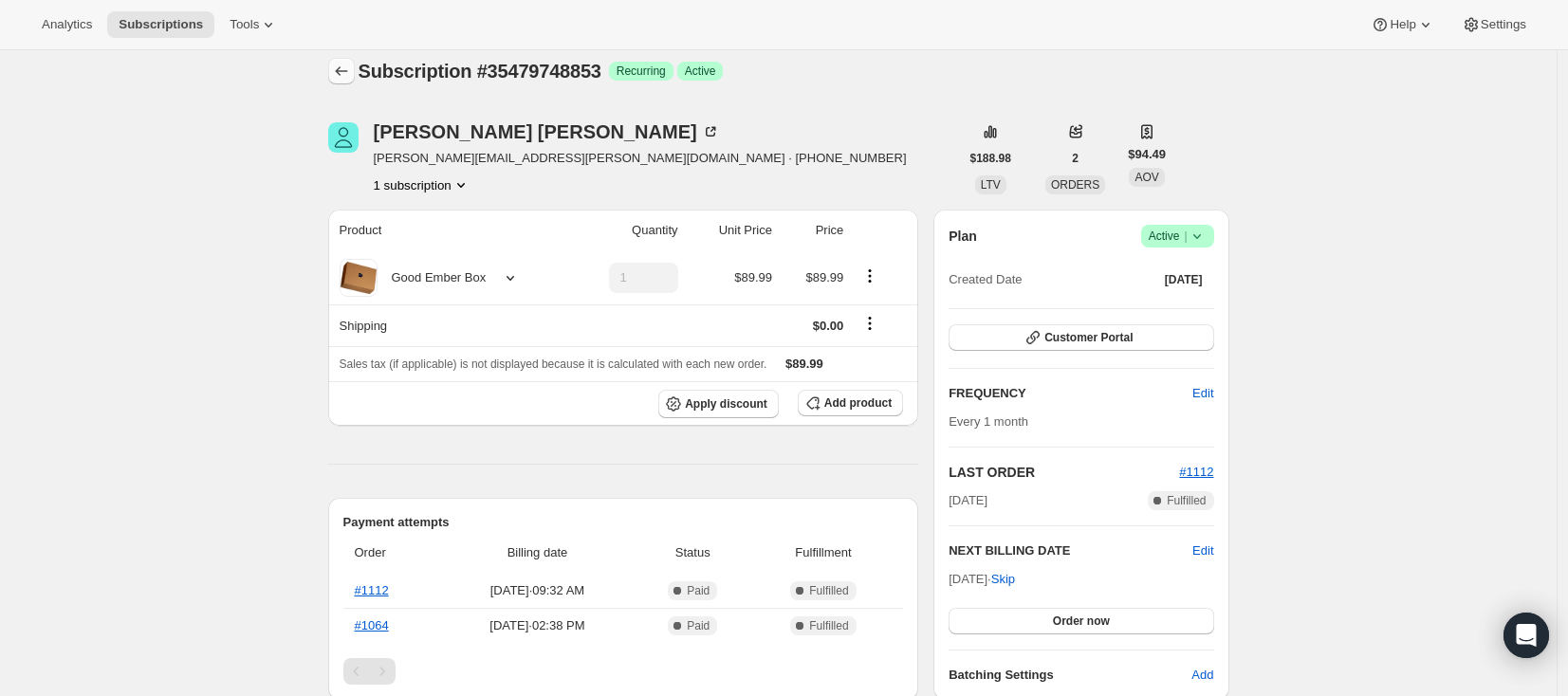 click 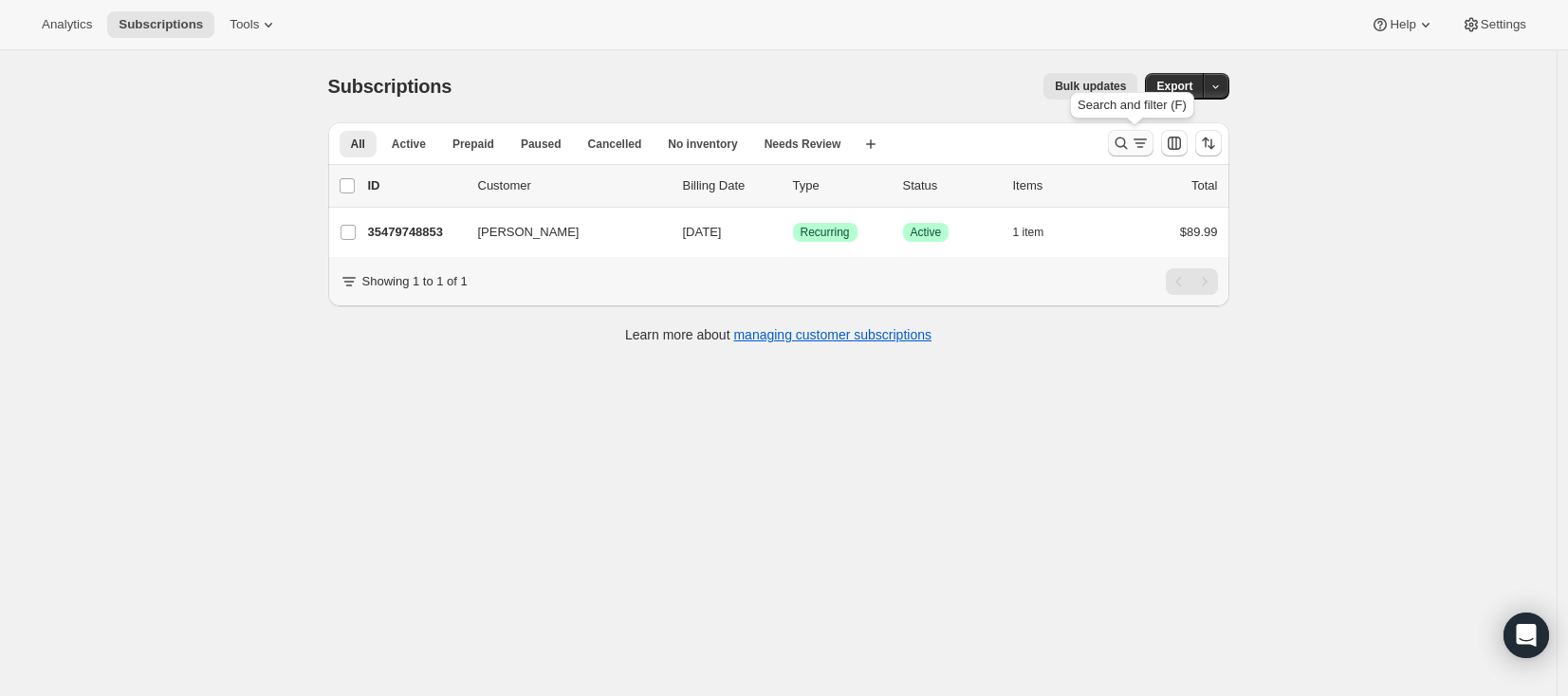 click 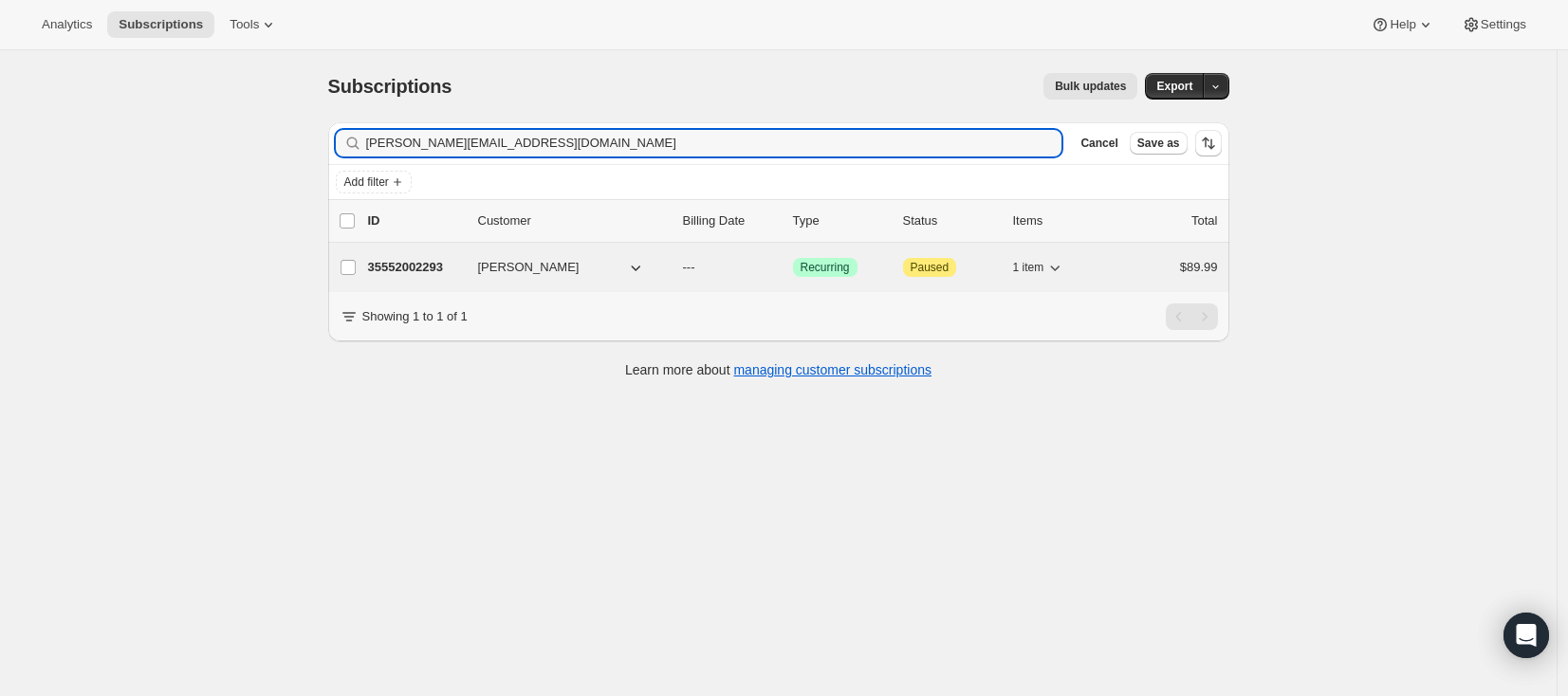 type on "dixon.rebe@gmail.com" 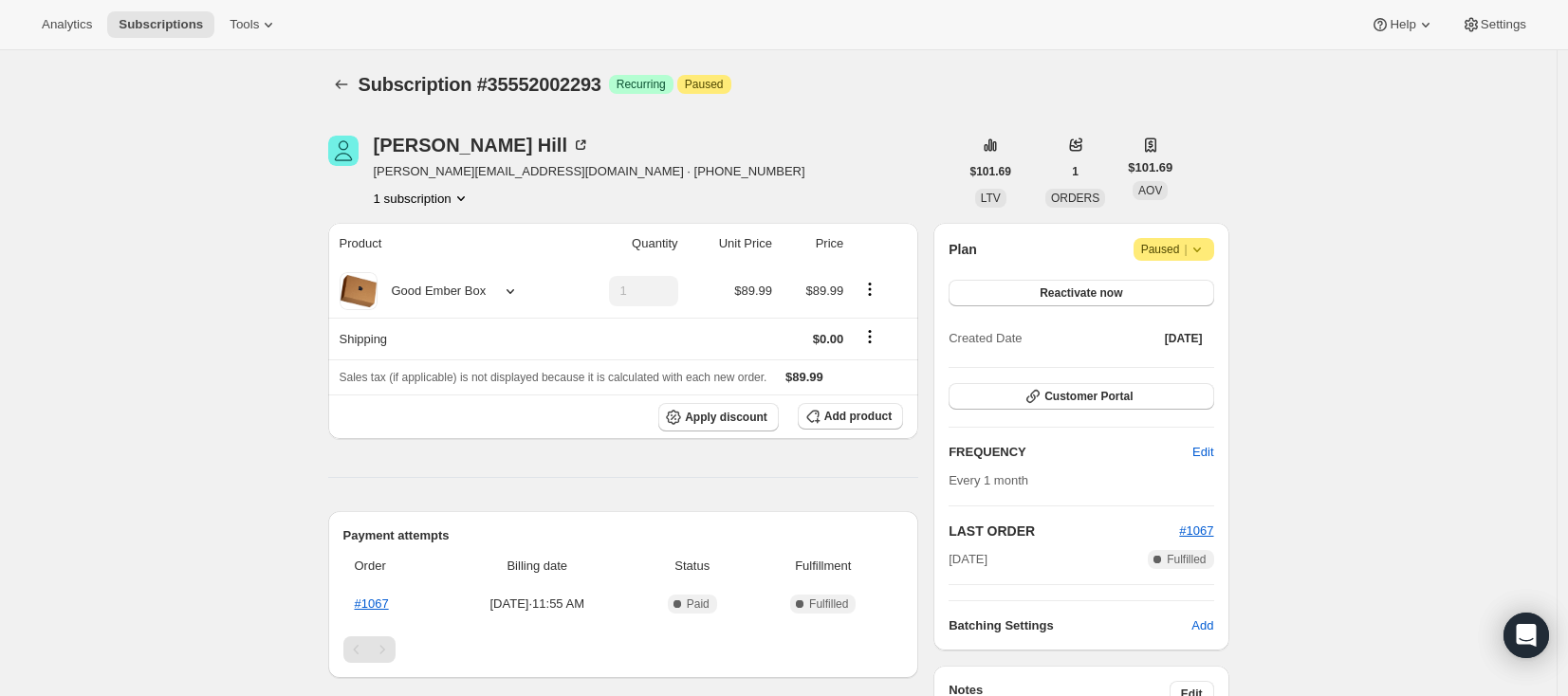 scroll, scrollTop: 0, scrollLeft: 0, axis: both 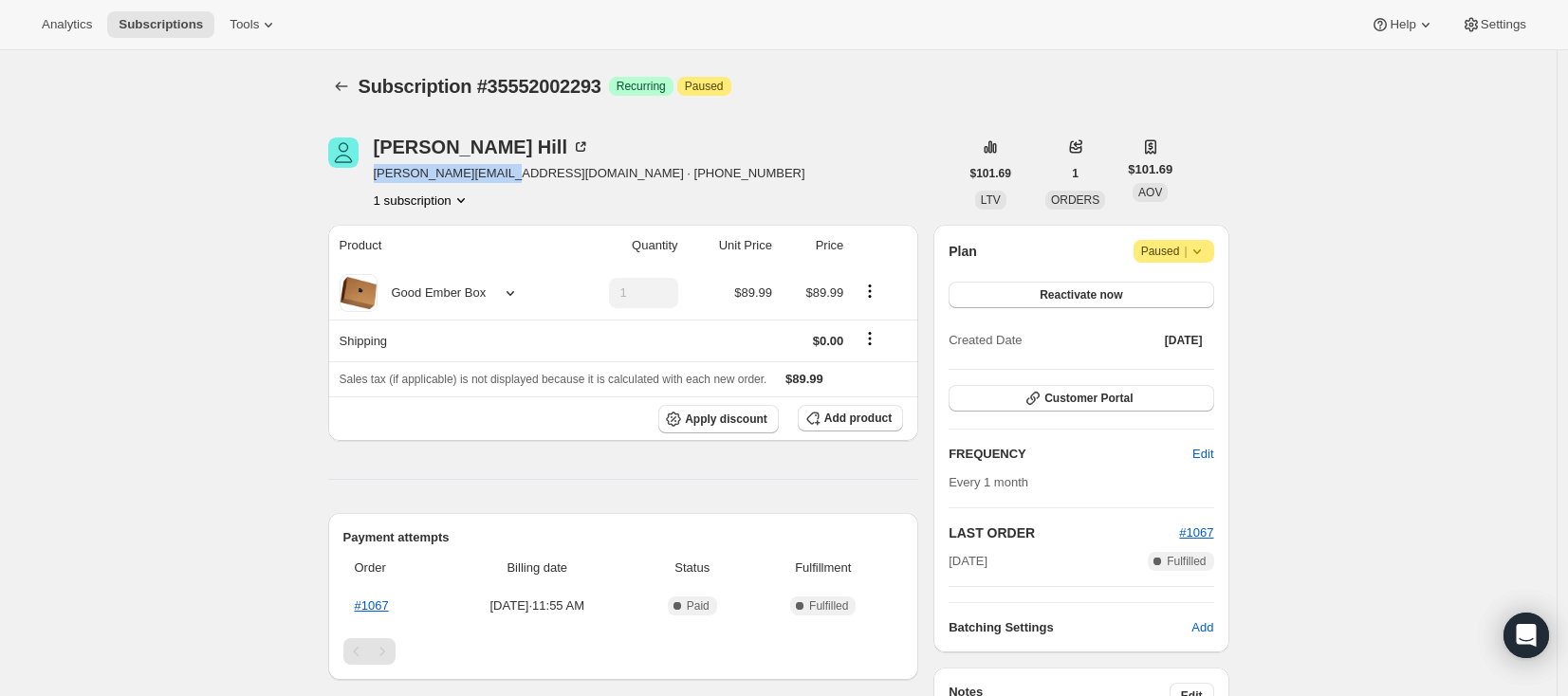 drag, startPoint x: 379, startPoint y: 174, endPoint x: 507, endPoint y: 177, distance: 128.0352 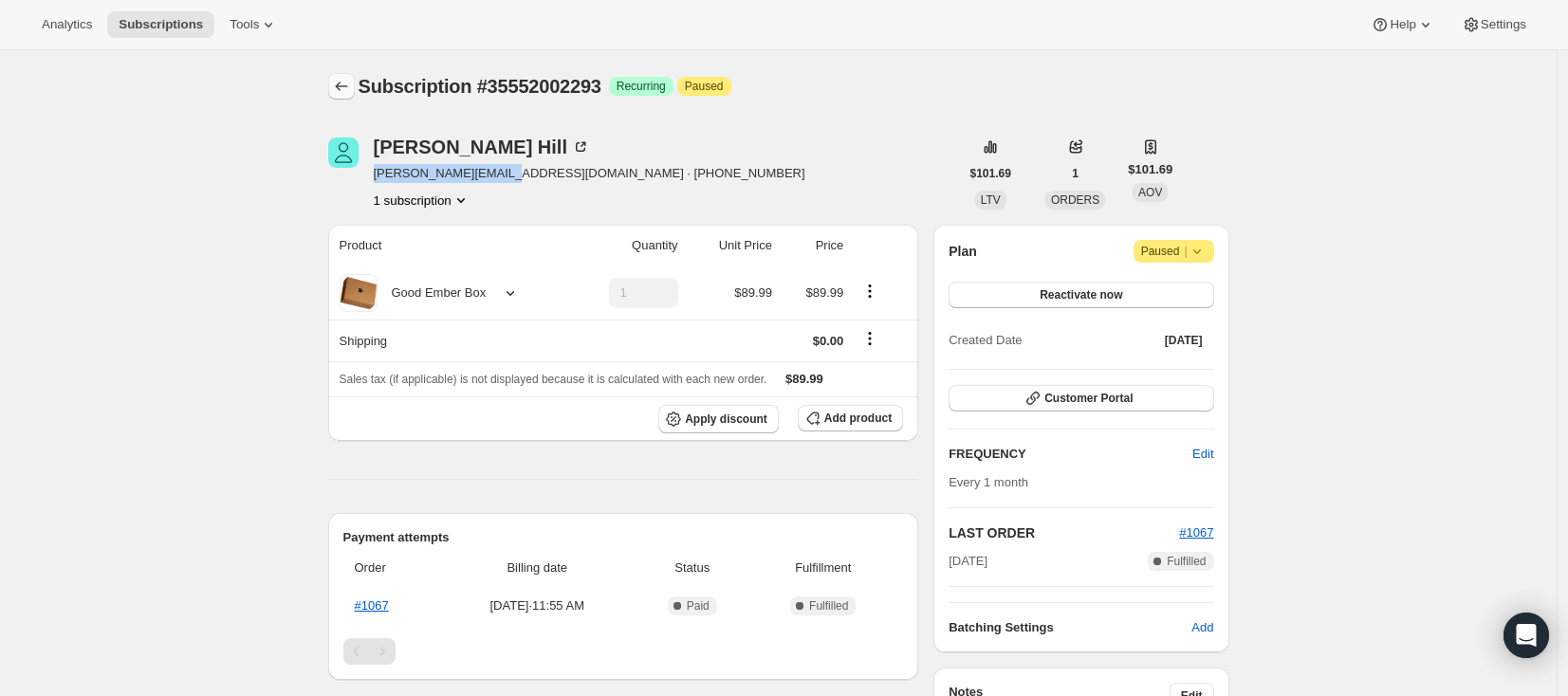 click 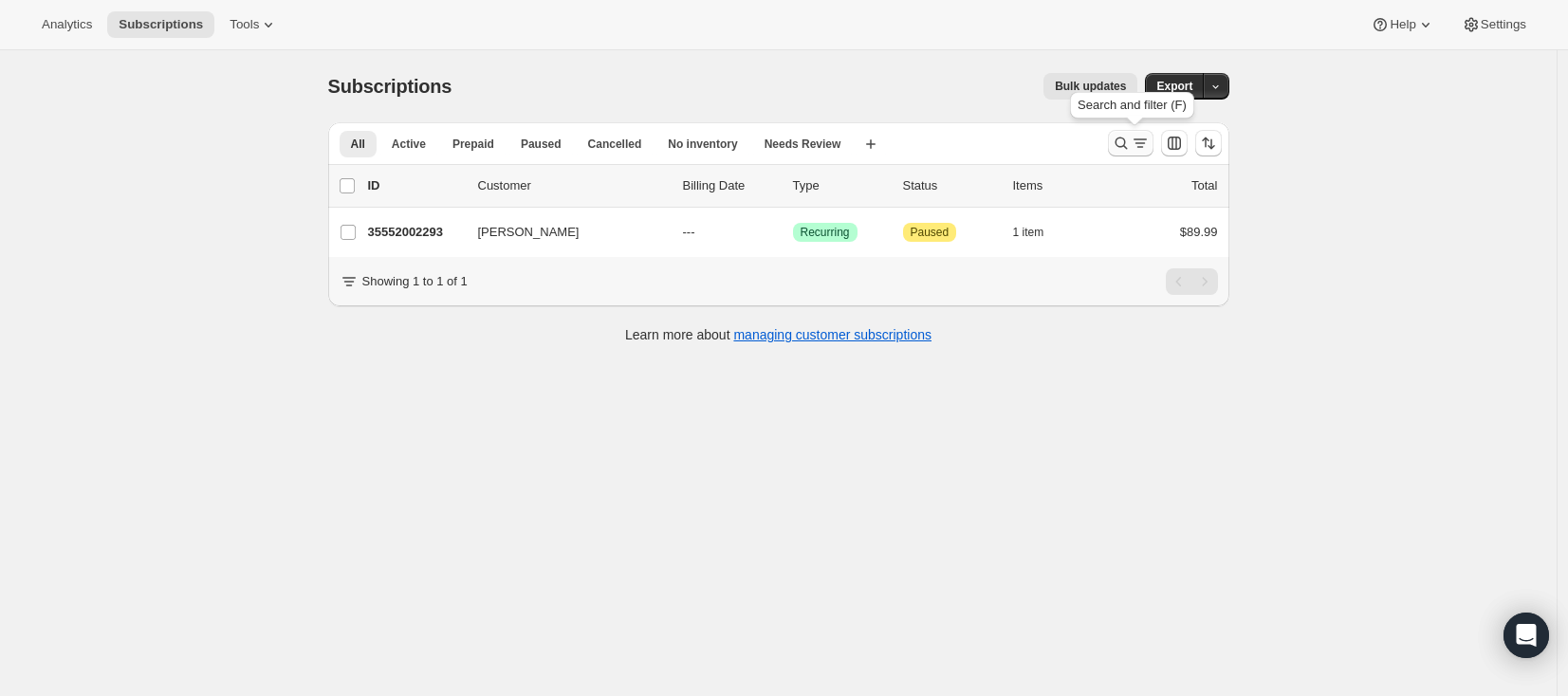 click 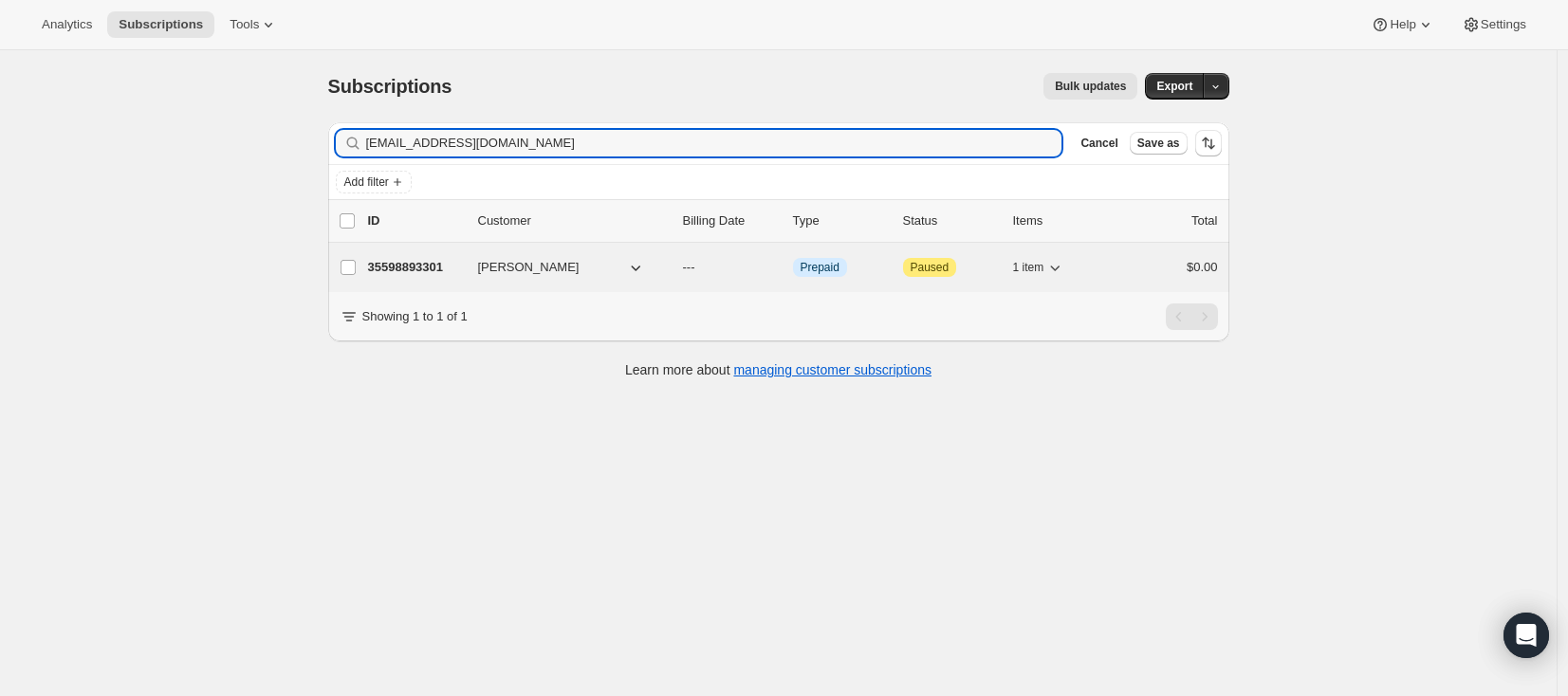 type on "keanuspc@gmail.com" 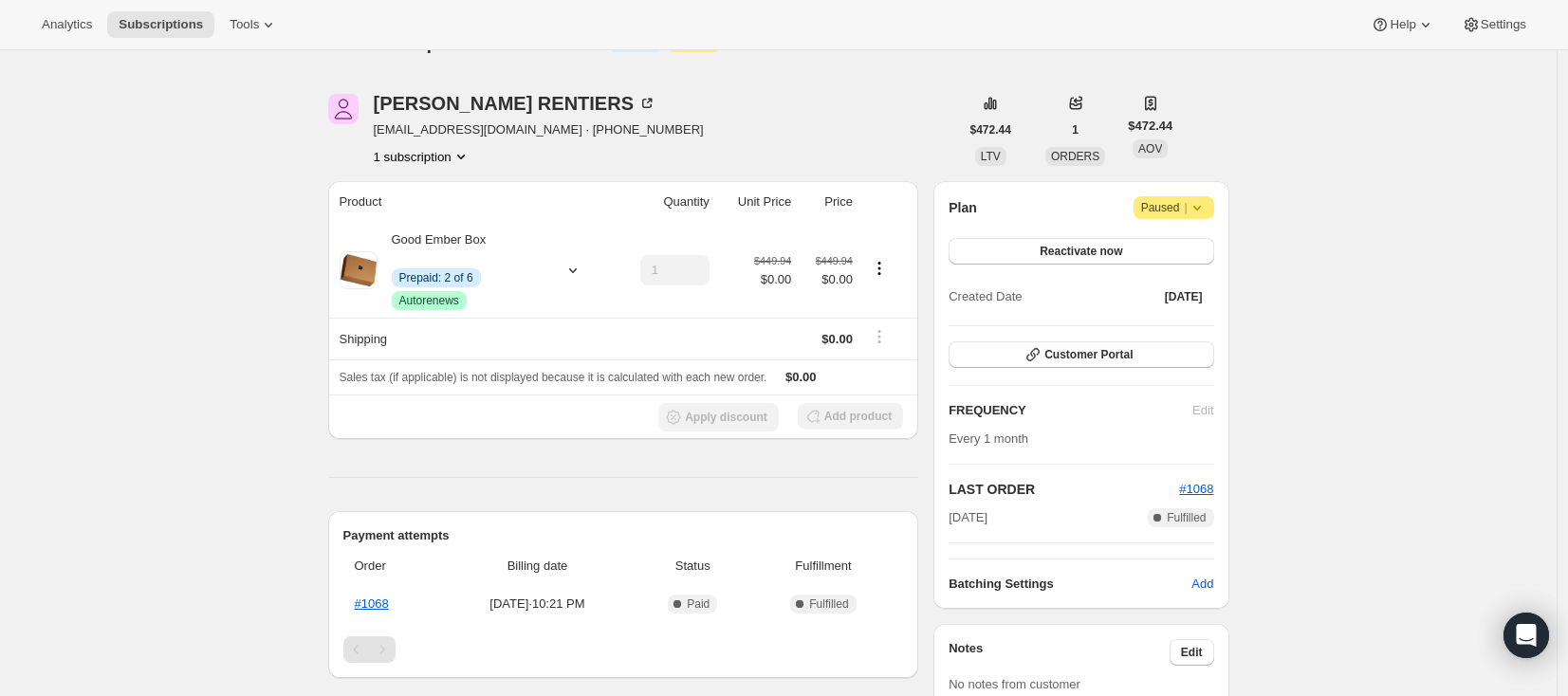 scroll, scrollTop: 0, scrollLeft: 0, axis: both 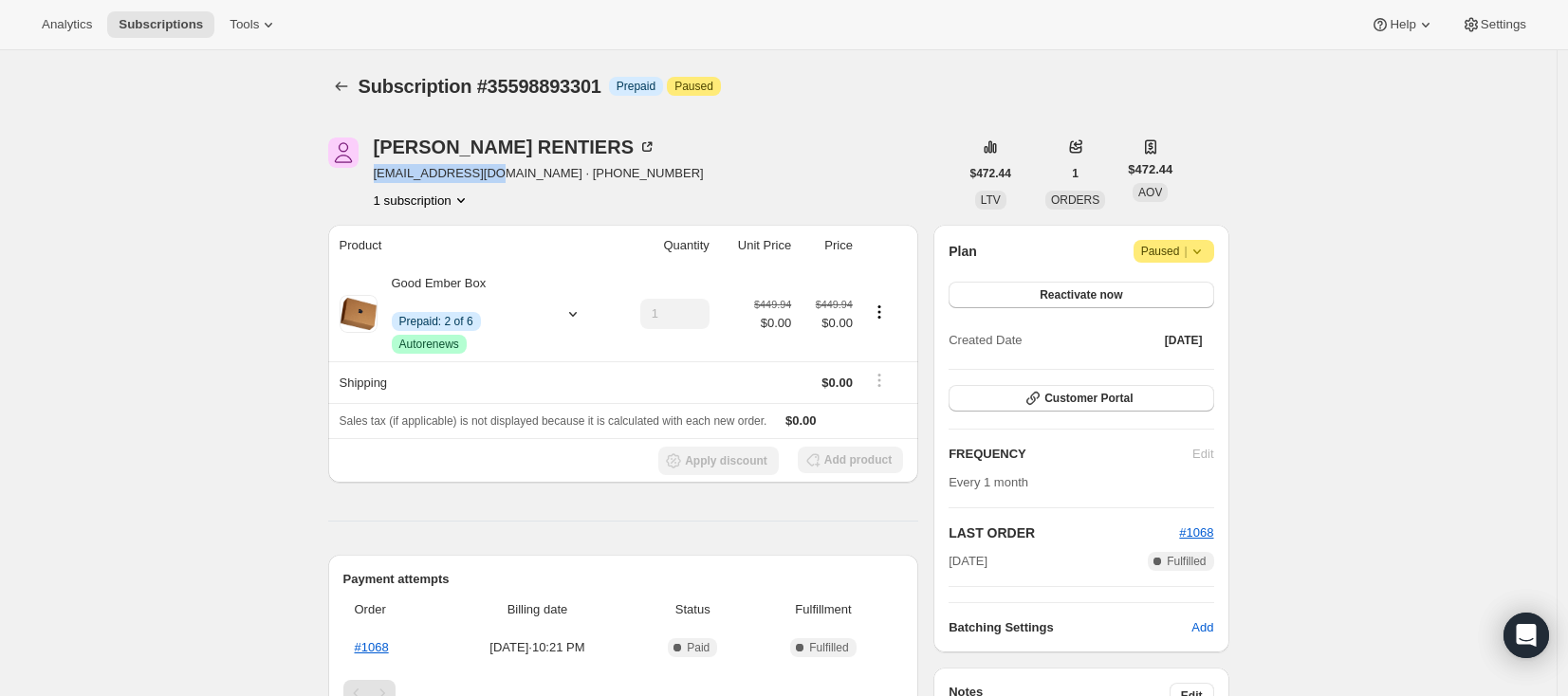 drag, startPoint x: 378, startPoint y: 175, endPoint x: 501, endPoint y: 174, distance: 123.00406 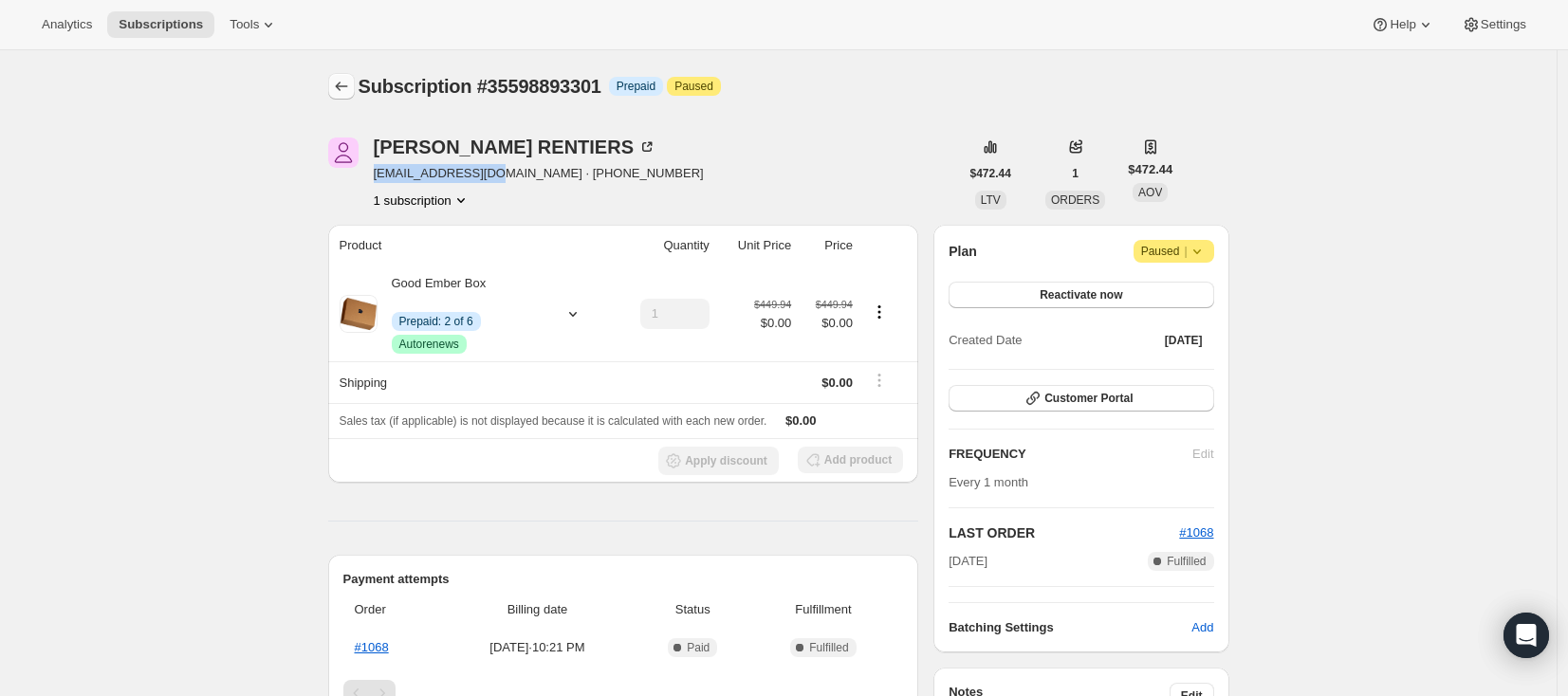 click 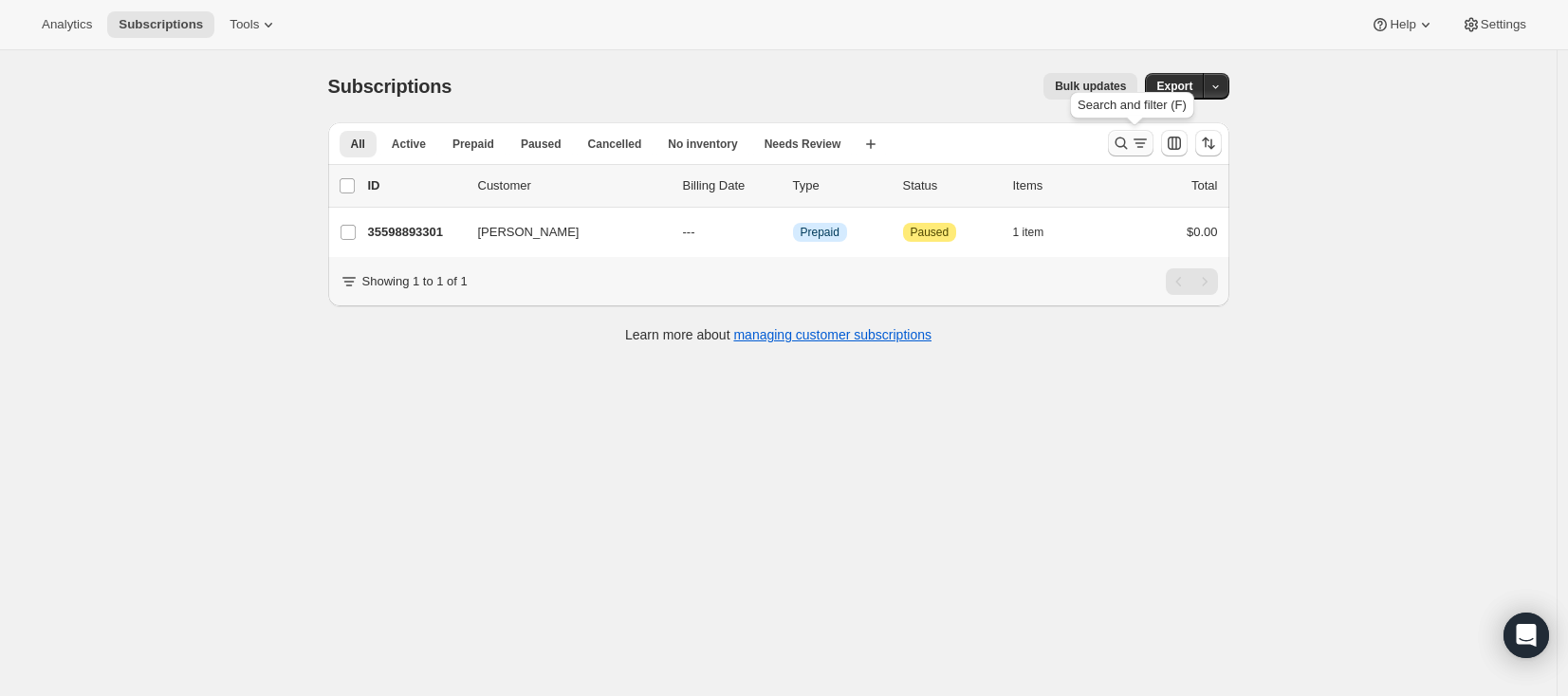click 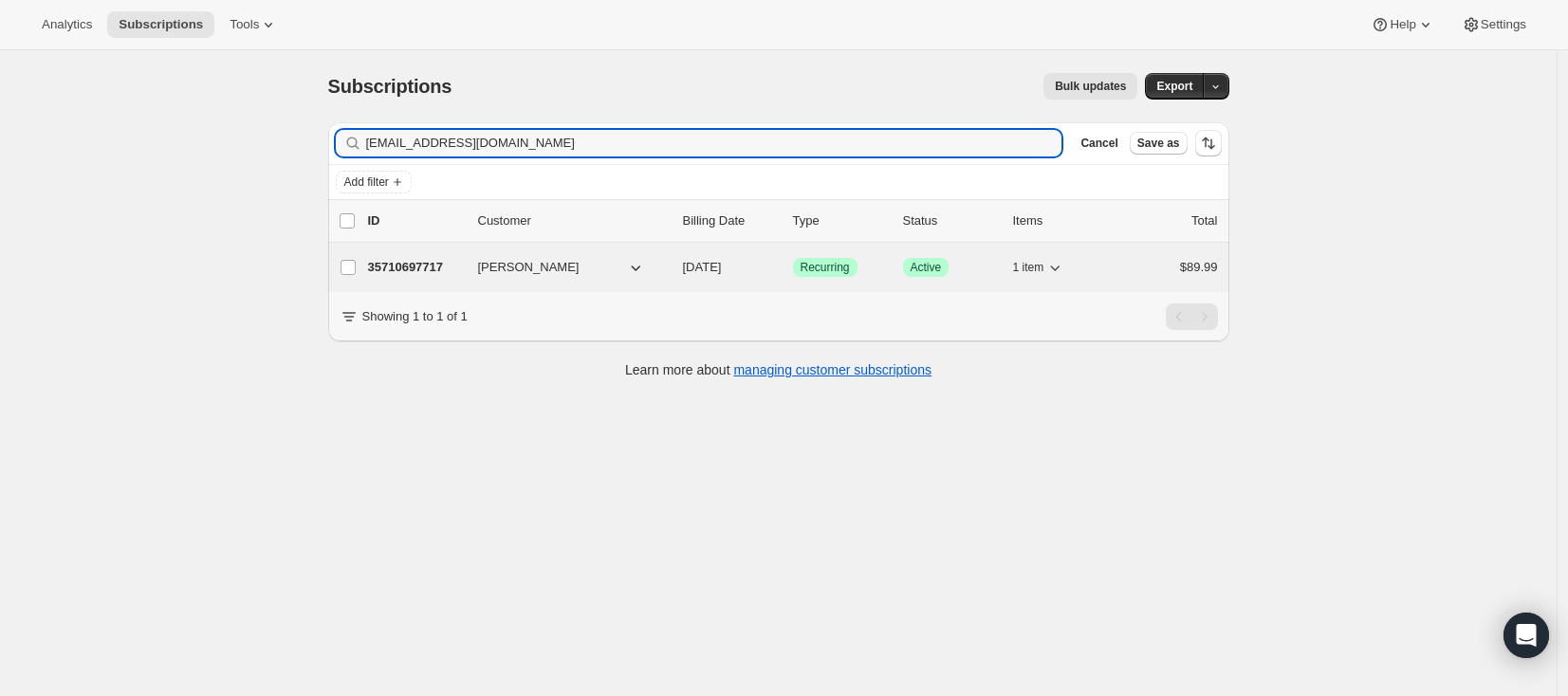 type on "jfdrover@live.ca" 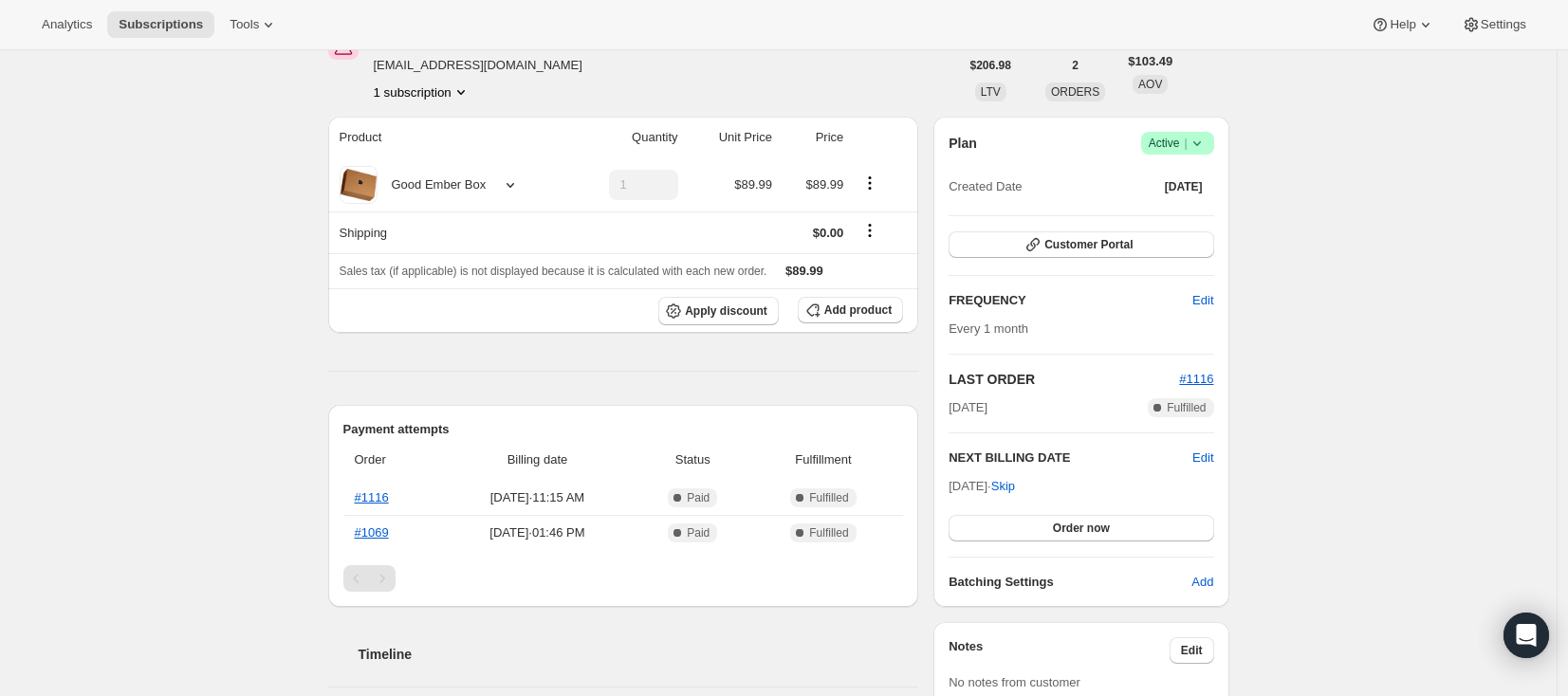 scroll, scrollTop: 137, scrollLeft: 0, axis: vertical 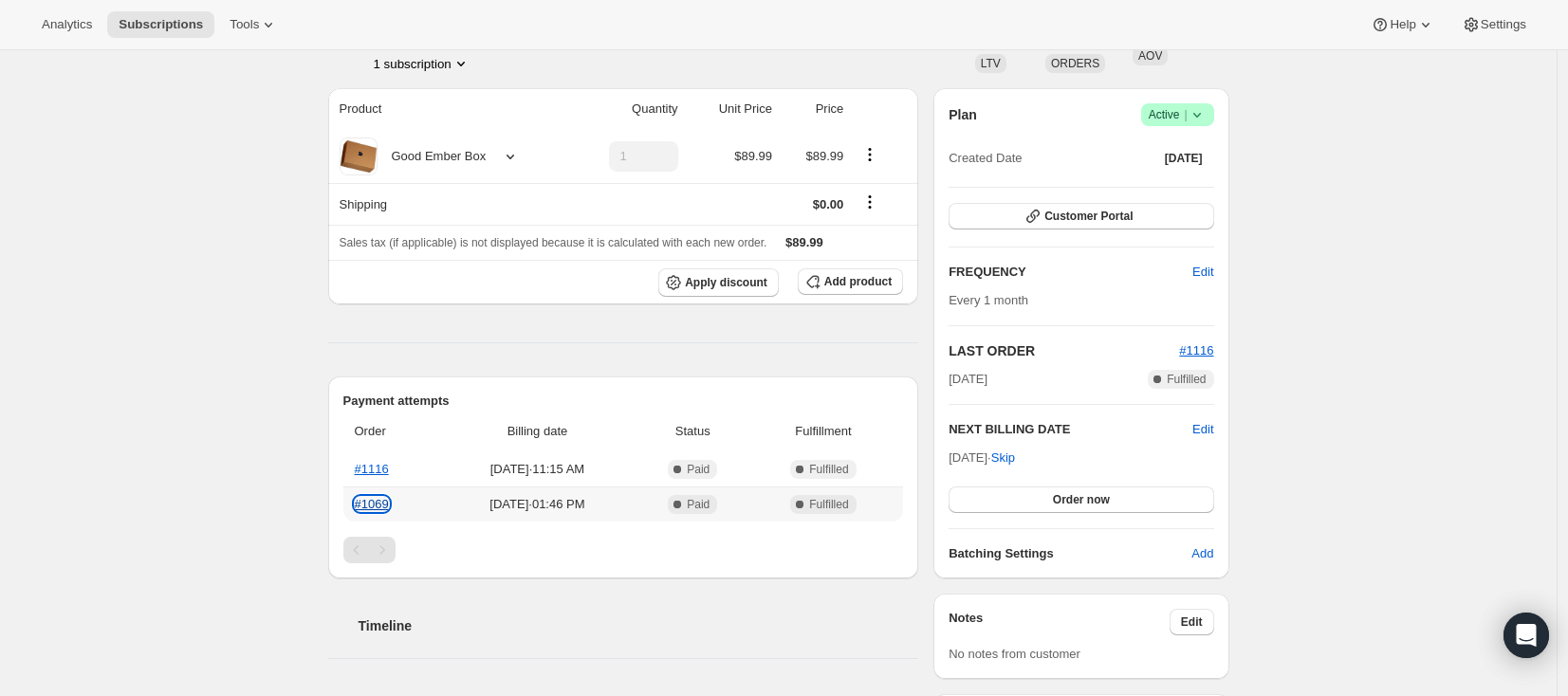 click on "#1069" at bounding box center (372, 504) 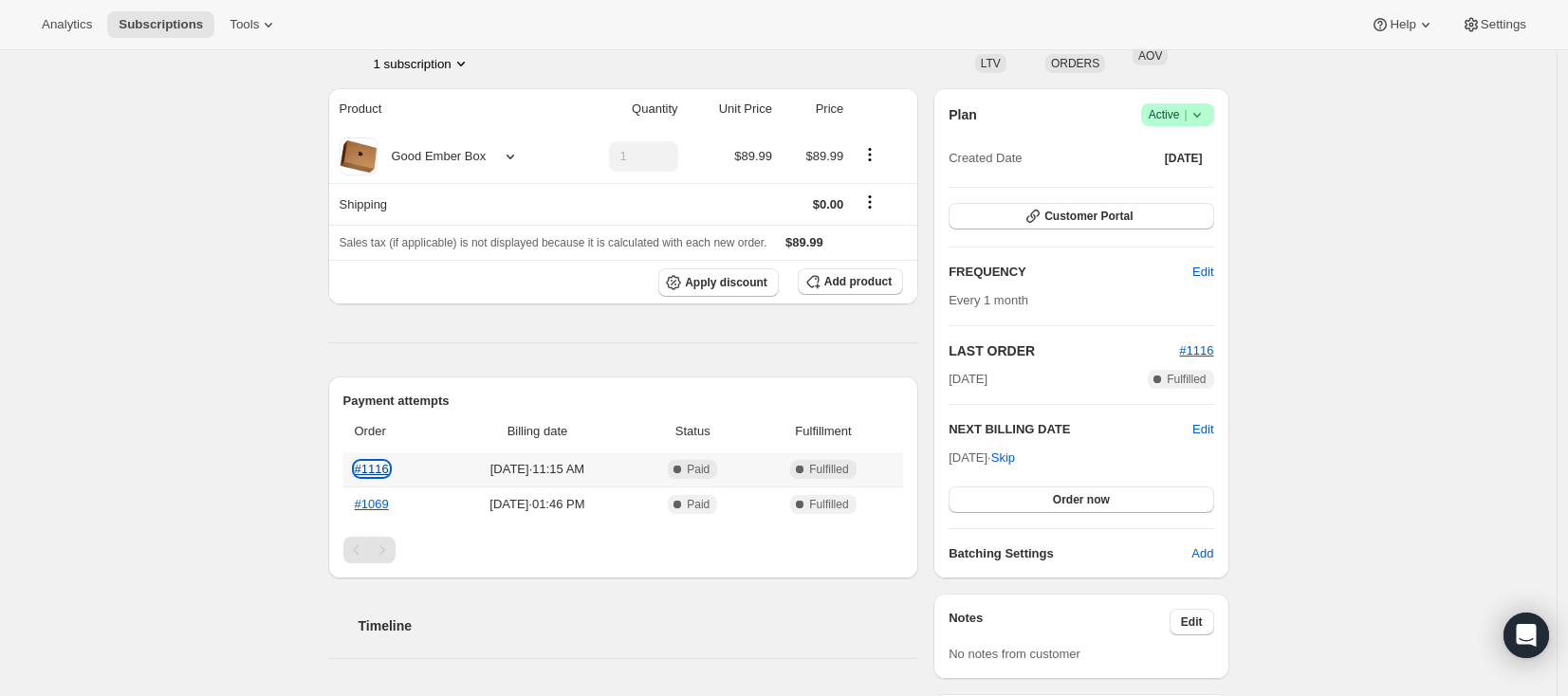 click on "#1116" at bounding box center (372, 468) 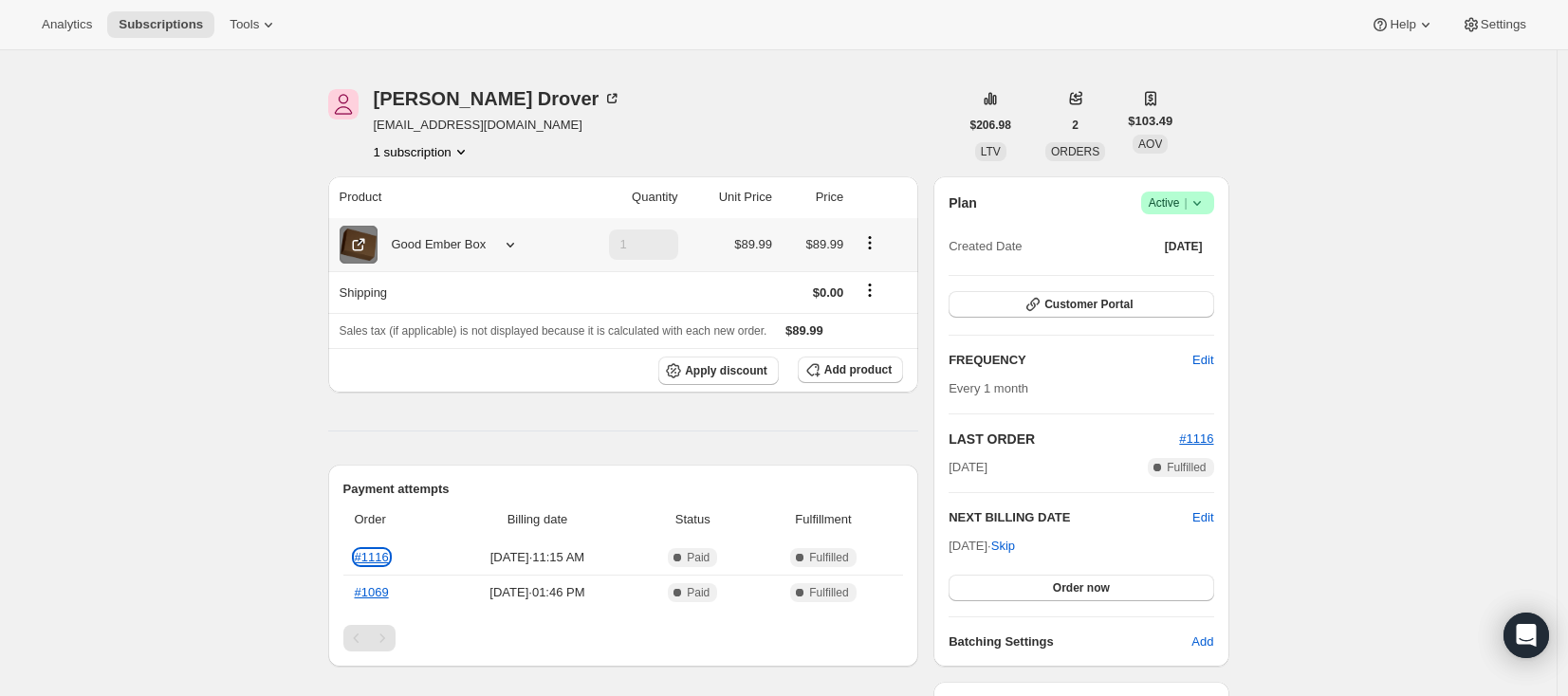 scroll, scrollTop: 0, scrollLeft: 0, axis: both 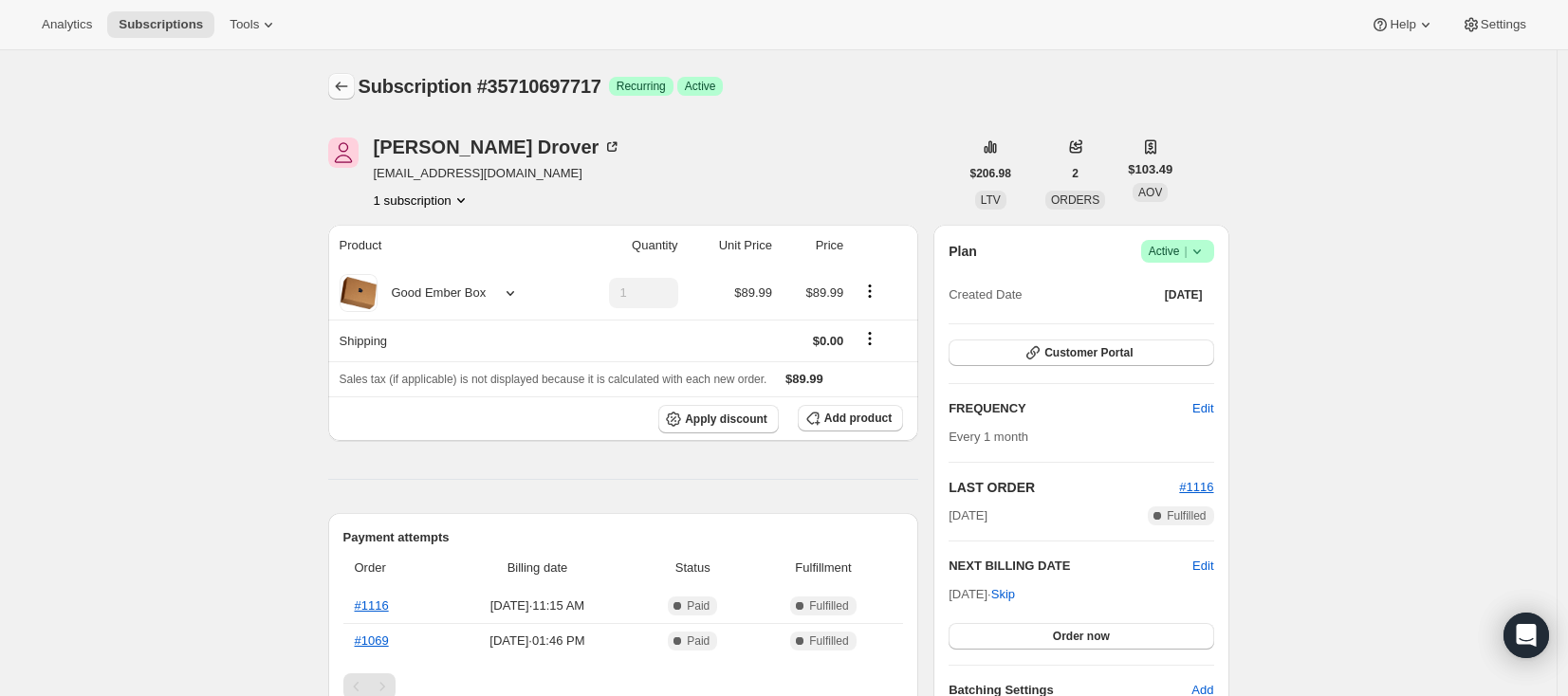 click 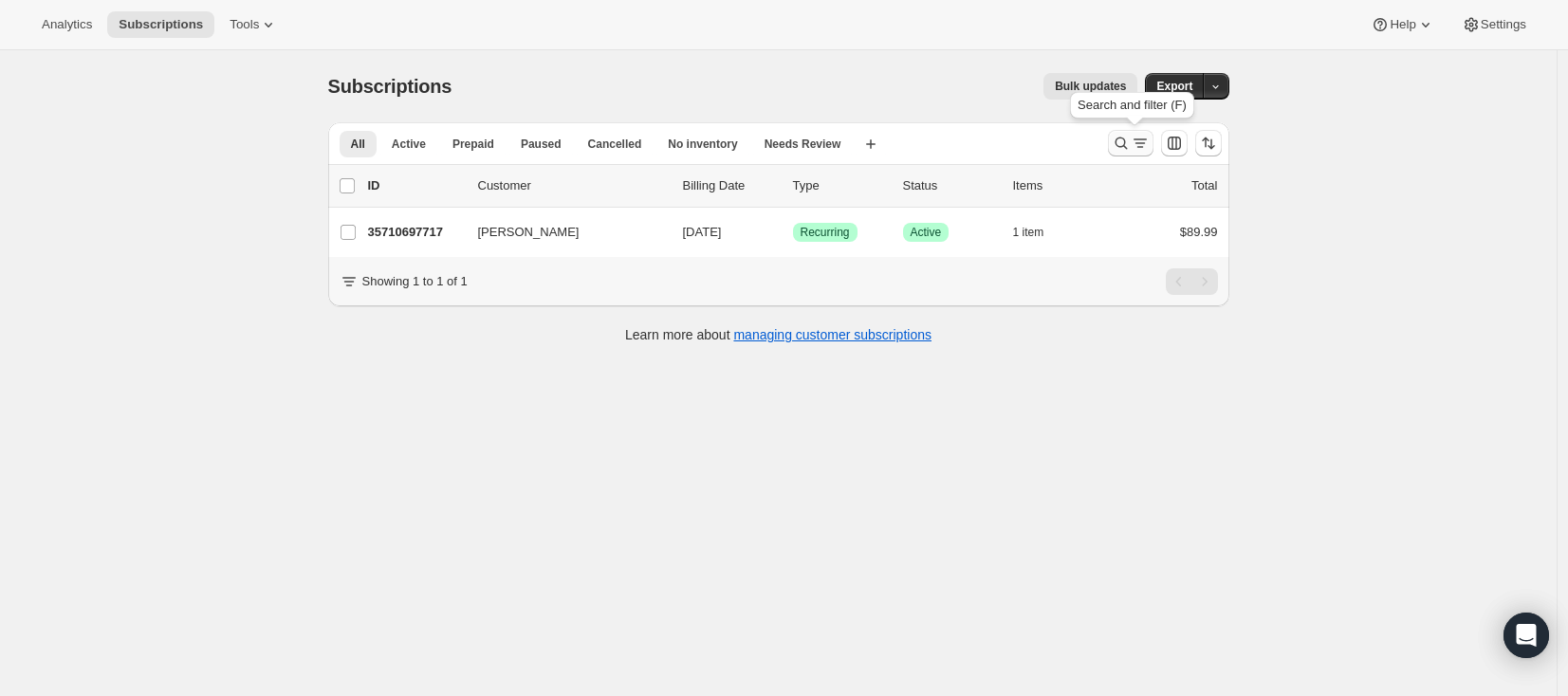 click 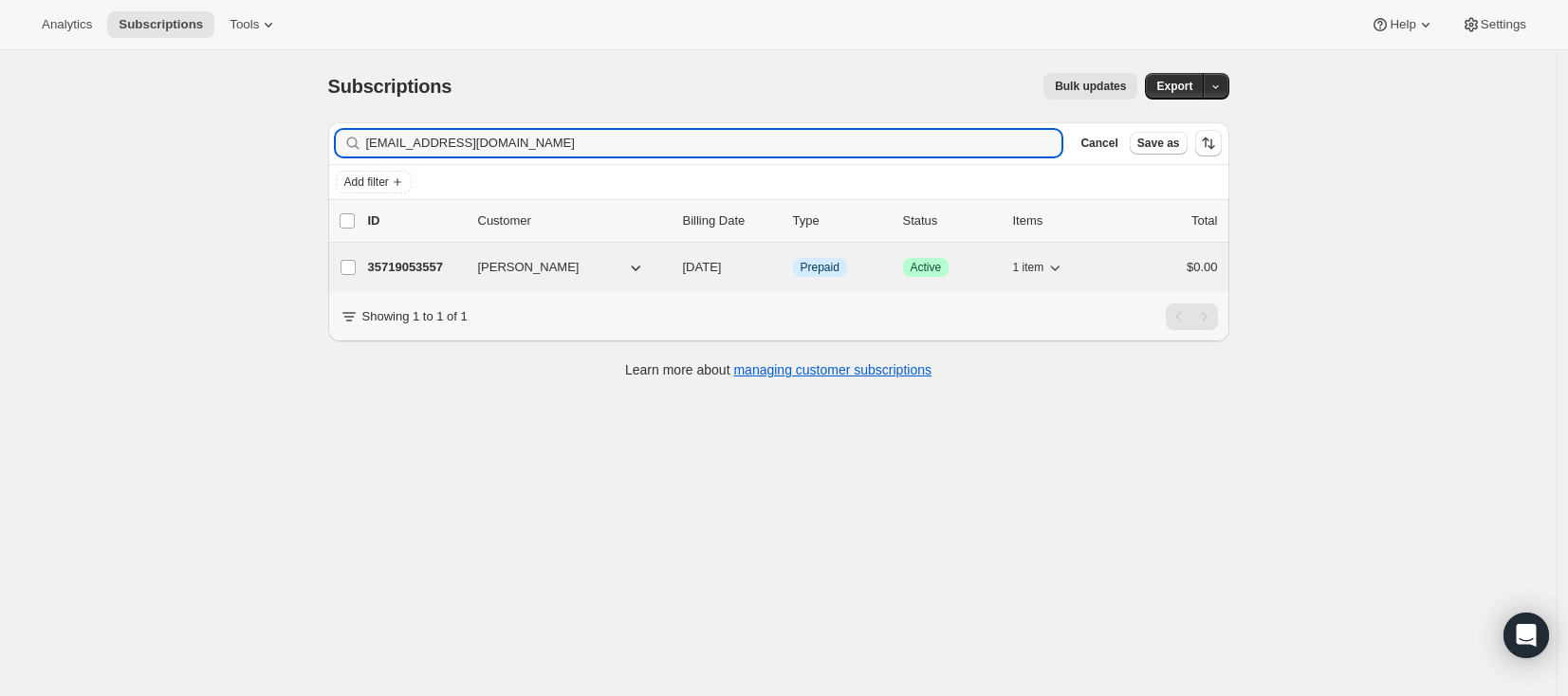 type on "c_feasby88@icloud.com" 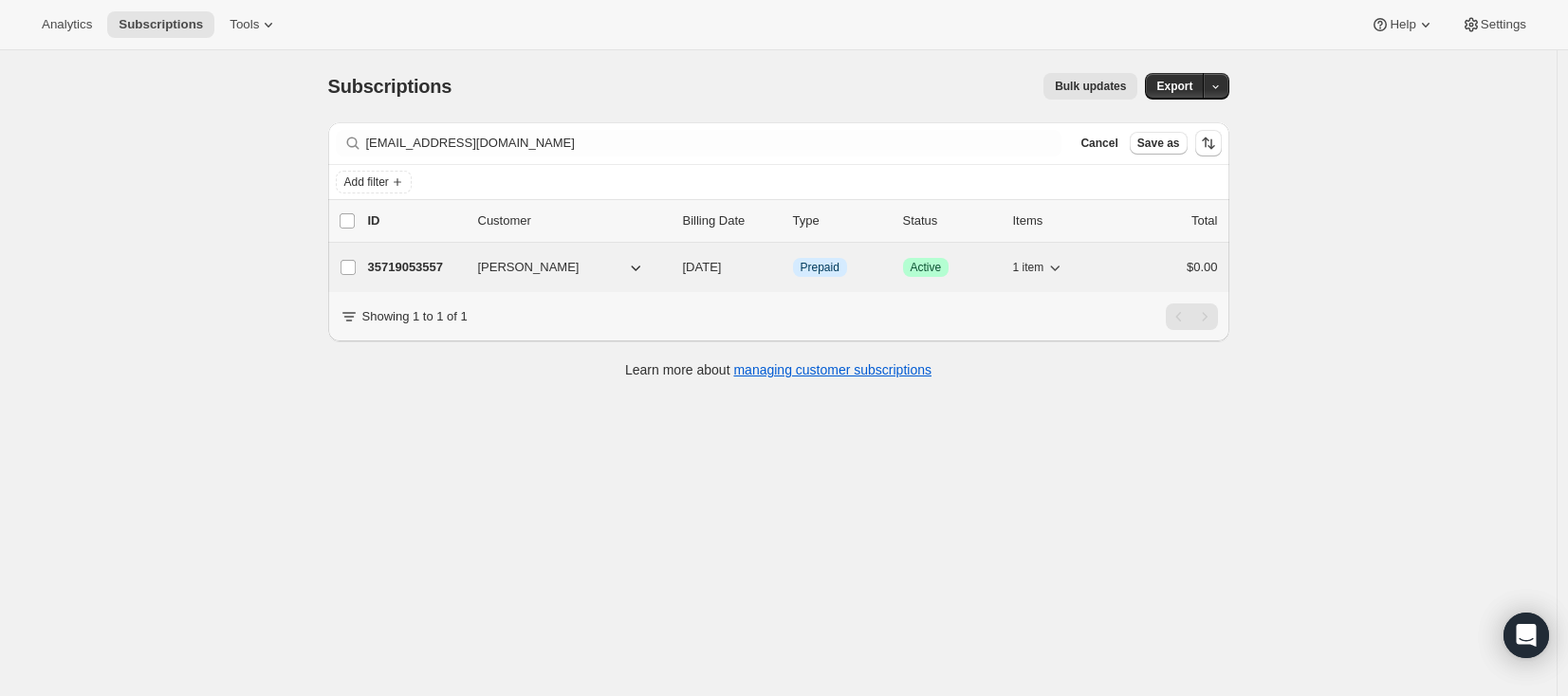 click on "Craig Feasby" at bounding box center (528, 267) 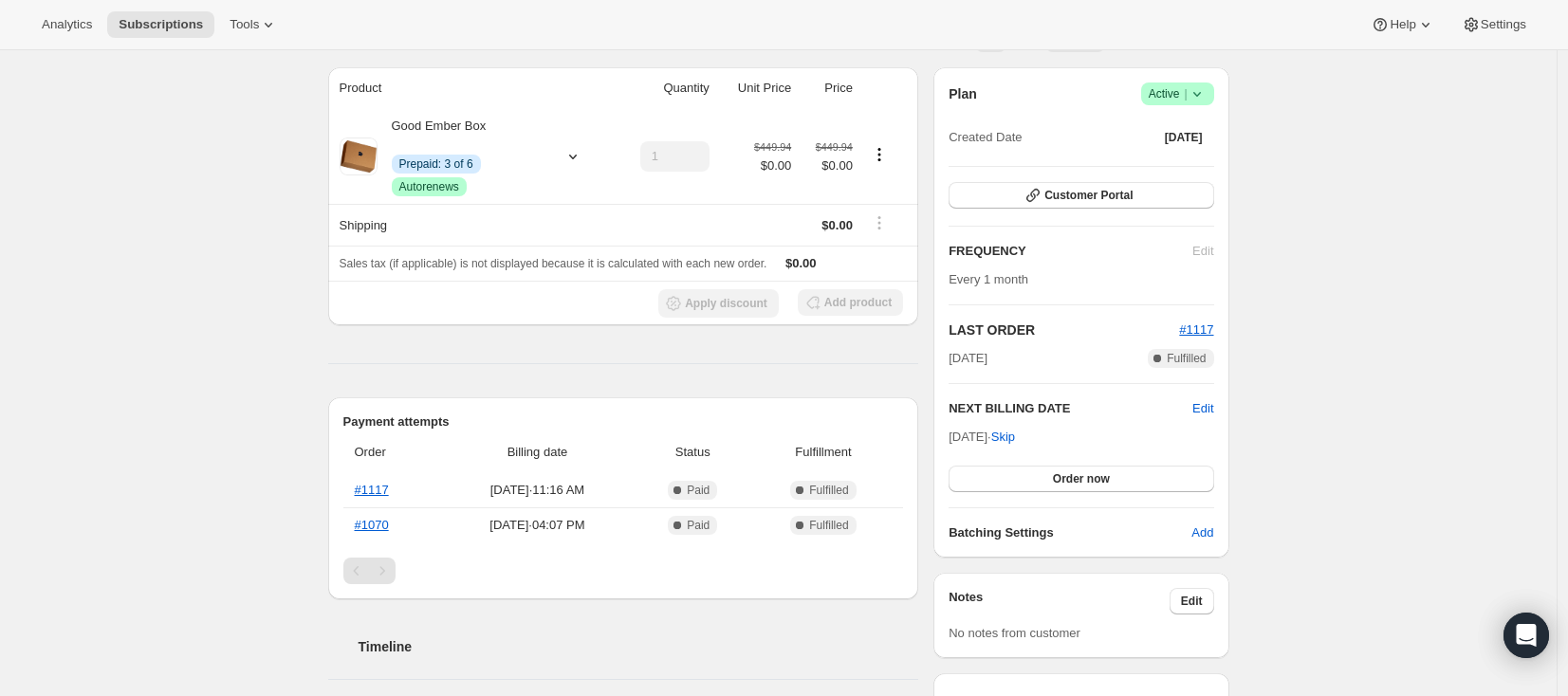 scroll, scrollTop: 159, scrollLeft: 0, axis: vertical 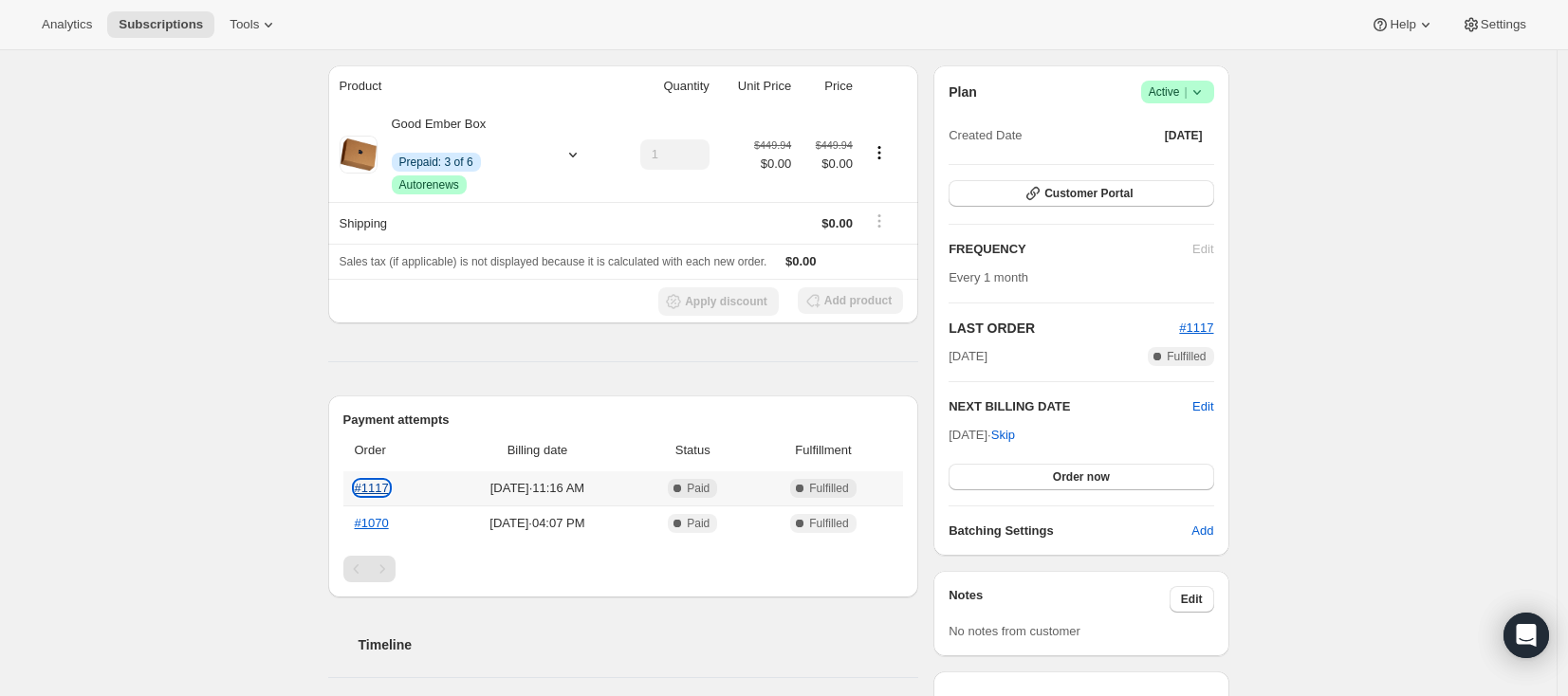 click on "#1117" at bounding box center [372, 487] 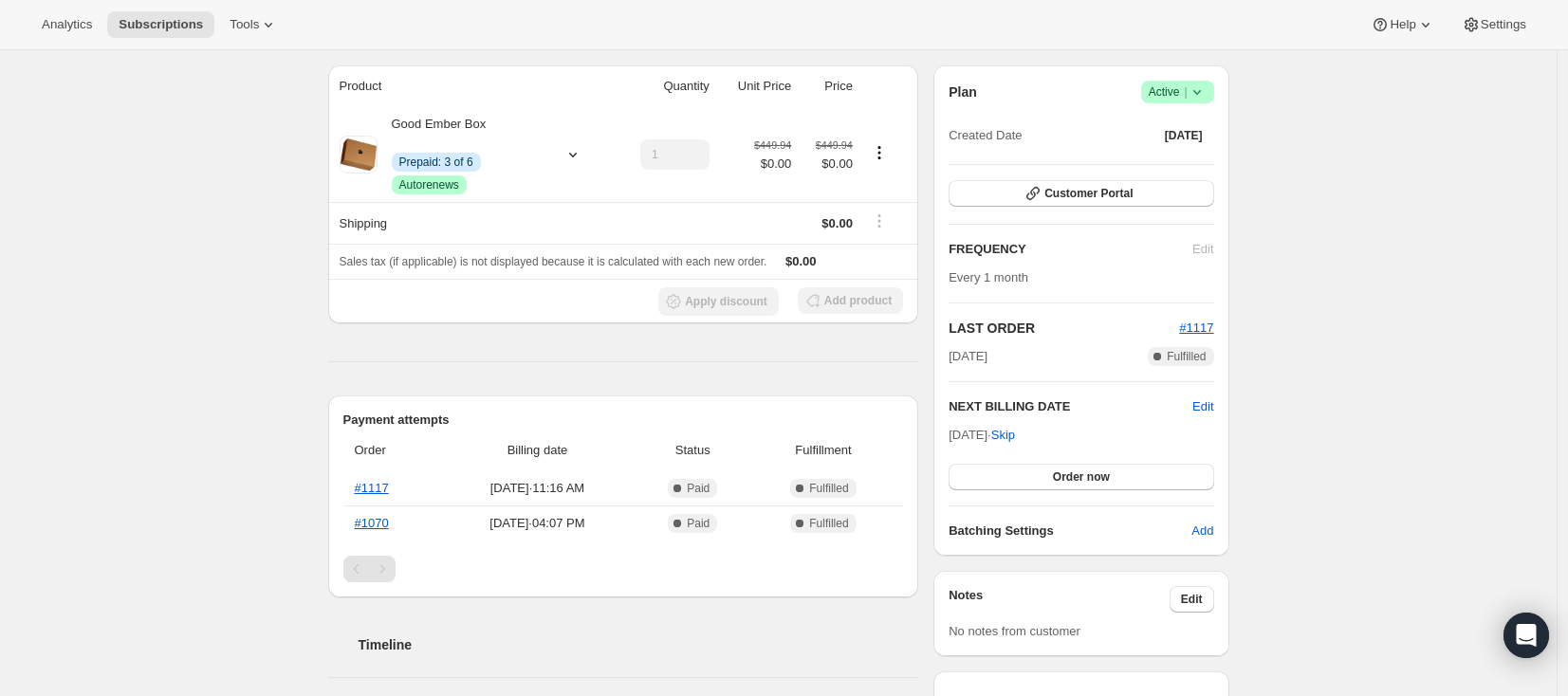 click on "Subscription #35719053557. This page is ready Subscription #35719053557 Info Prepaid Success Active Craig   Feasby c_feasby88@icloud.com · +18257776607 1 subscription $472.44 LTV 2 ORDERS $236.22 AOV Product Quantity Unit Price Price Good Ember Box Info Prepaid: 3 of 6 Success Autorenews 1 $449.94 $0.00 $449.94 $0.00 Shipping $0.00 Sales tax (if applicable) is not displayed because it is calculated with each new order.   $0.00 Apply discount Add product Payment attempts Order Billing date Status Fulfillment #1117 Jul 4, 2025  ·  11:16 AM  Complete Paid  Complete Fulfilled #1070 Jun 4, 2025  ·  04:07 PM  Complete Paid  Complete Fulfilled Timeline Jul 4, 2025 Triggered Shopify flow event for successful billing attempt. 11:16 AM Order processed successfully.  View order 11:16 AM Catherine Savard initiated an order with "Order now" from Admin. 11:16 AM Jun 29, 2025 Subscription reminder email sent via Awtomic SMS, Klaviyo. 04:00 PM Jun 10, 2025 Craig Feasby skipped Box 1 on Good Ember Box via Customer Portal" at bounding box center (778, 586) 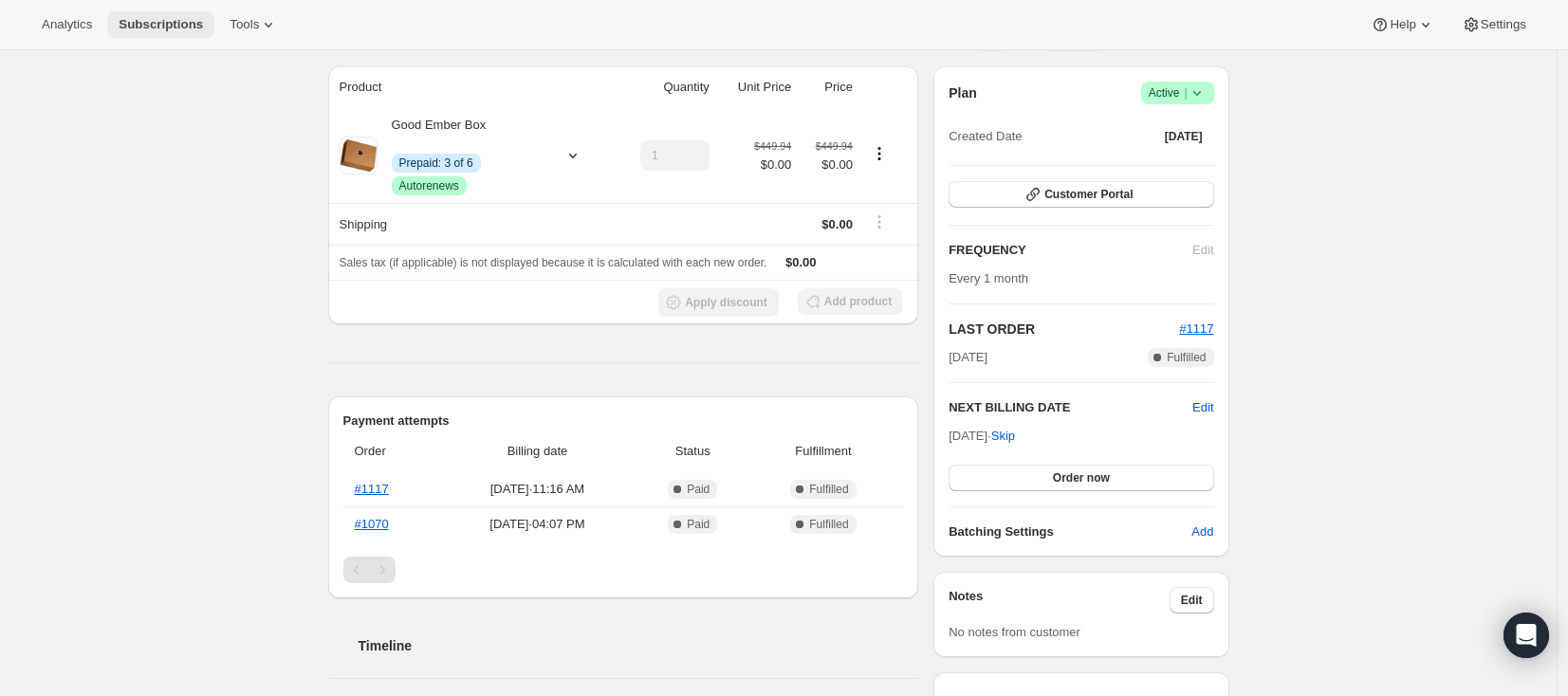 scroll, scrollTop: 0, scrollLeft: 0, axis: both 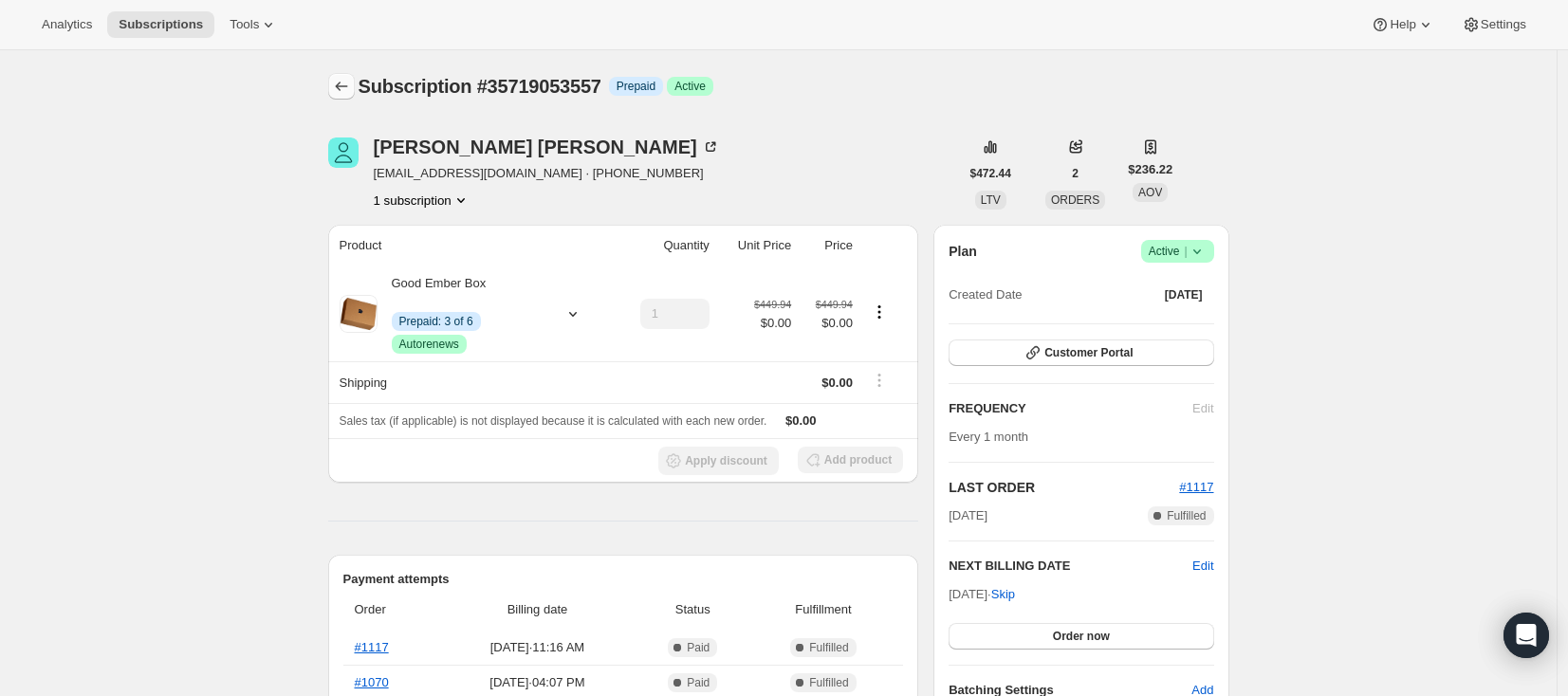 click 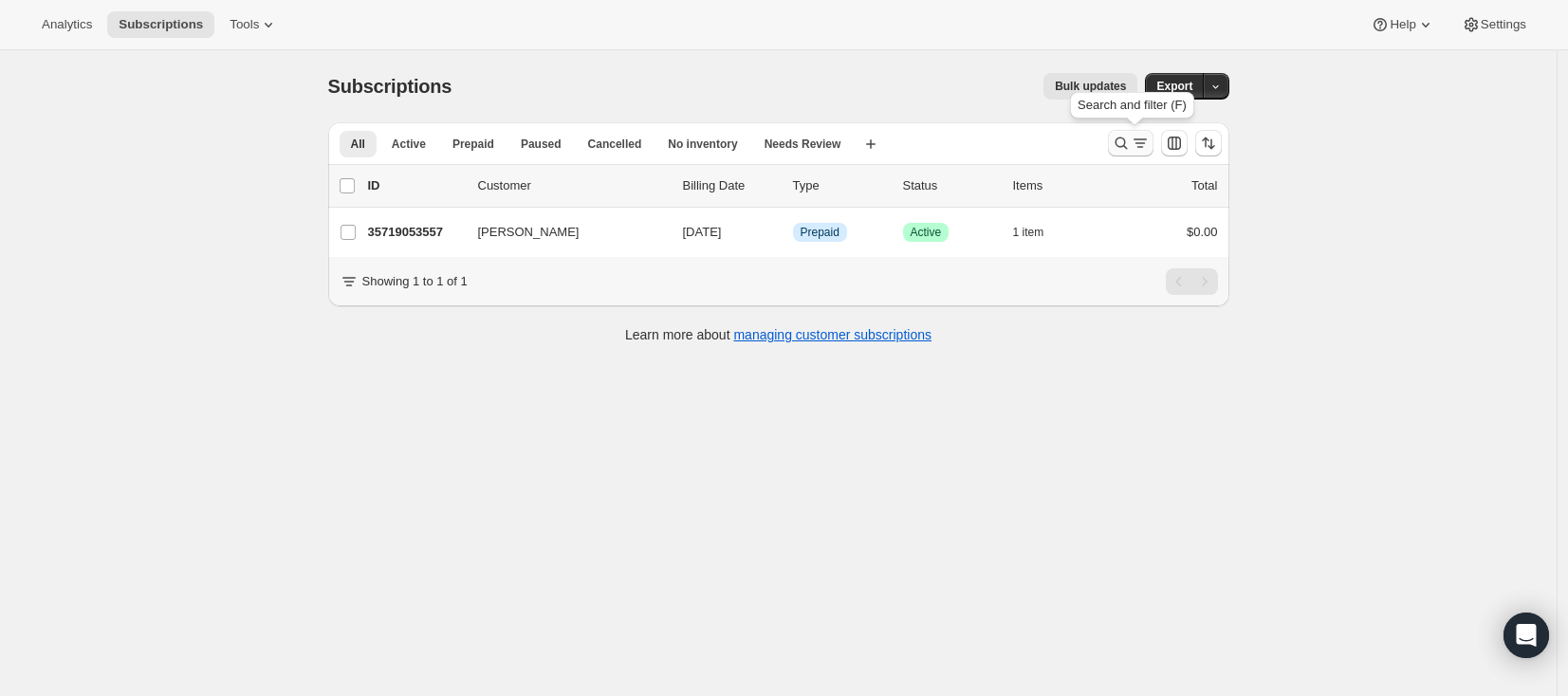 click 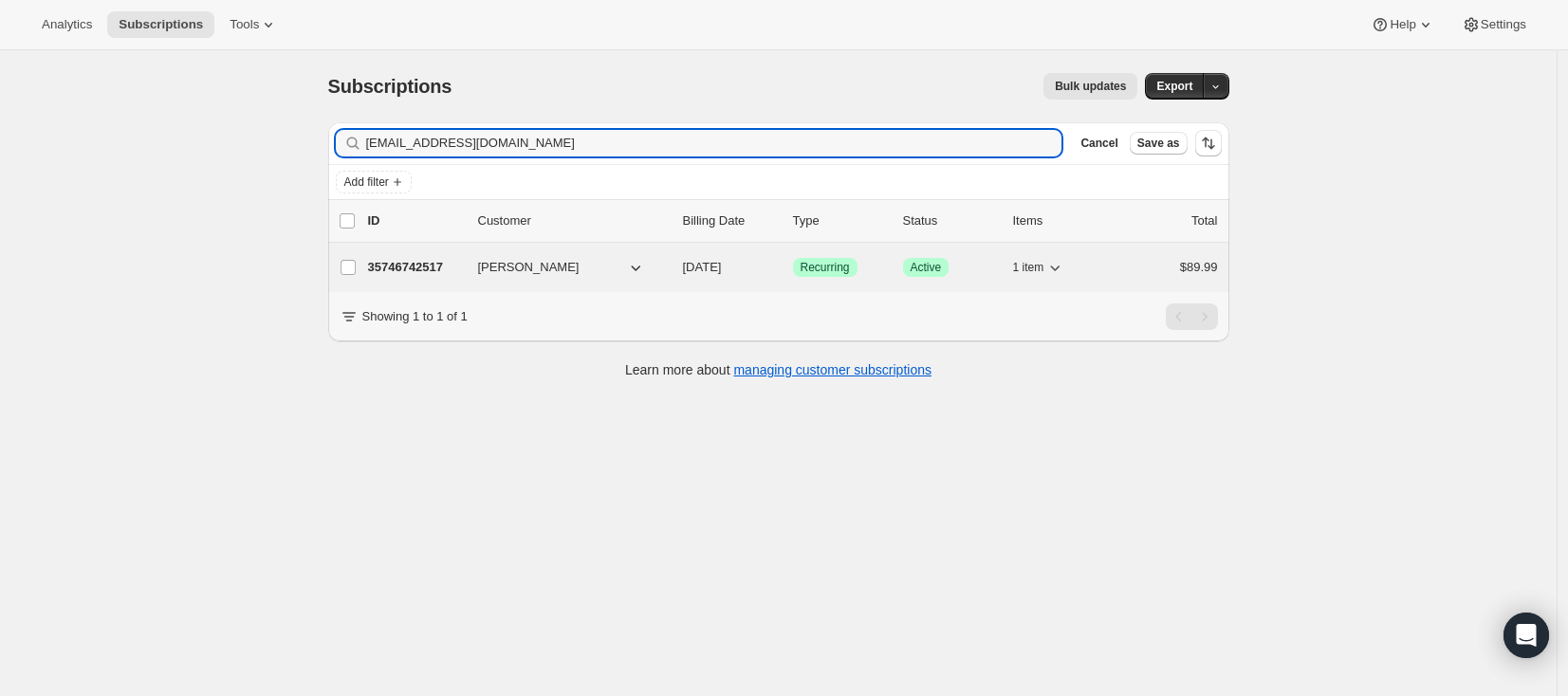 type on "brookeingham@outlook.com" 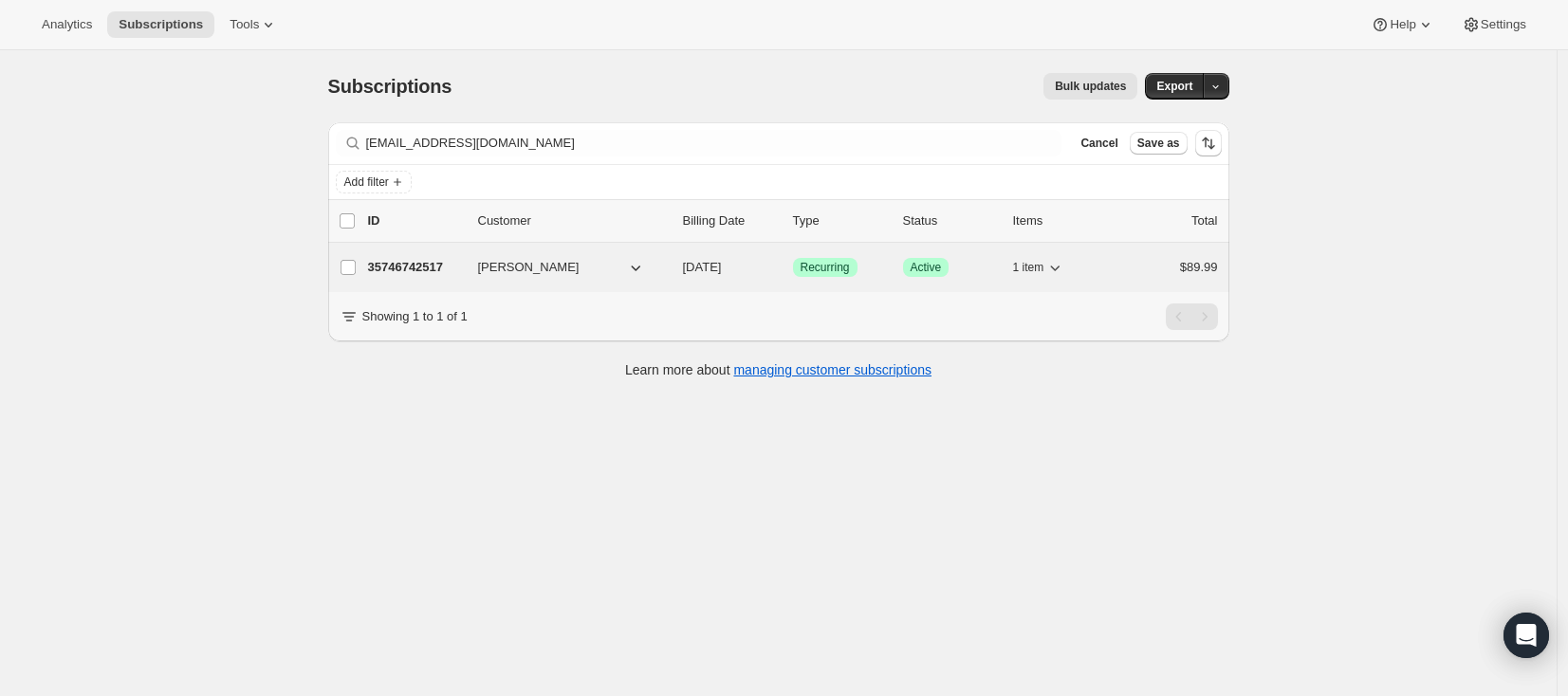 click on "35746742517" at bounding box center (415, 267) 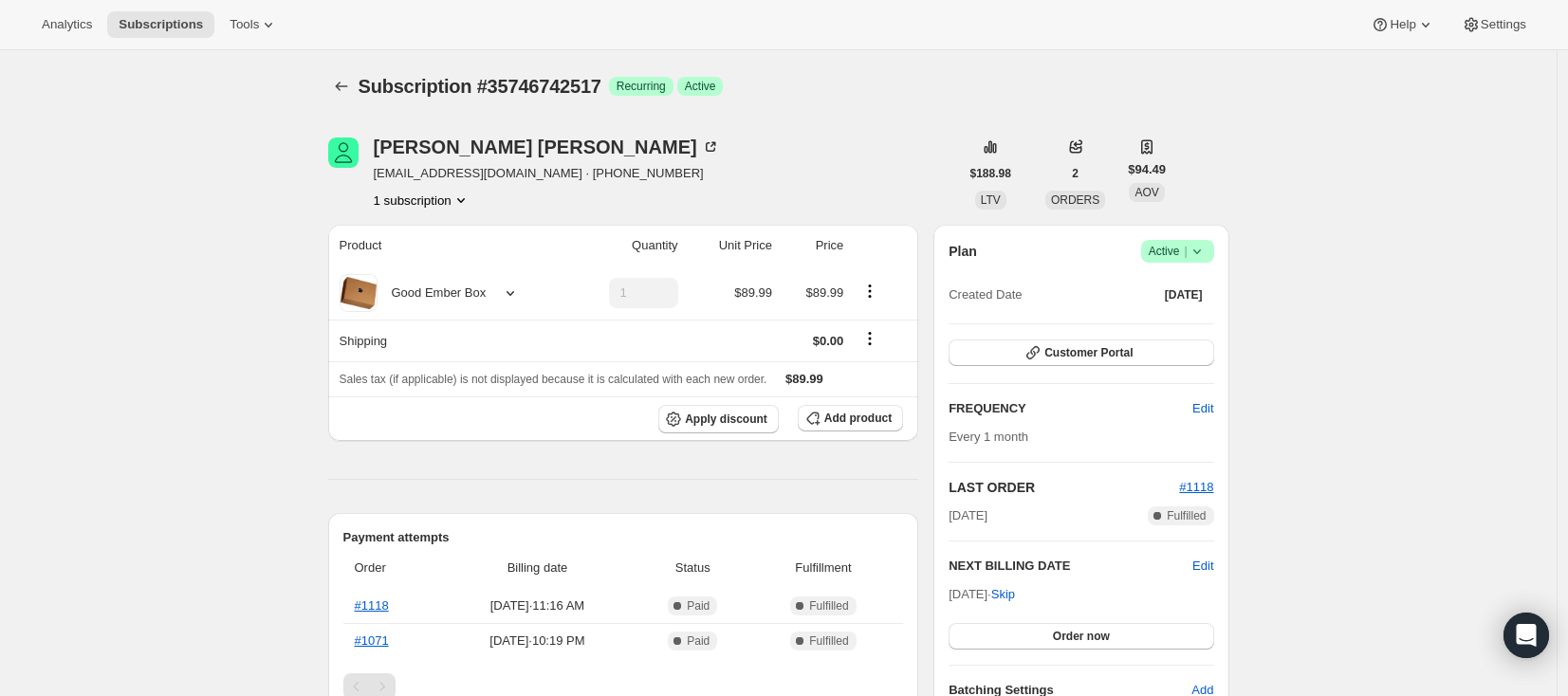 click on "Subscription #35746742517. This page is ready Subscription #35746742517 Success Recurring Success Active Brooke   Ingham brookeingham@outlook.com · +17809208030 1 subscription $188.98 LTV 2 ORDERS $94.49 AOV Product Quantity Unit Price Price Good Ember Box 1 $89.99 $89.99 Shipping $0.00 Sales tax (if applicable) is not displayed because it is calculated with each new order.   $89.99 Apply discount Add product Payment attempts Order Billing date Status Fulfillment #1118 Jul 4, 2025  ·  11:16 AM  Complete Paid  Complete Fulfilled #1071 Jun 4, 2025  ·  10:19 PM  Complete Paid  Complete Fulfilled Timeline Jul 4, 2025 Triggered Shopify flow event for successful billing attempt. 11:16 AM Order processed successfully.  View order 11:16 AM Catherine Savard initiated an order with "Order now" from Admin. 11:16 AM Jul 1, 2025 Subscription reminder email sent via Awtomic SMS, Klaviyo. 10:00 PM Jun 30, 2025 Brooke Ingham updated payment method on Customer Portal 01:07 PM Jun 29, 2025 10:00 PM Jun 10, 2025 05:09 PM |" at bounding box center [778, 813] 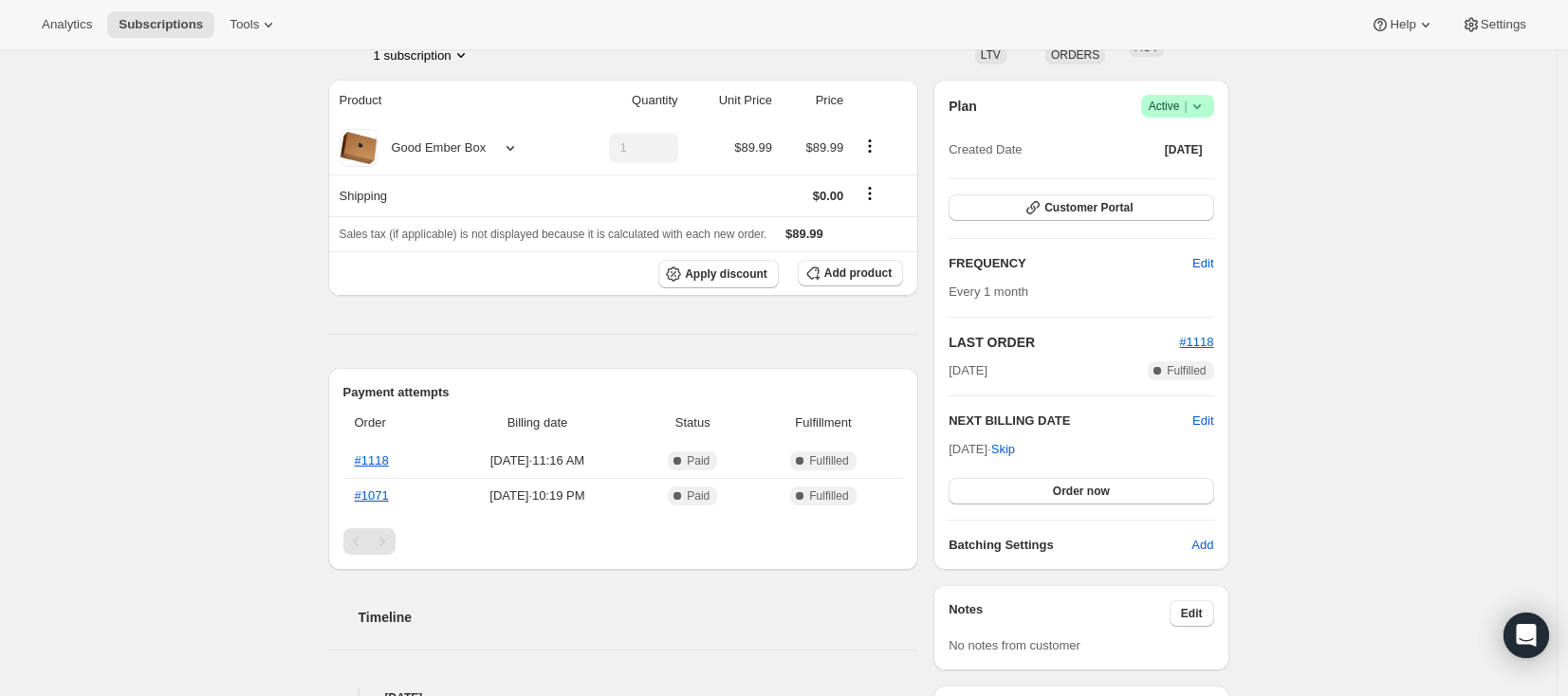 scroll, scrollTop: 211, scrollLeft: 0, axis: vertical 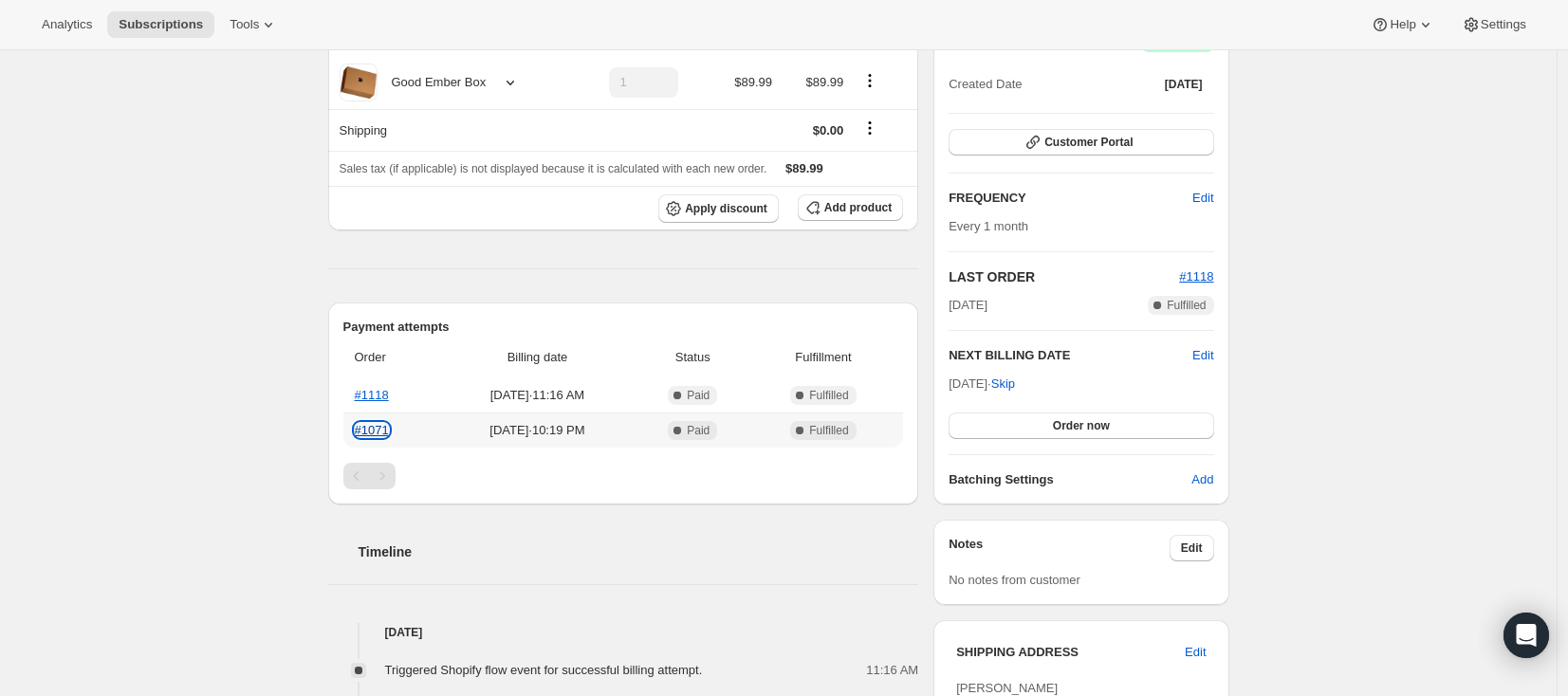 click on "#1071" at bounding box center [372, 430] 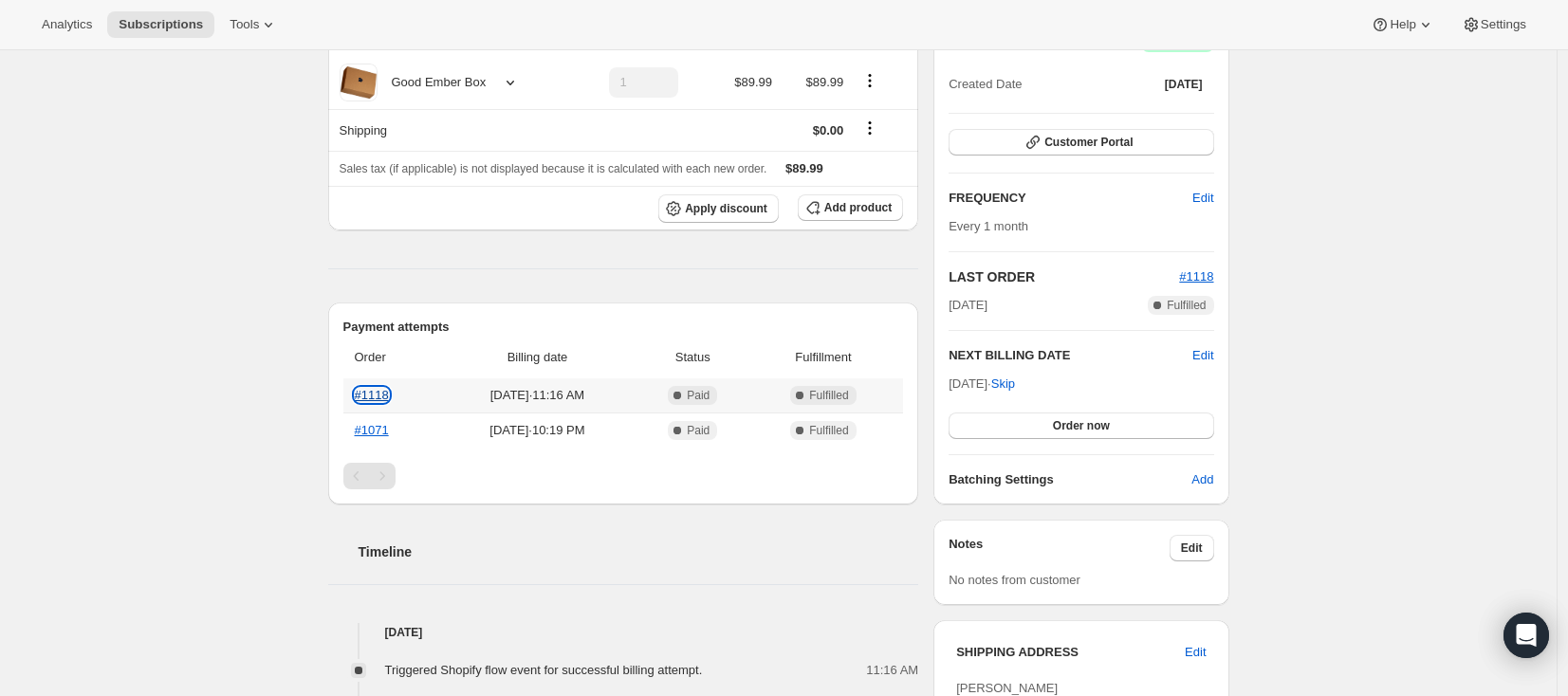 click on "#1118" at bounding box center [372, 394] 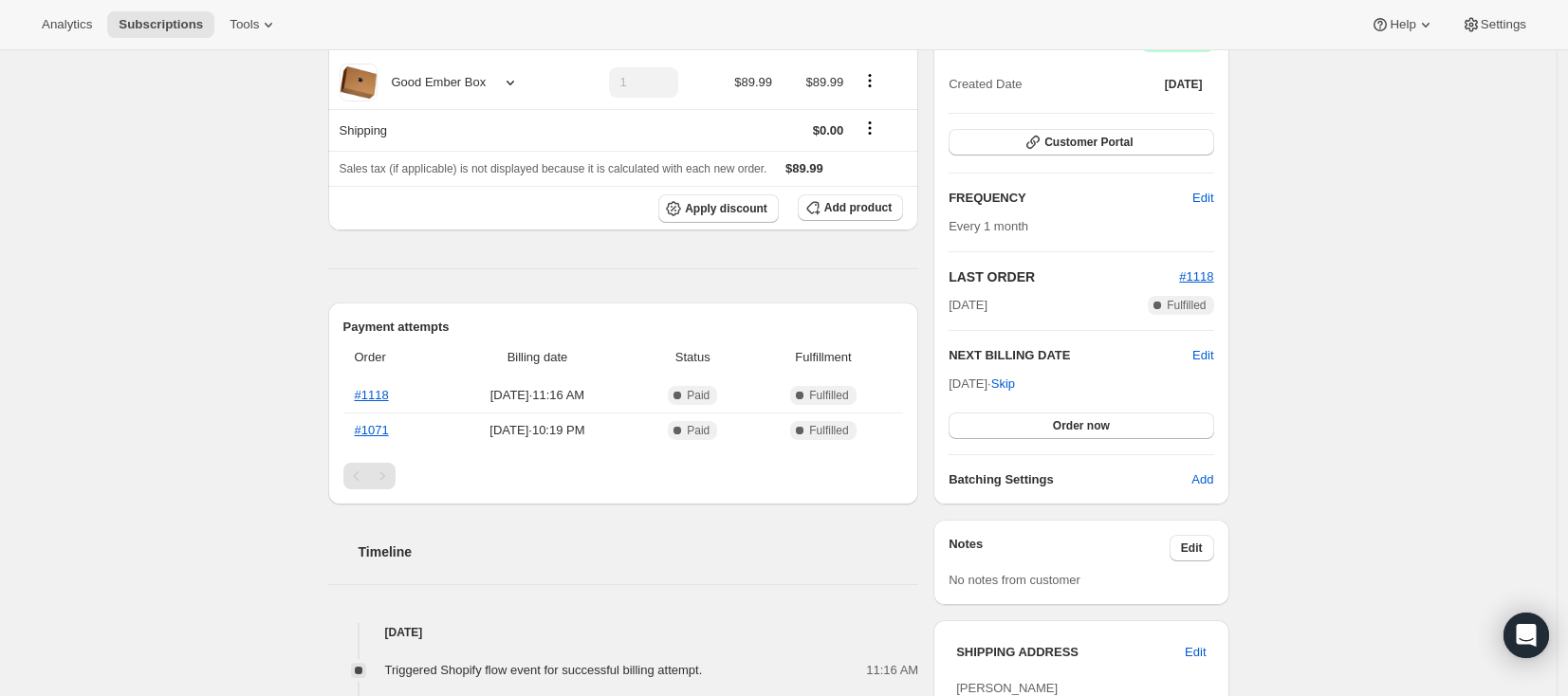 click on "Subscription #35746742517. This page is ready Subscription #35746742517 Success Recurring Success Active Brooke   Ingham brookeingham@outlook.com · +17809208030 1 subscription $188.98 LTV 2 ORDERS $94.49 AOV Product Quantity Unit Price Price Good Ember Box 1 $89.99 $89.99 Shipping $0.00 Sales tax (if applicable) is not displayed because it is calculated with each new order.   $89.99 Apply discount Add product Payment attempts Order Billing date Status Fulfillment #1118 Jul 4, 2025  ·  11:16 AM  Complete Paid  Complete Fulfilled #1071 Jun 4, 2025  ·  10:19 PM  Complete Paid  Complete Fulfilled Timeline Jul 4, 2025 Triggered Shopify flow event for successful billing attempt. 11:16 AM Order processed successfully.  View order 11:16 AM Catherine Savard initiated an order with "Order now" from Admin. 11:16 AM Jul 1, 2025 Subscription reminder email sent via Awtomic SMS, Klaviyo. 10:00 PM Jun 30, 2025 Brooke Ingham updated payment method on Customer Portal 01:07 PM Jun 29, 2025 10:00 PM Jun 10, 2025 05:09 PM |" at bounding box center (778, 602) 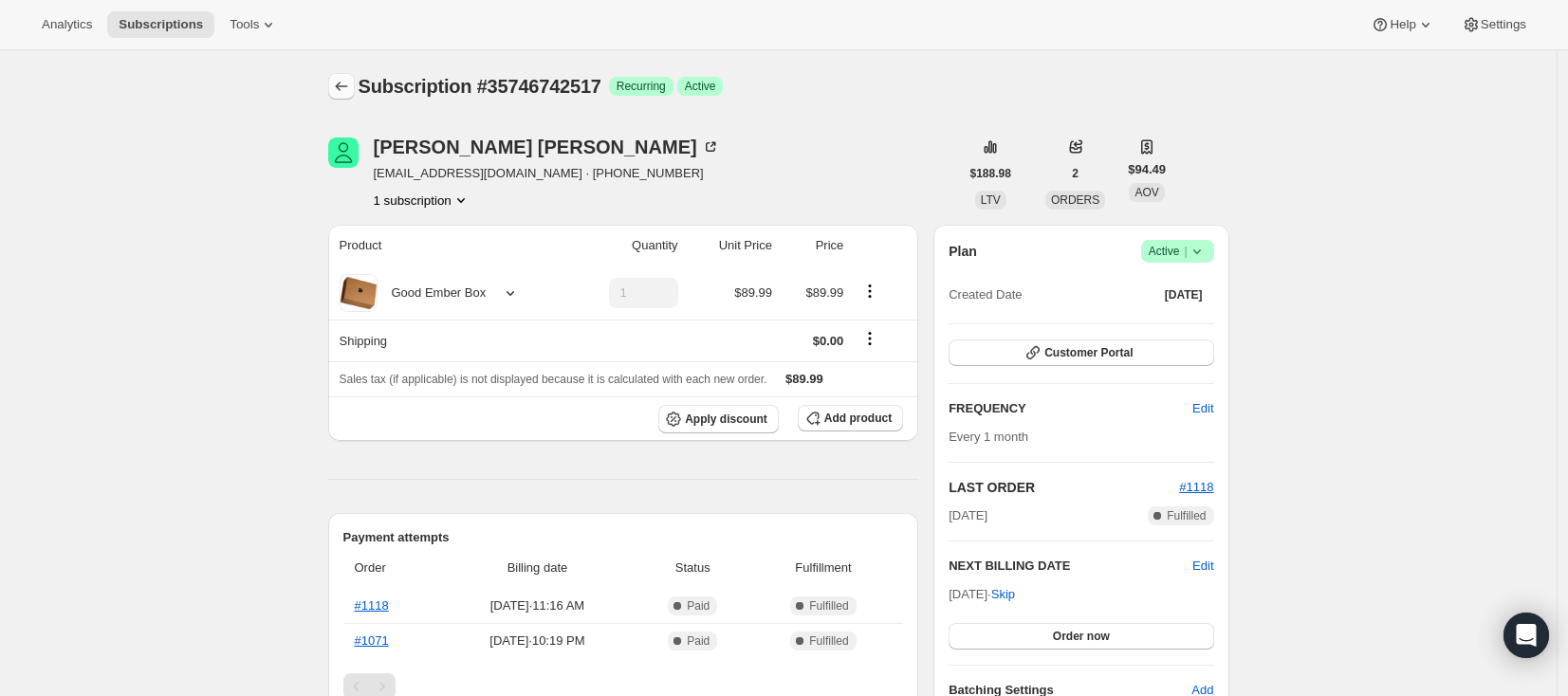 click 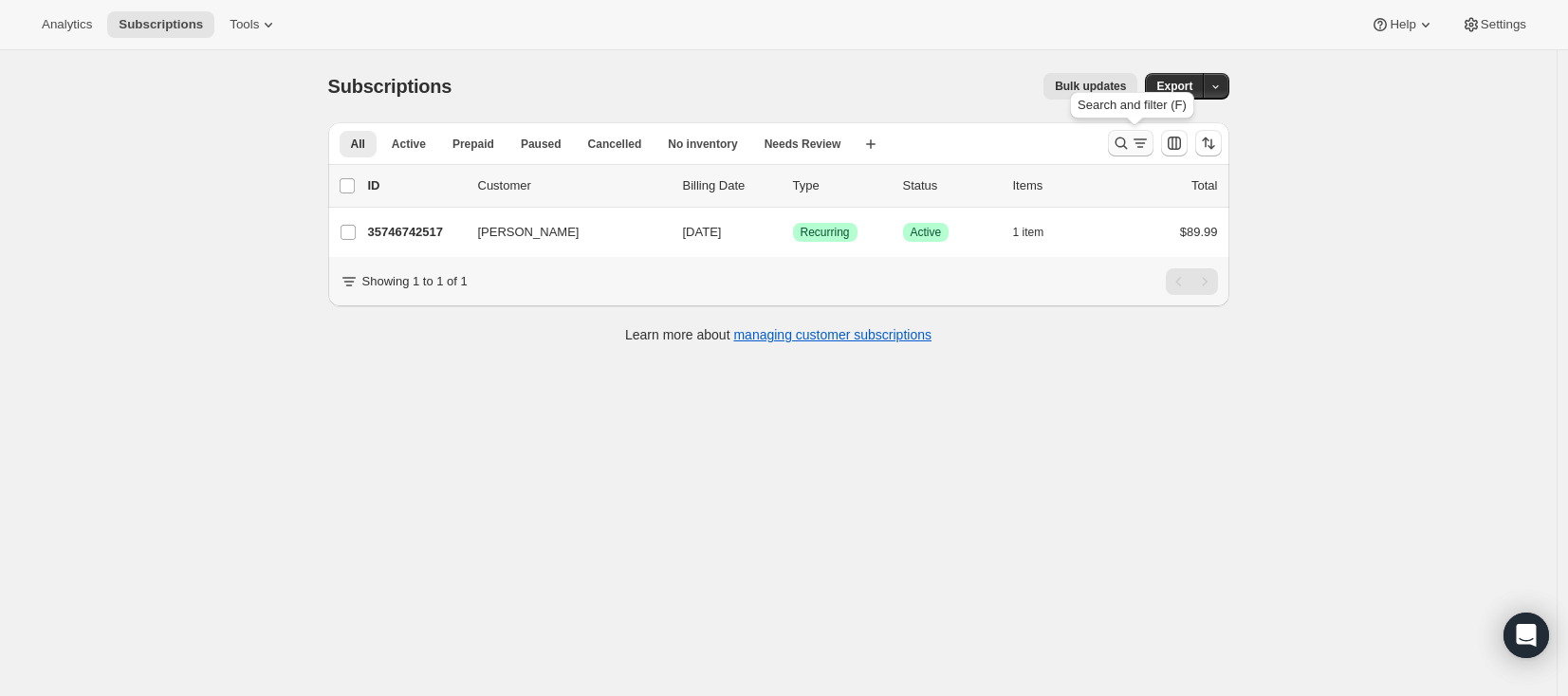 click 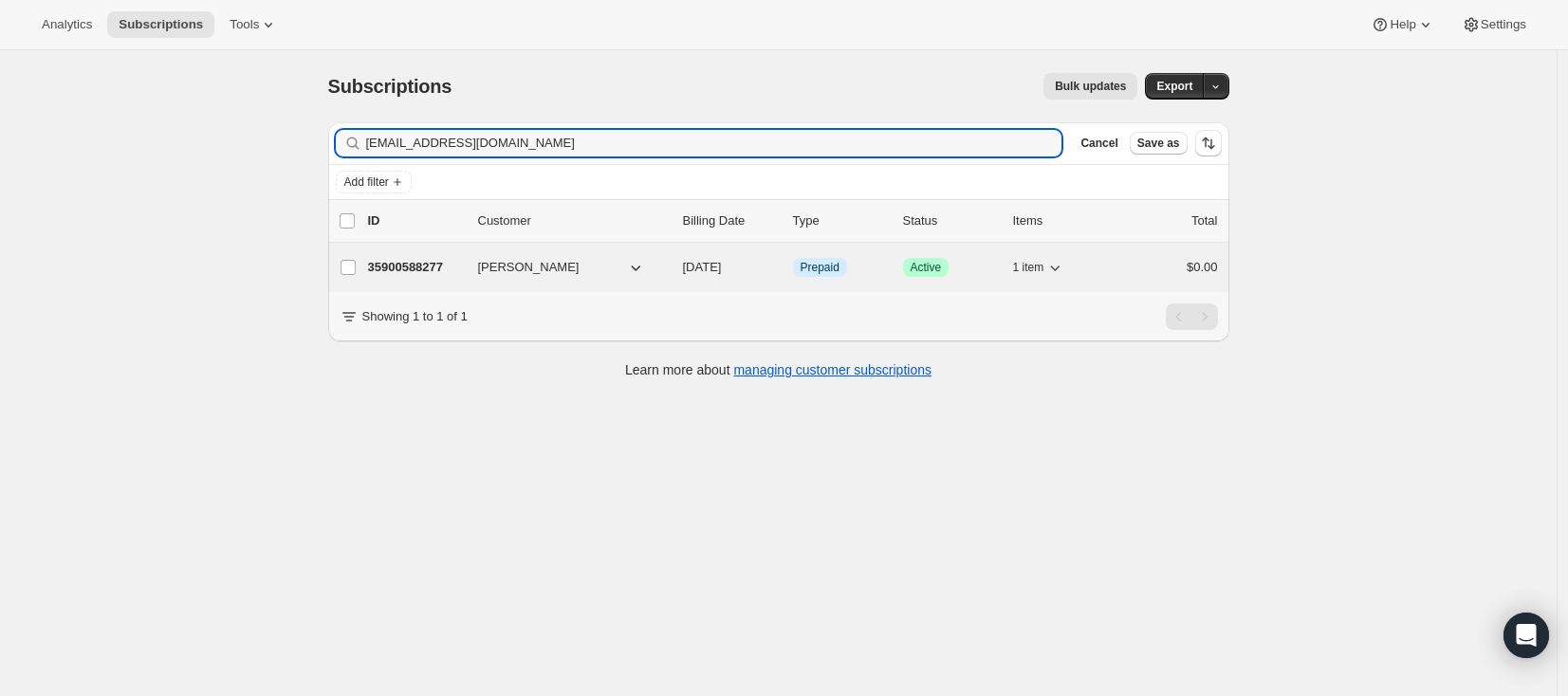 type on "calumndmurray@gmail.com" 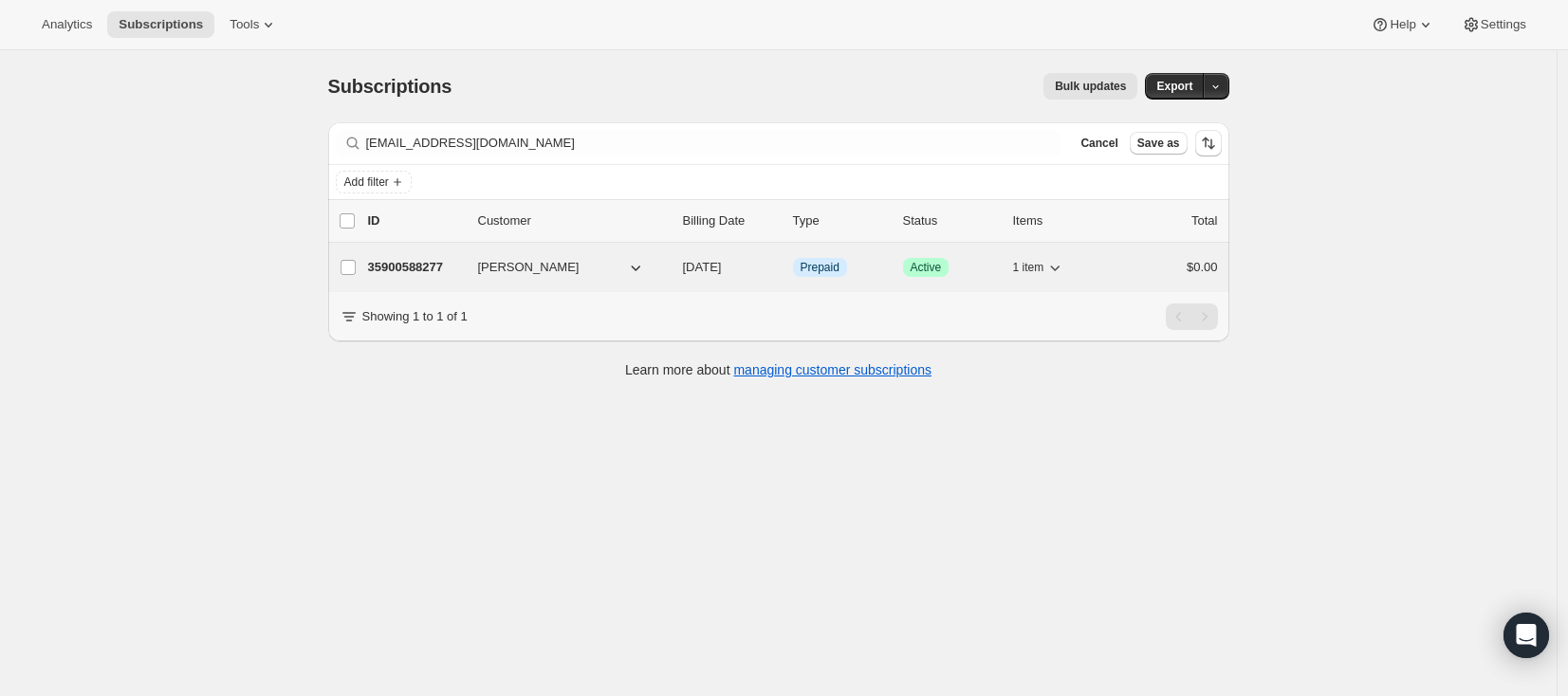 click on "35900588277" at bounding box center [415, 267] 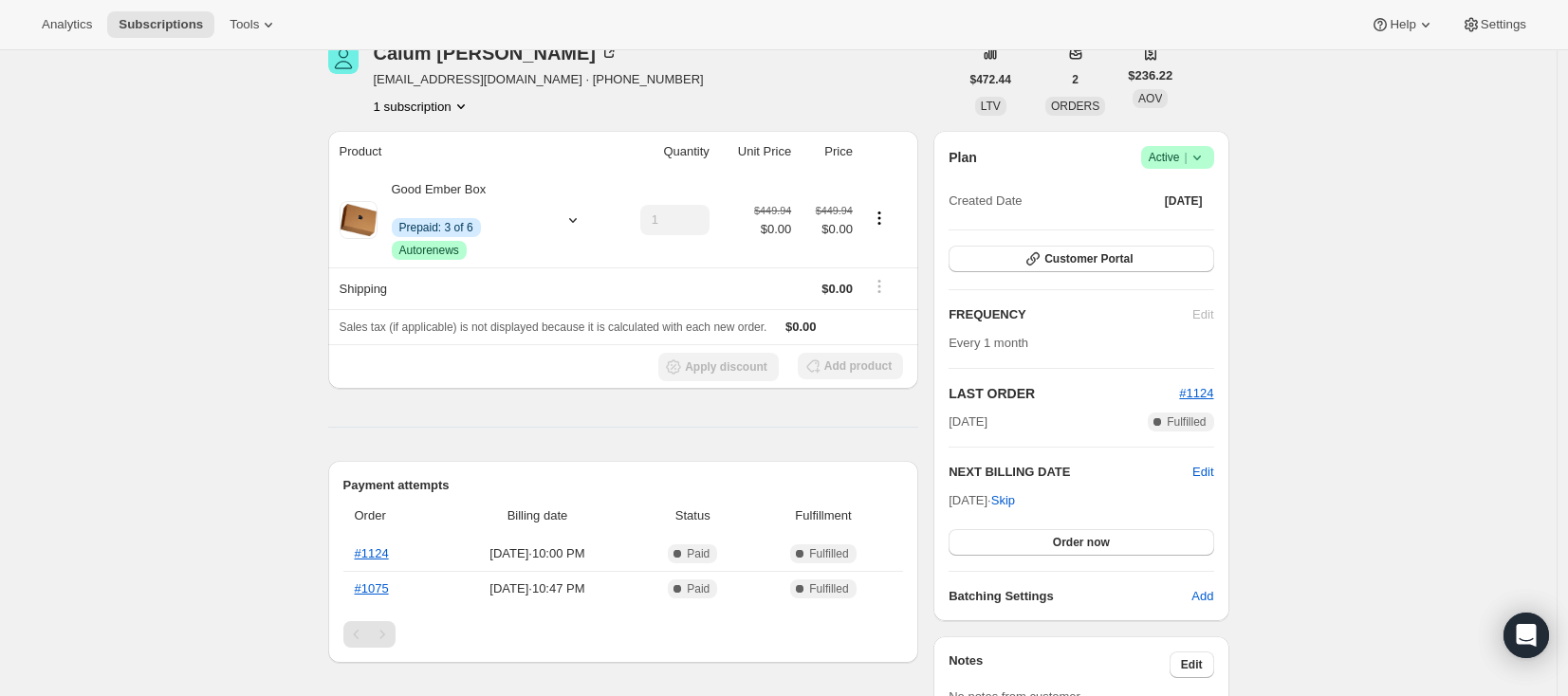 scroll, scrollTop: 228, scrollLeft: 0, axis: vertical 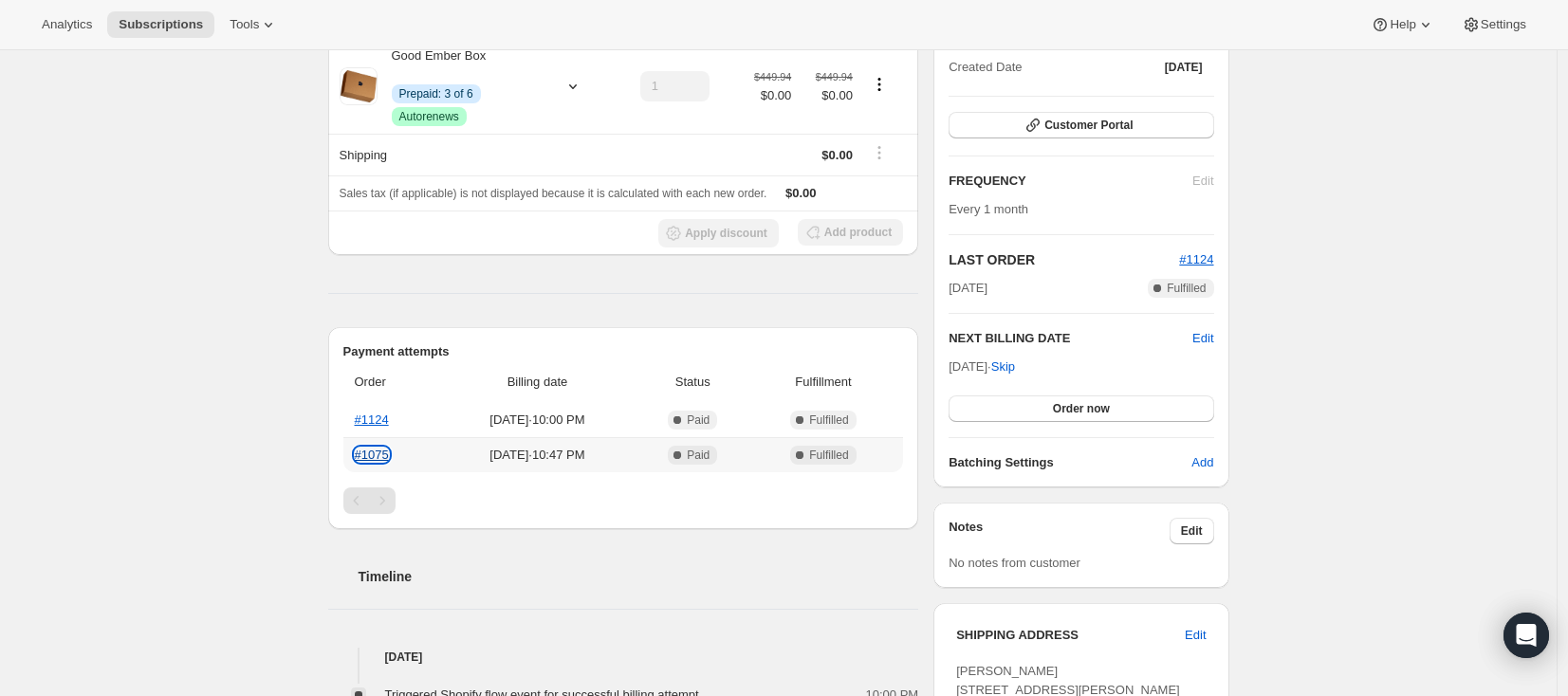 click on "#1075" at bounding box center (372, 454) 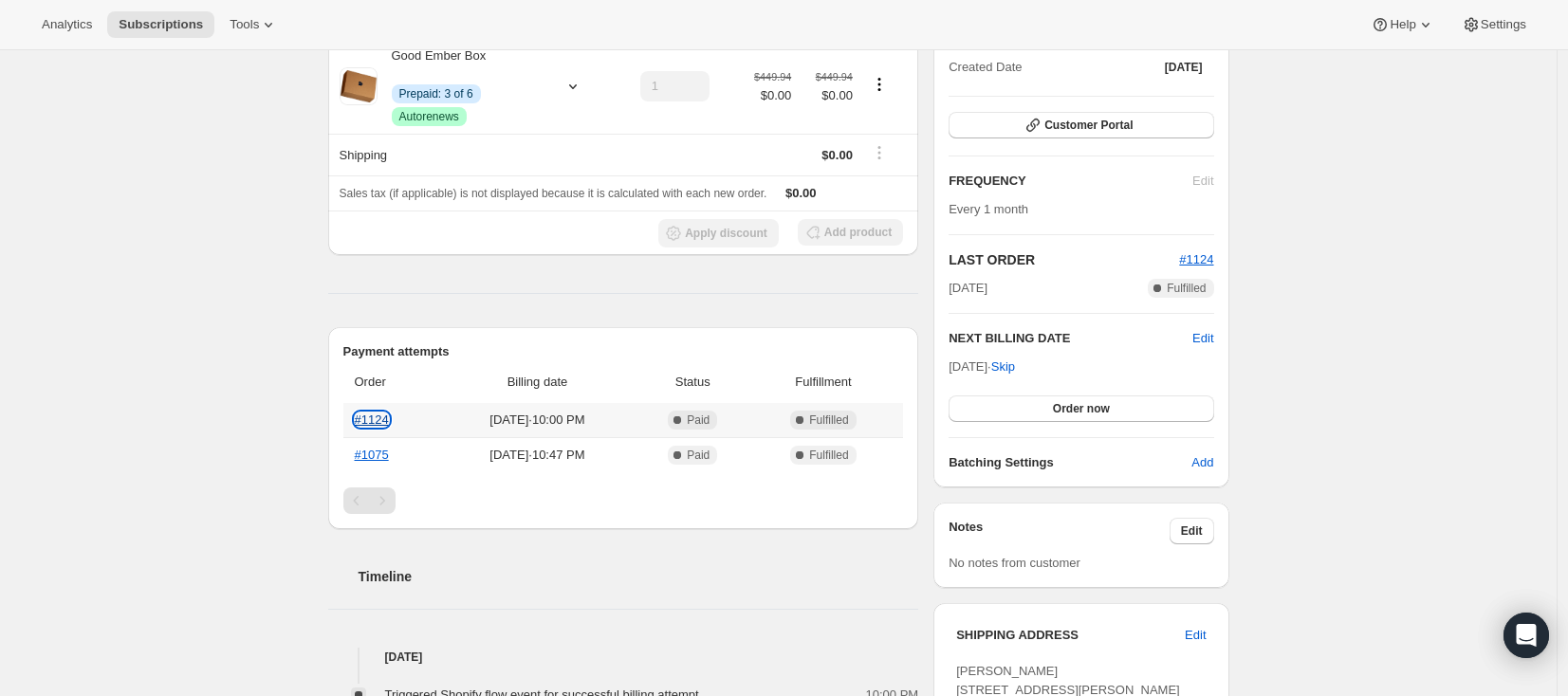 click on "#1124" at bounding box center [372, 419] 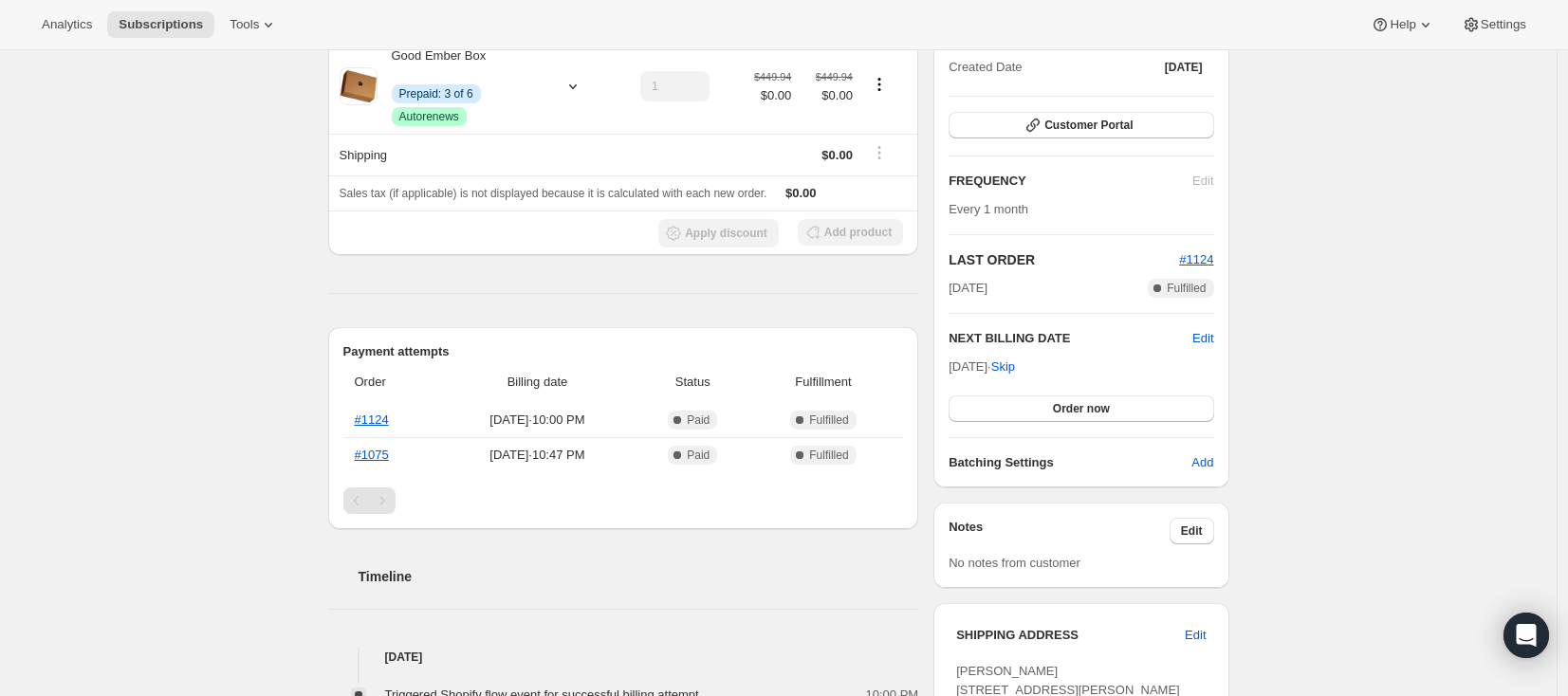 click on "Subscription #35900588277. This page is ready Subscription #35900588277 Info Prepaid Success Active Calum   Murray calumndmurray@gmail.com · +17807252348 1 subscription $472.44 LTV 2 ORDERS $236.22 AOV Product Quantity Unit Price Price Good Ember Box Info Prepaid: 3 of 6 Success Autorenews 1 $449.94 $0.00 $449.94 $0.00 Shipping $0.00 Sales tax (if applicable) is not displayed because it is calculated with each new order.   $0.00 Apply discount Add product Payment attempts Order Billing date Status Fulfillment #1124 Jul 6, 2025  ·  10:00 PM  Complete Paid  Complete Fulfilled #1075 Jun 6, 2025  ·  10:47 PM  Complete Paid  Complete Fulfilled Timeline Jul 6, 2025 Triggered Shopify flow event for successful billing attempt. 10:00 PM Order processed successfully.  View order 10:00 PM Jul 1, 2025 Subscription reminder email sent via Awtomic SMS, Klaviyo. 10:00 PM Jun 10, 2025 Calum Murray skipped Box 1 on Good Ember Box via Customer Portal 05:13 PM Jun 6, 2025 Calum Murray  created the subscription order.  Plan" at bounding box center (778, 493) 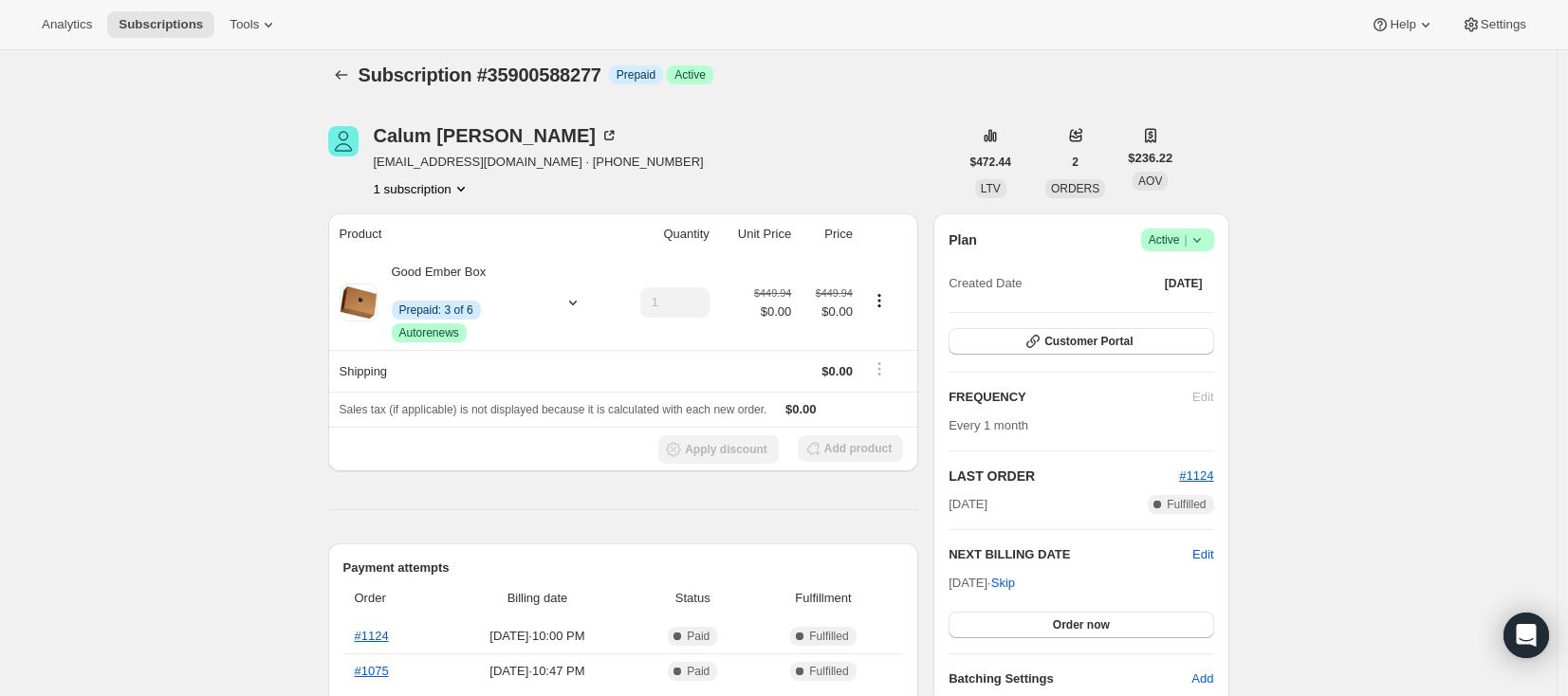 scroll, scrollTop: 0, scrollLeft: 0, axis: both 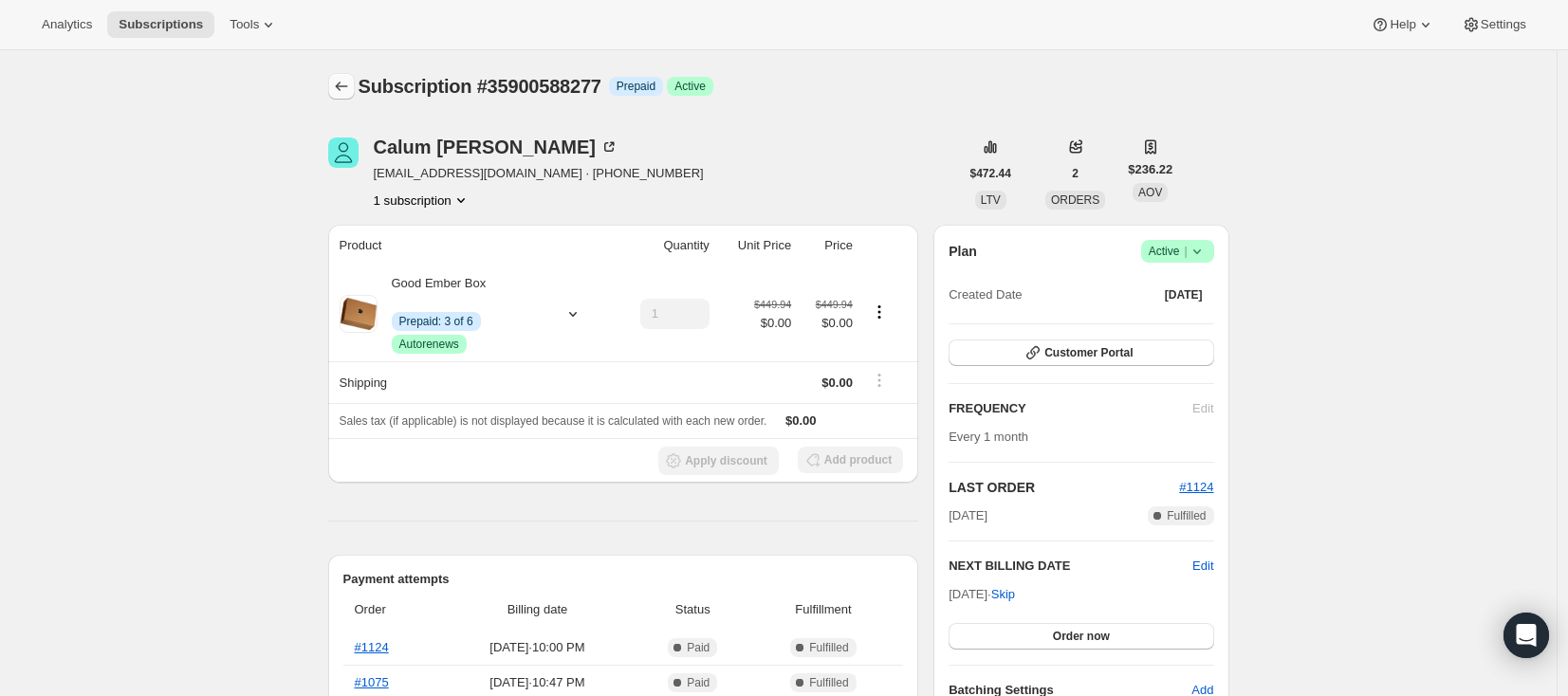 click 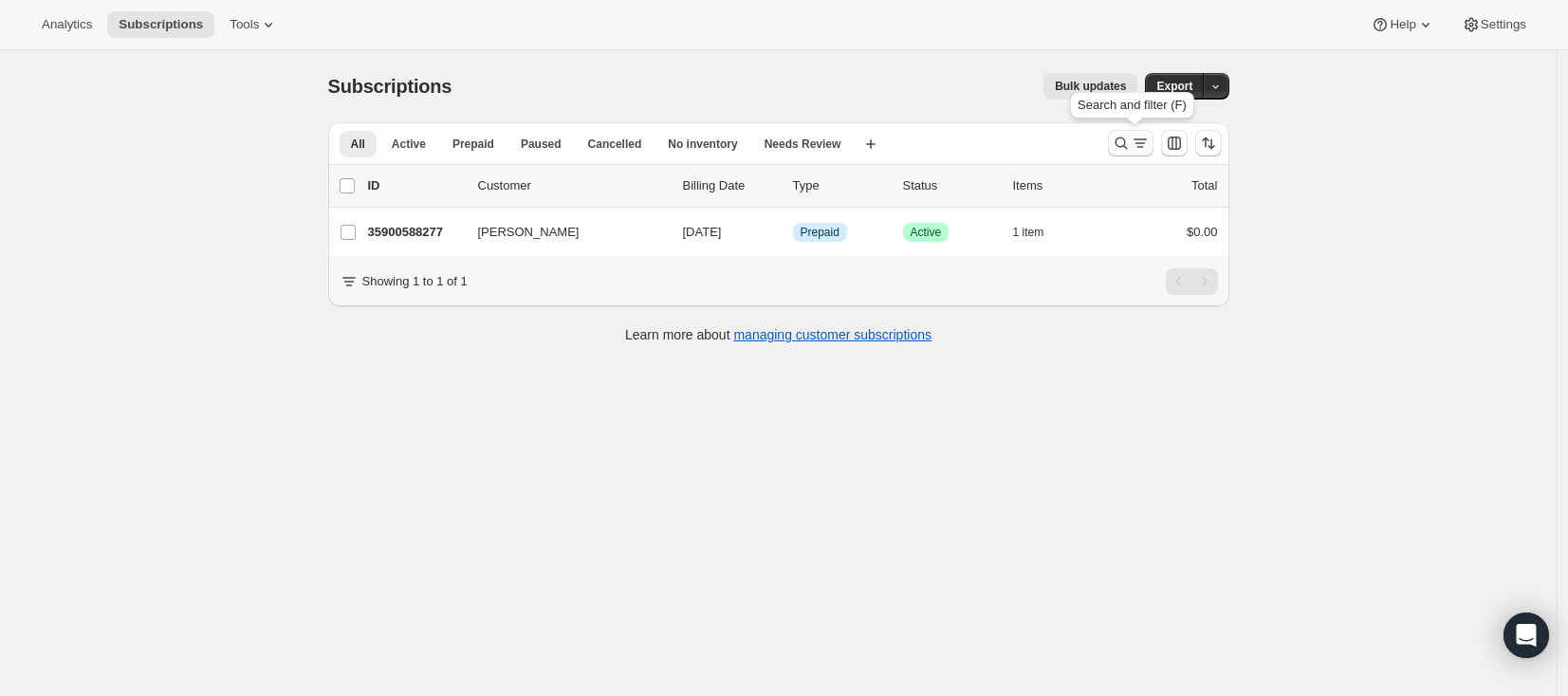 click 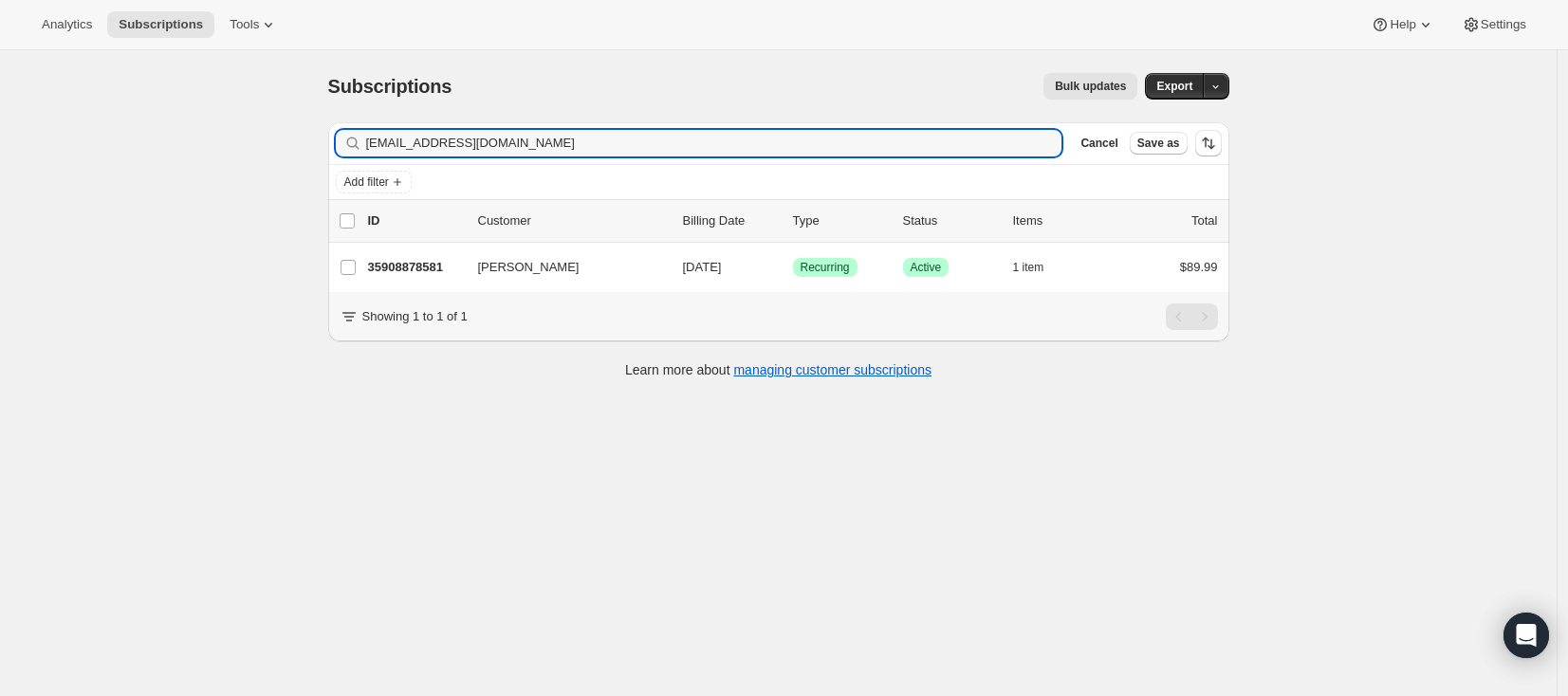 type on "crawford2314@hotmail.ca" 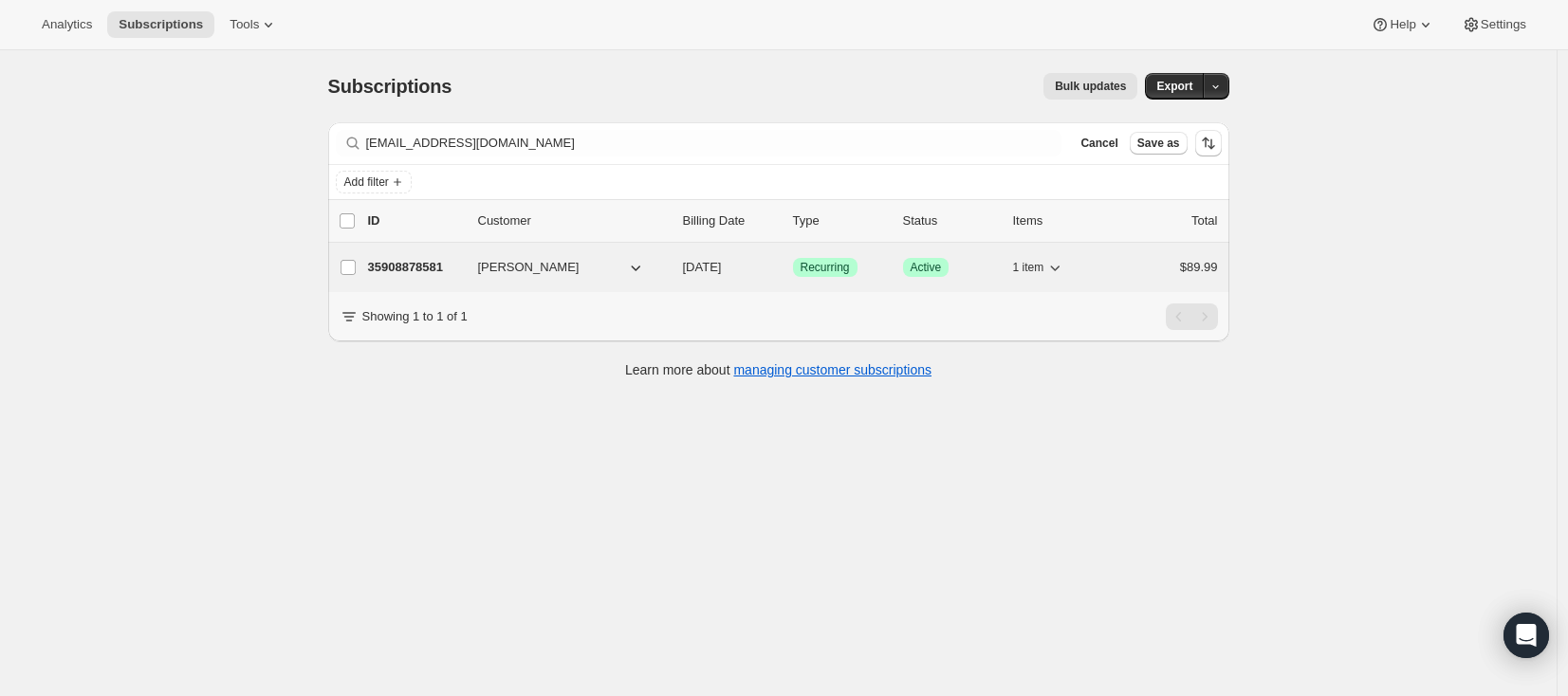 click on "35908878581" at bounding box center [415, 267] 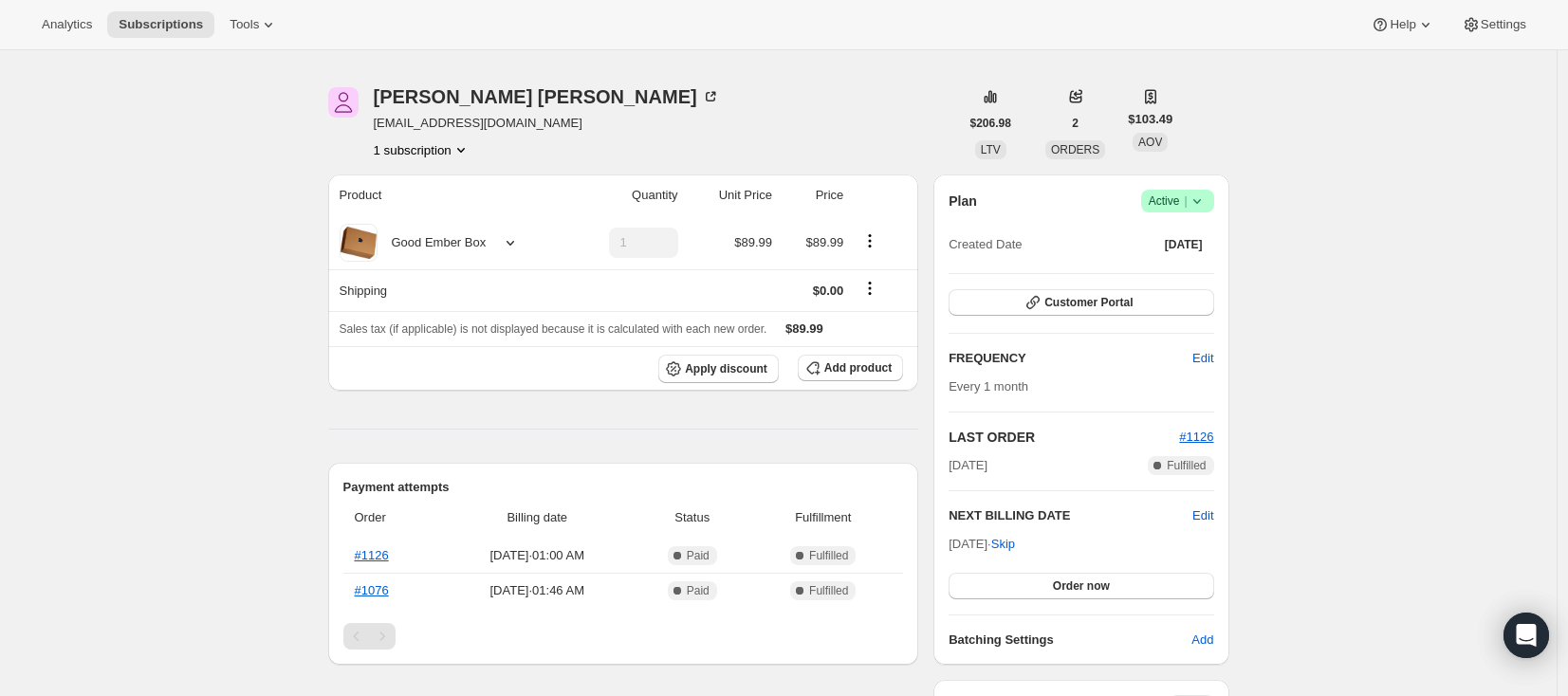 scroll, scrollTop: 57, scrollLeft: 0, axis: vertical 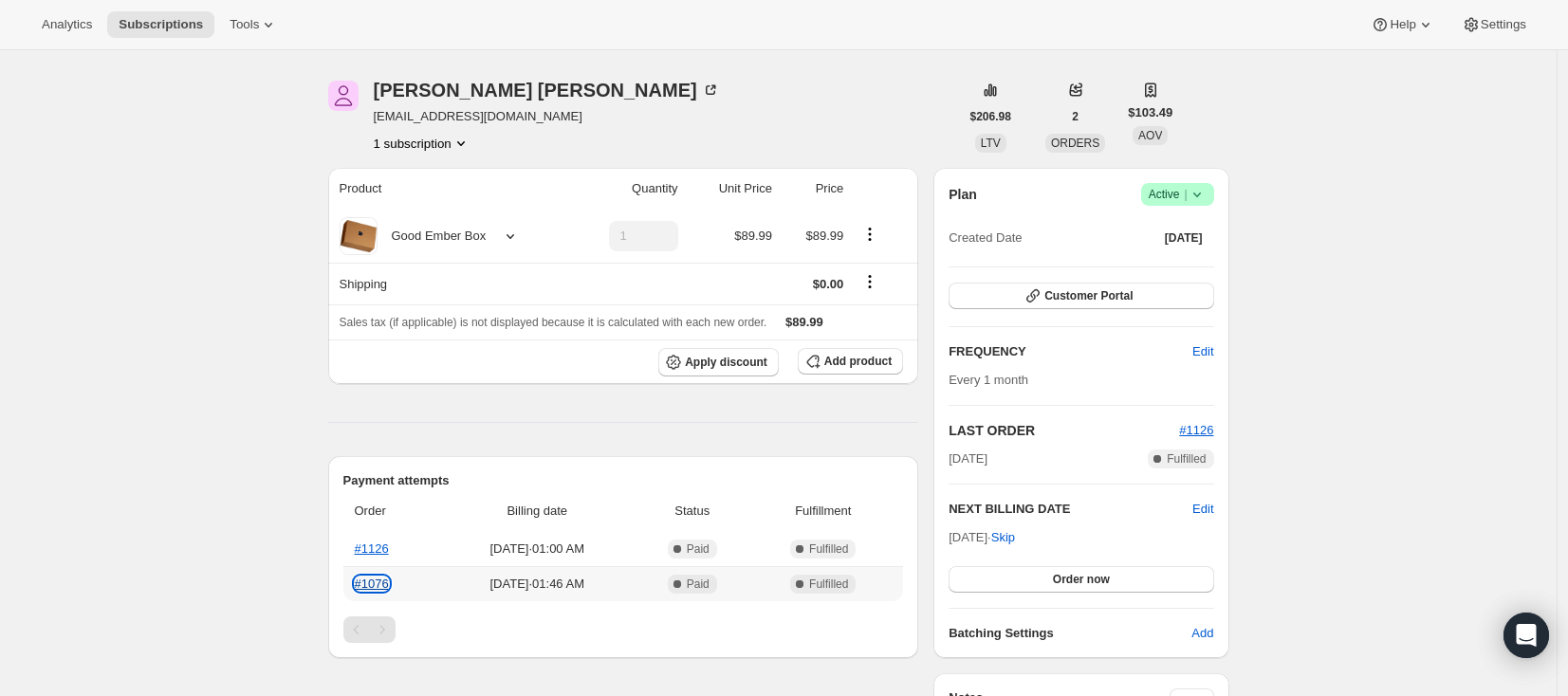 click on "#1076" at bounding box center (372, 583) 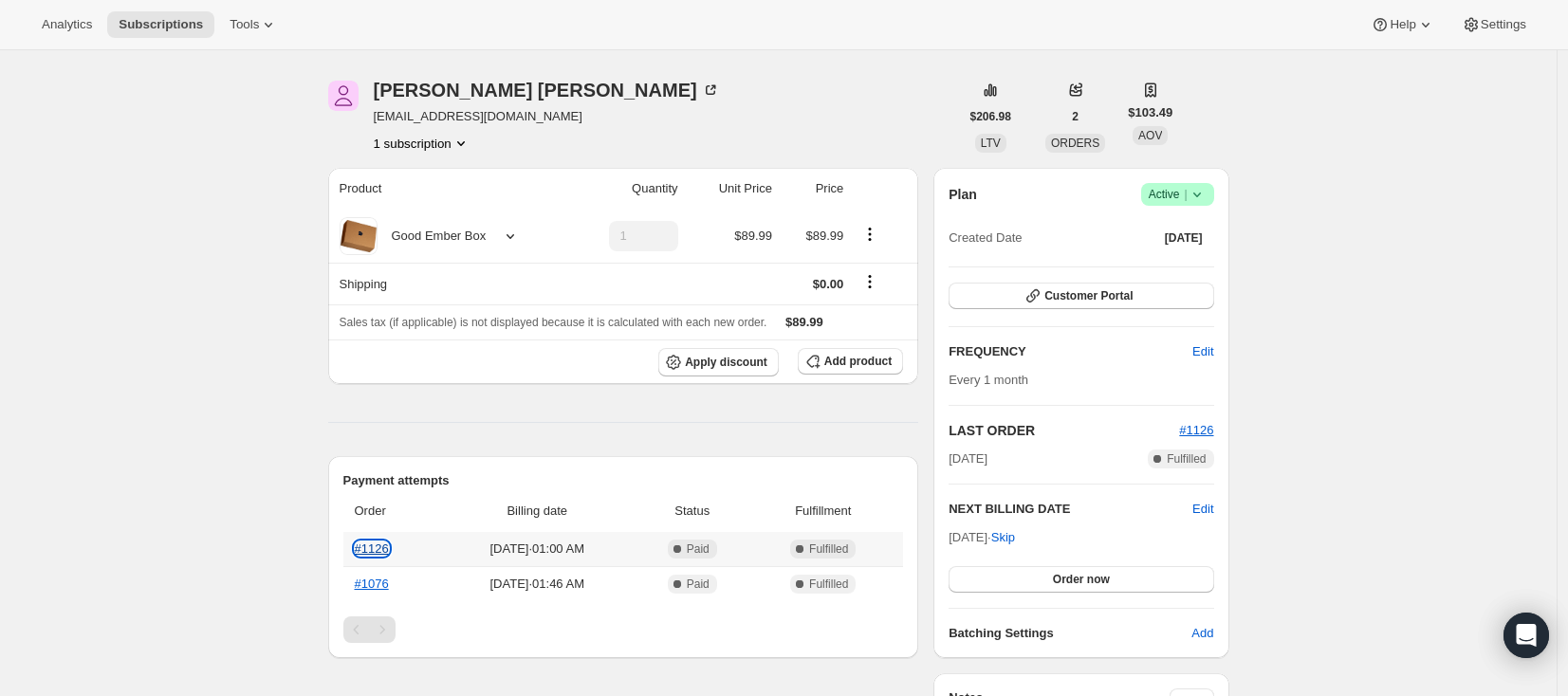 click on "#1126" at bounding box center (372, 548) 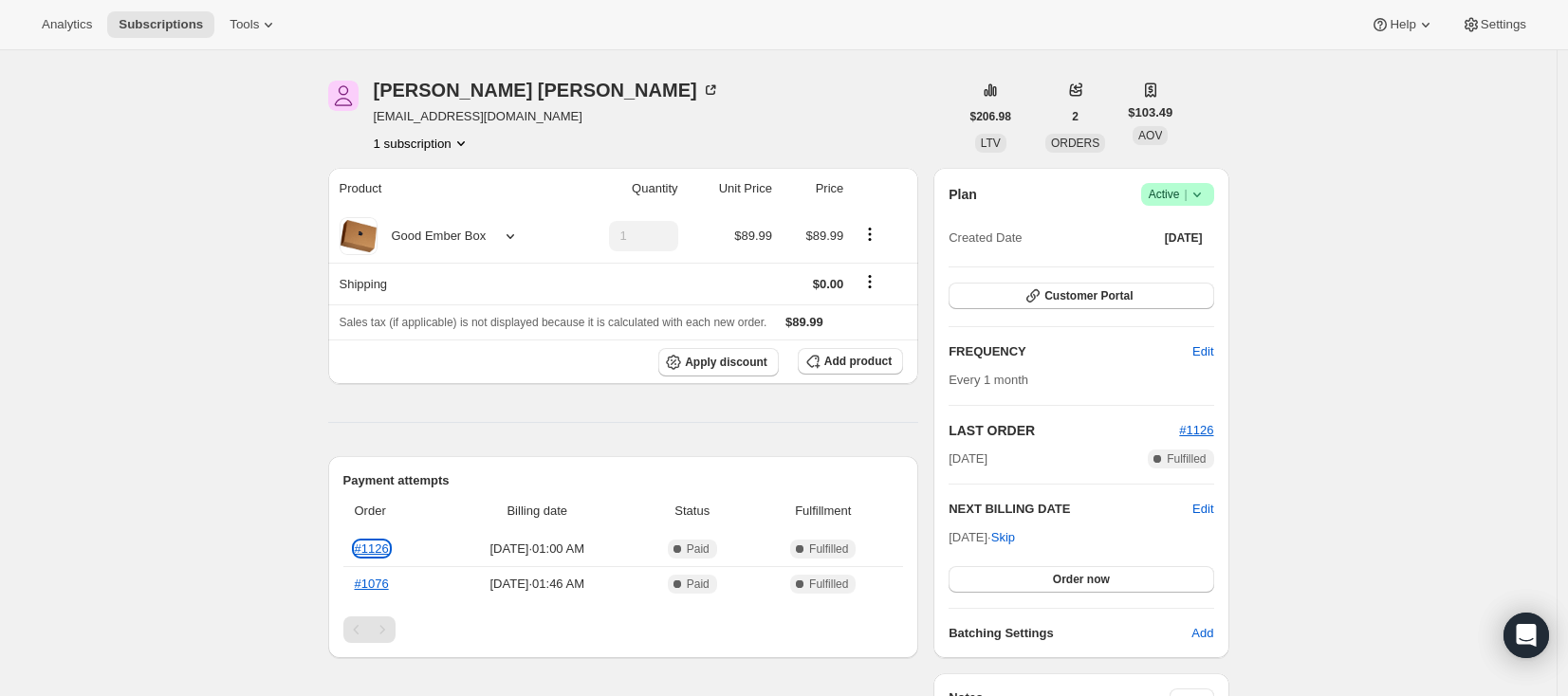 scroll, scrollTop: 0, scrollLeft: 0, axis: both 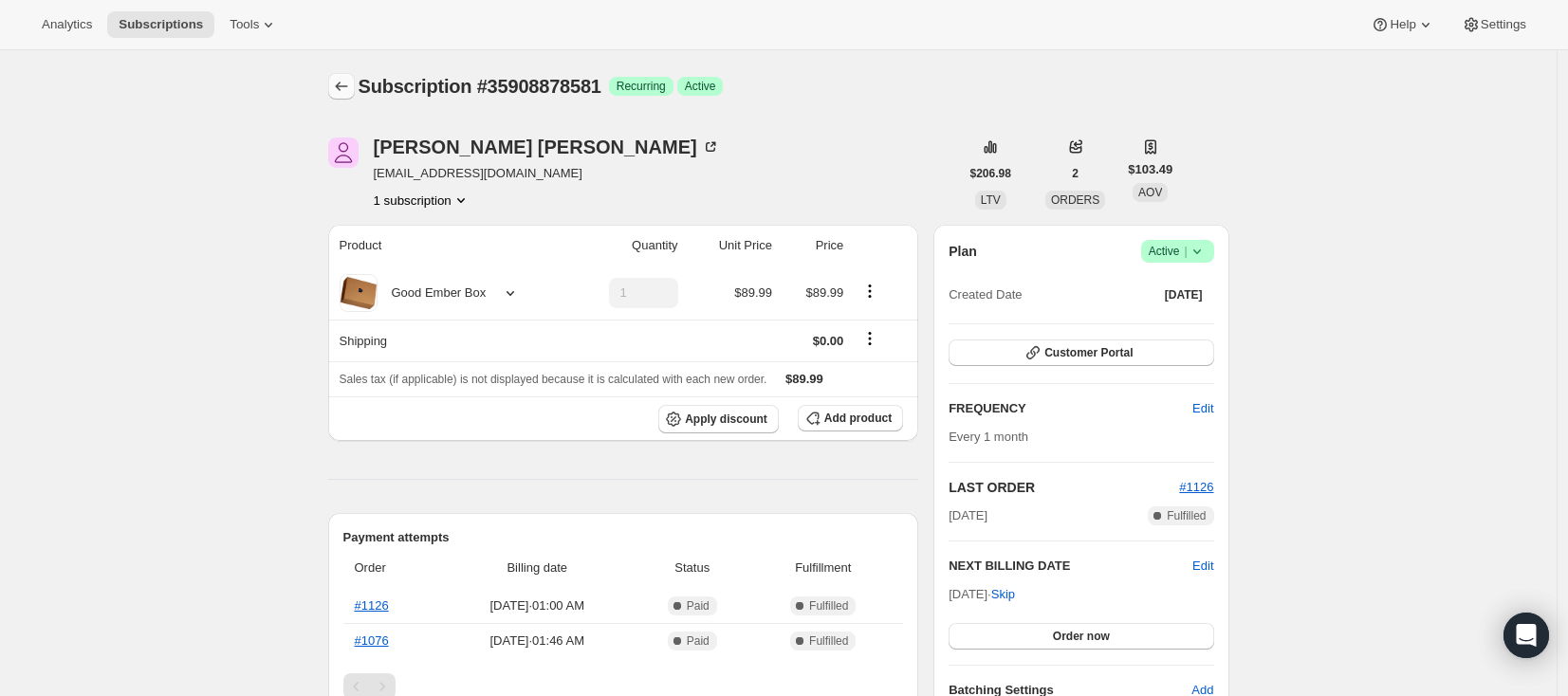 click 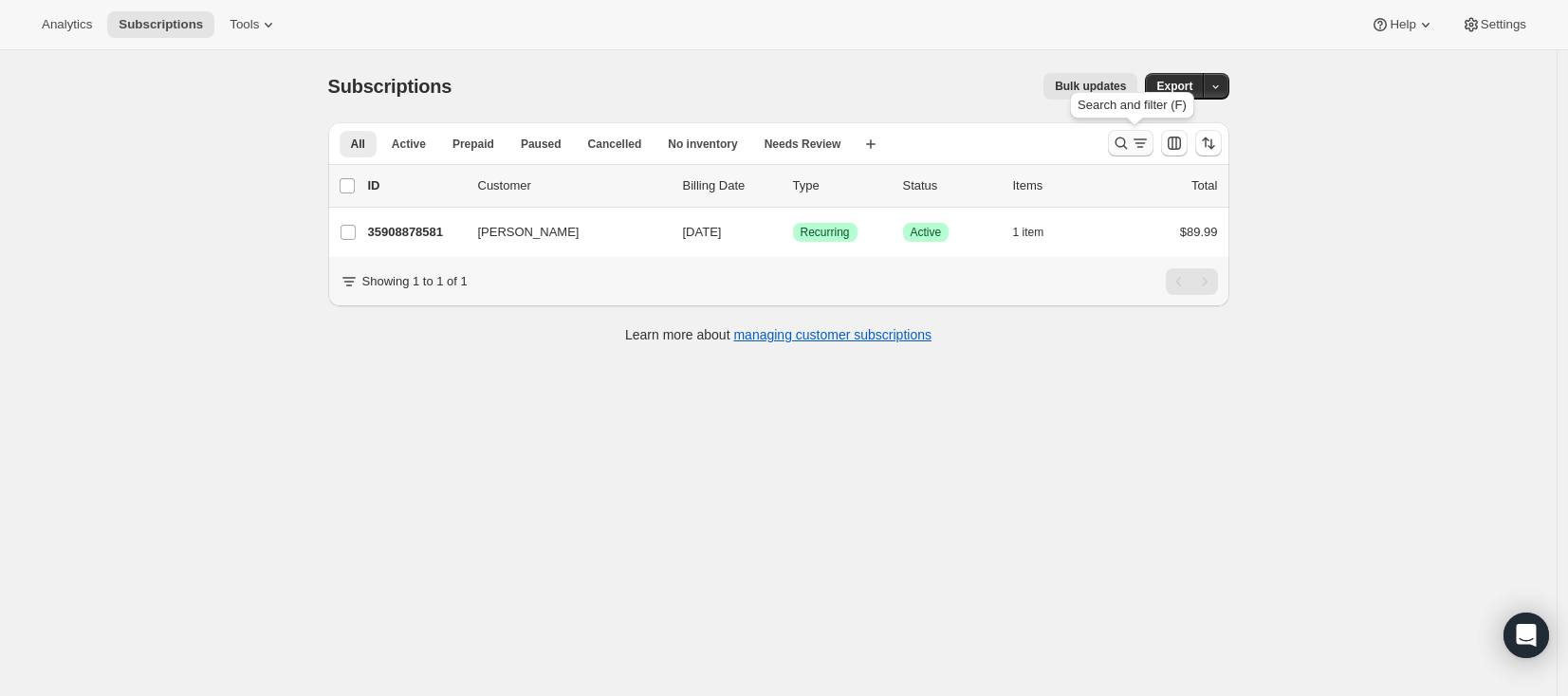 click 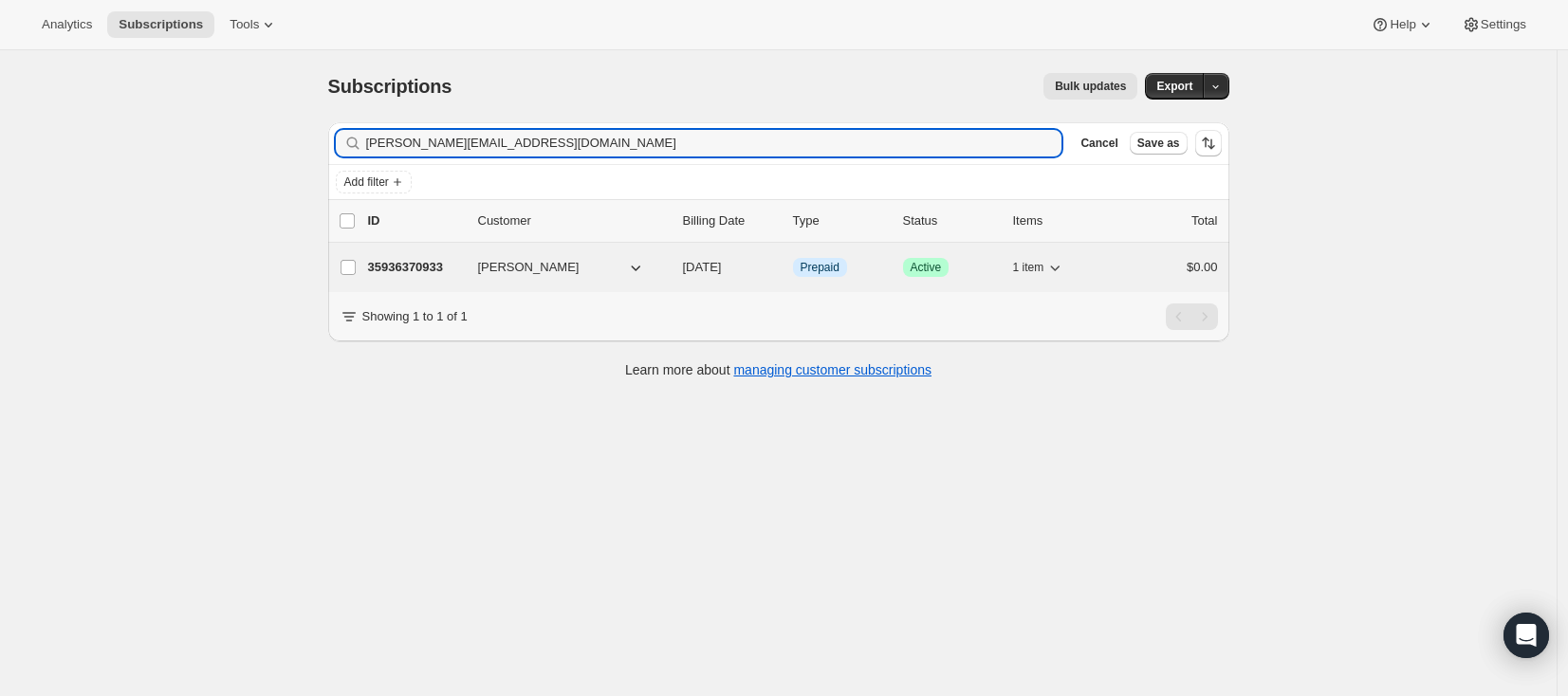 type on "brad-182@live.ca" 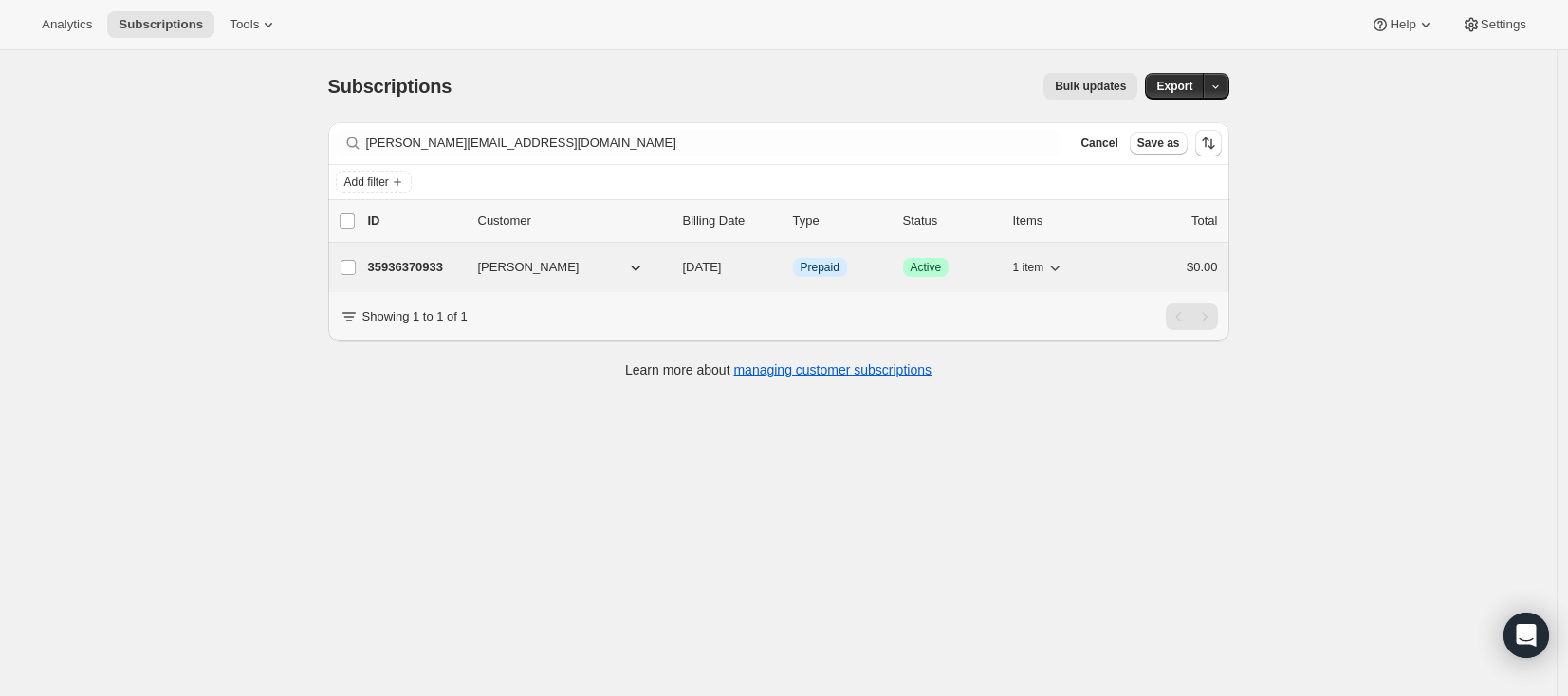 click on "35936370933" at bounding box center (415, 267) 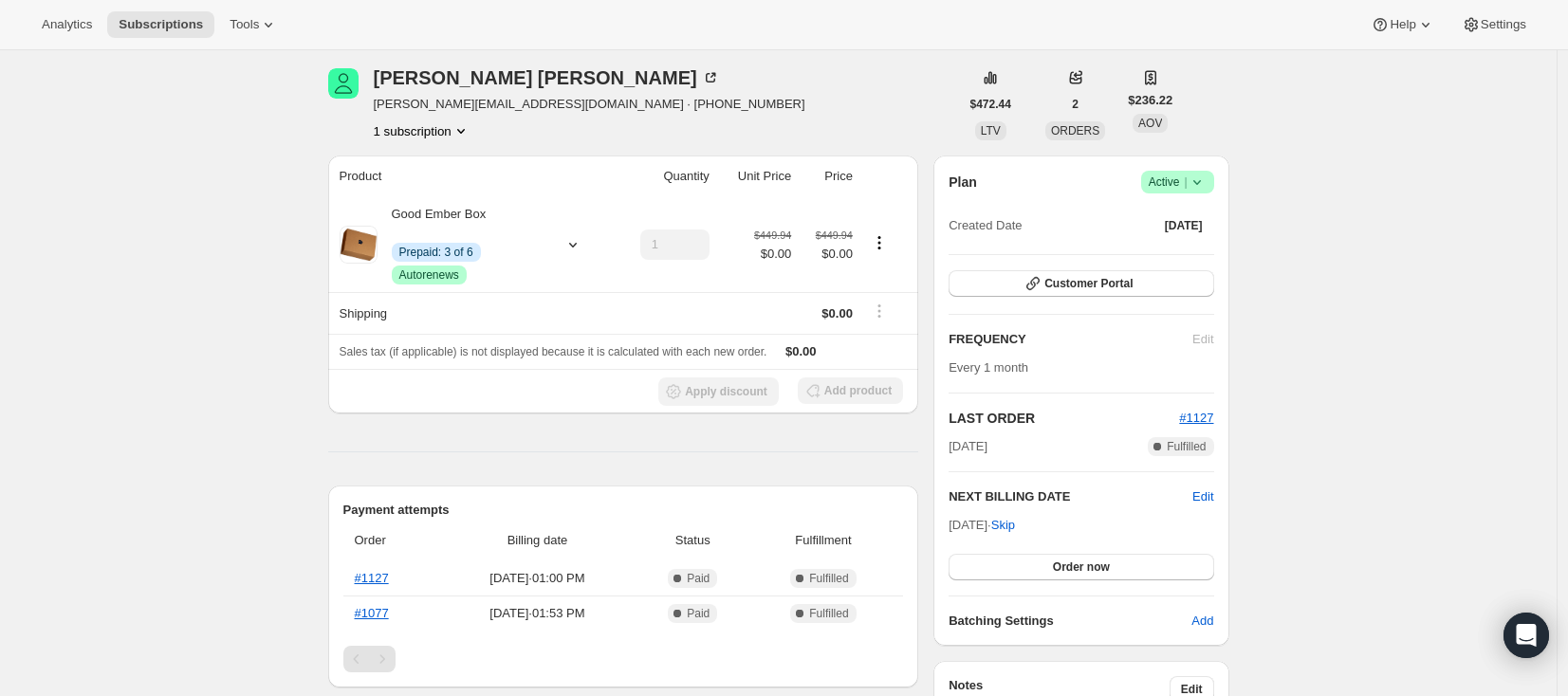 scroll, scrollTop: 182, scrollLeft: 0, axis: vertical 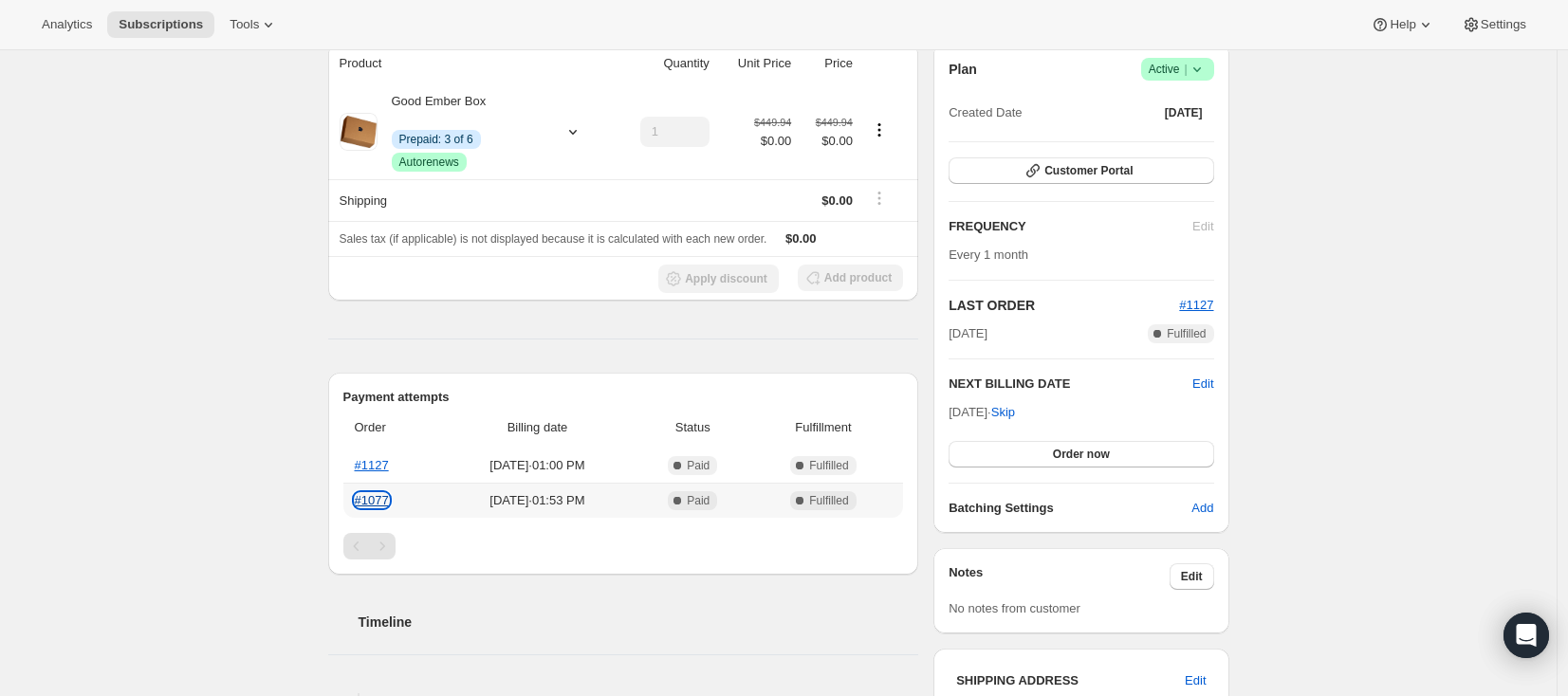 click on "#1077" at bounding box center [372, 500] 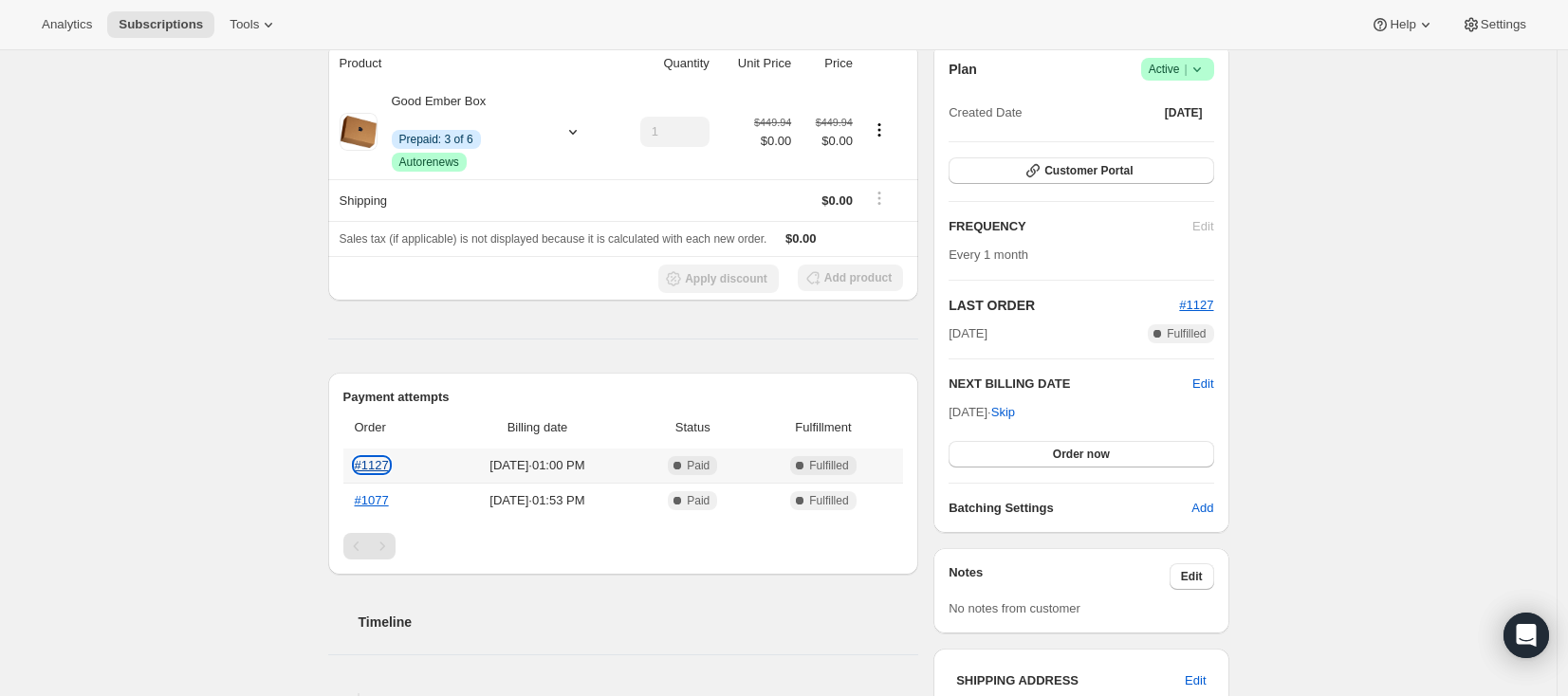 click on "#1127" at bounding box center [372, 465] 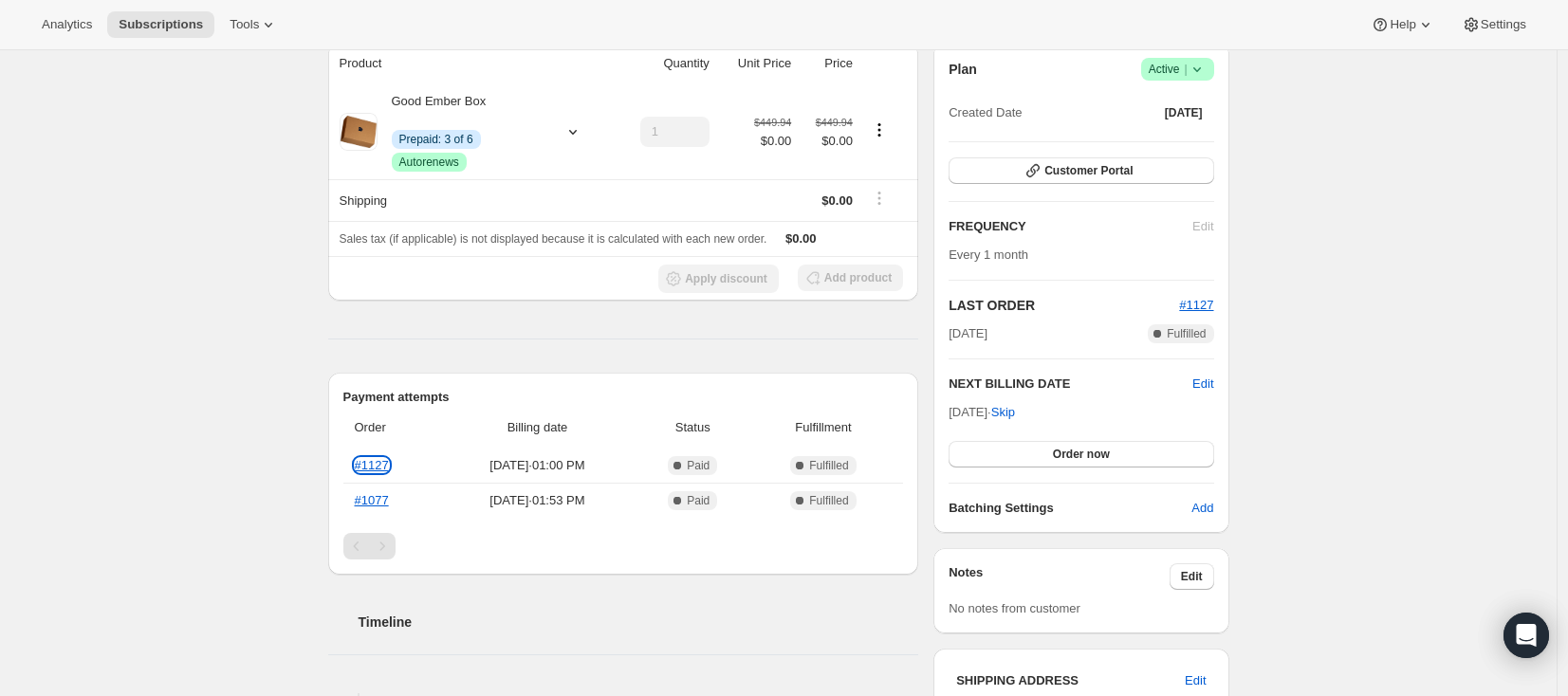 scroll, scrollTop: 0, scrollLeft: 0, axis: both 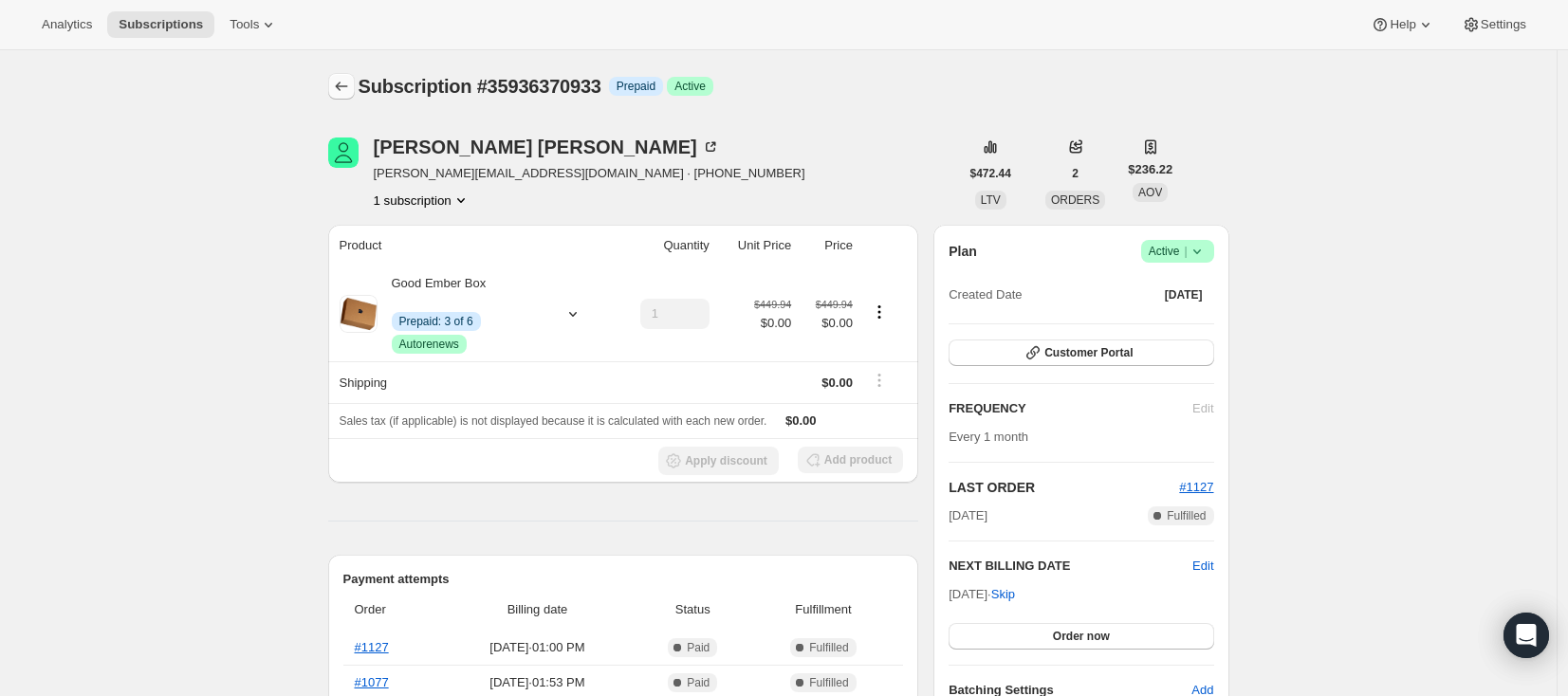 click 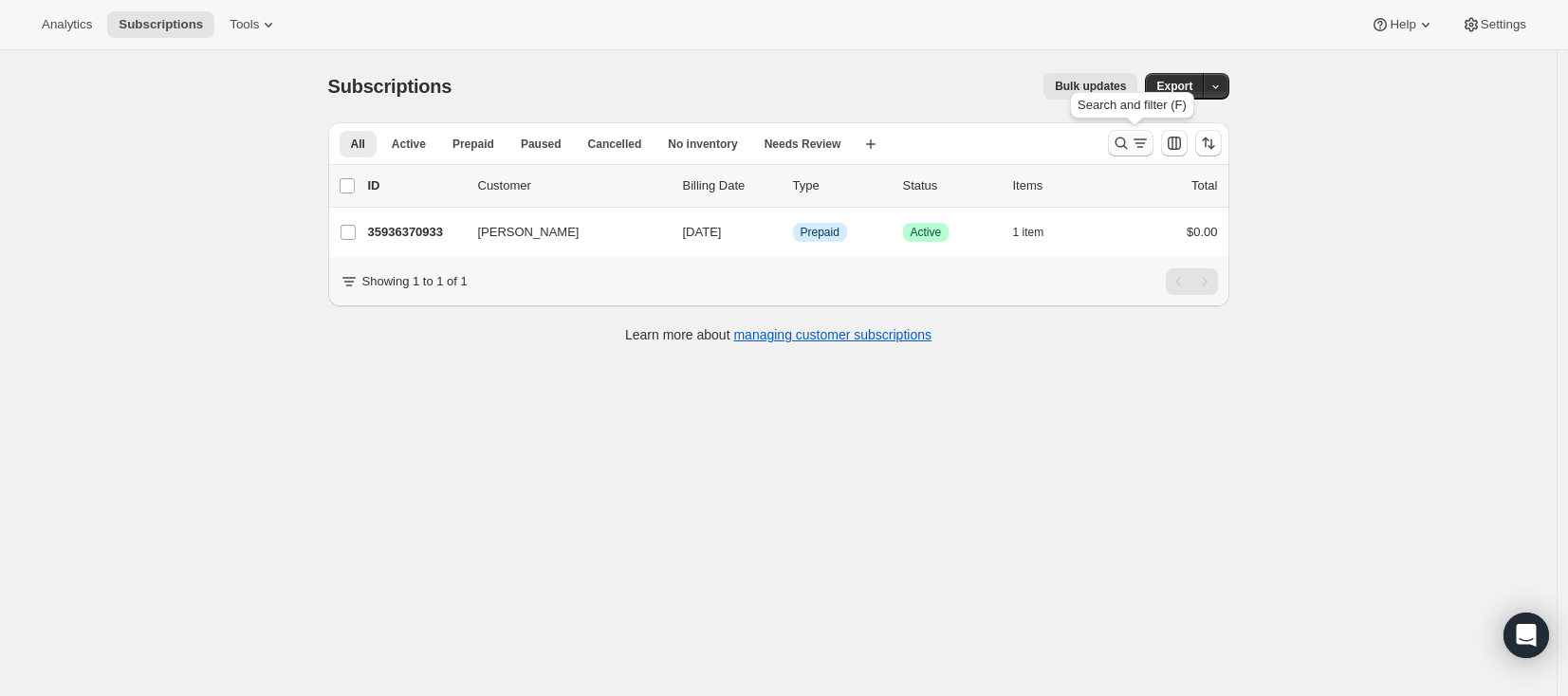 click 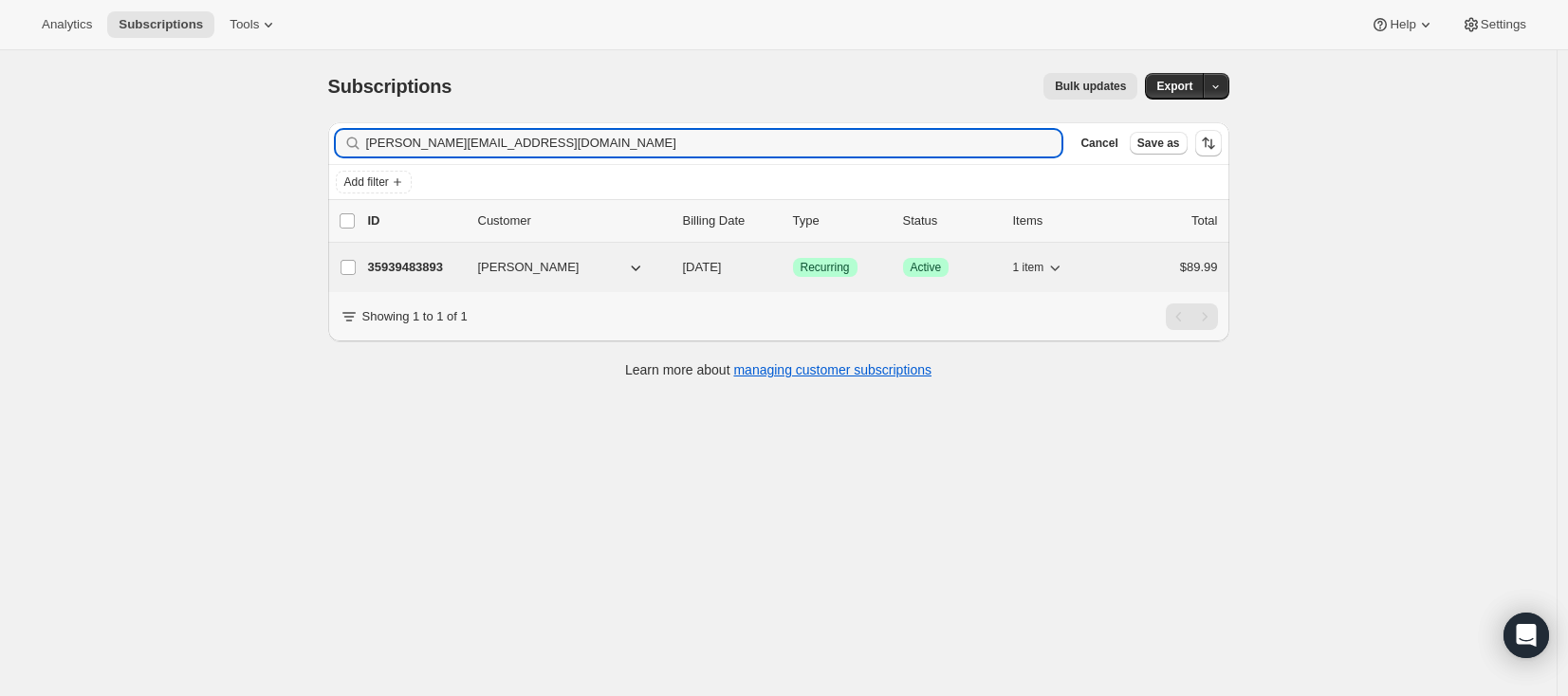 type on "glenn.striker@gmail.com" 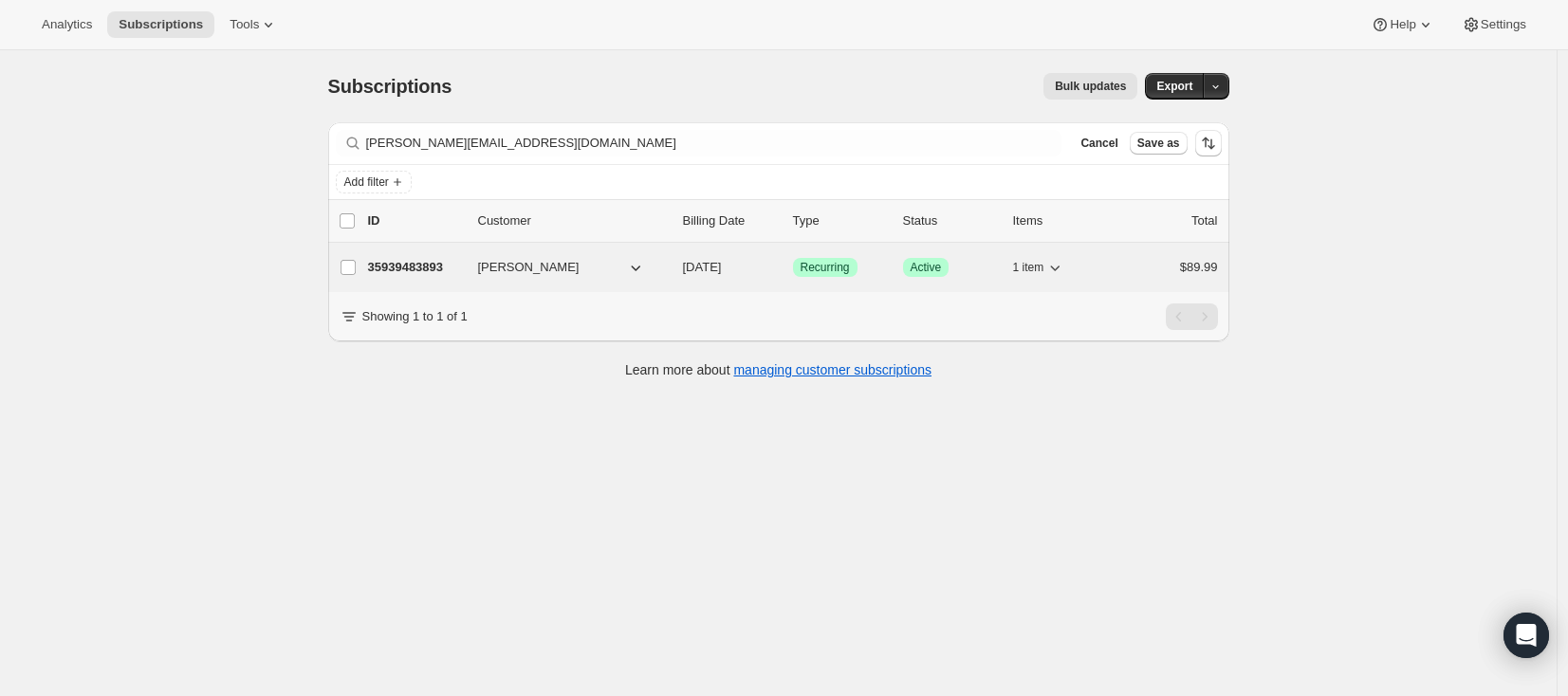 click on "35939483893" at bounding box center (415, 267) 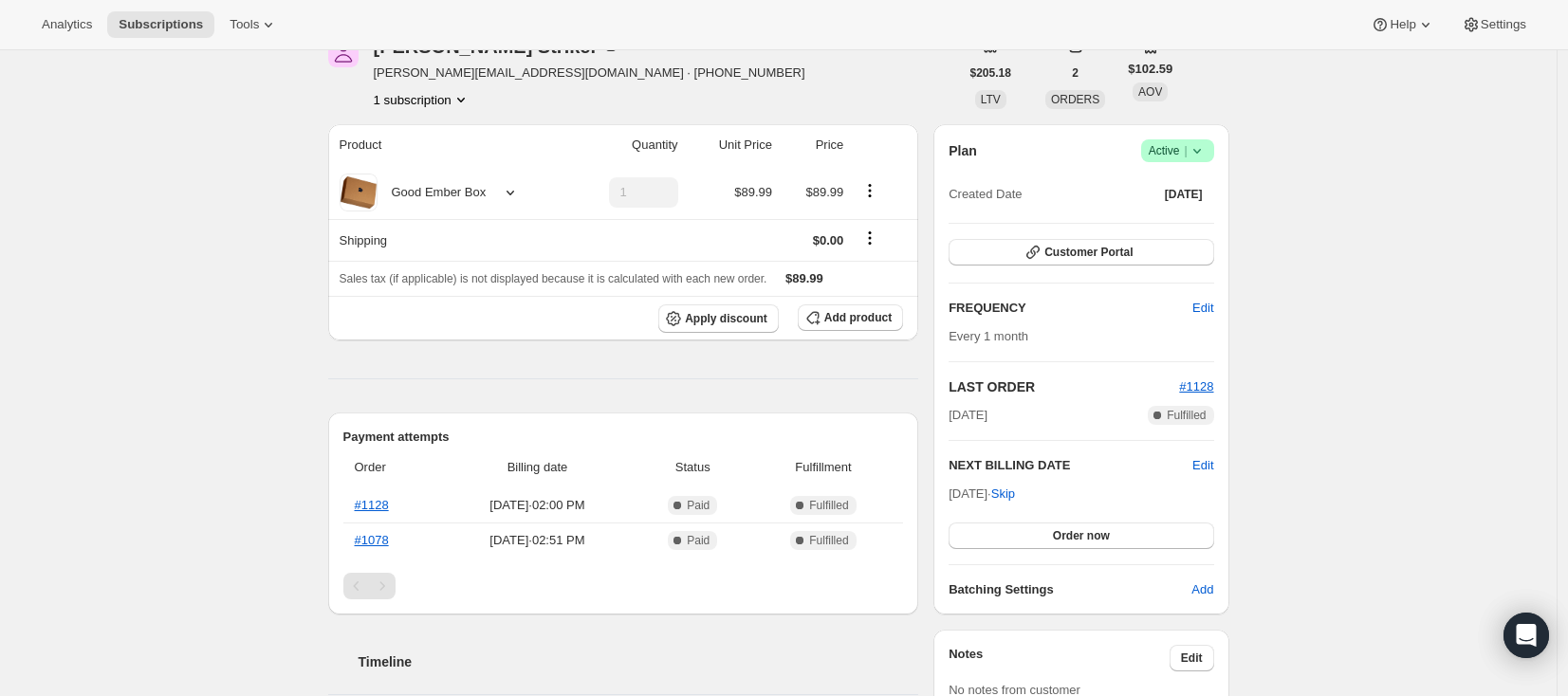 scroll, scrollTop: 154, scrollLeft: 0, axis: vertical 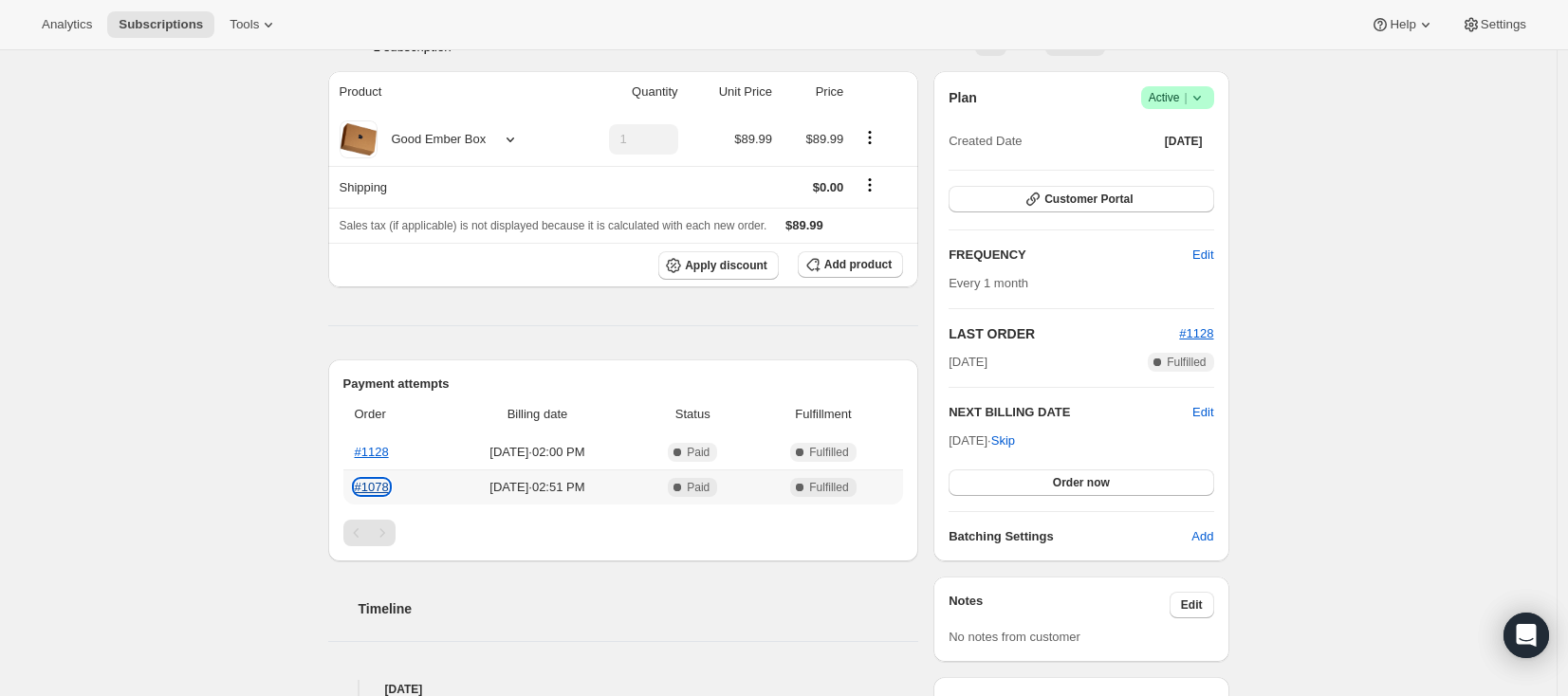 click on "#1078" at bounding box center (372, 486) 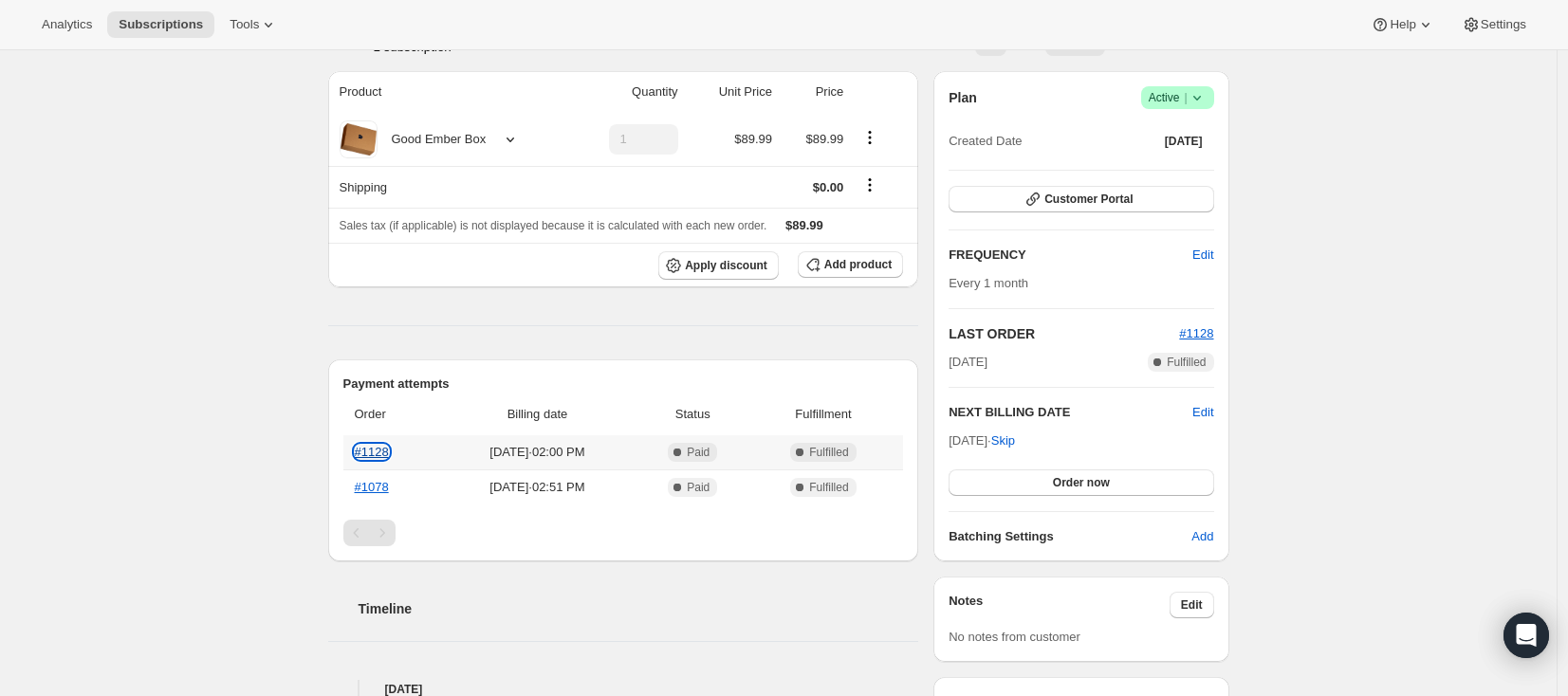 click on "#1128" at bounding box center [372, 451] 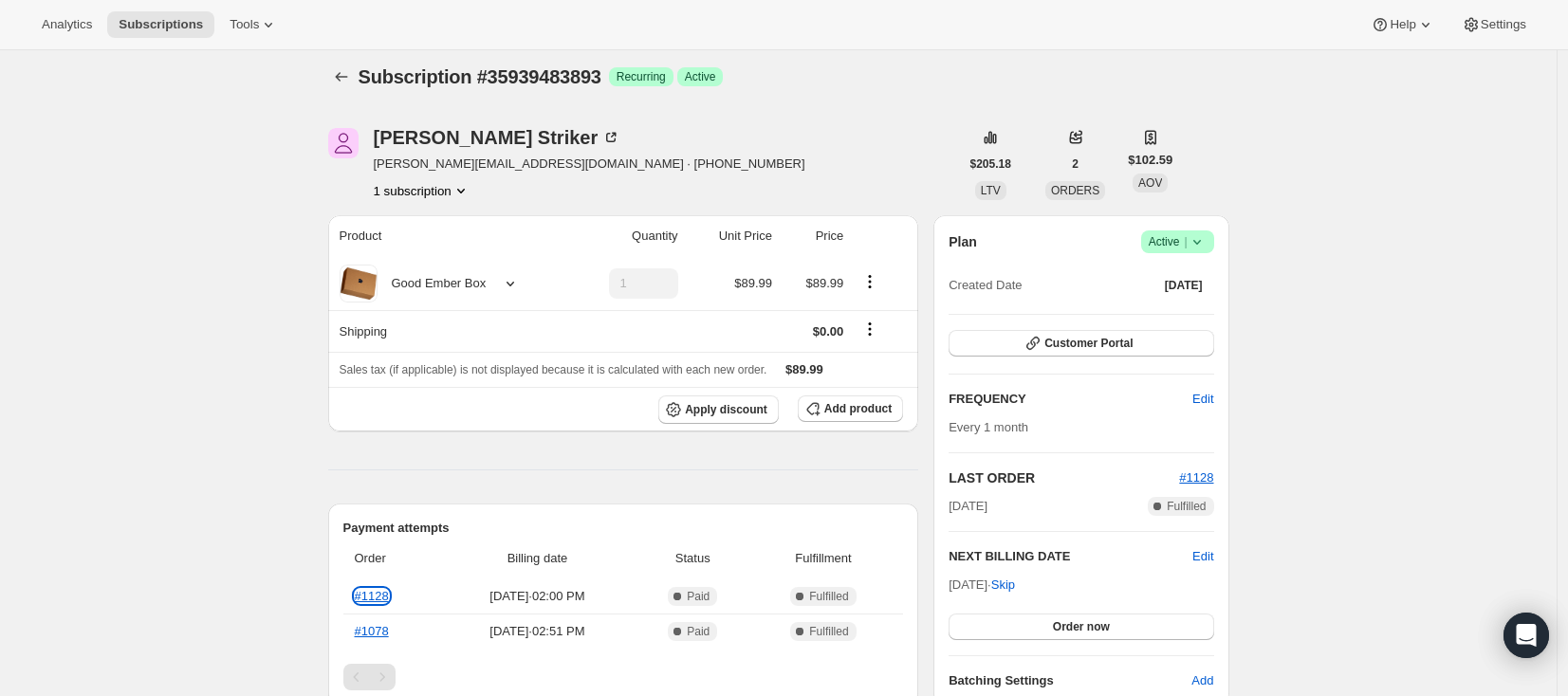 scroll, scrollTop: 0, scrollLeft: 0, axis: both 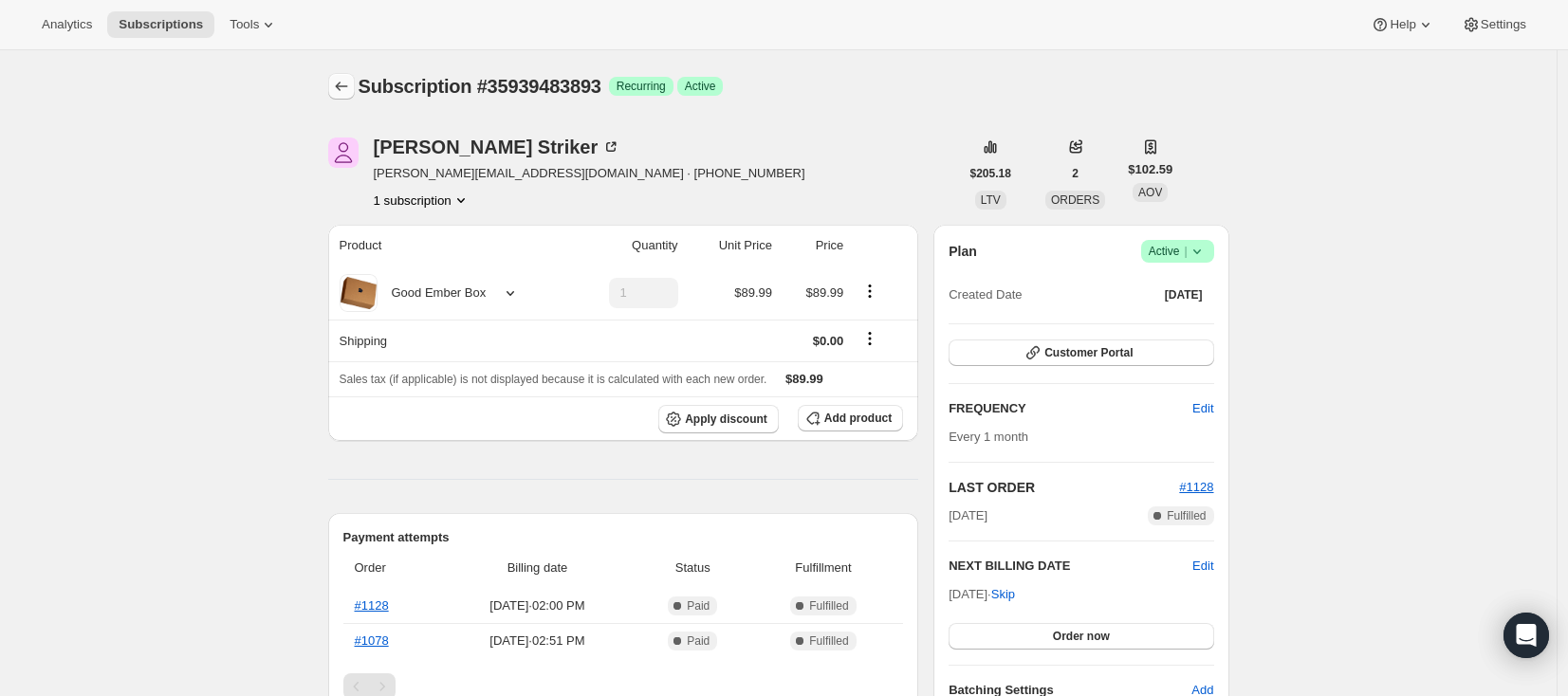 click 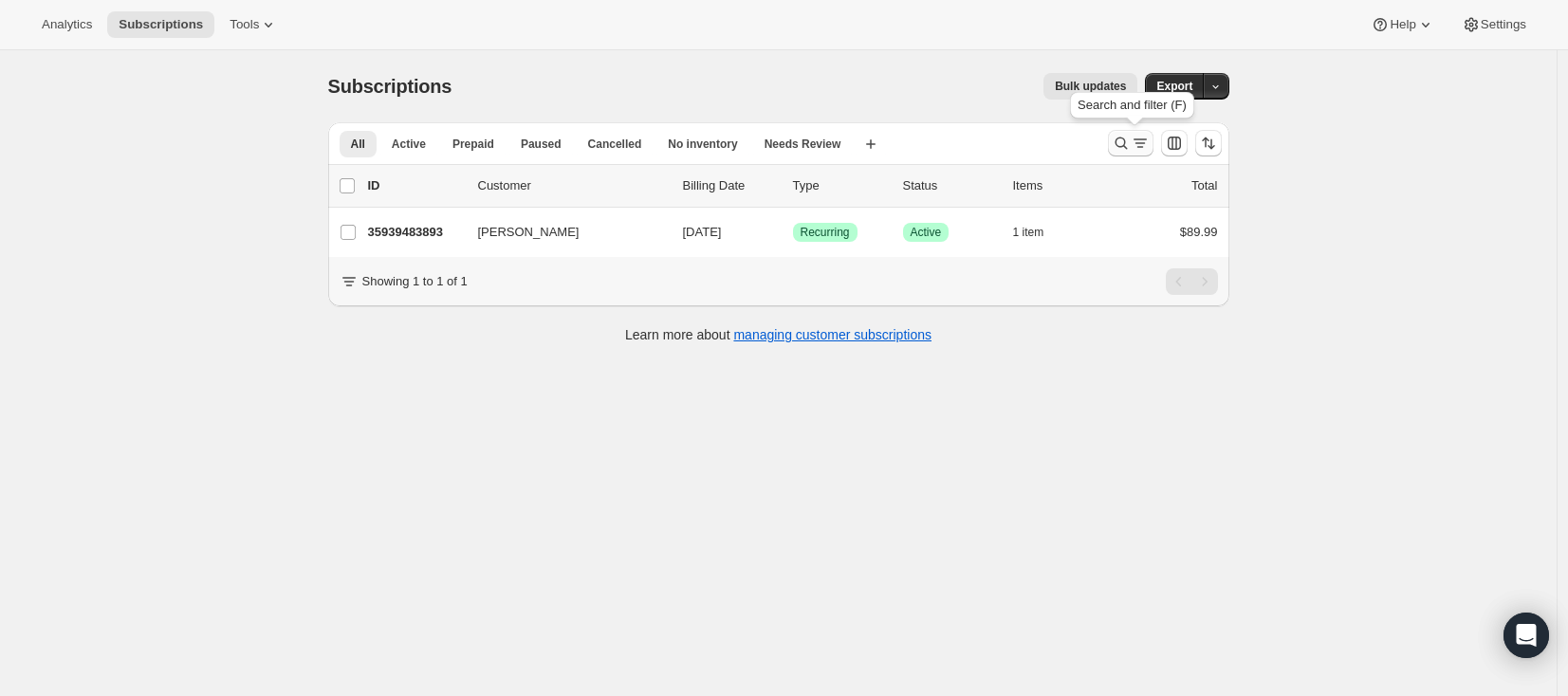 click 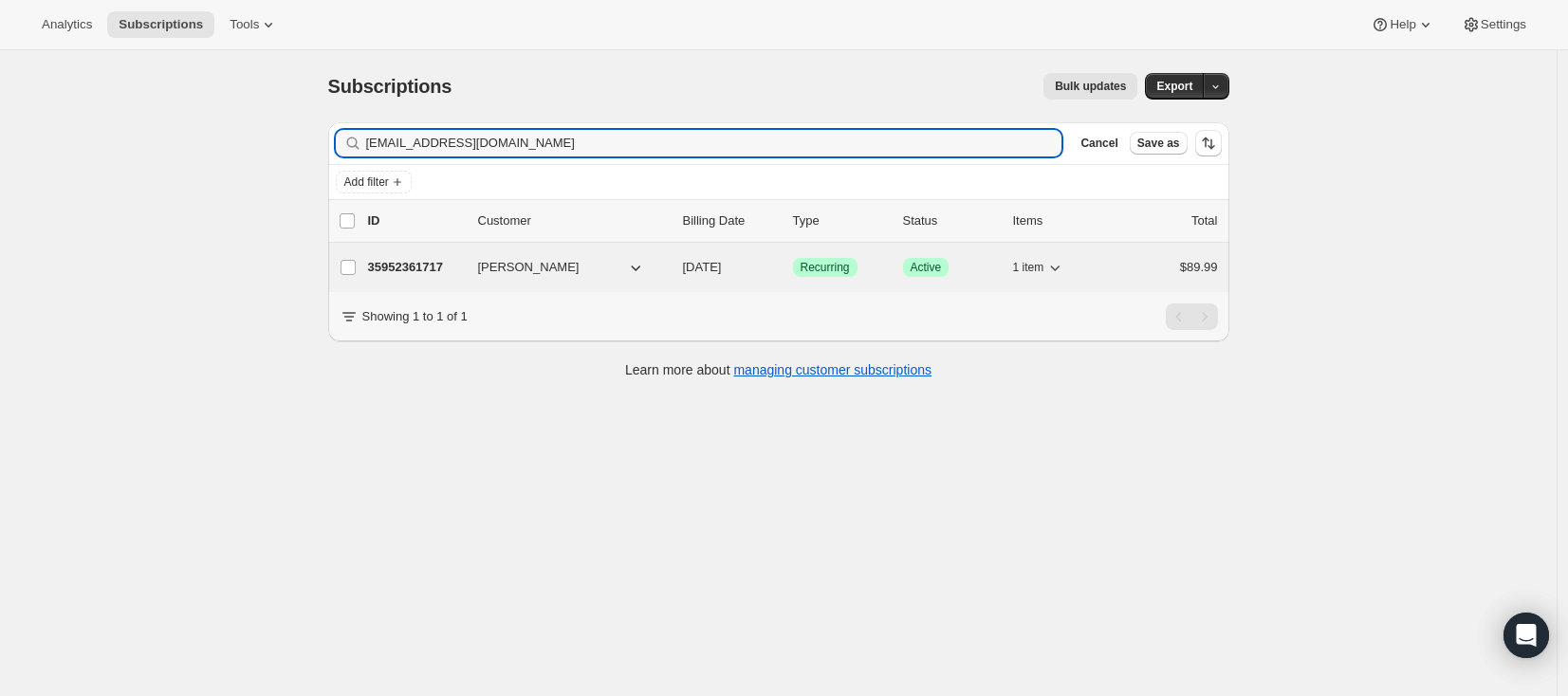 type on "mojodoin@live.com" 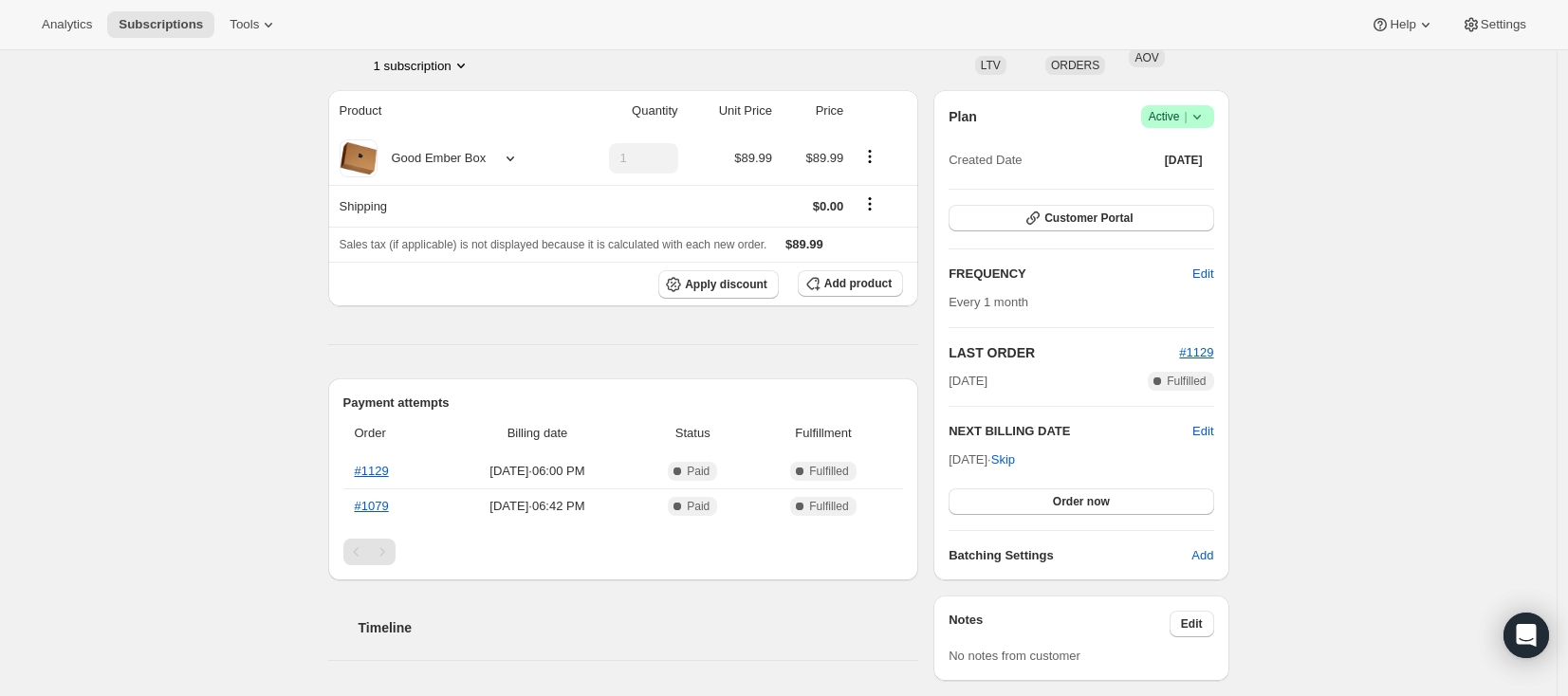 scroll, scrollTop: 190, scrollLeft: 0, axis: vertical 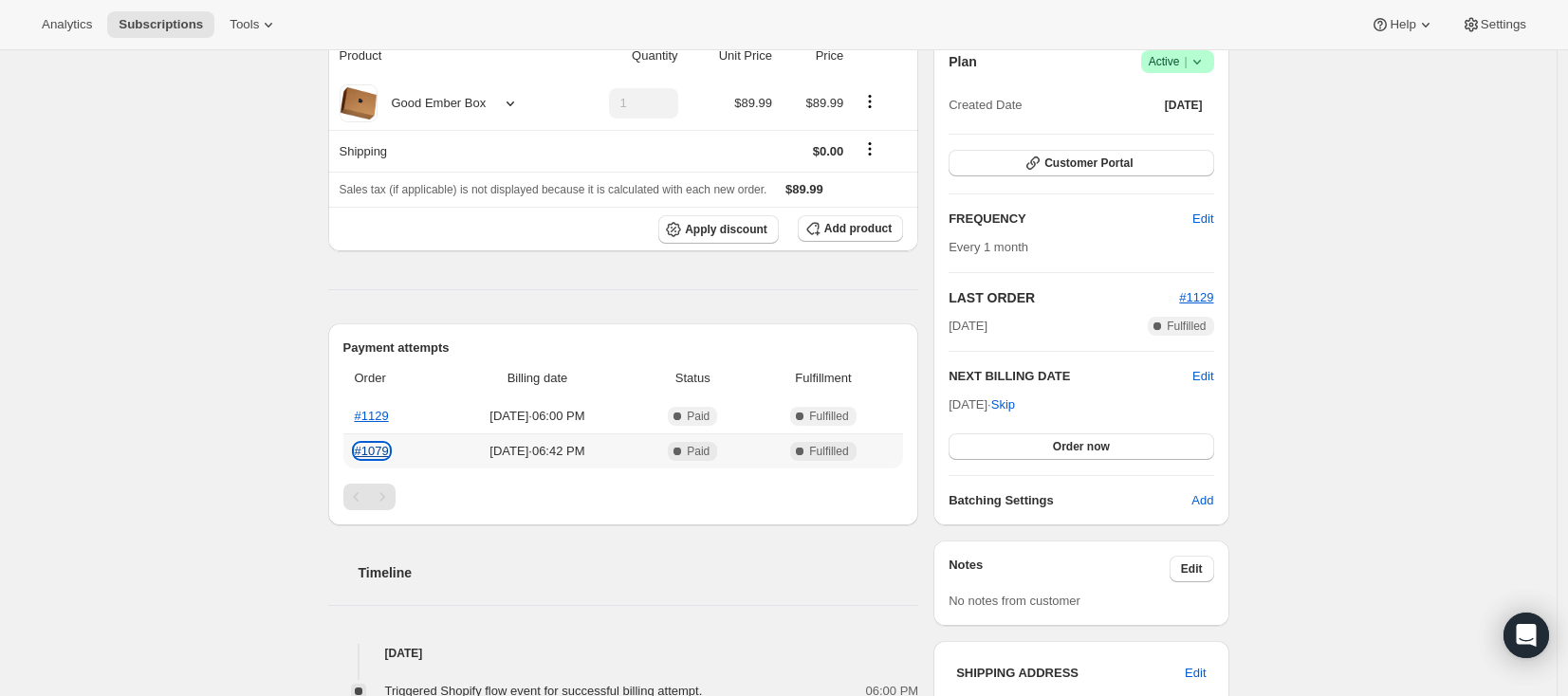 click on "#1079" at bounding box center [372, 450] 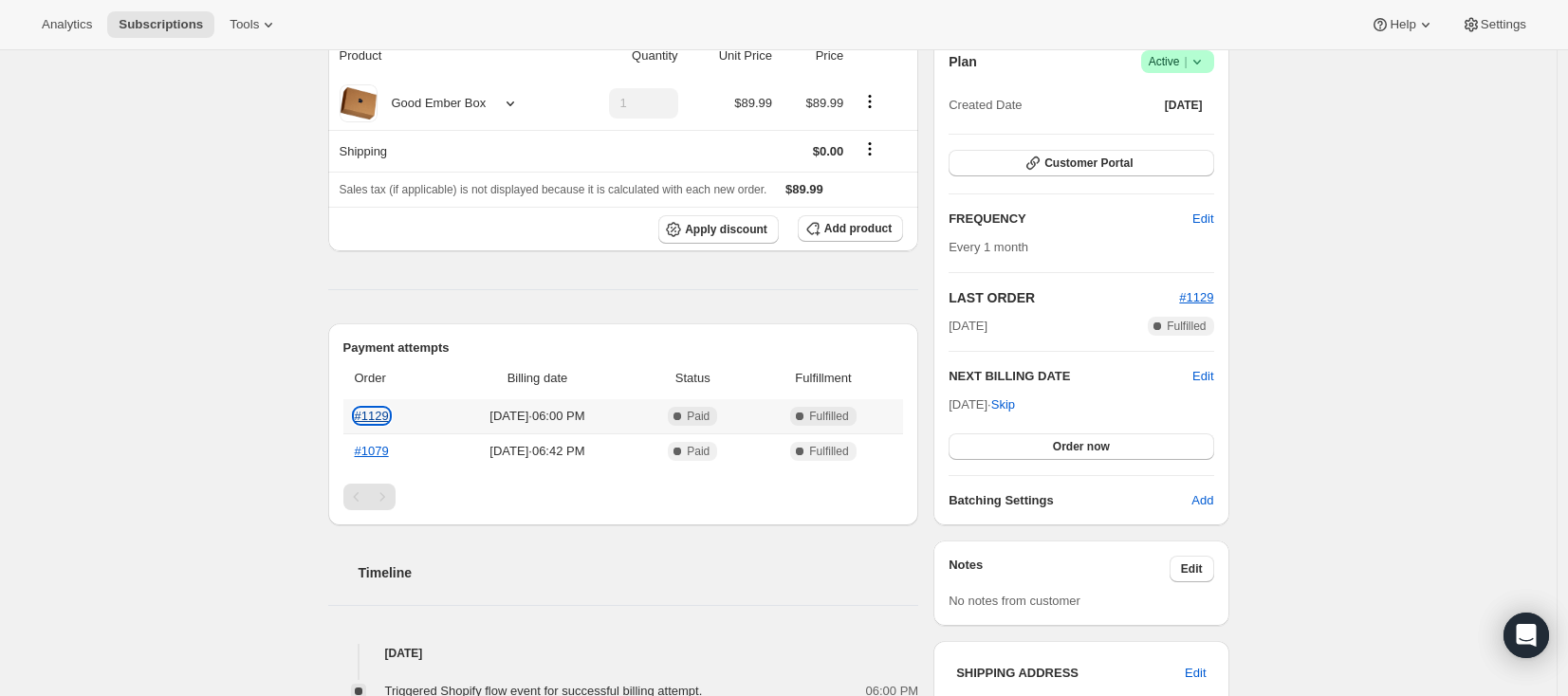 click on "#1129" at bounding box center (372, 415) 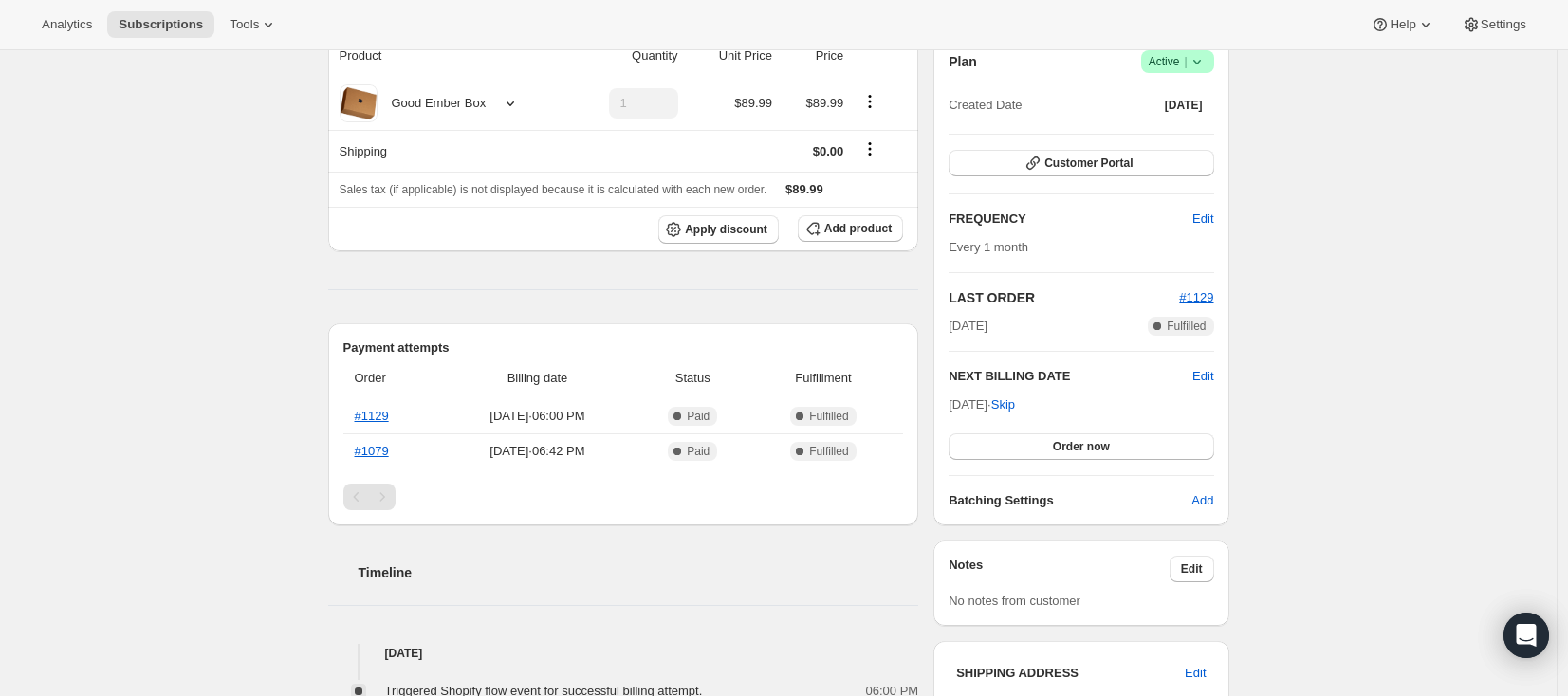 click on "Subscription #35952361717. This page is ready Subscription #35952361717 Success Recurring Success Active John   Johnston mojodoin@live.com · +17809385433 1 subscription $188.98 LTV 2 ORDERS $94.49 AOV Product Quantity Unit Price Price Good Ember Box 1 $89.99 $89.99 Shipping $0.00 Sales tax (if applicable) is not displayed because it is calculated with each new order.   $89.99 Apply discount Add product Payment attempts Order Billing date Status Fulfillment #1129 Jul 7, 2025  ·  06:00 PM  Complete Paid  Complete Fulfilled #1079 Jun 7, 2025  ·  06:42 PM  Complete Paid  Complete Fulfilled Timeline Jul 7, 2025 Triggered Shopify flow event for successful billing attempt. 06:00 PM Order processed successfully.  View order 06:00 PM Jul 2, 2025 Subscription reminder email sent via Awtomic SMS, Klaviyo. 06:00 PM Jun 10, 2025 John Johnston skipped Box 1 on Good Ember Box via Customer Portal 05:15 PM Jun 7, 2025 John Johnston  created the subscription order.  View order 06:42 PM Plan Success Active | Created Date" at bounding box center (778, 510) 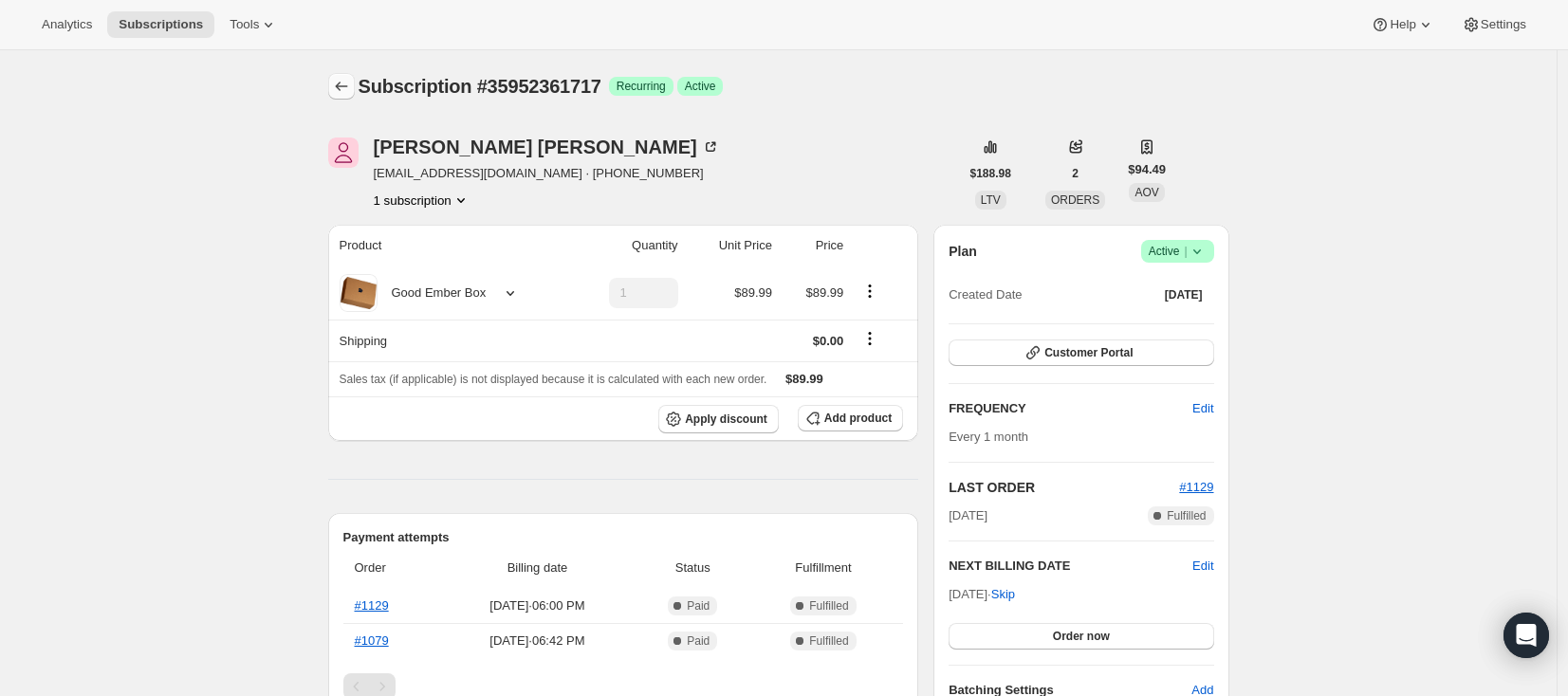 click 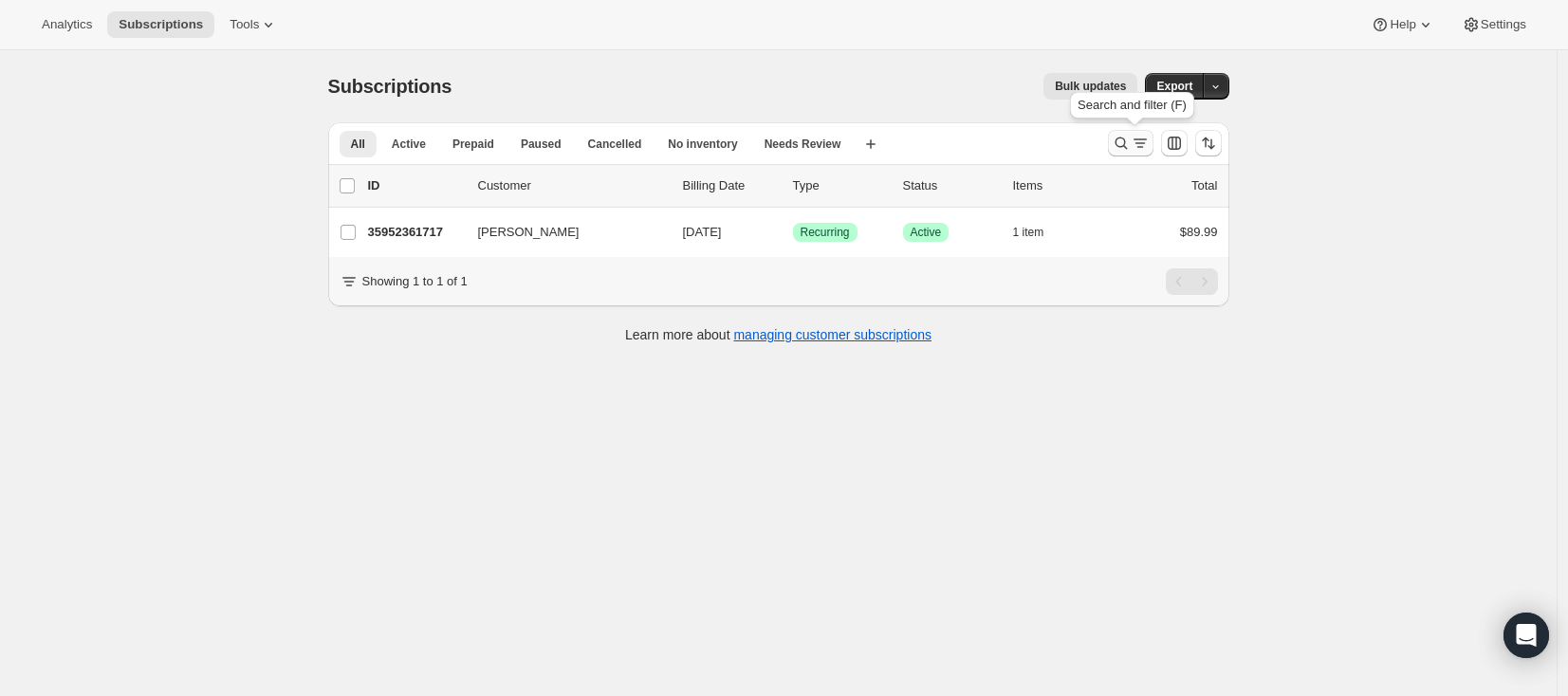 click 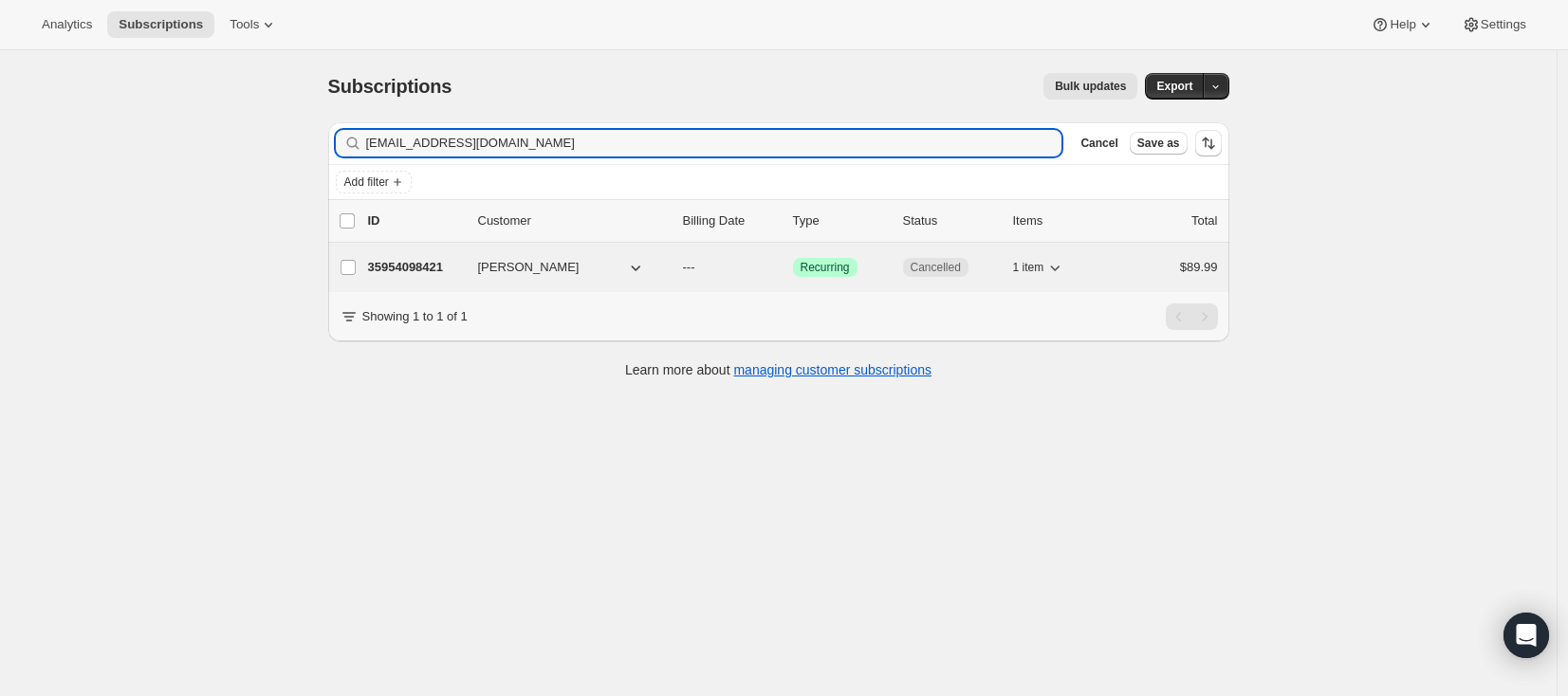 type on "mmlzankl@gmail.com" 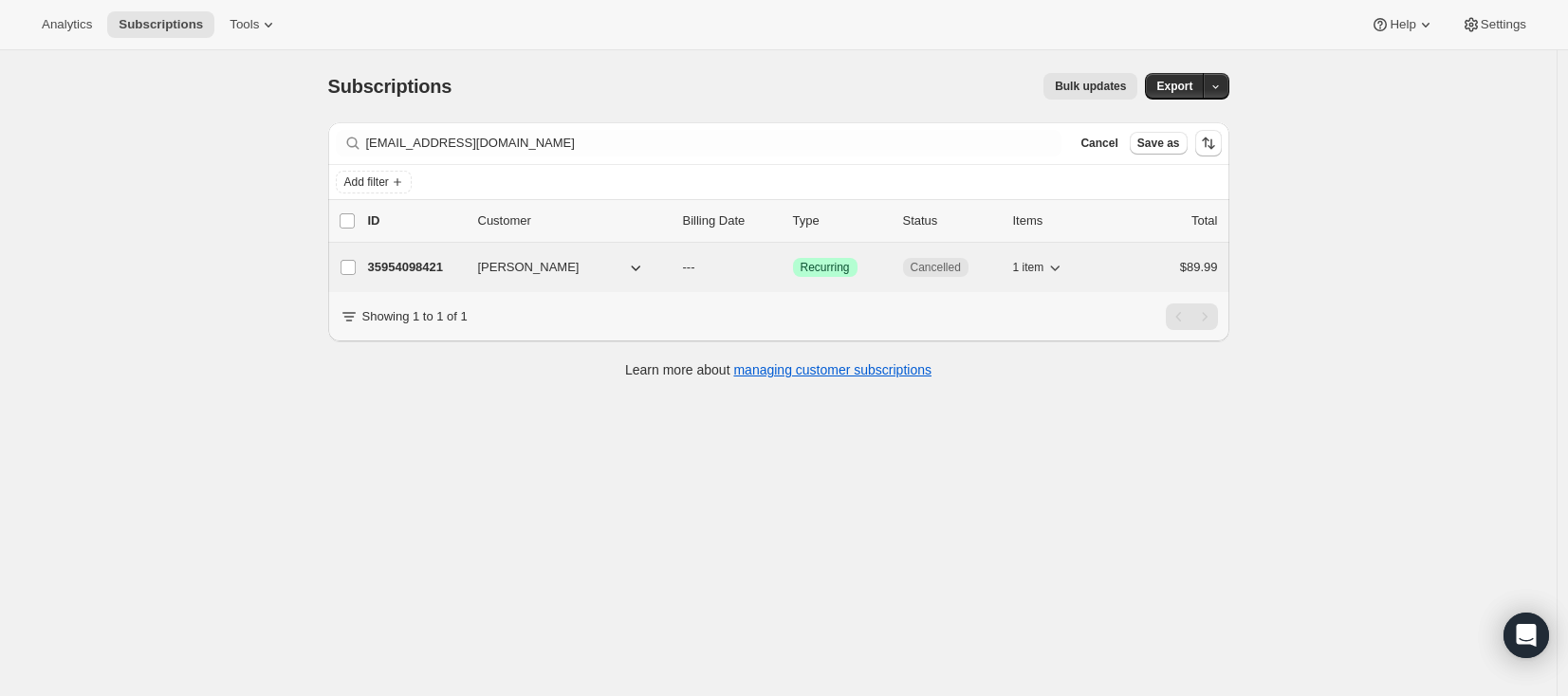 click on "35954098421" at bounding box center [415, 267] 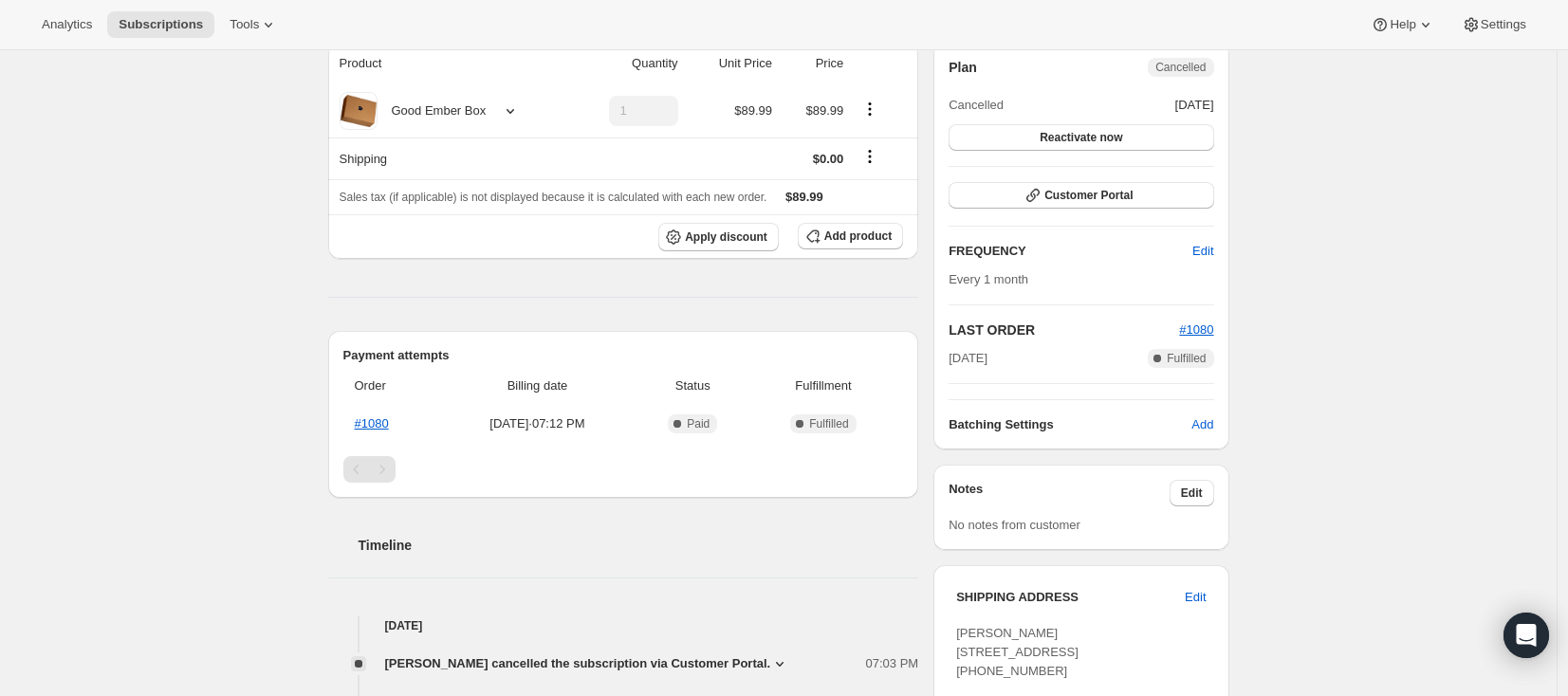 scroll, scrollTop: 353, scrollLeft: 0, axis: vertical 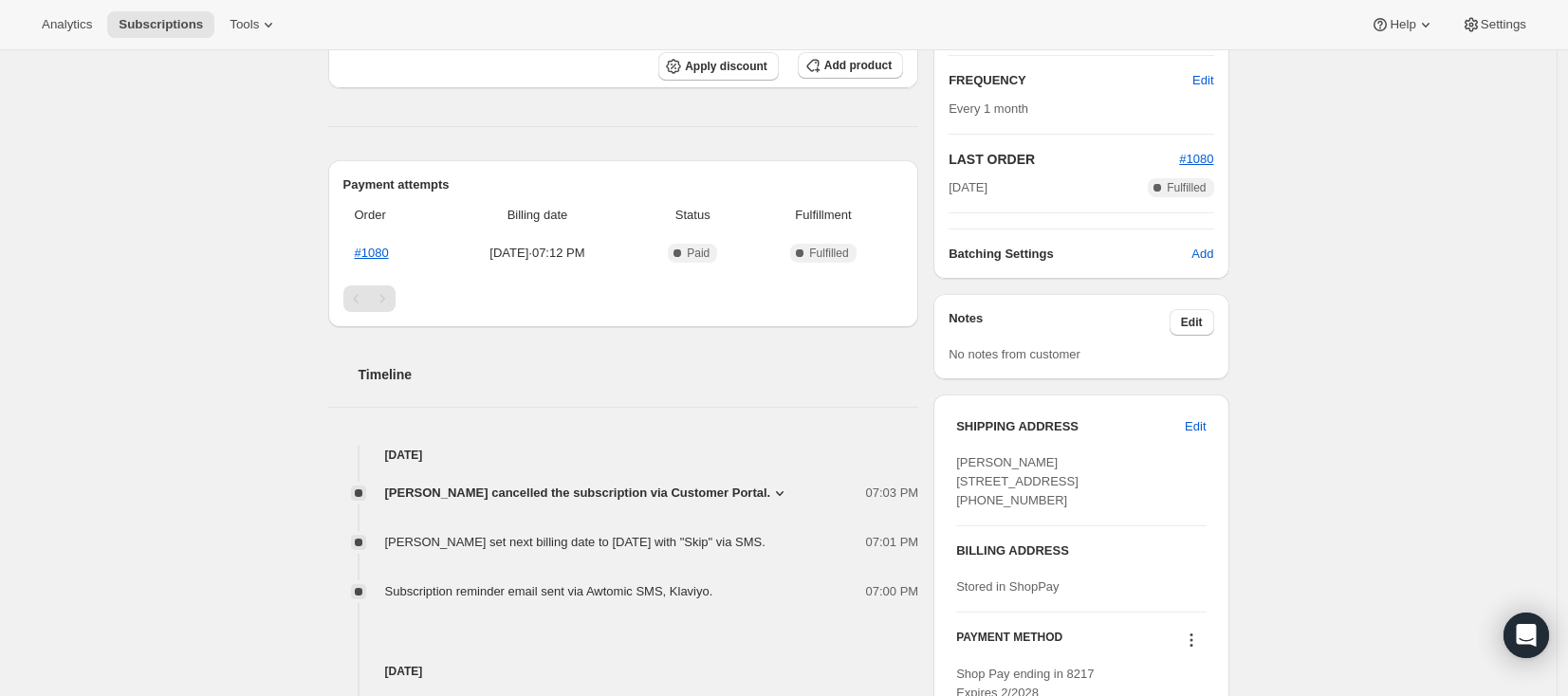 click on "Michelle Zankl cancelled the subscription via Customer Portal." at bounding box center (593, 493) 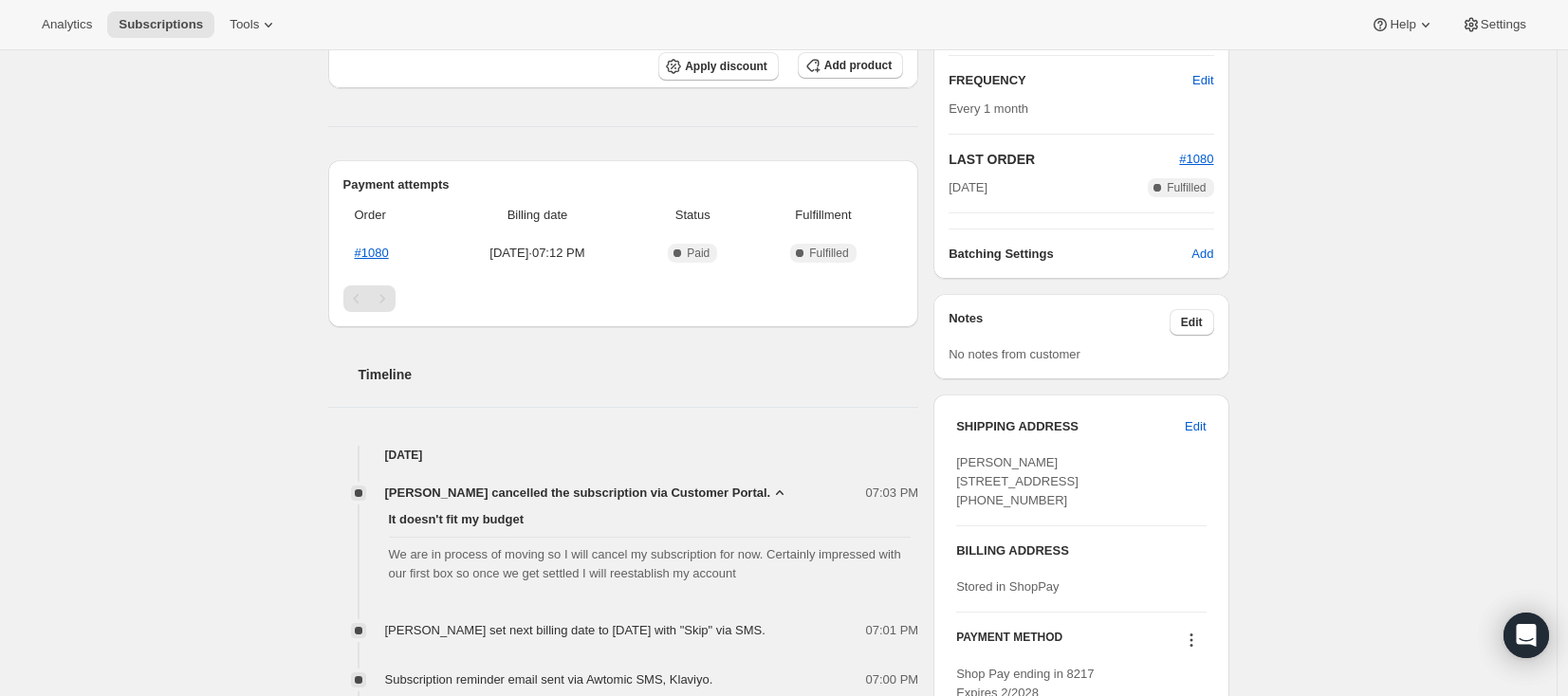click on "Subscription #35954098421. This page is ready Subscription #35954098421 Success Recurring Cancelled Michelle   Zankl mmlzankl@gmail.com · +14034623761 1 subscription $94.49 LTV 1 ORDERS $94.49 AOV Product Quantity Unit Price Price Good Ember Box 1 $89.99 $89.99 Shipping $0.00 Sales tax (if applicable) is not displayed because it is calculated with each new order.   $89.99 Apply discount Add product Payment attempts Order Billing date Status Fulfillment #1080 Jun 7, 2025  ·  07:12 PM  Complete Paid  Complete Fulfilled Timeline Jul 2, 2025 Michelle Zankl cancelled the subscription via Customer Portal.  07:03 PM It doesn't fit my budget We are in process of moving so I will cancel my subscription for now. Certainly impressed with our first box so once we get settled I will reestablish my account Michelle Zankl set next billing date to Thursday, August 07, 2025 with "Skip" via SMS. 07:01 PM Subscription reminder email sent via Awtomic SMS, Klaviyo. 07:00 PM Jun 10, 2025 05:16 PM Jun 7, 2025 Michelle Zankl Plan" at bounding box center [778, 339] 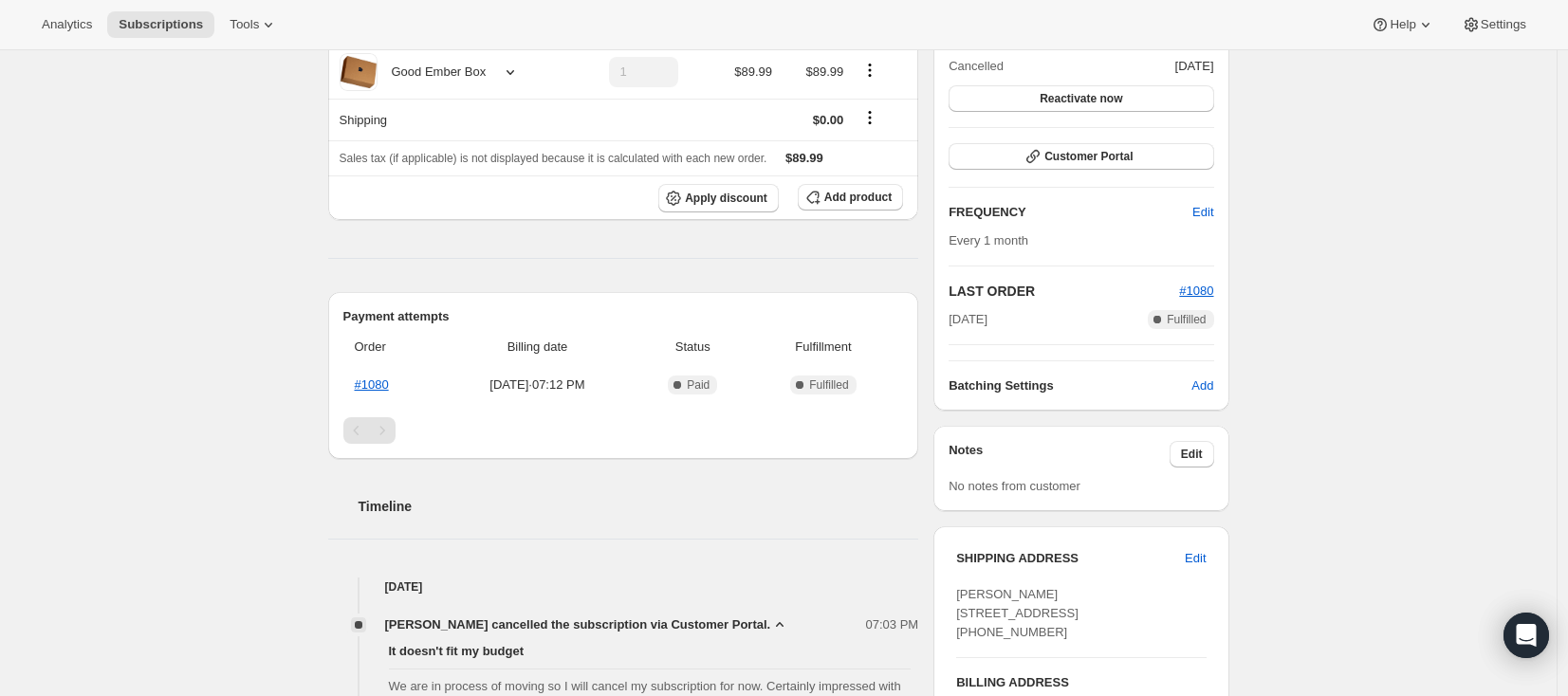 scroll, scrollTop: 0, scrollLeft: 0, axis: both 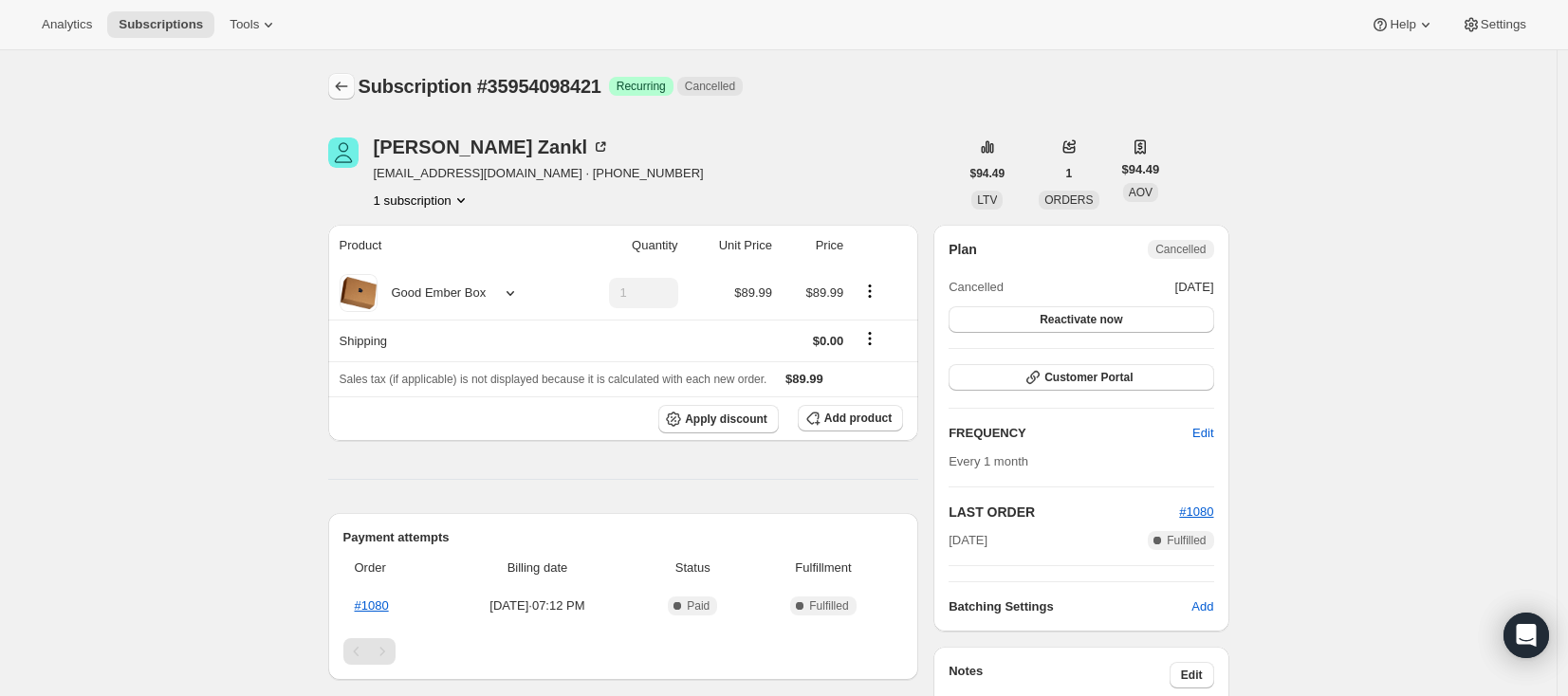 click 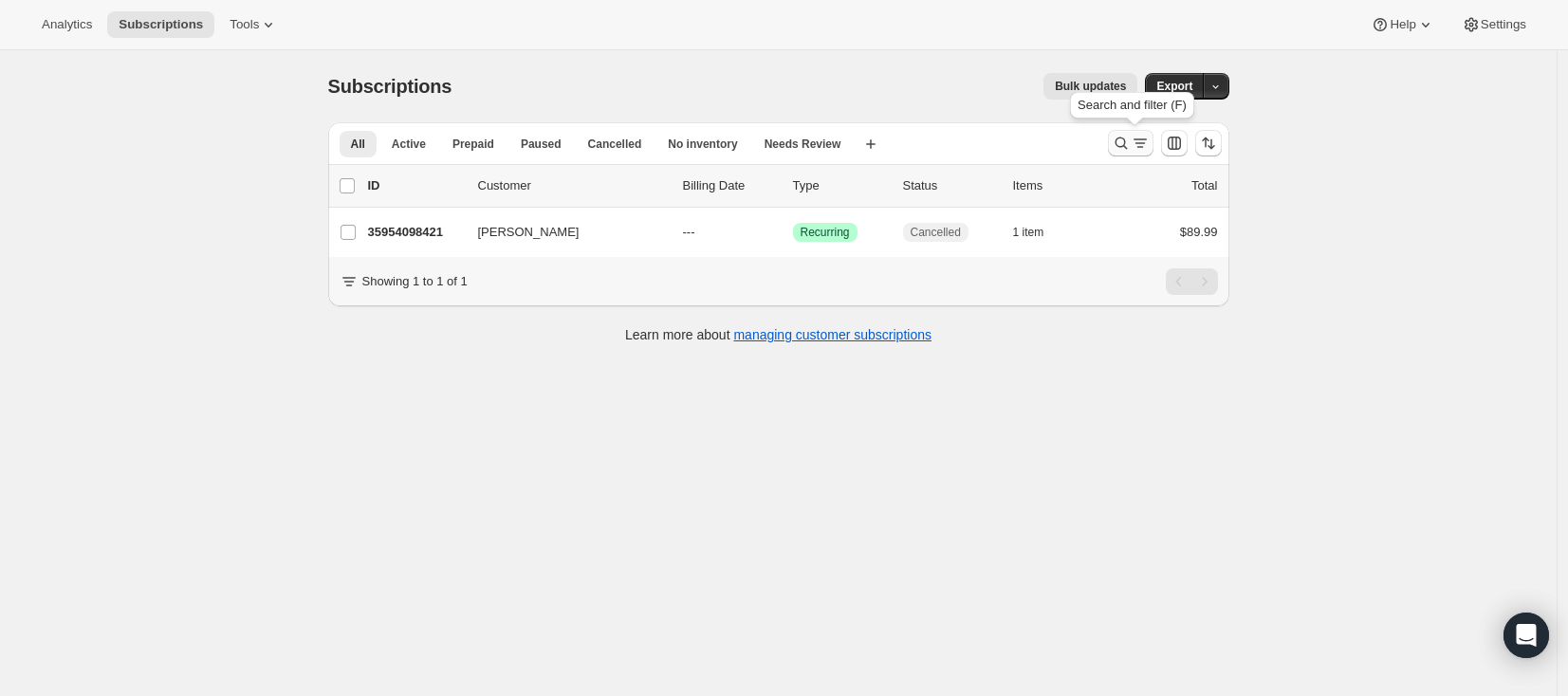 click 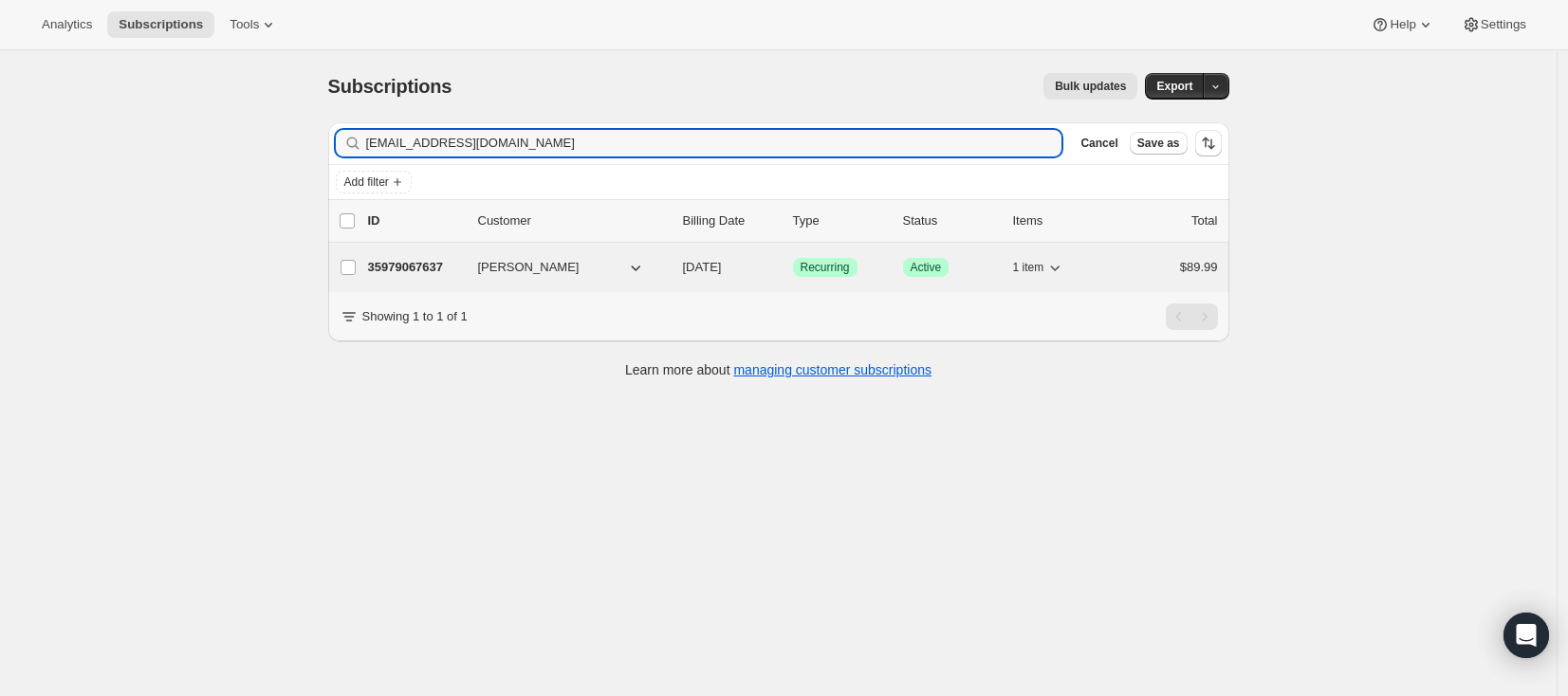 type on "duncanmcdonald2772@gmail.com" 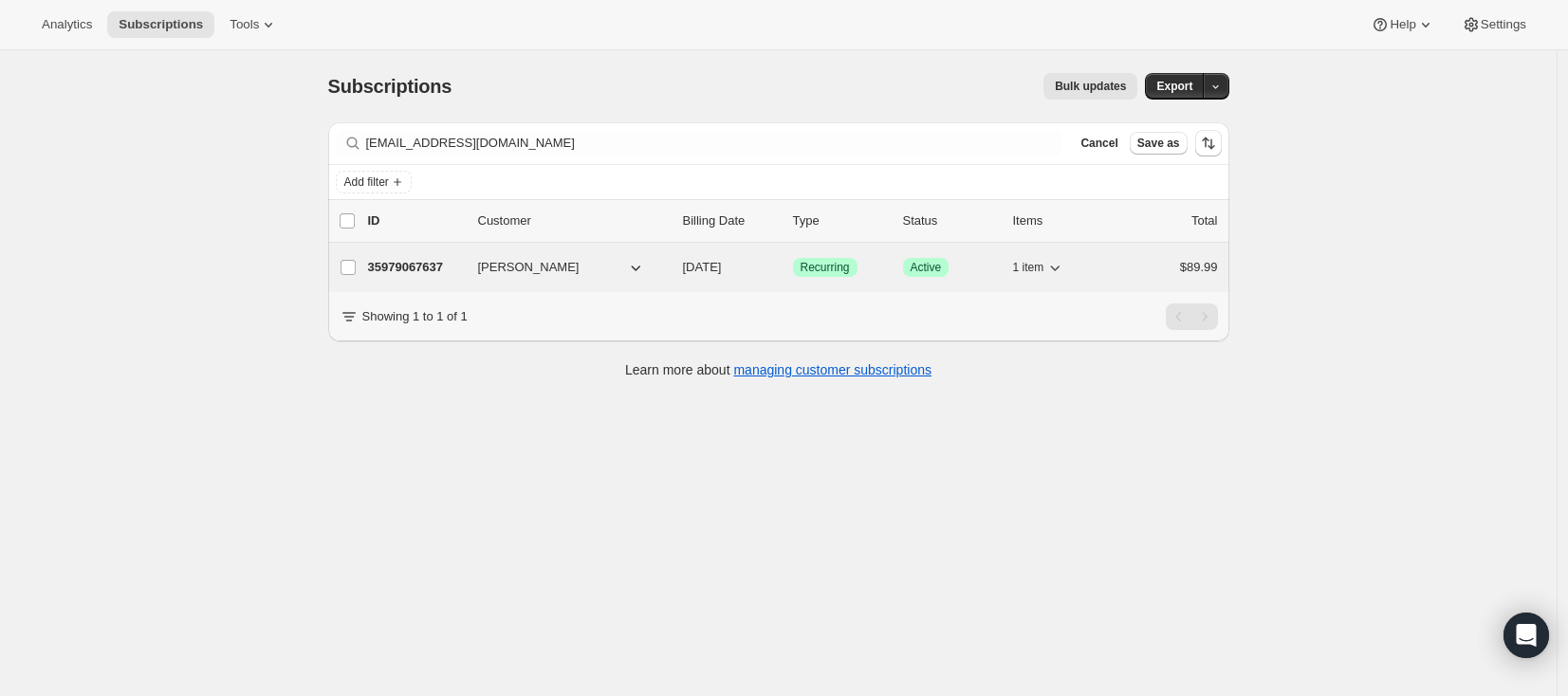 click on "35979067637 Duncan Mcdonald 08/08/2025 Success Recurring Success Active 1   item $89.99" at bounding box center [793, 267] 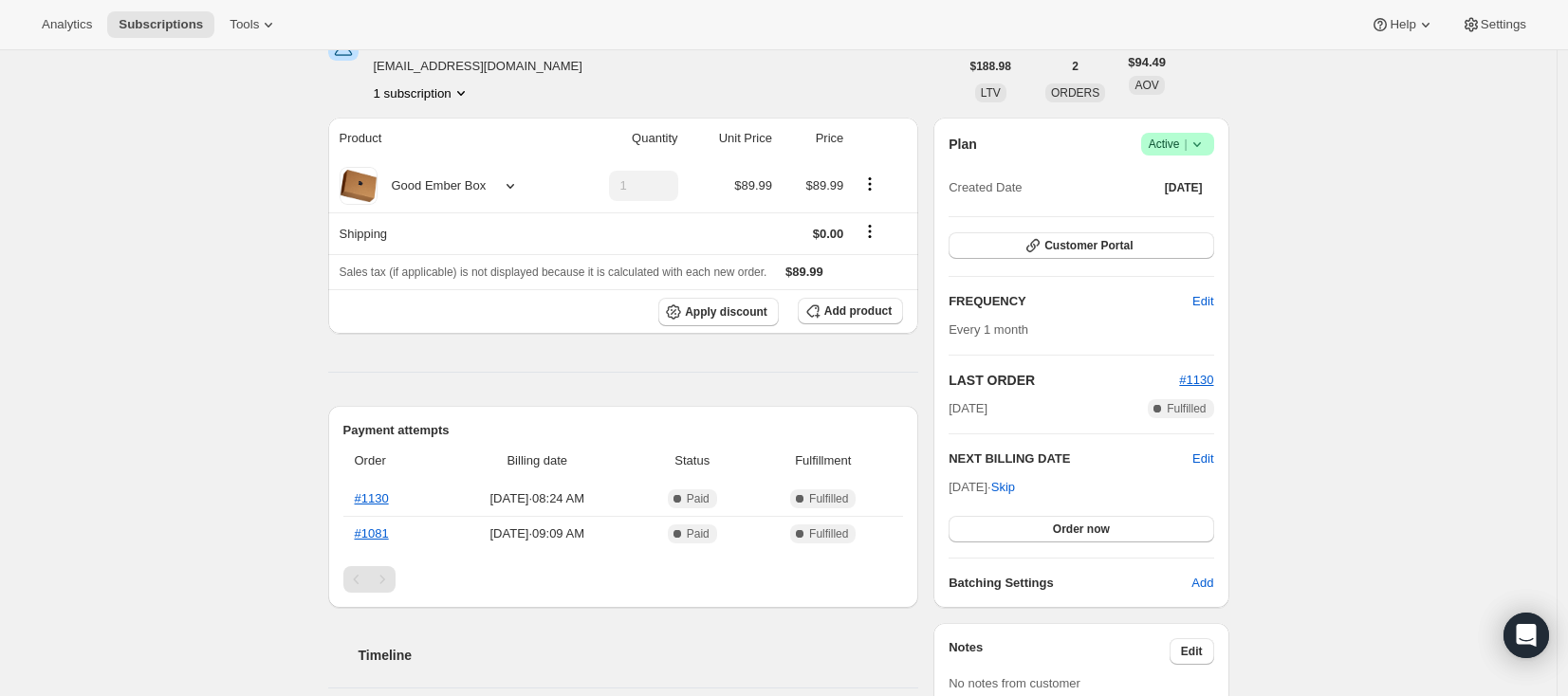 scroll, scrollTop: 108, scrollLeft: 0, axis: vertical 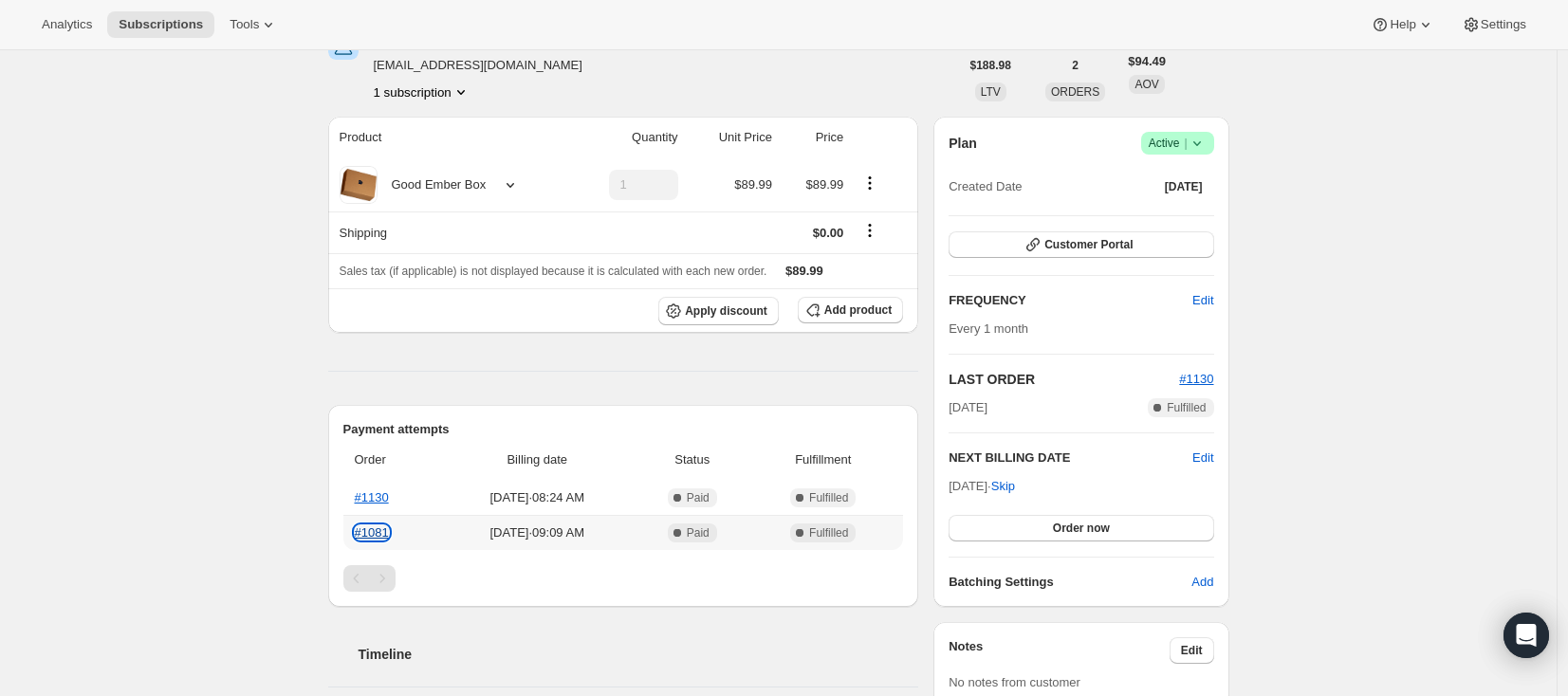 click on "#1081" at bounding box center [372, 532] 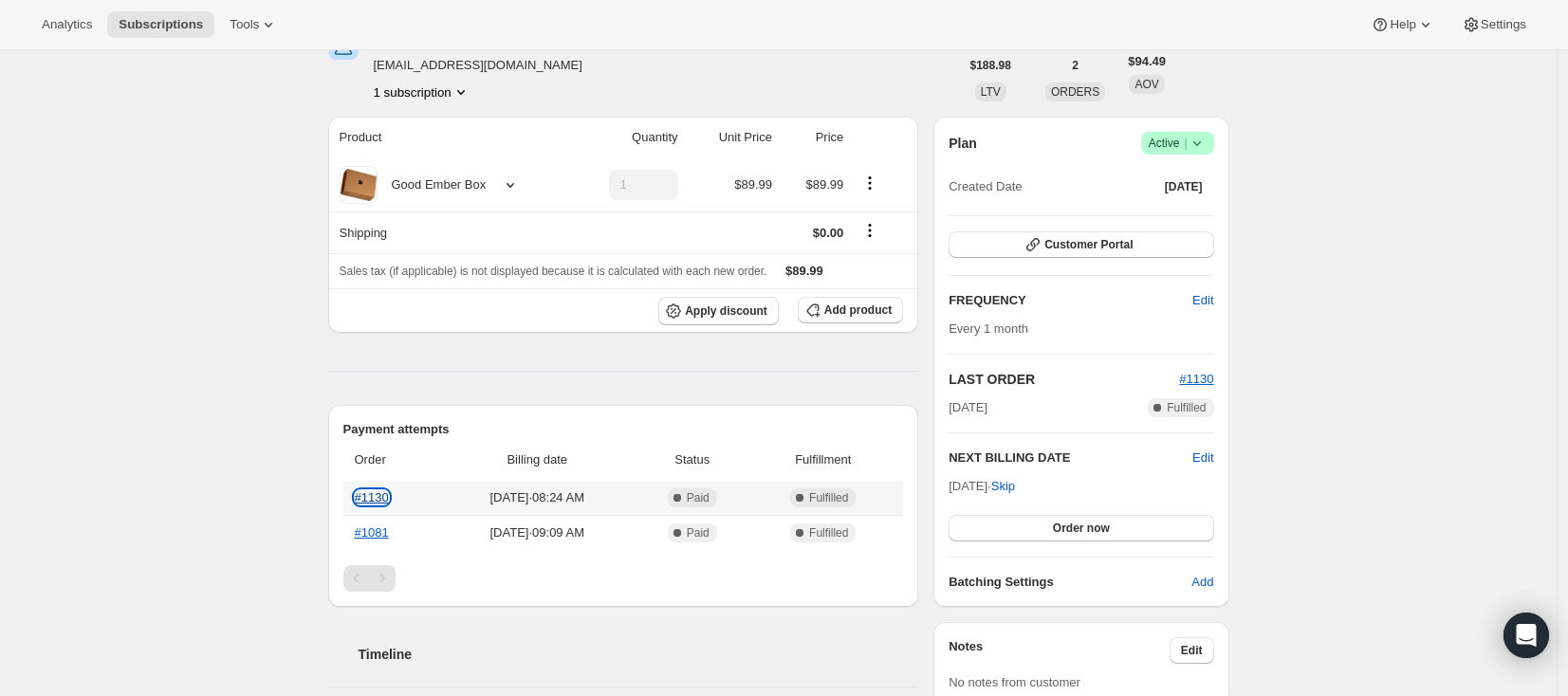 click on "#1130" at bounding box center (372, 497) 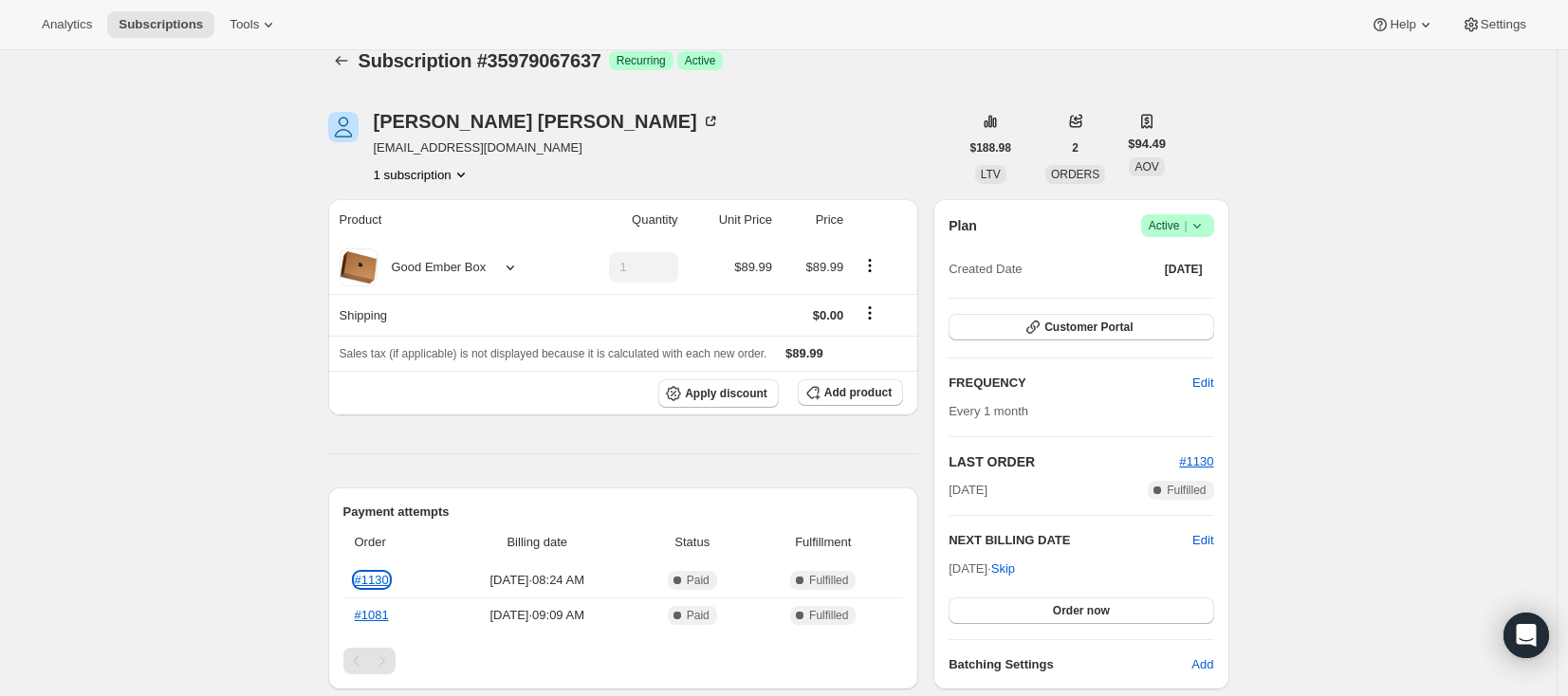 scroll, scrollTop: 0, scrollLeft: 0, axis: both 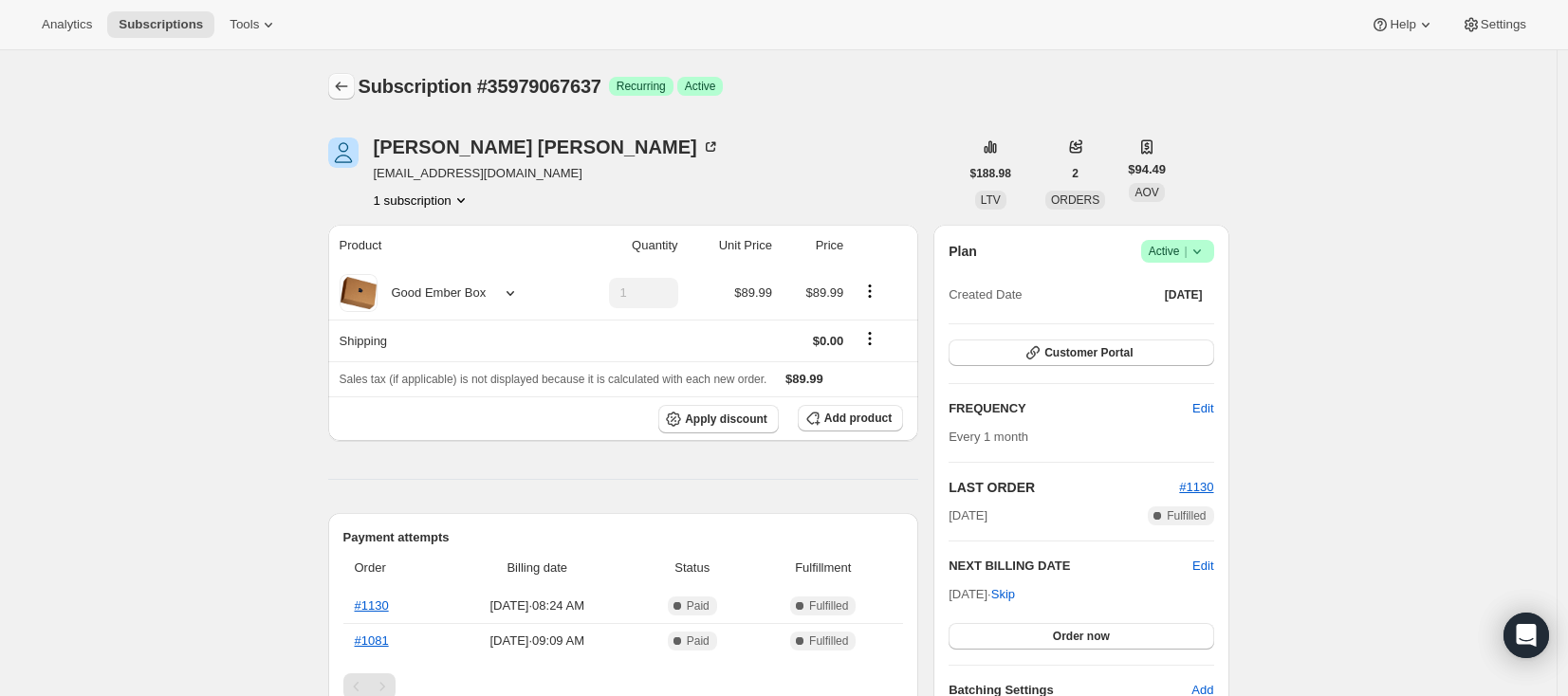 click 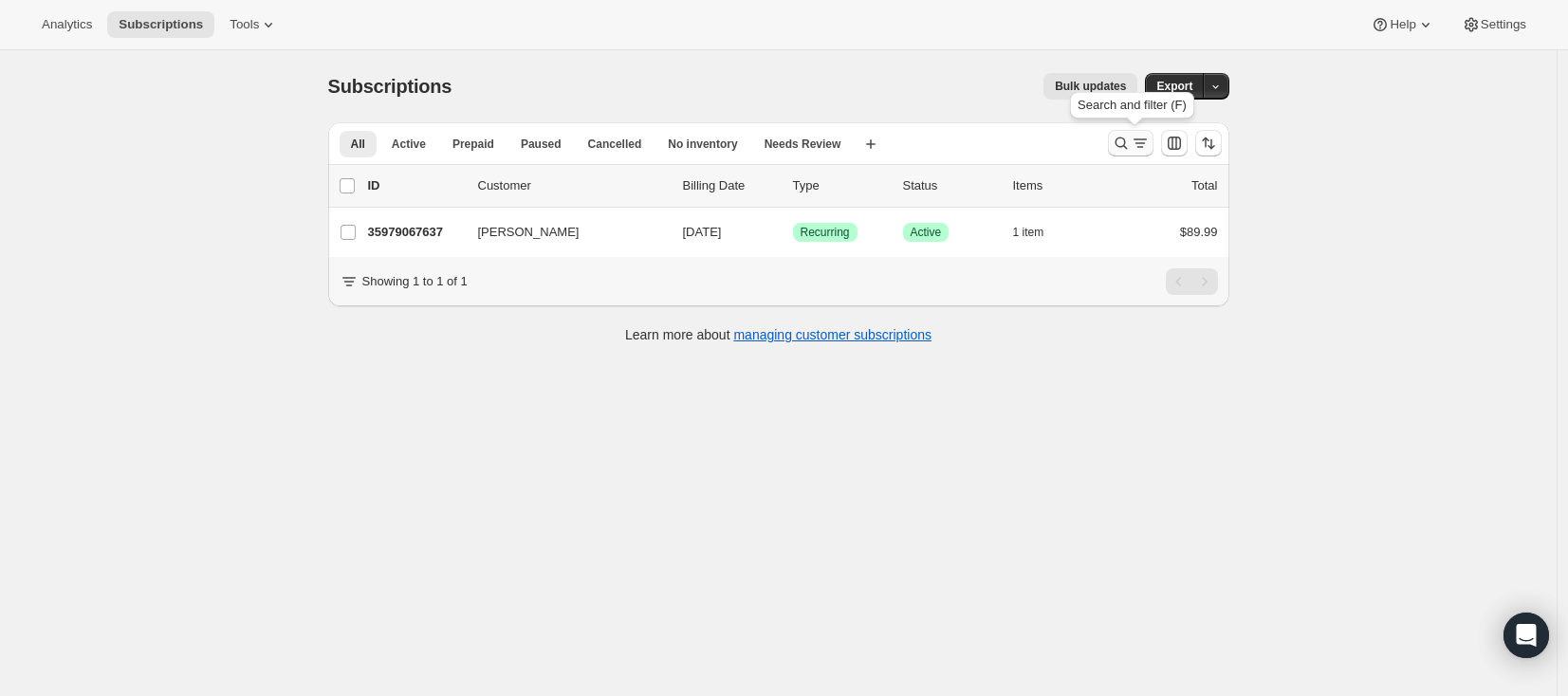 click 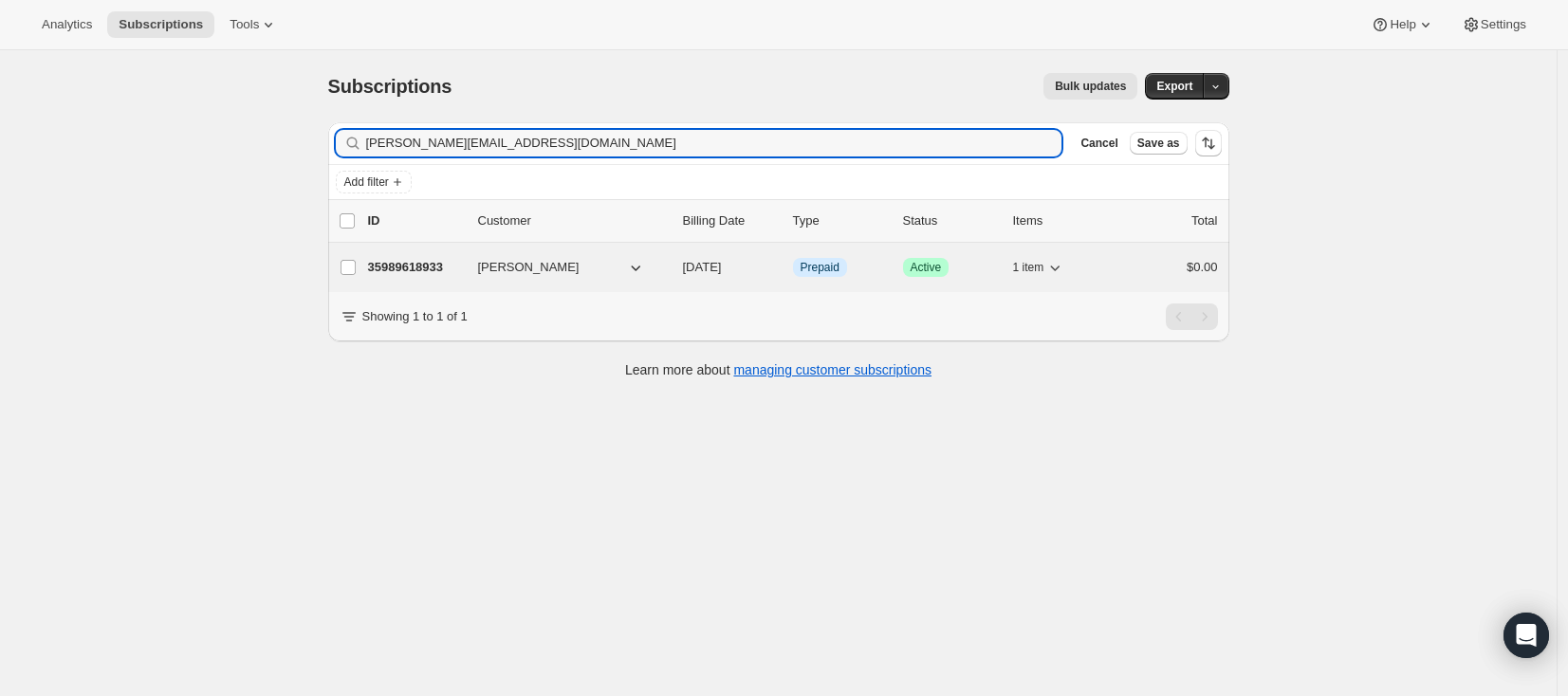 type on "phoebemannell@gmail.com" 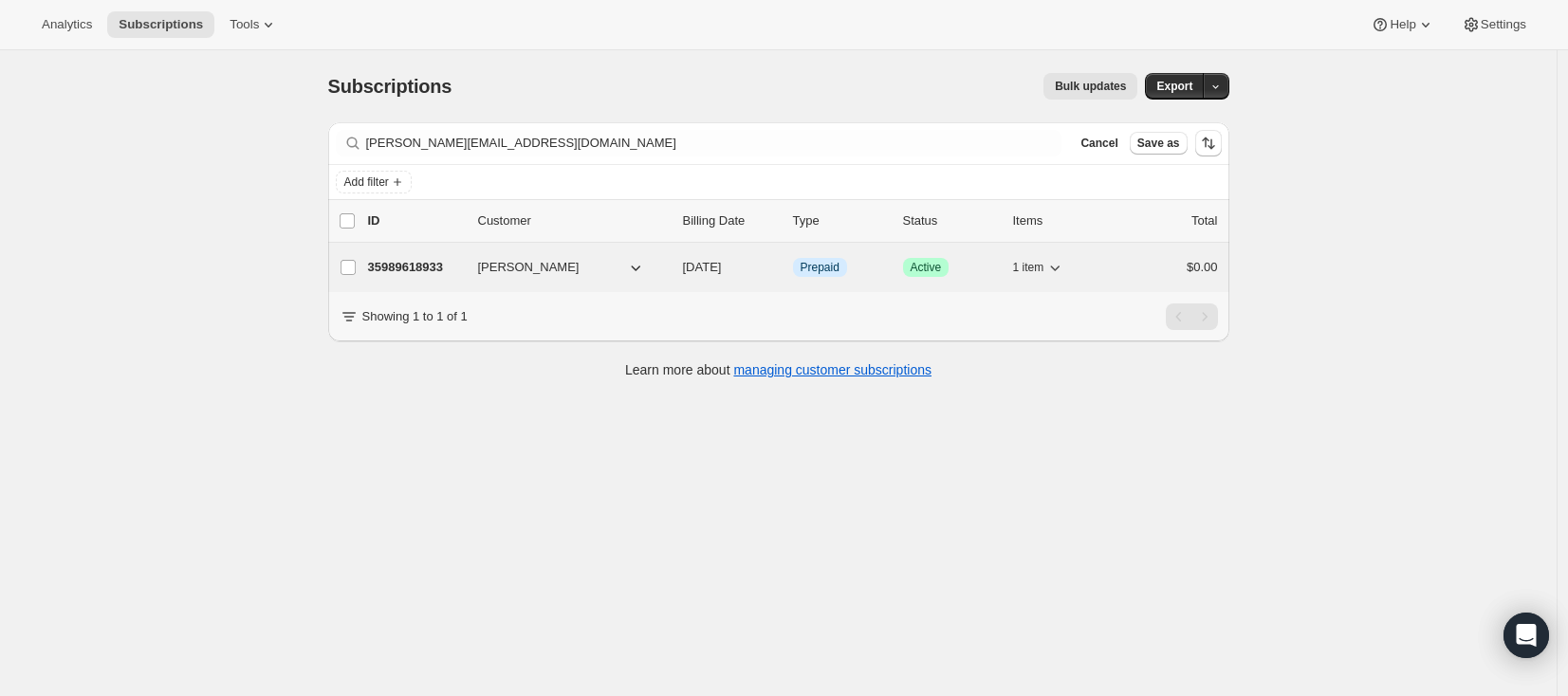 click on "[PERSON_NAME]" at bounding box center (528, 267) 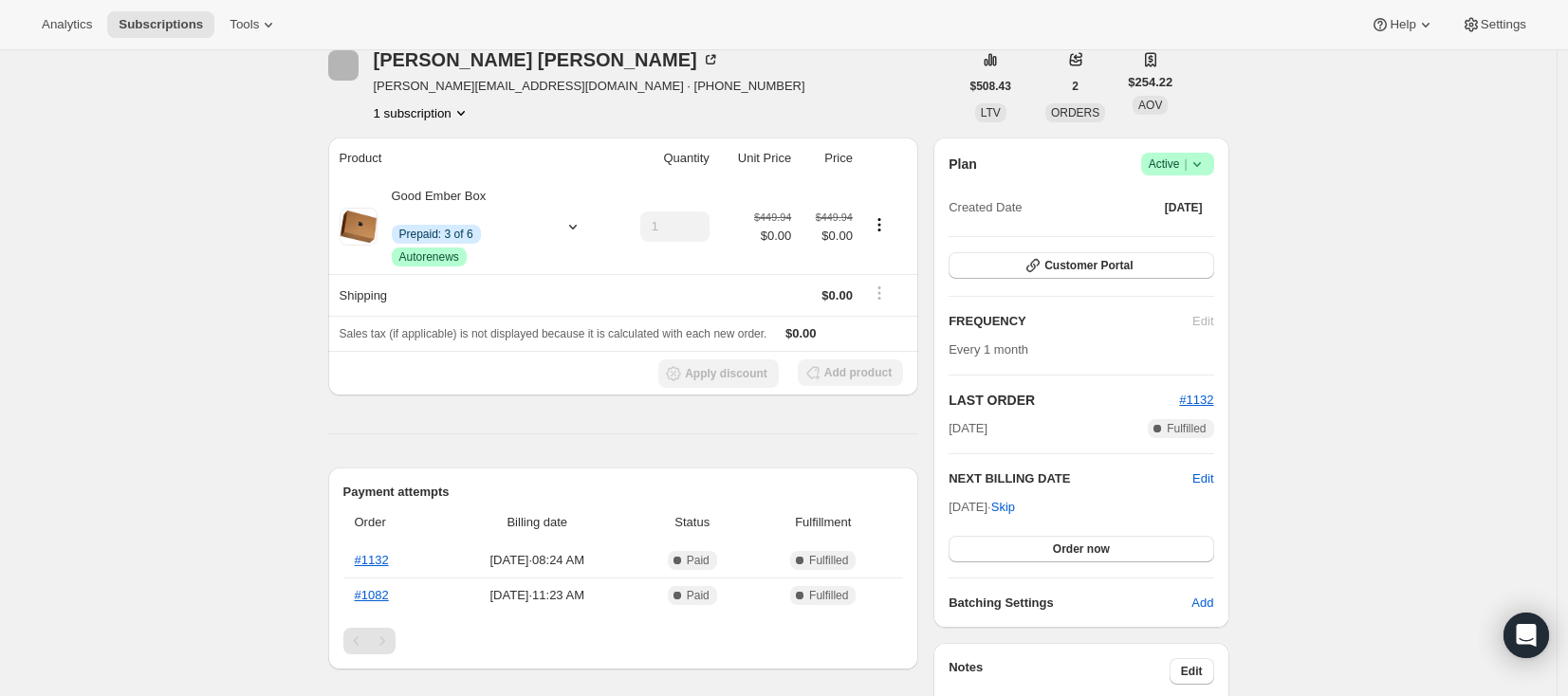 scroll, scrollTop: 116, scrollLeft: 0, axis: vertical 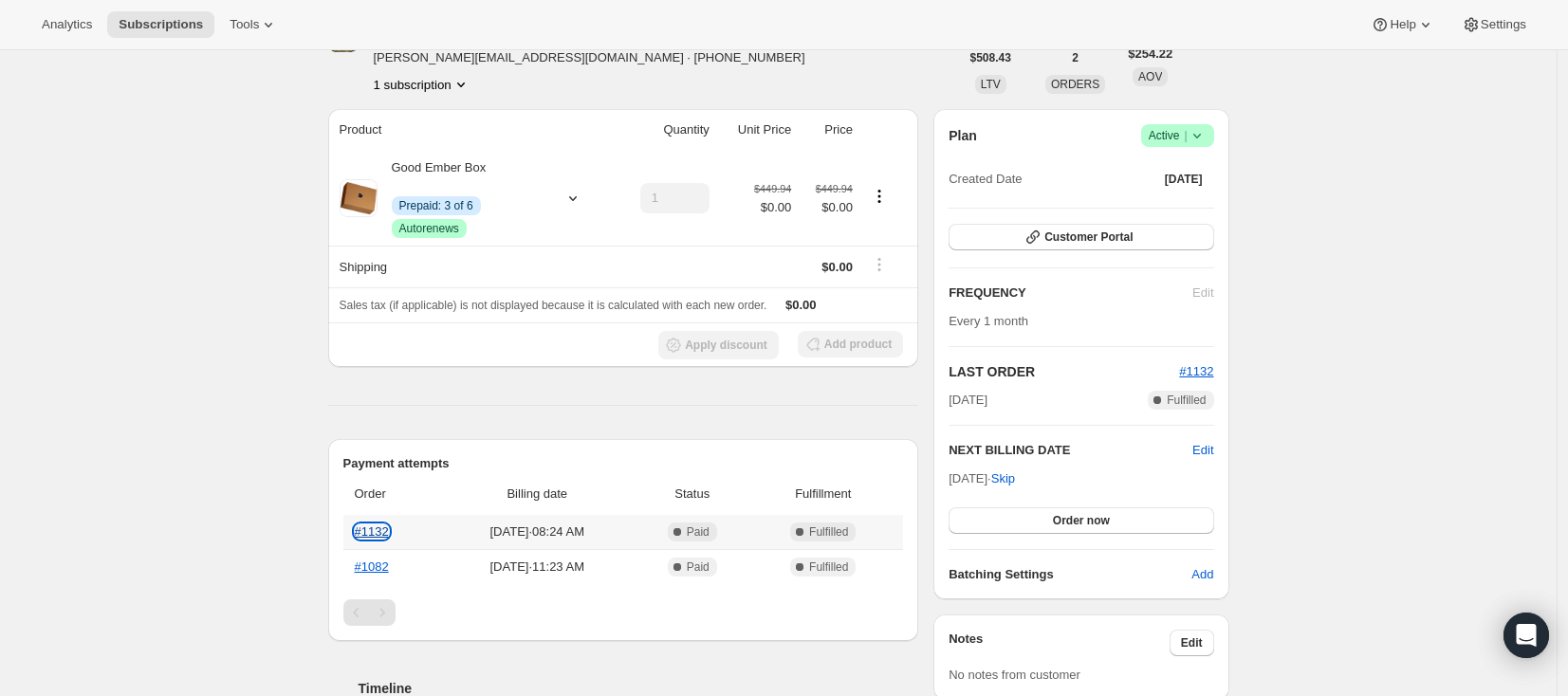 click on "#1132" at bounding box center [372, 531] 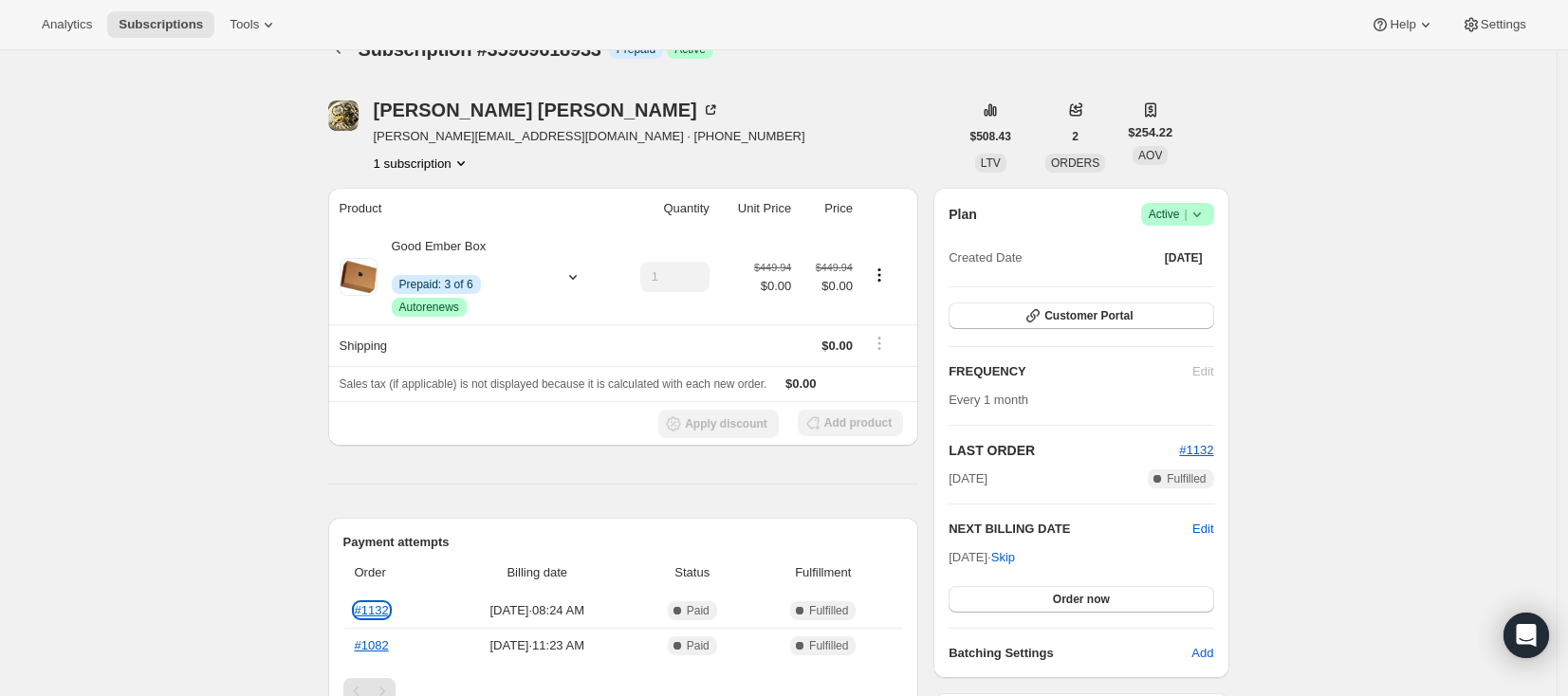 scroll, scrollTop: 0, scrollLeft: 0, axis: both 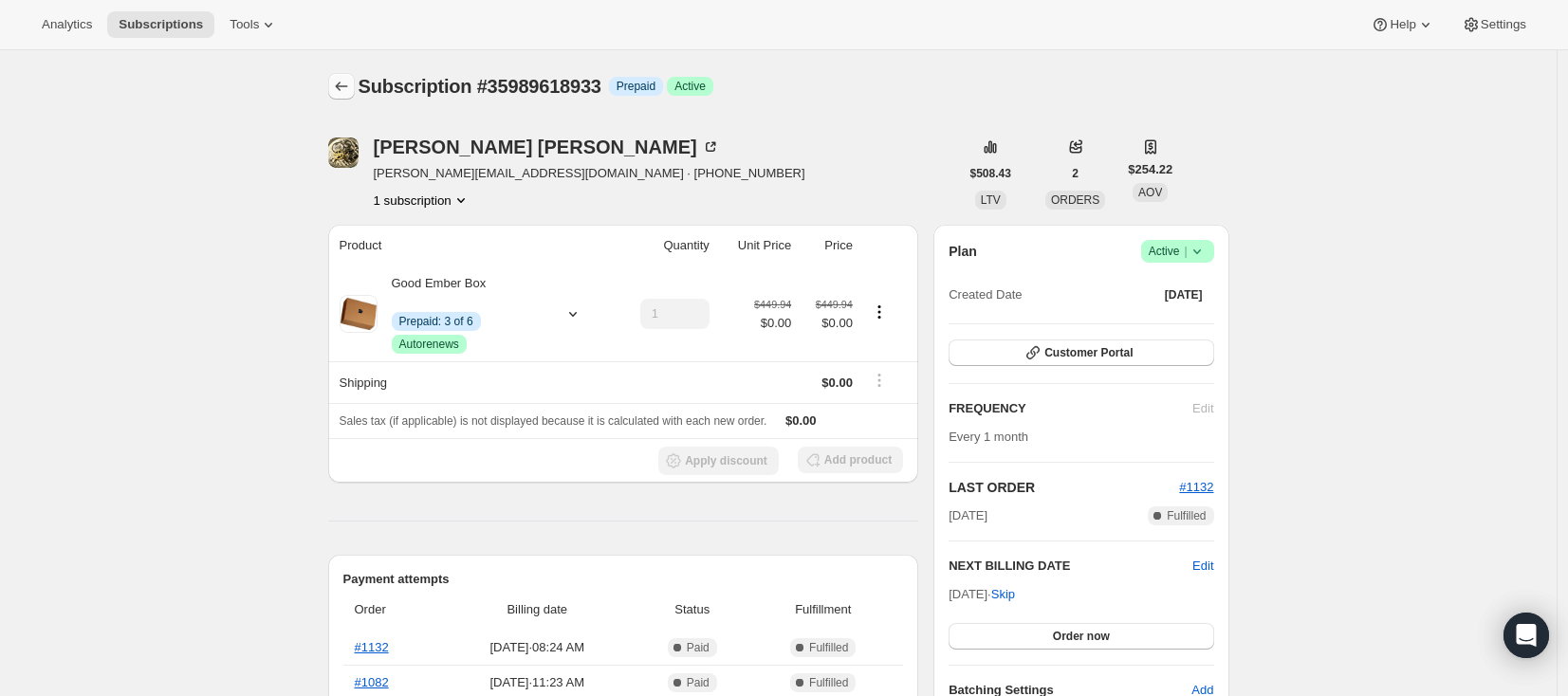 click 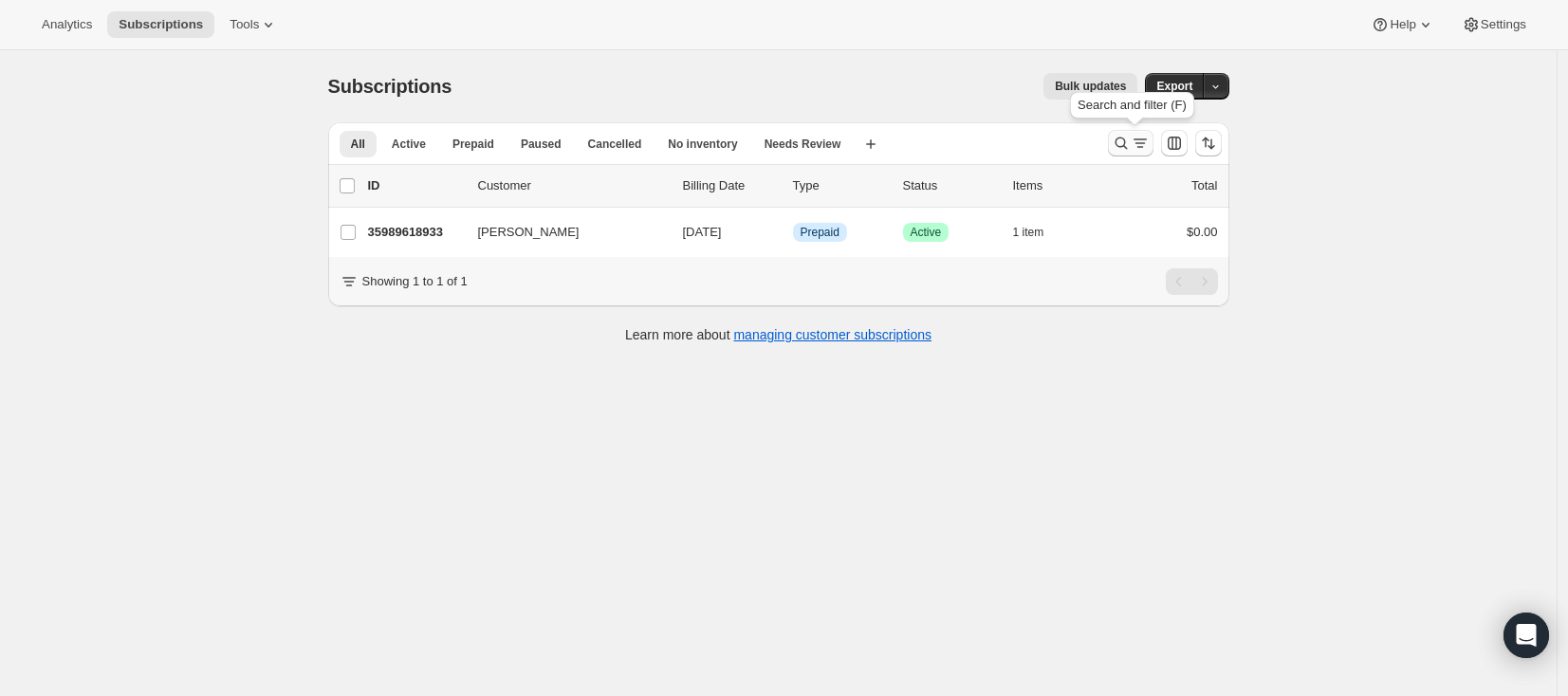 click 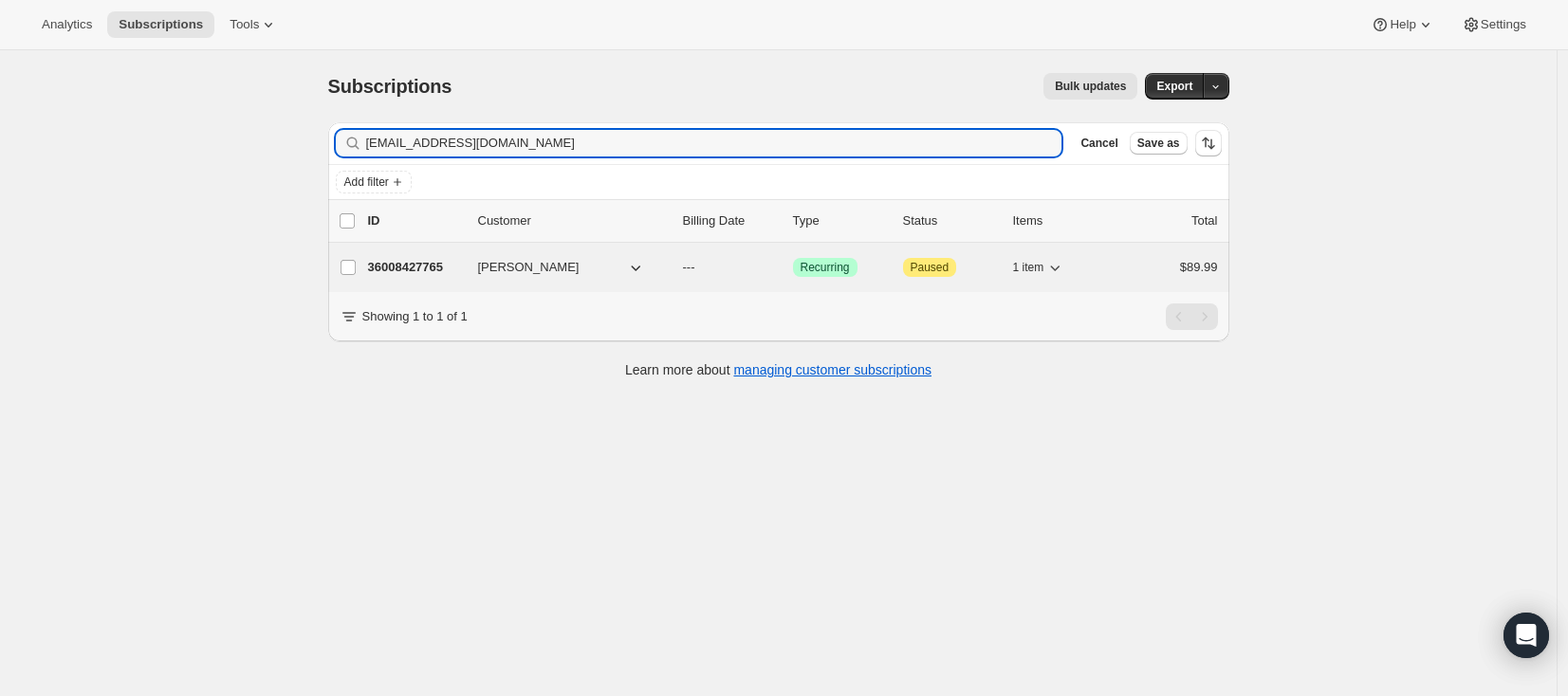 type on "ashley_boudreau1@hotmail.com" 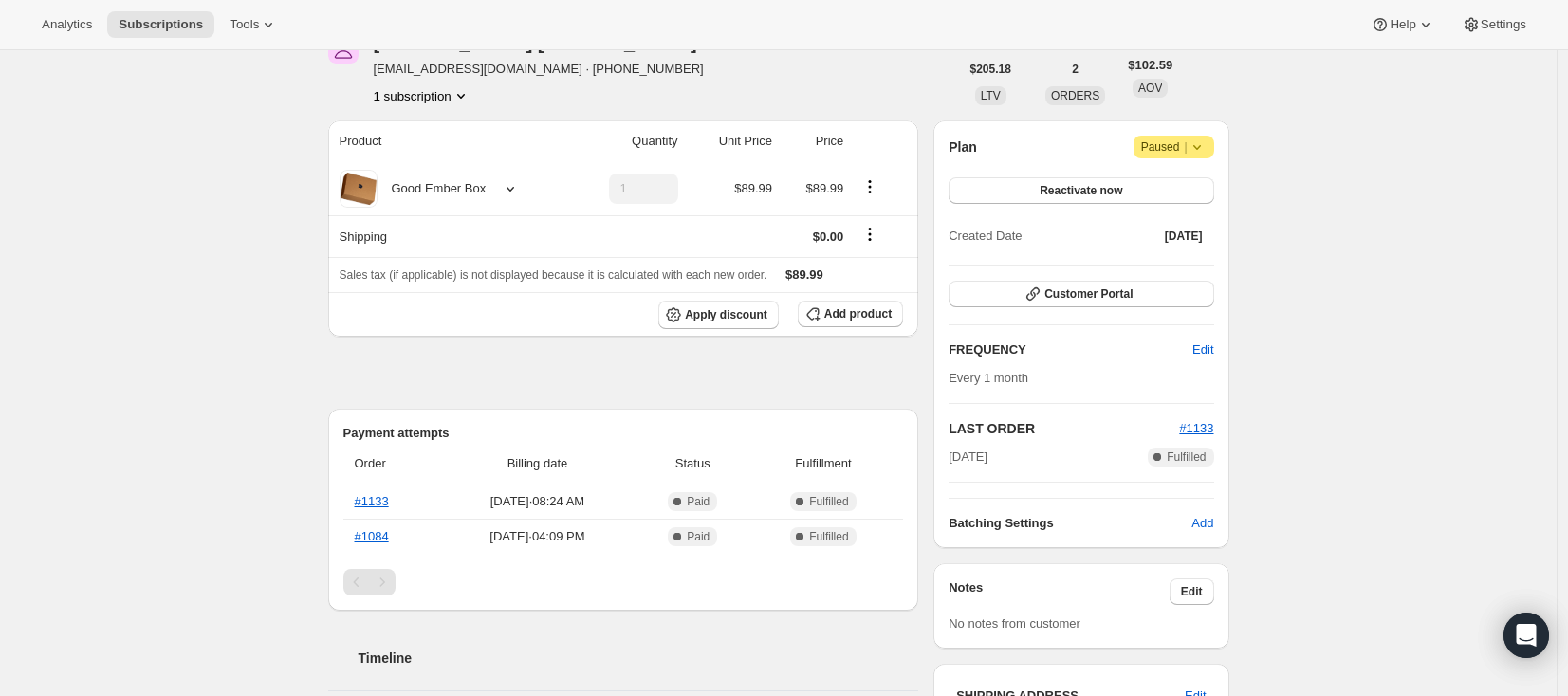 scroll, scrollTop: 0, scrollLeft: 0, axis: both 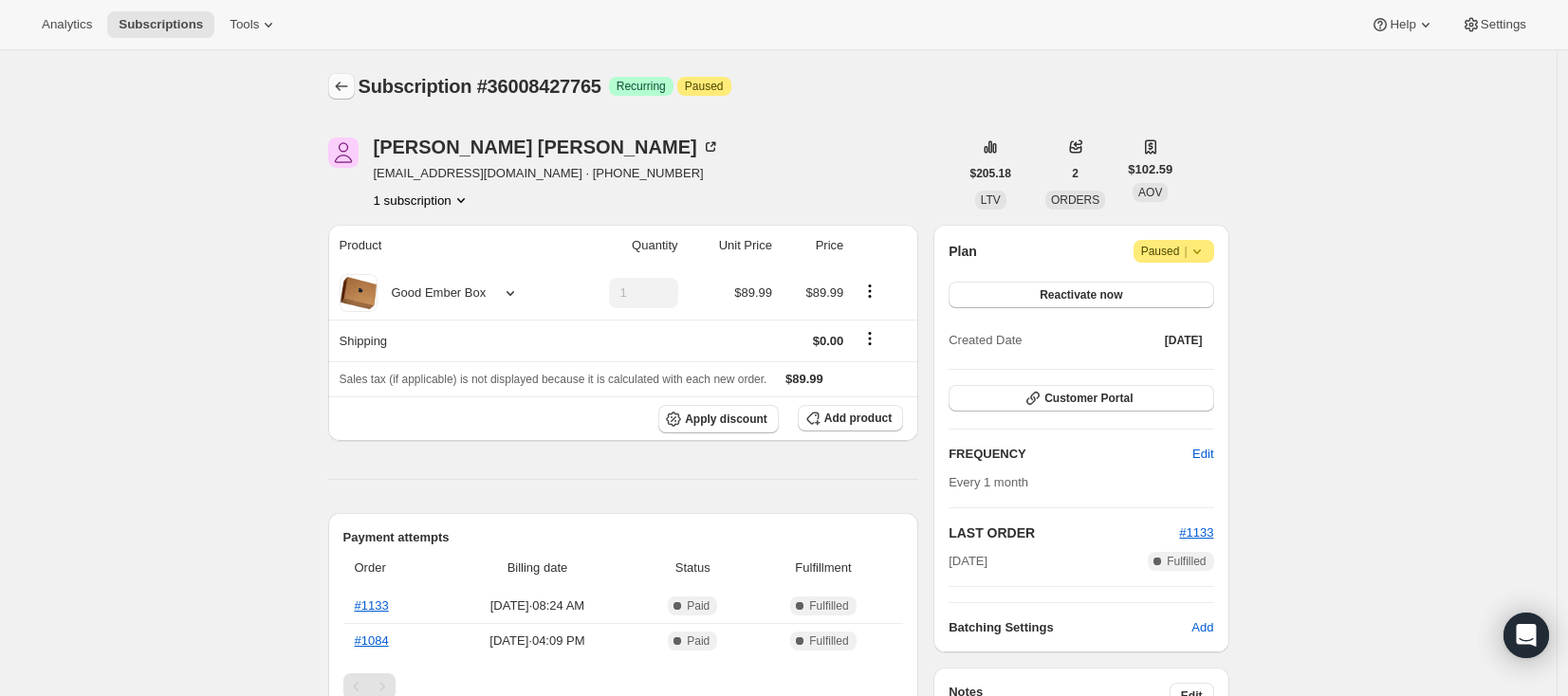 click 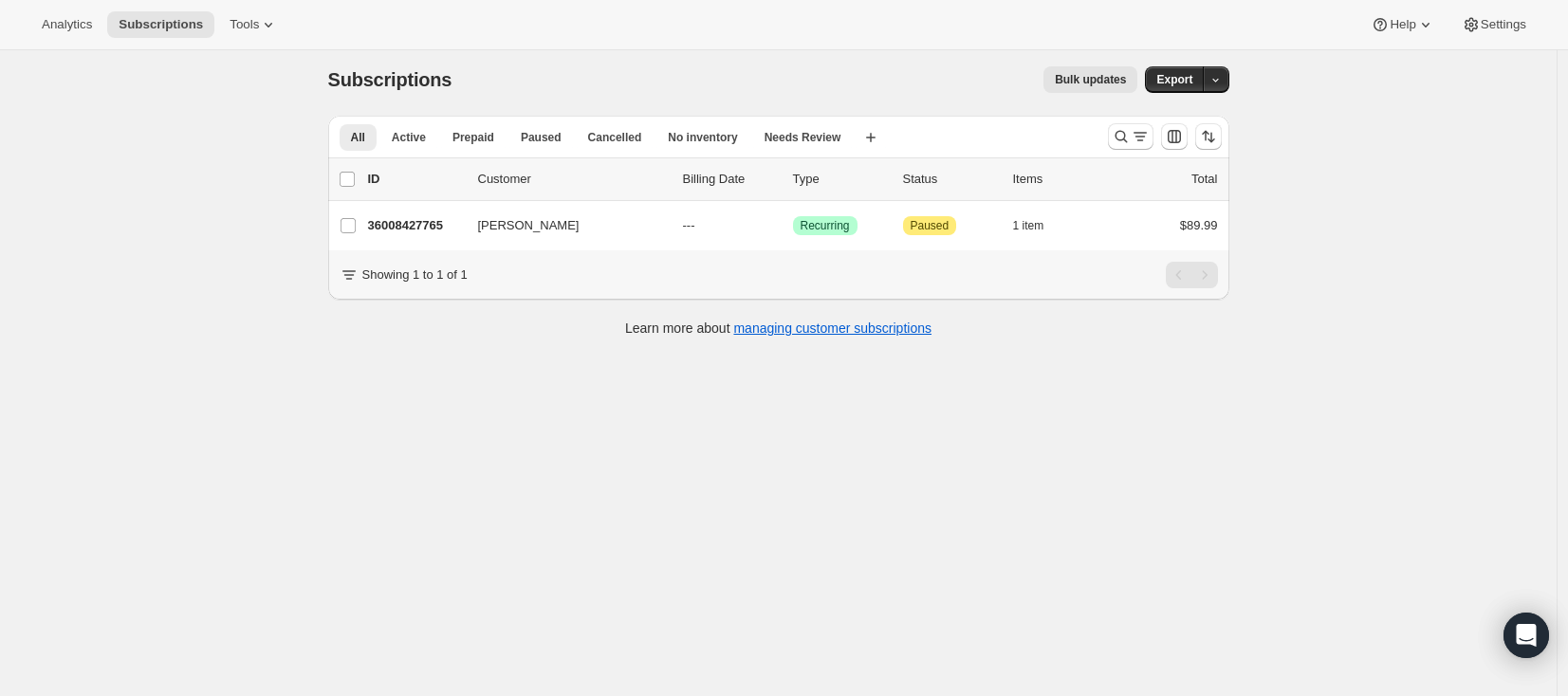 scroll, scrollTop: 8, scrollLeft: 0, axis: vertical 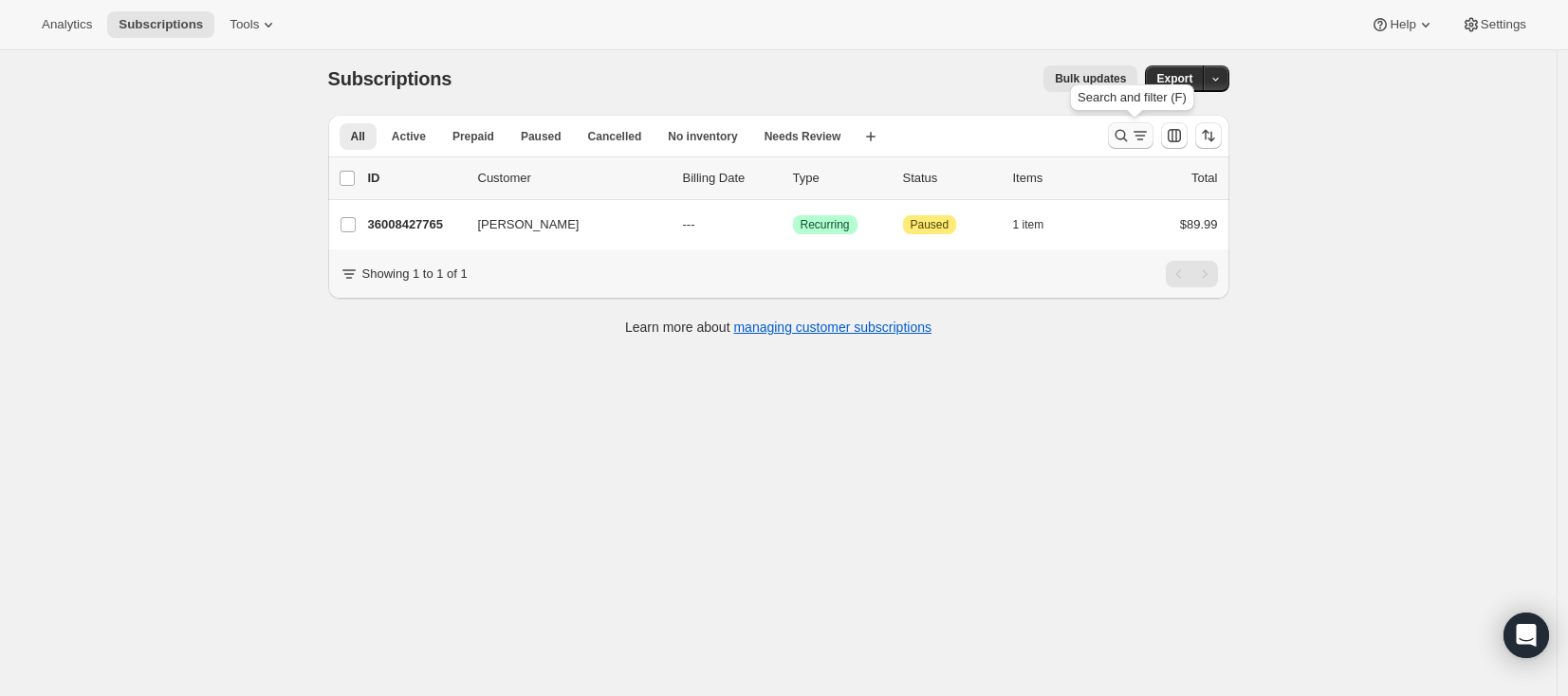 click 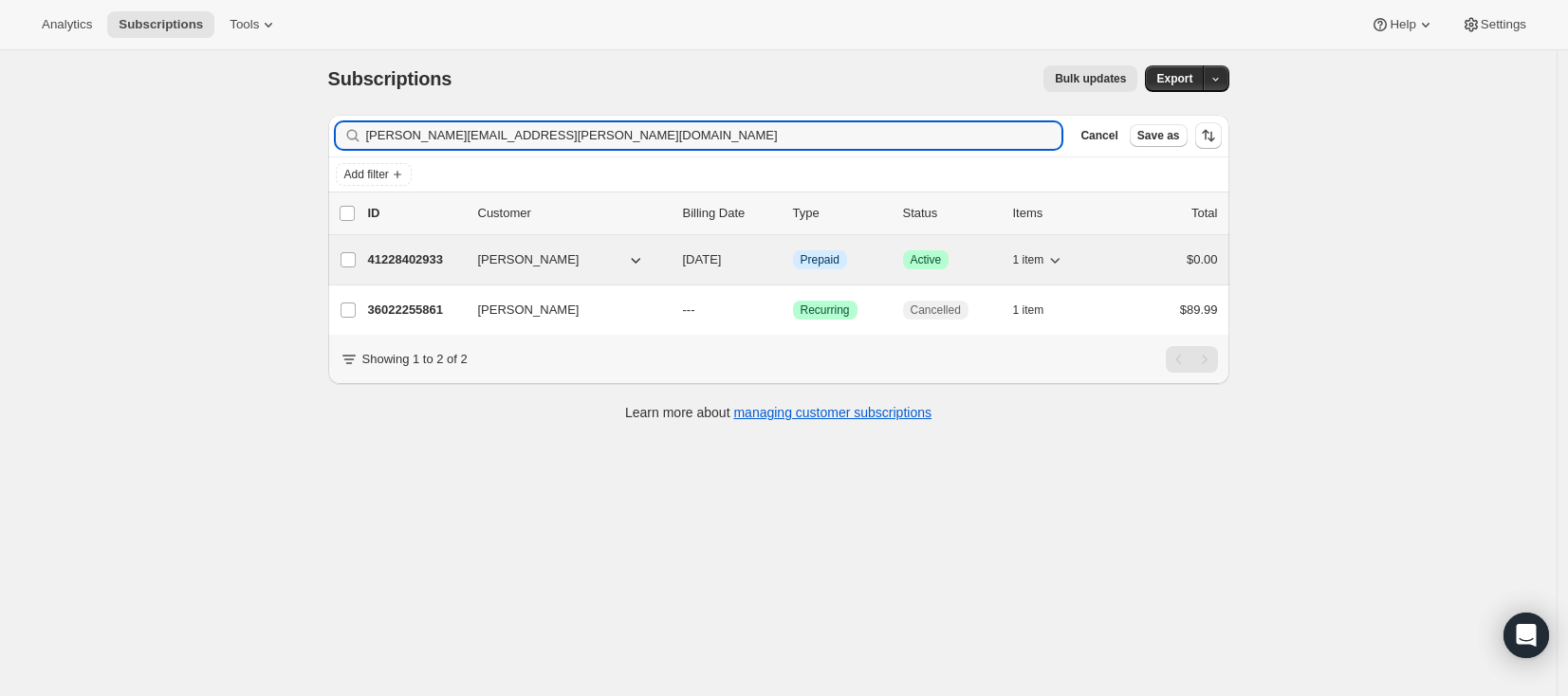 type on "lisa.sanderson.yyc@gmail.com" 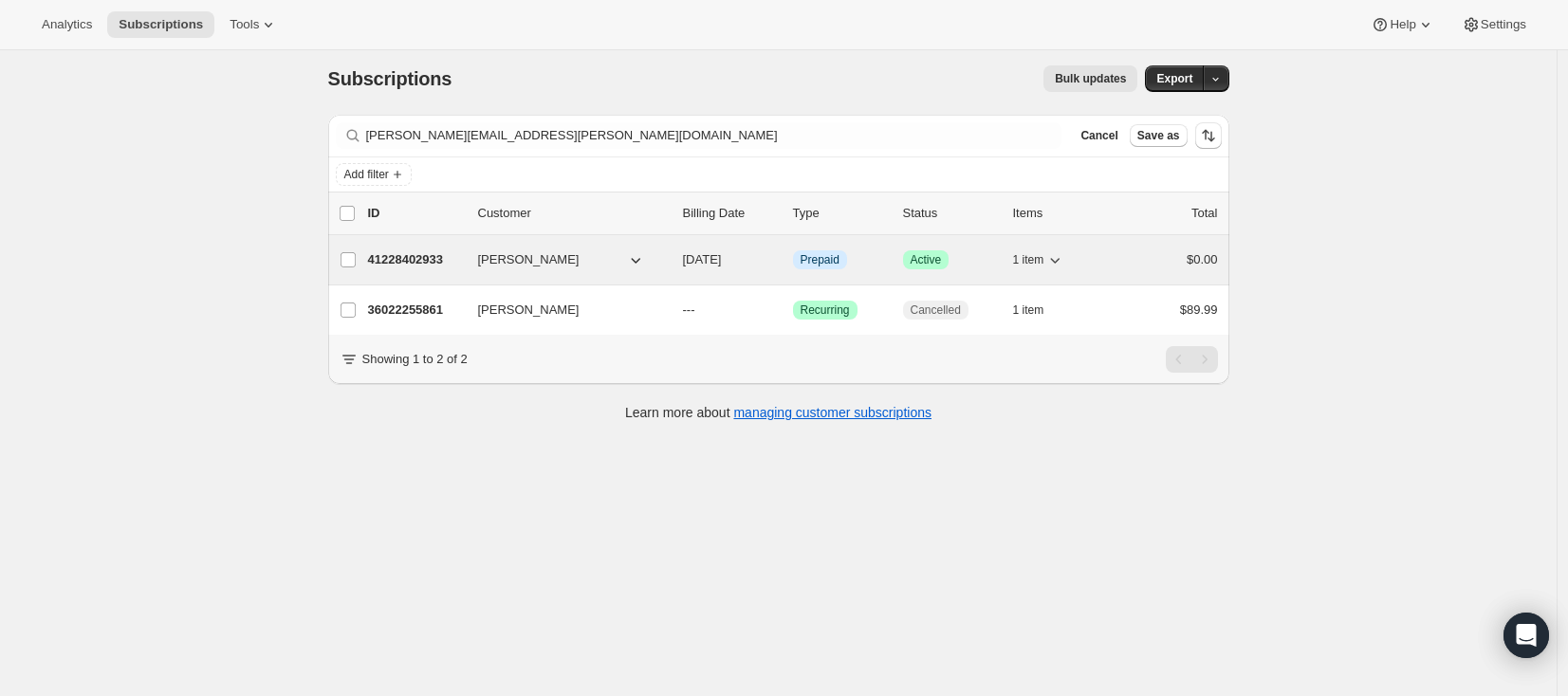 click on "41228402933" at bounding box center (415, 260) 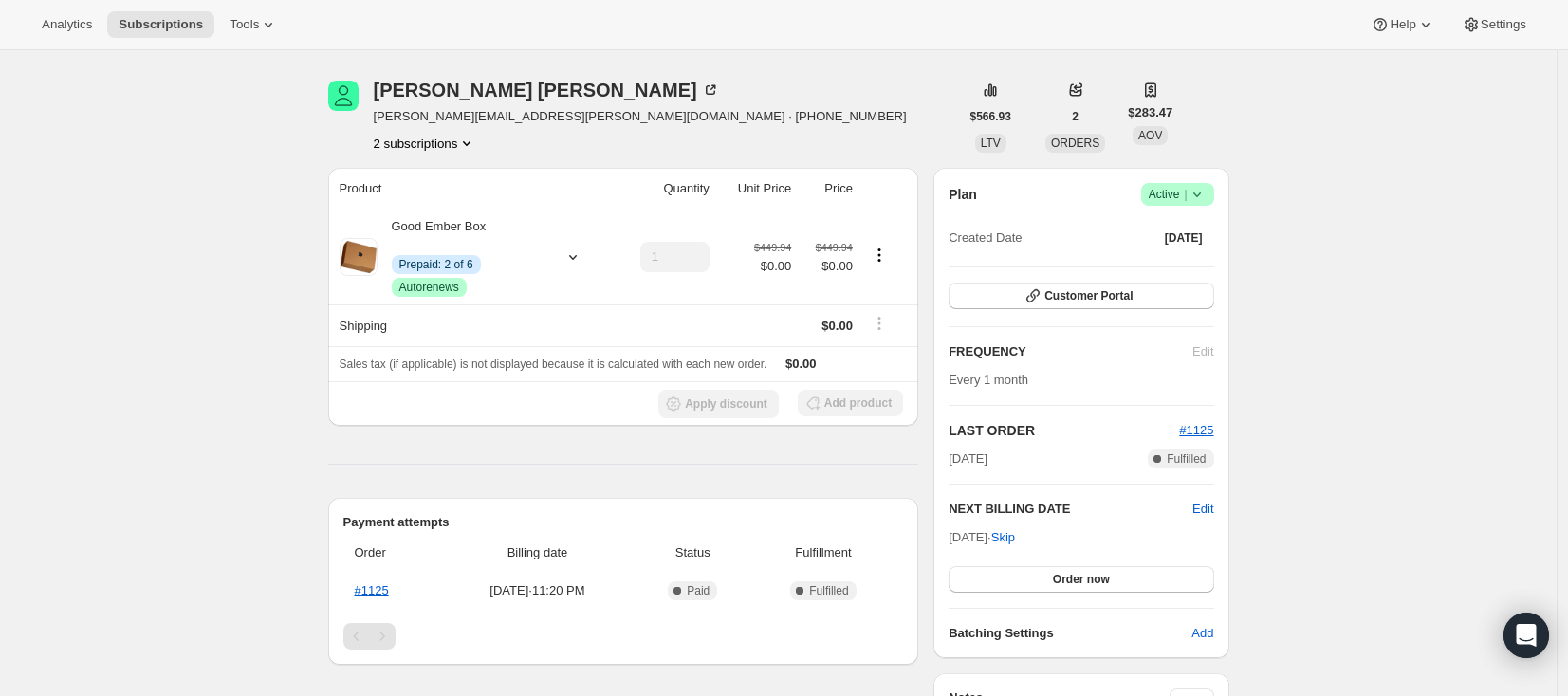 scroll, scrollTop: 58, scrollLeft: 0, axis: vertical 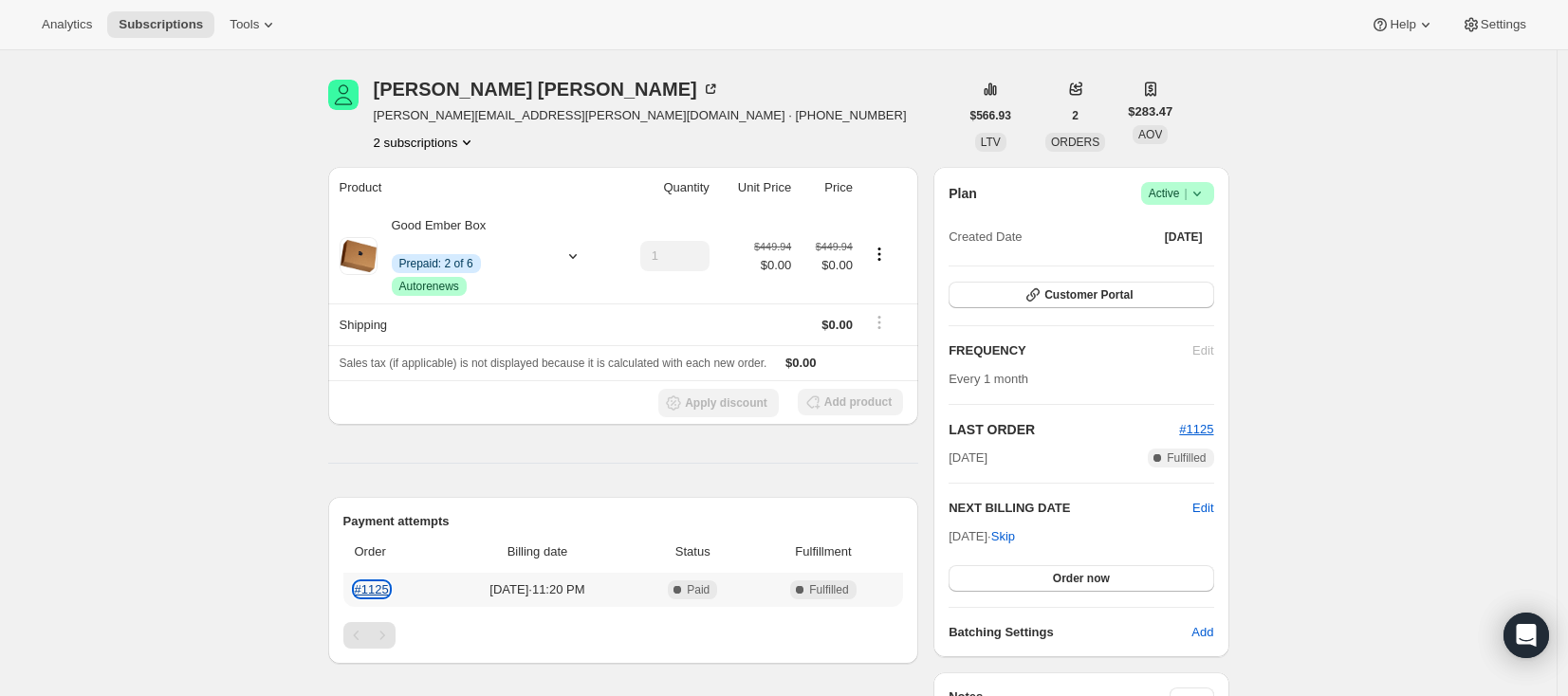 click on "#1125" at bounding box center [372, 589] 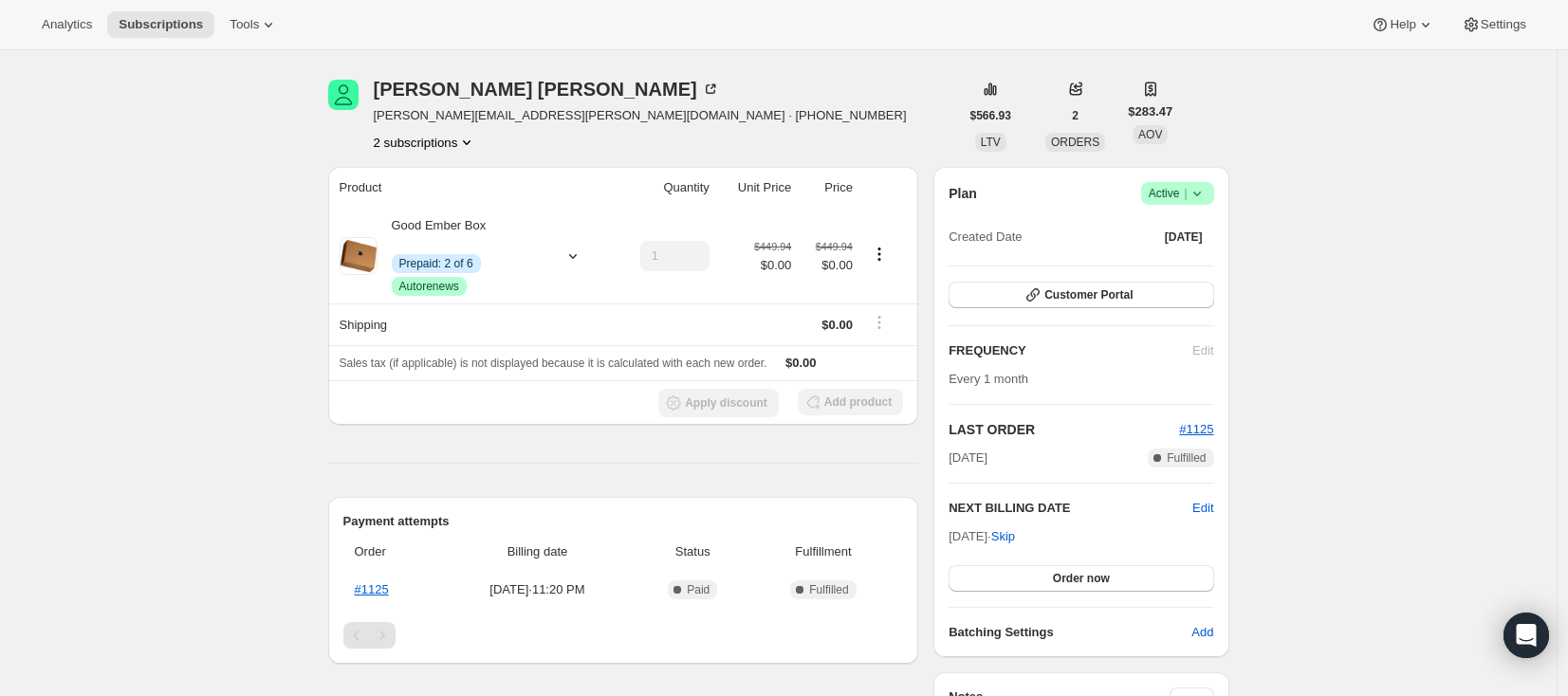 click on "Subscription #41228402933. This page is ready Subscription #41228402933 Info Prepaid Success Active Lisa   Sanderson lisa.sanderson.yyc@gmail.com · +14038890901 2 subscriptions $566.93 LTV 2 ORDERS $283.47 AOV Product Quantity Unit Price Price Good Ember Box Info Prepaid: 2 of 6 Success Autorenews 1 $449.94 $0.00 $449.94 $0.00 Shipping $0.00 Sales tax (if applicable) is not displayed because it is calculated with each new order.   $0.00 Apply discount Add product Payment attempts Order Billing date Status Fulfillment #1125 Jul 6, 2025  ·  11:20 PM  Complete Paid  Complete Fulfilled Timeline Jul 6, 2025 Lisa Sanderson  created the subscription order.  View order 11:20 PM Plan Success Active | Created Date Jul 6, 2025 Customer Portal FREQUENCY Edit Every 1 month LAST ORDER #1125 Jul 6, 2025  Complete Fulfilled NEXT BILLING DATE Edit Aug 6, 2025   ·  Skip Order now Batching Settings Add Notes Edit No notes from customer SHIPPING ADDRESS Edit Lisa Sanderson
10 Royal Birch Grove NW
Calgary AB, T3G 5K4
Canada" at bounding box center [778, 575] 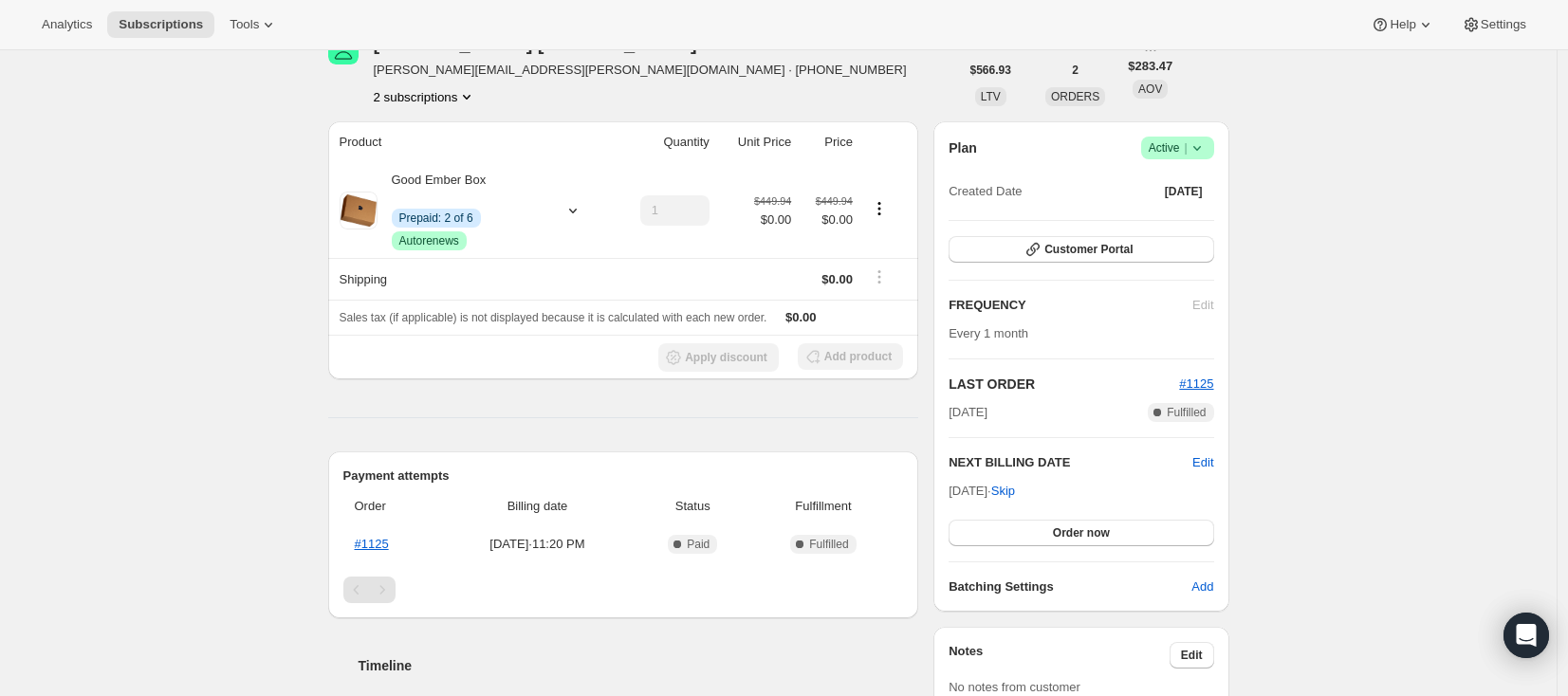 scroll, scrollTop: 0, scrollLeft: 0, axis: both 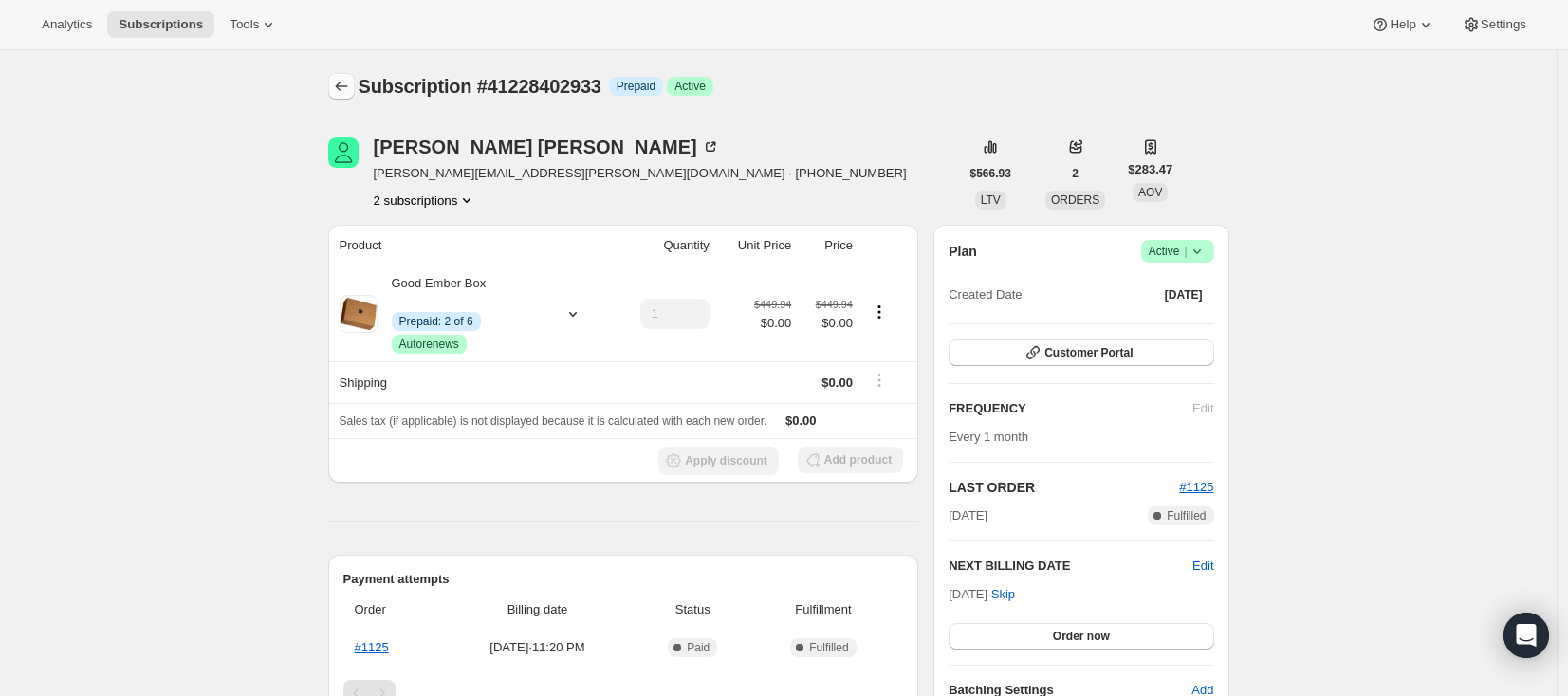 click 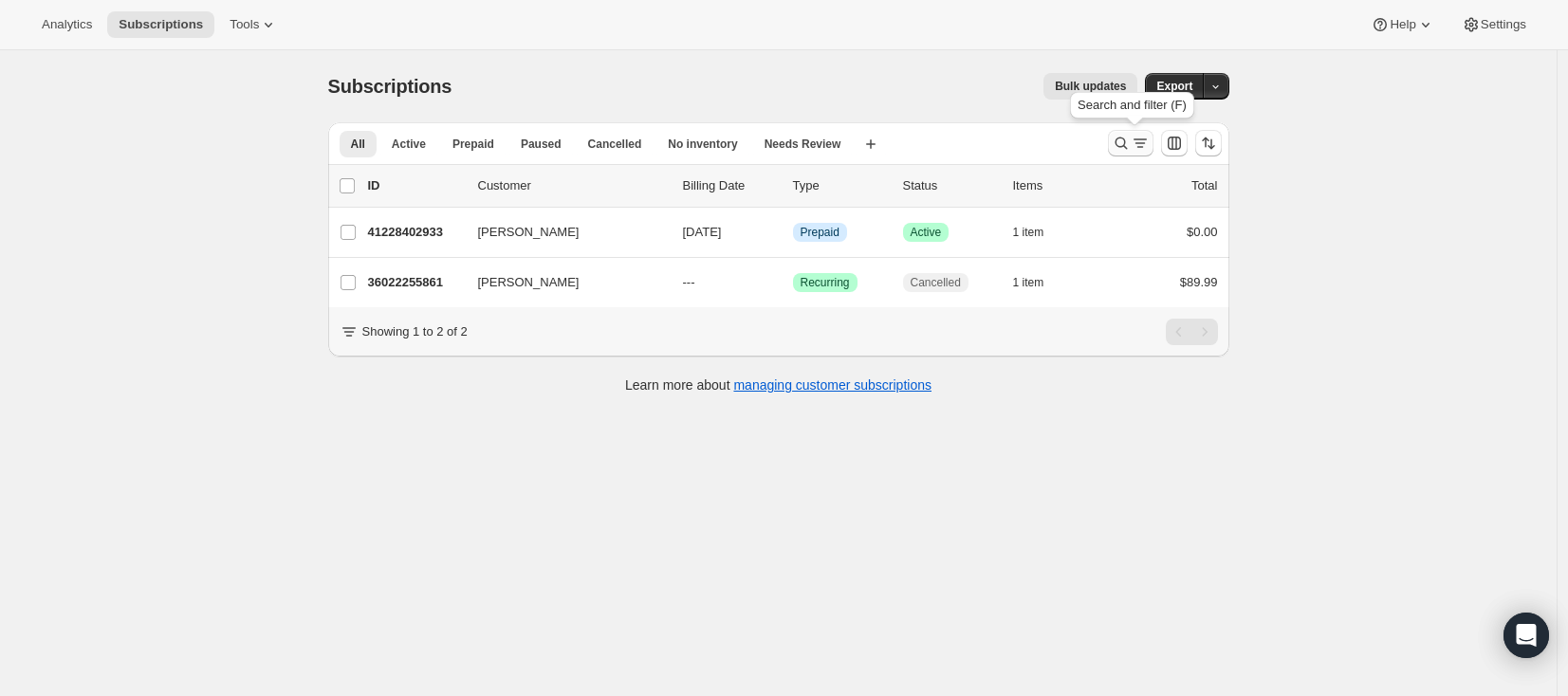 click 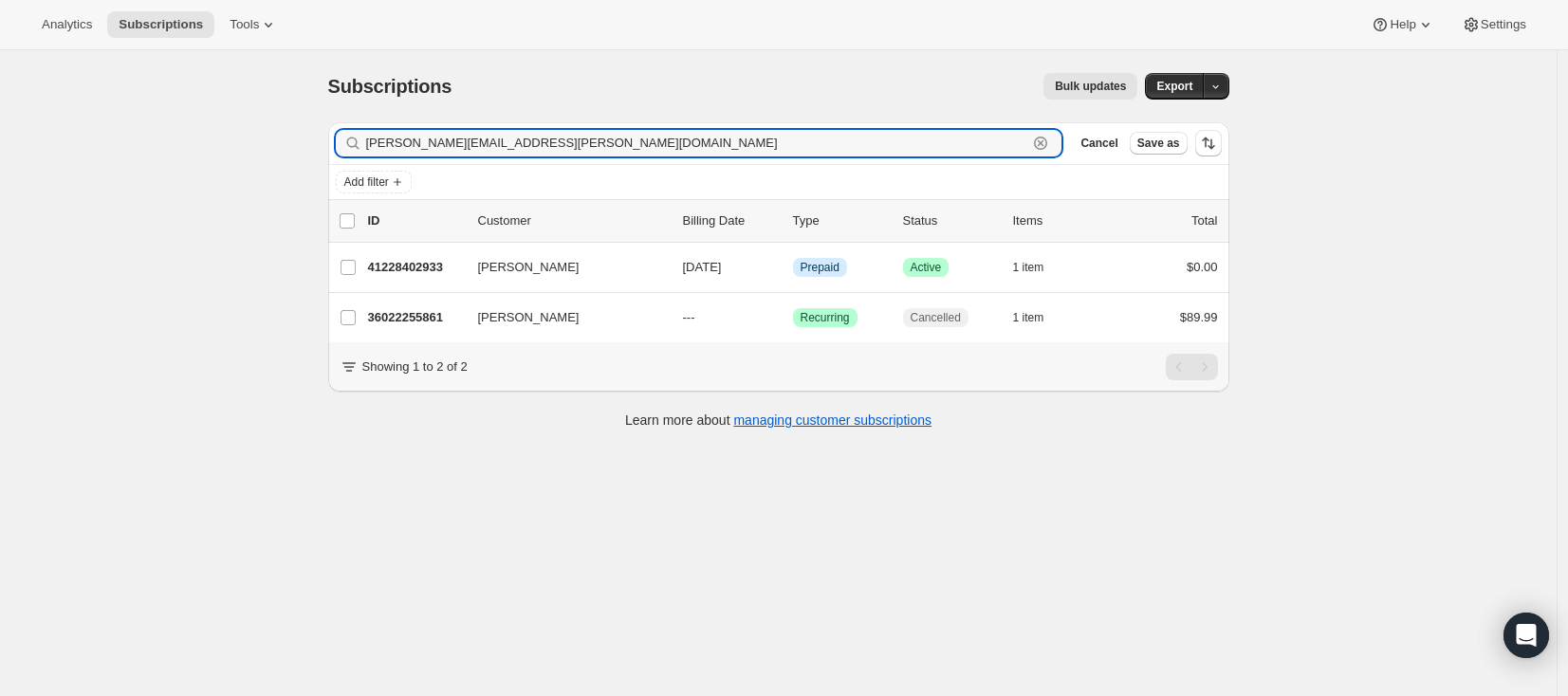 click 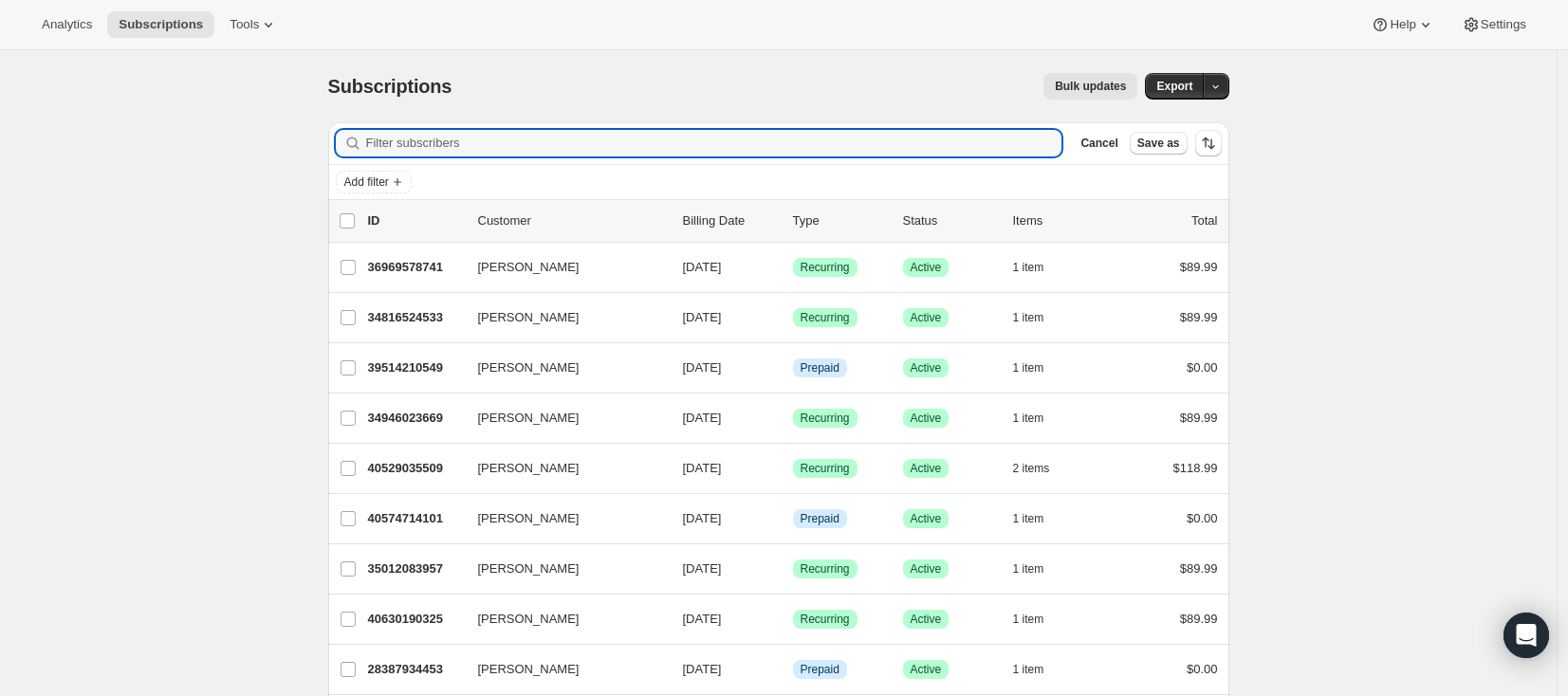 click on "Subscriptions. This page is ready Subscriptions Bulk updates More actions Bulk updates Export Filter subscribers Cancel Save as Add filter   0 selected Update next billing date Change status Showing 51 subscriptions Select all 51 subscriptions Showing 51 subscriptions Select Select all 51 subscriptions 0 selected list header ID Customer Billing Date Type Status Items Total Jason Drummond 36969578741 Jason Drummond 07/22/2025 Success Recurring Success Active 1   item $89.99 Marissa Reedhead 34816524533 Marissa Reedhead 07/23/2025 Success Recurring Success Active 1   item $89.99 Eleni Levreault 39514210549 Eleni Levreault 07/24/2025 Info Prepaid Success Active 1   item $0.00 Ben Fickling 34946023669 Ben Fickling 07/25/2025 Success Recurring Success Active 1   item $89.99 Amy Simpson 40529035509 Amy Simpson 07/25/2025 Success Recurring Success Active 2   items $118.99 Rich Dobbs 40574714101 Rich Dobbs 07/26/2025 Info Prepaid Success Active 1   item $0.00 Justin Rideout 35012083957 Justin Rideout 07/26/2025 1   1" at bounding box center [778, 1456] 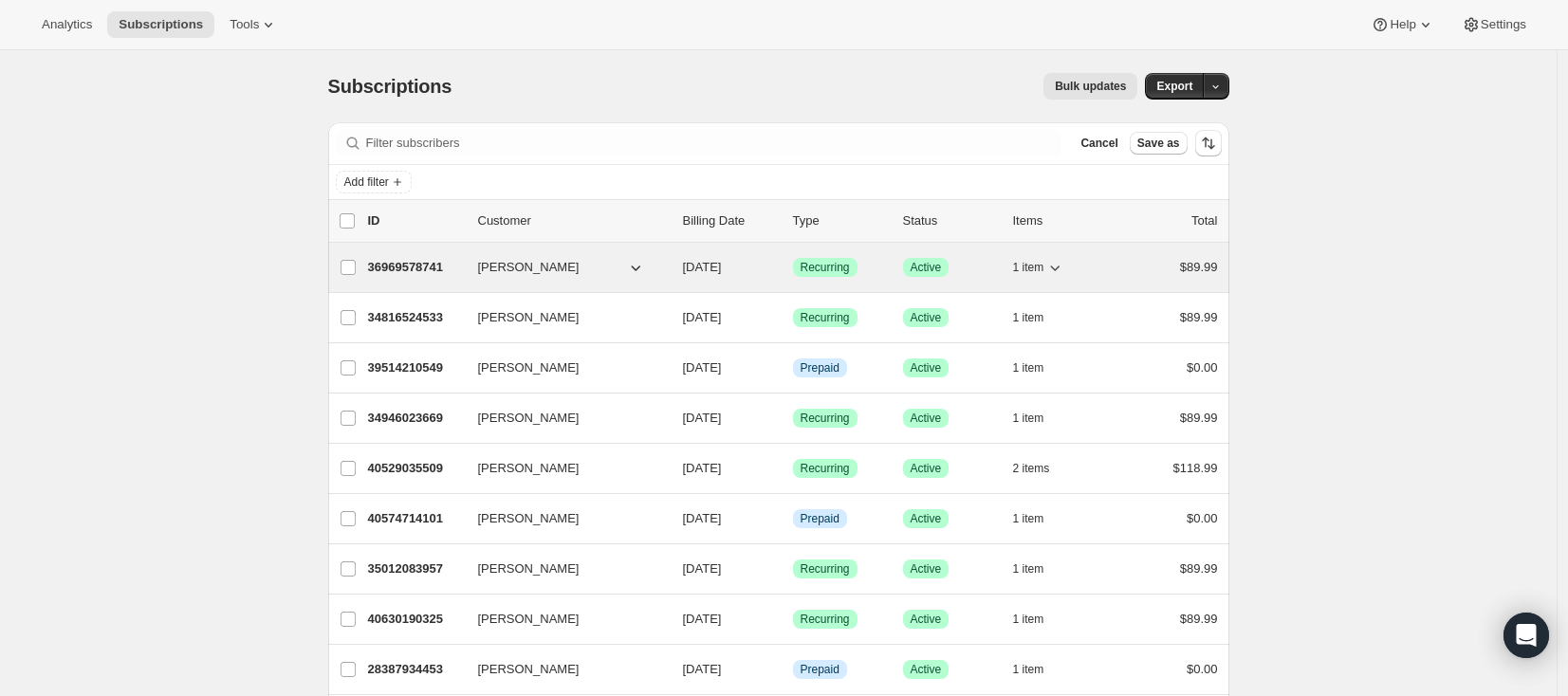 click on "36969578741" at bounding box center (415, 267) 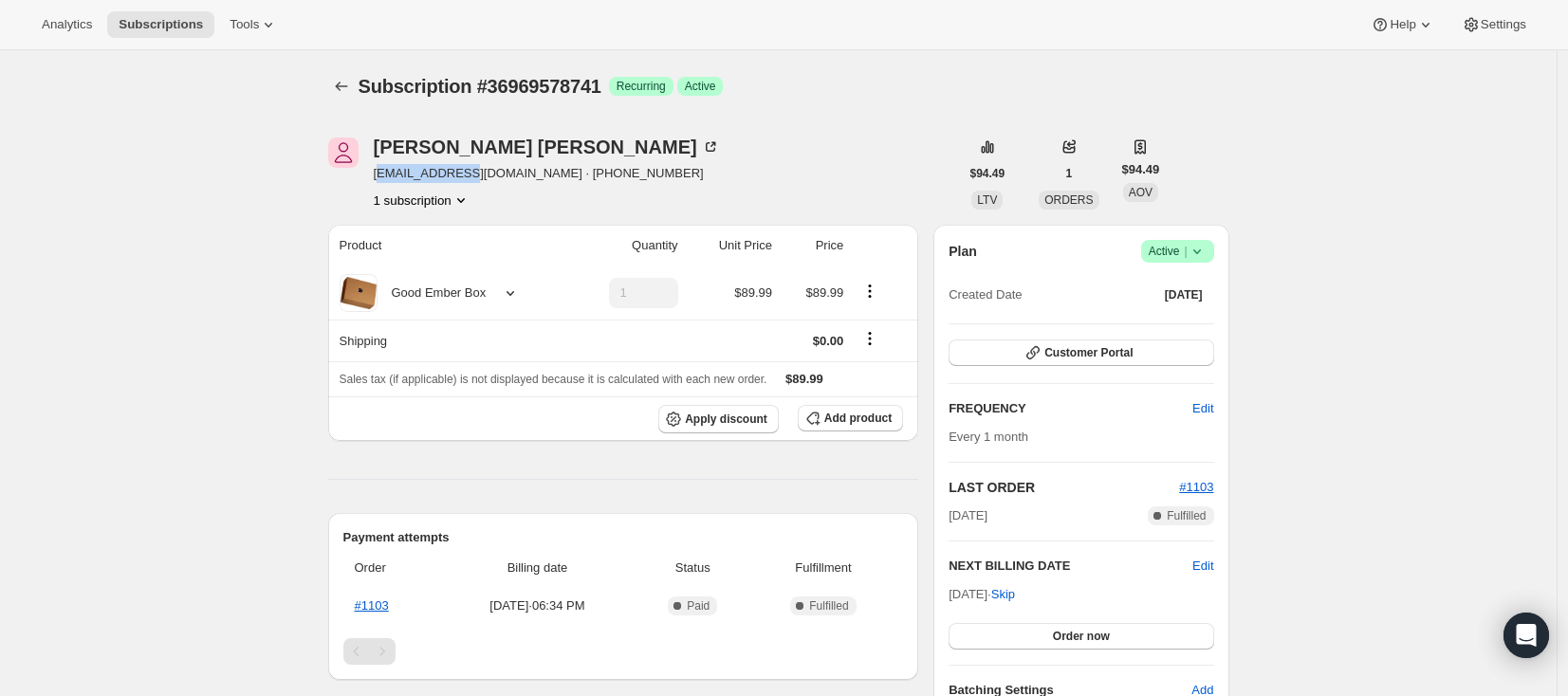 drag, startPoint x: 382, startPoint y: 174, endPoint x: 478, endPoint y: 171, distance: 96.04686 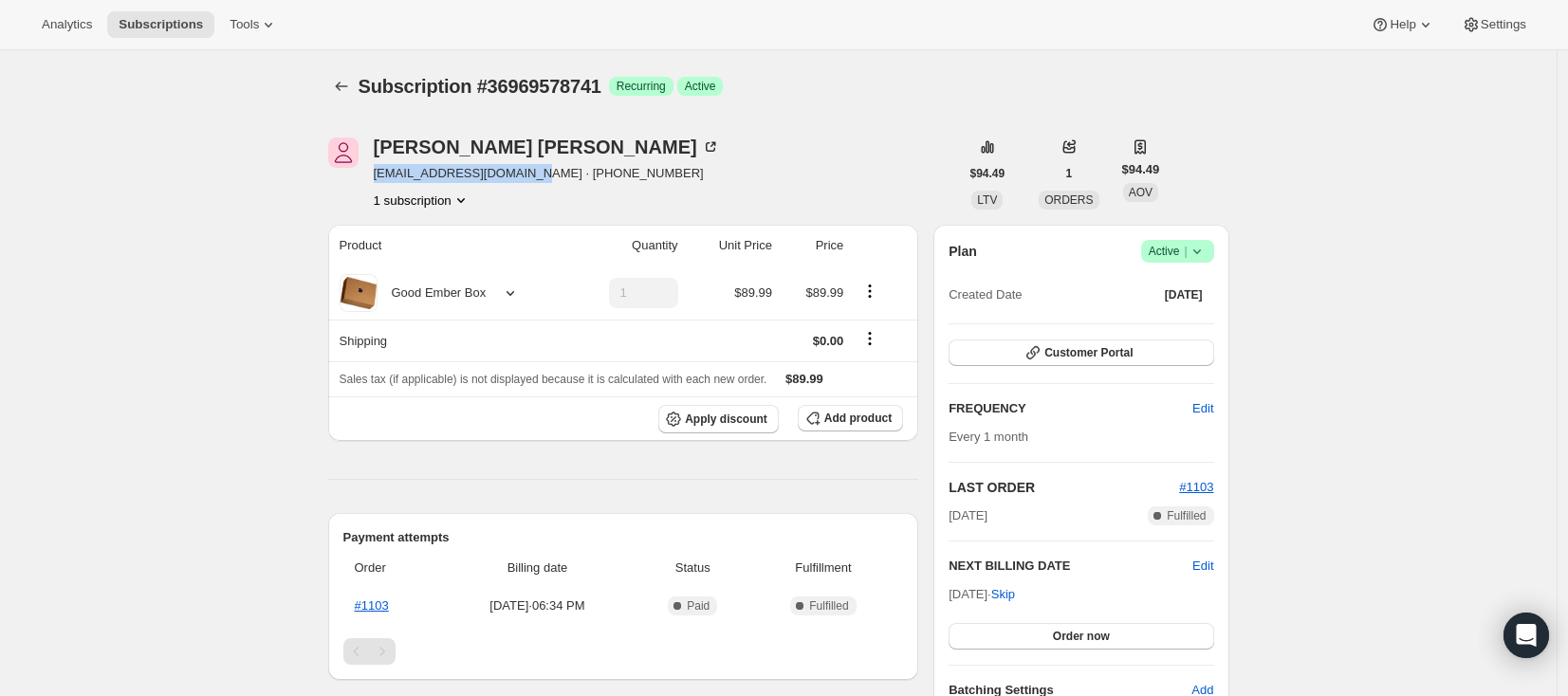 drag, startPoint x: 544, startPoint y: 178, endPoint x: 375, endPoint y: 174, distance: 169.04733 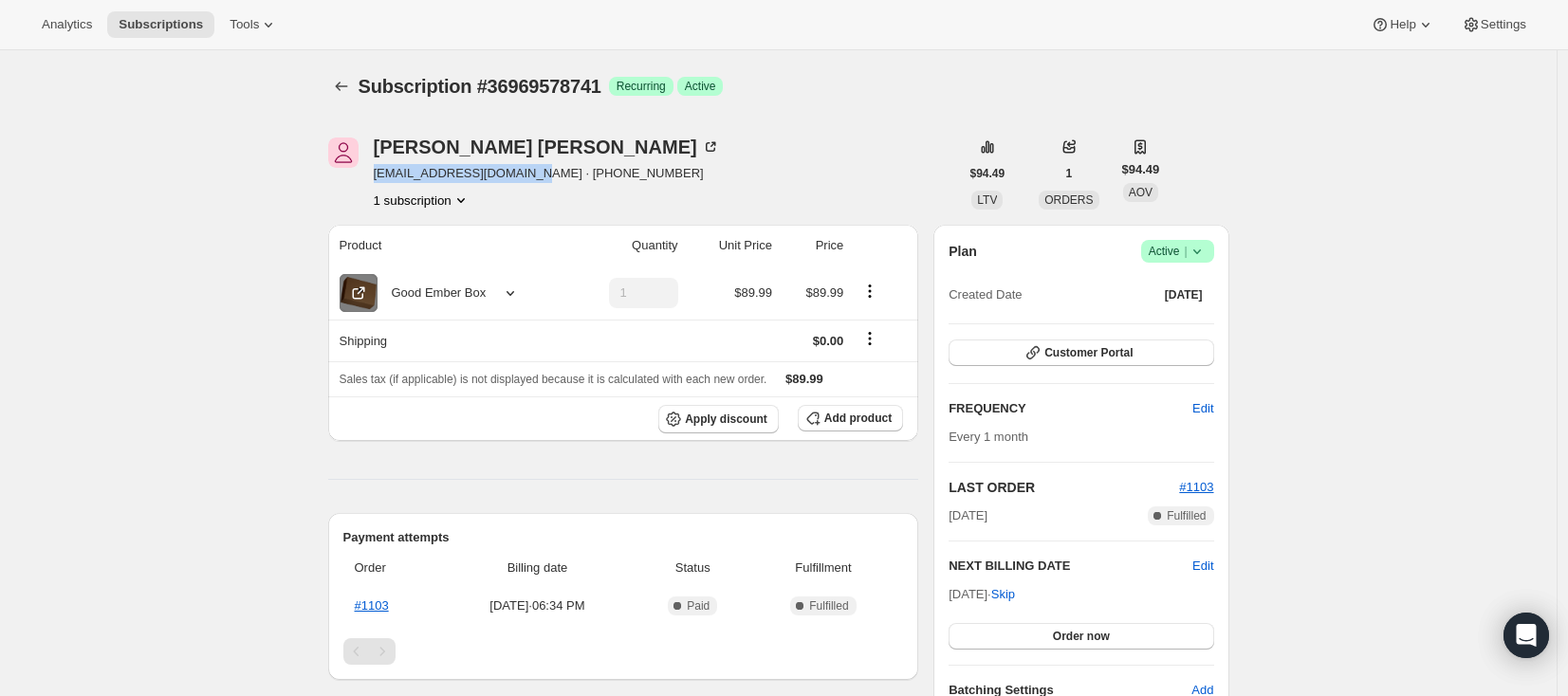 copy on "jdrummond@yorkplains.com" 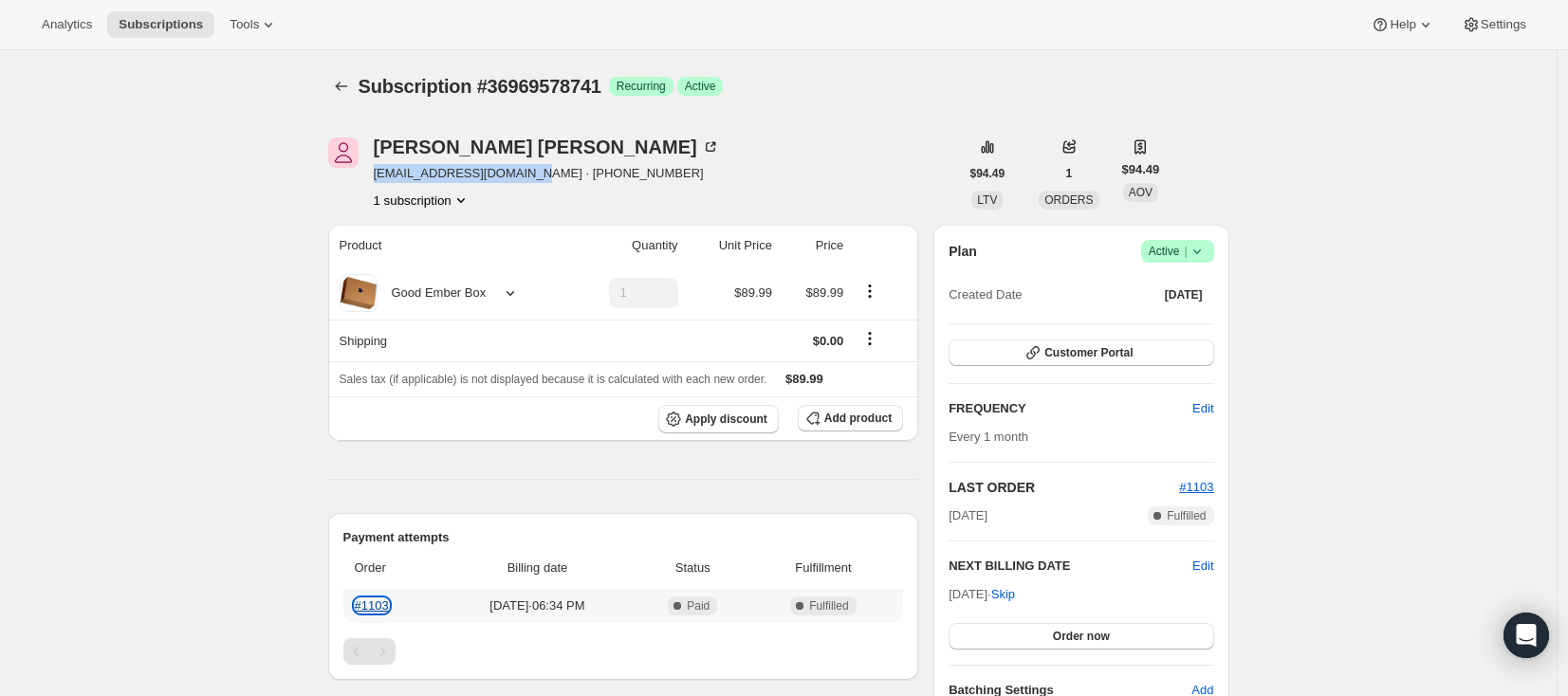 click on "#1103" at bounding box center (372, 605) 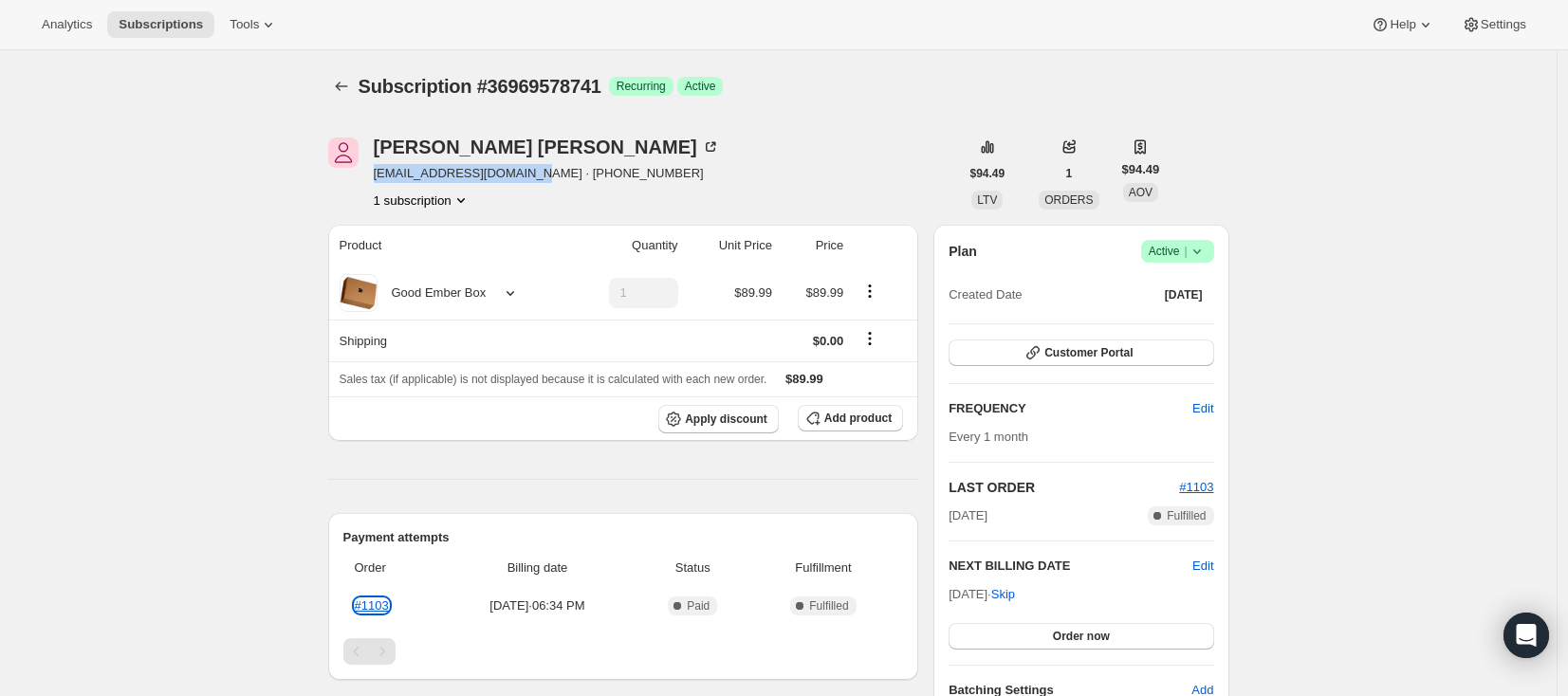 copy on "jdrummond@yorkplains.com" 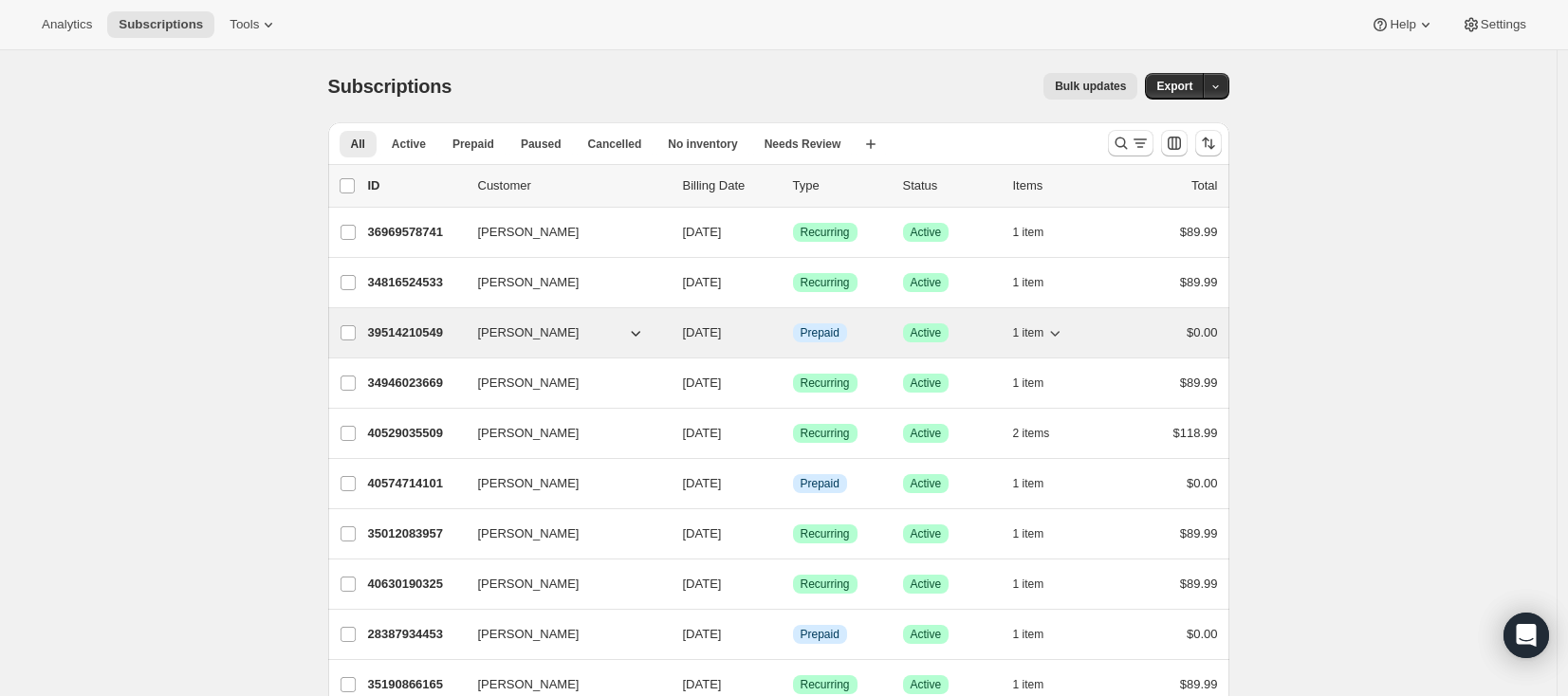 click on "39514210549" at bounding box center (415, 333) 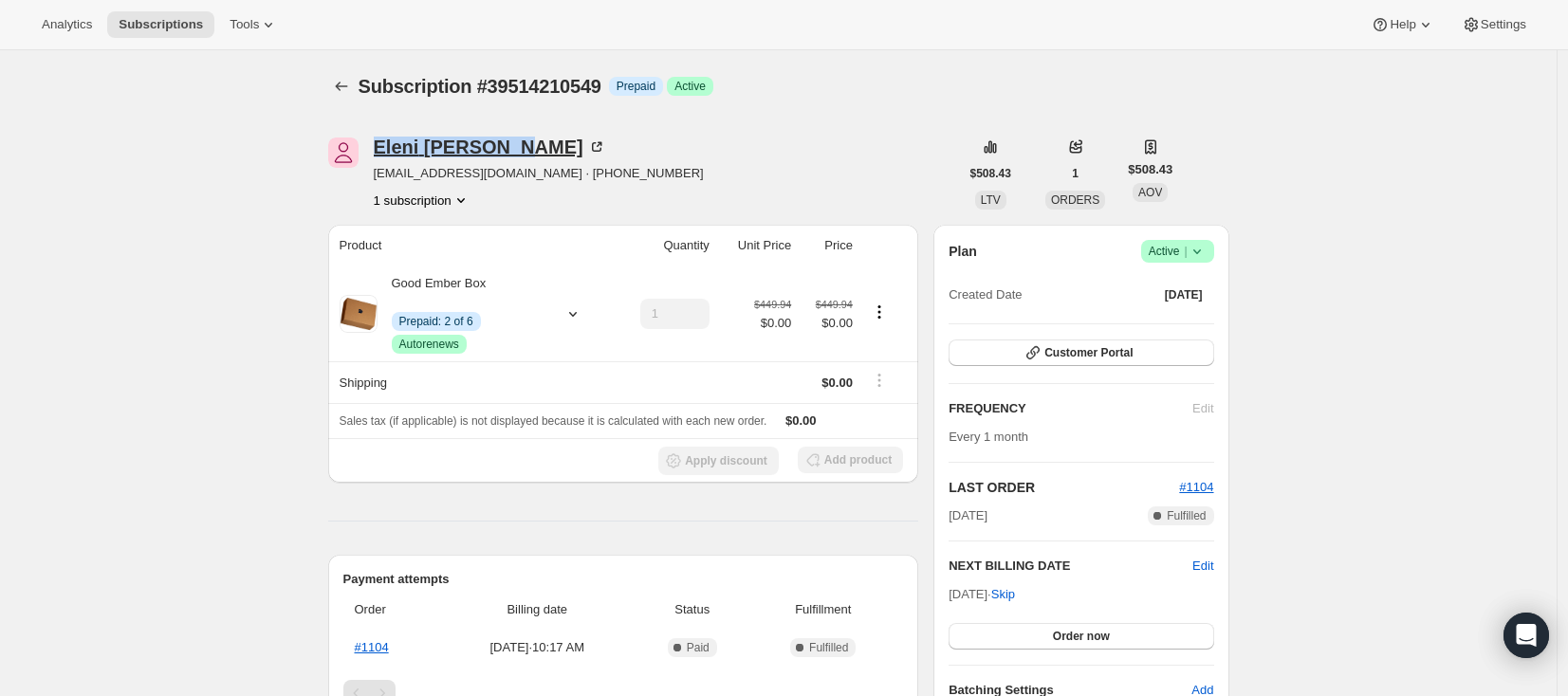 drag, startPoint x: 378, startPoint y: 153, endPoint x: 504, endPoint y: 148, distance: 126.09917 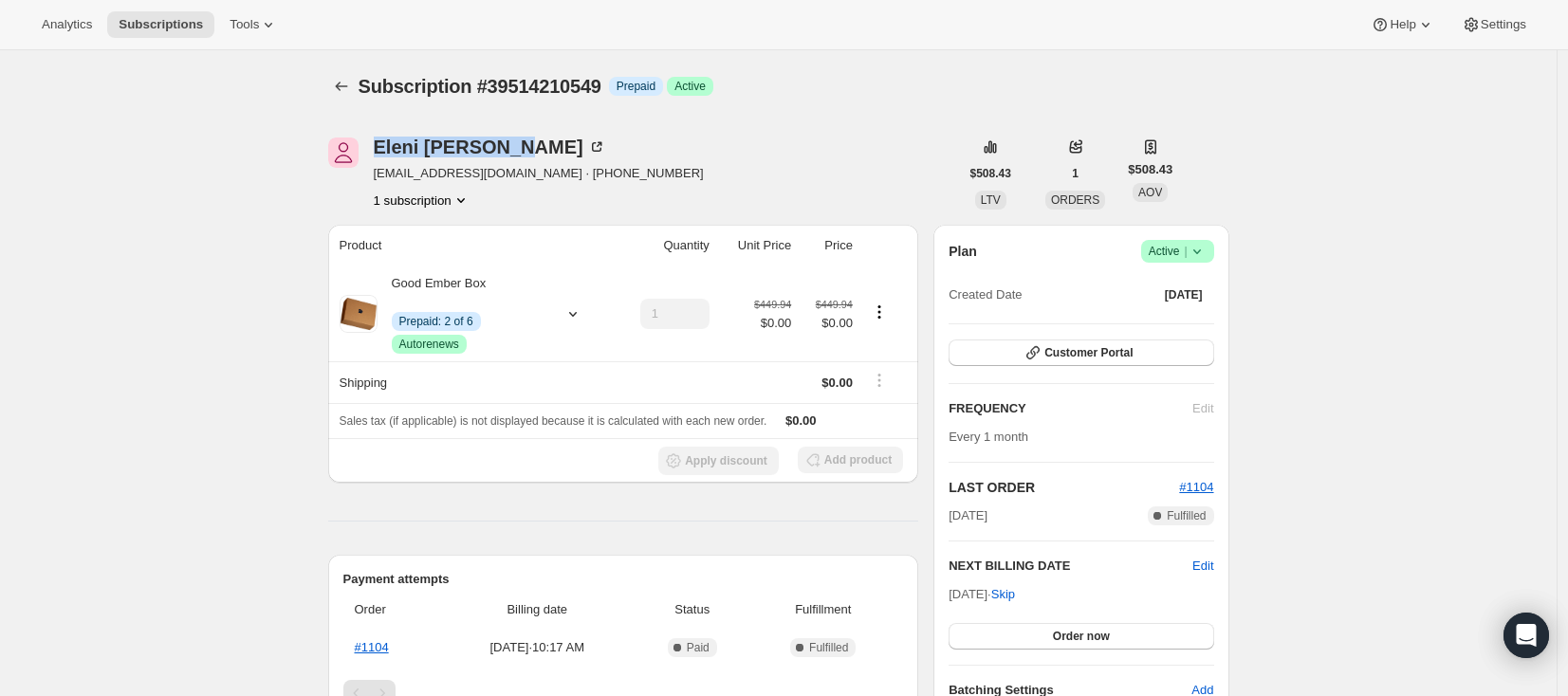 copy on "Eleni   Levreault" 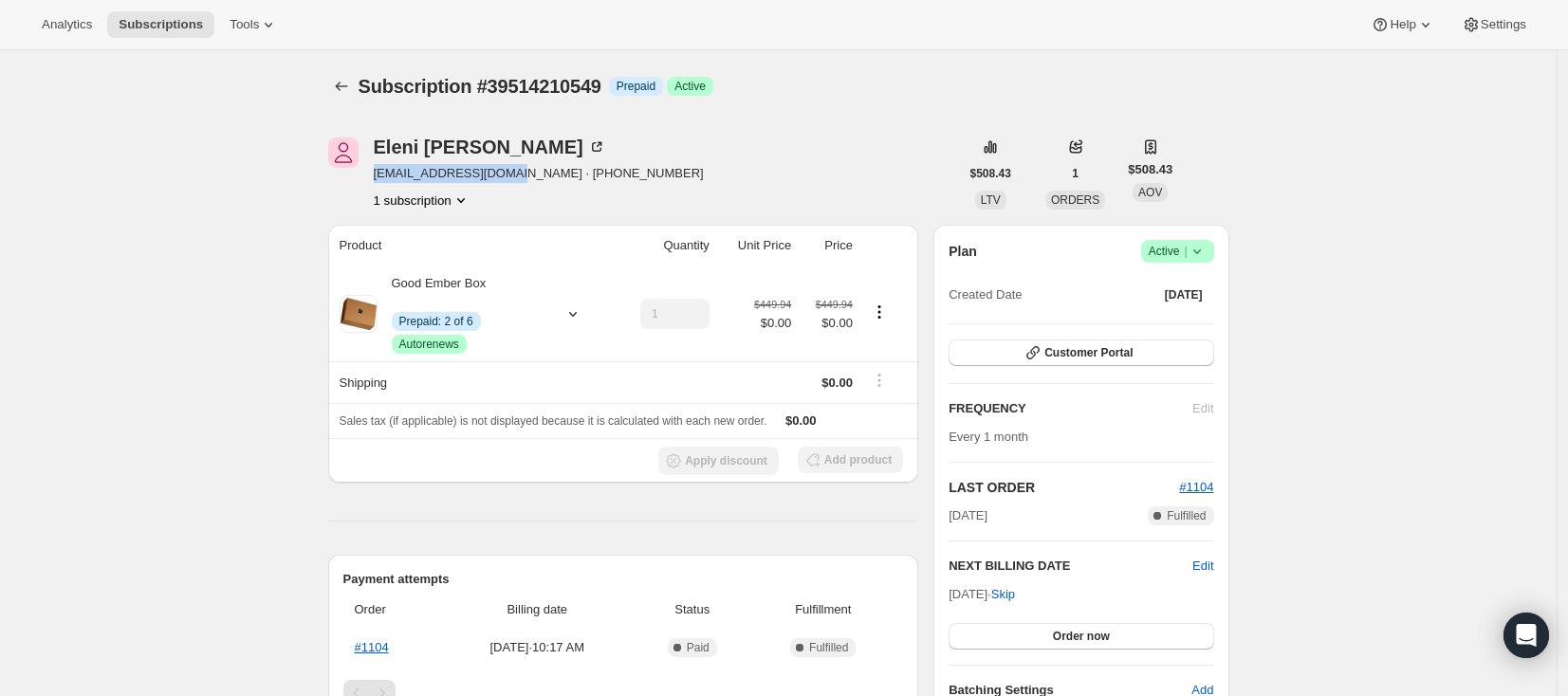 drag, startPoint x: 379, startPoint y: 174, endPoint x: 507, endPoint y: 176, distance: 128.01562 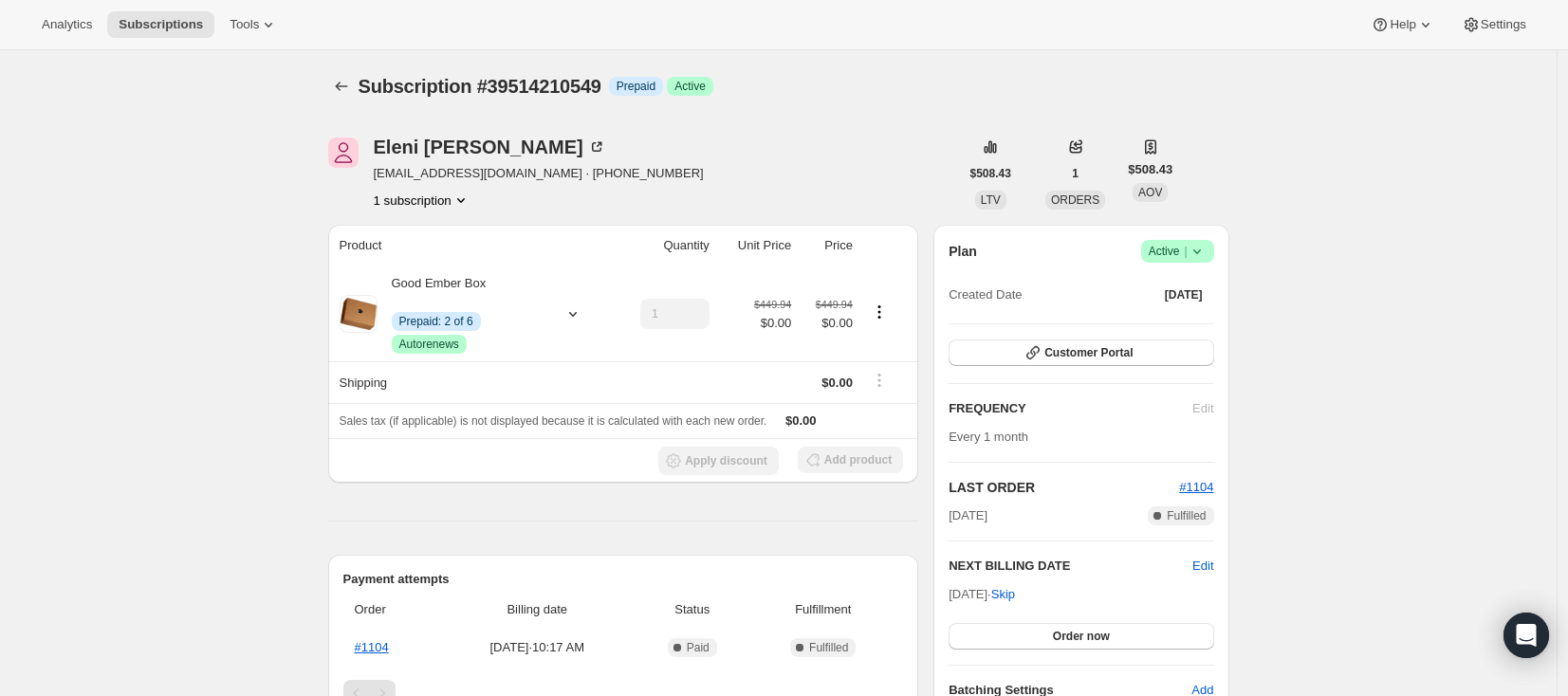 click on "Subscription #39514210549. This page is ready Subscription #39514210549 Info Prepaid Success Active Eleni   Levreault elevreault@icloud.com · +16138845044 1 subscription $508.43 LTV 1 ORDERS $508.43 AOV Product Quantity Unit Price Price Good Ember Box Info Prepaid: 2 of 6 Success Autorenews 1 $449.94 $0.00 $449.94 $0.00 Shipping $0.00 Sales tax (if applicable) is not displayed because it is calculated with each new order.   $0.00 Apply discount Add product Payment attempts Order Billing date Status Fulfillment #1104 Jun 24, 2025  ·  10:17 AM  Complete Paid  Complete Fulfilled Timeline Jul 21, 2025 Subscription reminder email sent via Klaviyo. 10:00 AM Jun 24, 2025 Eleni Levreault  created the subscription order.  View order 10:17 AM Plan Success Active | Created Date Jun 24, 2025 Customer Portal FREQUENCY Edit Every 1 month LAST ORDER #1104 Jun 24, 2025  Complete Fulfilled NEXT BILLING DATE Edit Jul 24, 2025   ·  Skip Order now Batching Settings Add Notes Edit No notes from customer SHIPPING ADDRESS Edit" at bounding box center (778, 661) 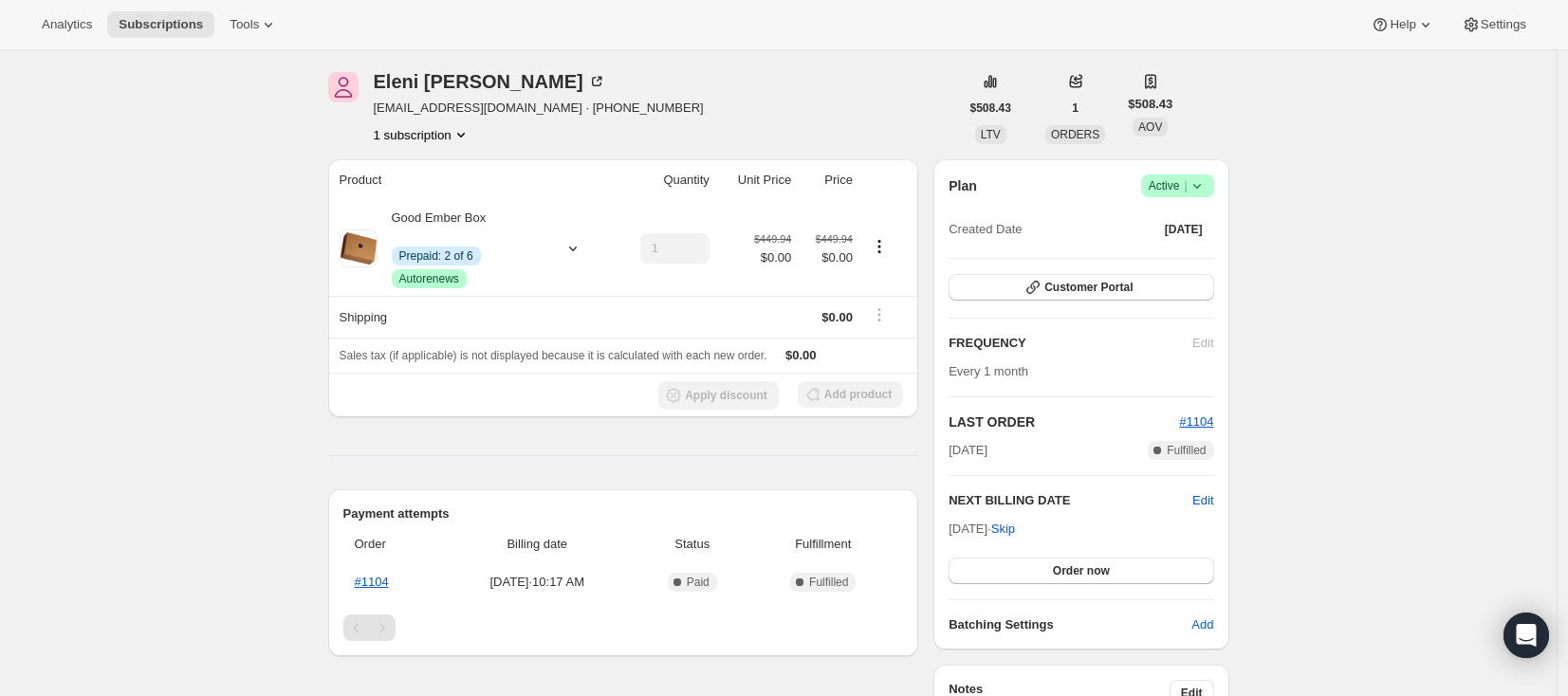 scroll, scrollTop: 115, scrollLeft: 0, axis: vertical 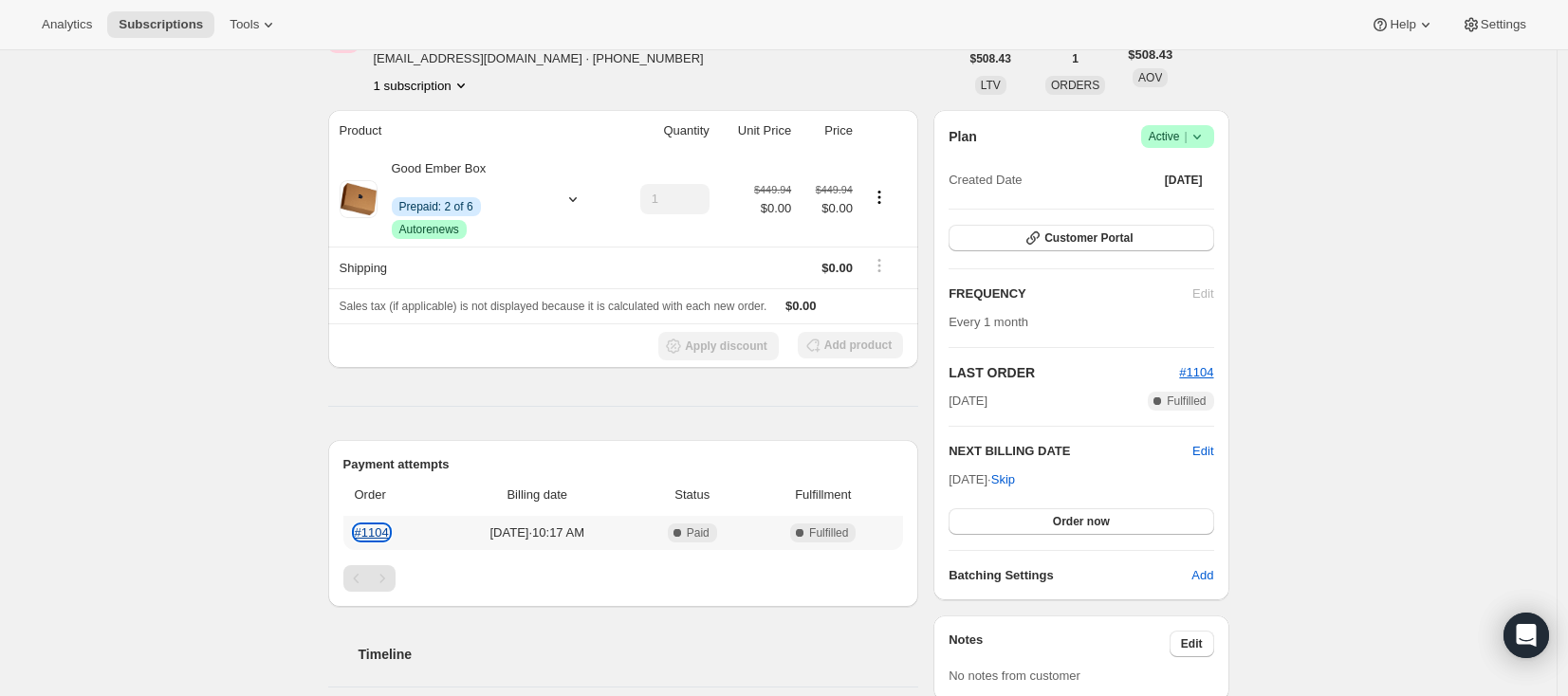 click on "#1104" at bounding box center (372, 532) 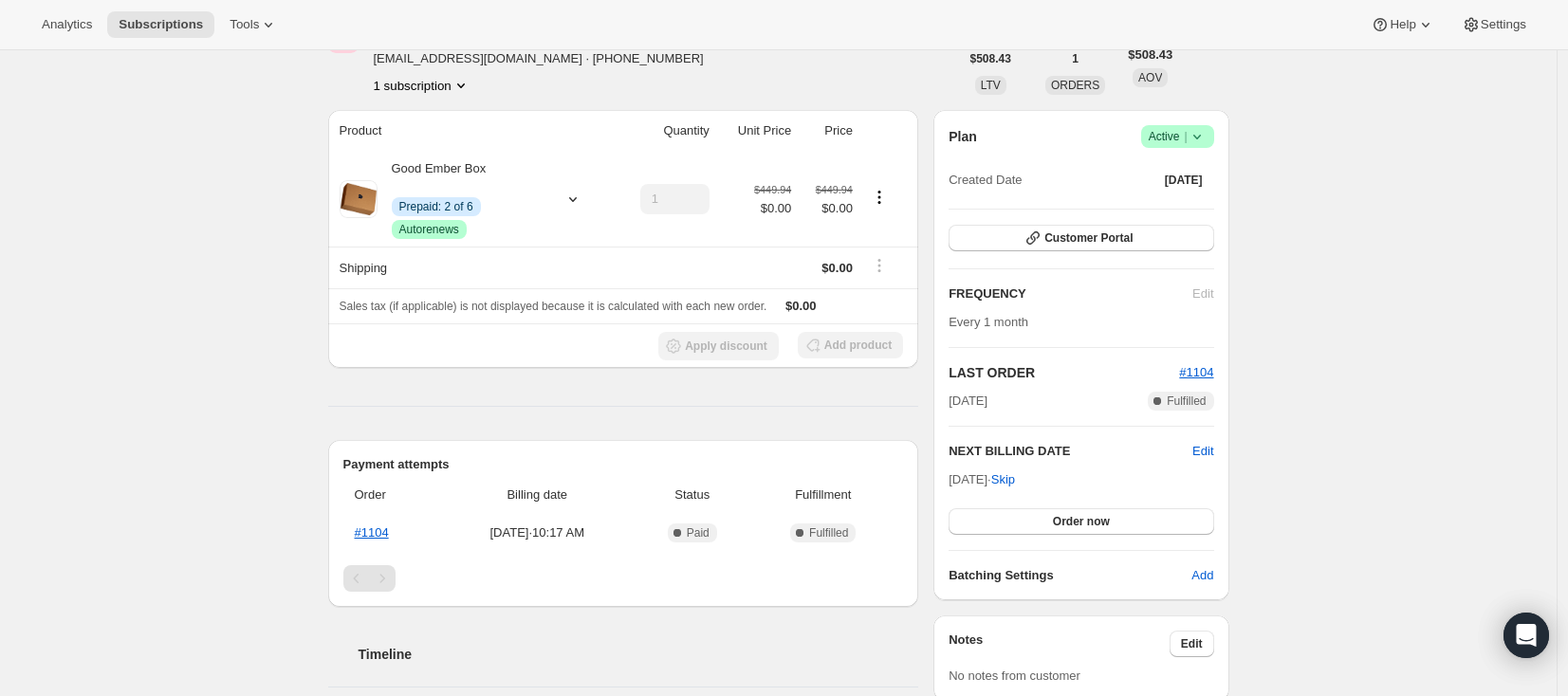 click on "Subscription #39514210549. This page is ready Subscription #39514210549 Info Prepaid Success Active Eleni   Levreault elevreault@icloud.com · +16138845044 1 subscription $508.43 LTV 1 ORDERS $508.43 AOV Product Quantity Unit Price Price Good Ember Box Info Prepaid: 2 of 6 Success Autorenews 1 $449.94 $0.00 $449.94 $0.00 Shipping $0.00 Sales tax (if applicable) is not displayed because it is calculated with each new order.   $0.00 Apply discount Add product Payment attempts Order Billing date Status Fulfillment #1104 Jun 24, 2025  ·  10:17 AM  Complete Paid  Complete Fulfilled Timeline Jul 21, 2025 Subscription reminder email sent via Klaviyo. 10:00 AM Jun 24, 2025 Eleni Levreault  created the subscription order.  View order 10:17 AM Plan Success Active | Created Date Jun 24, 2025 Customer Portal FREQUENCY Edit Every 1 month LAST ORDER #1104 Jun 24, 2025  Complete Fulfilled NEXT BILLING DATE Edit Jul 24, 2025   ·  Skip Order now Batching Settings Add Notes Edit No notes from customer SHIPPING ADDRESS Edit" at bounding box center [778, 546] 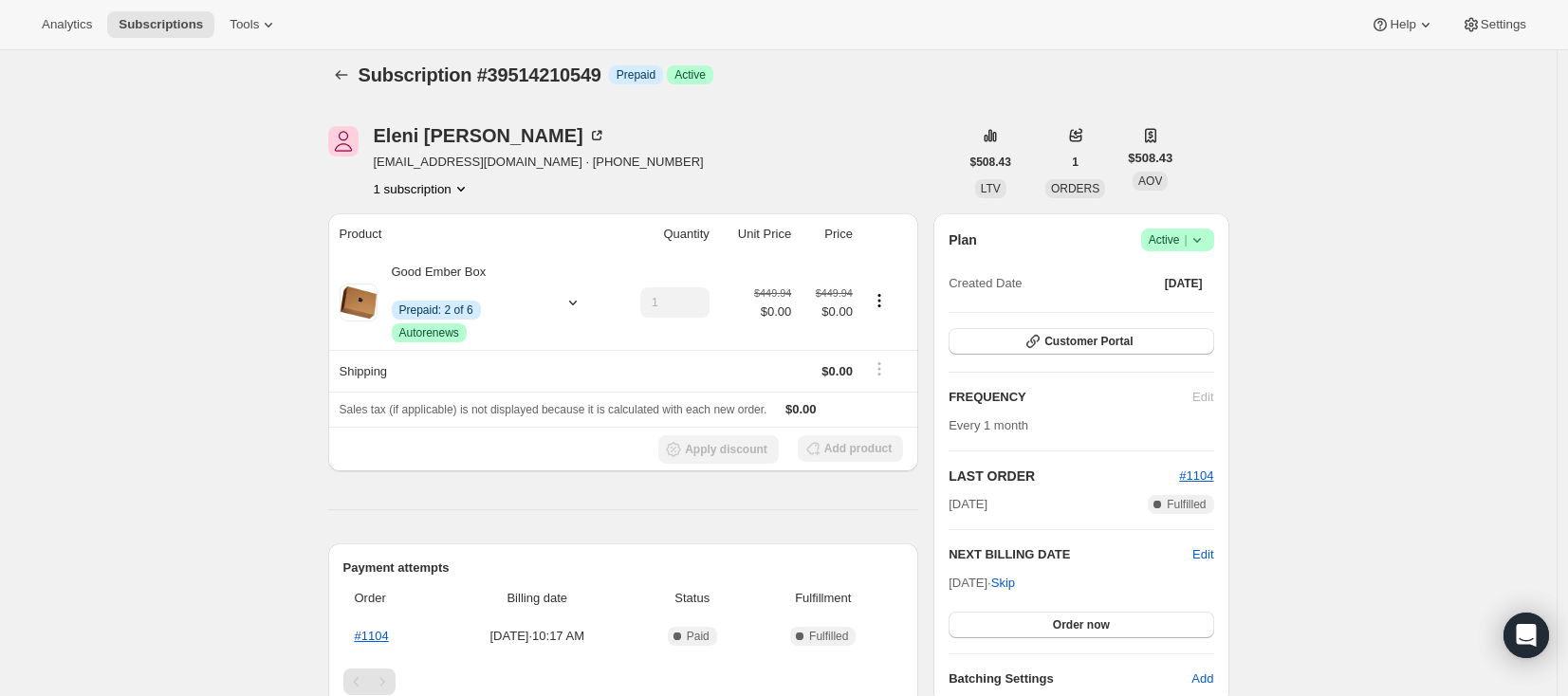 scroll, scrollTop: 0, scrollLeft: 0, axis: both 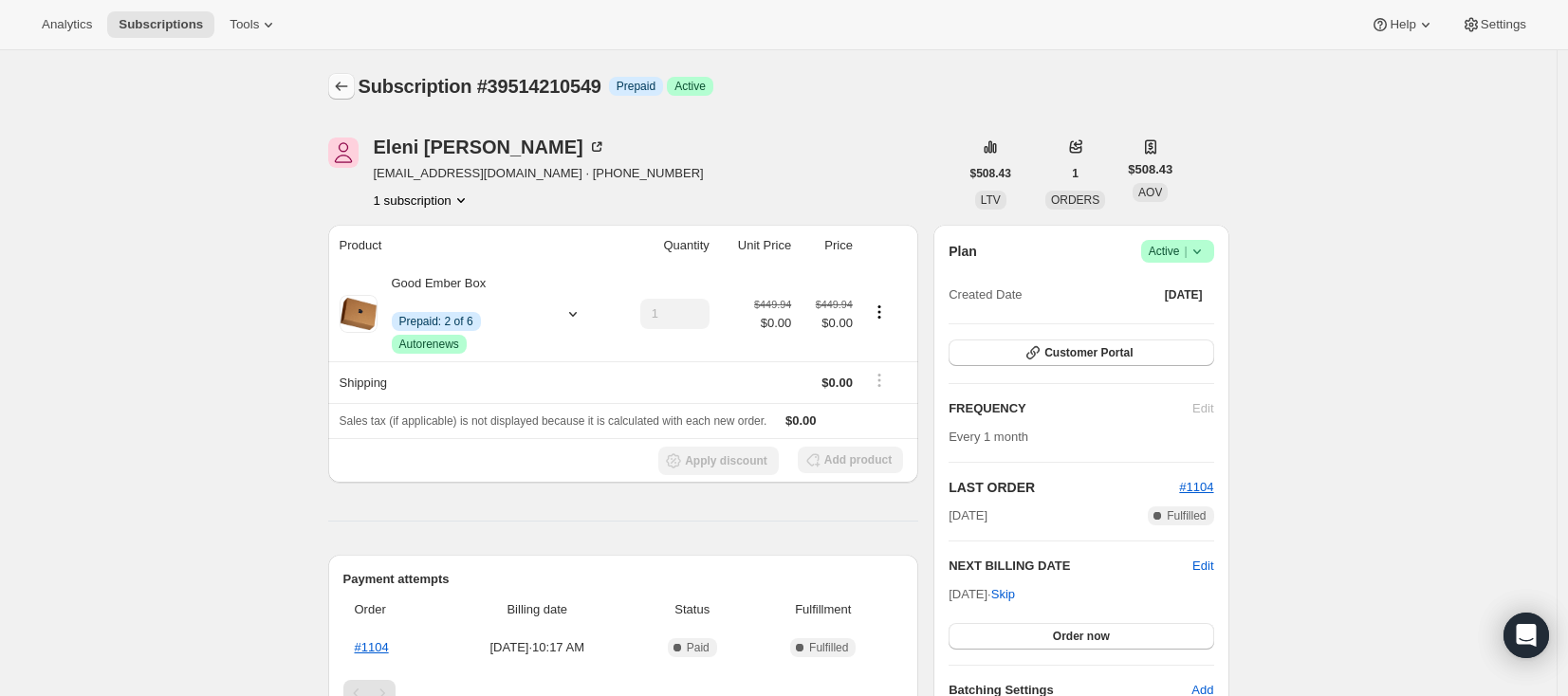 click 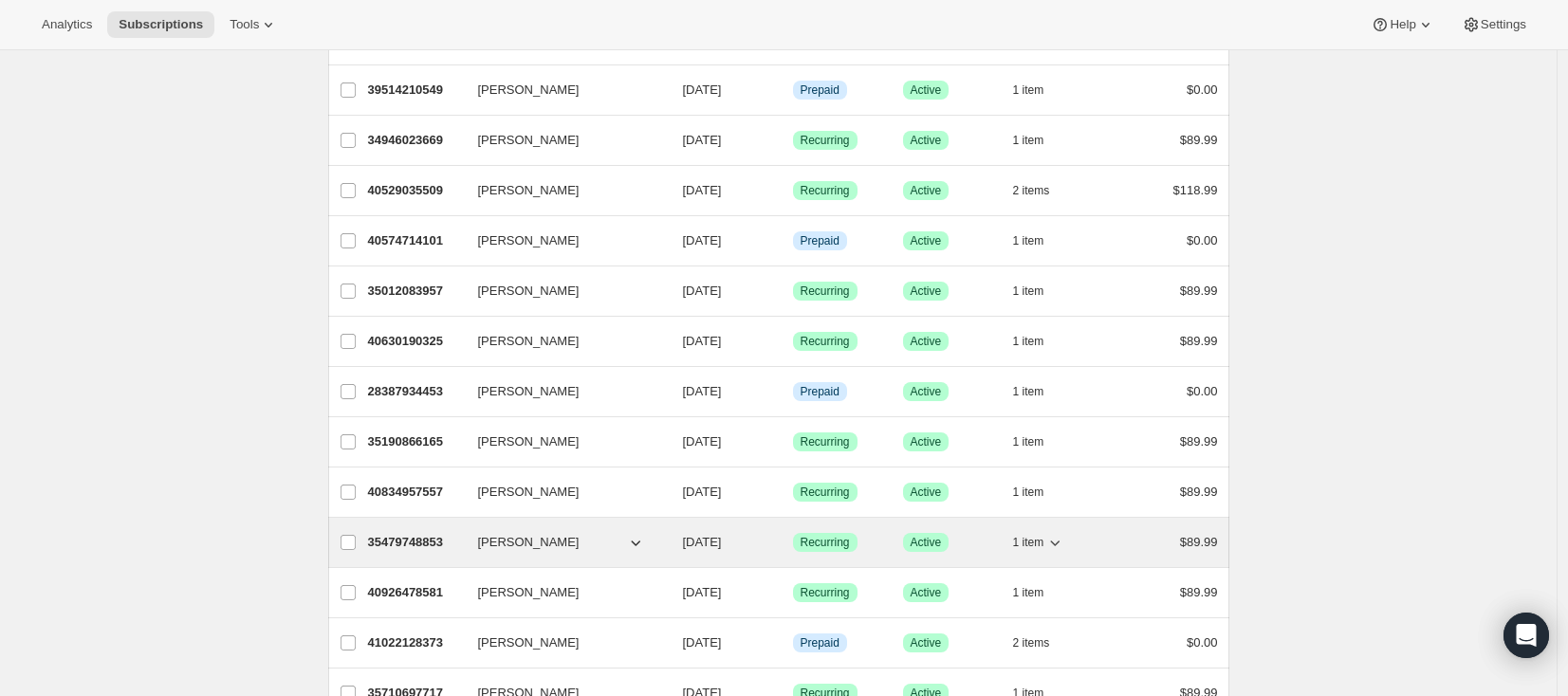 scroll, scrollTop: 284, scrollLeft: 0, axis: vertical 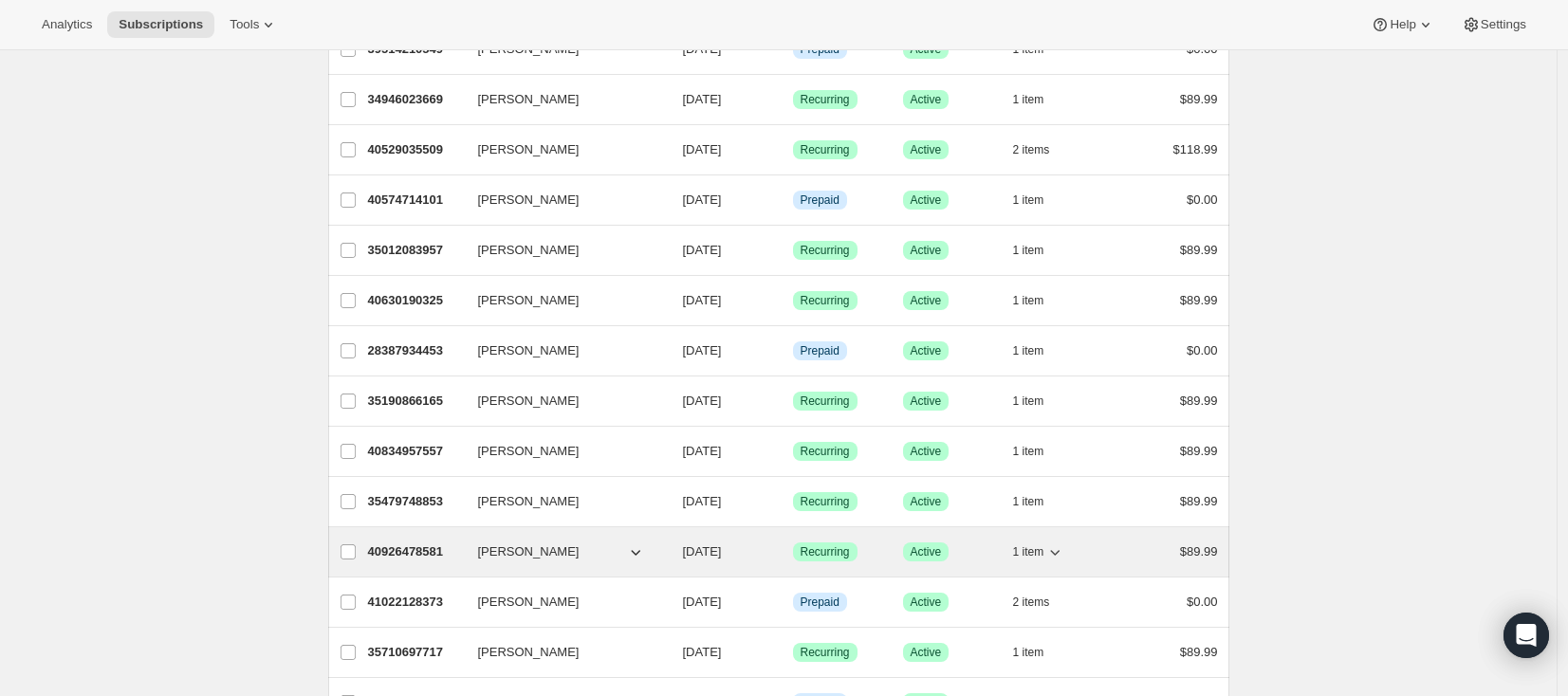 click on "40926478581" at bounding box center [415, 552] 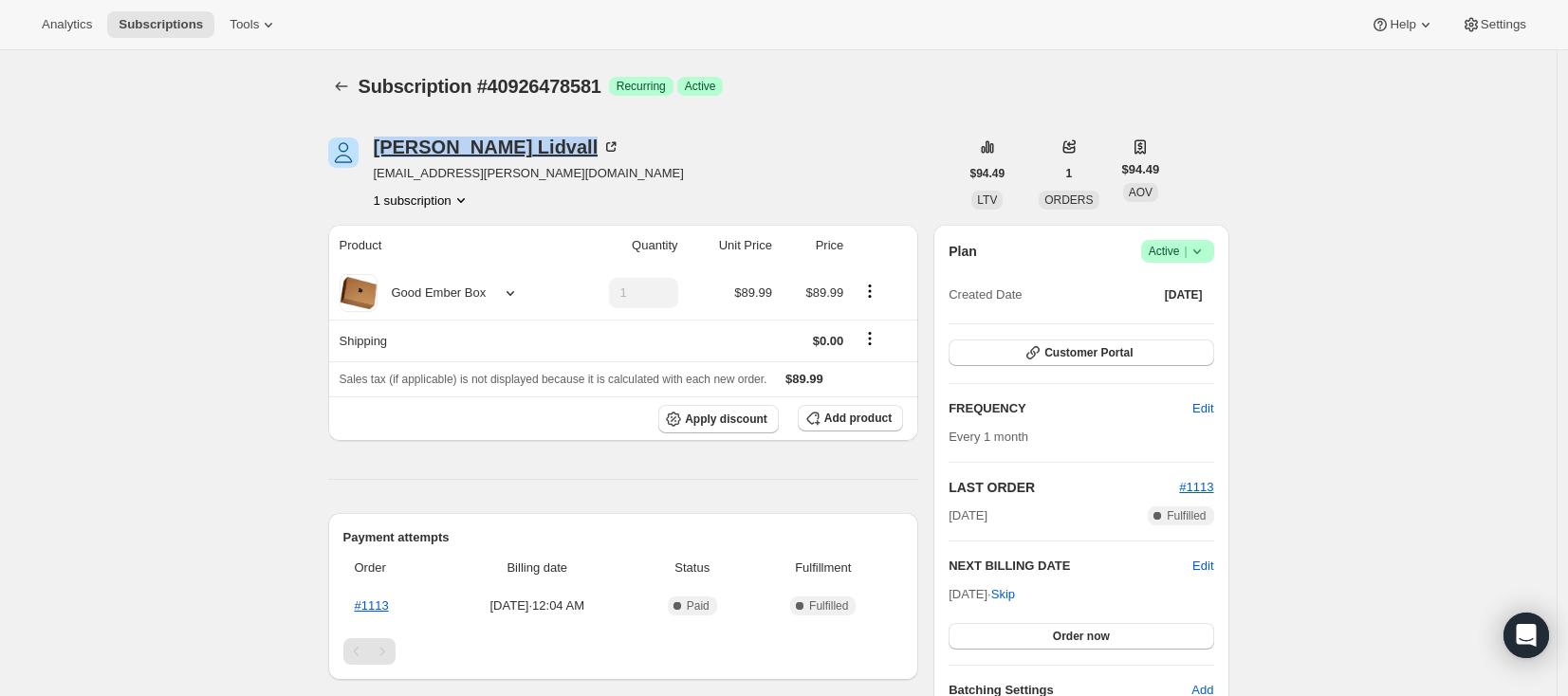 drag, startPoint x: 377, startPoint y: 148, endPoint x: 487, endPoint y: 151, distance: 110.0409 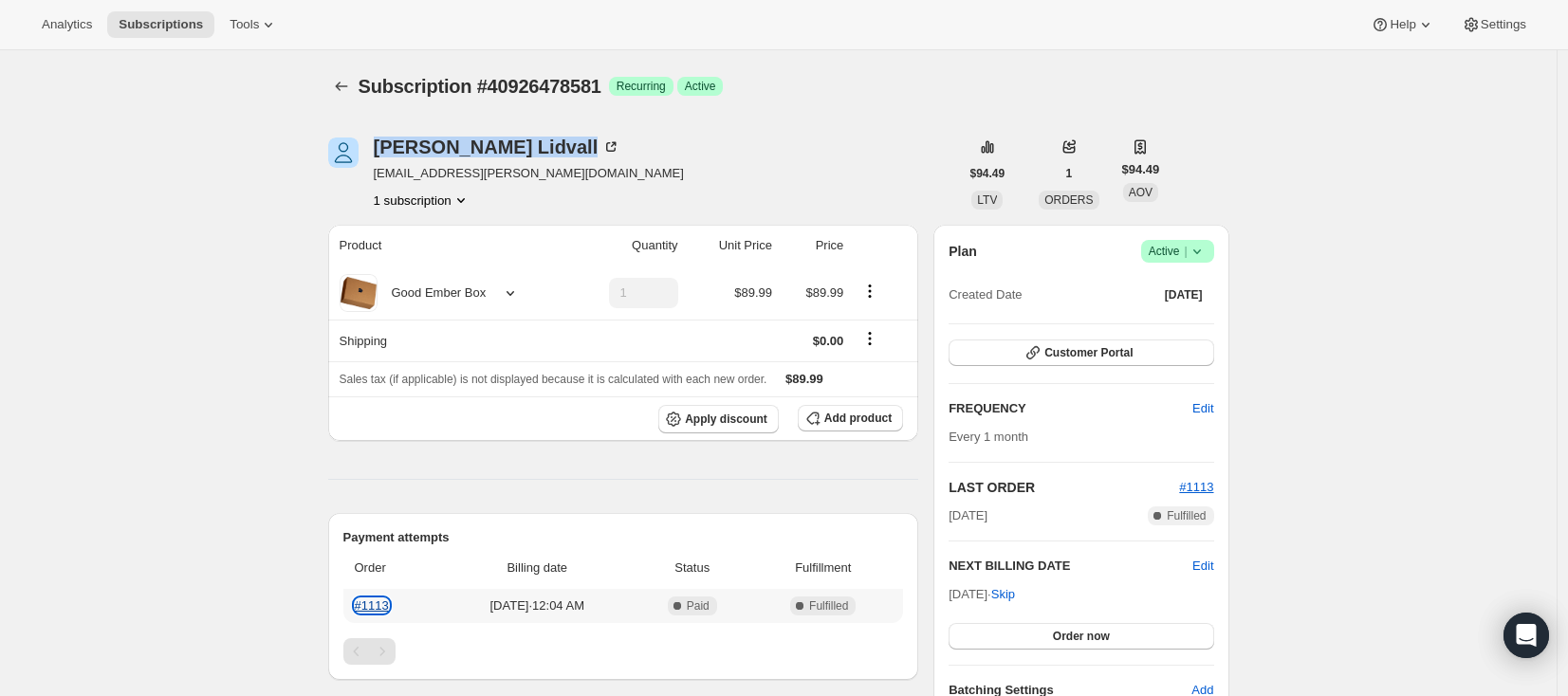 click on "#1113" at bounding box center [372, 605] 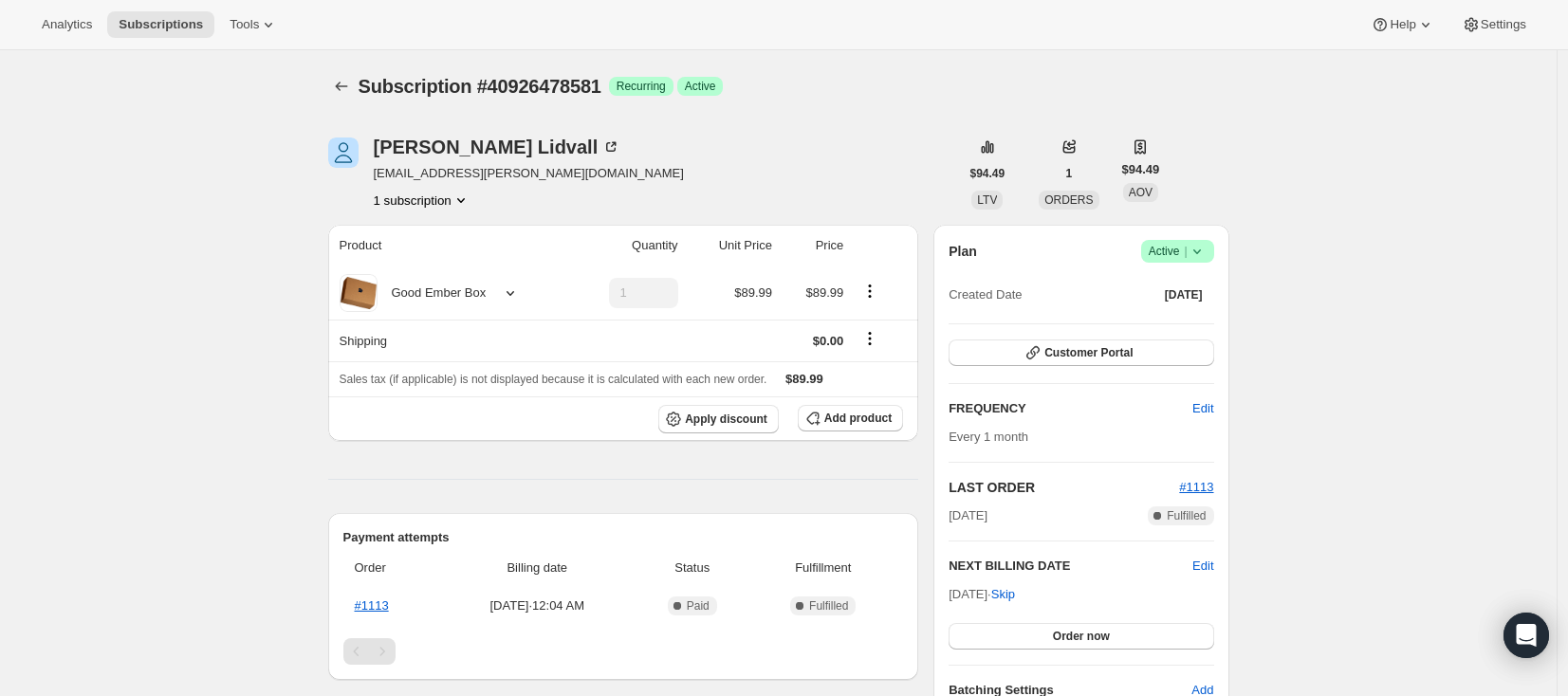 click 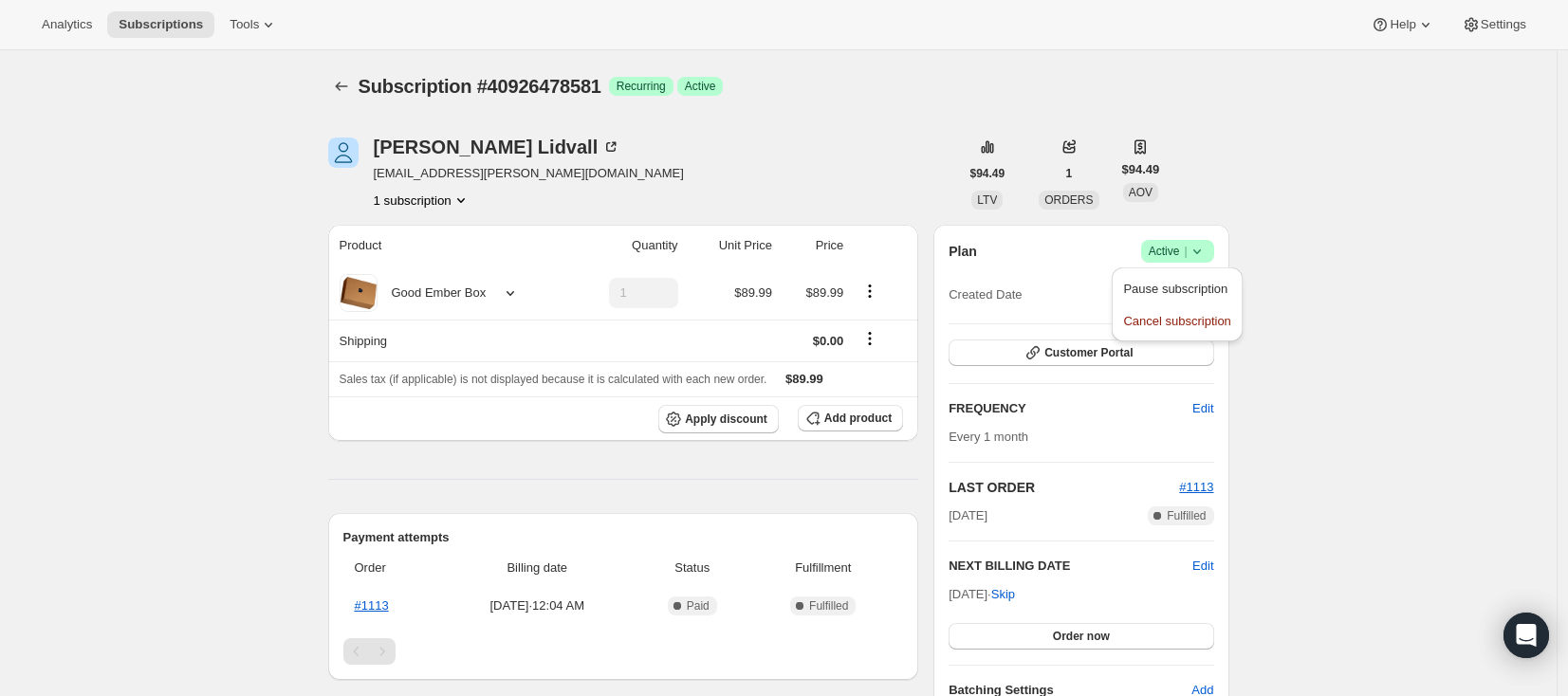 click 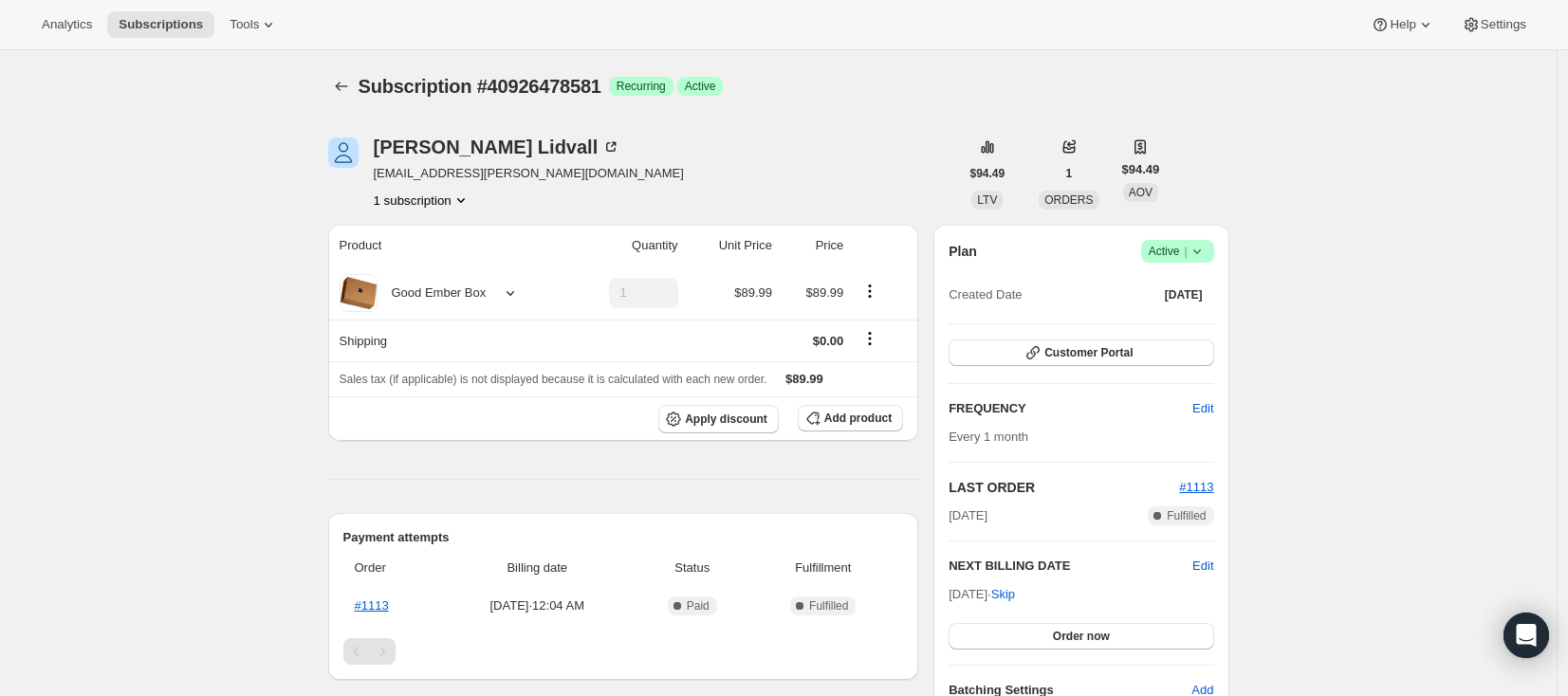 click on "Subscription #40926478581. This page is ready Subscription #40926478581 Success Recurring Success Active Scott   Lidvall scottlidvall@shaw.ca 1 subscription $94.49 LTV 1 ORDERS $94.49 AOV Product Quantity Unit Price Price Good Ember Box 1 $89.99 $89.99 Shipping $0.00 Sales tax (if applicable) is not displayed because it is calculated with each new order.   $89.99 Apply discount Add product Payment attempts Order Billing date Status Fulfillment #1113 Jul 2, 2025  ·  12:04 AM  Complete Paid  Complete Fulfilled Timeline Jul 2, 2025 Scott Lidvall  created the subscription order.  View order 12:04 AM Plan Success Active | Created Date Jul 2, 2025 Customer Portal FREQUENCY Edit Every 1 month LAST ORDER #1113 Jul 2, 2025  Complete Fulfilled NEXT BILLING DATE Edit Aug 2, 2025   ·  Skip Order now Batching Settings Add Notes Edit No notes from customer SHIPPING ADDRESS Edit Scott Lidvall
33717 Bowie Drive
Mission BC, V2V 7S3
Canada BILLING ADDRESS 33717 Bowie Drive
Mission BC V2V 7S3
CA PAYMENT METHOD" at bounding box center (778, 632) 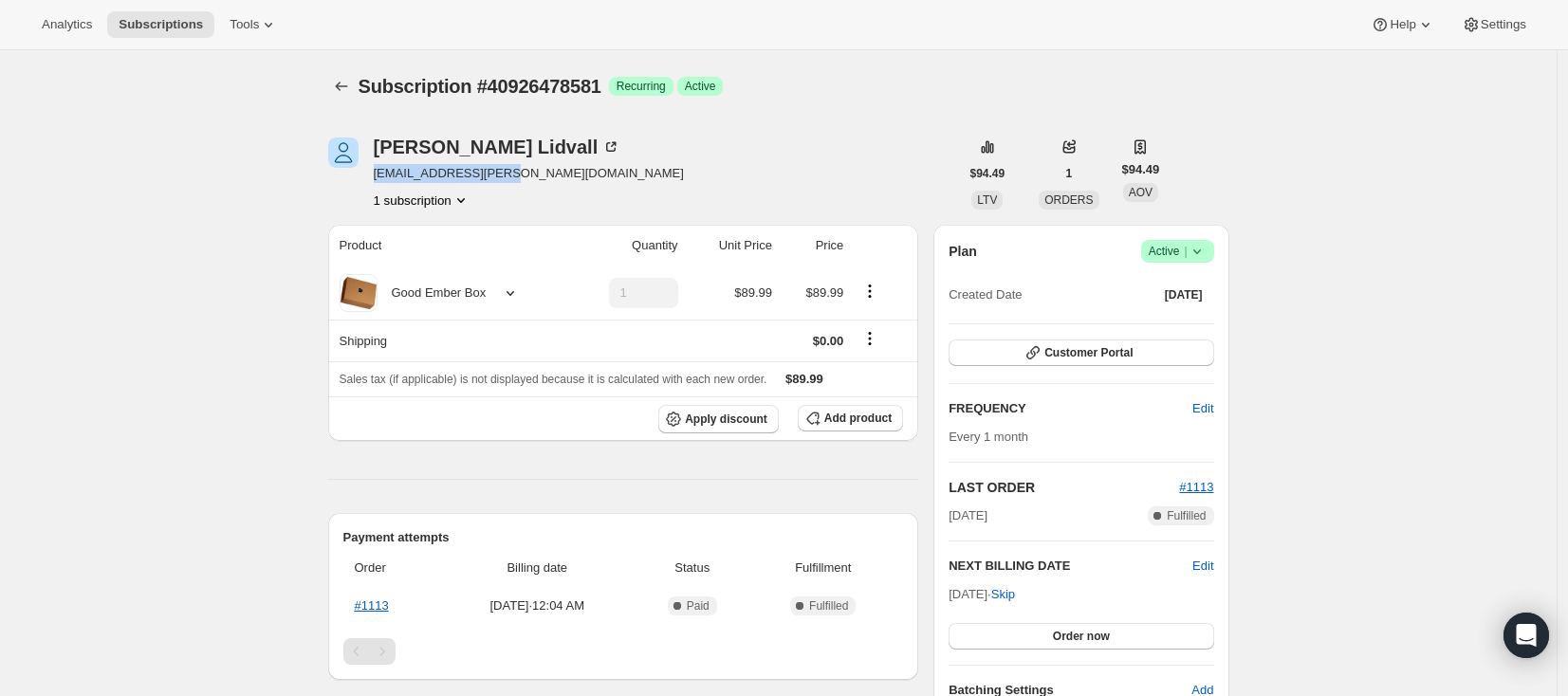 drag, startPoint x: 378, startPoint y: 176, endPoint x: 498, endPoint y: 179, distance: 120.03749 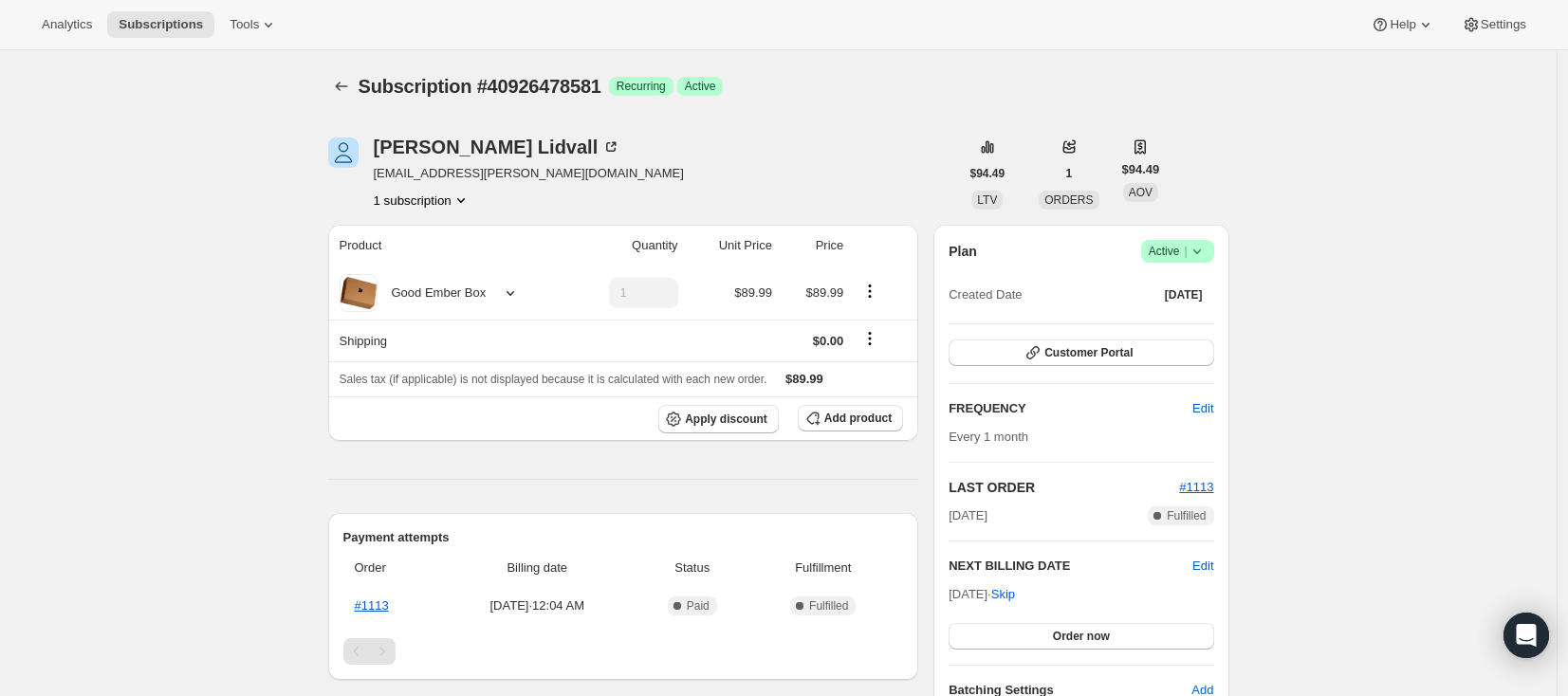 click on "Subscription #40926478581. This page is ready Subscription #40926478581 Success Recurring Success Active Scott   Lidvall scottlidvall@shaw.ca 1 subscription $94.49 LTV 1 ORDERS $94.49 AOV Product Quantity Unit Price Price Good Ember Box 1 $89.99 $89.99 Shipping $0.00 Sales tax (if applicable) is not displayed because it is calculated with each new order.   $89.99 Apply discount Add product Payment attempts Order Billing date Status Fulfillment #1113 Jul 2, 2025  ·  12:04 AM  Complete Paid  Complete Fulfilled Timeline Jul 2, 2025 Scott Lidvall  created the subscription order.  View order 12:04 AM Plan Success Active | Created Date Jul 2, 2025 Customer Portal FREQUENCY Edit Every 1 month LAST ORDER #1113 Jul 2, 2025  Complete Fulfilled NEXT BILLING DATE Edit Aug 2, 2025   ·  Skip Order now Batching Settings Add Notes Edit No notes from customer SHIPPING ADDRESS Edit Scott Lidvall
33717 Bowie Drive
Mission BC, V2V 7S3
Canada BILLING ADDRESS 33717 Bowie Drive
Mission BC V2V 7S3
CA PAYMENT METHOD" at bounding box center (778, 632) 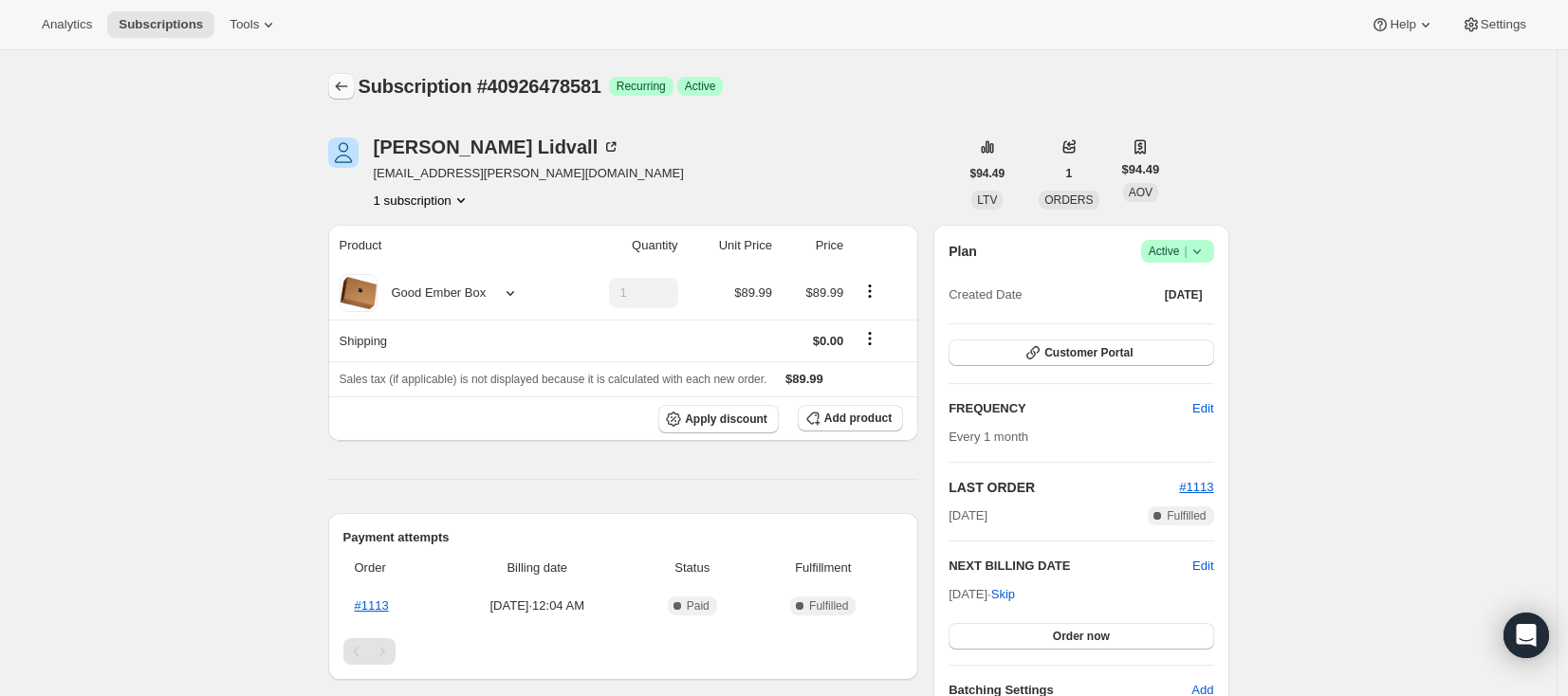 click 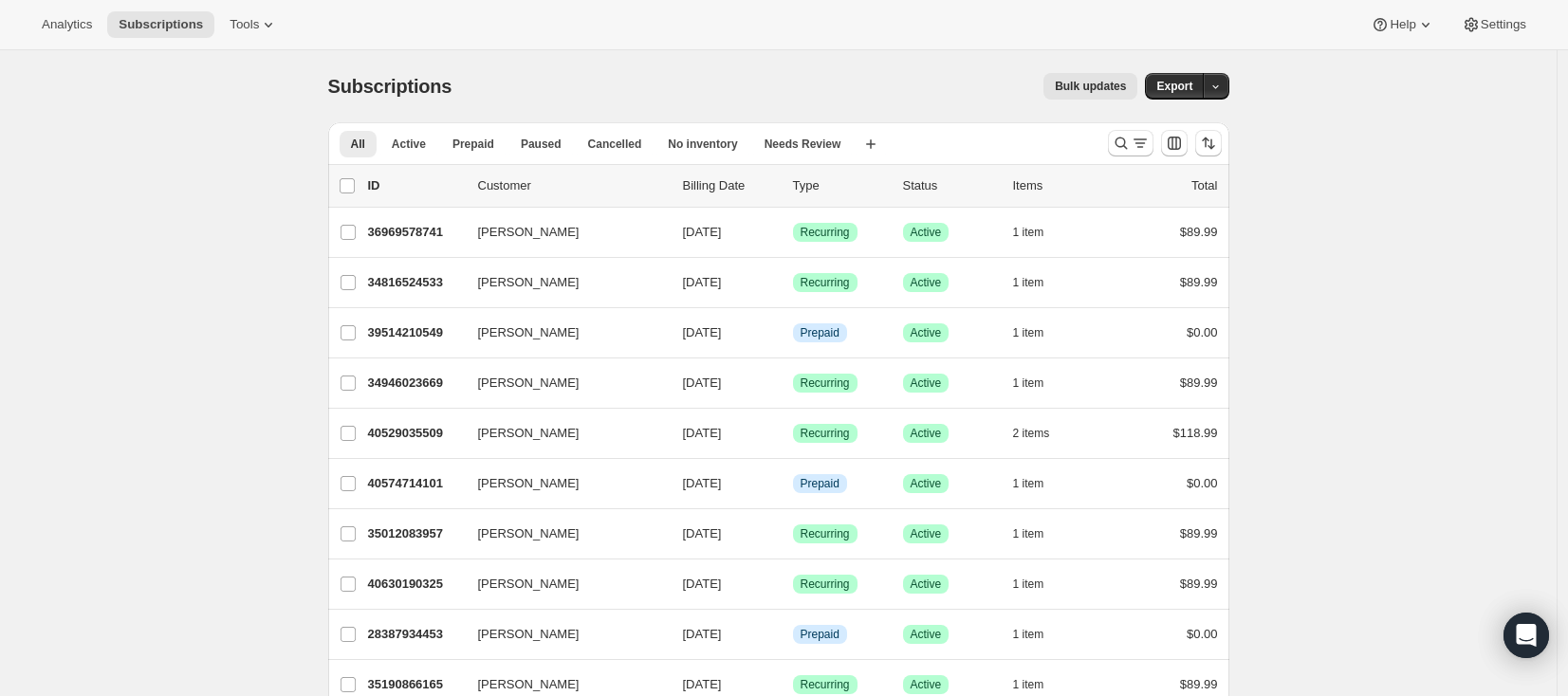 click on "Subscriptions. This page is ready Subscriptions Bulk updates More actions Bulk updates Export All Active Prepaid Paused Cancelled No inventory Needs Review More views All Active Prepaid Paused Cancelled No inventory Needs Review More views Create new view 0 selected Update next billing date Change status Showing 51 subscriptions Select all 51 subscriptions Showing 51 subscriptions Select Select all 51 subscriptions 0 selected list header ID Customer Billing Date Type Status Items Total [PERSON_NAME] 36969578741 [PERSON_NAME] [DATE] Success Recurring Success Active 1   item $89.99 [PERSON_NAME] 34816524533 [PERSON_NAME] [DATE] Success Recurring Success Active 1   item $89.99 [PERSON_NAME] 39514210549 [PERSON_NAME] [DATE] Info Prepaid Success Active 1   item $0.00 [PERSON_NAME] 34946023669 [PERSON_NAME] [DATE] Success Recurring Success Active 1   item $89.99 [PERSON_NAME] 40529035509 [PERSON_NAME] [DATE] Success Recurring Success Active 2   items $118.99 [PERSON_NAME] 40574714101 Info 1" at bounding box center [778, 1438] 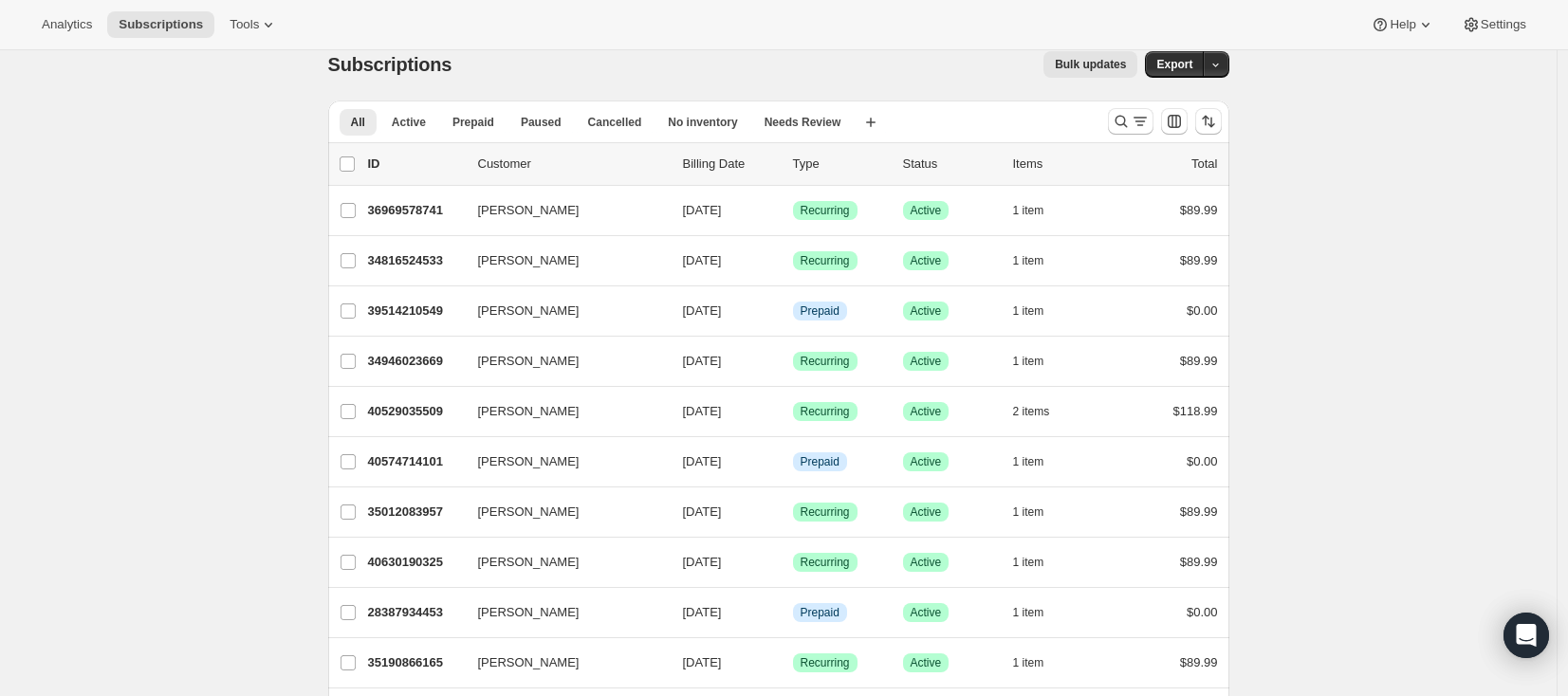 scroll, scrollTop: 0, scrollLeft: 0, axis: both 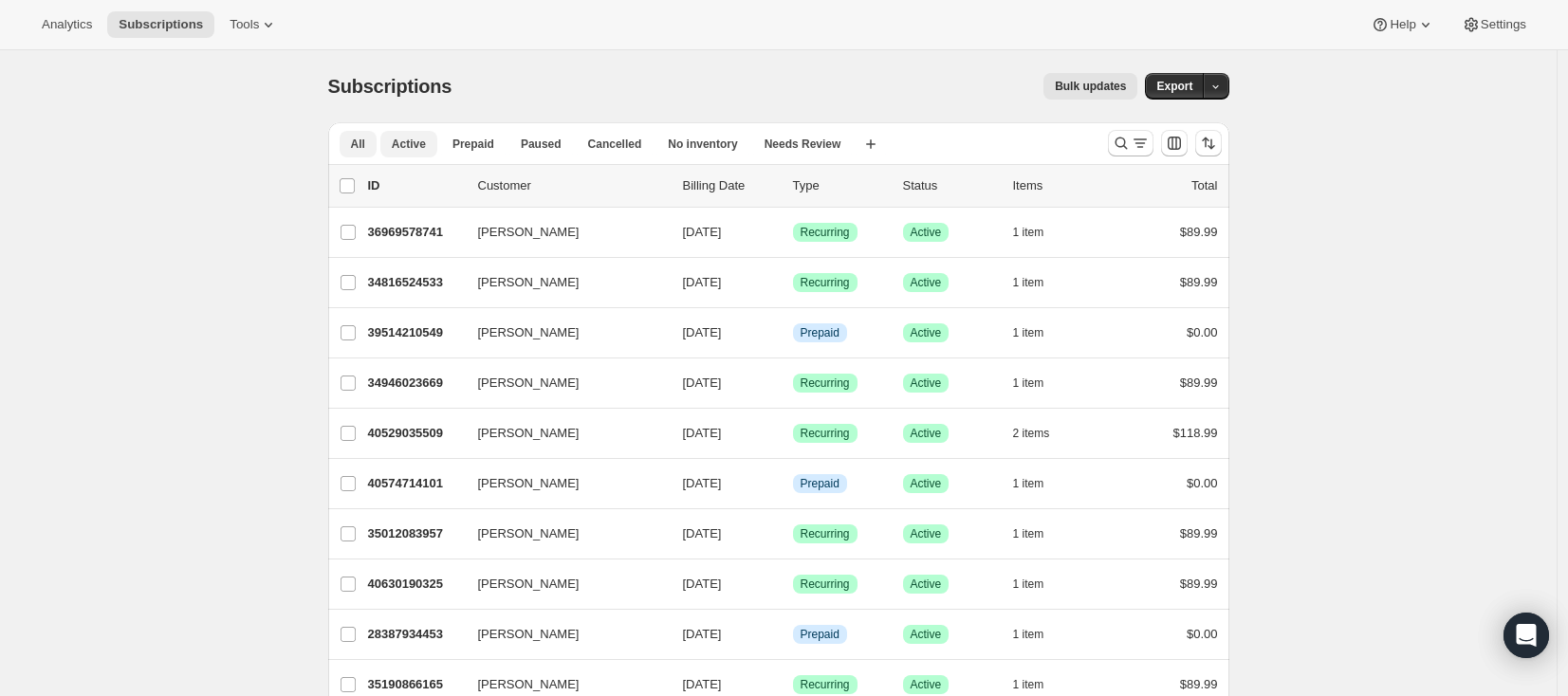 click on "Active" at bounding box center (409, 144) 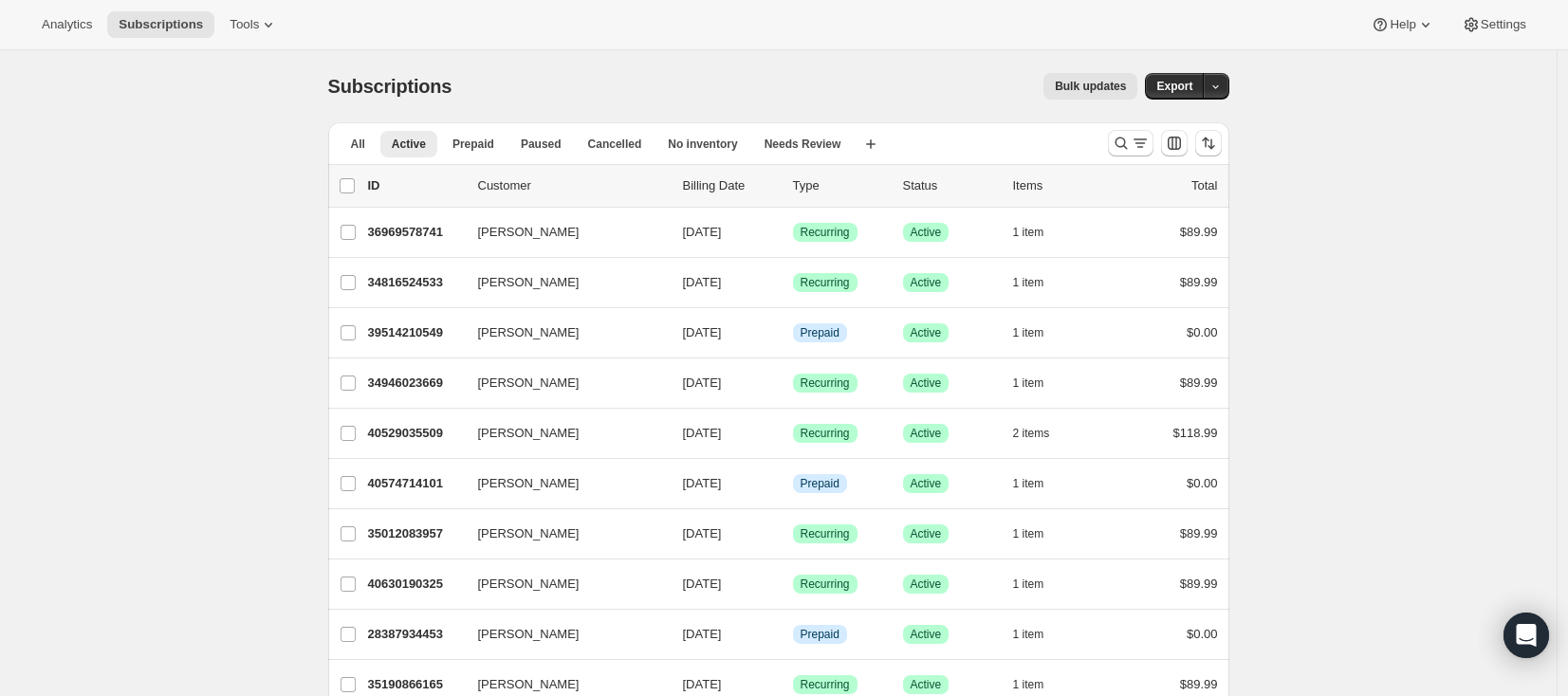 click on "Customer" at bounding box center (573, 186) 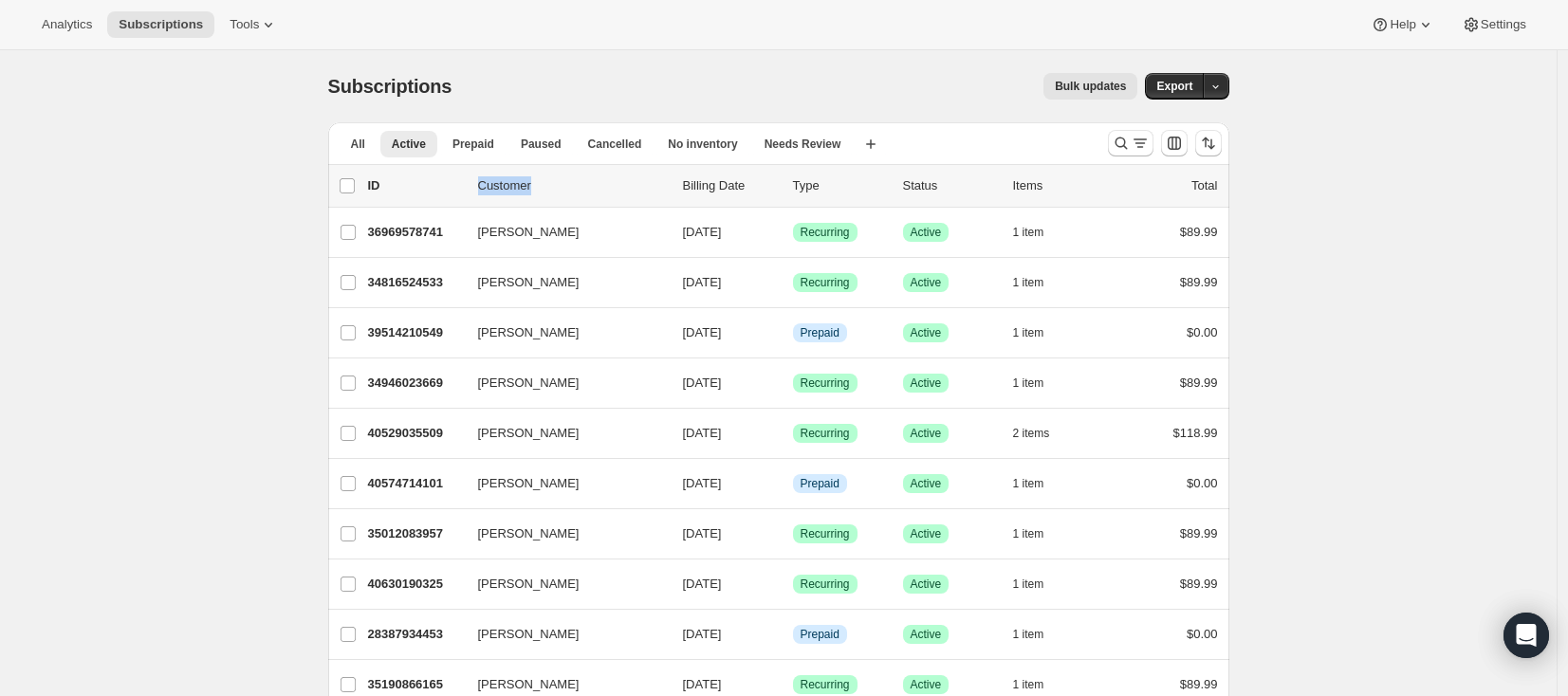click on "Customer" at bounding box center (573, 186) 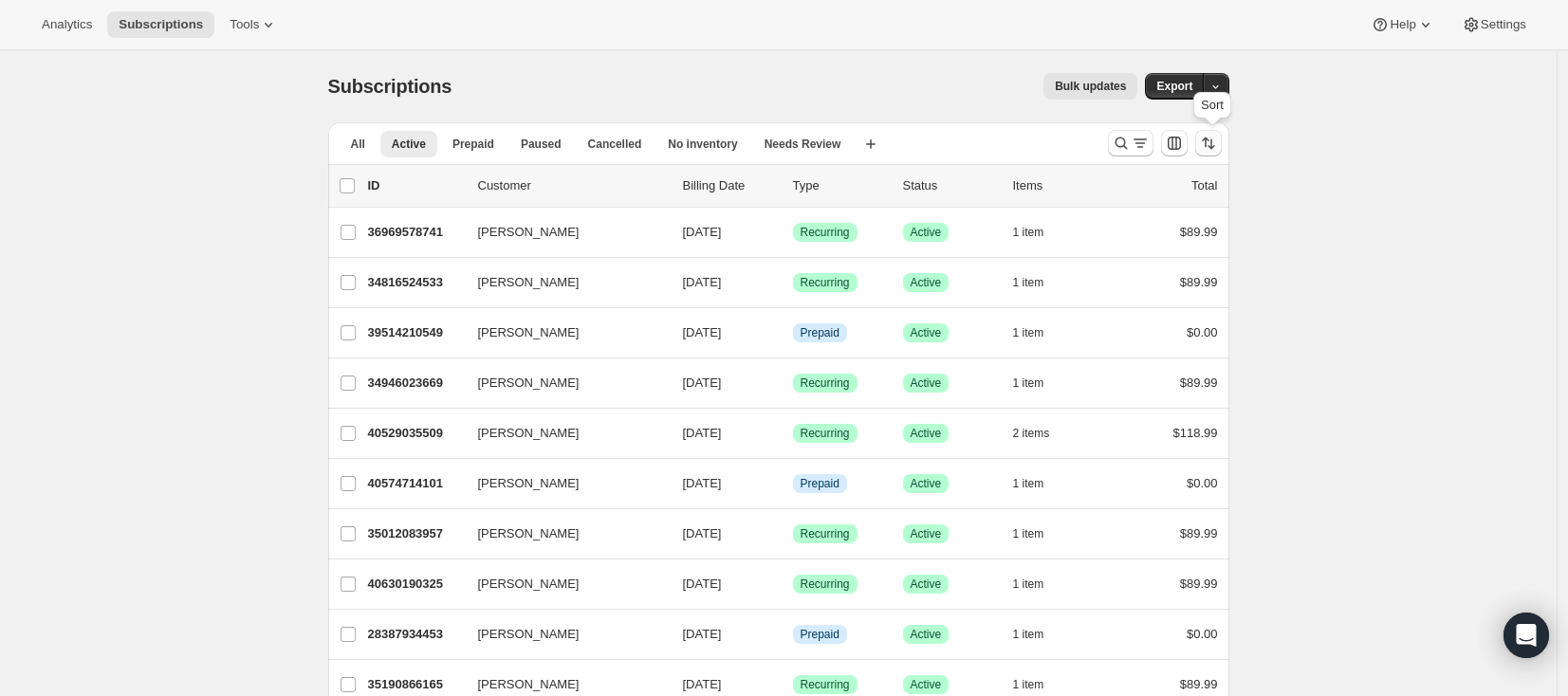 click 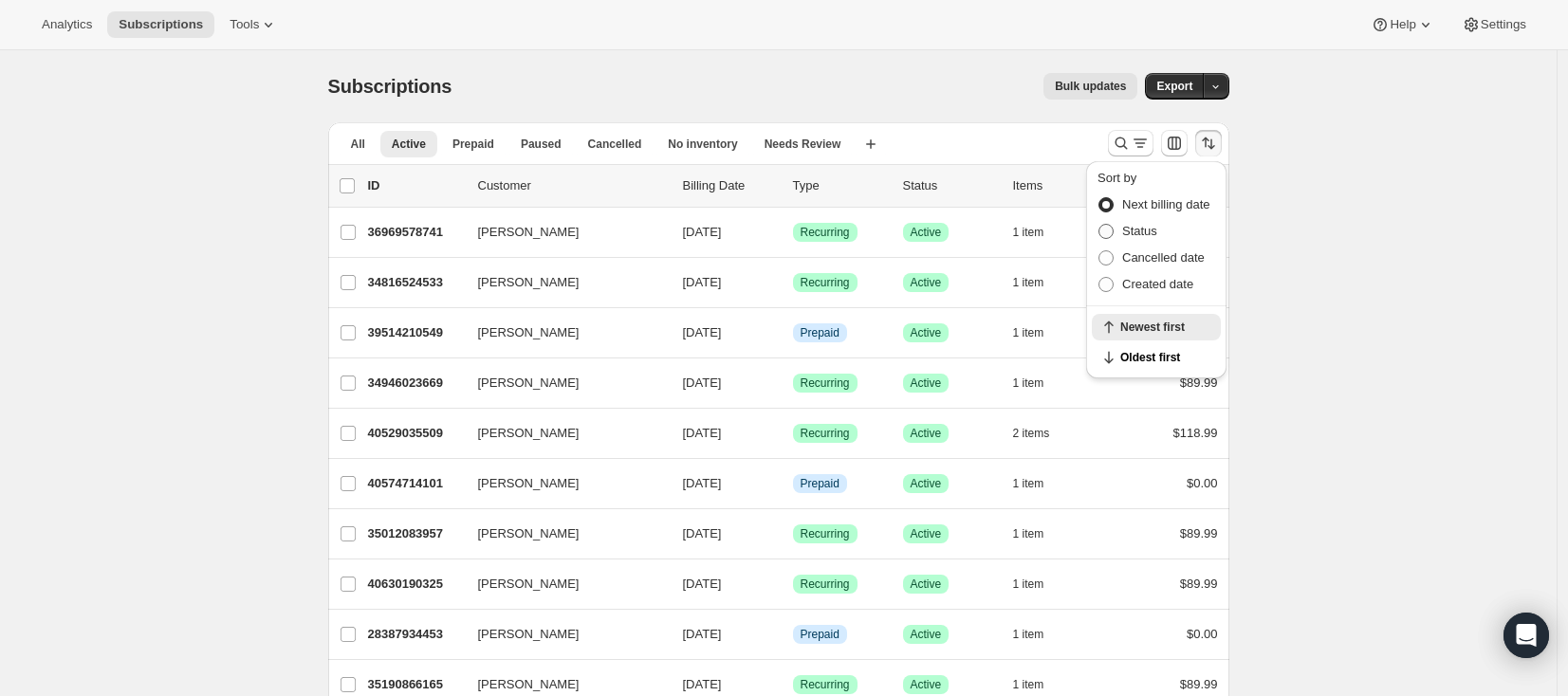 click on "Status" at bounding box center [1139, 230] 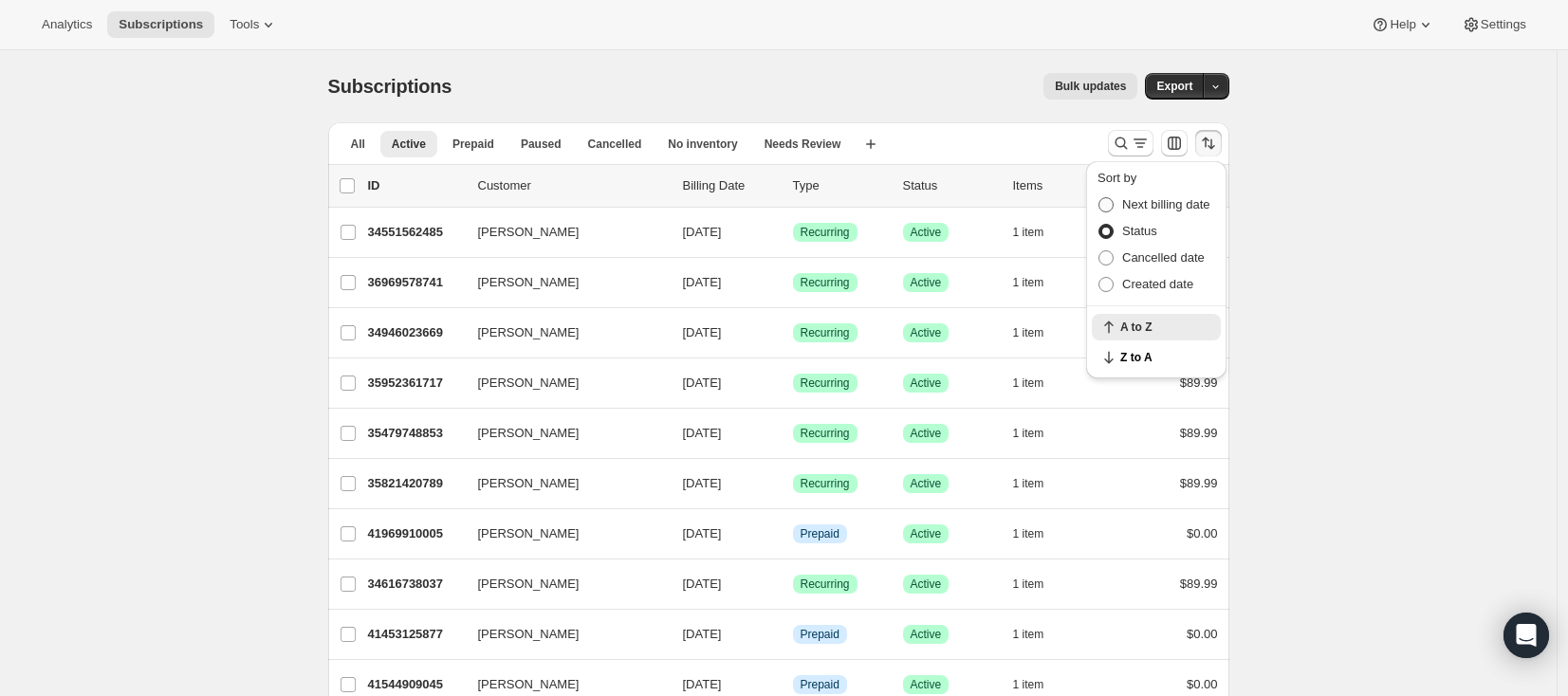 click on "Next billing date" at bounding box center [1166, 204] 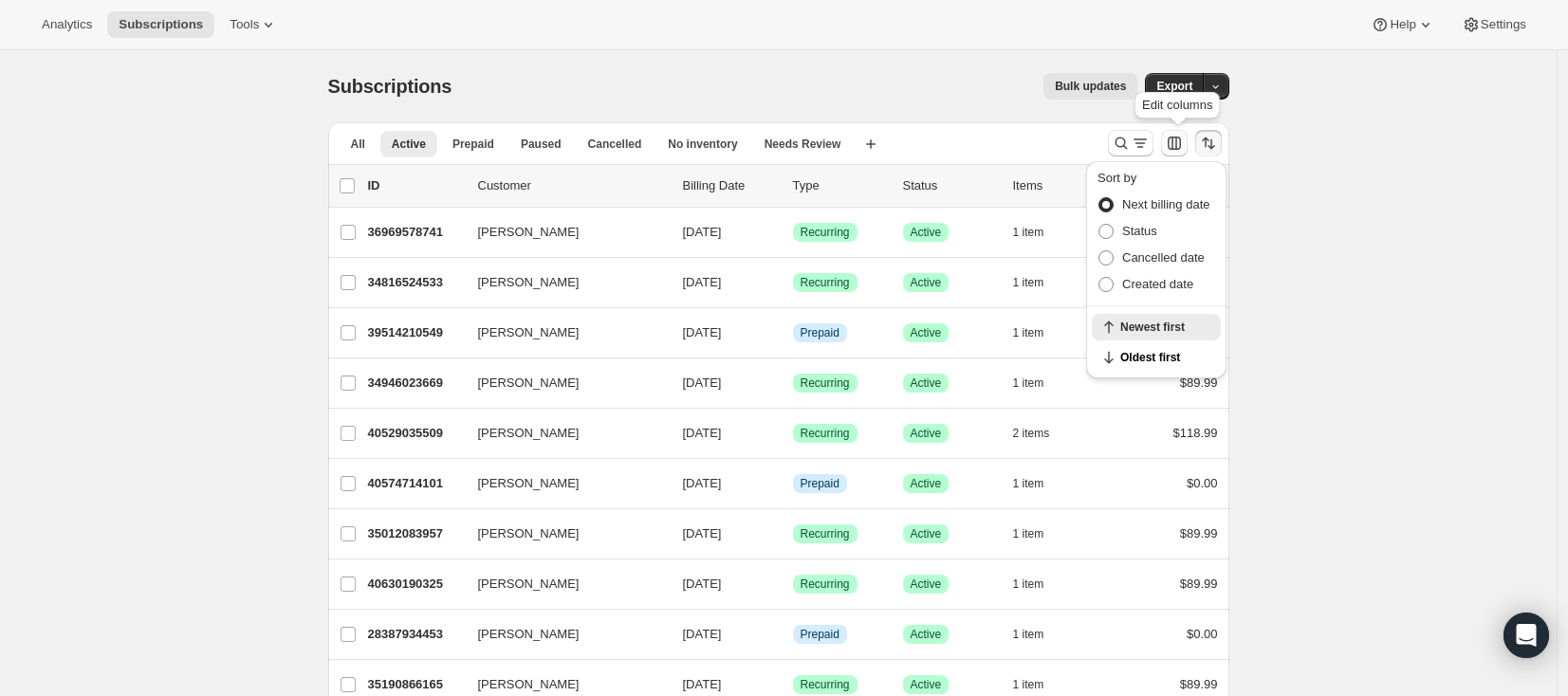 click 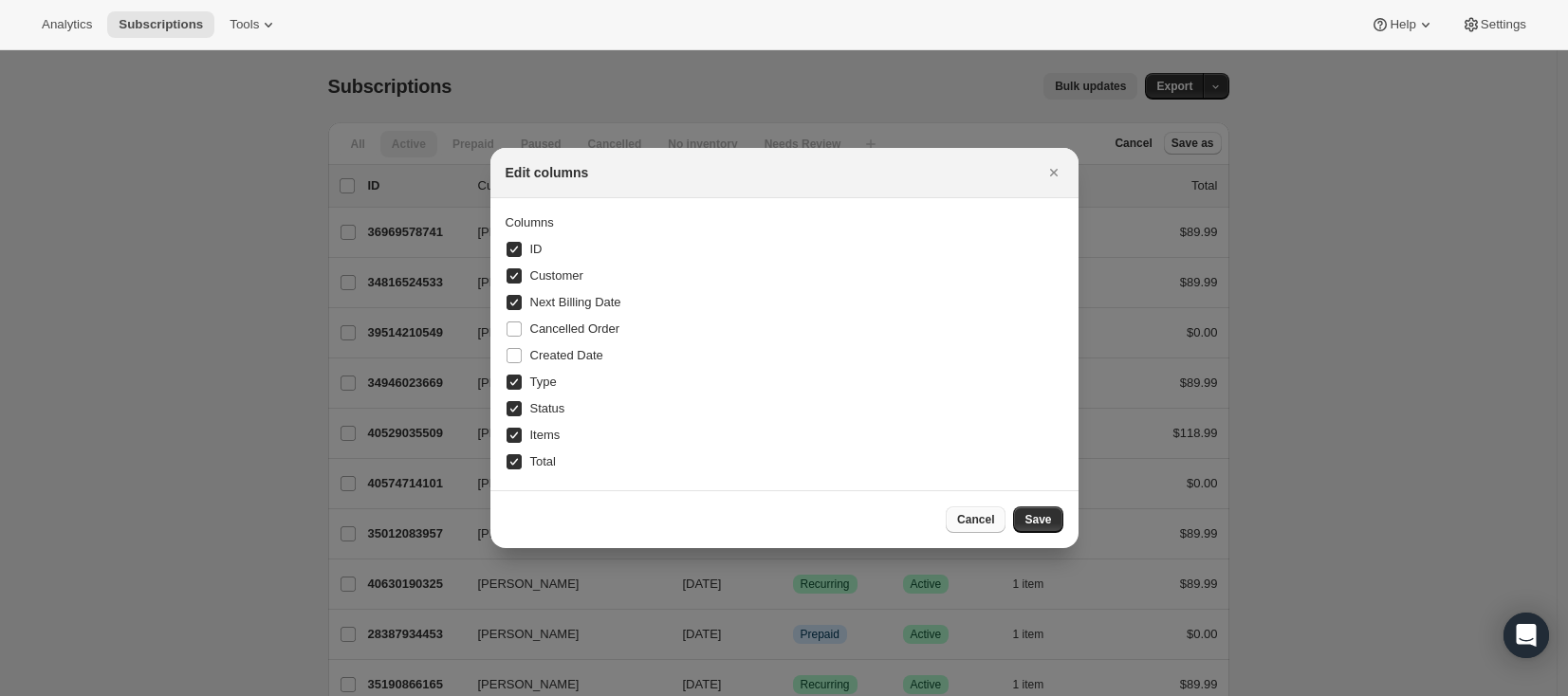 click on "Cancel" at bounding box center [975, 520] 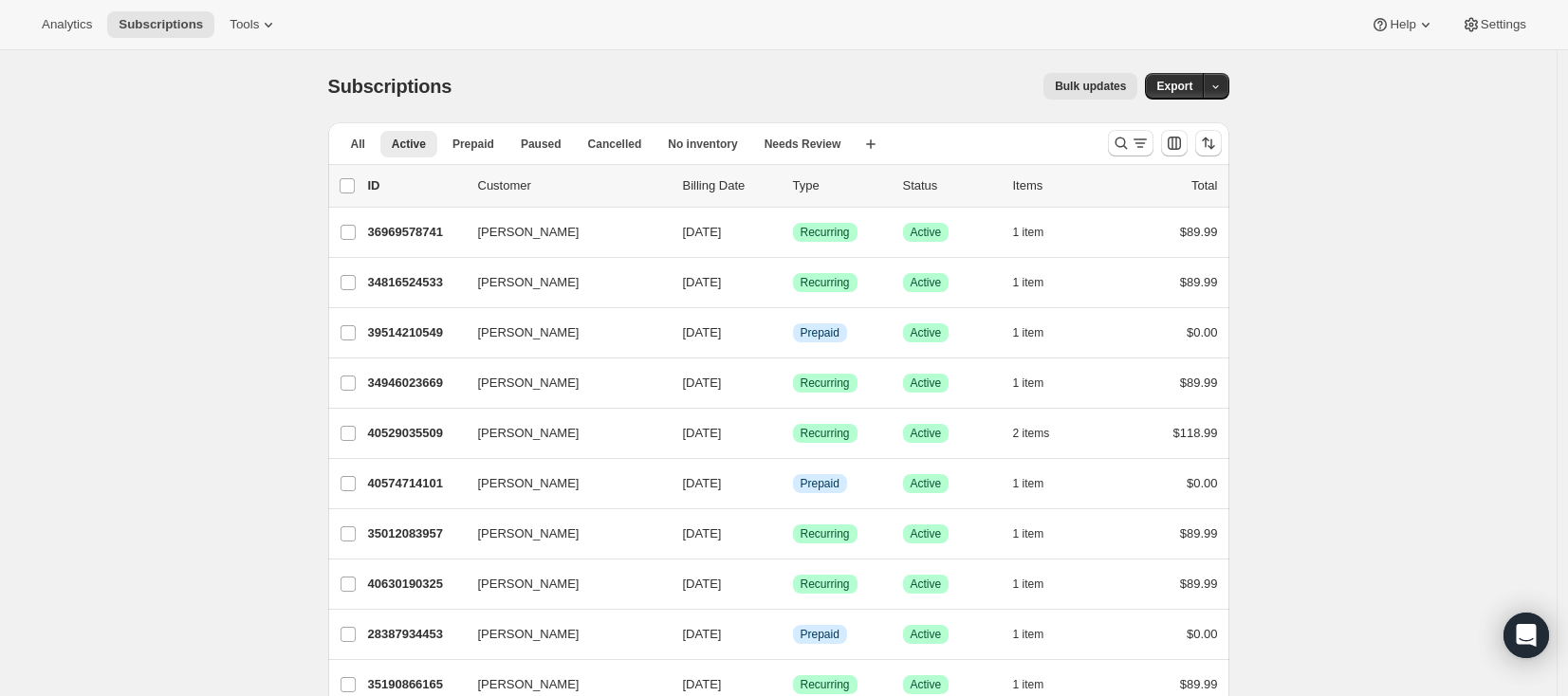 click on "Subscriptions. This page is ready Subscriptions Bulk updates More actions Bulk updates Export All Active Prepaid Paused Cancelled No inventory Needs Review More views All Active Prepaid Paused Cancelled No inventory Needs Review More views Create new view 0 selected Update next billing date Change status Showing 51 subscriptions Select all 51 subscriptions Showing 51 subscriptions Select Select all 51 subscriptions 0 selected list header ID Customer Billing Date Type Status Items Total [PERSON_NAME] 36969578741 [PERSON_NAME] [DATE] Success Recurring Success Active 1   item $89.99 [PERSON_NAME] 34816524533 [PERSON_NAME] [DATE] Success Recurring Success Active 1   item $89.99 [PERSON_NAME] 39514210549 [PERSON_NAME] [DATE] Info Prepaid Success Active 1   item $0.00 [PERSON_NAME] 34946023669 [PERSON_NAME] [DATE] Success Recurring Success Active 1   item $89.99 [PERSON_NAME] 40529035509 [PERSON_NAME] [DATE] Success Recurring Success Active 2   items $118.99 [PERSON_NAME] 40574714101 Info 1" at bounding box center (778, 1438) 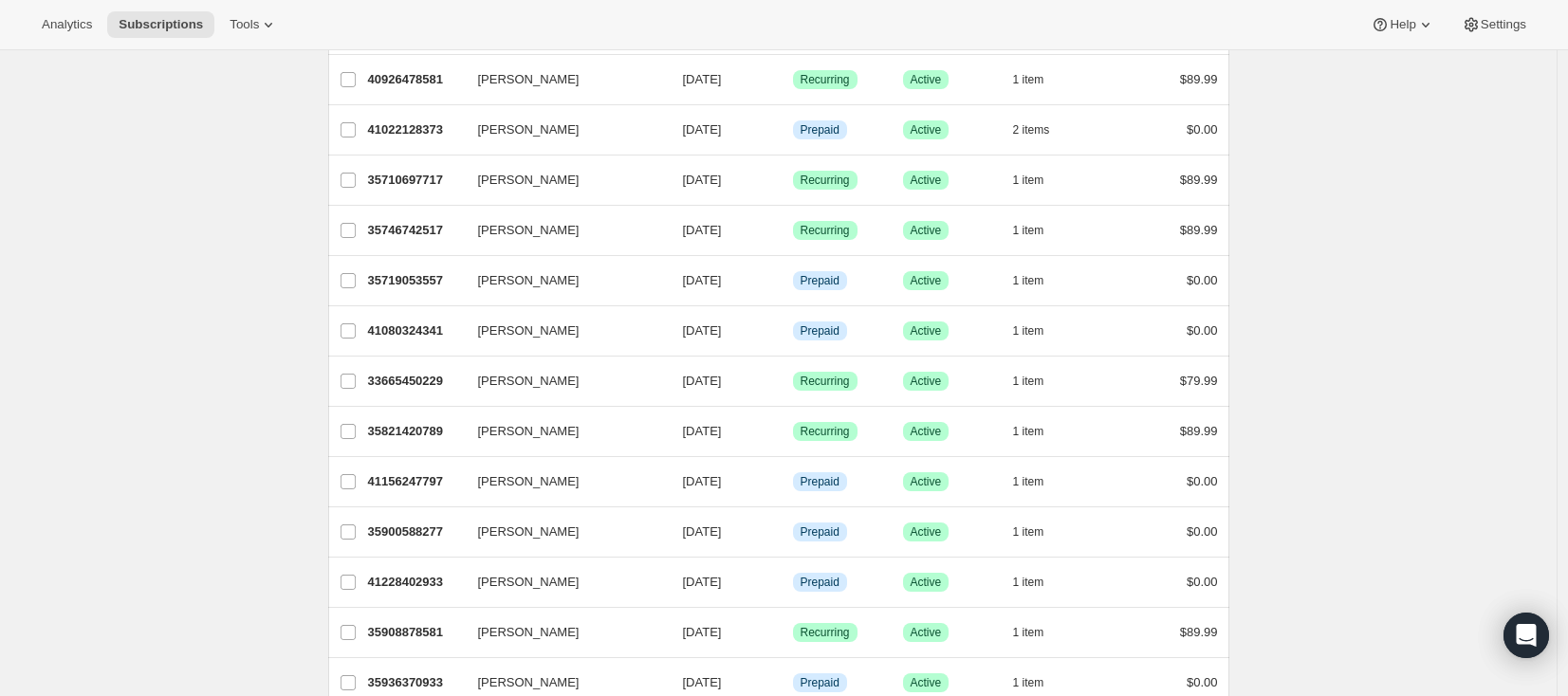 scroll, scrollTop: 757, scrollLeft: 0, axis: vertical 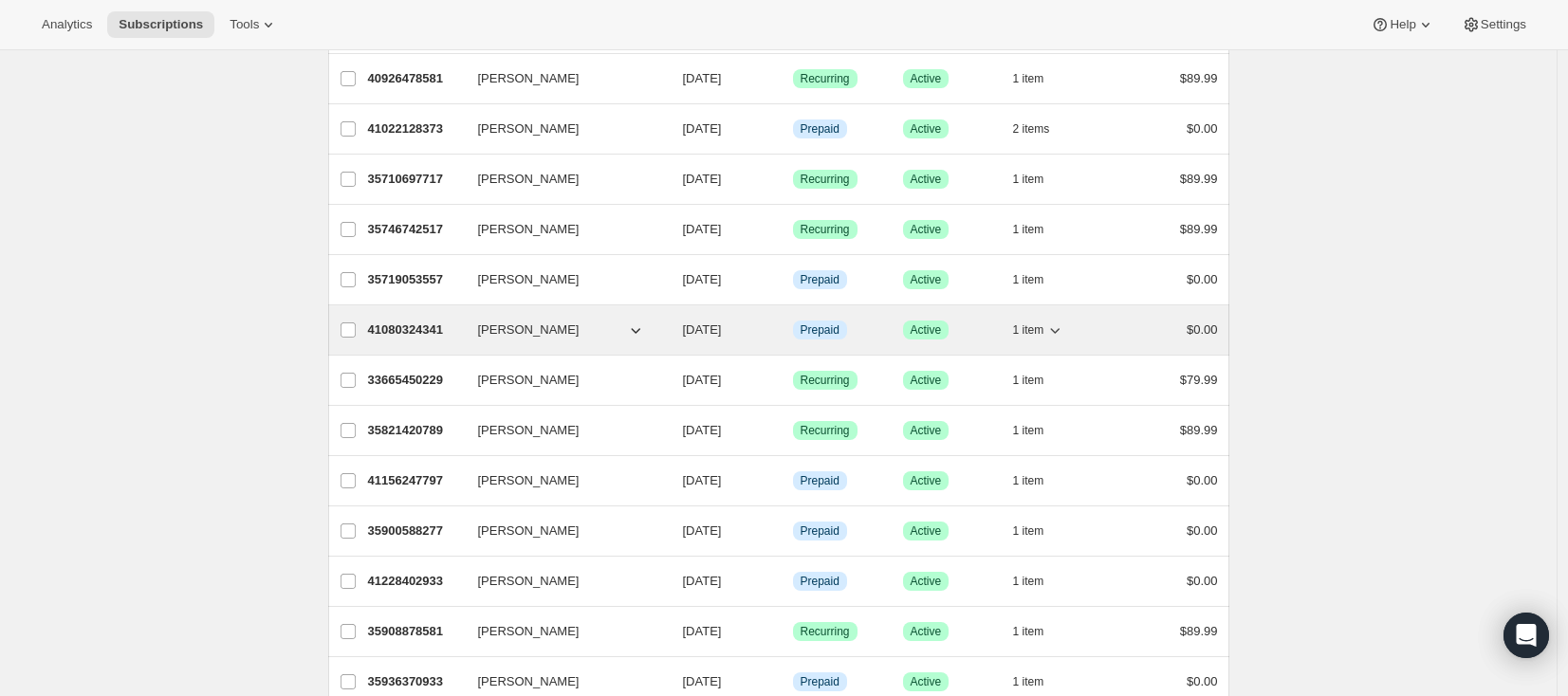 click on "41080324341" at bounding box center (415, 330) 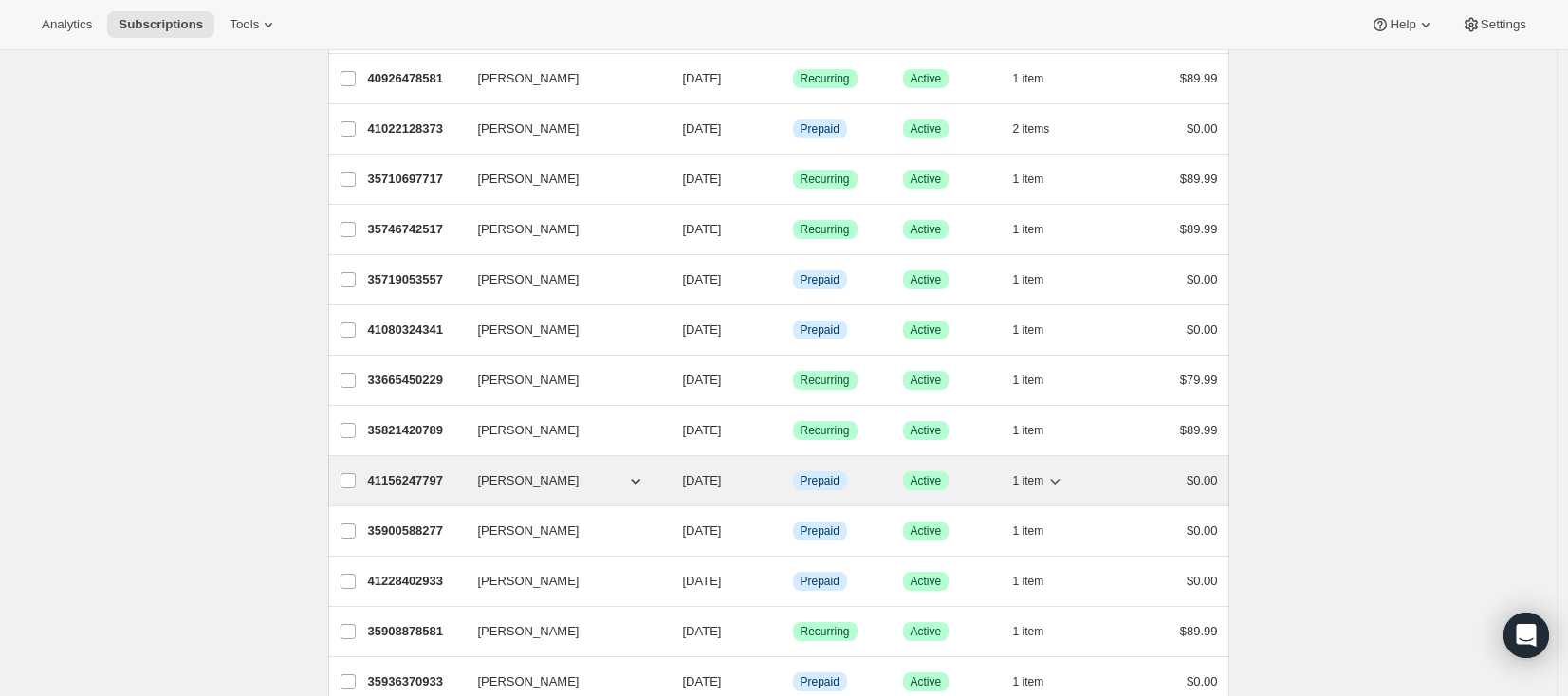 click on "41156247797" at bounding box center [415, 481] 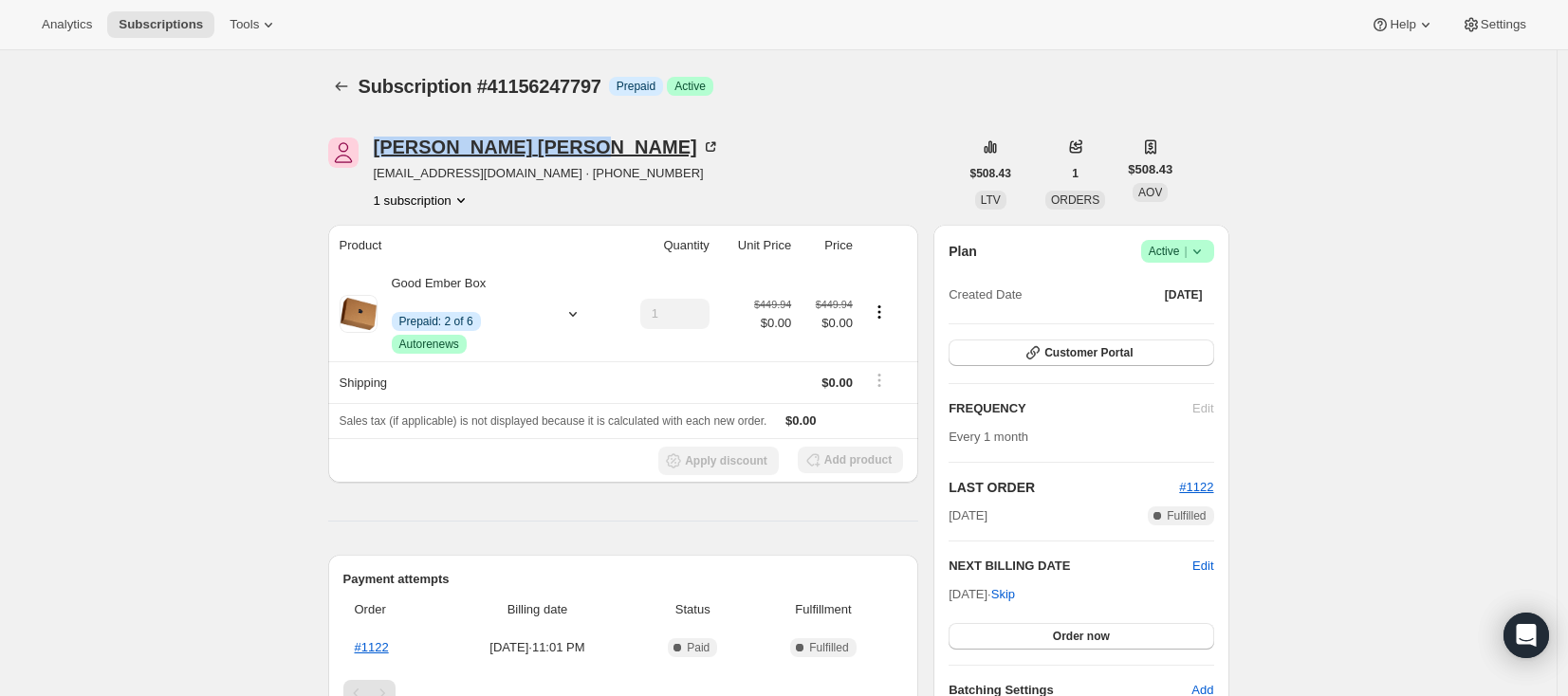 drag, startPoint x: 378, startPoint y: 151, endPoint x: 493, endPoint y: 148, distance: 115.03912 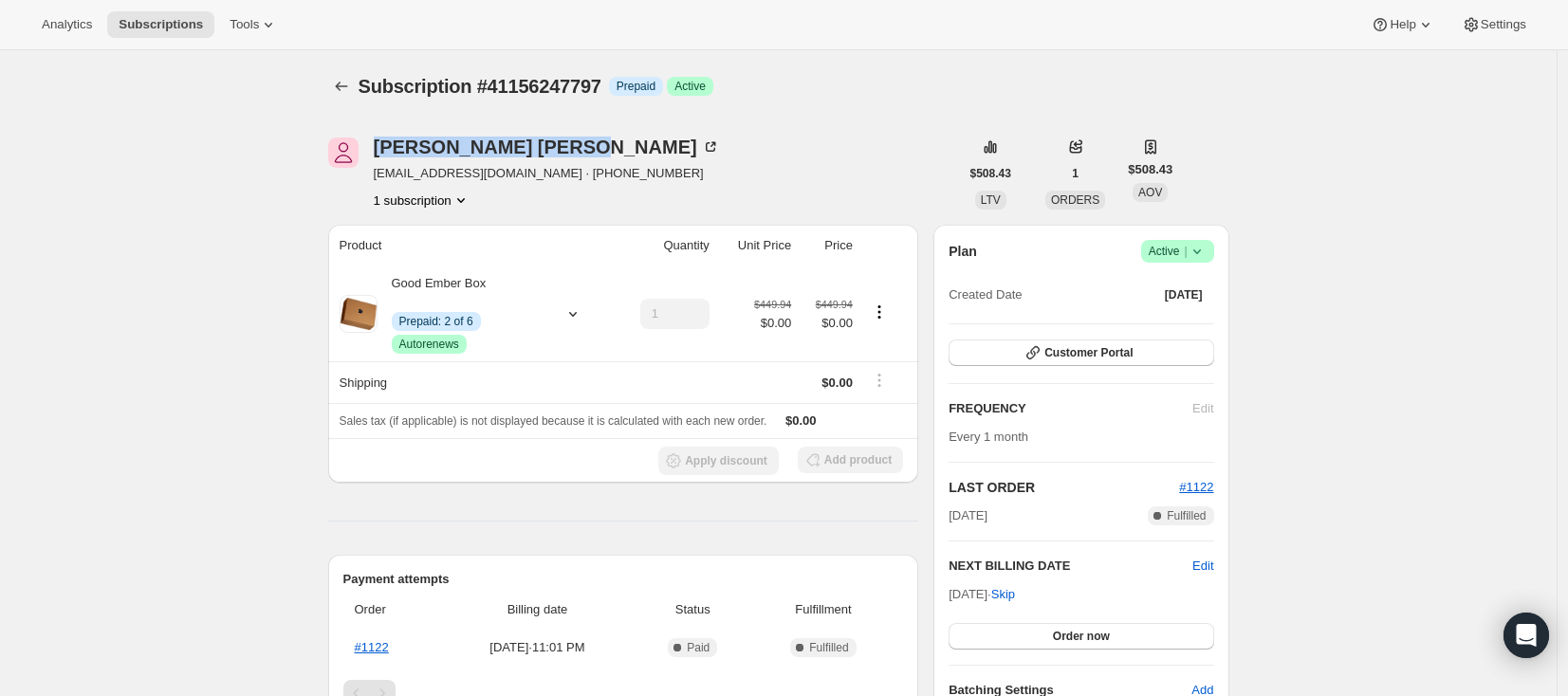 copy on "Erich   Wagner" 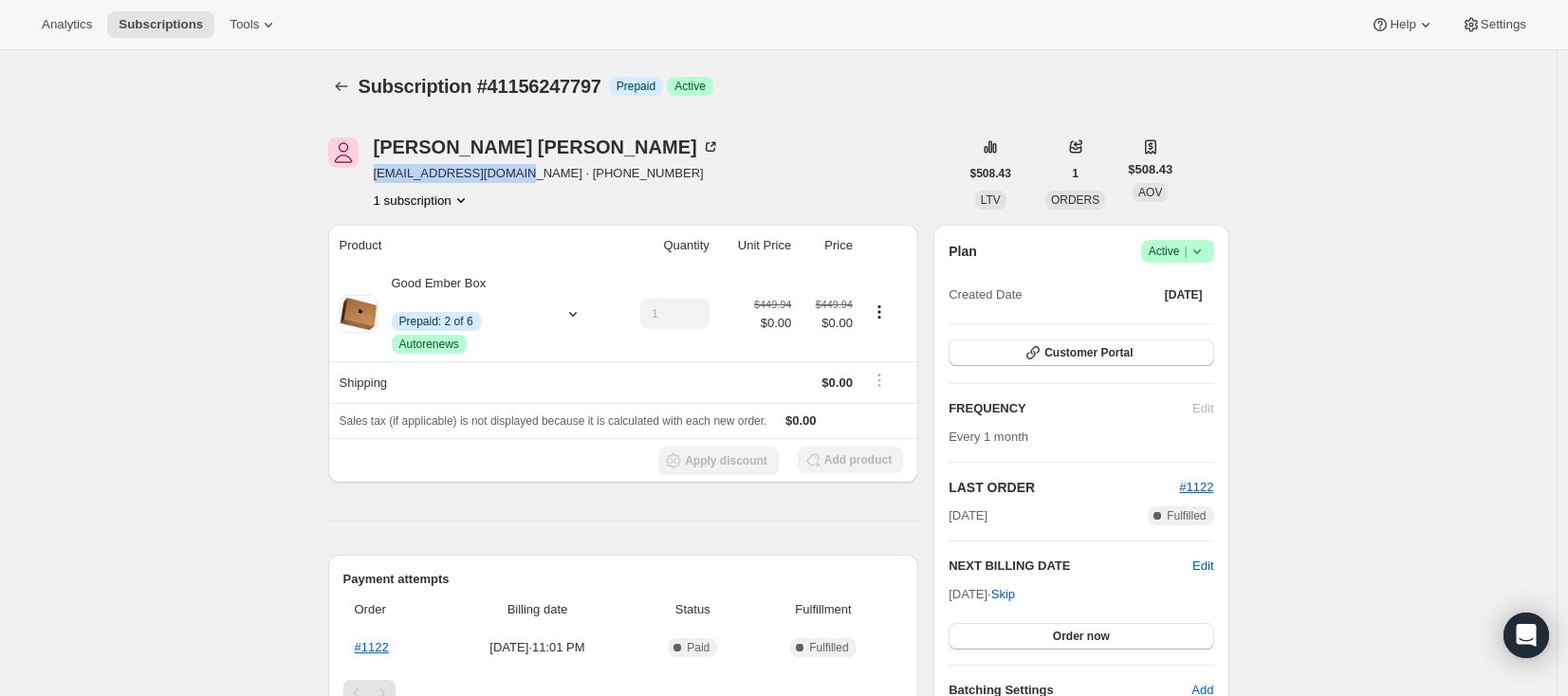drag, startPoint x: 372, startPoint y: 174, endPoint x: 528, endPoint y: 173, distance: 156.00321 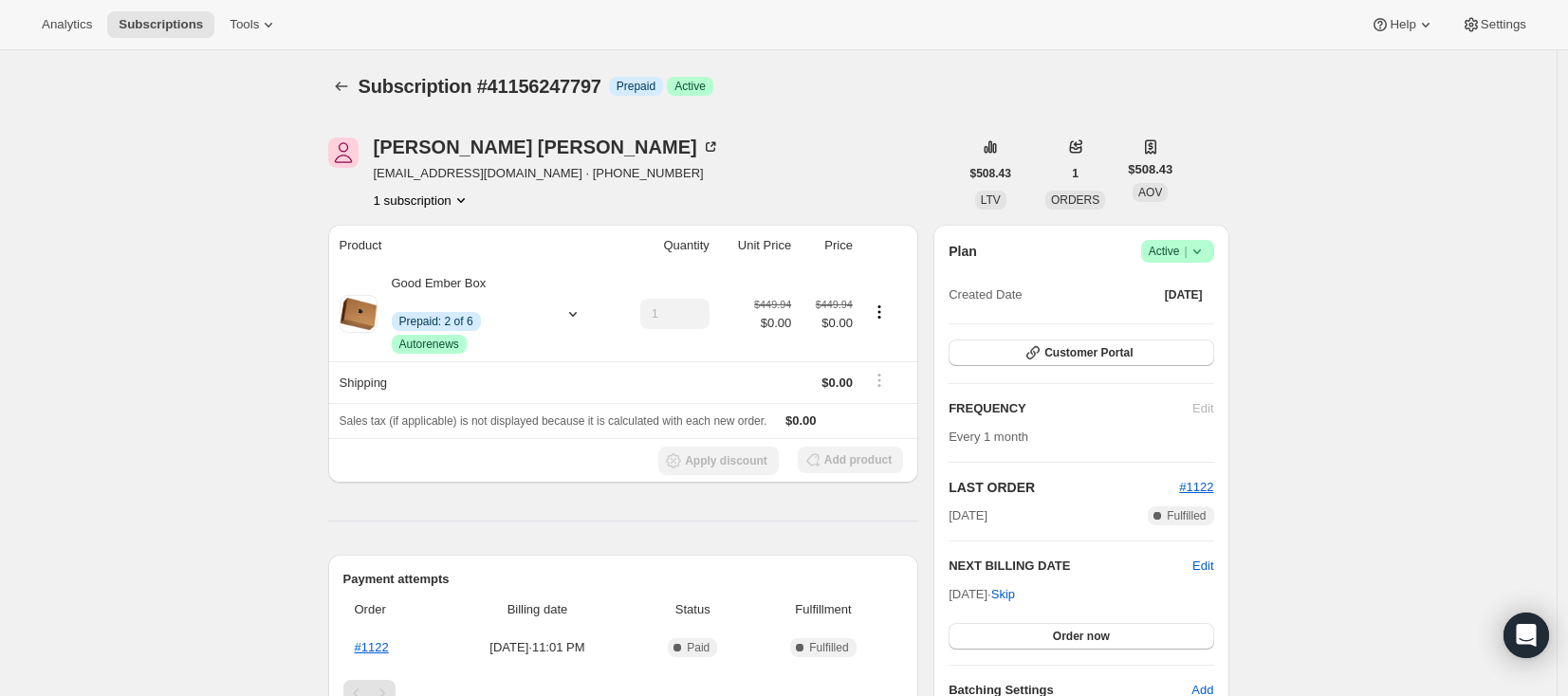 click on "Subscription #41156247797. This page is ready Subscription #41156247797 Info Prepaid Success Active Erich   Wagner erichcwagner@gmail.com · +16138800913 1 subscription $508.43 LTV 1 ORDERS $508.43 AOV Product Quantity Unit Price Price Good Ember Box Info Prepaid: 2 of 6 Success Autorenews 1 $449.94 $0.00 $449.94 $0.00 Shipping $0.00 Sales tax (if applicable) is not displayed because it is calculated with each new order.   $0.00 Apply discount Add product Payment attempts Order Billing date Status Fulfillment #1122 Jul 5, 2025  ·  11:01 PM  Complete Paid  Complete Fulfilled Timeline Jul 5, 2025 Erich Wagner  created the subscription order.  View order 11:01 PM Plan Success Active | Created Date Jul 5, 2025 Customer Portal FREQUENCY Edit Every 1 month LAST ORDER #1122 Jul 5, 2025  Complete Fulfilled NEXT BILLING DATE Edit Aug 5, 2025   ·  Skip Order now Batching Settings Add Notes Edit No notes from customer SHIPPING ADDRESS Edit Erich Wagner
70 Ritchie Street
OTTAWA ON, K2B 6E9
Canada
+16138800913" at bounding box center [778, 642] 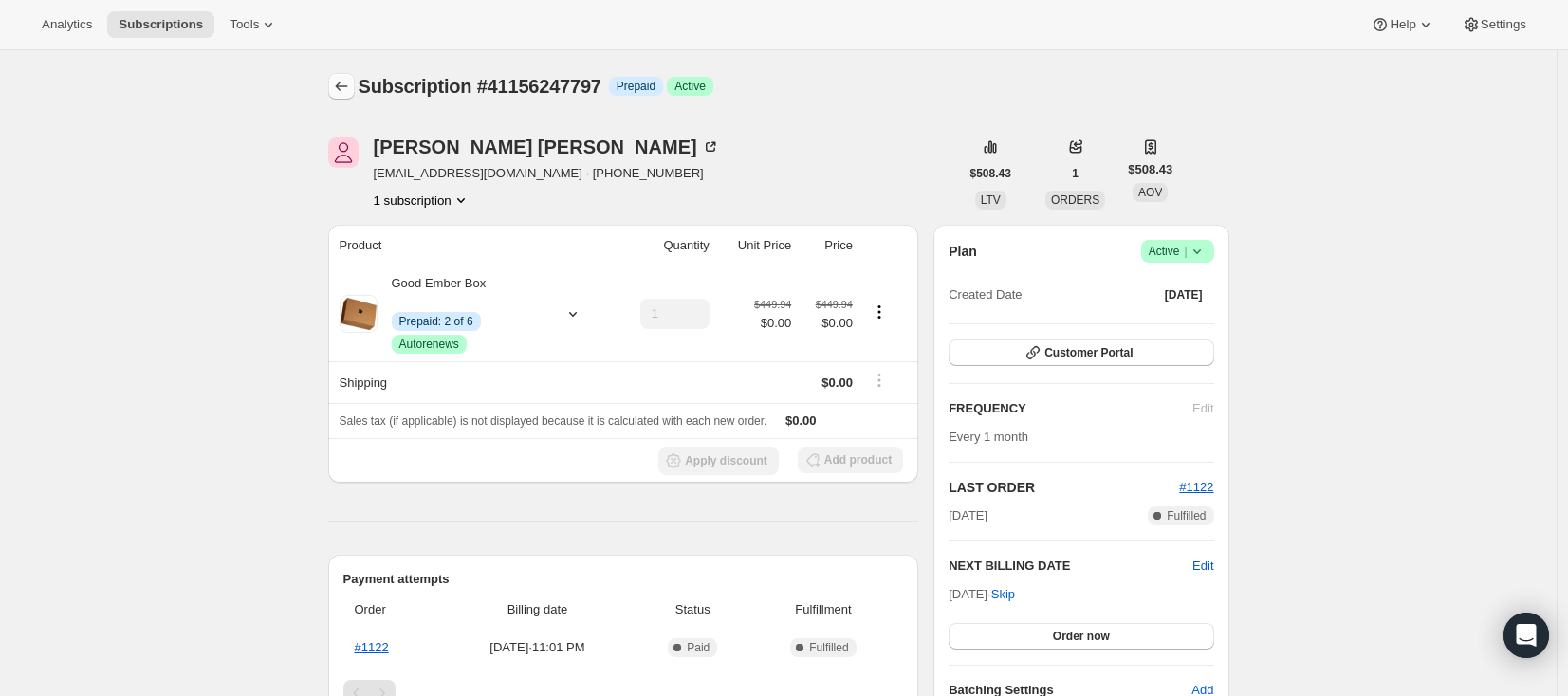 click 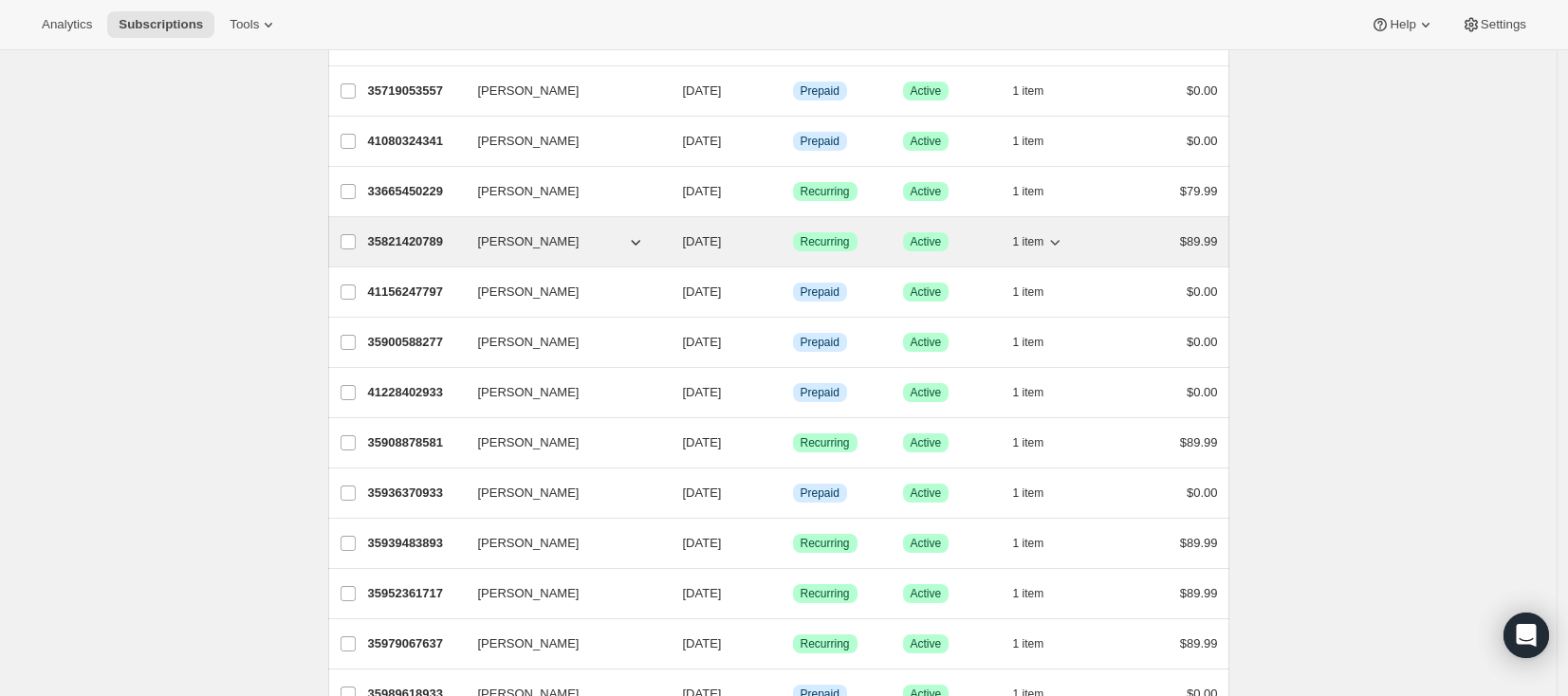 scroll, scrollTop: 973, scrollLeft: 0, axis: vertical 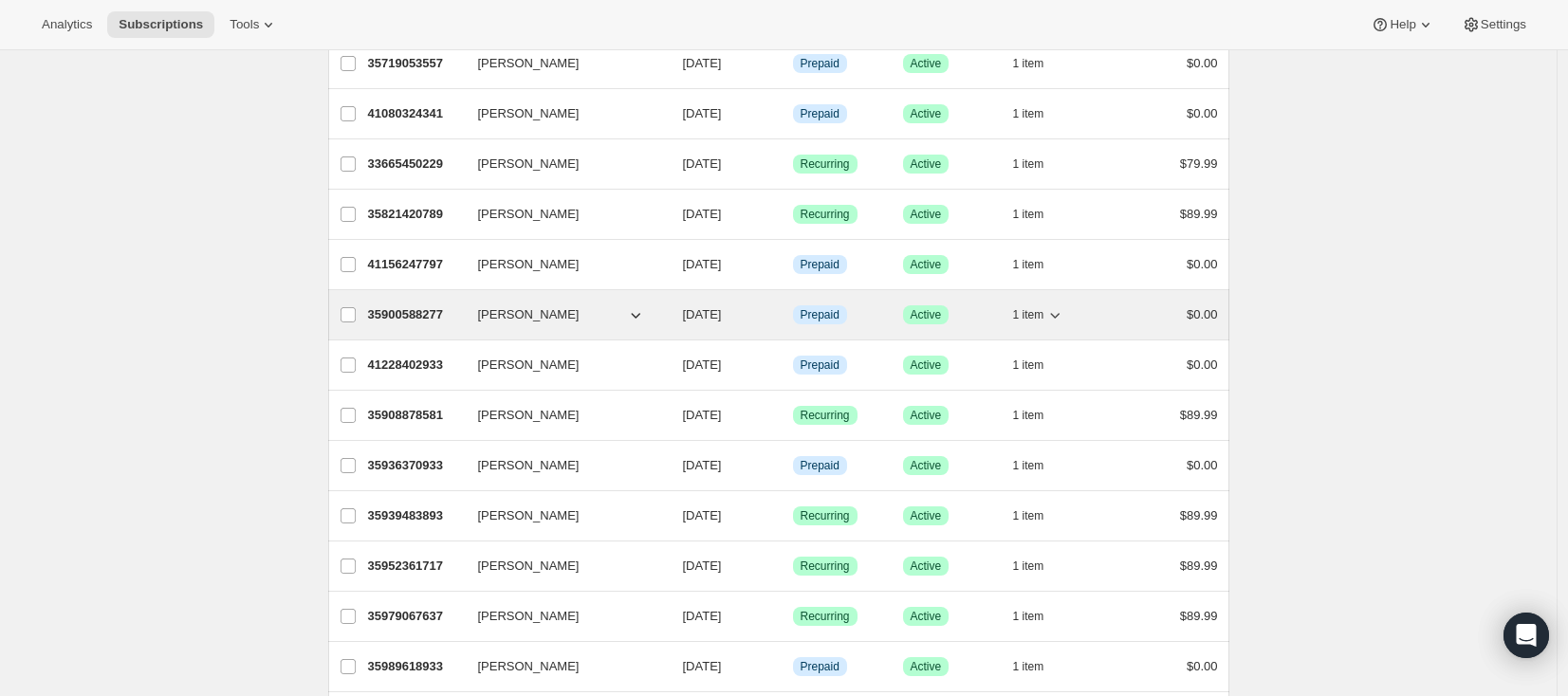 click on "35900588277" at bounding box center (415, 315) 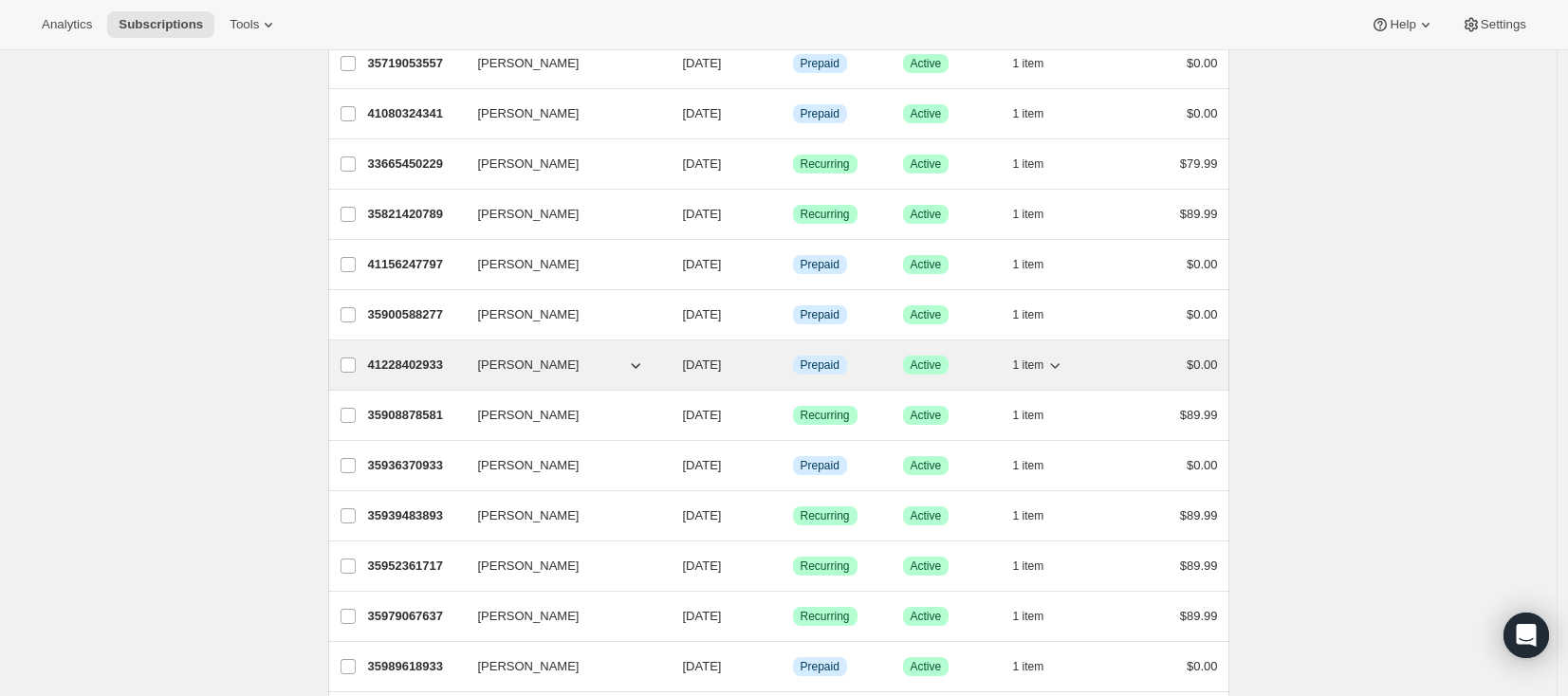 click on "41228402933" at bounding box center (415, 365) 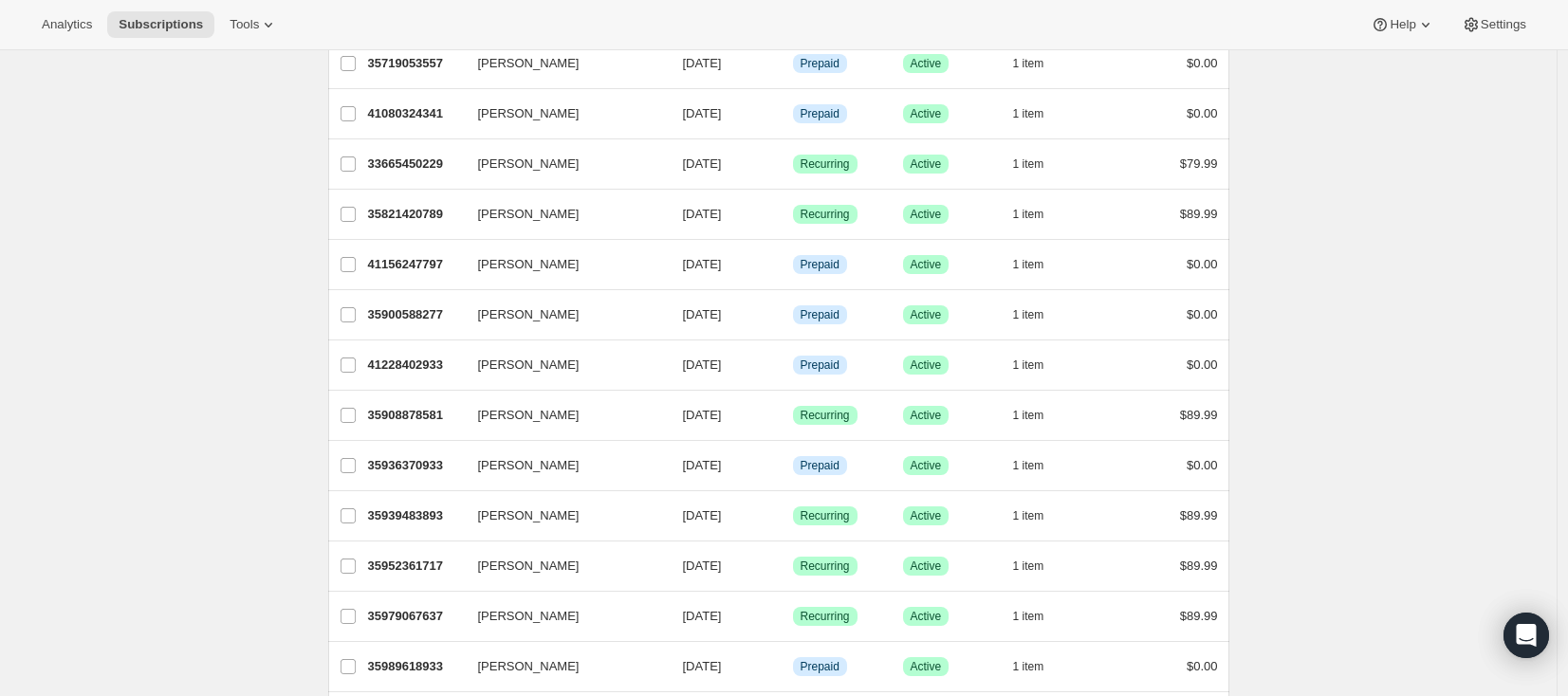 click on "Subscriptions. This page is ready Subscriptions Bulk updates More actions Bulk updates Export All Active Prepaid Paused Cancelled No inventory Needs Review More views All Active Prepaid Paused Cancelled No inventory Needs Review More views Create new view 0 selected Update next billing date Change status Showing 51 subscriptions Select all 51 subscriptions Showing 51 subscriptions Select Select all 51 subscriptions 0 selected list header ID Customer Billing Date Type Status Items Total [PERSON_NAME] 36969578741 [PERSON_NAME] [DATE] Success Recurring Success Active 1   item $89.99 [PERSON_NAME] 34816524533 [PERSON_NAME] [DATE] Success Recurring Success Active 1   item $89.99 [PERSON_NAME] 39514210549 [PERSON_NAME] [DATE] Info Prepaid Success Active 1   item $0.00 [PERSON_NAME] 34946023669 [PERSON_NAME] [DATE] Success Recurring Success Active 1   item $89.99 [PERSON_NAME] 40529035509 [PERSON_NAME] [DATE] Success Recurring Success Active 2   items $118.99 [PERSON_NAME] 40574714101 Info 1" at bounding box center [778, 465] 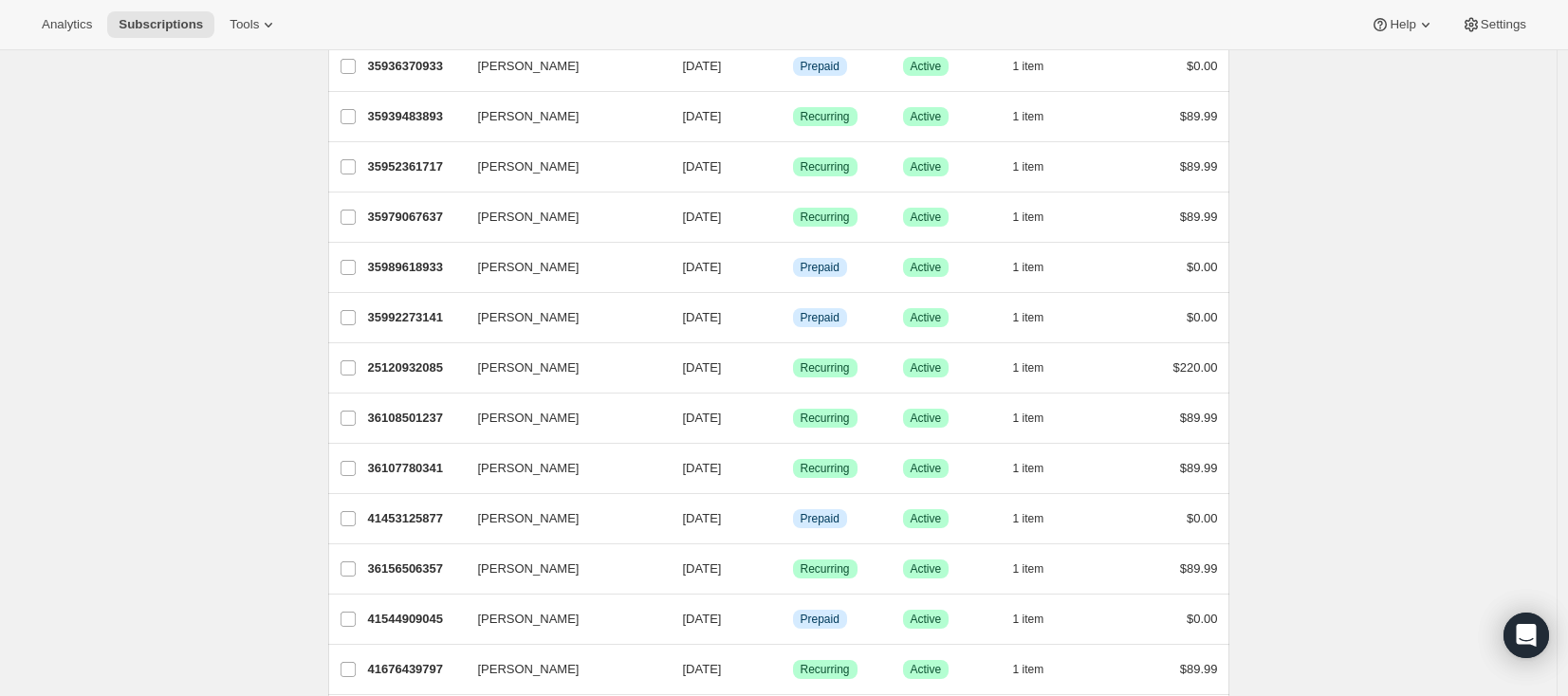 scroll, scrollTop: 1377, scrollLeft: 0, axis: vertical 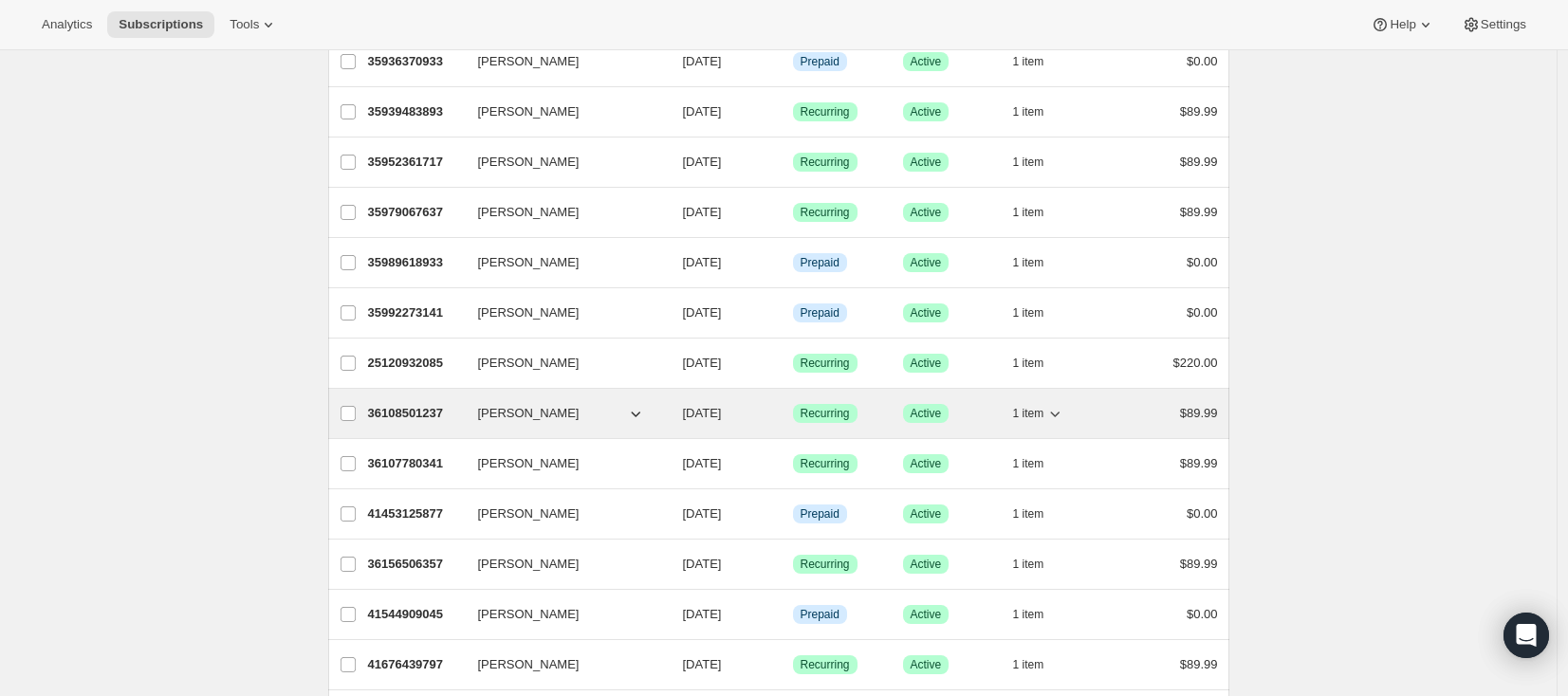 click on "36108501237" at bounding box center [415, 413] 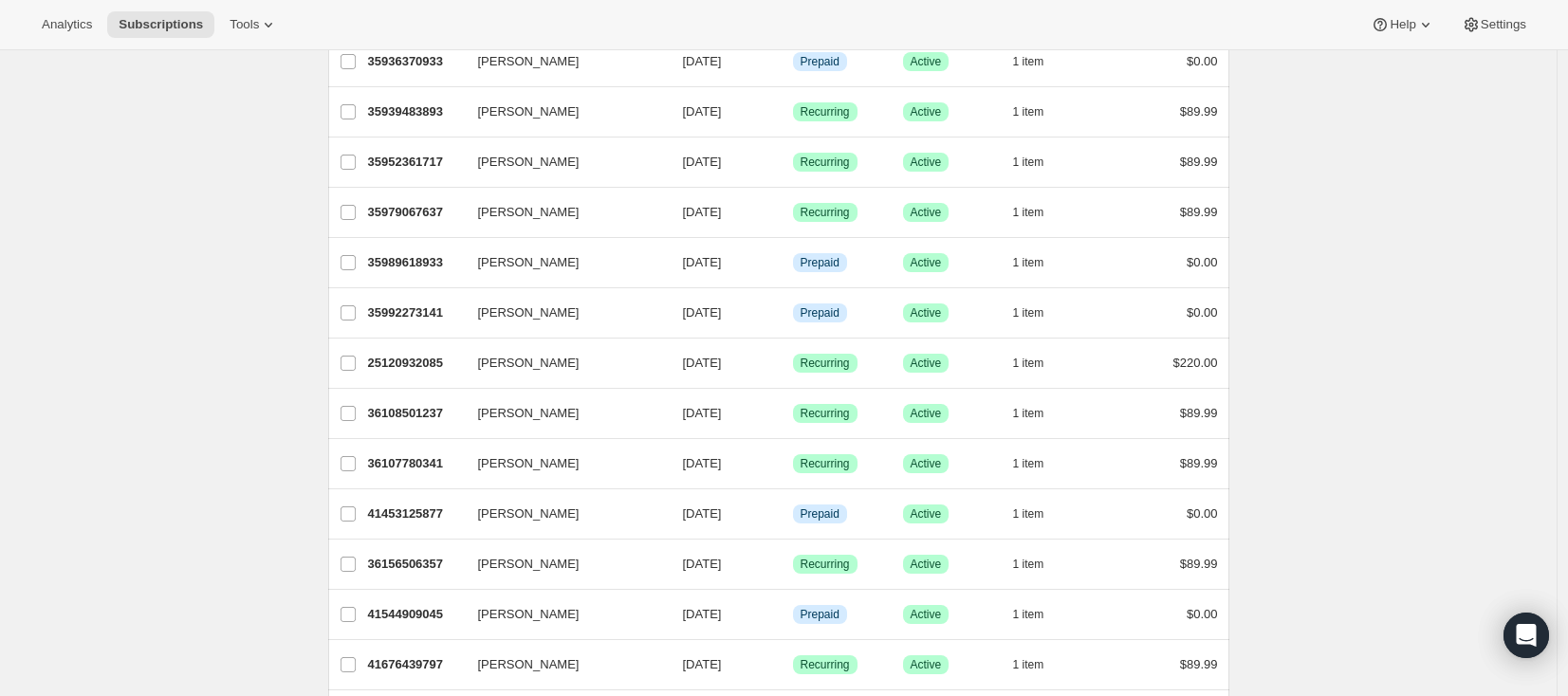 click on "Subscriptions. This page is ready Subscriptions Bulk updates More actions Bulk updates Export All Active Prepaid Paused Cancelled No inventory Needs Review More views All Active Prepaid Paused Cancelled No inventory Needs Review More views Create new view 0 selected Update next billing date Change status Showing 51 subscriptions Select all 51 subscriptions Showing 51 subscriptions Select Select all 51 subscriptions 0 selected list header ID Customer Billing Date Type Status Items Total [PERSON_NAME] 36969578741 [PERSON_NAME] [DATE] Success Recurring Success Active 1   item $89.99 [PERSON_NAME] 34816524533 [PERSON_NAME] [DATE] Success Recurring Success Active 1   item $89.99 [PERSON_NAME] 39514210549 [PERSON_NAME] [DATE] Info Prepaid Success Active 1   item $0.00 [PERSON_NAME] 34946023669 [PERSON_NAME] [DATE] Success Recurring Success Active 1   item $89.99 [PERSON_NAME] 40529035509 [PERSON_NAME] [DATE] Success Recurring Success Active 2   items $118.99 [PERSON_NAME] 40574714101 Info 1" at bounding box center (778, 61) 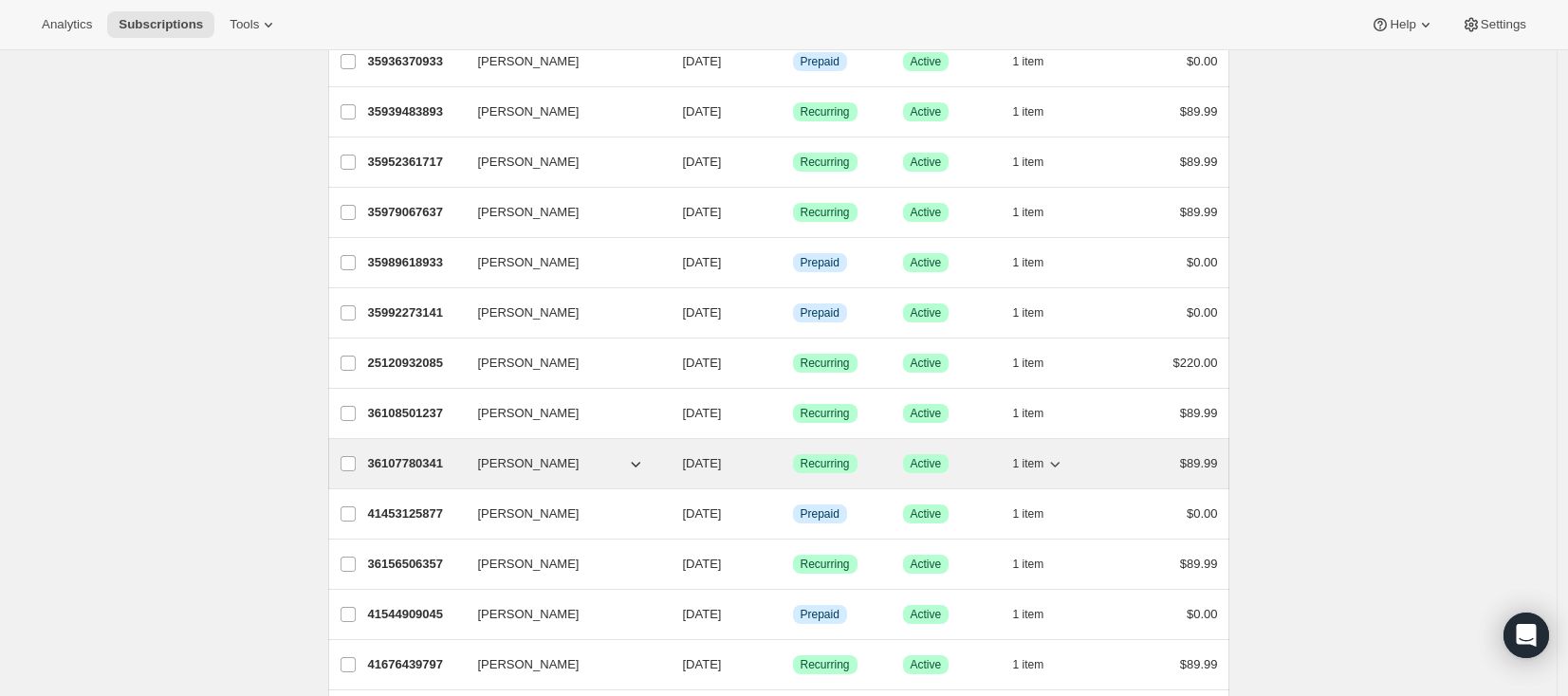 click on "36107780341" at bounding box center (415, 464) 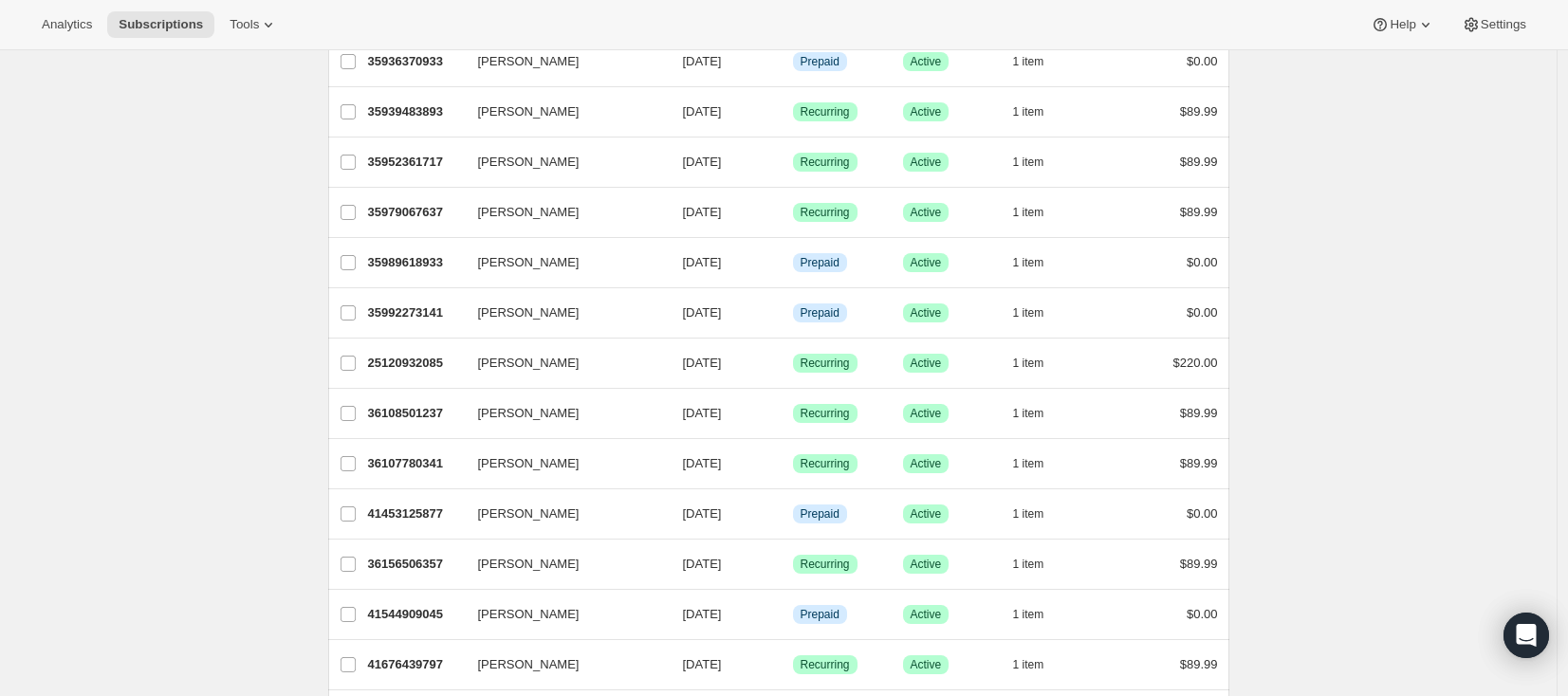 click on "Subscriptions. This page is ready Subscriptions Bulk updates More actions Bulk updates Export All Active Prepaid Paused Cancelled No inventory Needs Review More views All Active Prepaid Paused Cancelled No inventory Needs Review More views Create new view 0 selected Update next billing date Change status Showing 51 subscriptions Select all 51 subscriptions Showing 51 subscriptions Select Select all 51 subscriptions 0 selected list header ID Customer Billing Date Type Status Items Total [PERSON_NAME] 36969578741 [PERSON_NAME] [DATE] Success Recurring Success Active 1   item $89.99 [PERSON_NAME] 34816524533 [PERSON_NAME] [DATE] Success Recurring Success Active 1   item $89.99 [PERSON_NAME] 39514210549 [PERSON_NAME] [DATE] Info Prepaid Success Active 1   item $0.00 [PERSON_NAME] 34946023669 [PERSON_NAME] [DATE] Success Recurring Success Active 1   item $89.99 [PERSON_NAME] 40529035509 [PERSON_NAME] [DATE] Success Recurring Success Active 2   items $118.99 [PERSON_NAME] 40574714101 Info 1" at bounding box center (778, 61) 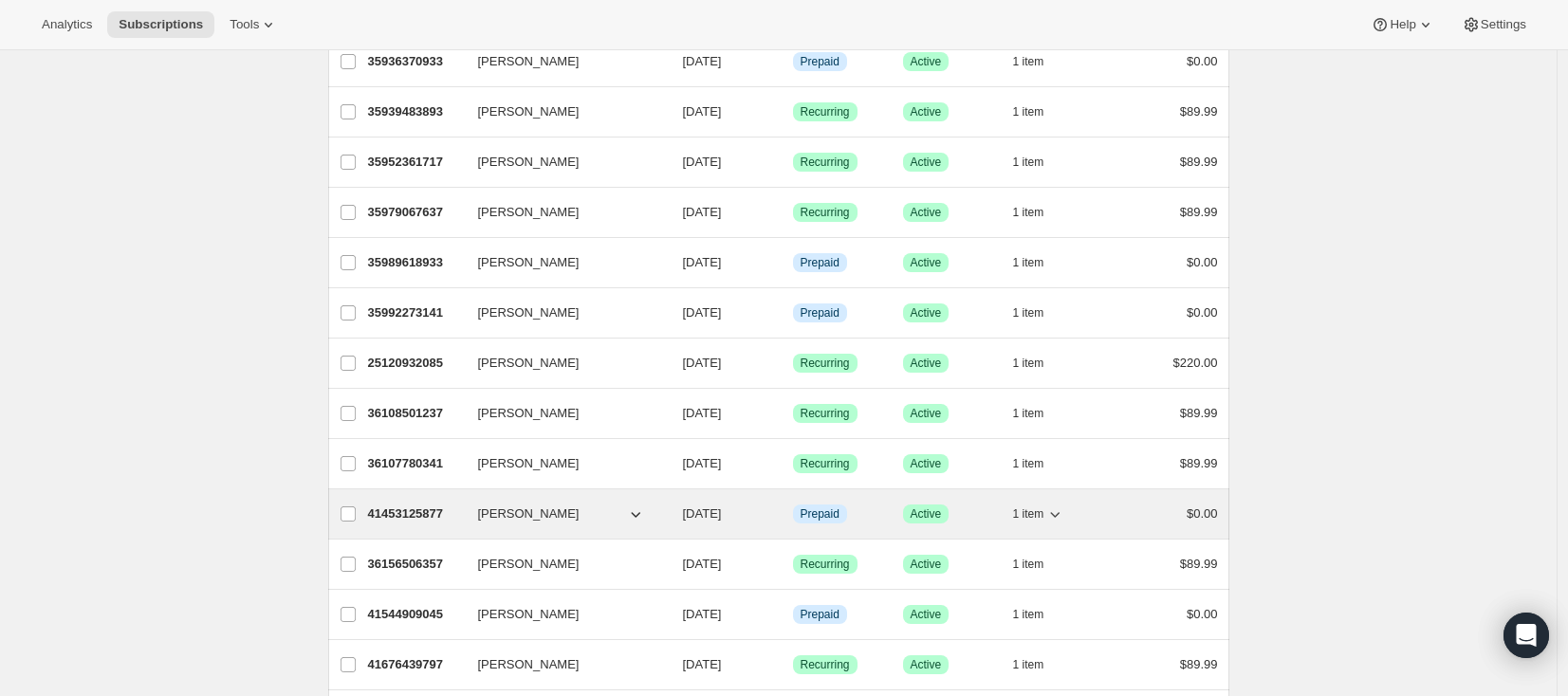 click on "41453125877" at bounding box center [415, 514] 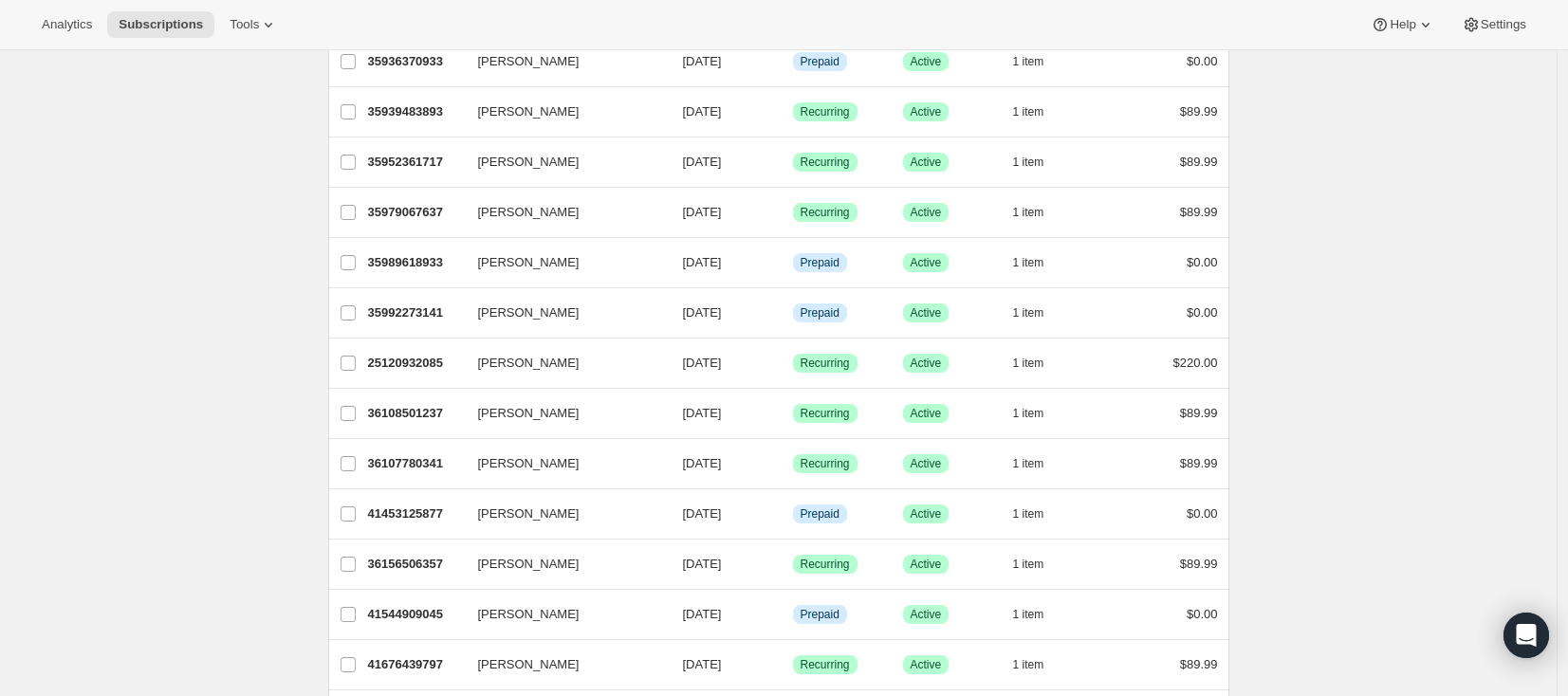 click on "Subscriptions. This page is ready Subscriptions Bulk updates More actions Bulk updates Export All Active Prepaid Paused Cancelled No inventory Needs Review More views All Active Prepaid Paused Cancelled No inventory Needs Review More views Create new view 0 selected Update next billing date Change status Showing 51 subscriptions Select all 51 subscriptions Showing 51 subscriptions Select Select all 51 subscriptions 0 selected list header ID Customer Billing Date Type Status Items Total [PERSON_NAME] 36969578741 [PERSON_NAME] [DATE] Success Recurring Success Active 1   item $89.99 [PERSON_NAME] 34816524533 [PERSON_NAME] [DATE] Success Recurring Success Active 1   item $89.99 [PERSON_NAME] 39514210549 [PERSON_NAME] [DATE] Info Prepaid Success Active 1   item $0.00 [PERSON_NAME] 34946023669 [PERSON_NAME] [DATE] Success Recurring Success Active 1   item $89.99 [PERSON_NAME] 40529035509 [PERSON_NAME] [DATE] Success Recurring Success Active 2   items $118.99 [PERSON_NAME] 40574714101 Info 1" at bounding box center (778, 61) 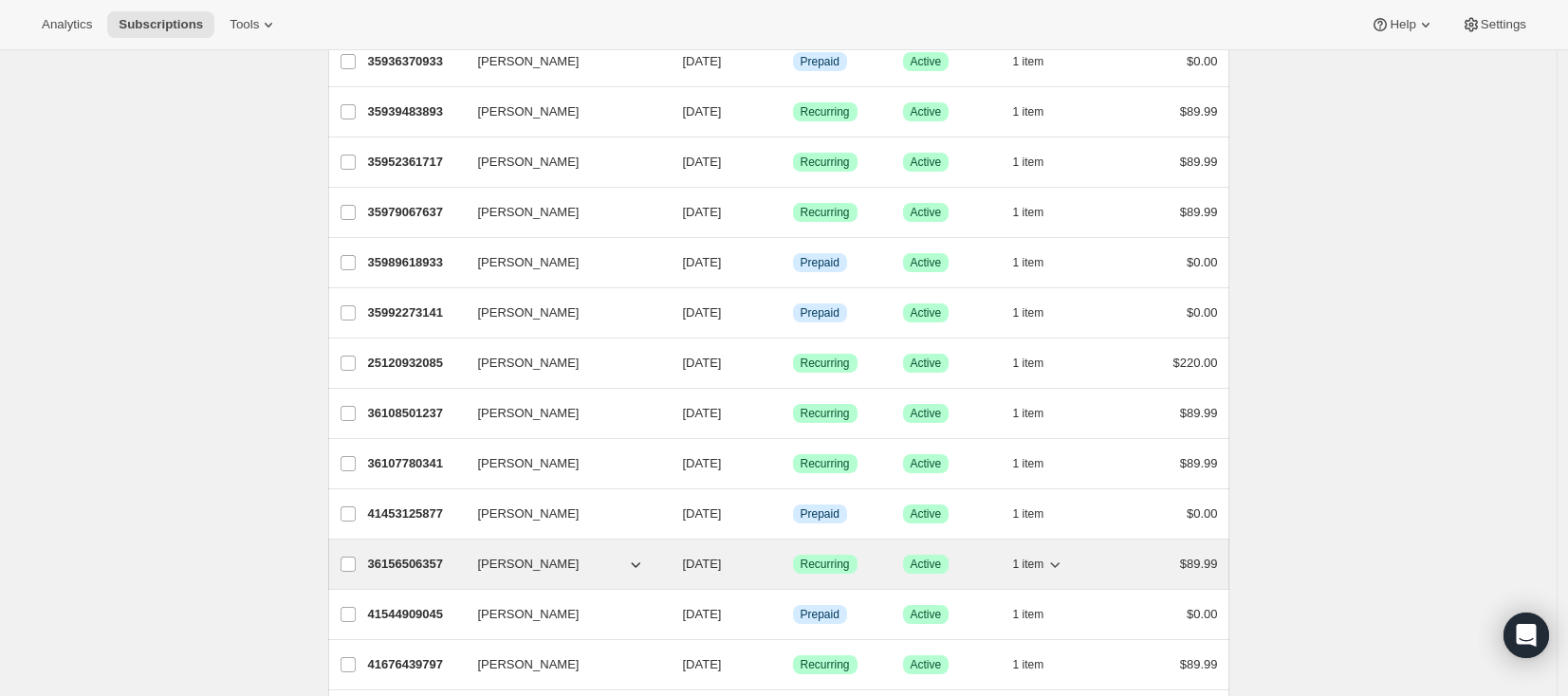 click on "36156506357" at bounding box center [415, 564] 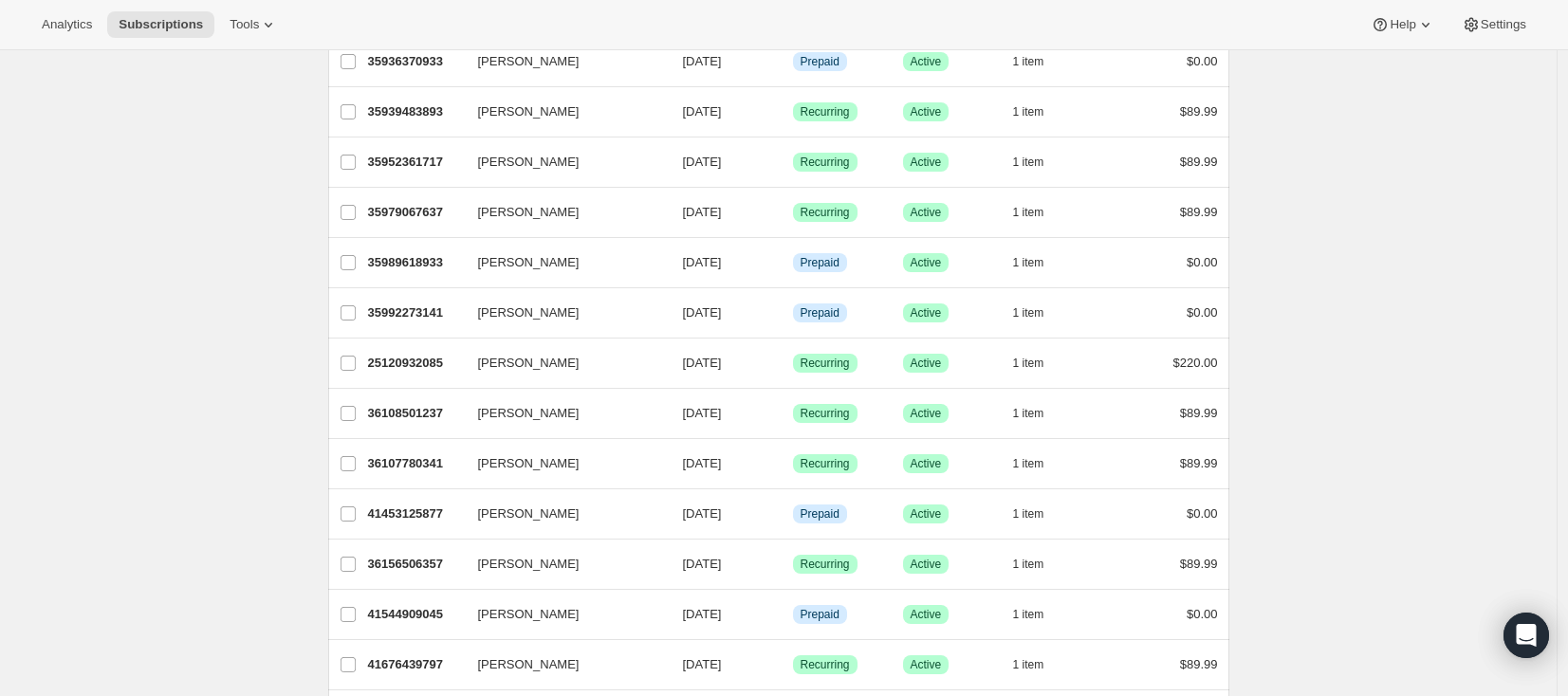 click on "Subscriptions. This page is ready Subscriptions Bulk updates More actions Bulk updates Export All Active Prepaid Paused Cancelled No inventory Needs Review More views All Active Prepaid Paused Cancelled No inventory Needs Review More views Create new view 0 selected Update next billing date Change status Showing 51 subscriptions Select all 51 subscriptions Showing 51 subscriptions Select Select all 51 subscriptions 0 selected list header ID Customer Billing Date Type Status Items Total [PERSON_NAME] 36969578741 [PERSON_NAME] [DATE] Success Recurring Success Active 1   item $89.99 [PERSON_NAME] 34816524533 [PERSON_NAME] [DATE] Success Recurring Success Active 1   item $89.99 [PERSON_NAME] 39514210549 [PERSON_NAME] [DATE] Info Prepaid Success Active 1   item $0.00 [PERSON_NAME] 34946023669 [PERSON_NAME] [DATE] Success Recurring Success Active 1   item $89.99 [PERSON_NAME] 40529035509 [PERSON_NAME] [DATE] Success Recurring Success Active 2   items $118.99 [PERSON_NAME] 40574714101 Info 1" at bounding box center (778, 61) 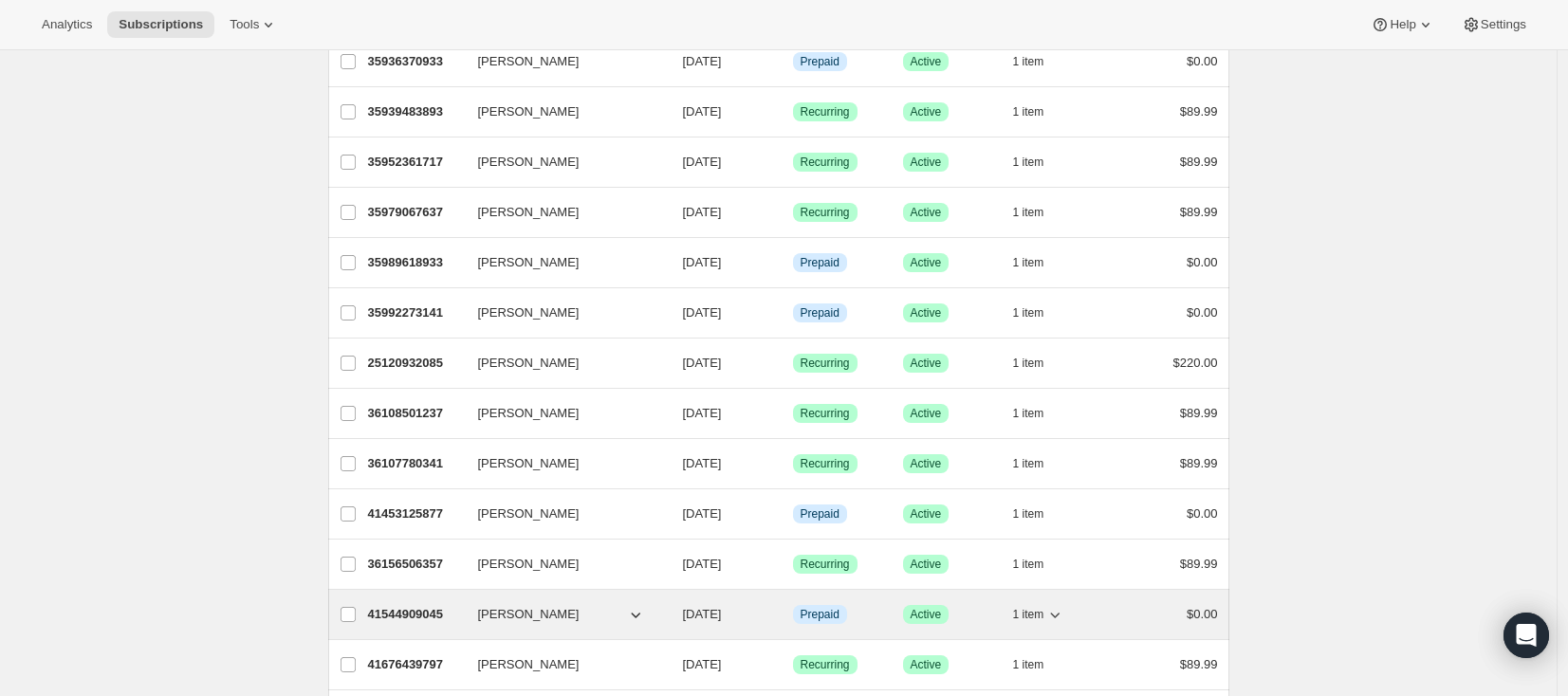 click on "[PERSON_NAME]" at bounding box center (528, 614) 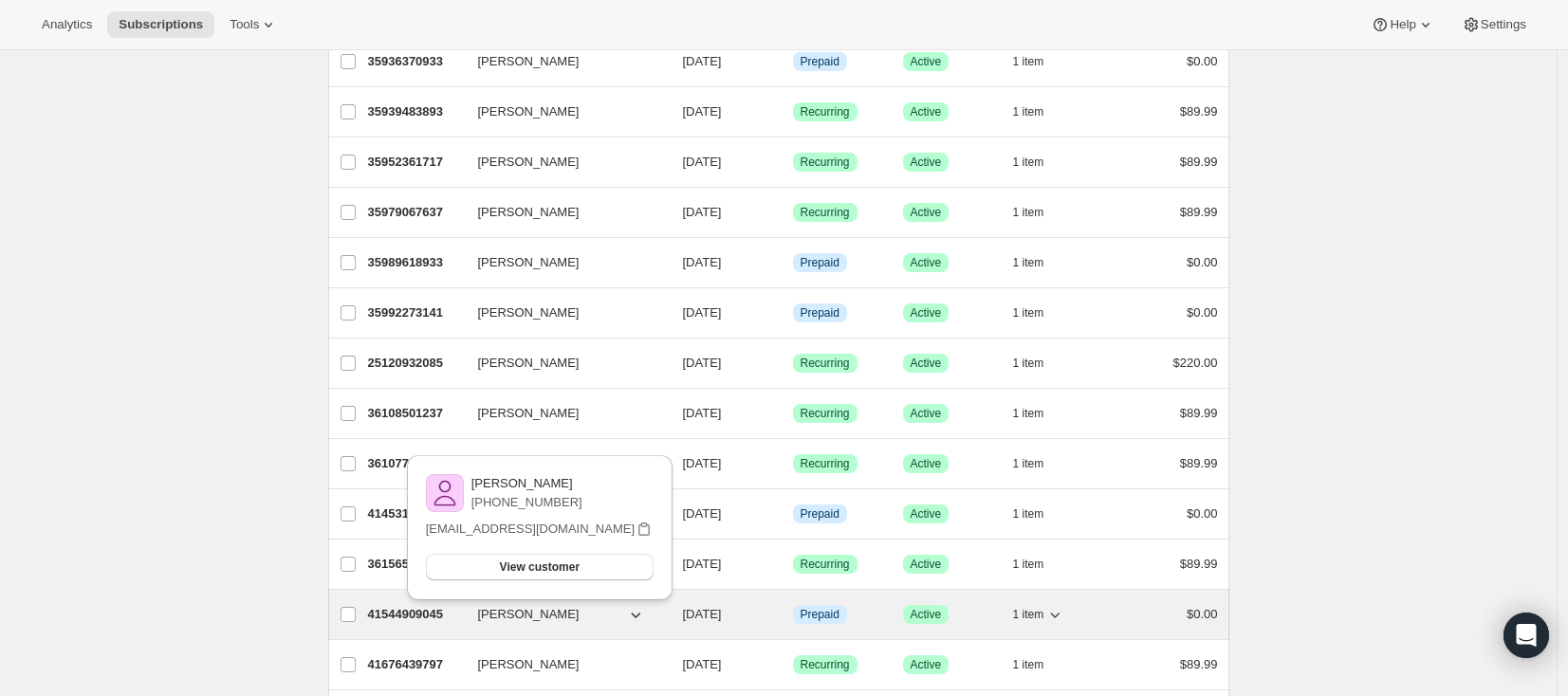 click on "41544909045" at bounding box center (415, 614) 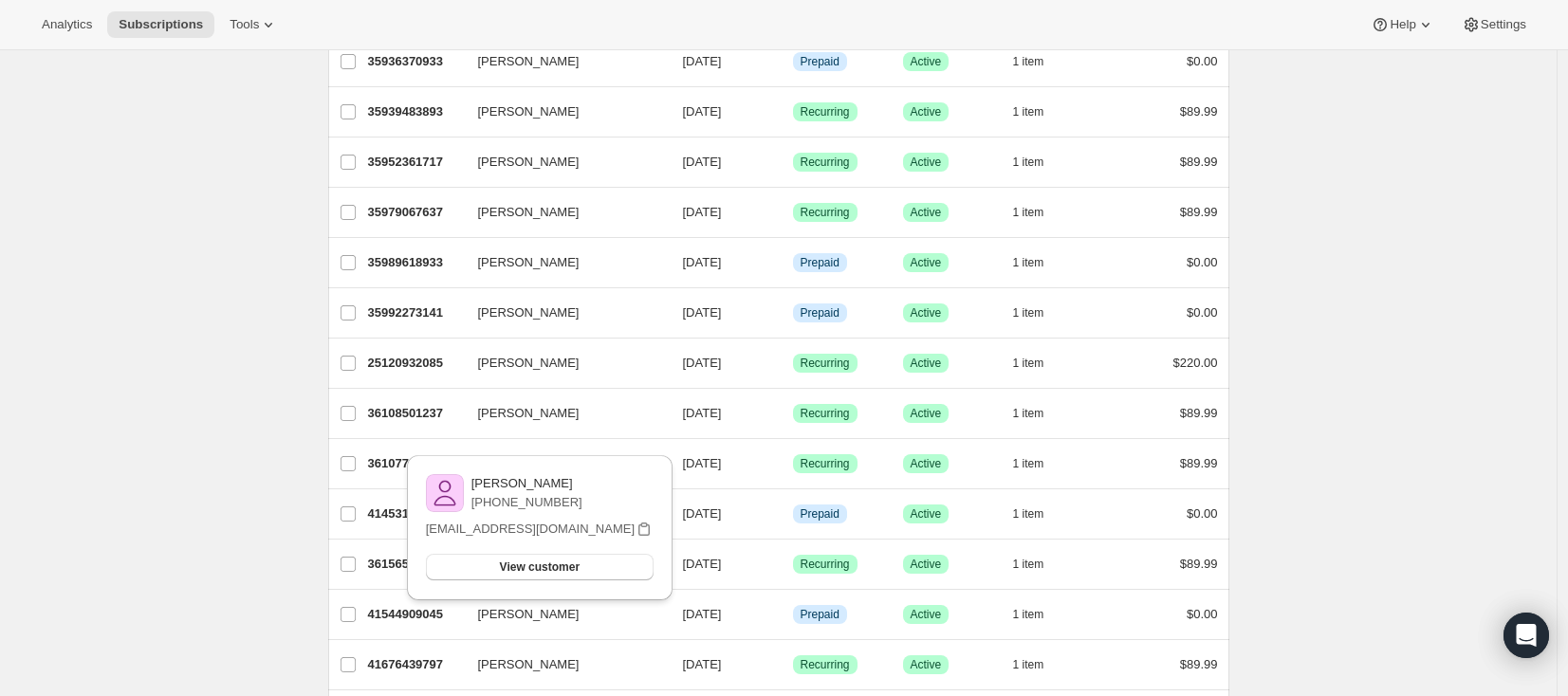 click on "Subscriptions. This page is ready Subscriptions Bulk updates More actions Bulk updates Export All Active Prepaid Paused Cancelled No inventory Needs Review More views All Active Prepaid Paused Cancelled No inventory Needs Review More views Create new view 0 selected Update next billing date Change status Showing 51 subscriptions Select all 51 subscriptions Showing 51 subscriptions Select Select all 51 subscriptions 0 selected list header ID Customer Billing Date Type Status Items Total [PERSON_NAME] 36969578741 [PERSON_NAME] [DATE] Success Recurring Success Active 1   item $89.99 [PERSON_NAME] 34816524533 [PERSON_NAME] [DATE] Success Recurring Success Active 1   item $89.99 [PERSON_NAME] 39514210549 [PERSON_NAME] [DATE] Info Prepaid Success Active 1   item $0.00 [PERSON_NAME] 34946023669 [PERSON_NAME] [DATE] Success Recurring Success Active 1   item $89.99 [PERSON_NAME] 40529035509 [PERSON_NAME] [DATE] Success Recurring Success Active 2   items $118.99 [PERSON_NAME] 40574714101 Info 1" at bounding box center (778, 61) 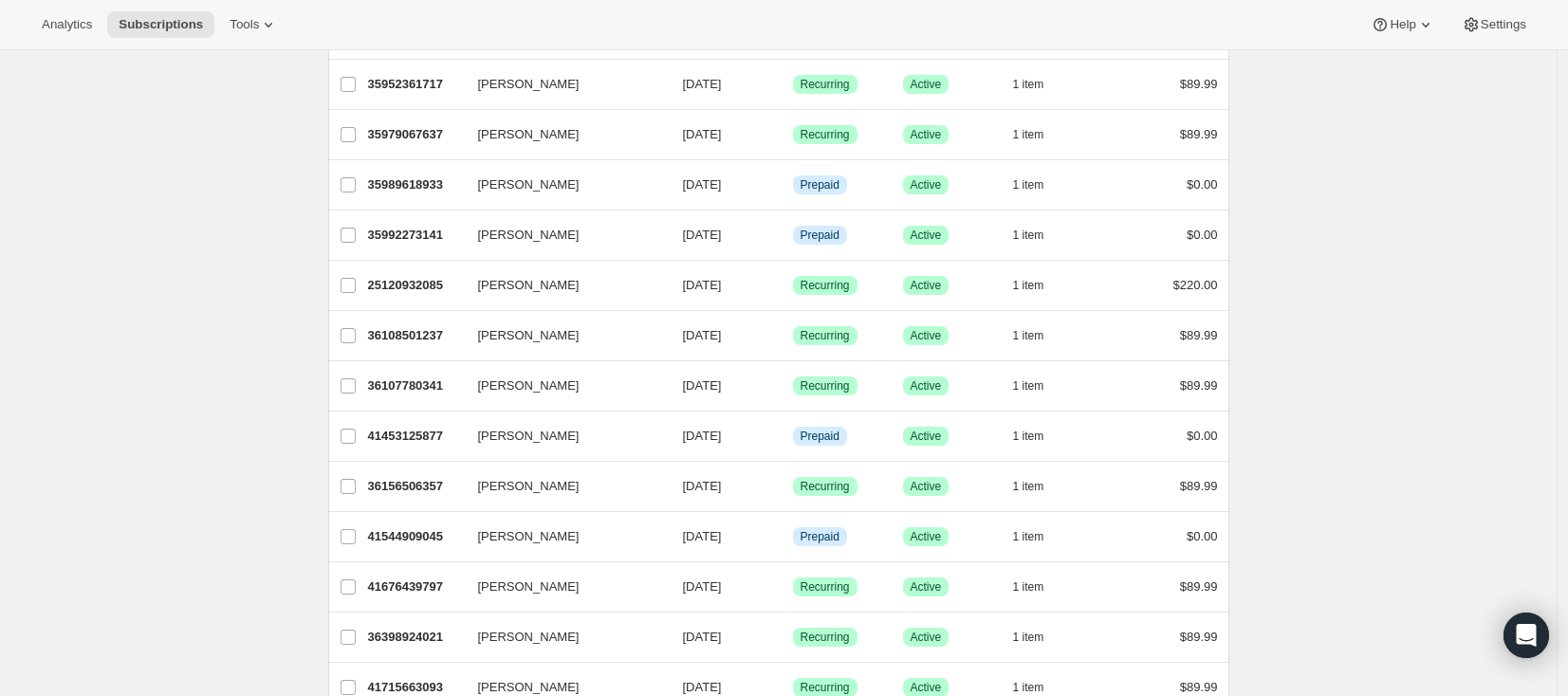scroll, scrollTop: 1469, scrollLeft: 0, axis: vertical 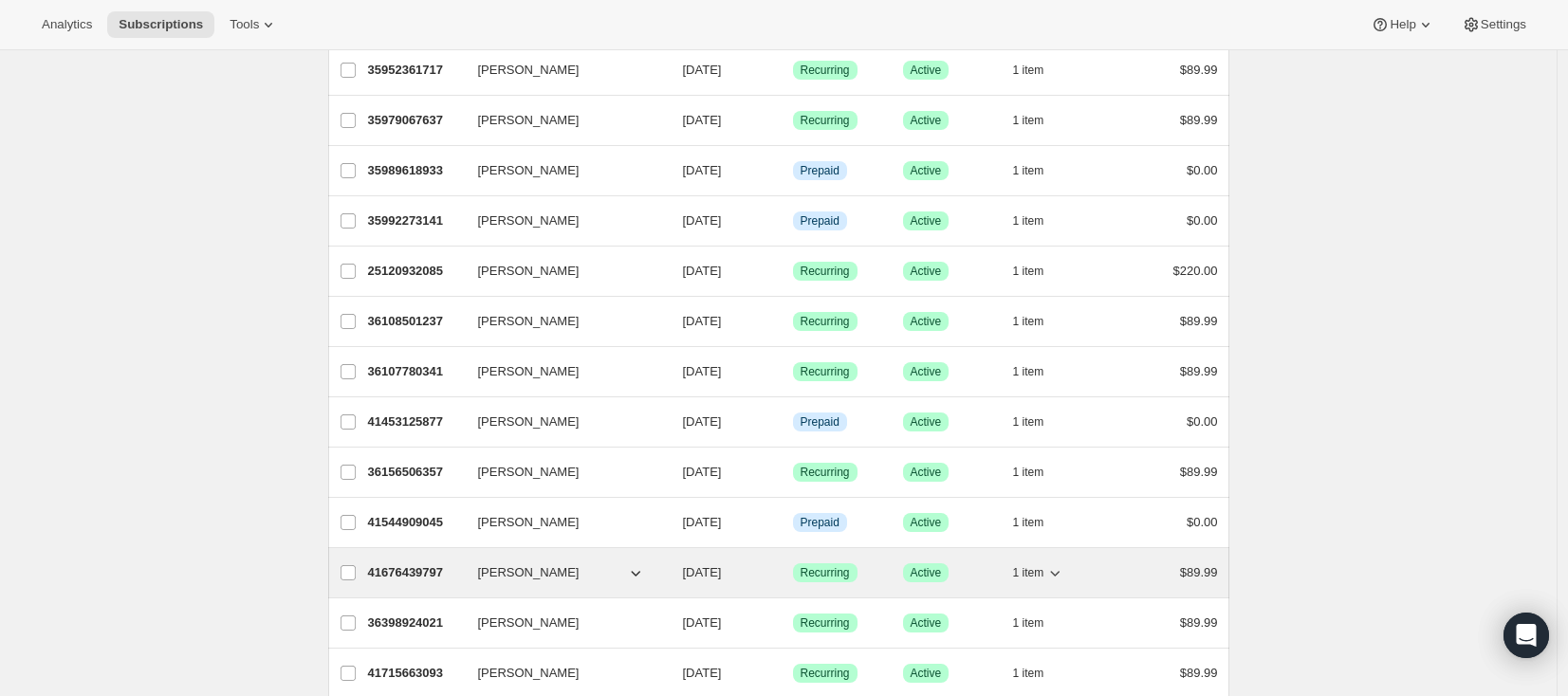 click on "41676439797" at bounding box center (415, 573) 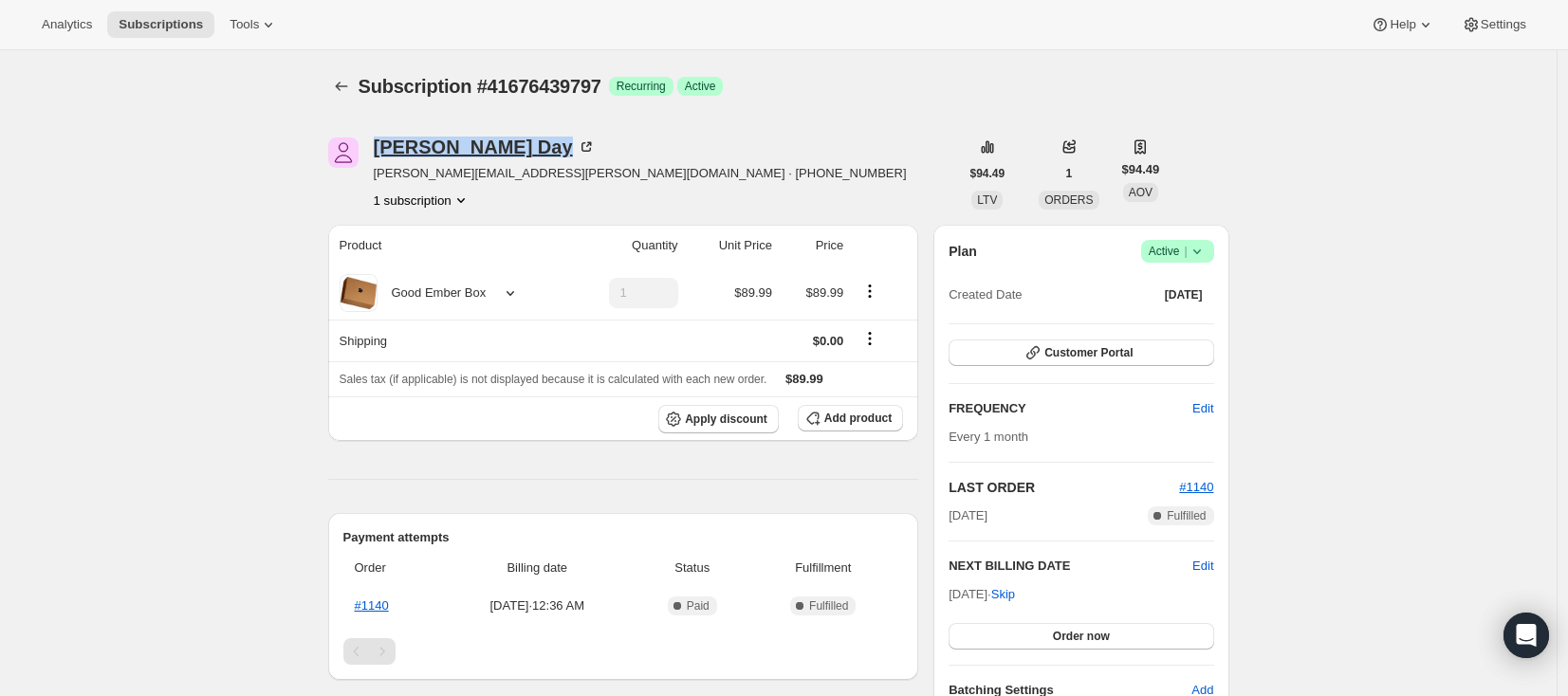 drag, startPoint x: 380, startPoint y: 144, endPoint x: 501, endPoint y: 149, distance: 121.10326 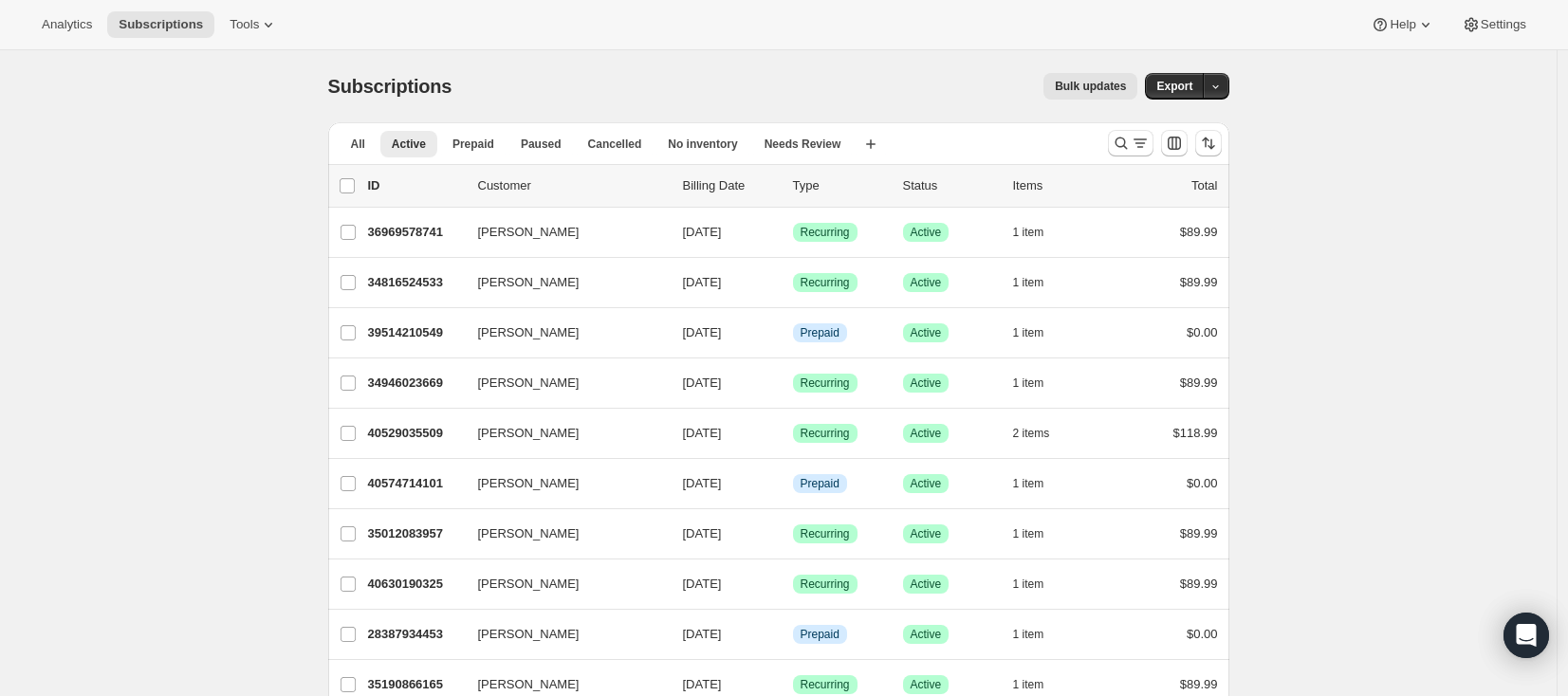 click on "Subscriptions. This page is ready Subscriptions Bulk updates More actions Bulk updates Export All Active Prepaid Paused Cancelled No inventory Needs Review More views All Active Prepaid Paused Cancelled No inventory Needs Review More views Create new view 0 selected Update next billing date Change status Showing 51 subscriptions Select all 51 subscriptions Showing 51 subscriptions Select Select all 51 subscriptions 0 selected list header ID Customer Billing Date Type Status Items Total [PERSON_NAME] 36969578741 [PERSON_NAME] [DATE] Success Recurring Success Active 1   item $89.99 [PERSON_NAME] 34816524533 [PERSON_NAME] [DATE] Success Recurring Success Active 1   item $89.99 [PERSON_NAME] 39514210549 [PERSON_NAME] [DATE] Info Prepaid Success Active 1   item $0.00 [PERSON_NAME] 34946023669 [PERSON_NAME] [DATE] Success Recurring Success Active 1   item $89.99 [PERSON_NAME] 40529035509 [PERSON_NAME] [DATE] Success Recurring Success Active 2   items $118.99 [PERSON_NAME] 40574714101 Info 1" at bounding box center [778, 1438] 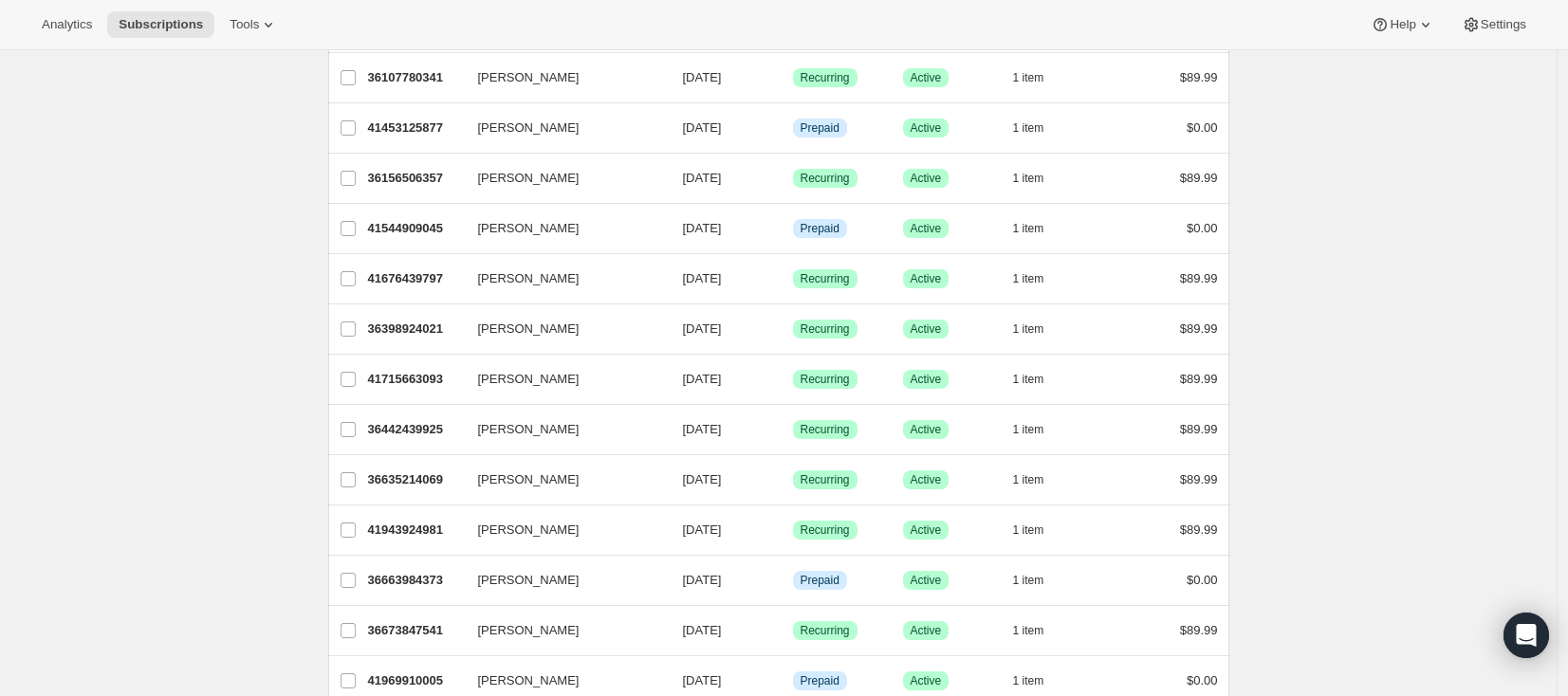 scroll, scrollTop: 1849, scrollLeft: 0, axis: vertical 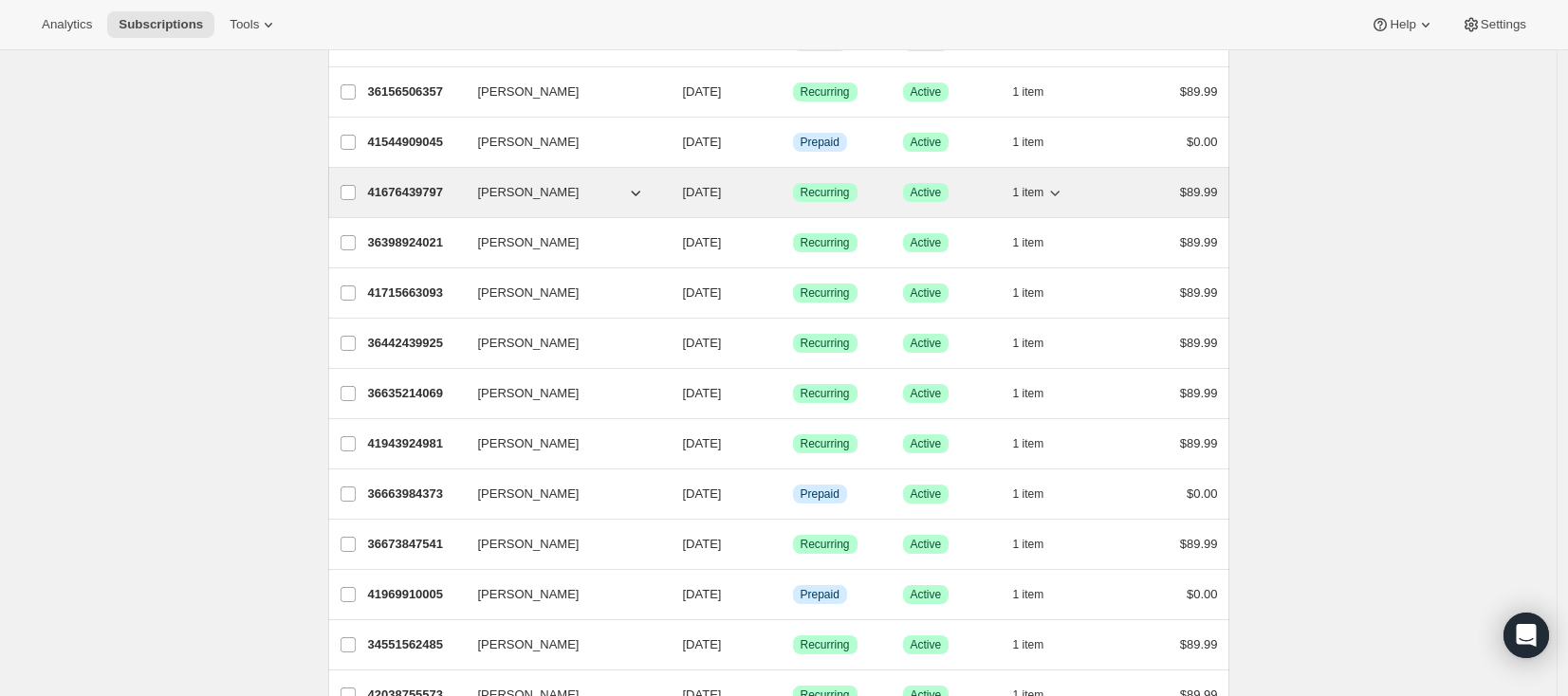 click on "41676439797" at bounding box center [415, 192] 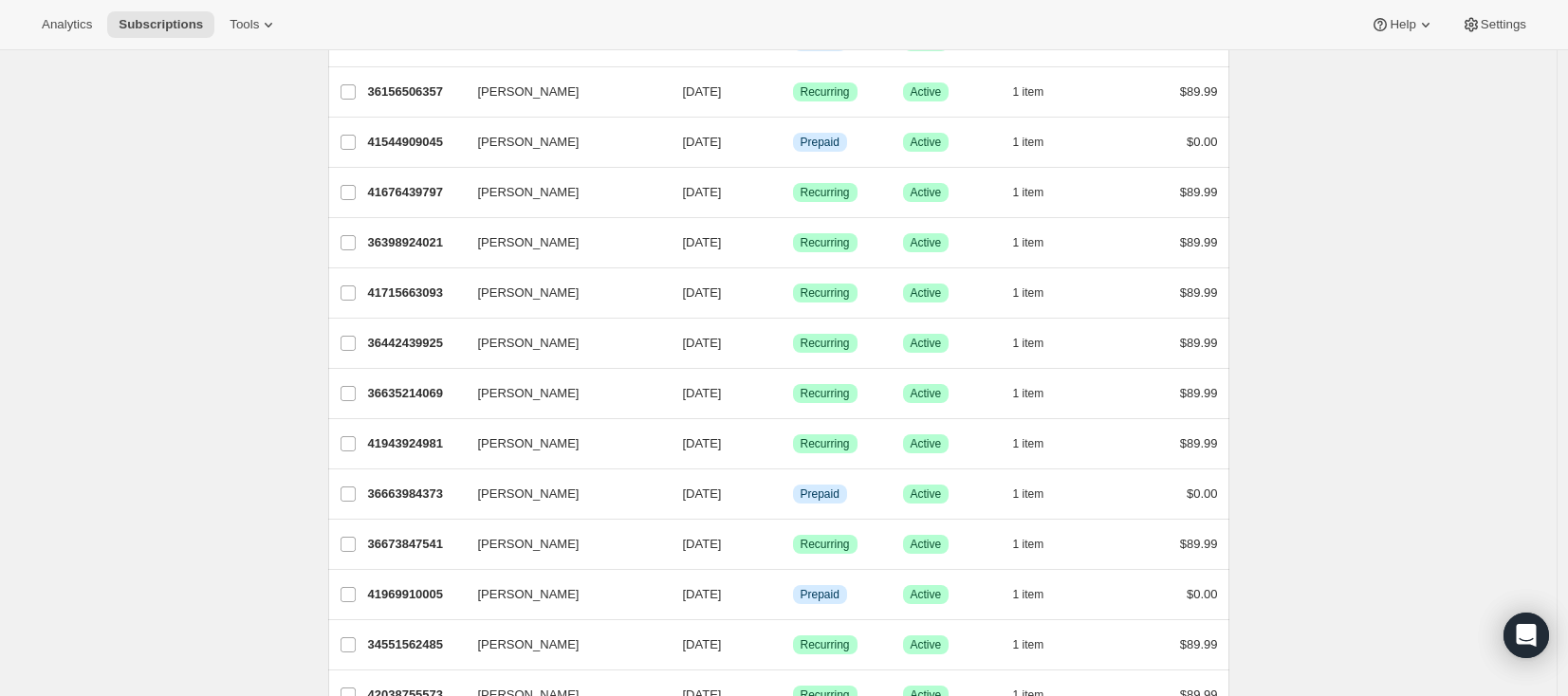 click on "Subscriptions. This page is ready Subscriptions Bulk updates More actions Bulk updates Export All Active Prepaid Paused Cancelled No inventory Needs Review More views All Active Prepaid Paused Cancelled No inventory Needs Review More views Create new view 0 selected Update next billing date Change status Showing 51 subscriptions Select all 51 subscriptions Showing 51 subscriptions Select Select all 51 subscriptions 0 selected list header ID Customer Billing Date Type Status Items Total [PERSON_NAME] 36969578741 [PERSON_NAME] [DATE] Success Recurring Success Active 1   item $89.99 [PERSON_NAME] 34816524533 [PERSON_NAME] [DATE] Success Recurring Success Active 1   item $89.99 [PERSON_NAME] 39514210549 [PERSON_NAME] [DATE] Info Prepaid Success Active 1   item $0.00 [PERSON_NAME] 34946023669 [PERSON_NAME] [DATE] Success Recurring Success Active 1   item $89.99 [PERSON_NAME] 40529035509 [PERSON_NAME] [DATE] Success Recurring Success Active 2   items $118.99 [PERSON_NAME] 40574714101 Info 1" at bounding box center (778, -412) 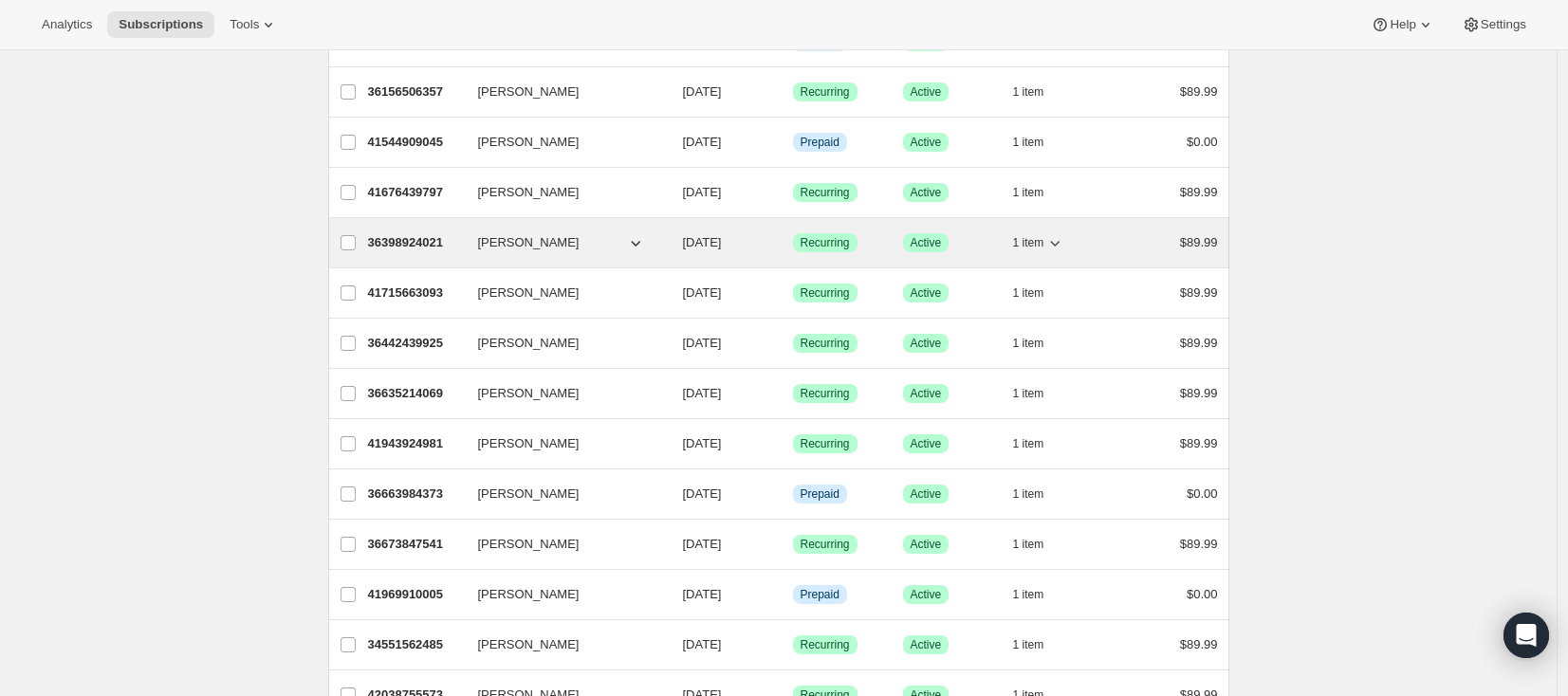 click on "[PERSON_NAME]" at bounding box center [528, 243] 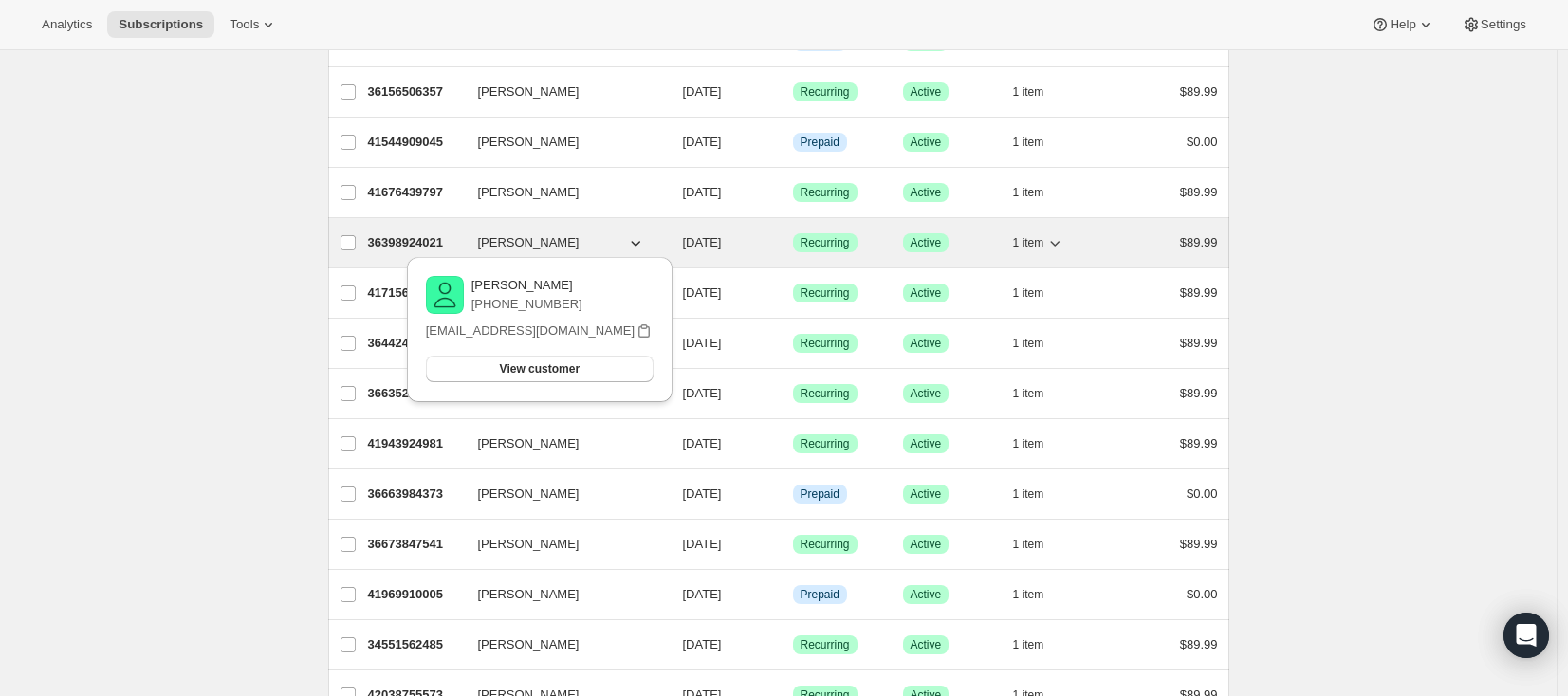 click on "[PERSON_NAME]" at bounding box center [528, 243] 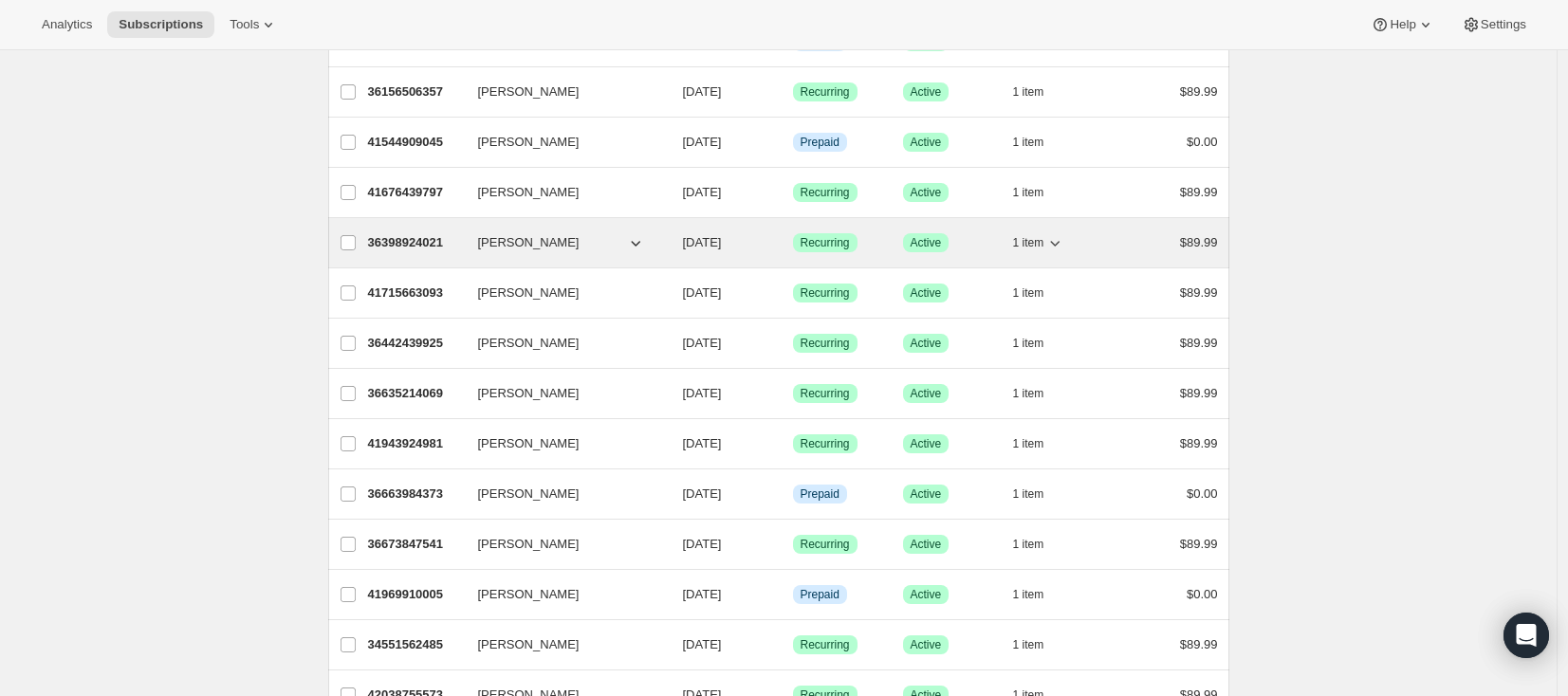 click on "36398924021" at bounding box center [415, 243] 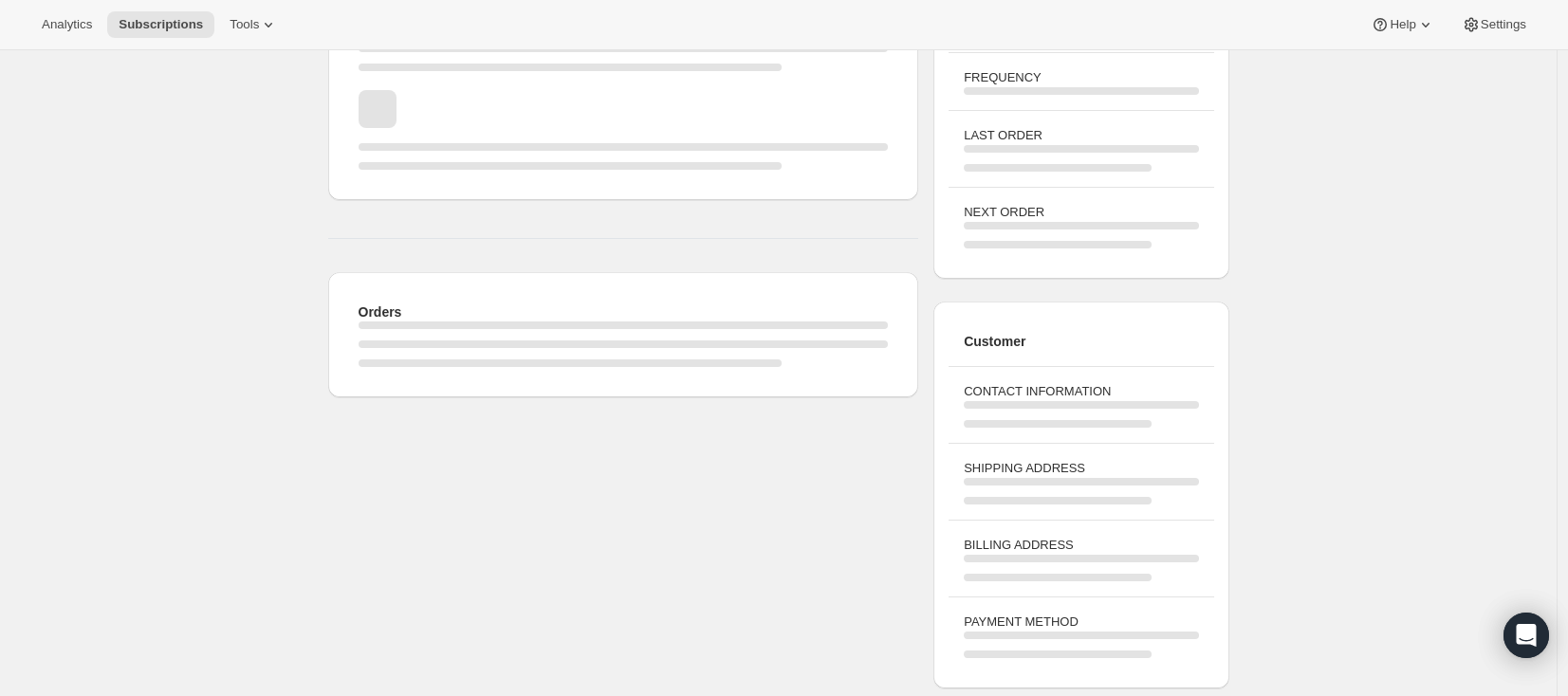 scroll, scrollTop: 0, scrollLeft: 0, axis: both 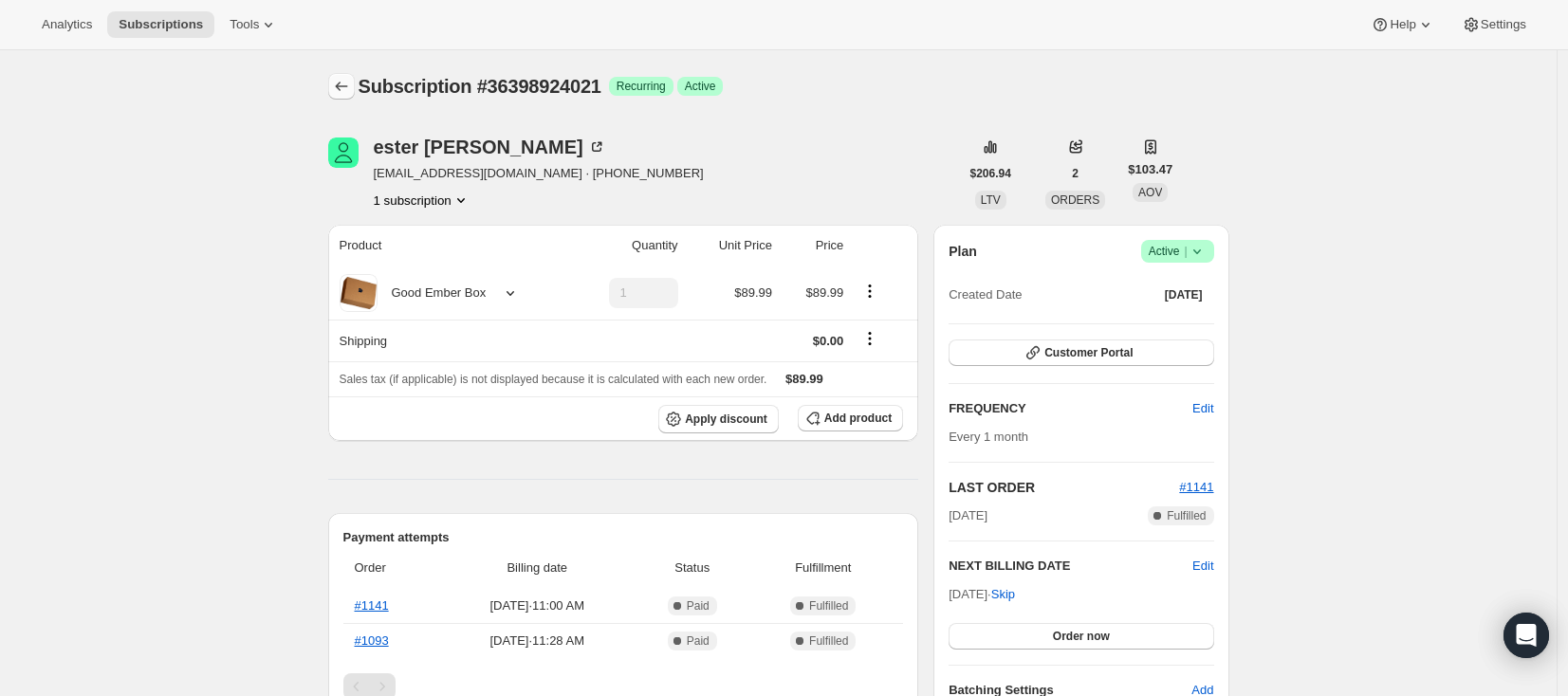 click 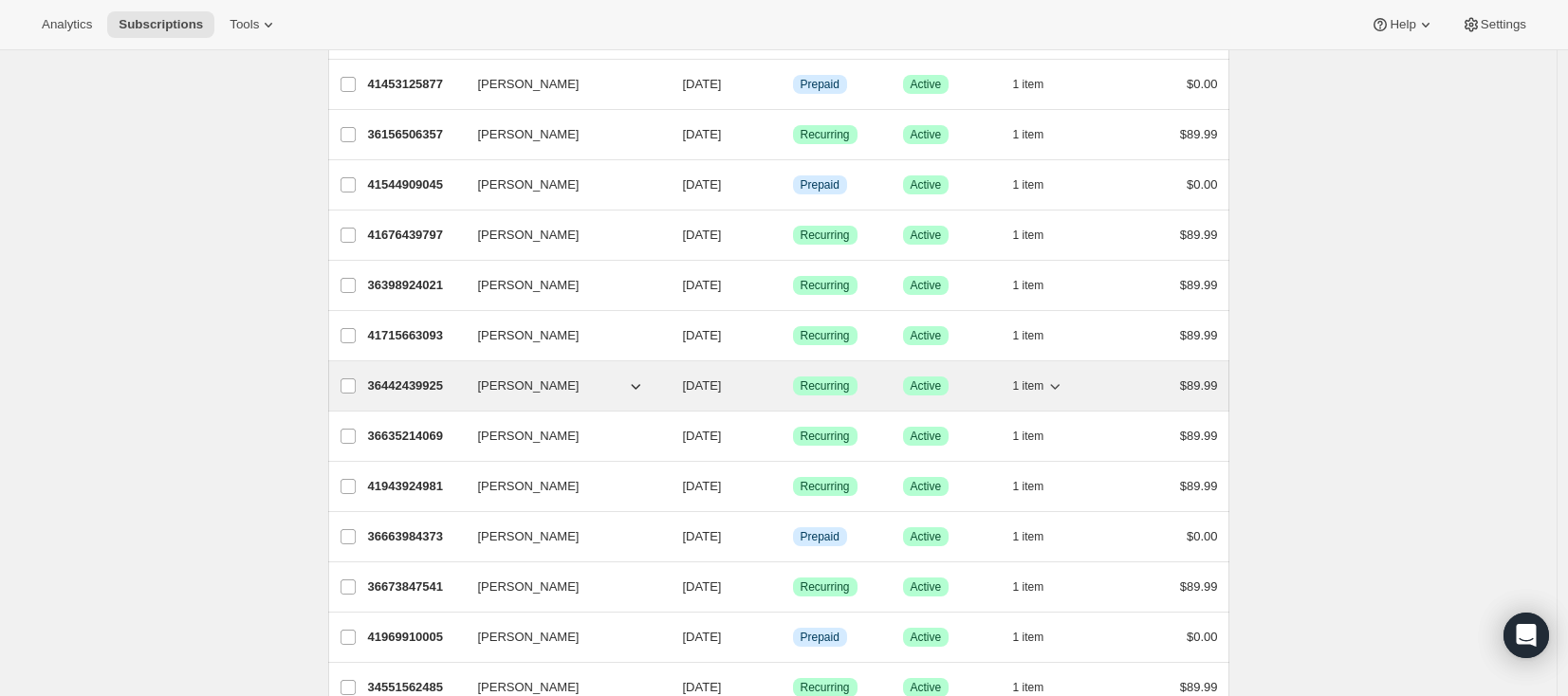 scroll, scrollTop: 1804, scrollLeft: 0, axis: vertical 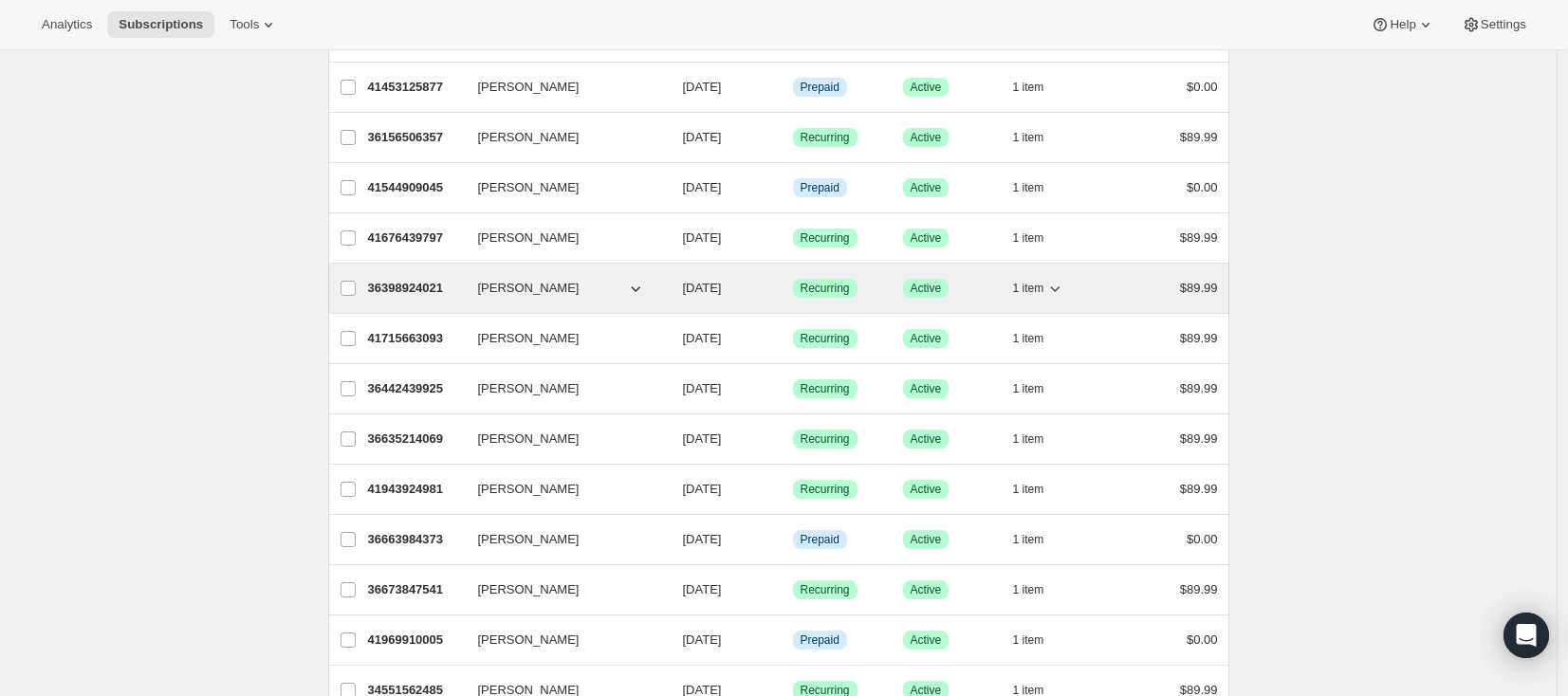 click on "36398924021" at bounding box center [415, 288] 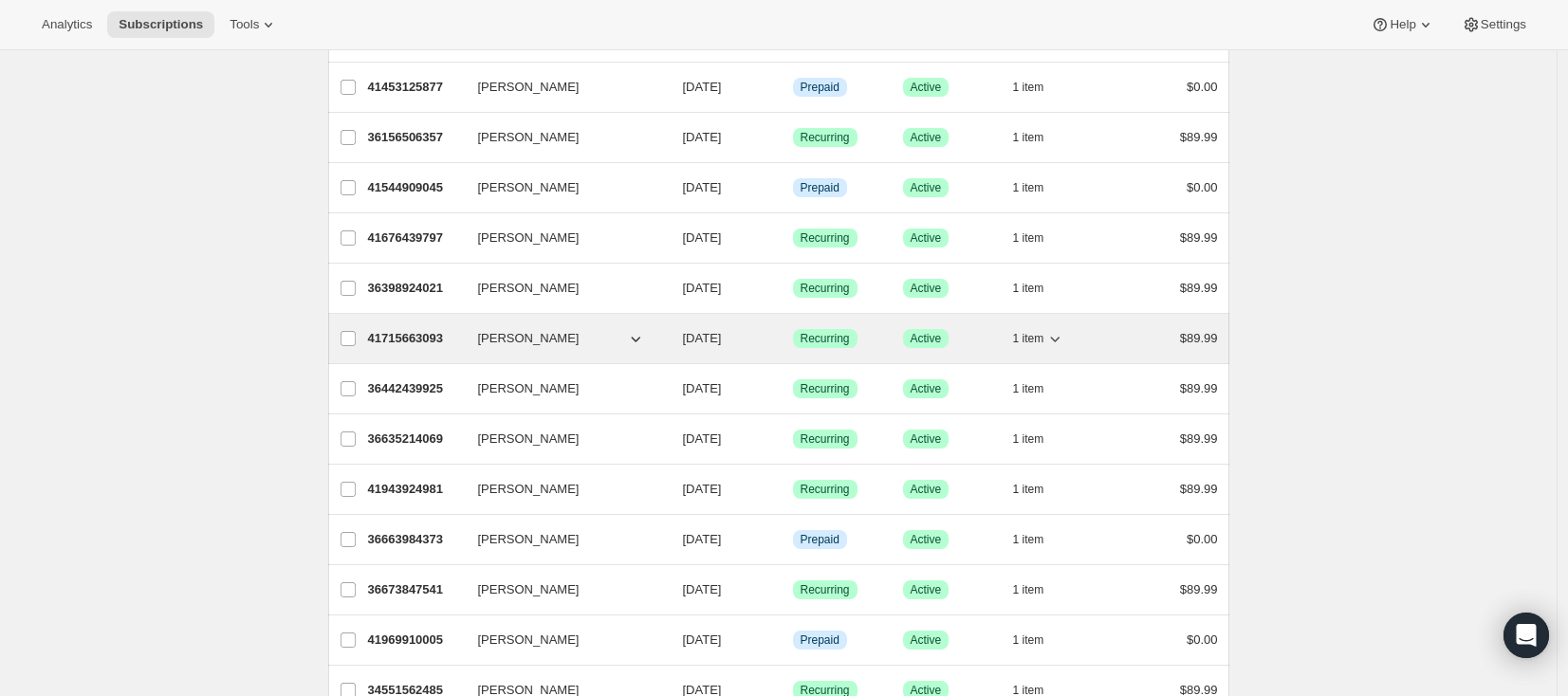 click on "41715663093" at bounding box center (415, 339) 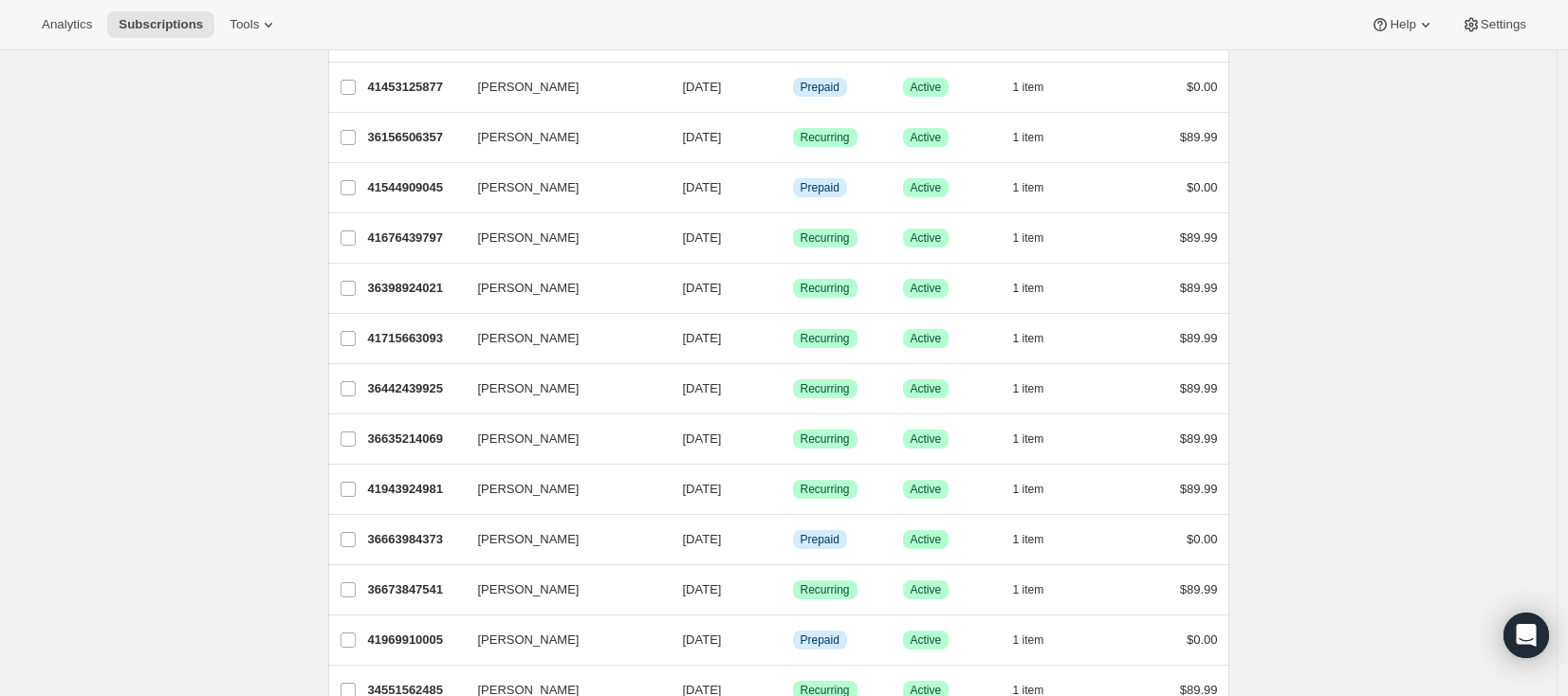 click on "Subscriptions. This page is ready Subscriptions Bulk updates More actions Bulk updates Export All Active Prepaid Paused Cancelled No inventory Needs Review More views All Active Prepaid Paused Cancelled No inventory Needs Review More views Create new view 0 selected Update next billing date Change status Showing 51 subscriptions Select all 51 subscriptions Showing 51 subscriptions Select Select all 51 subscriptions 0 selected list header ID Customer Billing Date Type Status Items Total [PERSON_NAME] 36969578741 [PERSON_NAME] [DATE] Success Recurring Success Active 1   item $89.99 [PERSON_NAME] 34816524533 [PERSON_NAME] [DATE] Success Recurring Success Active 1   item $89.99 [PERSON_NAME] 39514210549 [PERSON_NAME] [DATE] Info Prepaid Success Active 1   item $0.00 [PERSON_NAME] 34946023669 [PERSON_NAME] [DATE] Success Recurring Success Active 1   item $89.99 [PERSON_NAME] 40529035509 [PERSON_NAME] [DATE] Success Recurring Success Active 2   items $118.99 [PERSON_NAME] 40574714101 Info 1" at bounding box center (778, -366) 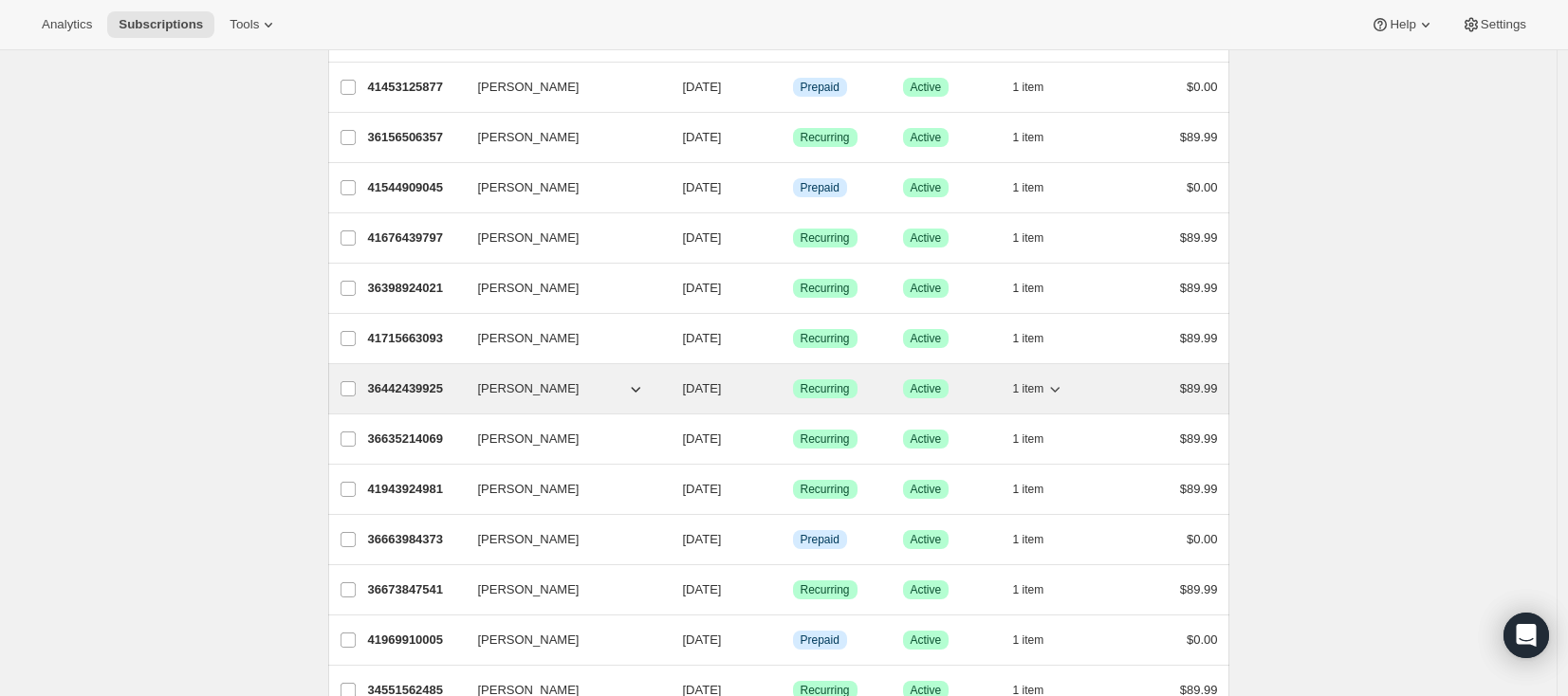 click on "36442439925" at bounding box center [415, 389] 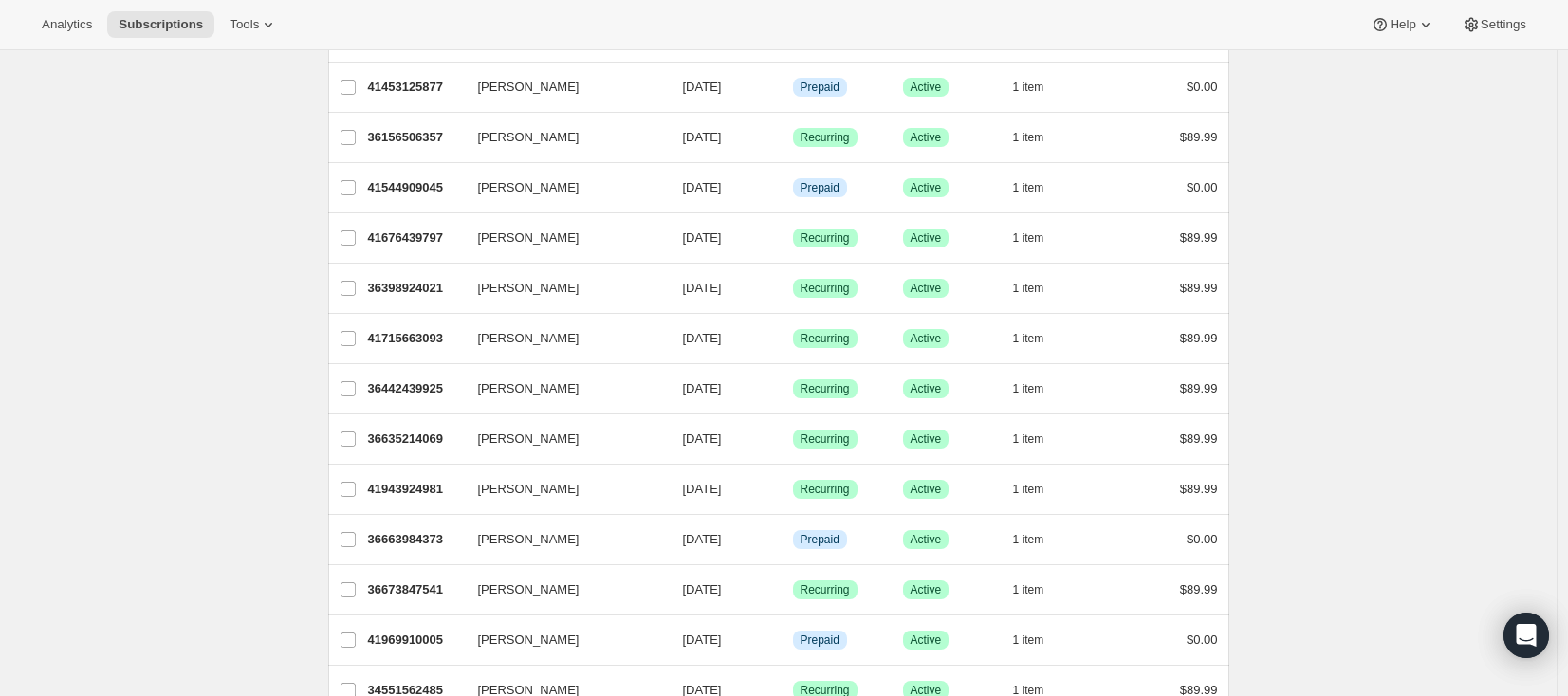 click on "Subscriptions. This page is ready Subscriptions Bulk updates More actions Bulk updates Export All Active Prepaid Paused Cancelled No inventory Needs Review More views All Active Prepaid Paused Cancelled No inventory Needs Review More views Create new view 0 selected Update next billing date Change status Showing 51 subscriptions Select all 51 subscriptions Showing 51 subscriptions Select Select all 51 subscriptions 0 selected list header ID Customer Billing Date Type Status Items Total [PERSON_NAME] 36969578741 [PERSON_NAME] [DATE] Success Recurring Success Active 1   item $89.99 [PERSON_NAME] 34816524533 [PERSON_NAME] [DATE] Success Recurring Success Active 1   item $89.99 [PERSON_NAME] 39514210549 [PERSON_NAME] [DATE] Info Prepaid Success Active 1   item $0.00 [PERSON_NAME] 34946023669 [PERSON_NAME] [DATE] Success Recurring Success Active 1   item $89.99 [PERSON_NAME] 40529035509 [PERSON_NAME] [DATE] Success Recurring Success Active 2   items $118.99 [PERSON_NAME] 40574714101 Info 1" at bounding box center (778, -366) 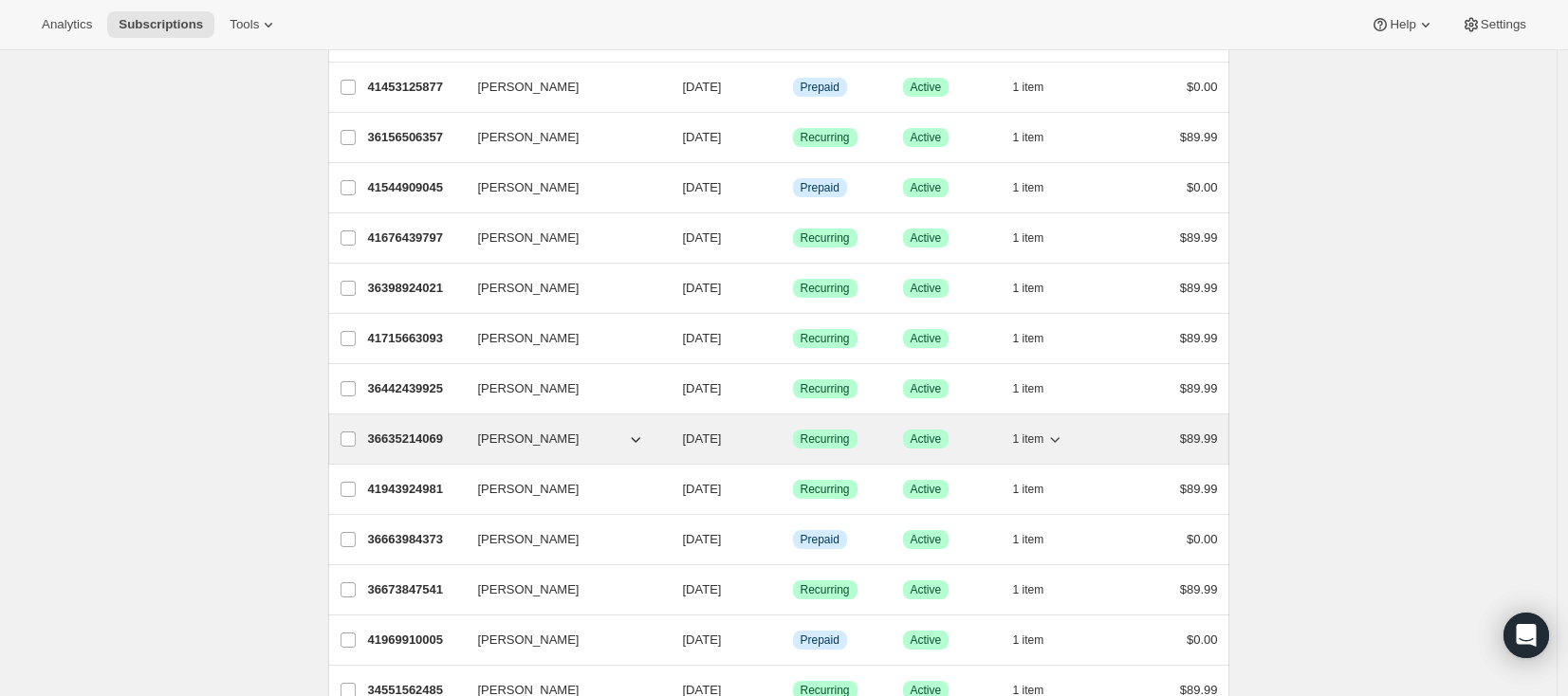 click on "36635214069" at bounding box center (415, 439) 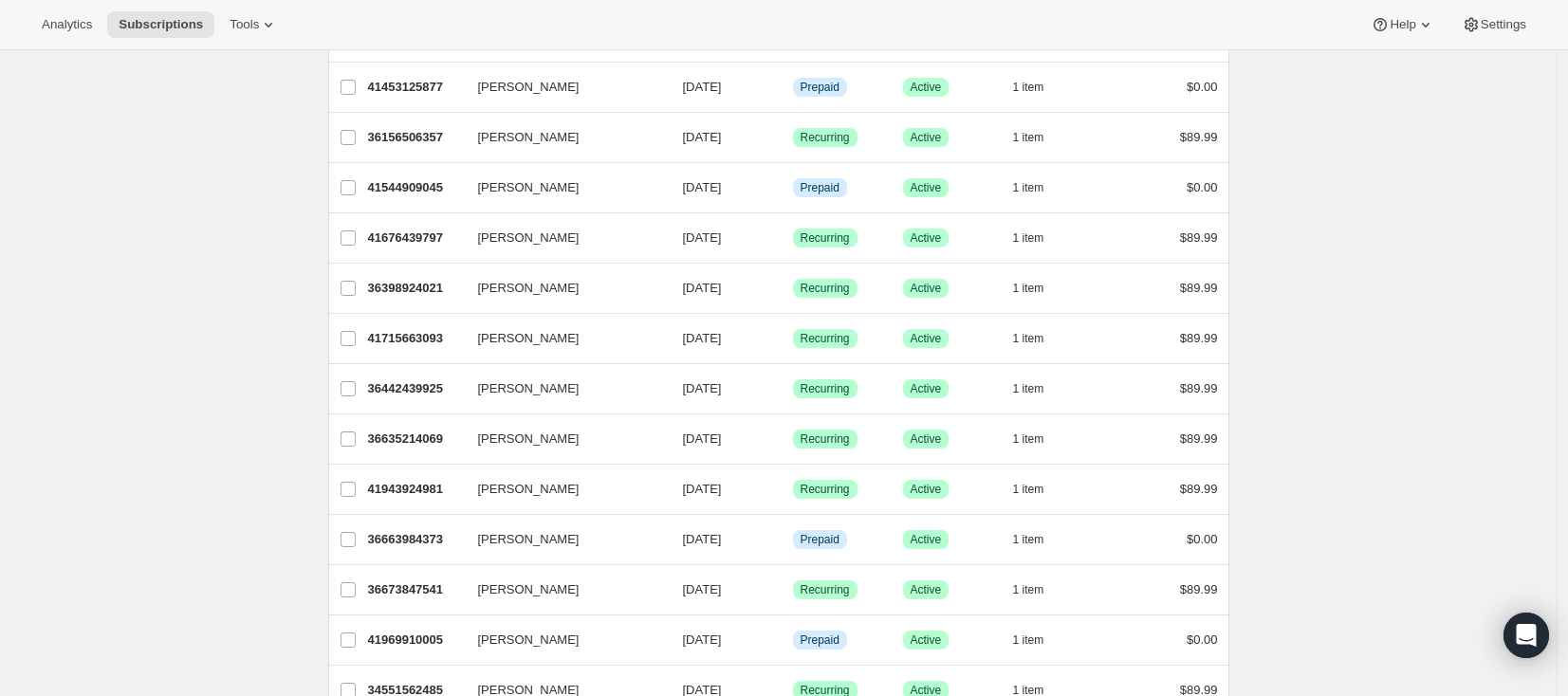 click on "Subscriptions. This page is ready Subscriptions Bulk updates More actions Bulk updates Export All Active Prepaid Paused Cancelled No inventory Needs Review More views All Active Prepaid Paused Cancelled No inventory Needs Review More views Create new view 0 selected Update next billing date Change status Showing 51 subscriptions Select all 51 subscriptions Showing 51 subscriptions Select Select all 51 subscriptions 0 selected list header ID Customer Billing Date Type Status Items Total [PERSON_NAME] 36969578741 [PERSON_NAME] [DATE] Success Recurring Success Active 1   item $89.99 [PERSON_NAME] 34816524533 [PERSON_NAME] [DATE] Success Recurring Success Active 1   item $89.99 [PERSON_NAME] 39514210549 [PERSON_NAME] [DATE] Info Prepaid Success Active 1   item $0.00 [PERSON_NAME] 34946023669 [PERSON_NAME] [DATE] Success Recurring Success Active 1   item $89.99 [PERSON_NAME] 40529035509 [PERSON_NAME] [DATE] Success Recurring Success Active 2   items $118.99 [PERSON_NAME] 40574714101 Info 1" at bounding box center [778, -366] 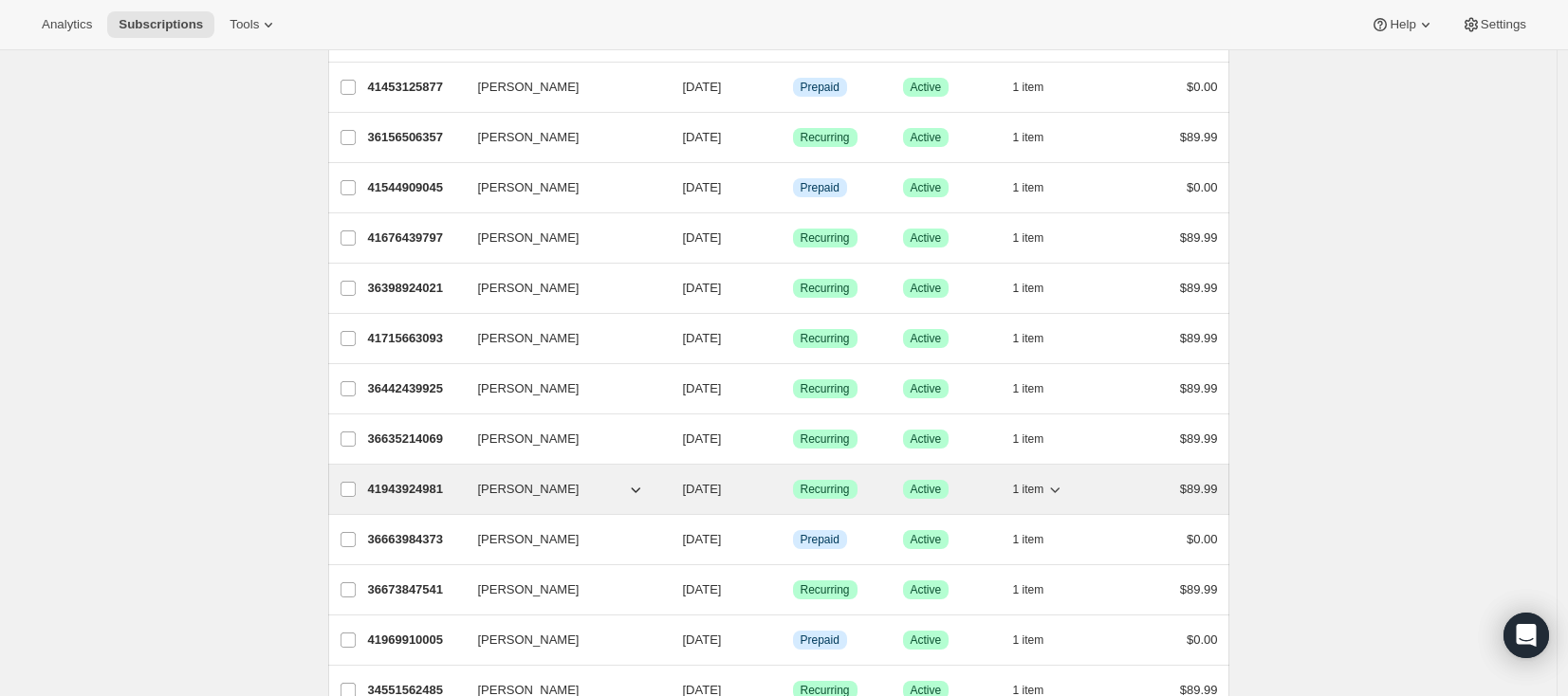 click on "41943924981" at bounding box center [415, 489] 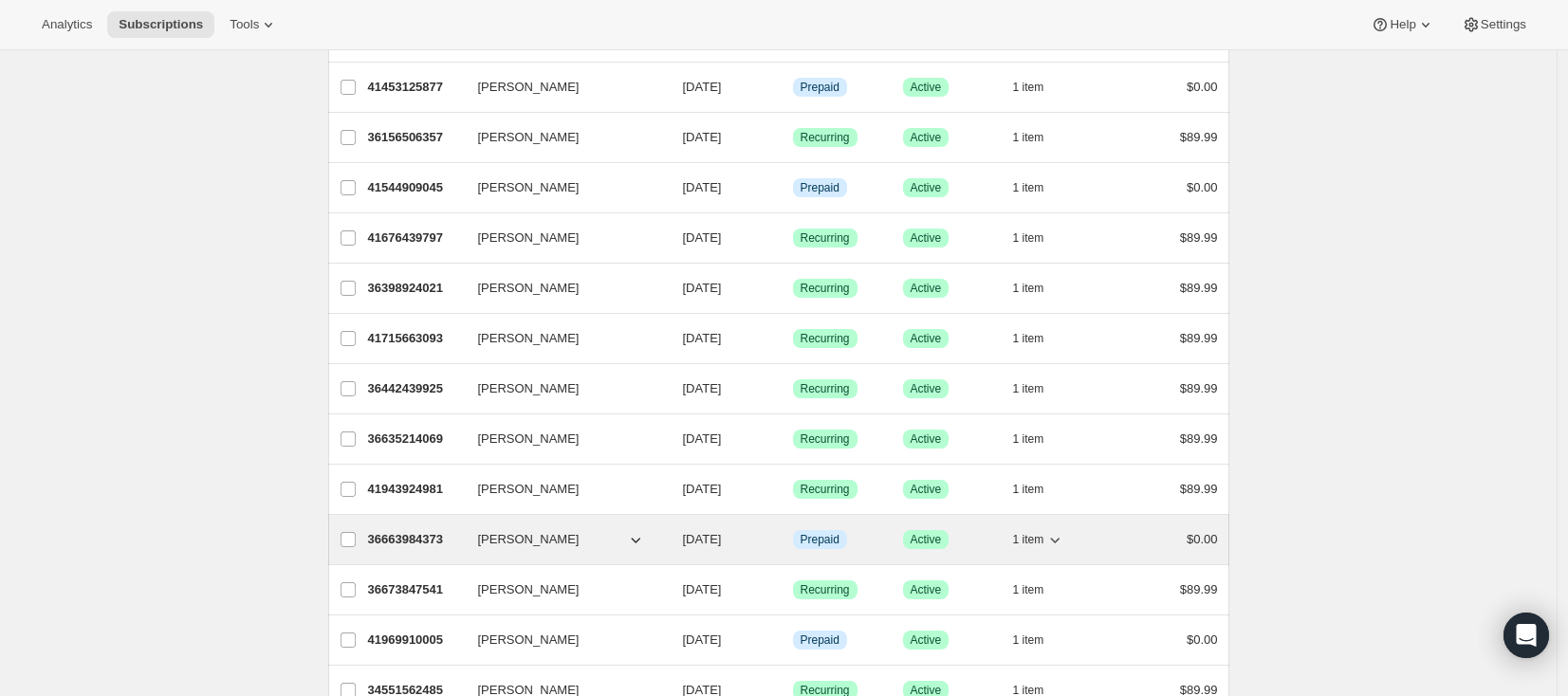 click on "36663984373" at bounding box center (415, 540) 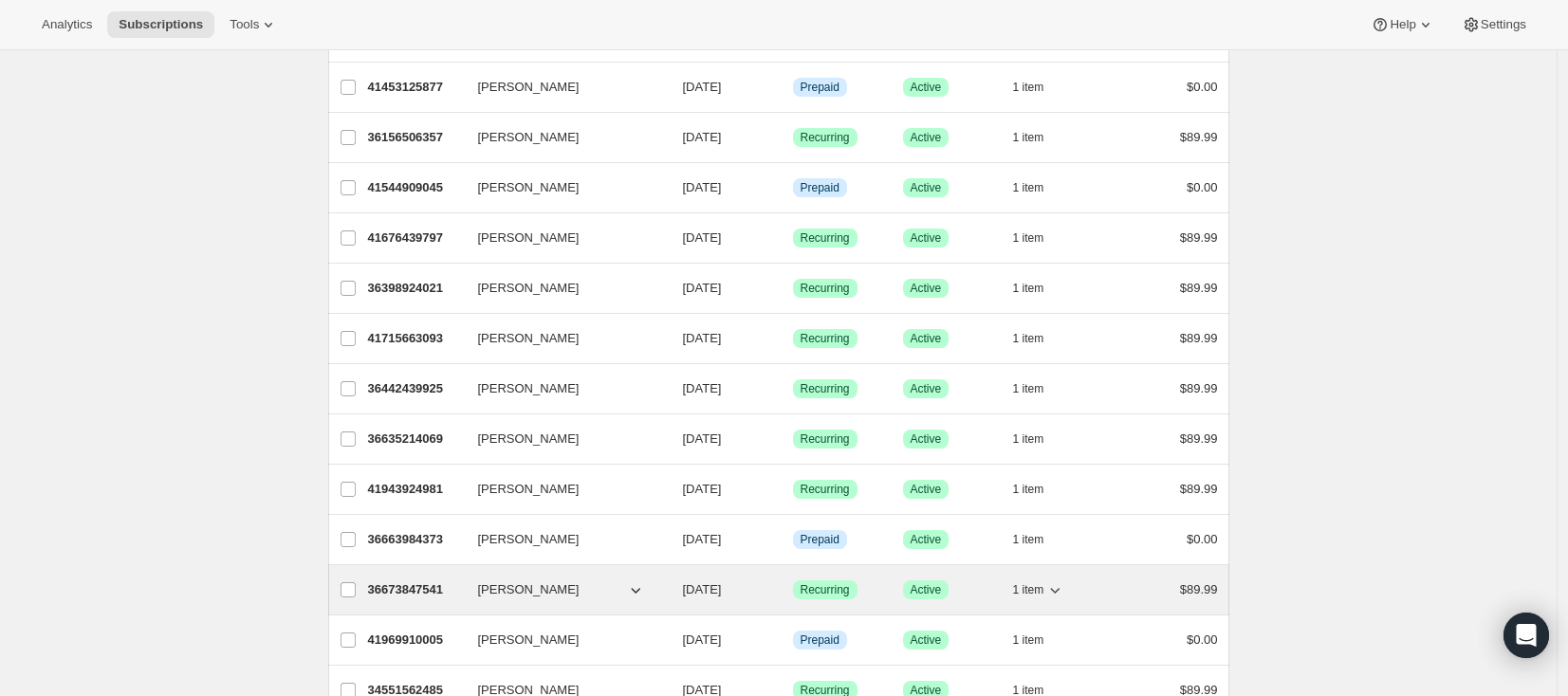 click on "36673847541" at bounding box center (415, 590) 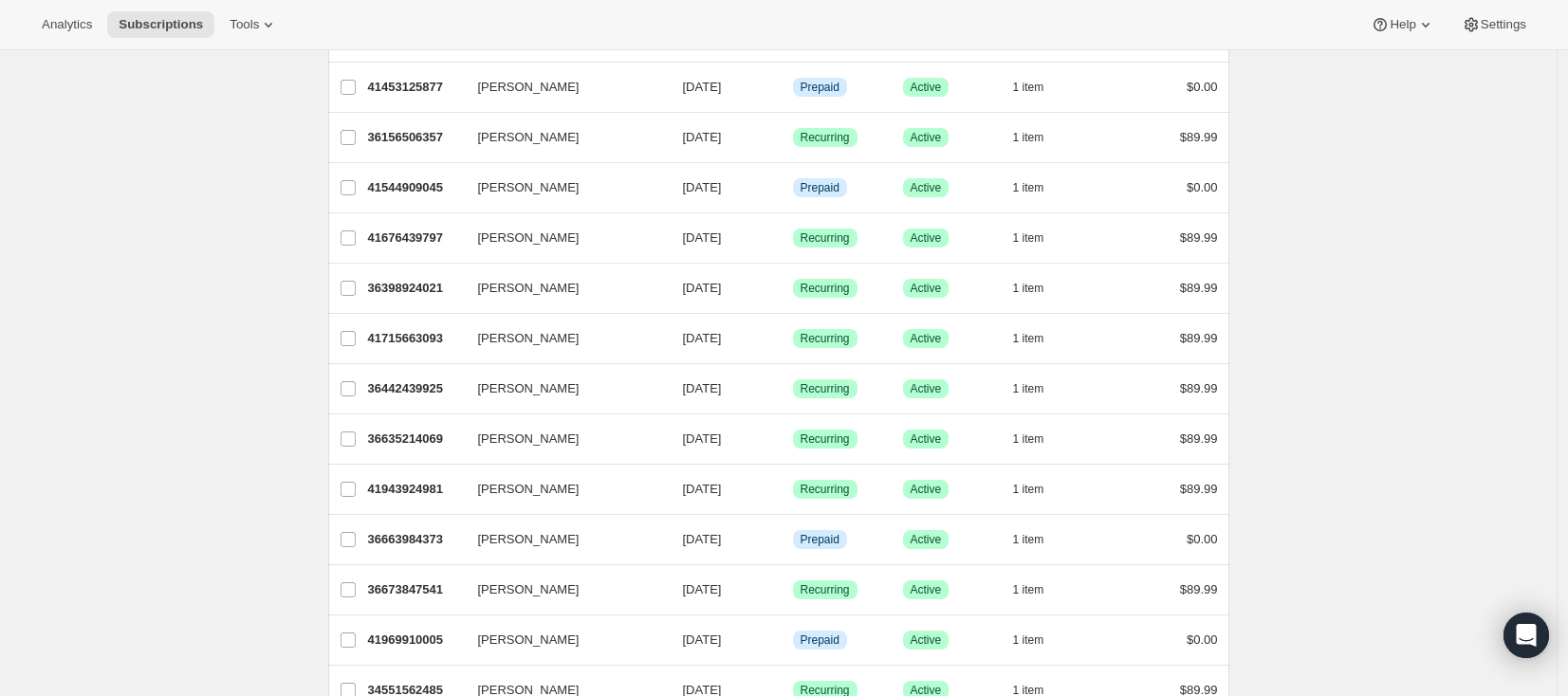 click on "Subscriptions. This page is ready Subscriptions Bulk updates More actions Bulk updates Export All Active Prepaid Paused Cancelled No inventory Needs Review More views All Active Prepaid Paused Cancelled No inventory Needs Review More views Create new view 0 selected Update next billing date Change status Showing 51 subscriptions Select all 51 subscriptions Showing 51 subscriptions Select Select all 51 subscriptions 0 selected list header ID Customer Billing Date Type Status Items Total [PERSON_NAME] 36969578741 [PERSON_NAME] [DATE] Success Recurring Success Active 1   item $89.99 [PERSON_NAME] 34816524533 [PERSON_NAME] [DATE] Success Recurring Success Active 1   item $89.99 [PERSON_NAME] 39514210549 [PERSON_NAME] [DATE] Info Prepaid Success Active 1   item $0.00 [PERSON_NAME] 34946023669 [PERSON_NAME] [DATE] Success Recurring Success Active 1   item $89.99 [PERSON_NAME] 40529035509 [PERSON_NAME] [DATE] Success Recurring Success Active 2   items $118.99 [PERSON_NAME] 40574714101 Info 1" at bounding box center [778, -366] 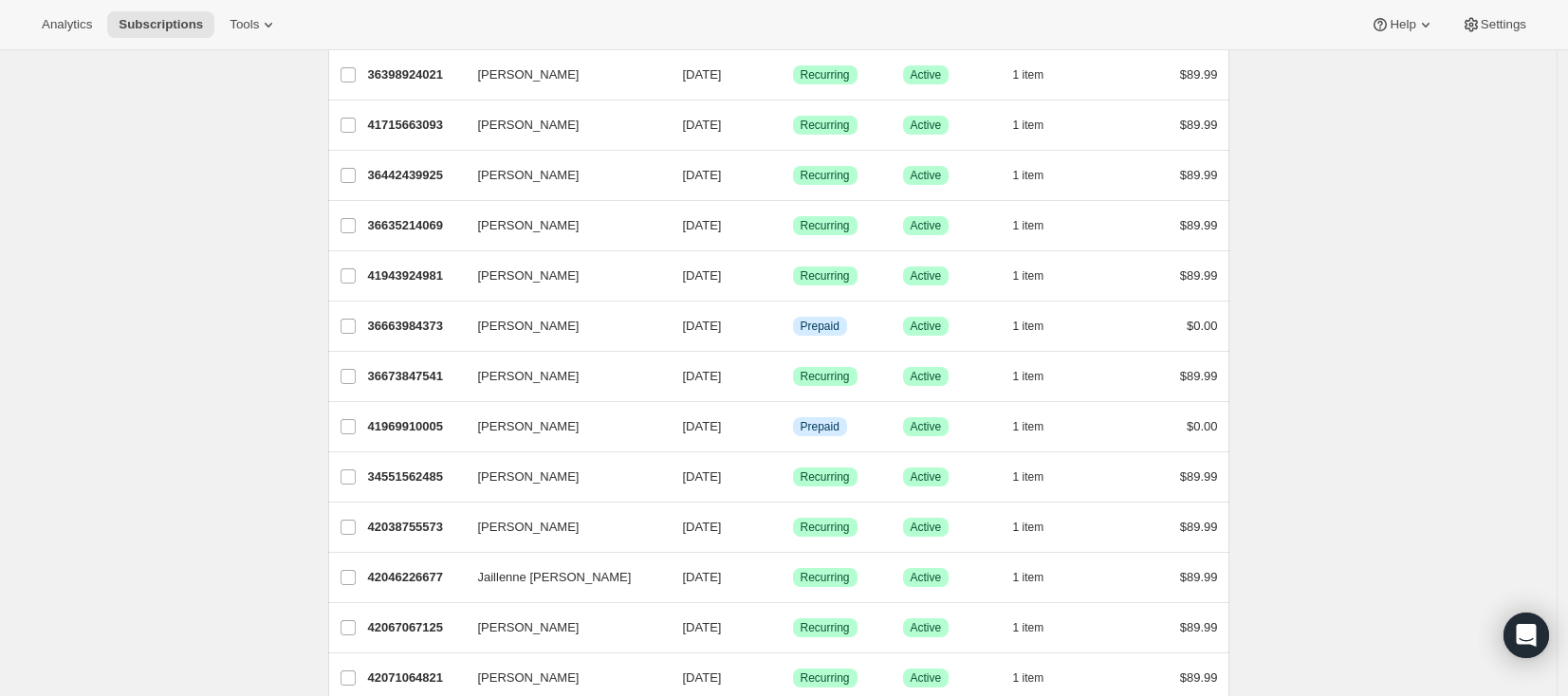 scroll, scrollTop: 2028, scrollLeft: 0, axis: vertical 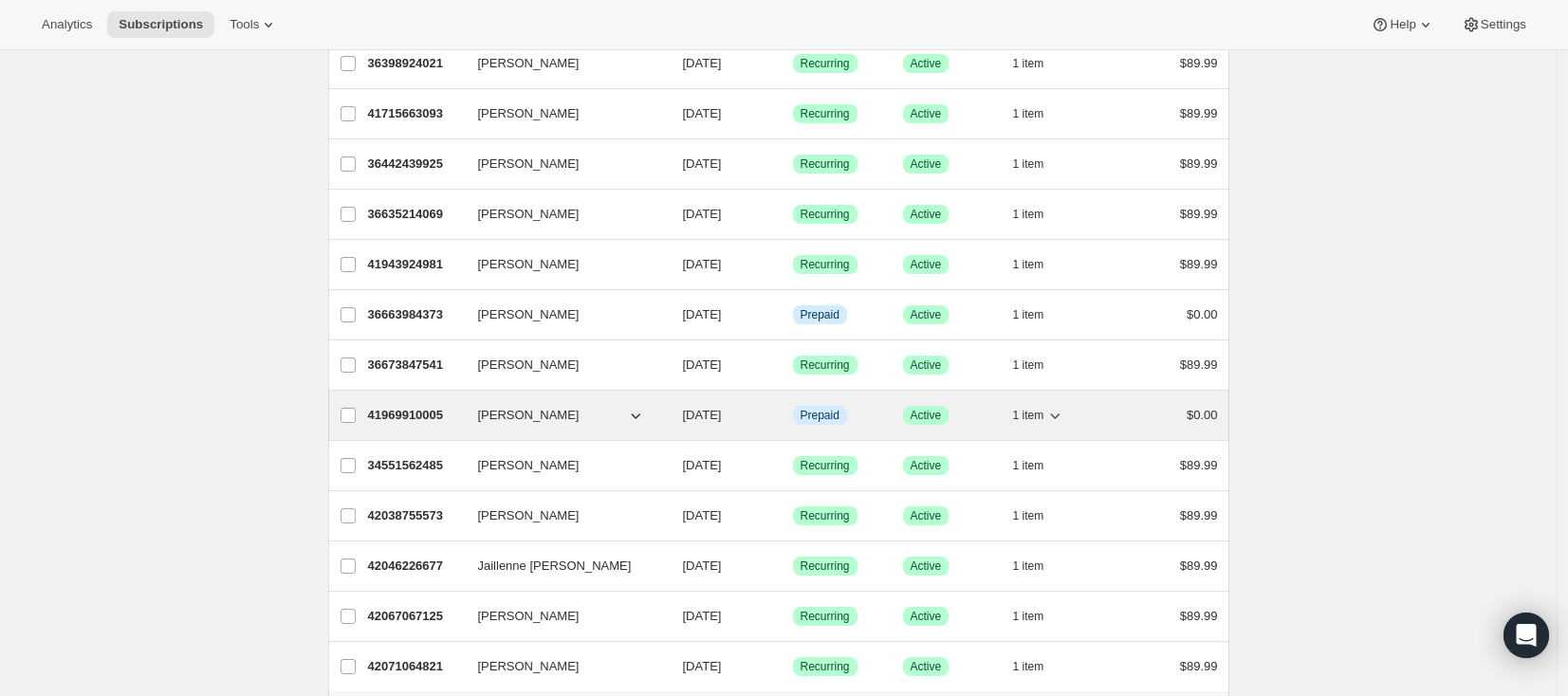 click on "41969910005" at bounding box center (415, 415) 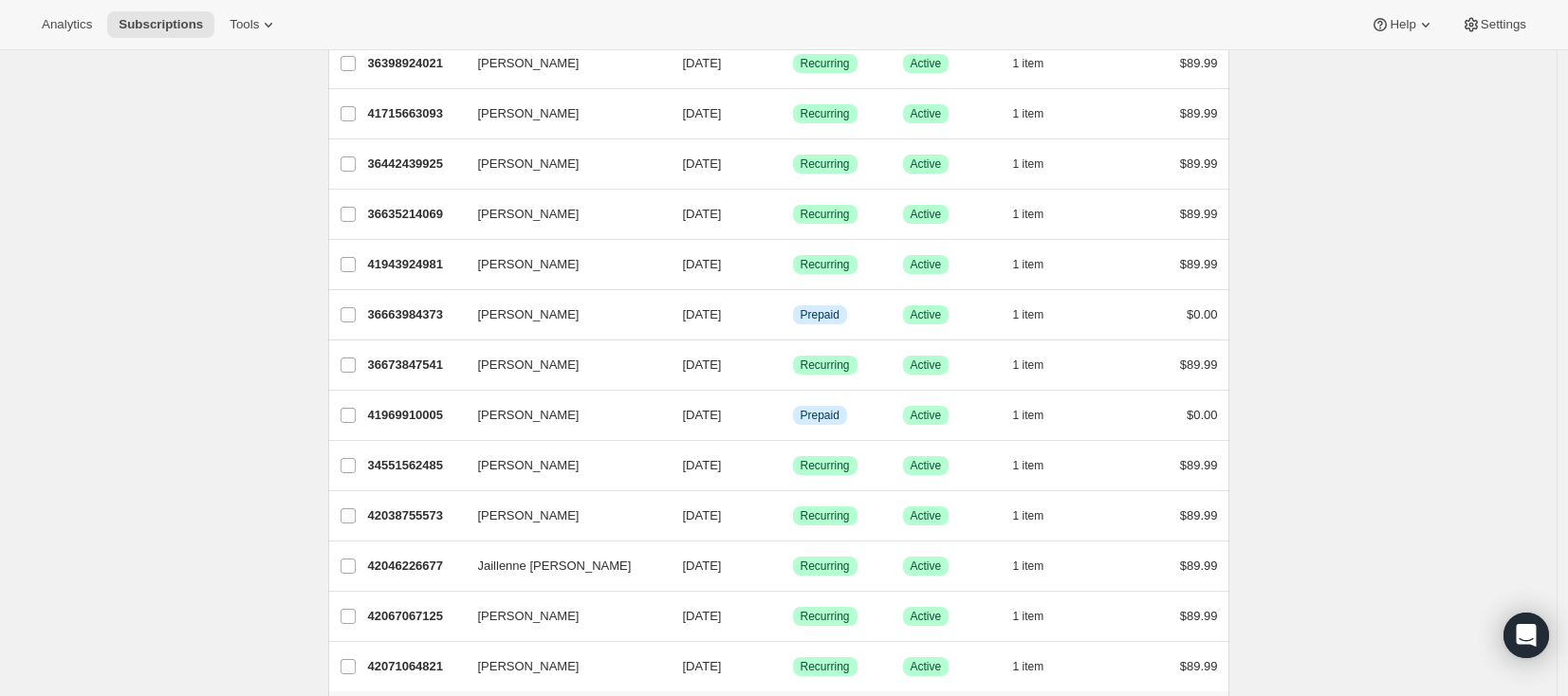 click on "Subscriptions. This page is ready Subscriptions Bulk updates More actions Bulk updates Export All Active Prepaid Paused Cancelled No inventory Needs Review More views All Active Prepaid Paused Cancelled No inventory Needs Review More views Create new view 0 selected Update next billing date Change status Showing 51 subscriptions Select all 51 subscriptions Showing 51 subscriptions Select Select all 51 subscriptions 0 selected list header ID Customer Billing Date Type Status Items Total [PERSON_NAME] 36969578741 [PERSON_NAME] [DATE] Success Recurring Success Active 1   item $89.99 [PERSON_NAME] 34816524533 [PERSON_NAME] [DATE] Success Recurring Success Active 1   item $89.99 [PERSON_NAME] 39514210549 [PERSON_NAME] [DATE] Info Prepaid Success Active 1   item $0.00 [PERSON_NAME] 34946023669 [PERSON_NAME] [DATE] Success Recurring Success Active 1   item $89.99 [PERSON_NAME] 40529035509 [PERSON_NAME] [DATE] Success Recurring Success Active 2   items $118.99 [PERSON_NAME] 40574714101 Info 1" at bounding box center (778, -591) 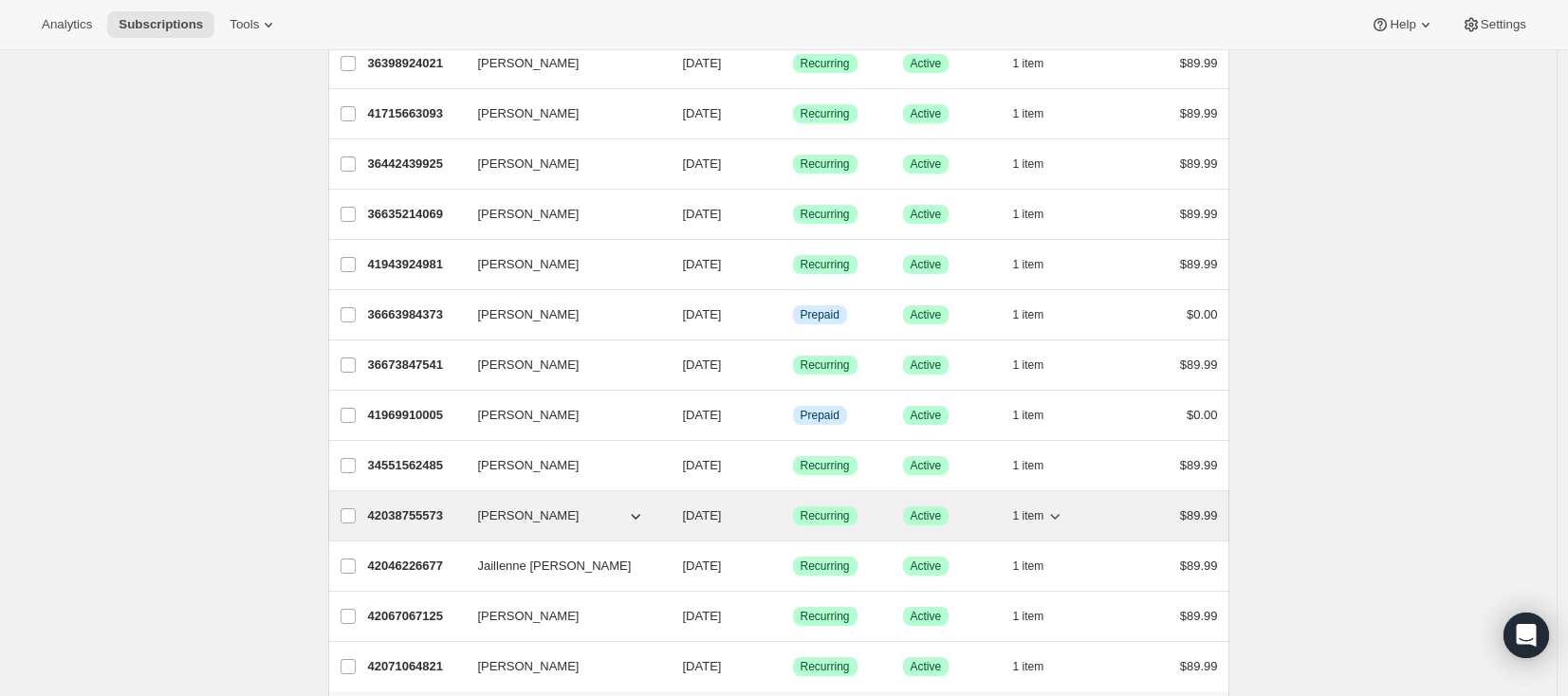 click on "42038755573" at bounding box center [415, 516] 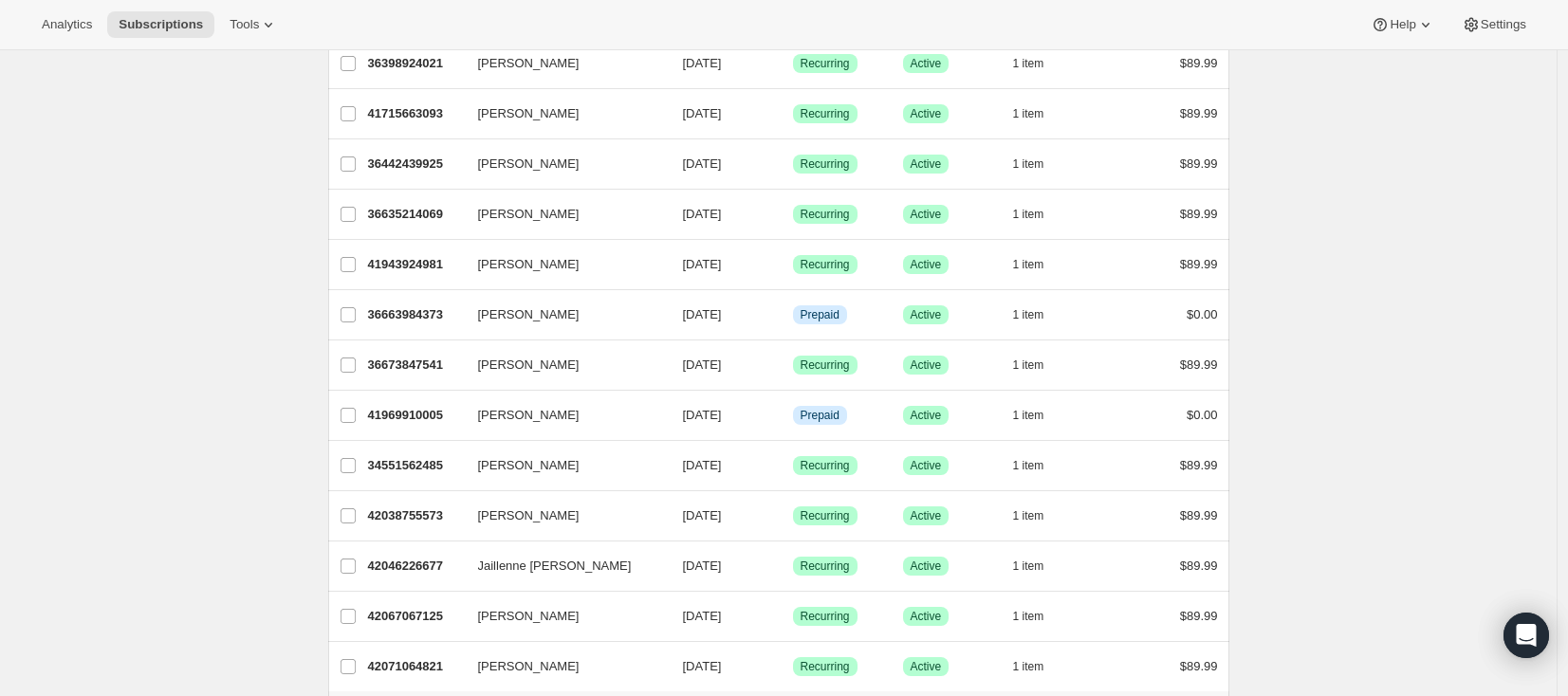 click on "Subscriptions. This page is ready Subscriptions Bulk updates More actions Bulk updates Export All Active Prepaid Paused Cancelled No inventory Needs Review More views All Active Prepaid Paused Cancelled No inventory Needs Review More views Create new view 0 selected Update next billing date Change status Showing 51 subscriptions Select all 51 subscriptions Showing 51 subscriptions Select Select all 51 subscriptions 0 selected list header ID Customer Billing Date Type Status Items Total [PERSON_NAME] 36969578741 [PERSON_NAME] [DATE] Success Recurring Success Active 1   item $89.99 [PERSON_NAME] 34816524533 [PERSON_NAME] [DATE] Success Recurring Success Active 1   item $89.99 [PERSON_NAME] 39514210549 [PERSON_NAME] [DATE] Info Prepaid Success Active 1   item $0.00 [PERSON_NAME] 34946023669 [PERSON_NAME] [DATE] Success Recurring Success Active 1   item $89.99 [PERSON_NAME] 40529035509 [PERSON_NAME] [DATE] Success Recurring Success Active 2   items $118.99 [PERSON_NAME] 40574714101 Info 1" at bounding box center [778, -591] 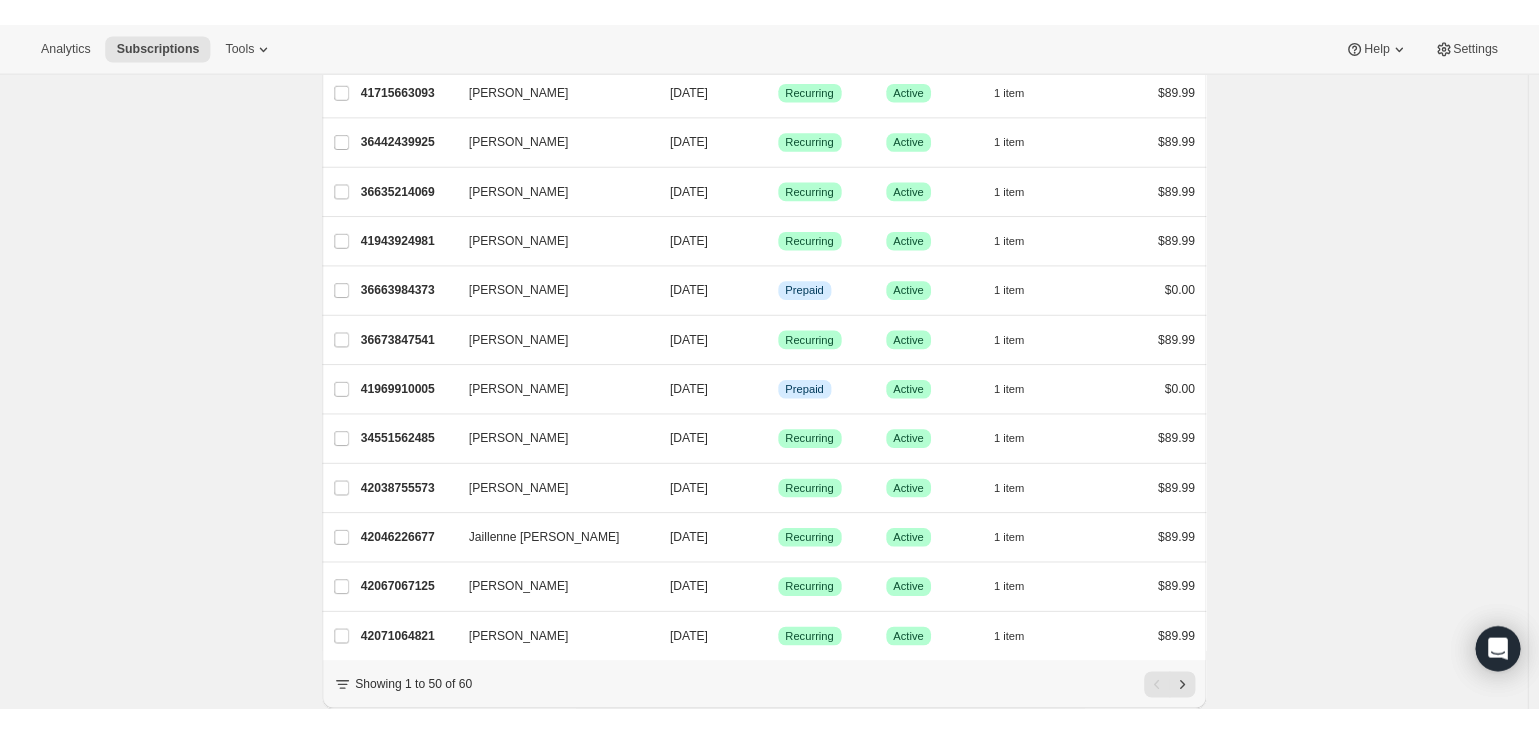 scroll, scrollTop: 2194, scrollLeft: 0, axis: vertical 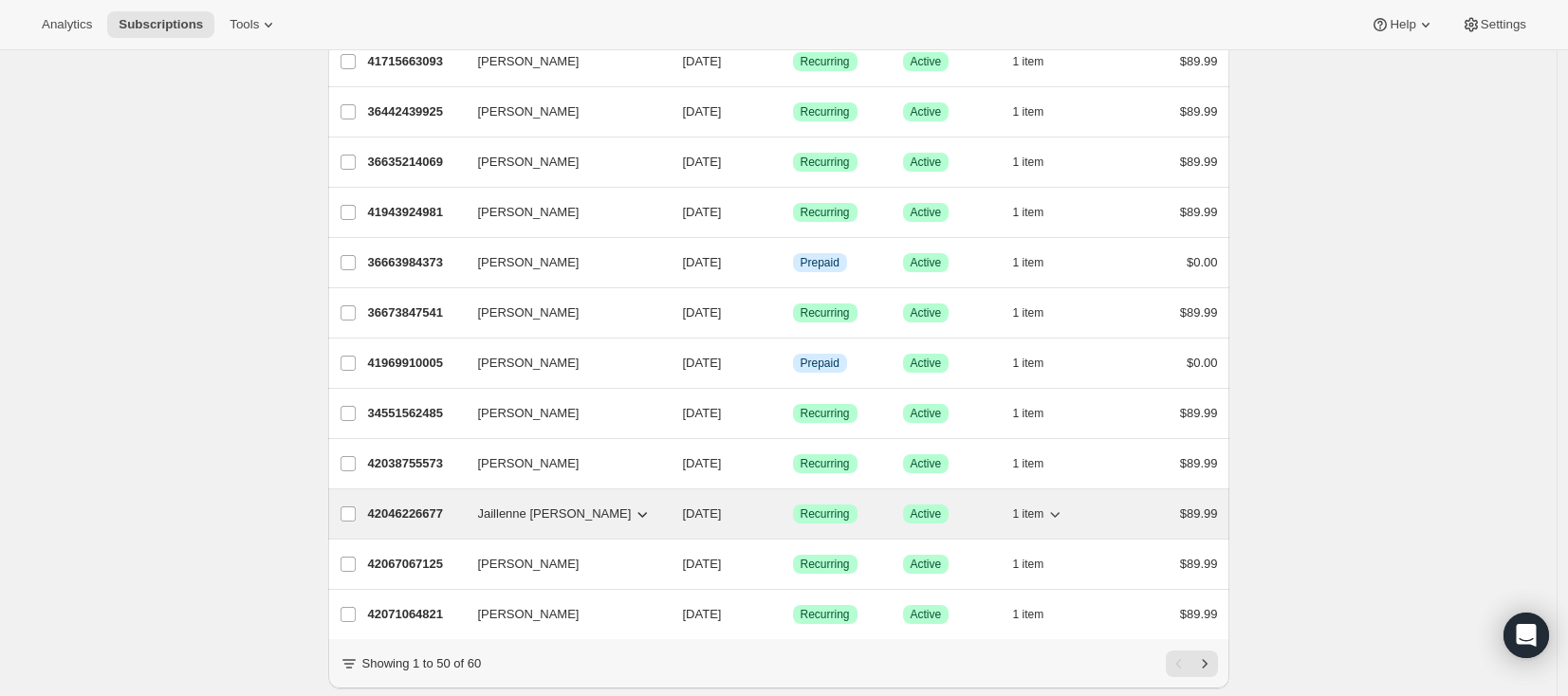 click on "42046226677" at bounding box center [415, 514] 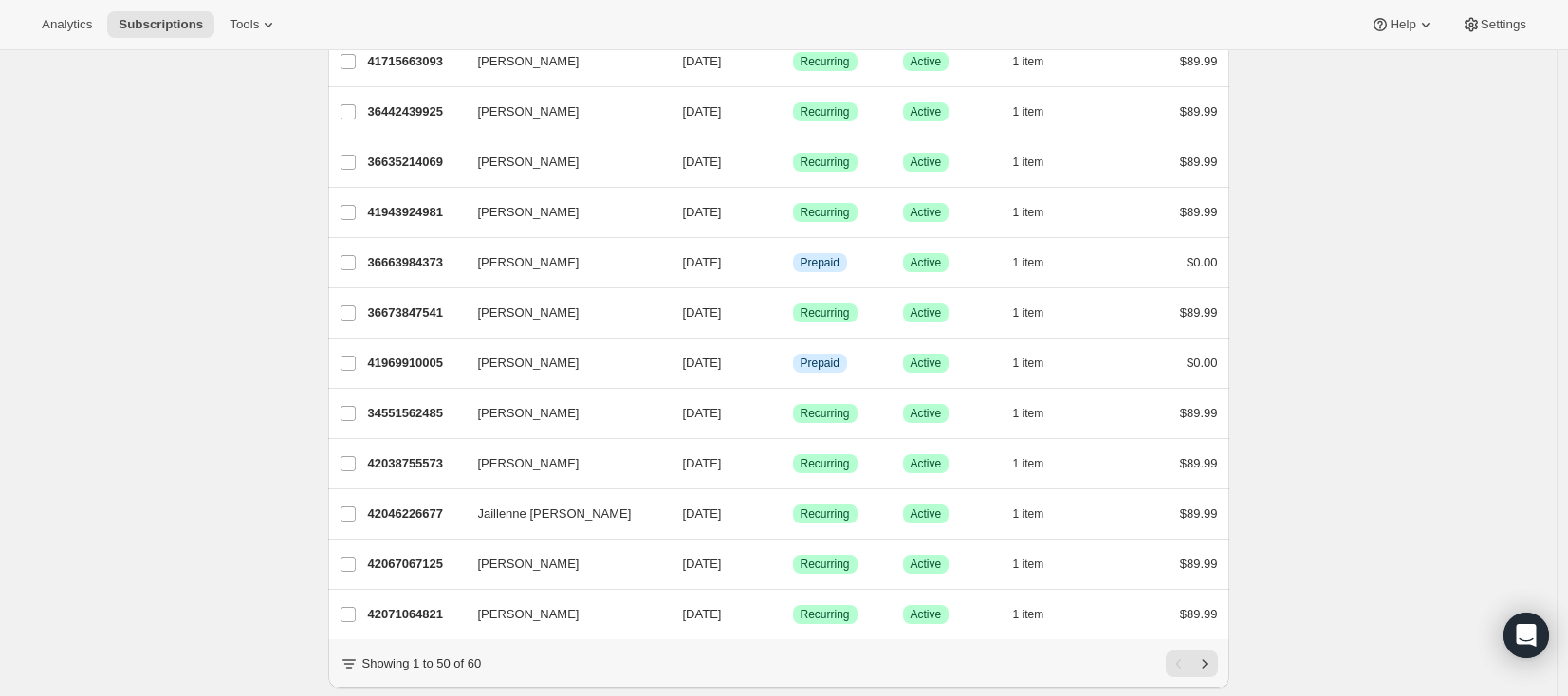 click on "Subscriptions. This page is ready Subscriptions Bulk updates More actions Bulk updates Export All Active Prepaid Paused Cancelled No inventory Needs Review More views All Active Prepaid Paused Cancelled No inventory Needs Review More views Create new view 0 selected Update next billing date Change status Showing 51 subscriptions Select all 51 subscriptions Showing 51 subscriptions Select Select all 51 subscriptions 0 selected list header ID Customer Billing Date Type Status Items Total [PERSON_NAME] 36969578741 [PERSON_NAME] [DATE] Success Recurring Success Active 1   item $89.99 [PERSON_NAME] 34816524533 [PERSON_NAME] [DATE] Success Recurring Success Active 1   item $89.99 [PERSON_NAME] 39514210549 [PERSON_NAME] [DATE] Info Prepaid Success Active 1   item $0.00 [PERSON_NAME] 34946023669 [PERSON_NAME] [DATE] Success Recurring Success Active 1   item $89.99 [PERSON_NAME] 40529035509 [PERSON_NAME] [DATE] Success Recurring Success Active 2   items $118.99 [PERSON_NAME] 40574714101 Info 1" at bounding box center [778, -643] 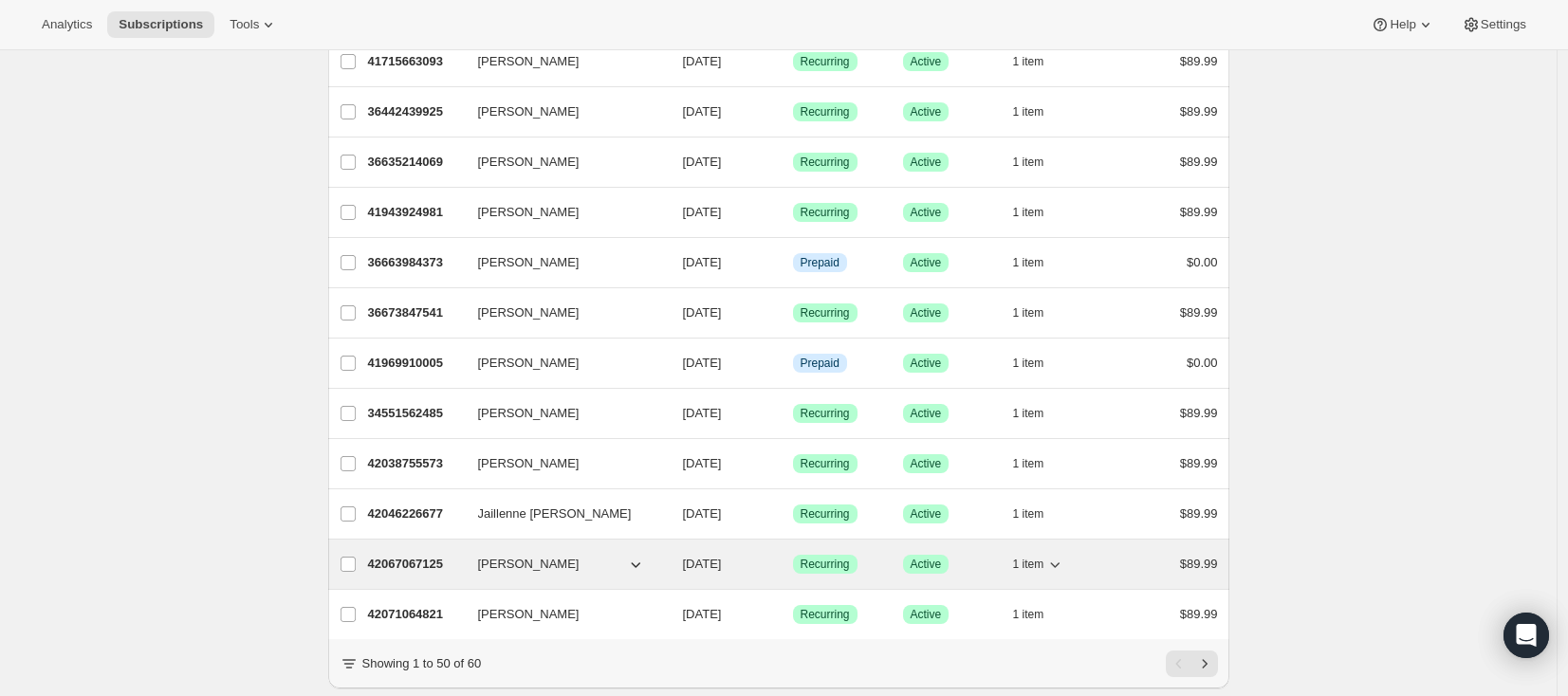 click on "42067067125" at bounding box center [415, 564] 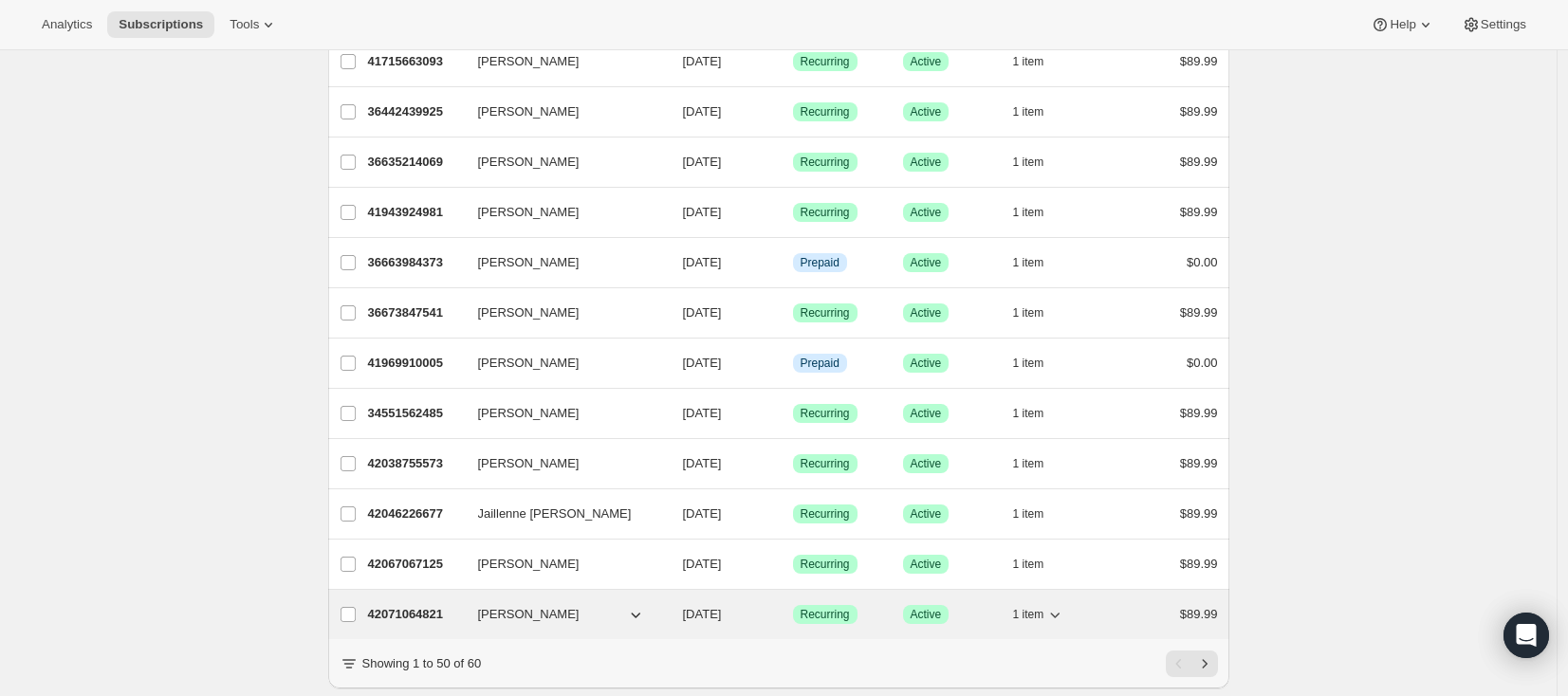 click on "42071064821" at bounding box center (415, 614) 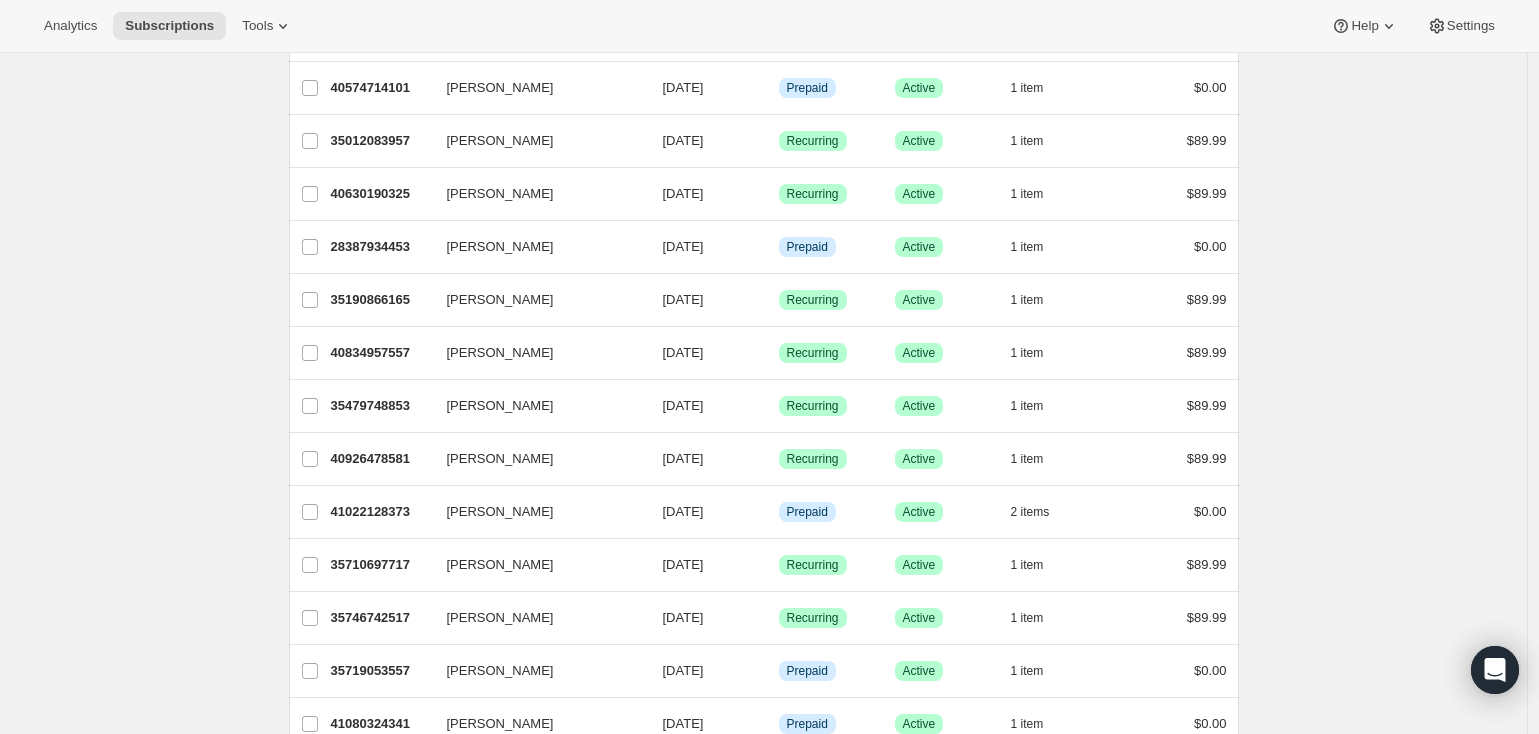 scroll, scrollTop: 0, scrollLeft: 0, axis: both 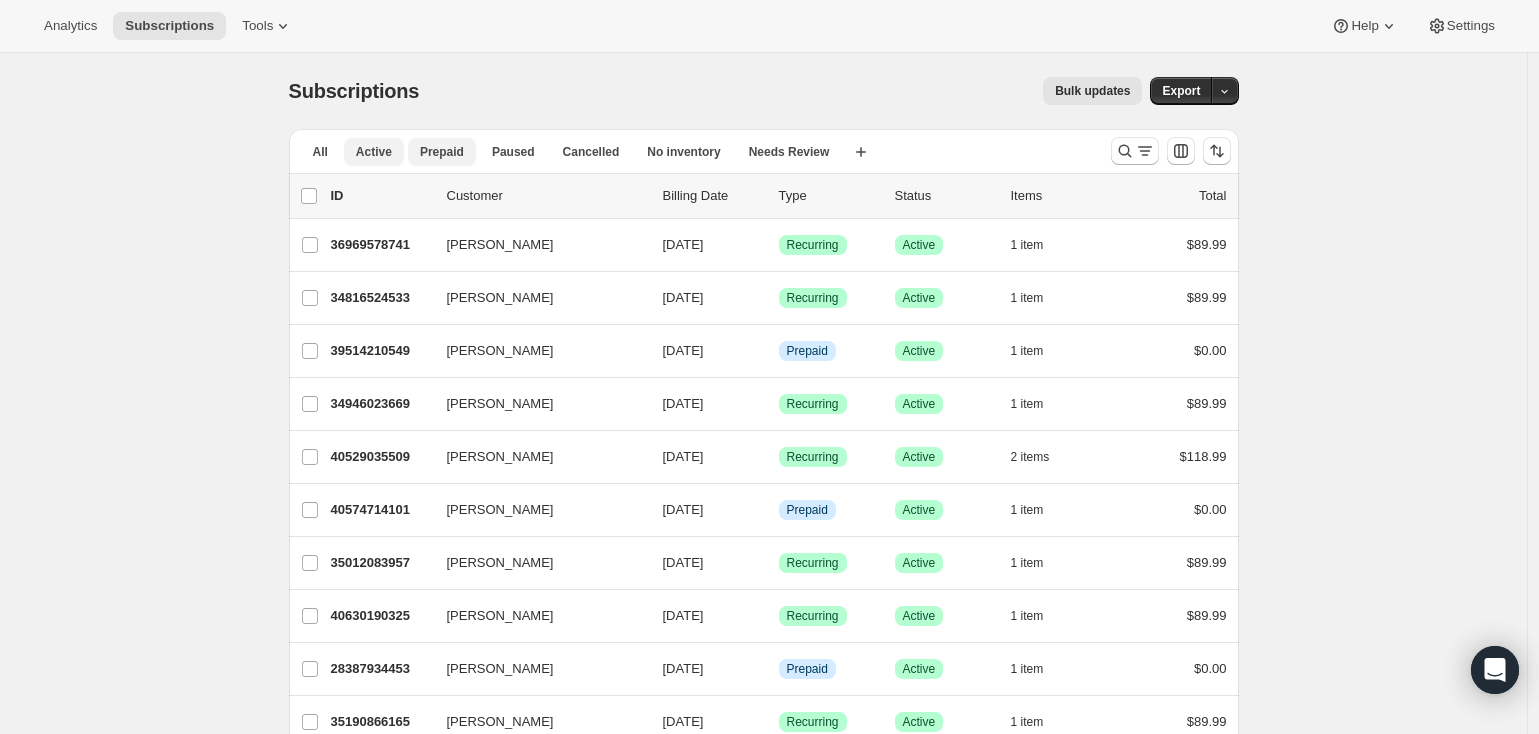 click on "Prepaid" at bounding box center [442, 152] 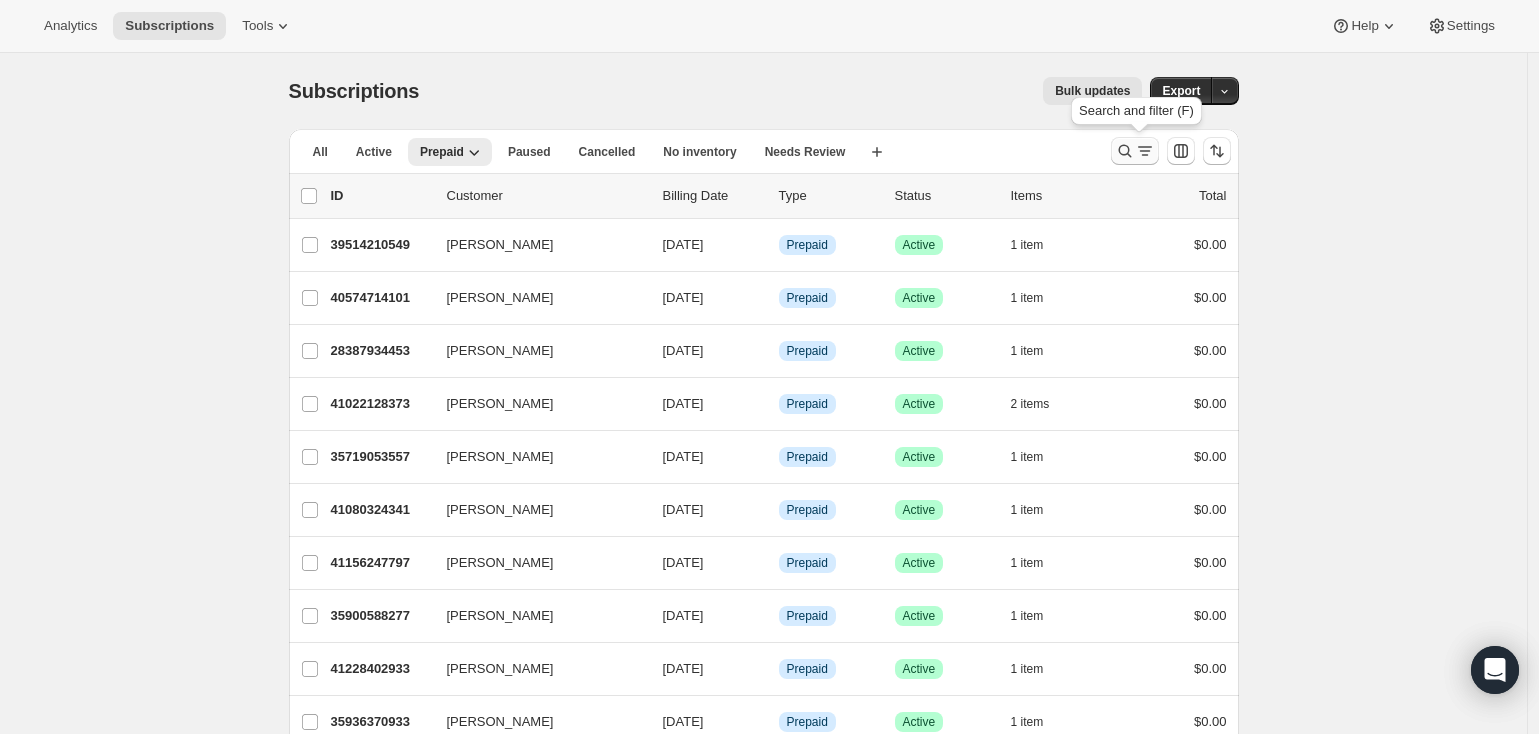 click 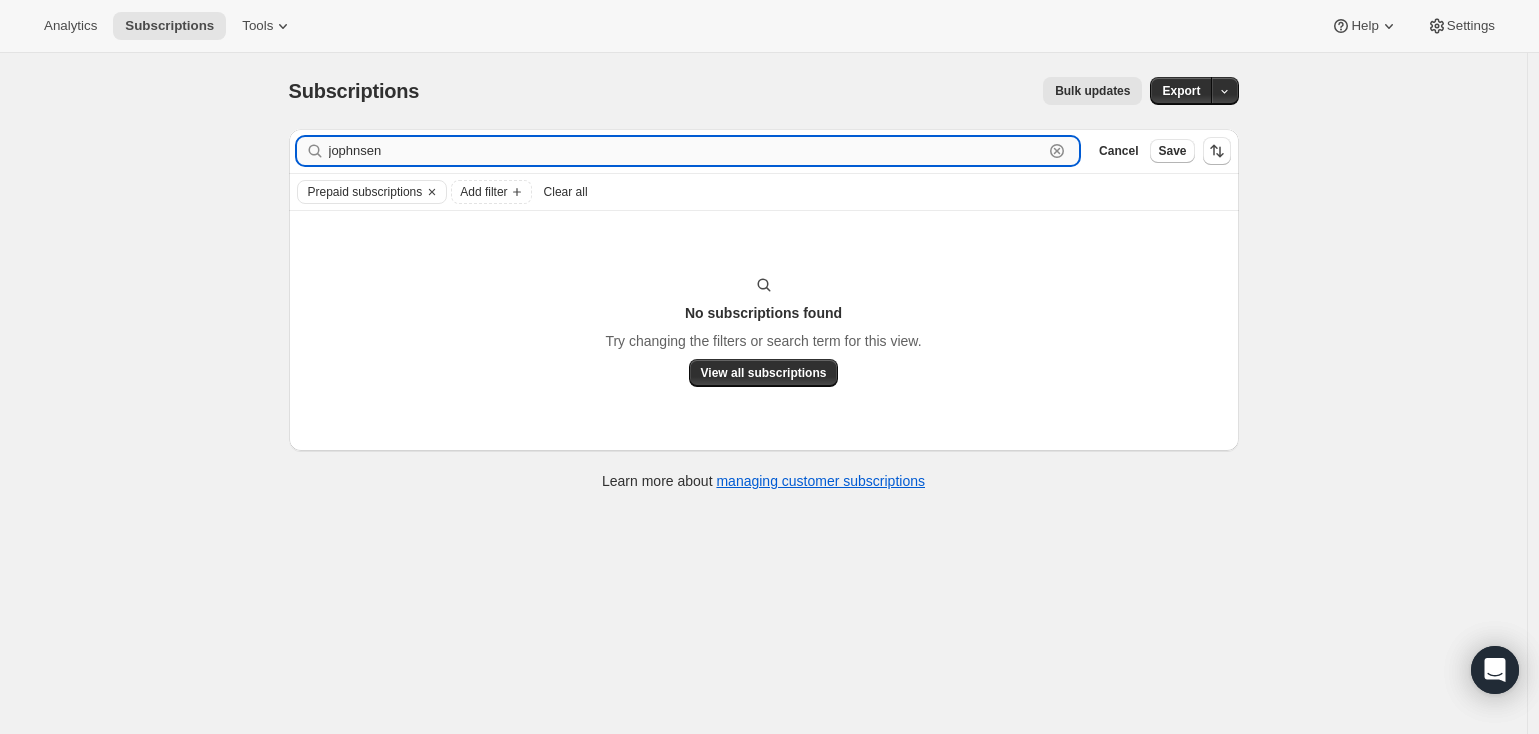 click on "jophnsen" at bounding box center (686, 151) 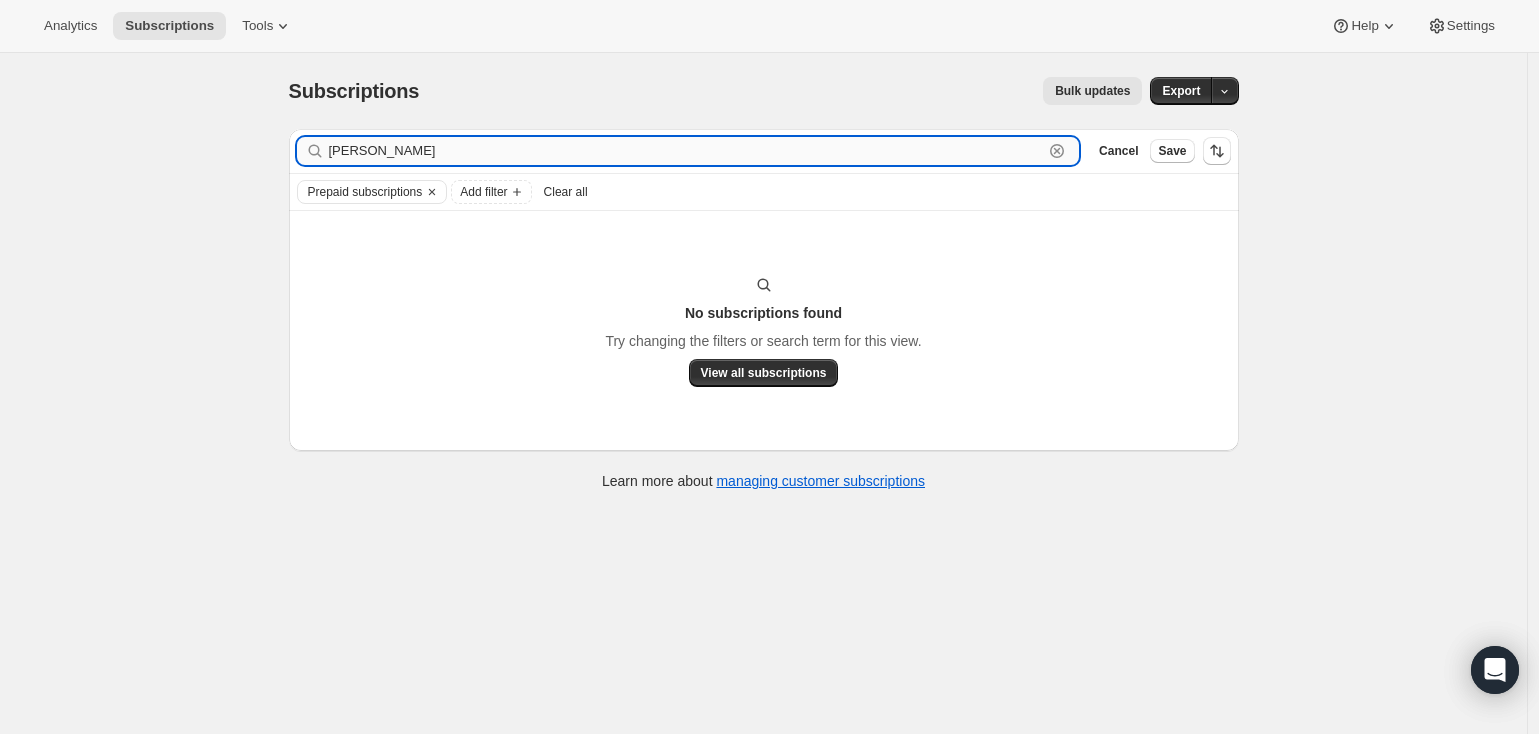 click on "johnsen" at bounding box center (686, 151) 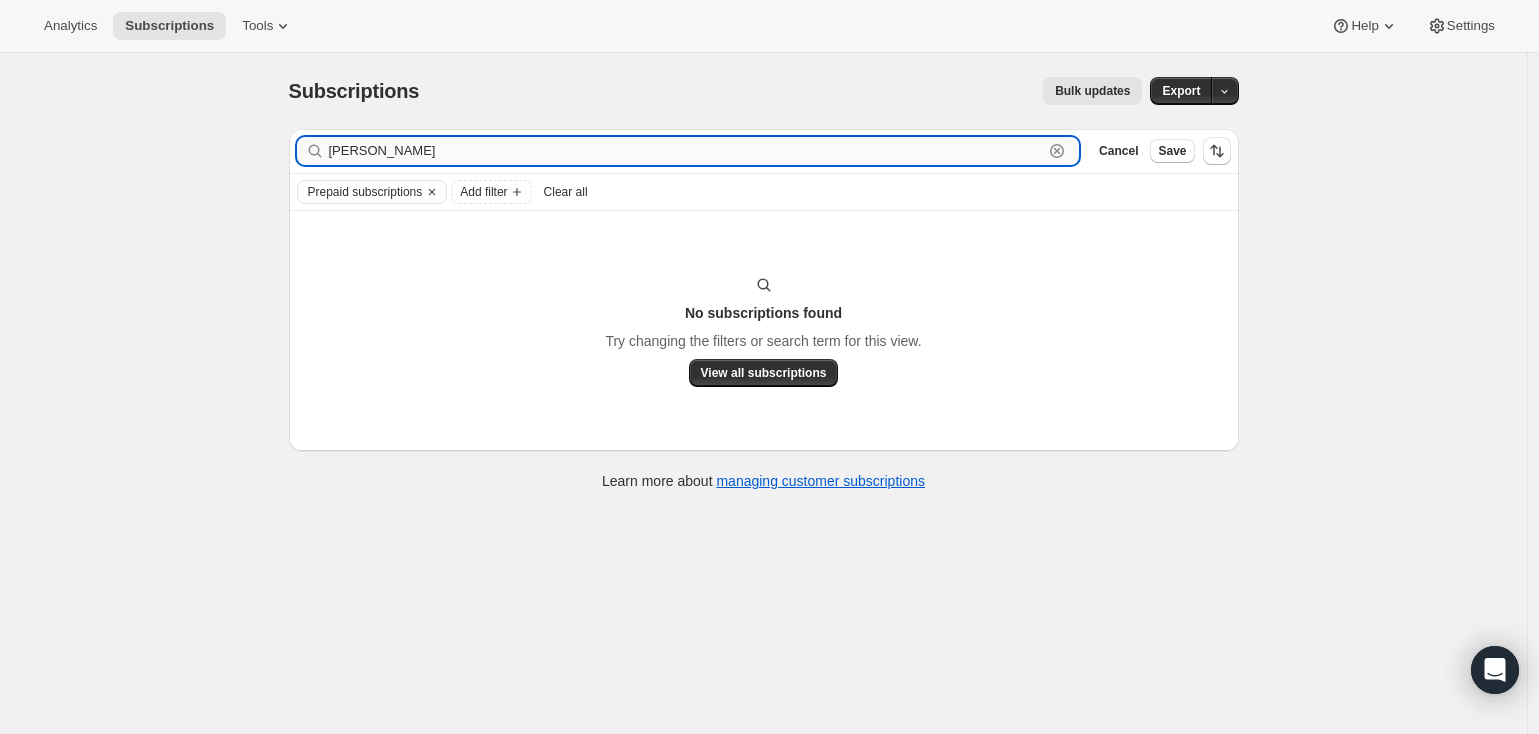 type on "s" 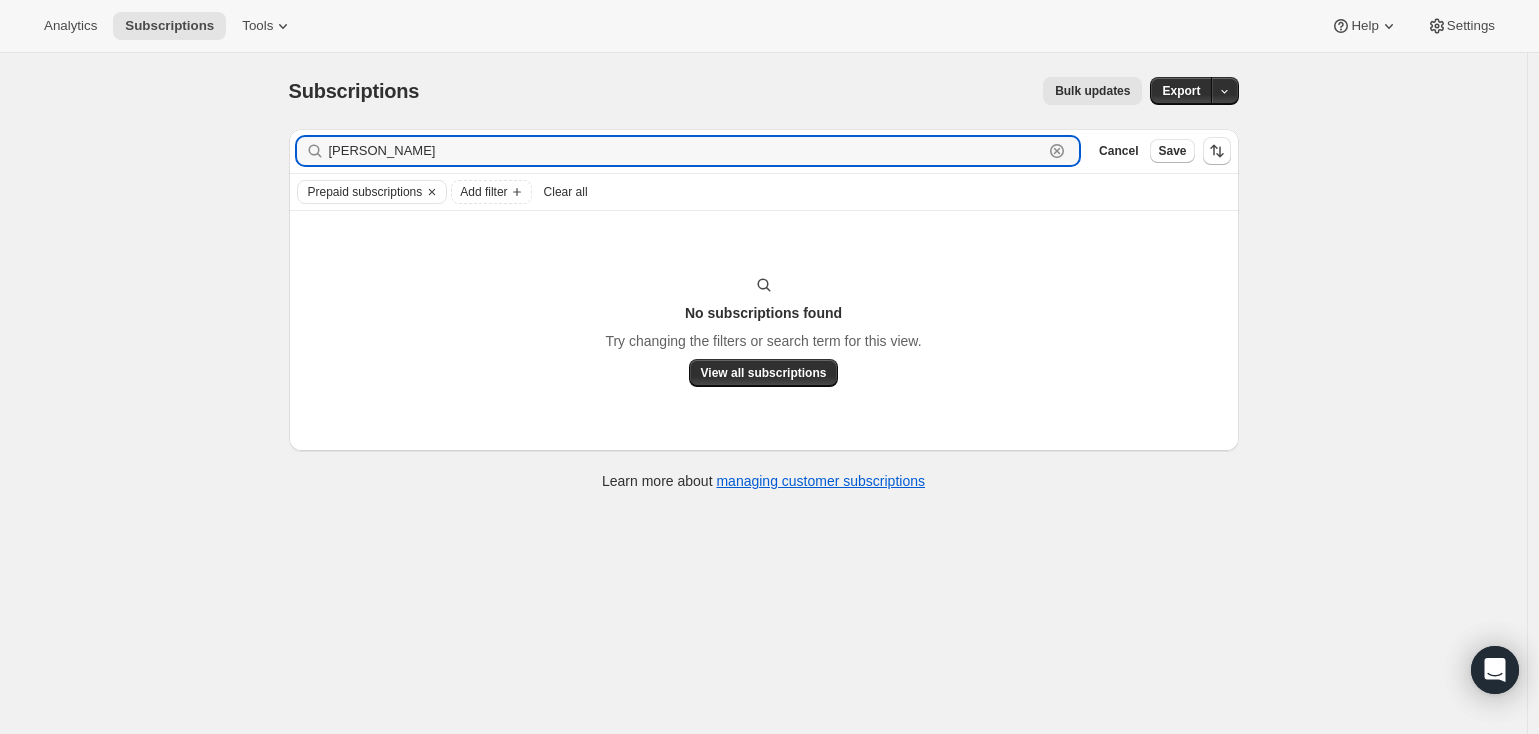 drag, startPoint x: 650, startPoint y: 158, endPoint x: 226, endPoint y: 151, distance: 424.05777 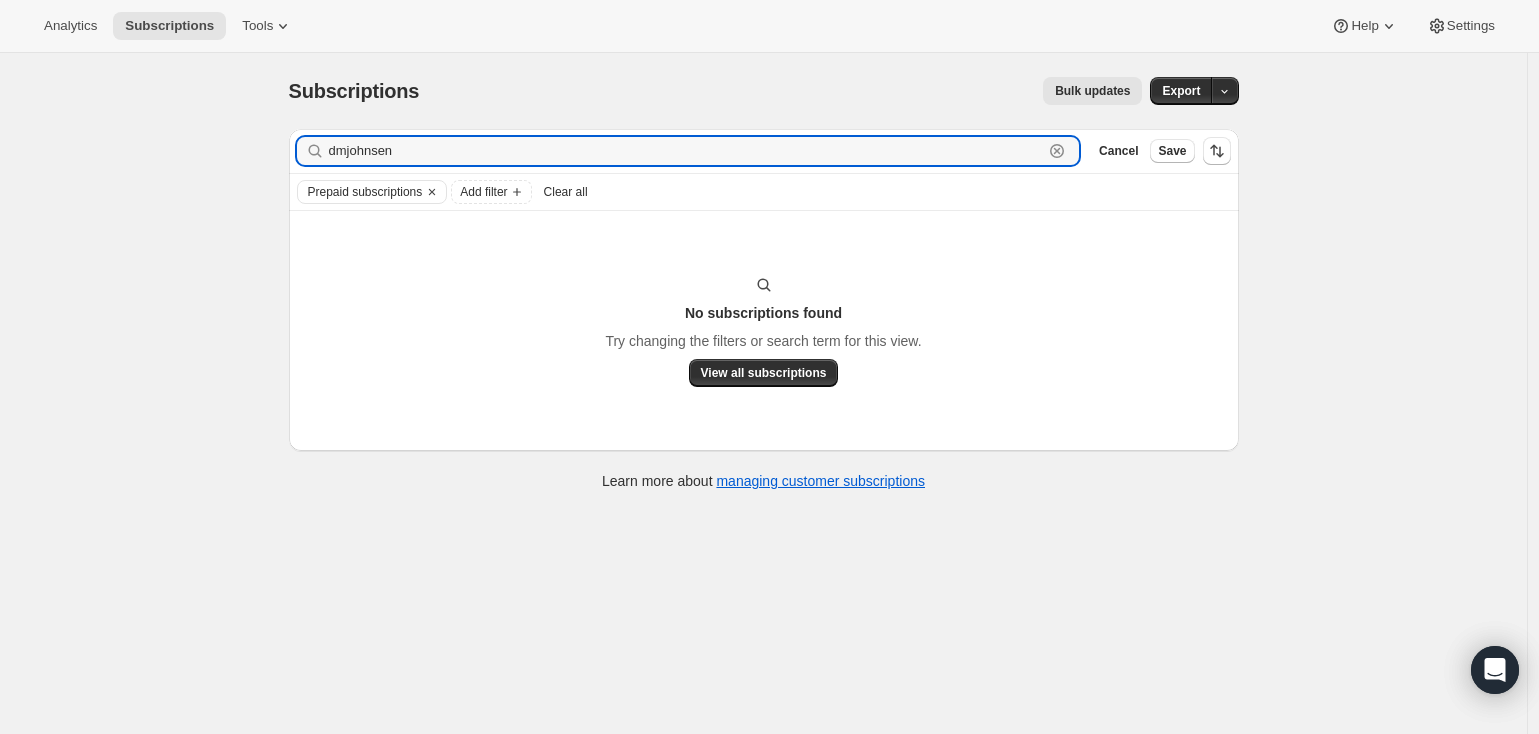type on "dmjohnsen" 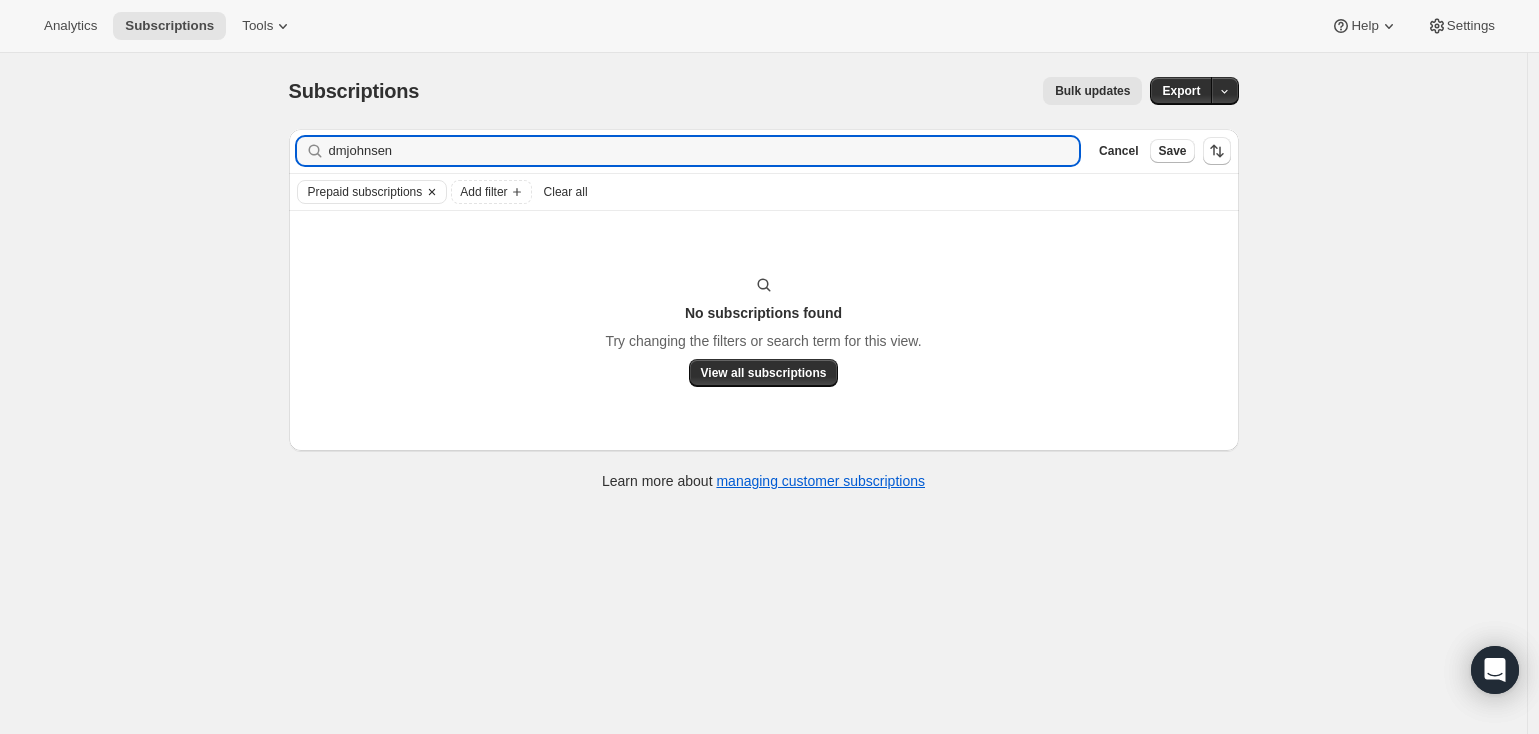 click 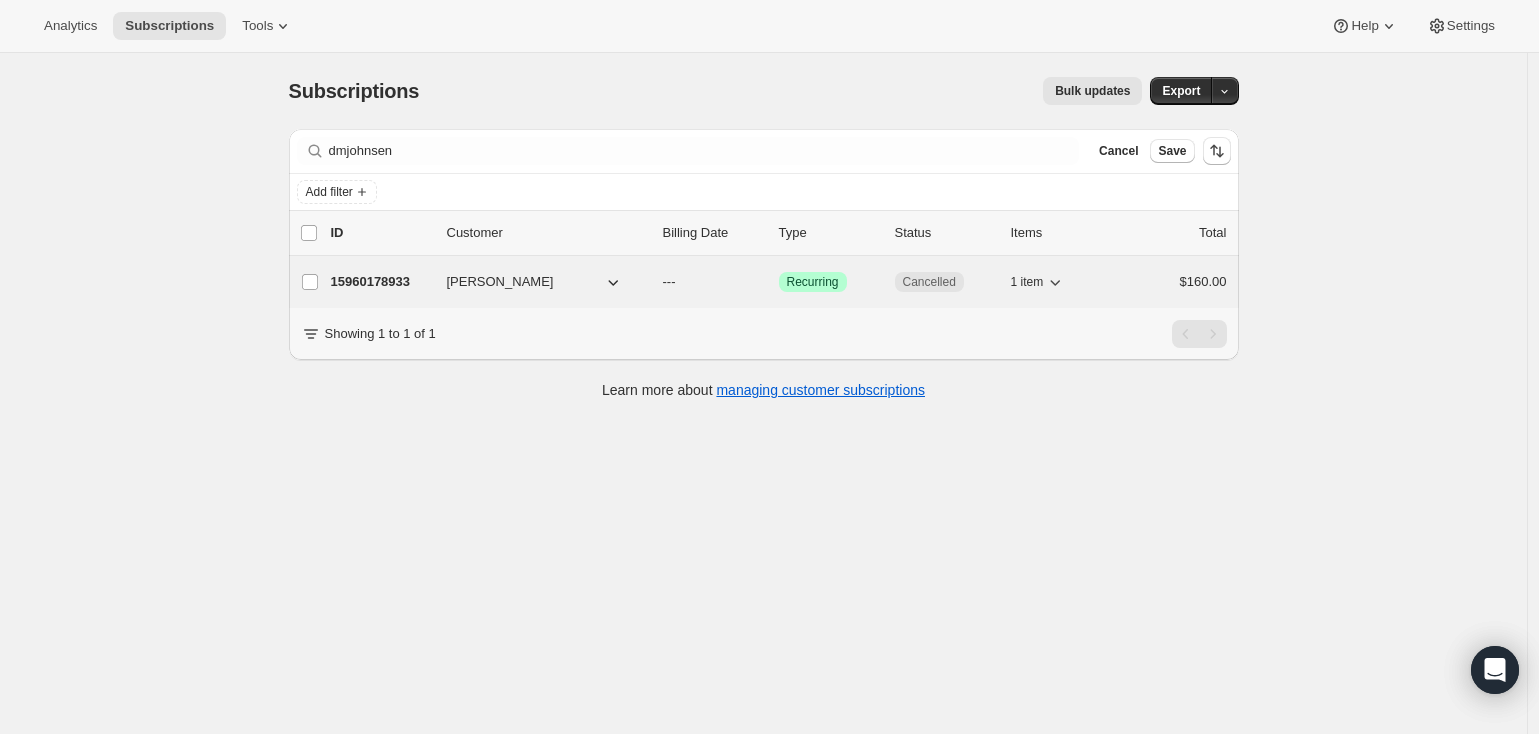 click on "15960178933" at bounding box center (381, 282) 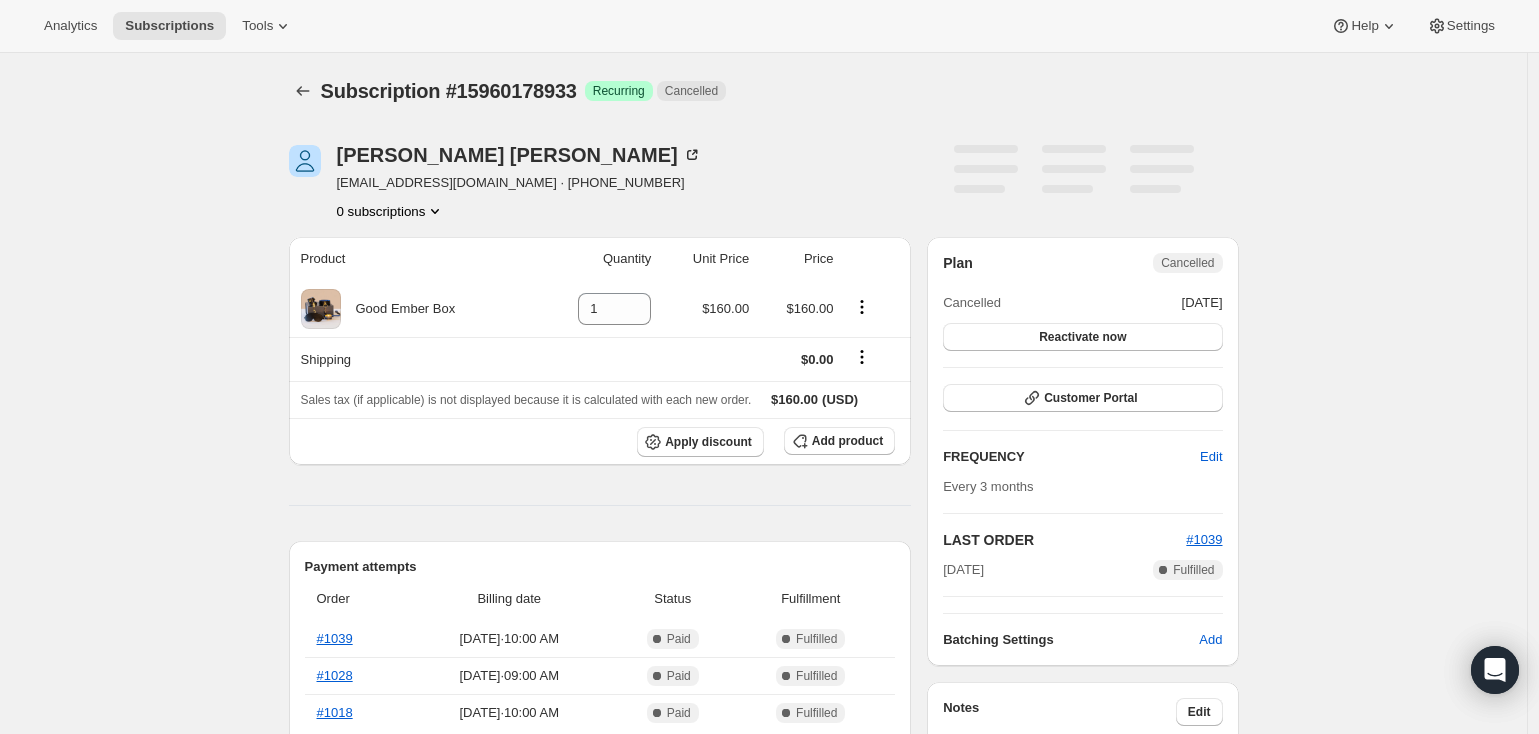 click on "Subscription #15960178933. This page is ready Subscription #15960178933 Success Recurring Cancelled David   Johnsen dmjohnsen7990@gmail.com · +18179885816 0 subscriptions Product Quantity Unit Price Price Good Ember Box 1 $160.00 $160.00 Shipping $0.00 Sales tax (if applicable) is not displayed because it is calculated with each new order.   $160.00  (USD) Apply discount Add product Payment attempts Order Billing date Status Fulfillment #1039 Apr 23, 2025  ·  10:00 AM  Complete Paid  Complete Fulfilled #1028 Jan 23, 2025  ·  09:00 AM  Complete Paid  Complete Fulfilled #1018 Oct 23, 2024  ·  10:00 AM  Complete Paid  Complete Fulfilled Timeline May 20, 2025 Catherine Savard cancelled the subscription via Admin.  04:06 PM Other No details provided Apr 23, 2025 Triggered Shopify flow event for successful billing attempt. 10:00 AM Order processed successfully.  View order 10:00 AM The Massage Candle (one-time) removed from subscription via Awtomic application.  10:00 AM Apr 18, 2025 10:00 AM Feb 21, 2025 Plan" at bounding box center [763, 927] 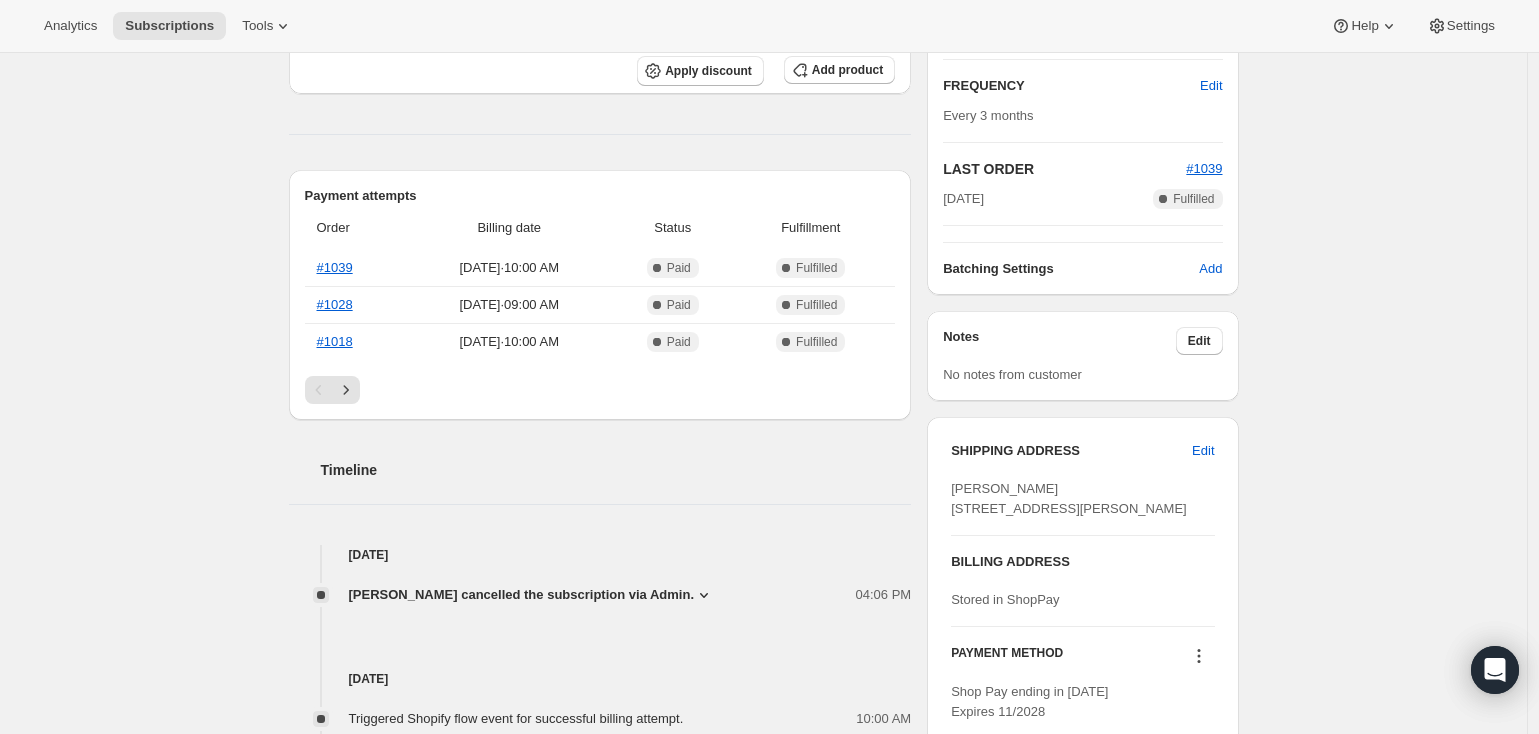 scroll, scrollTop: 439, scrollLeft: 0, axis: vertical 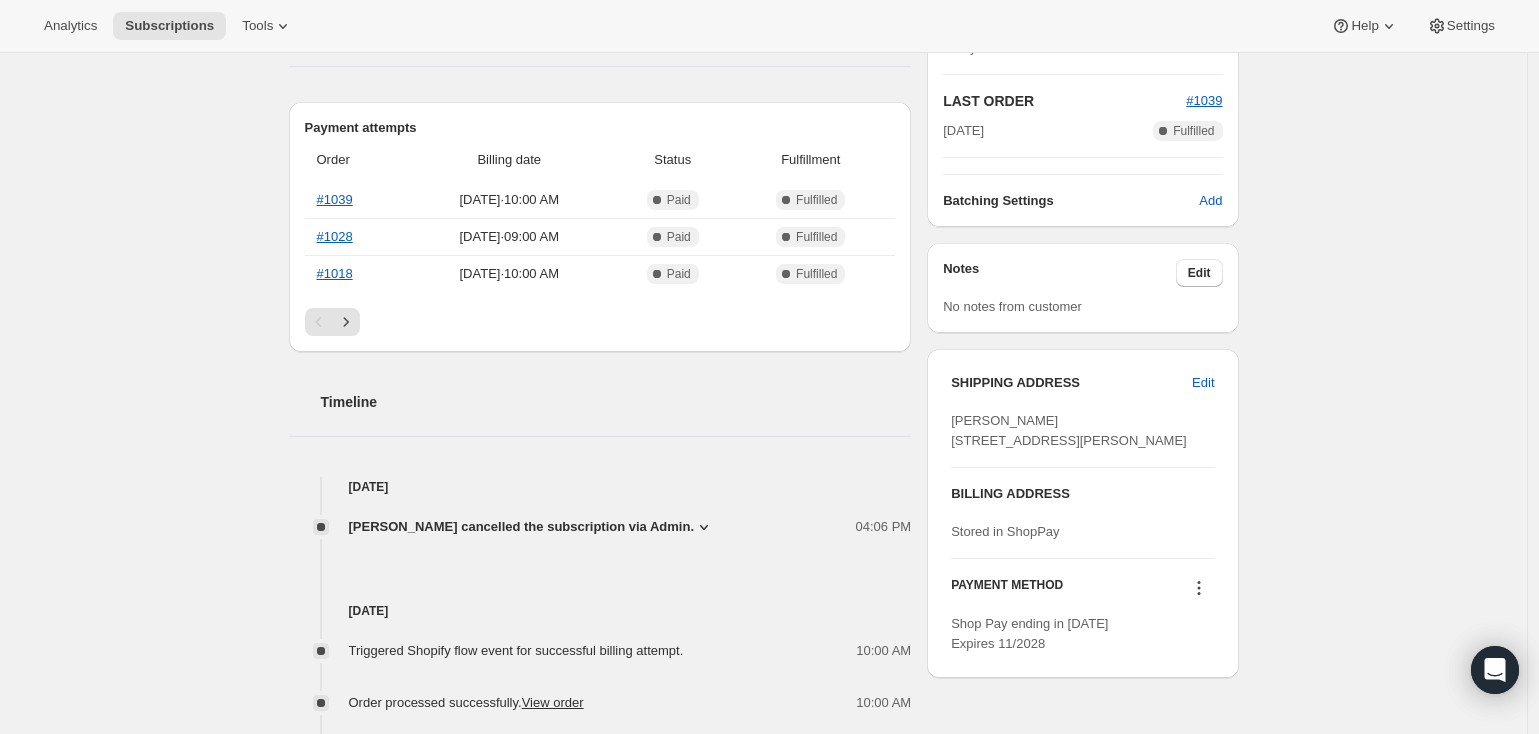 click on "Subscription #15960178933. This page is ready Subscription #15960178933 Success Recurring Cancelled David   Johnsen dmjohnsen7990@gmail.com · +18179885816 1 subscription $571.60 LTV 5 ORDERS $114.32 AOV Product Quantity Unit Price Price Good Ember Box 1 $160.00 $160.00 Shipping $0.00 Sales tax (if applicable) is not displayed because it is calculated with each new order.   $160.00  (USD) Apply discount Add product Payment attempts Order Billing date Status Fulfillment #1039 Apr 23, 2025  ·  10:00 AM  Complete Paid  Complete Fulfilled #1028 Jan 23, 2025  ·  09:00 AM  Complete Paid  Complete Fulfilled #1018 Oct 23, 2024  ·  10:00 AM  Complete Paid  Complete Fulfilled Timeline May 20, 2025 Catherine Savard cancelled the subscription via Admin.  04:06 PM Other No details provided Apr 23, 2025 Triggered Shopify flow event for successful billing attempt. 10:00 AM Order processed successfully.  View order 10:00 AM The Massage Candle (one-time) removed from subscription via Awtomic application.  10:00 AM Plan" at bounding box center [763, 488] 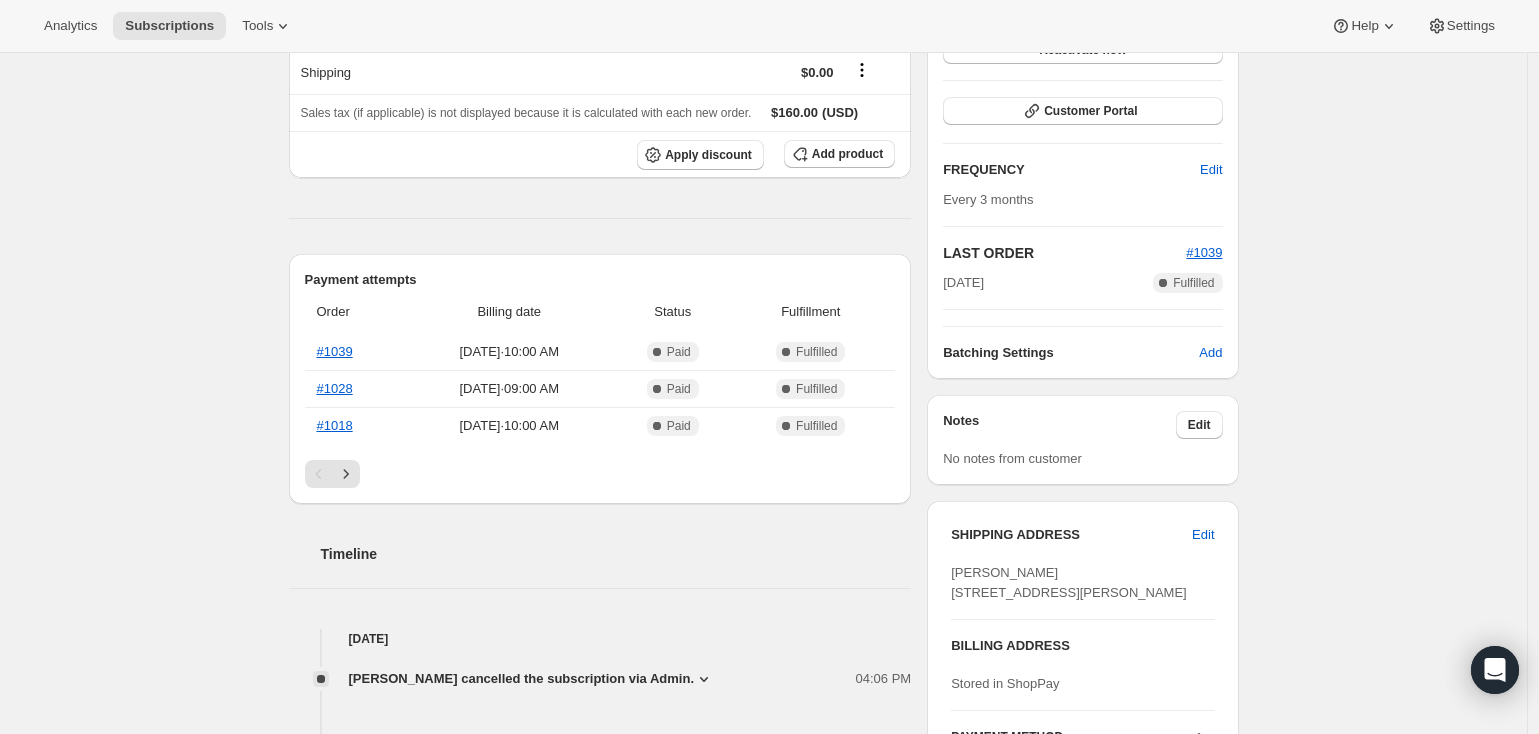 scroll, scrollTop: 0, scrollLeft: 0, axis: both 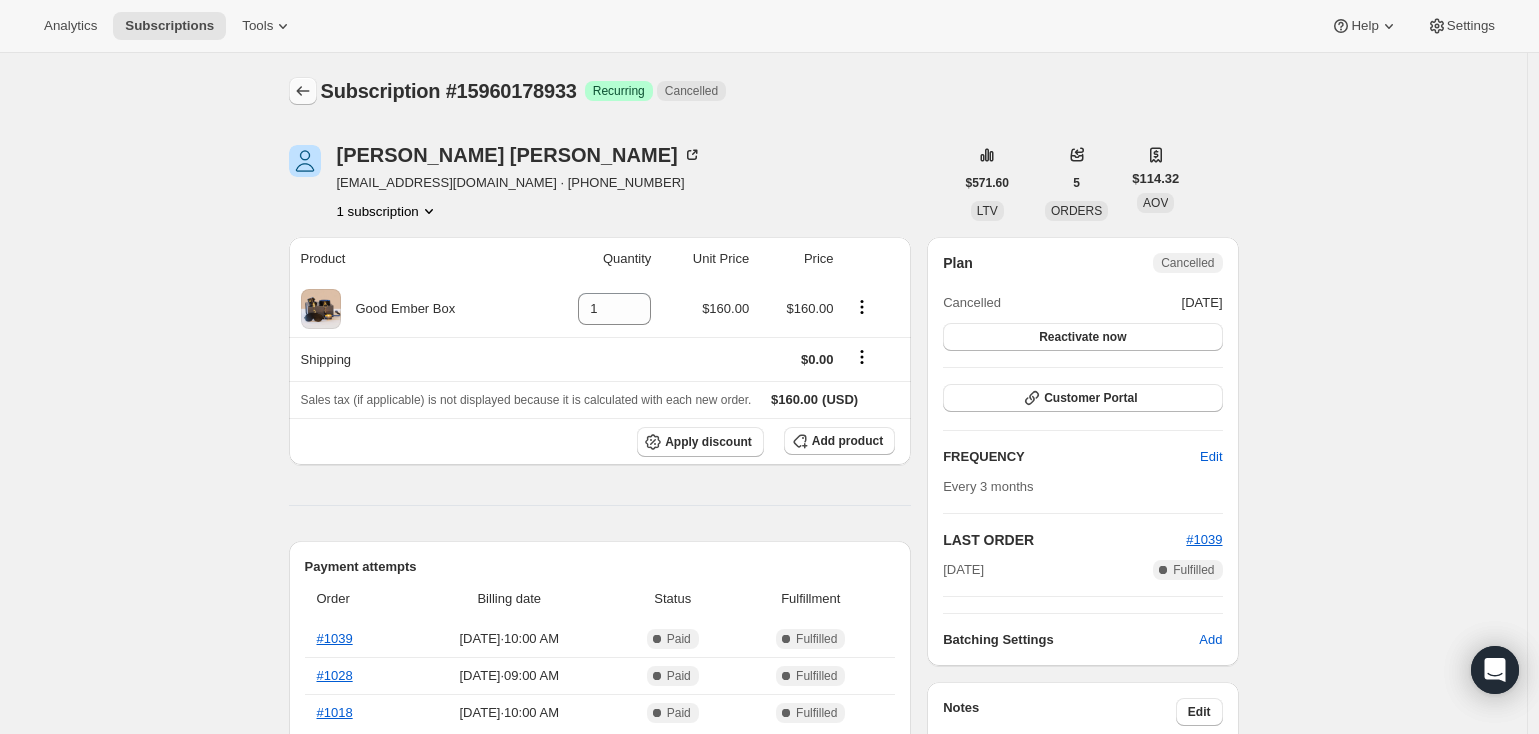 click 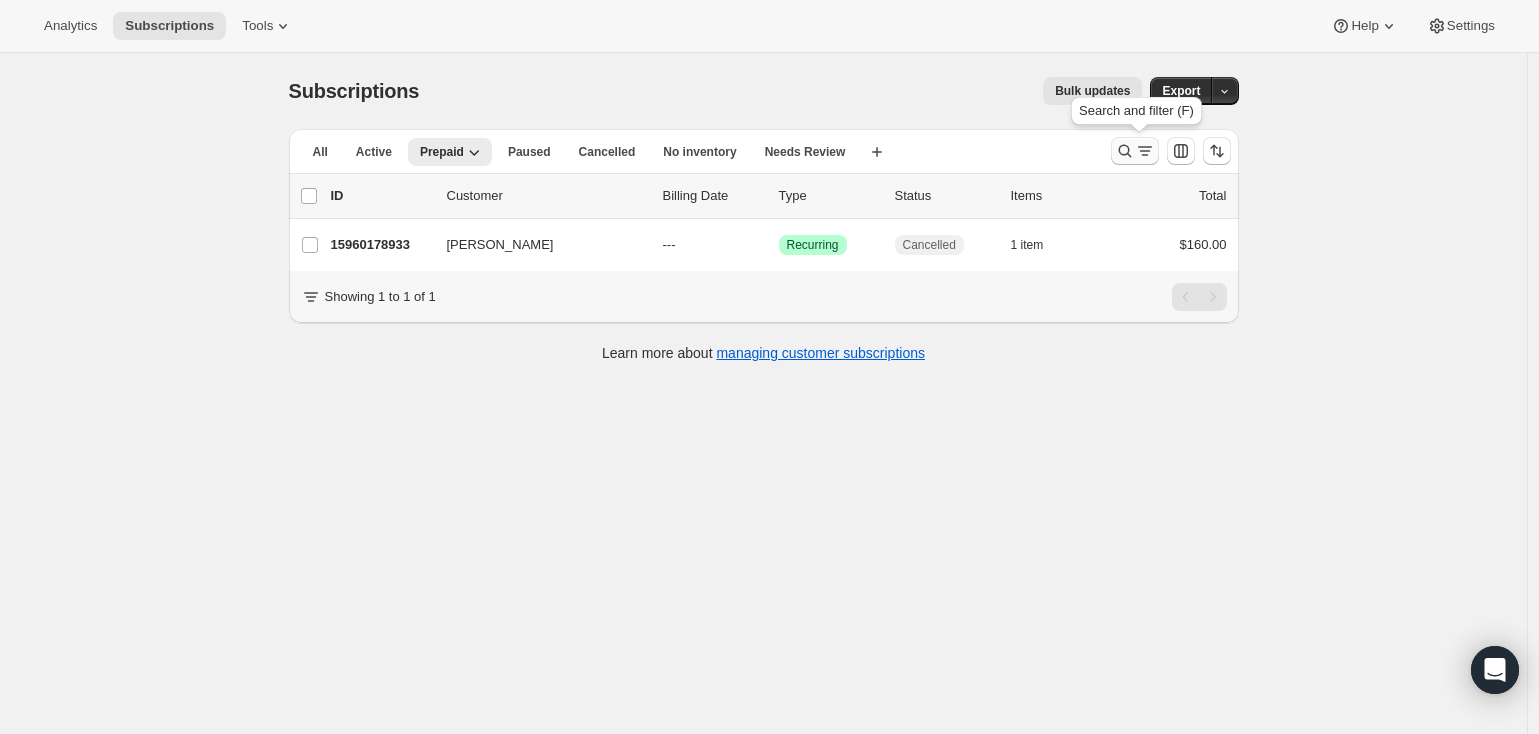 click 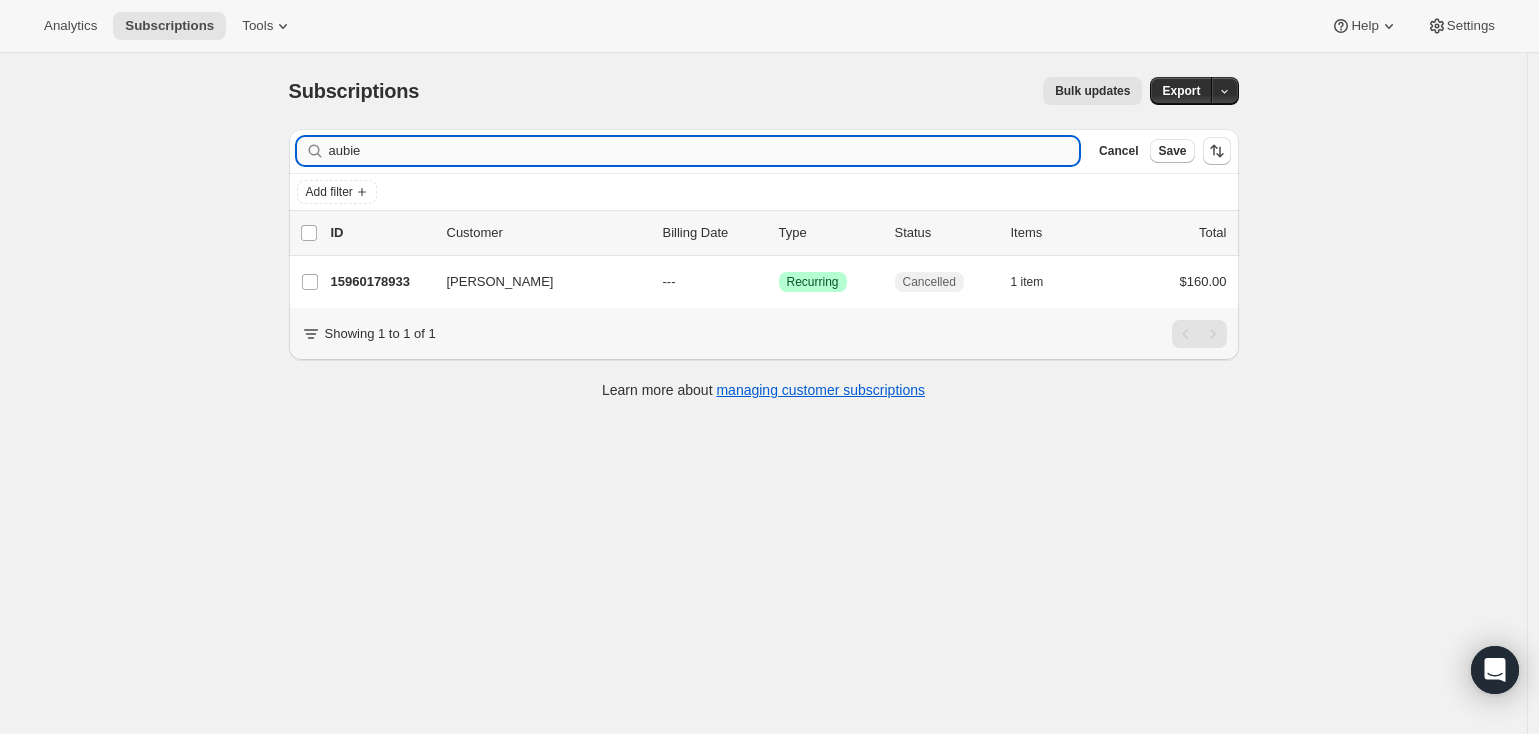 type on "aubie" 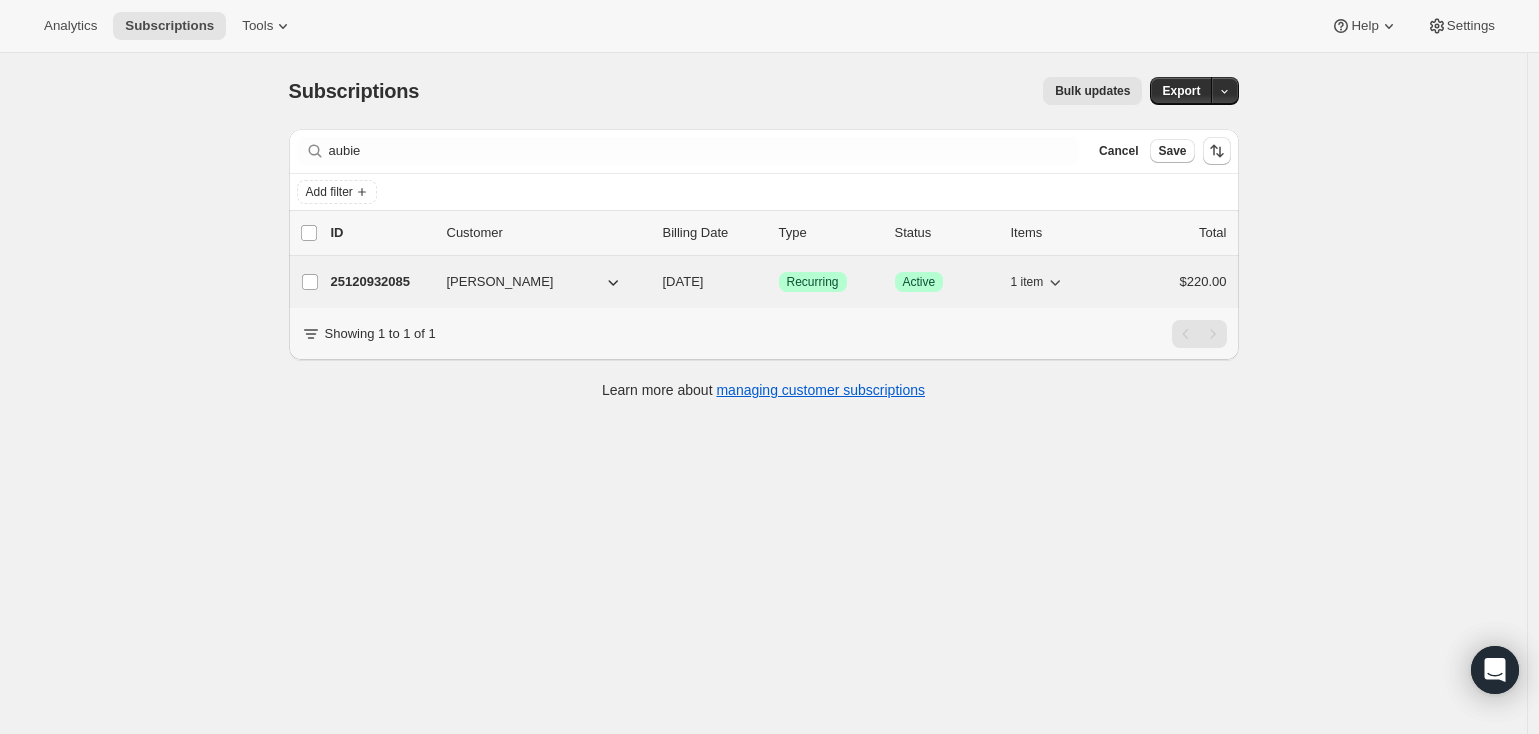 click on "25120932085" at bounding box center [381, 282] 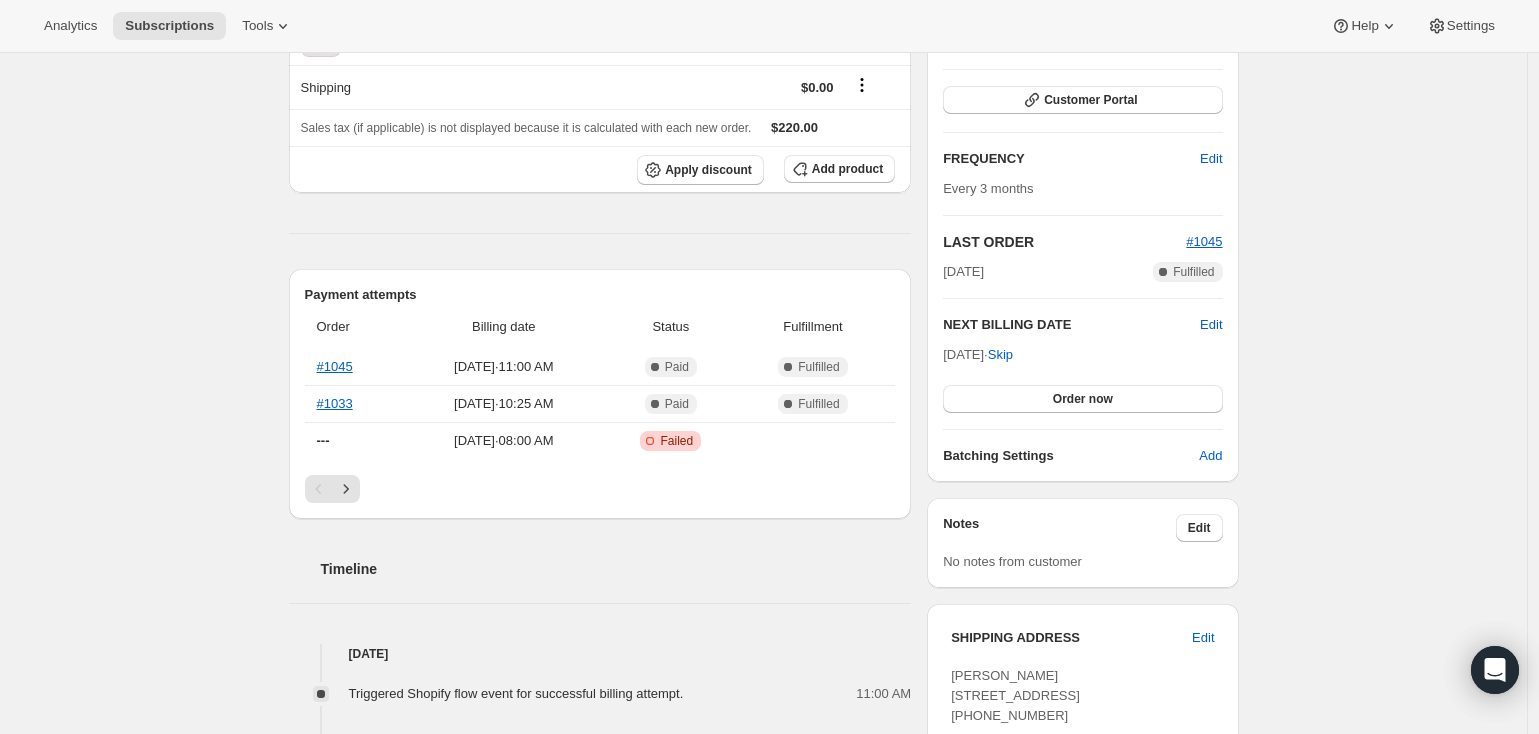 scroll, scrollTop: 0, scrollLeft: 0, axis: both 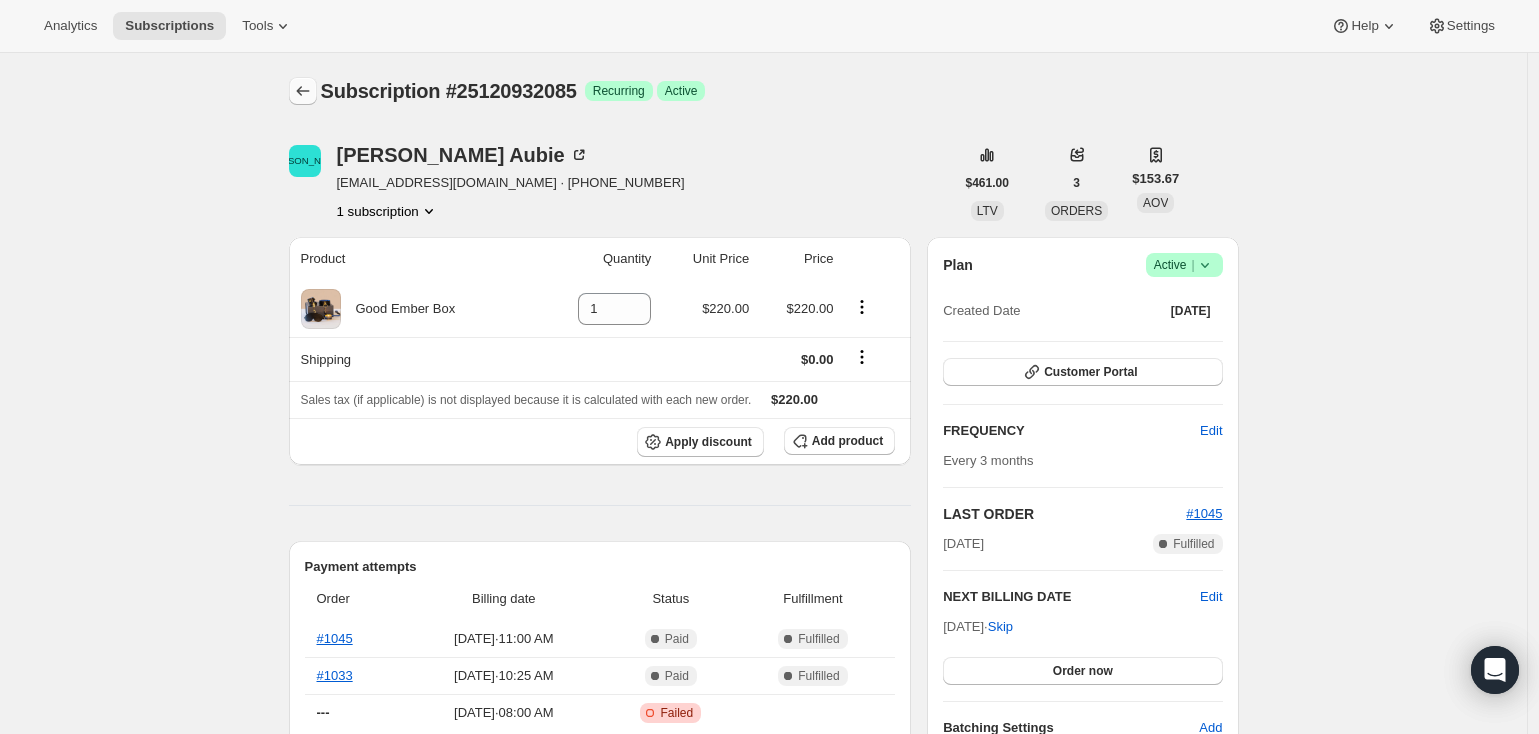 click 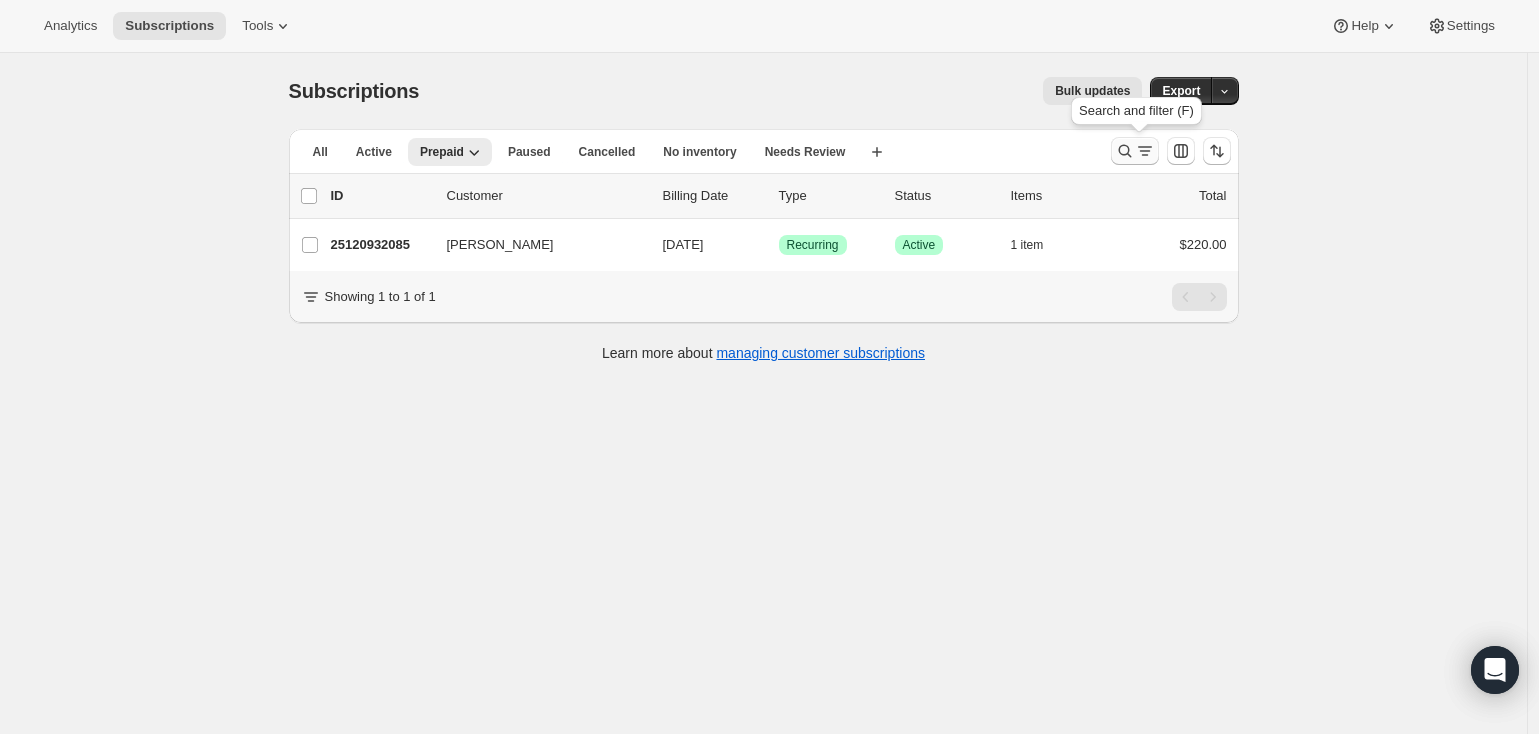 click 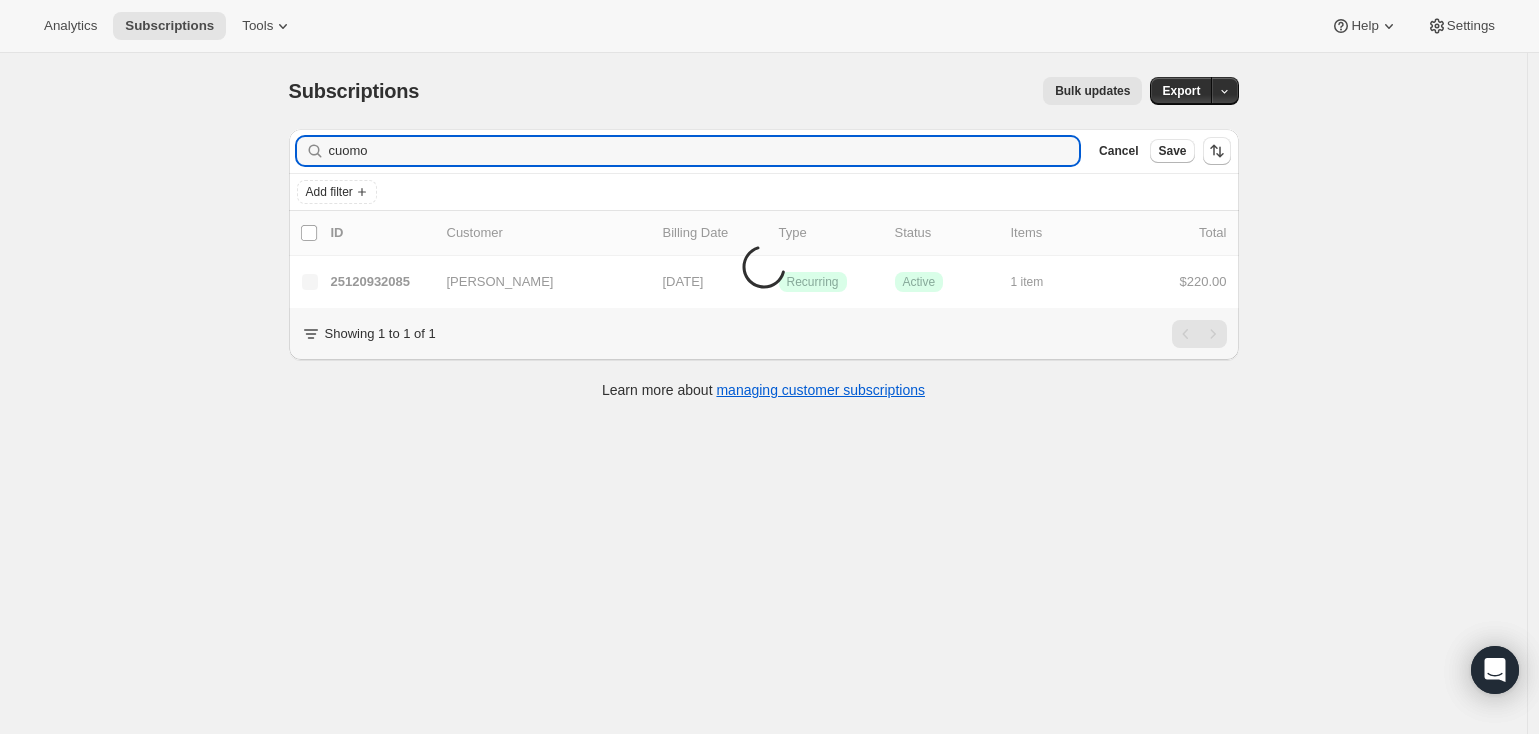 type on "cuomo" 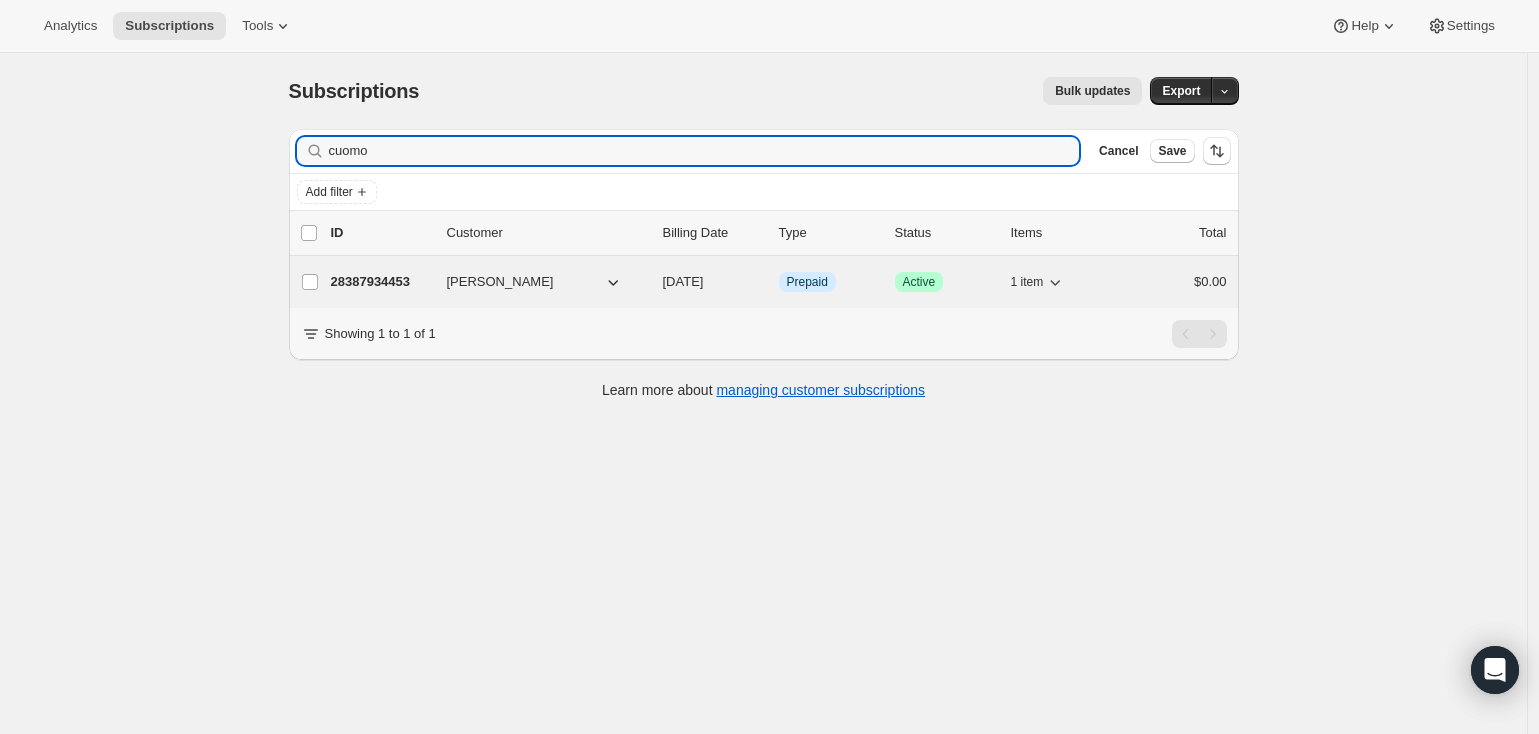 click on "28387934453" at bounding box center (381, 282) 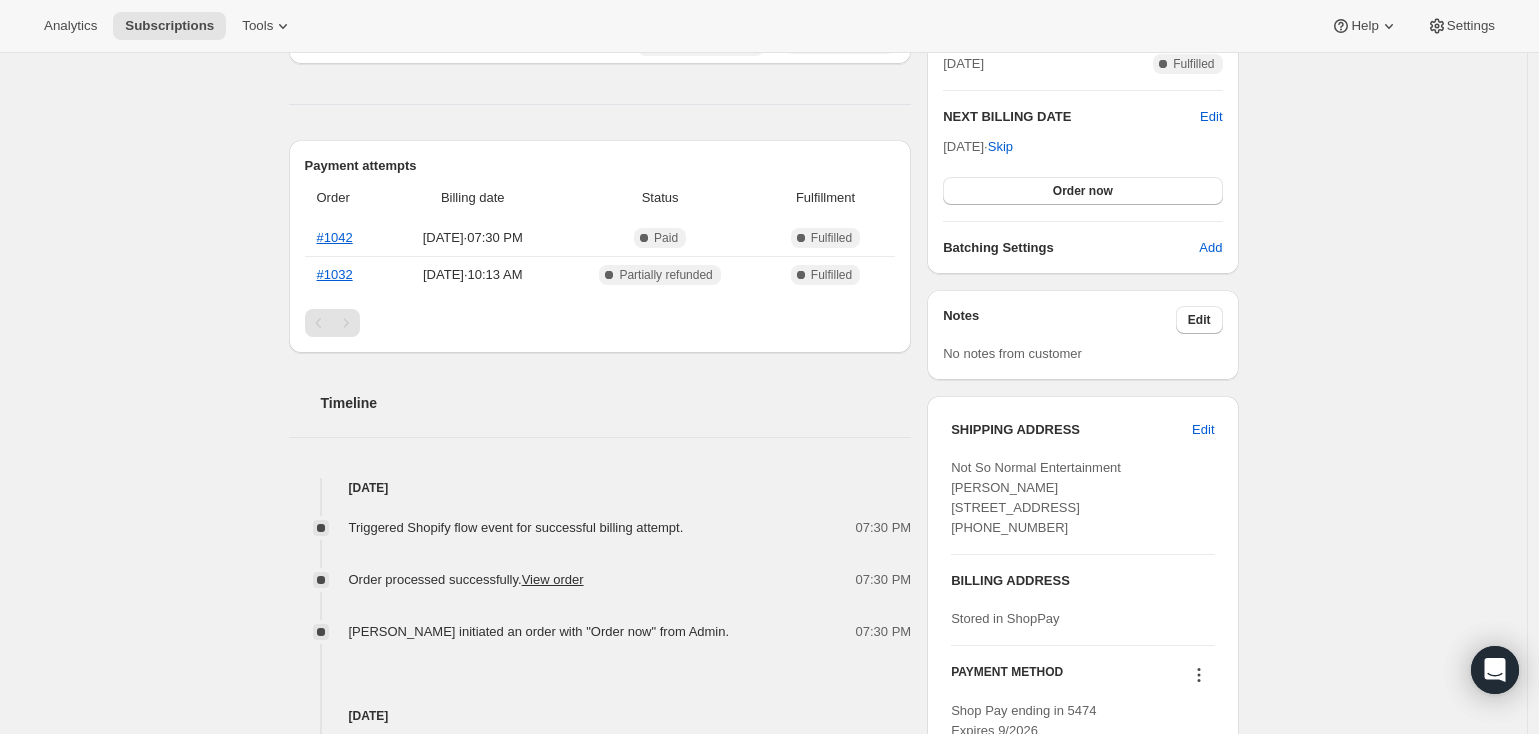 scroll, scrollTop: 77, scrollLeft: 0, axis: vertical 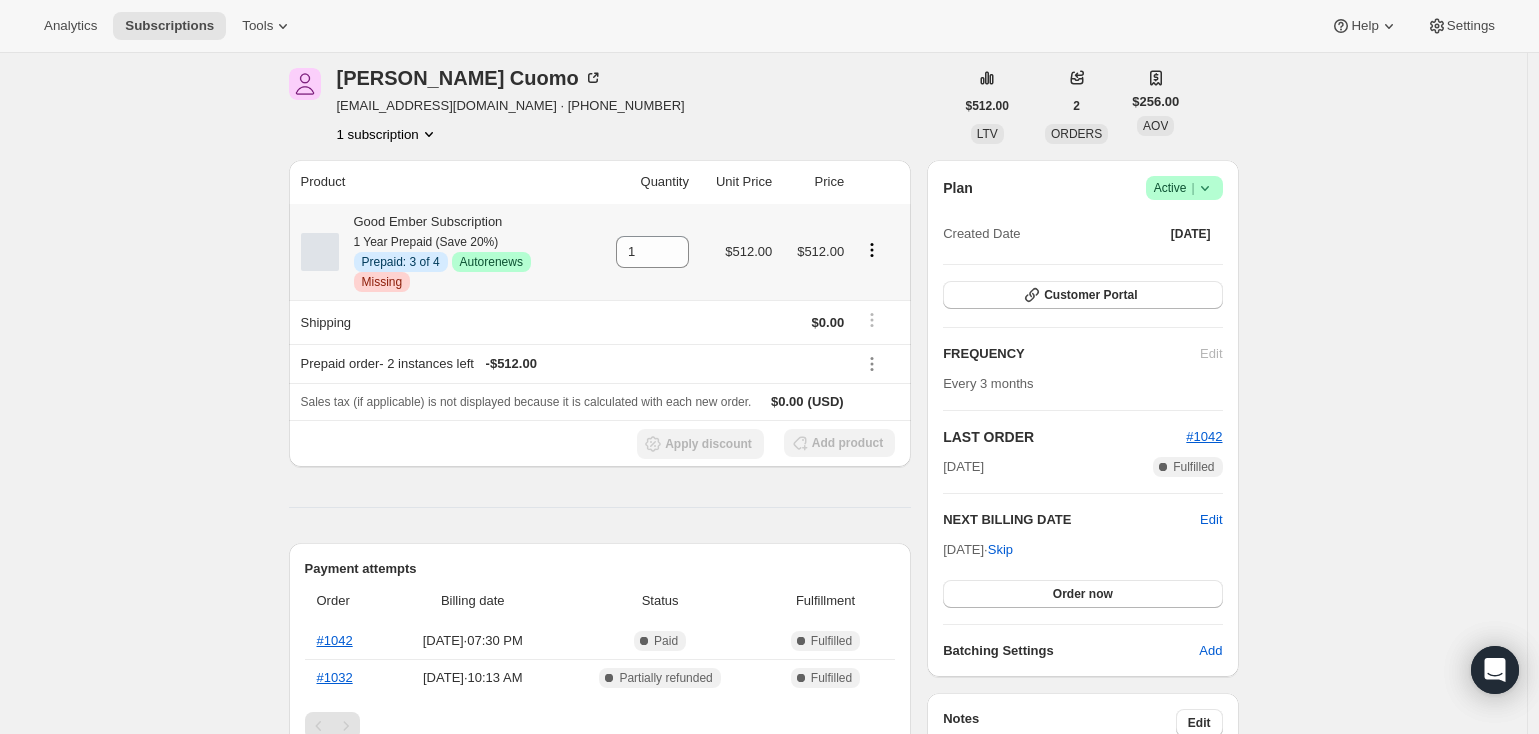 click on "Missing" at bounding box center [382, 282] 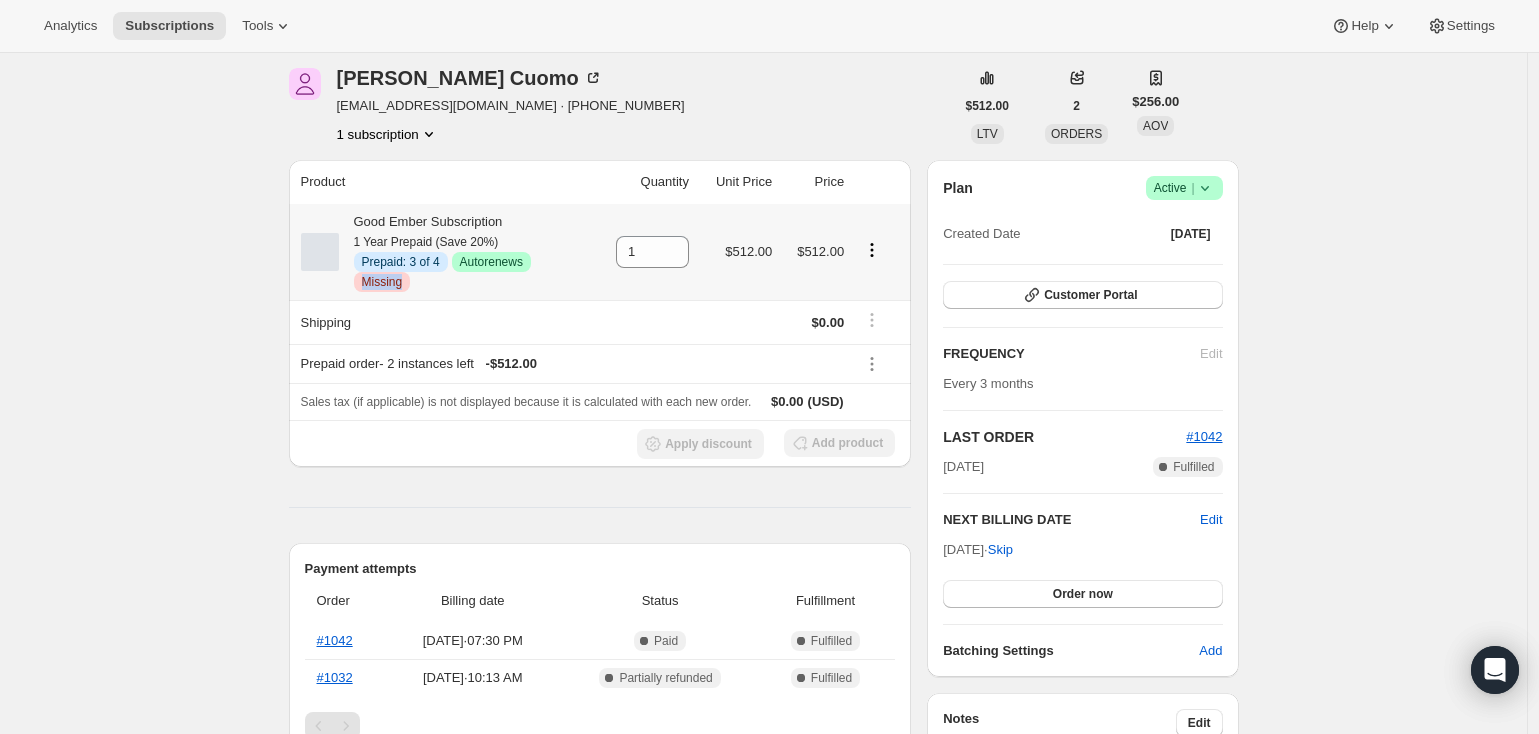 click on "Missing" at bounding box center [382, 282] 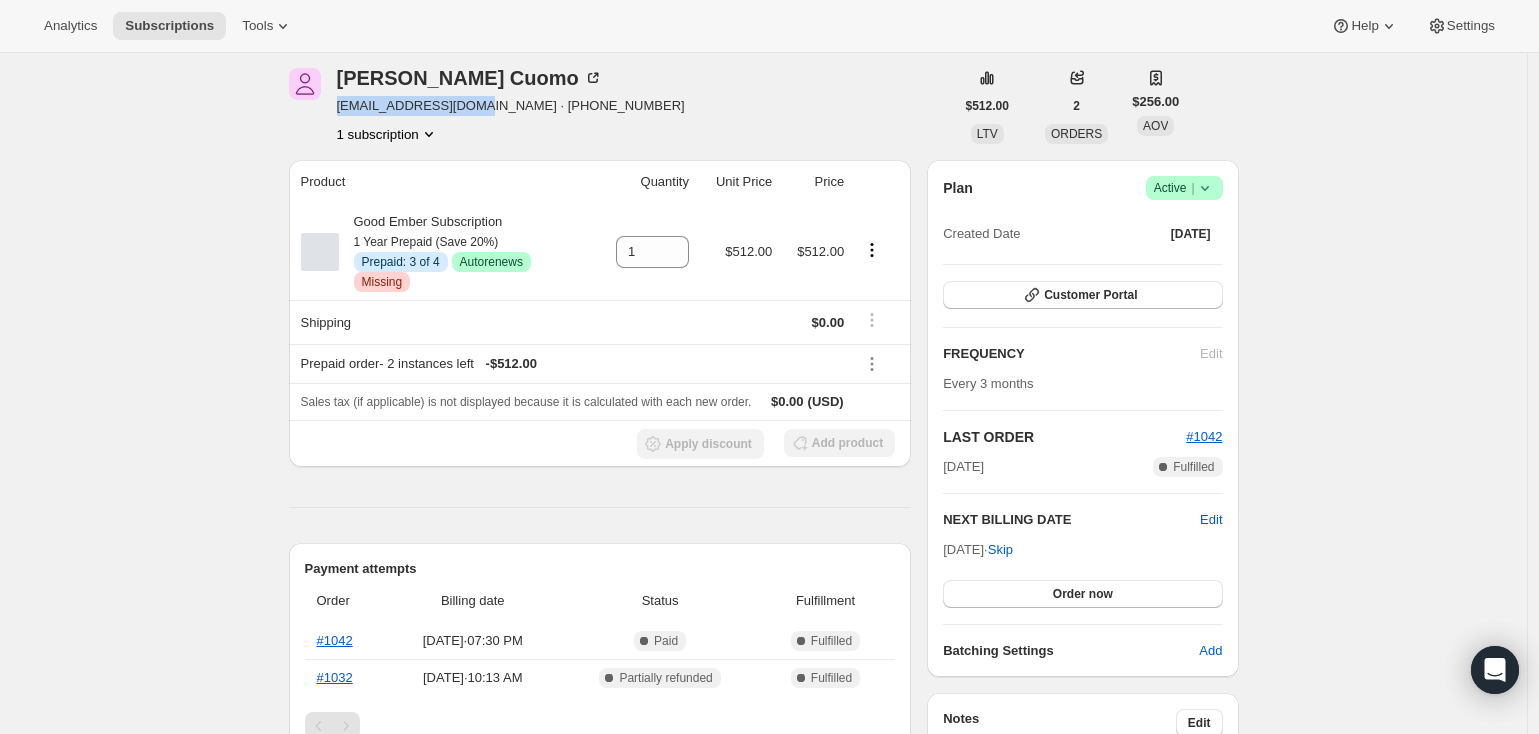 drag, startPoint x: 339, startPoint y: 106, endPoint x: 484, endPoint y: 109, distance: 145.03104 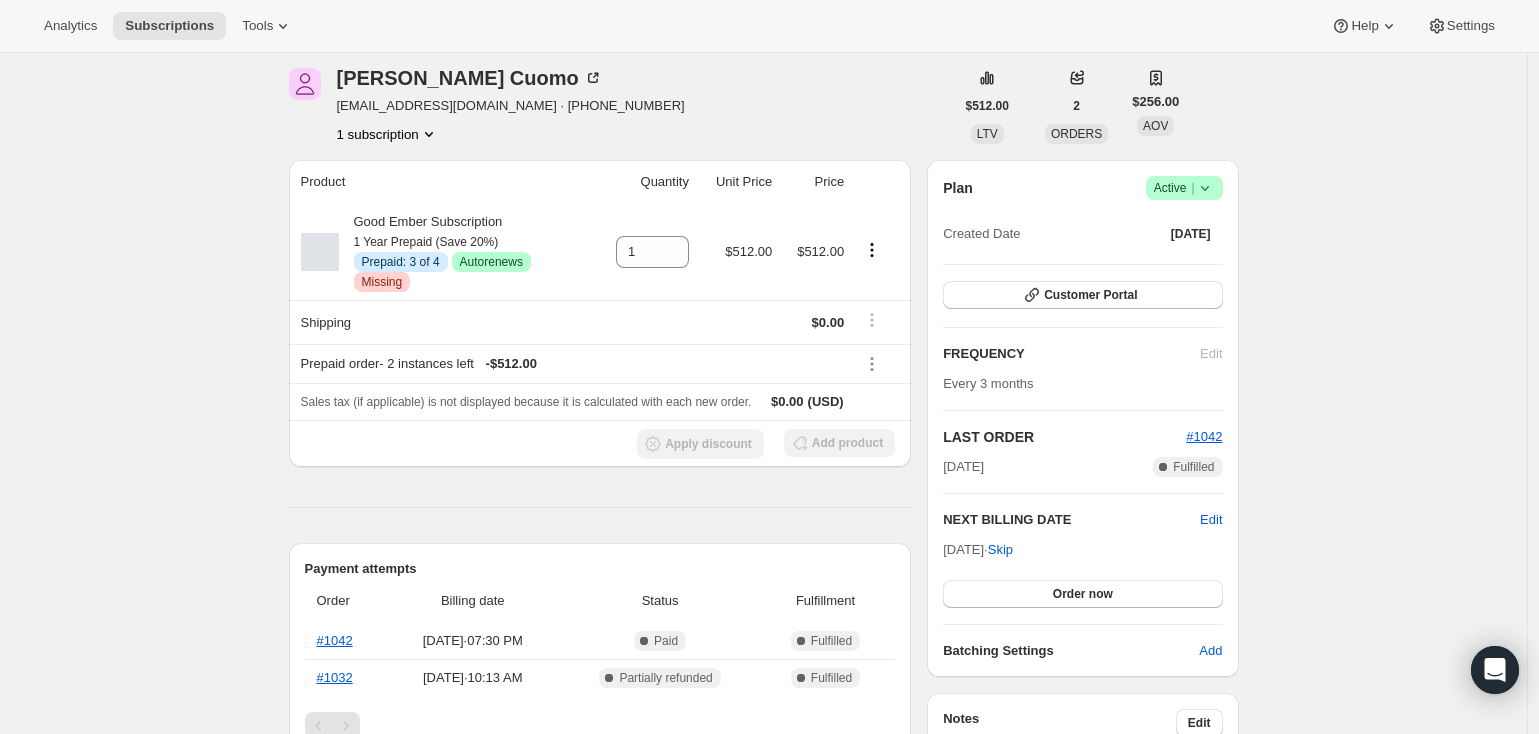 click on "Subscription #28387934453. This page is ready Subscription #28387934453 Info Prepaid Success Active Frank   Cuomo f.cuomo311@gmail.com · +17326444215 1 subscription $512.00 LTV 2 ORDERS $256.00 AOV Product Quantity Unit Price Price Good Ember Subscription 1 Year Prepaid (Save 20%) Info Prepaid: 3 of 4 Success Autorenews Critical Missing 1 $512.00 $512.00 Shipping $0.00 Prepaid order  - 2 instances left   - $512.00 Sales tax (if applicable) is not displayed because it is calculated with each new order.   $0.00  (USD) Apply discount Add product Payment attempts Order Billing date Status Fulfillment #1042 Apr 28, 2025  ·  07:30 PM  Complete Paid  Complete Fulfilled #1032 Jan 29, 2025  ·  10:13 AM  Complete Partially refunded  Complete Fulfilled Timeline Apr 28, 2025 Triggered Shopify flow event for successful billing attempt. 07:30 PM Order processed successfully.  View order 07:30 PM Catherine Savard initiated an order with "Order now" from Admin. 07:30 PM Apr 24, 2025 10:00 AM Jan 29, 2025 12:27 PM Plan |" at bounding box center [763, 700] 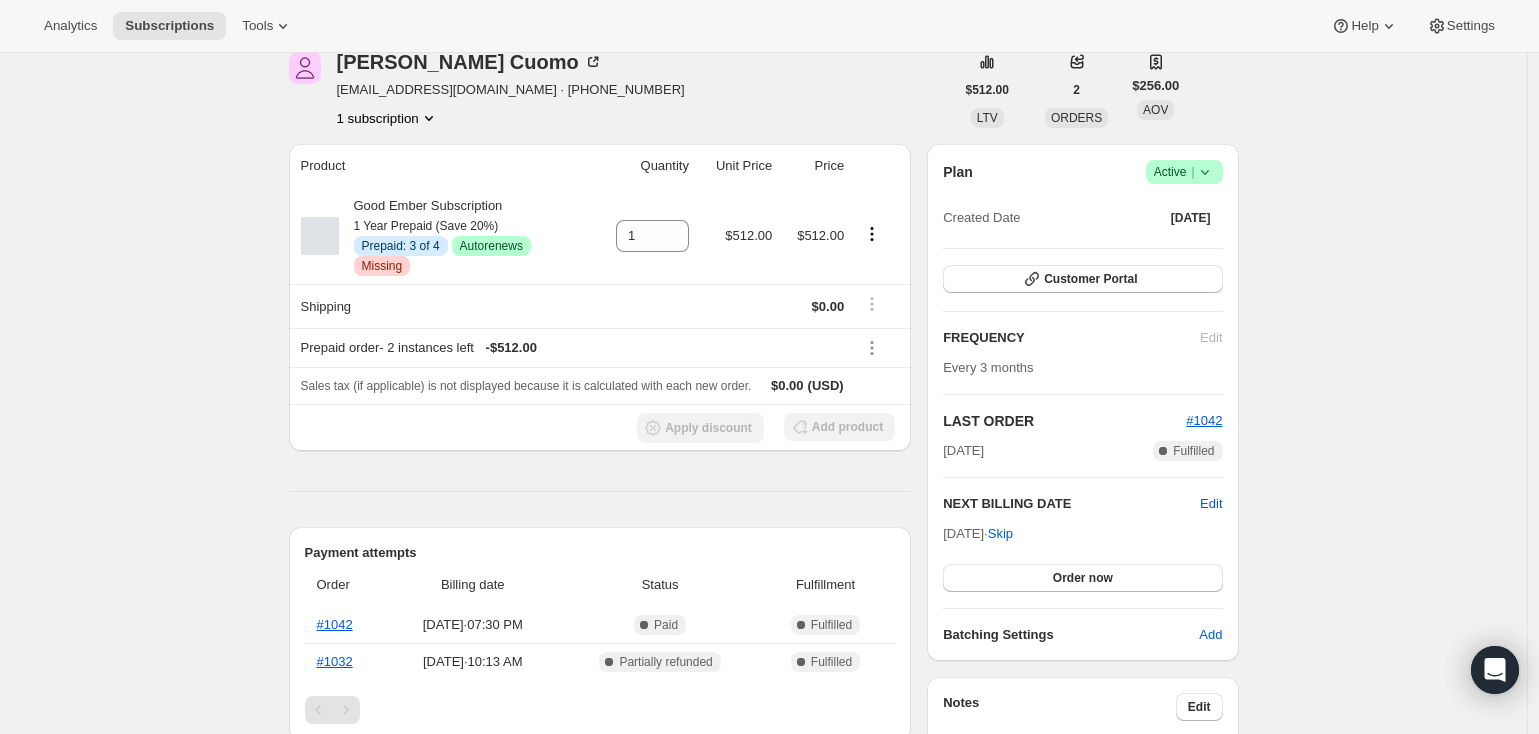 scroll, scrollTop: 0, scrollLeft: 0, axis: both 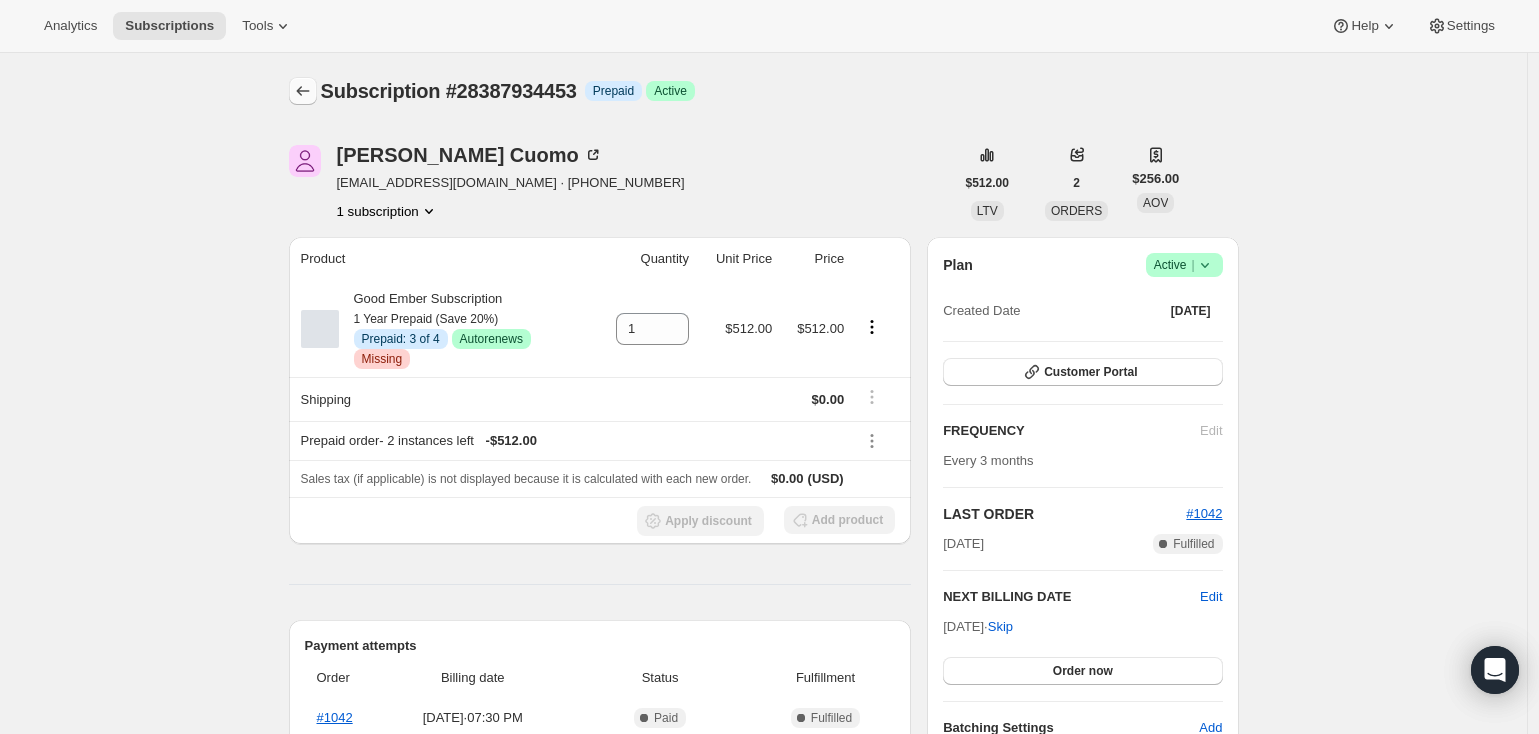 click 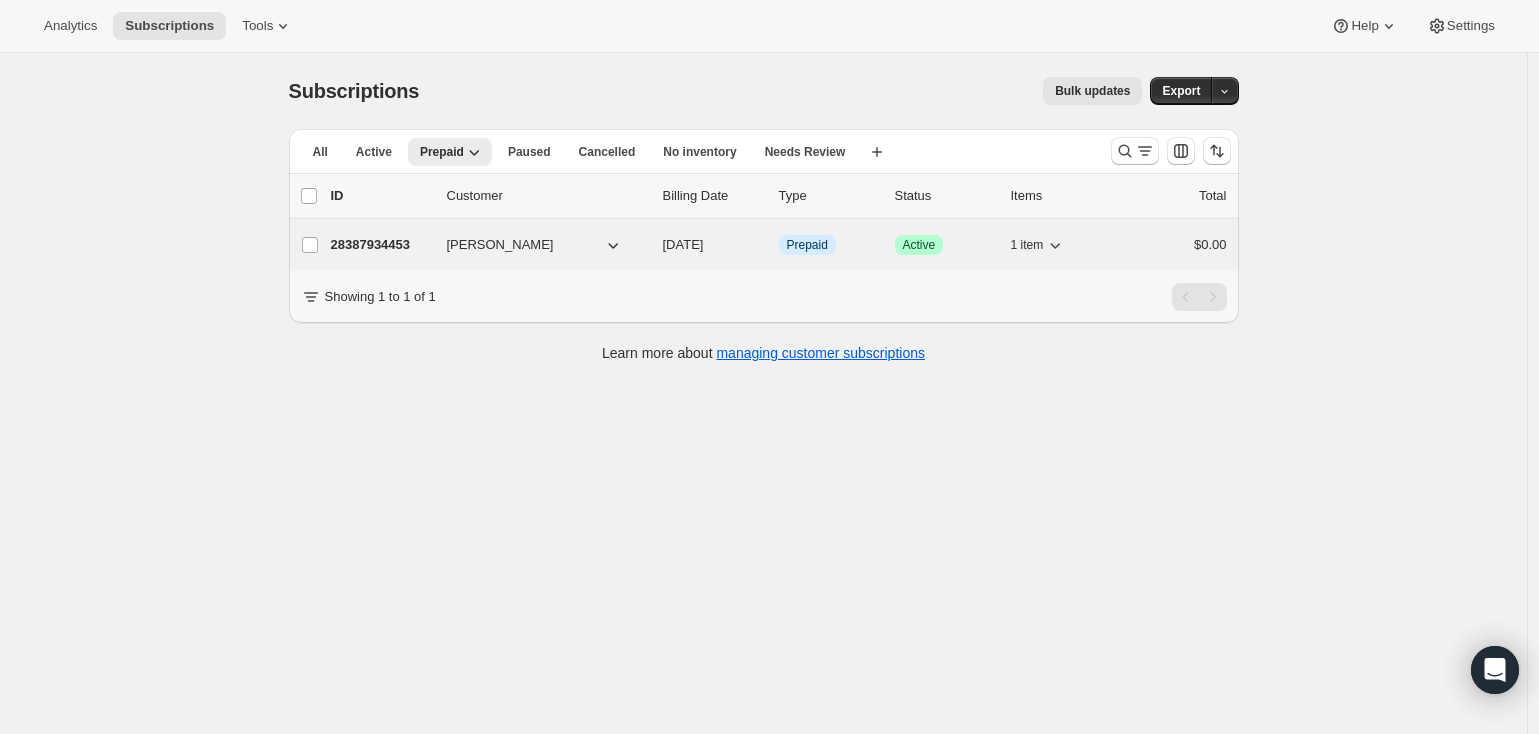 click on "28387934453" at bounding box center [381, 245] 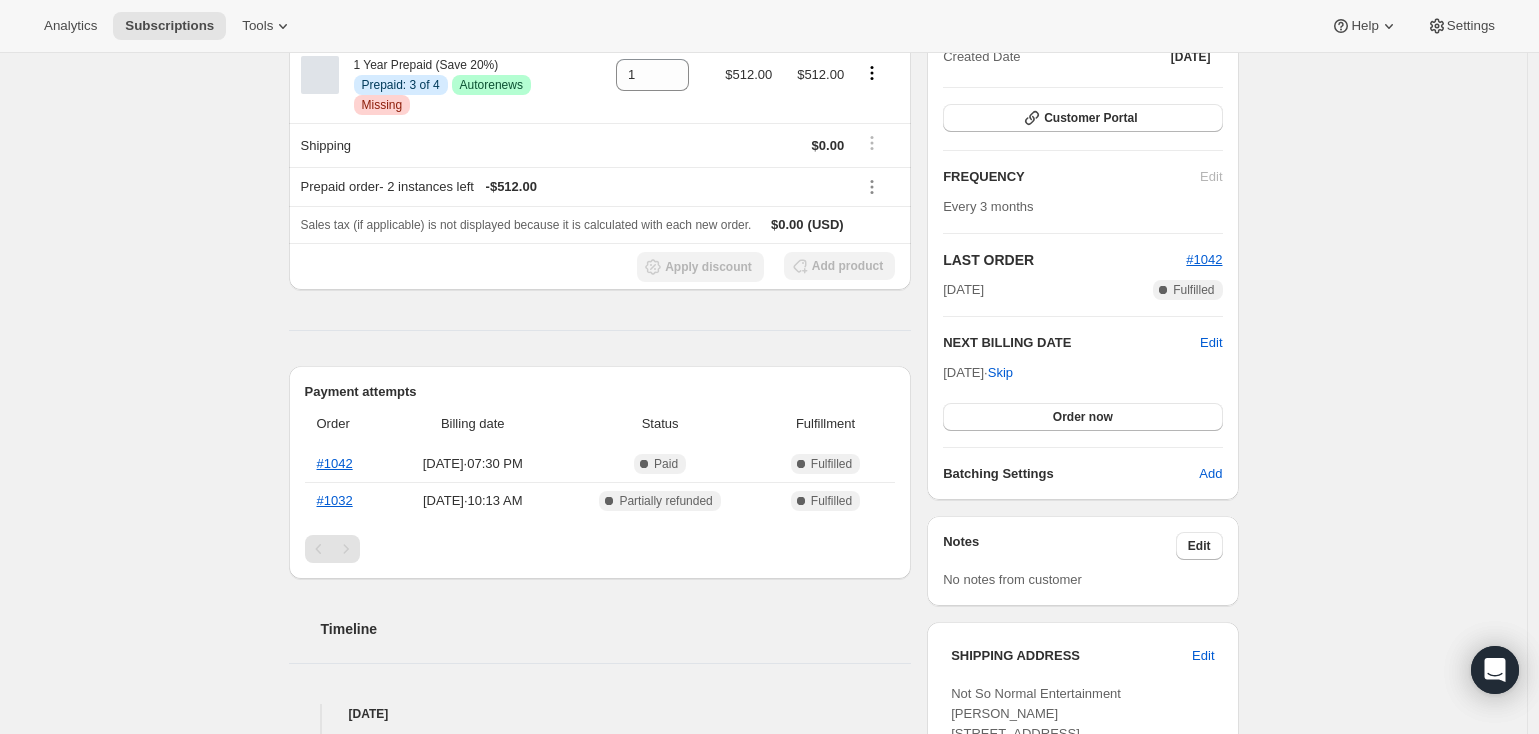 scroll, scrollTop: 257, scrollLeft: 0, axis: vertical 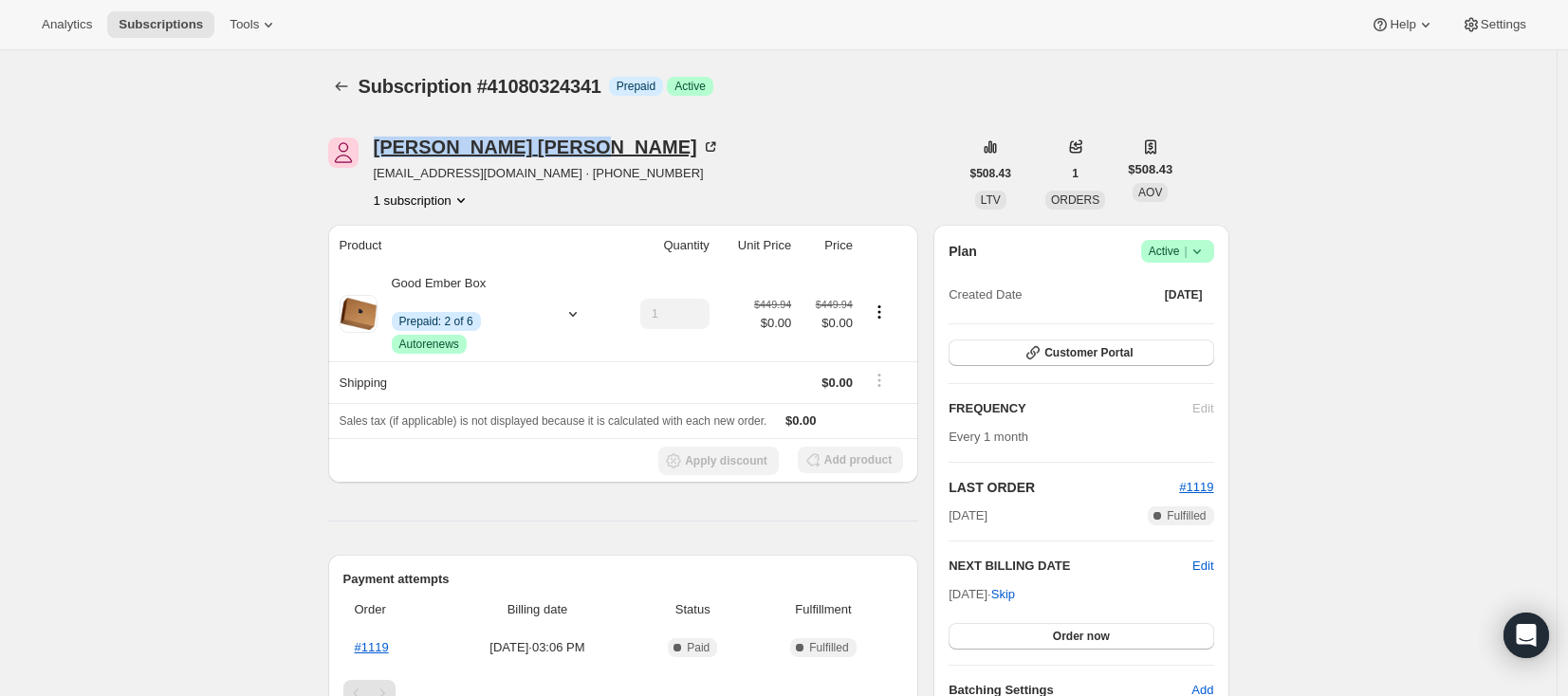 drag, startPoint x: 373, startPoint y: 149, endPoint x: 474, endPoint y: 151, distance: 101.0198 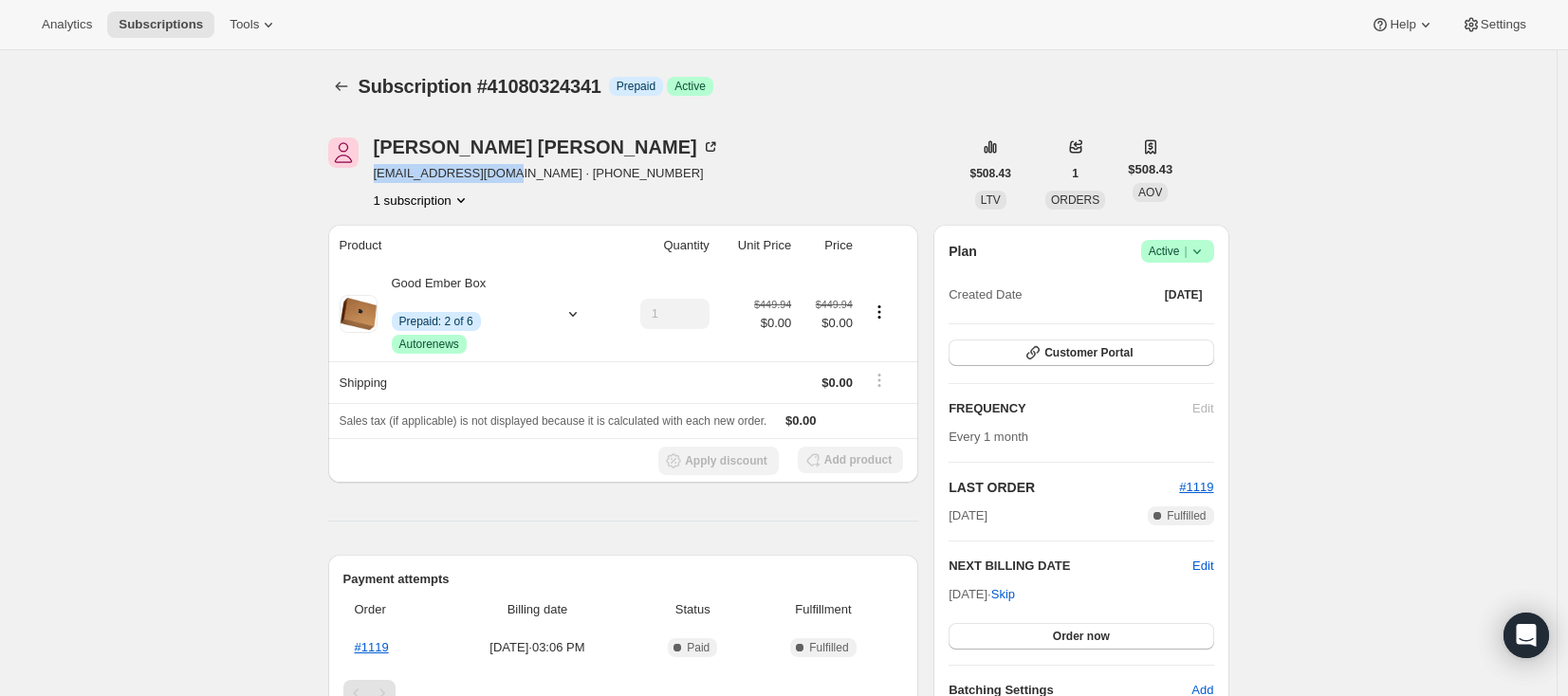 drag, startPoint x: 377, startPoint y: 172, endPoint x: 514, endPoint y: 179, distance: 137.17872 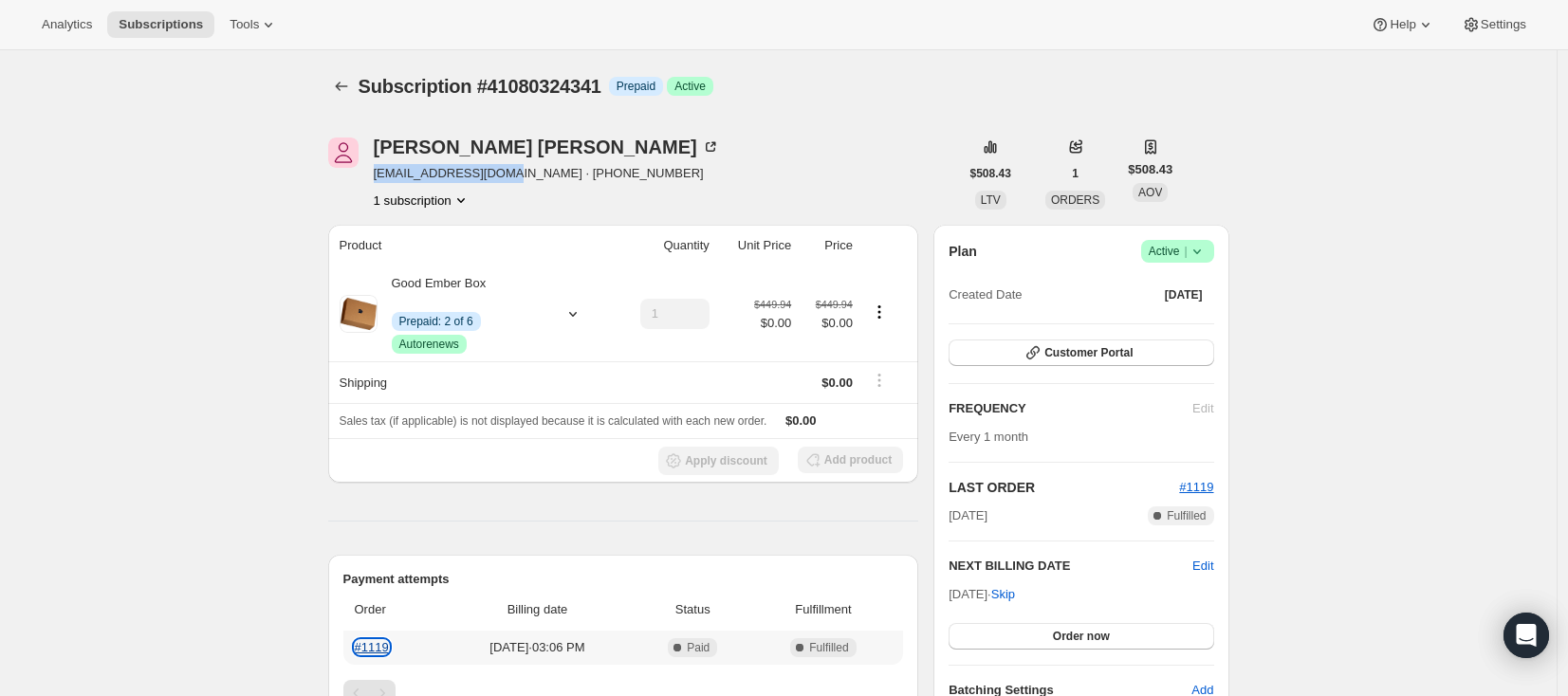 click on "#1119" at bounding box center (372, 647) 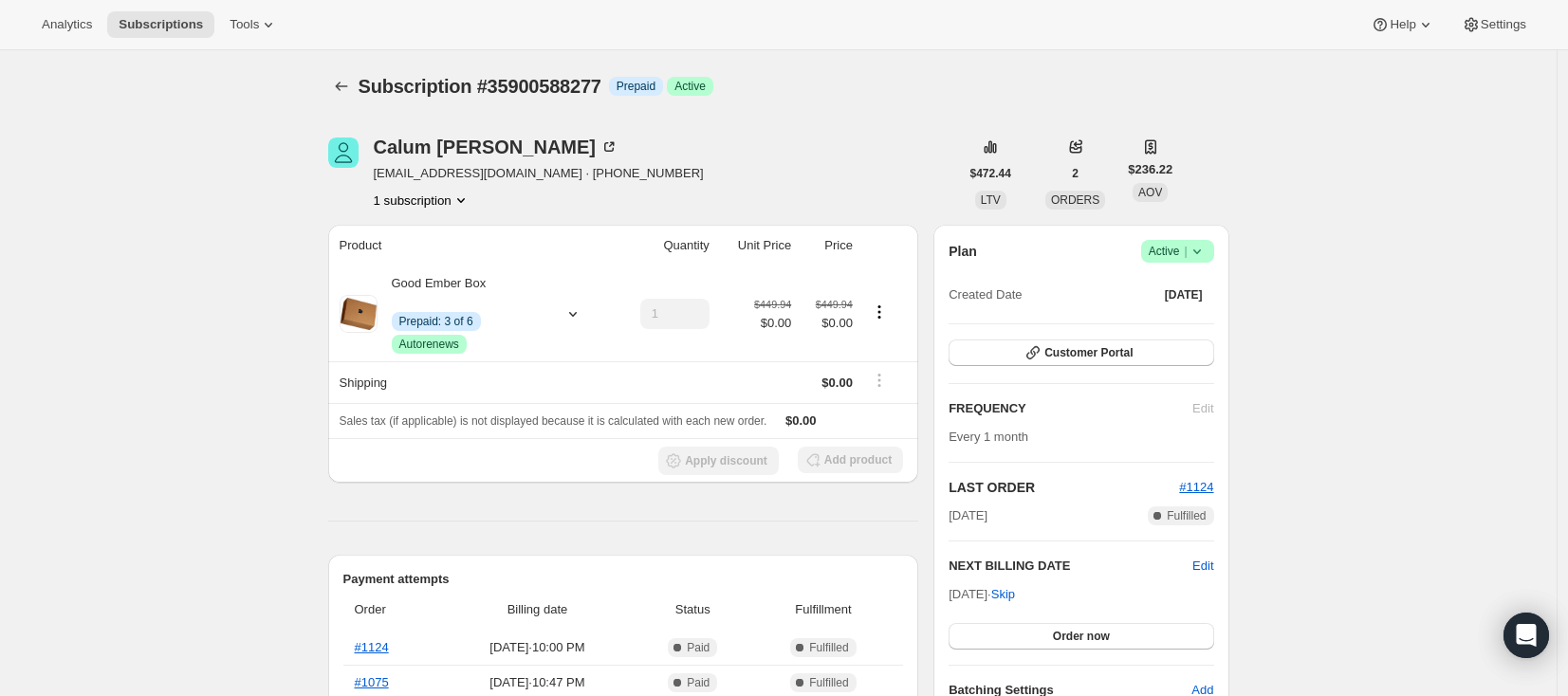 scroll, scrollTop: 0, scrollLeft: 0, axis: both 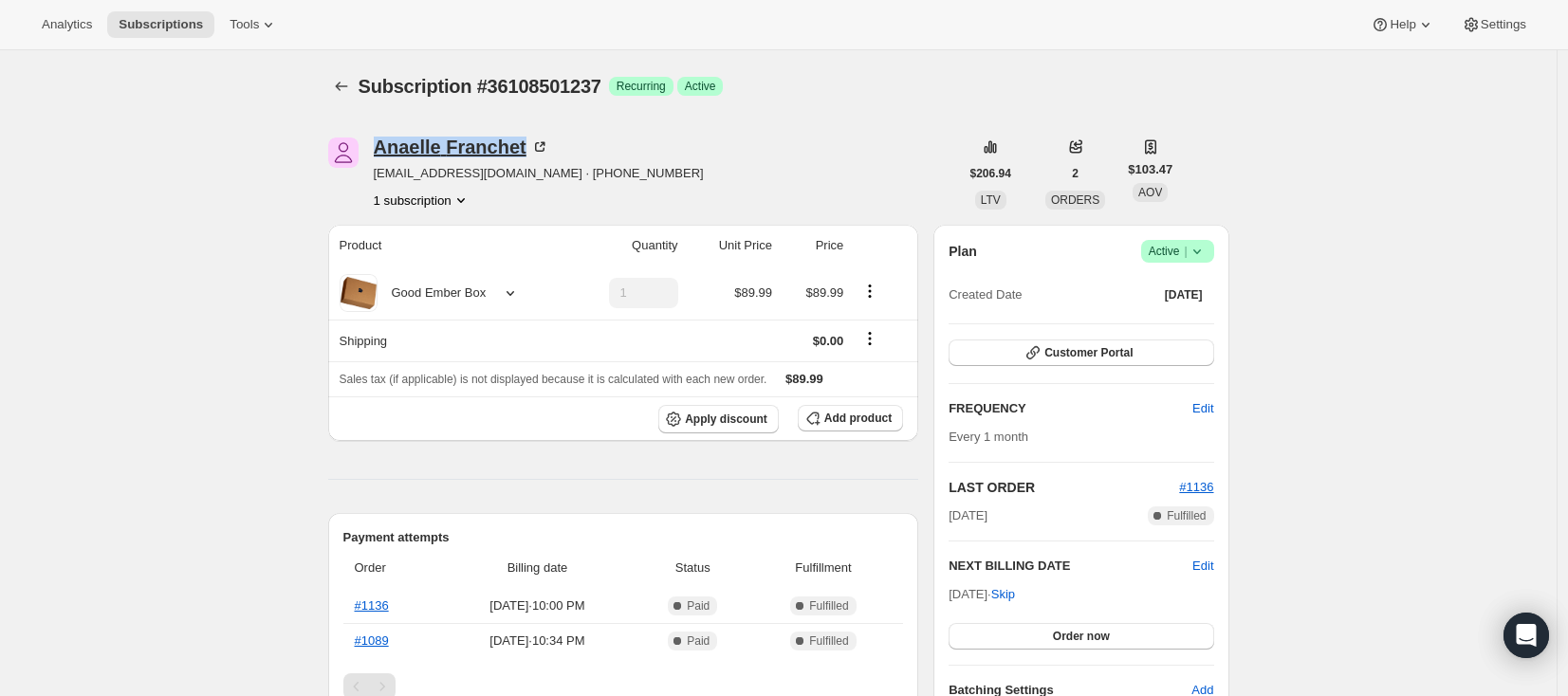 drag, startPoint x: 379, startPoint y: 148, endPoint x: 525, endPoint y: 148, distance: 146 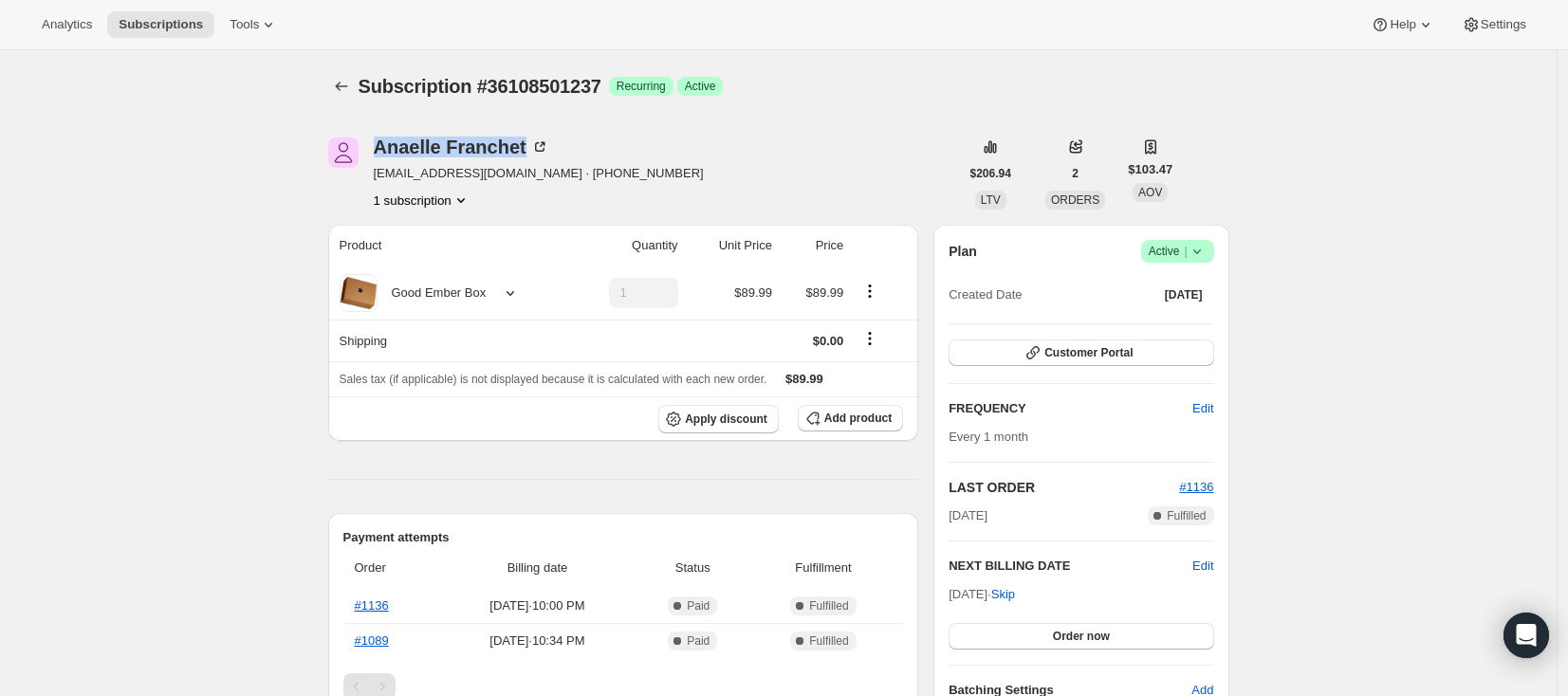 copy on "[PERSON_NAME]" 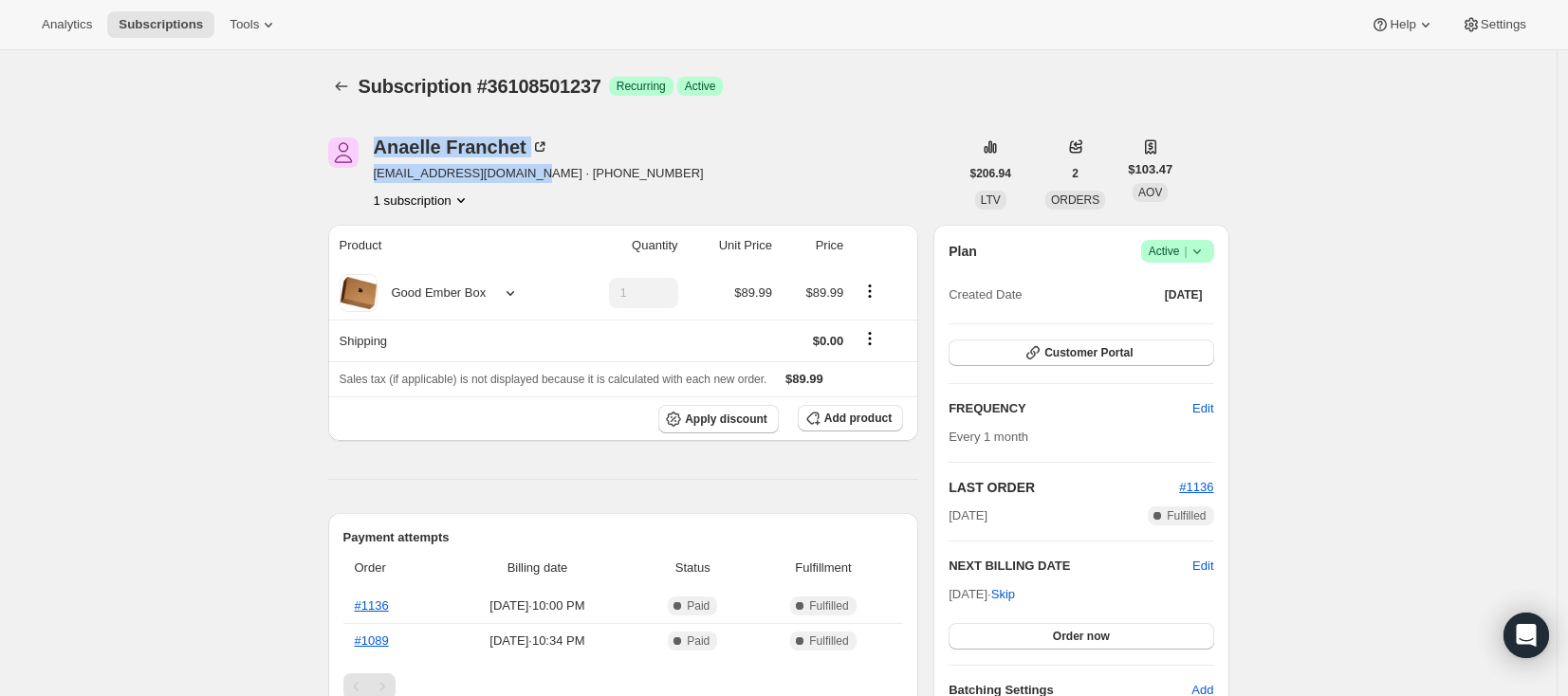 drag, startPoint x: 368, startPoint y: 173, endPoint x: 533, endPoint y: 180, distance: 165.1484 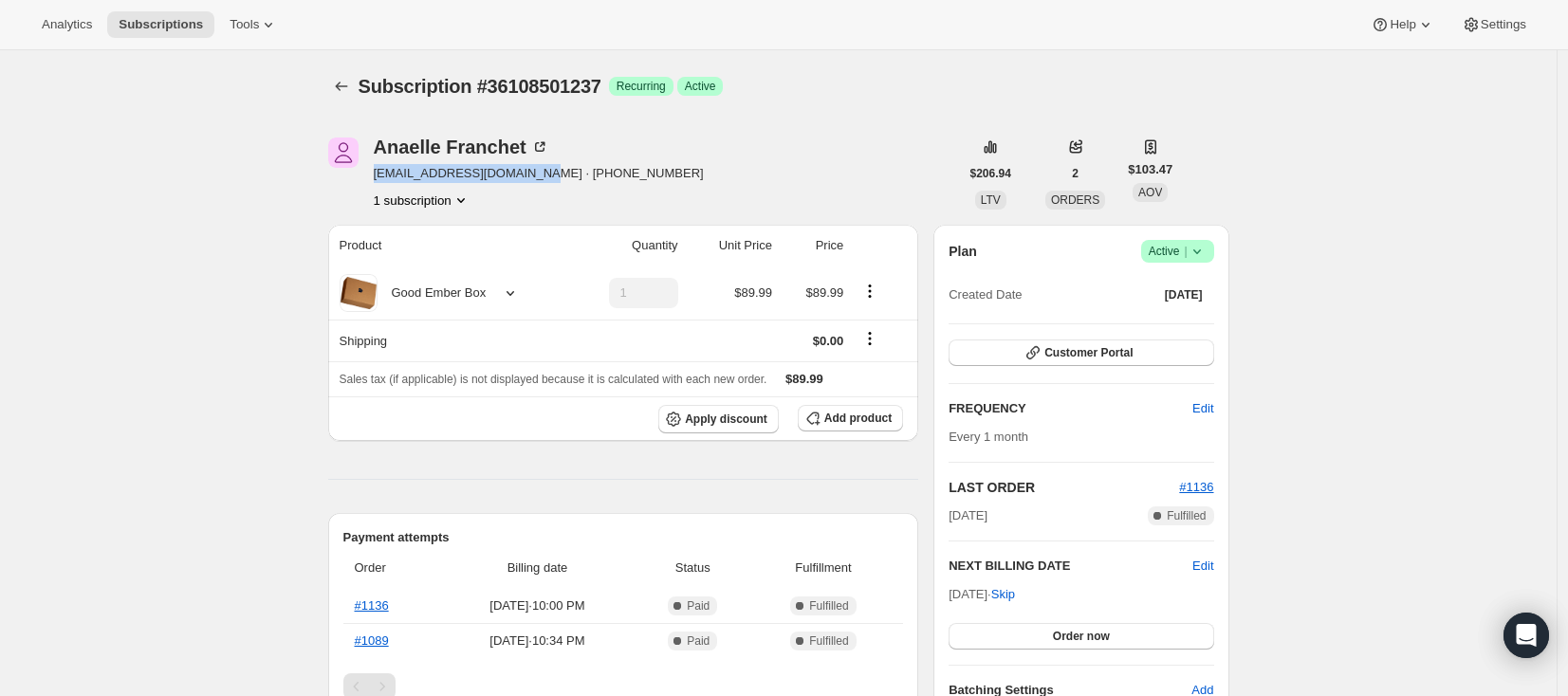 drag, startPoint x: 537, startPoint y: 176, endPoint x: 379, endPoint y: 180, distance: 158.05062 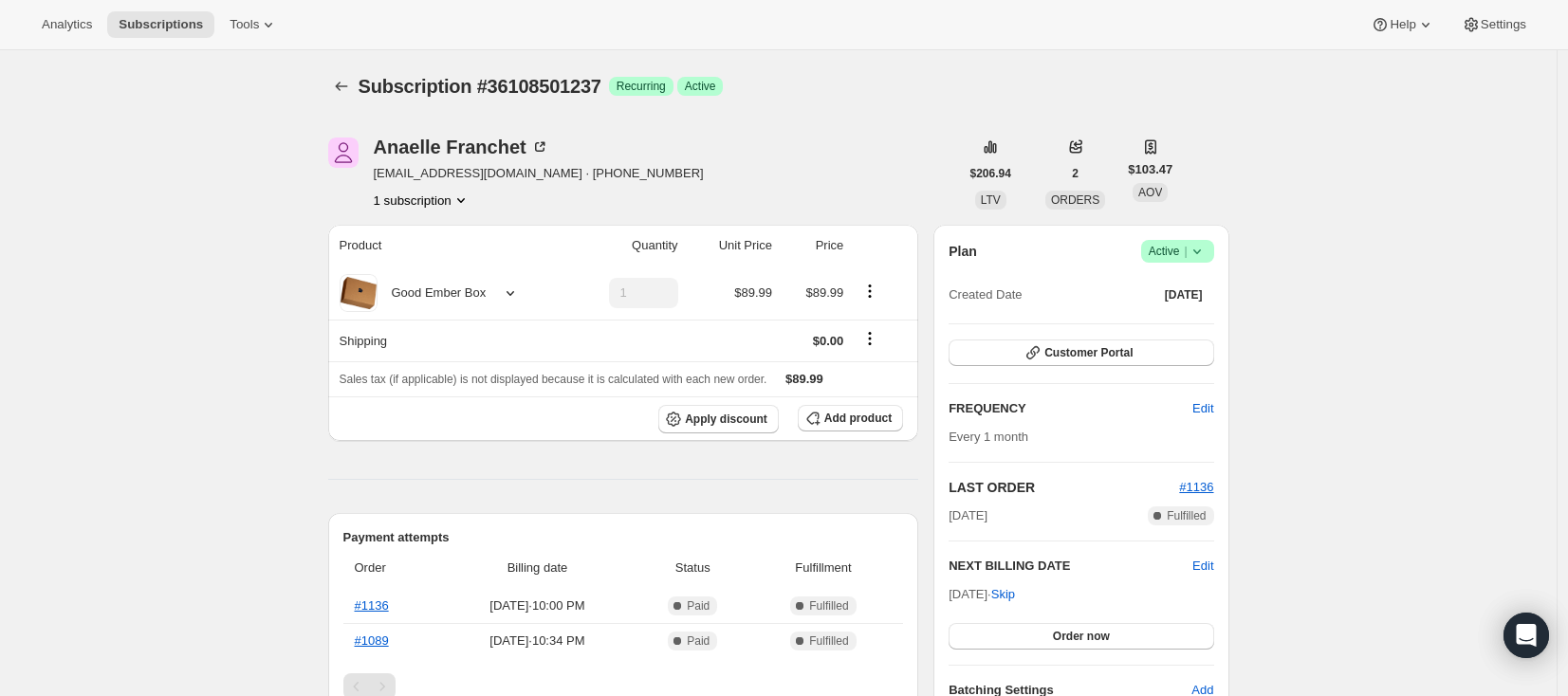 click on "Subscription #36108501237. This page is ready Subscription #36108501237 Success Recurring Success Active Anaelle   Franchet [EMAIL_ADDRESS][DOMAIN_NAME] · [PHONE_NUMBER] 1 subscription $206.94 LTV 2 ORDERS $103.47 AOV Product Quantity Unit Price Price Good Ember Box 1 $89.99 $89.99 Shipping $0.00 Sales tax (if applicable) is not displayed because it is calculated with each new order.   $89.99 Apply discount Add product Payment attempts Order Billing date Status Fulfillment #1136 [DATE]  ·  10:00 PM  Complete Paid  Complete Fulfilled #1089 [DATE]  ·  10:34 PM  Complete Paid  Complete Fulfilled Timeline [DATE] Triggered Shopify flow event for successful billing attempt. 10:00 PM Order processed successfully.  View order 10:00 PM [DATE] Subscription reminder email sent via Klaviyo. 10:00 PM [DATE] [PERSON_NAME]  created the subscription order.  View order 10:34 PM Plan Success Active | Created Date [DATE] Customer Portal FREQUENCY Edit Every 1 month LAST ORDER #1136 [DATE]" at bounding box center [778, 642] 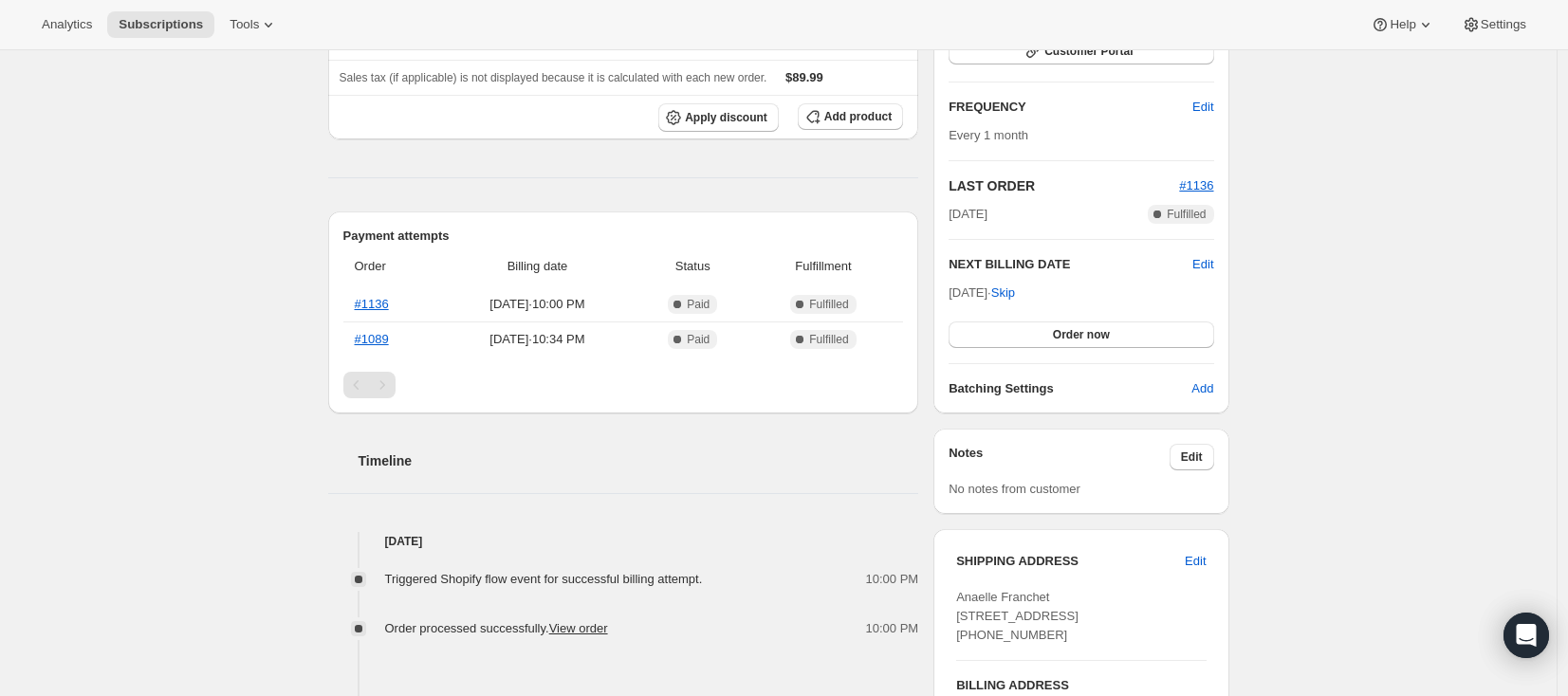 scroll, scrollTop: 0, scrollLeft: 0, axis: both 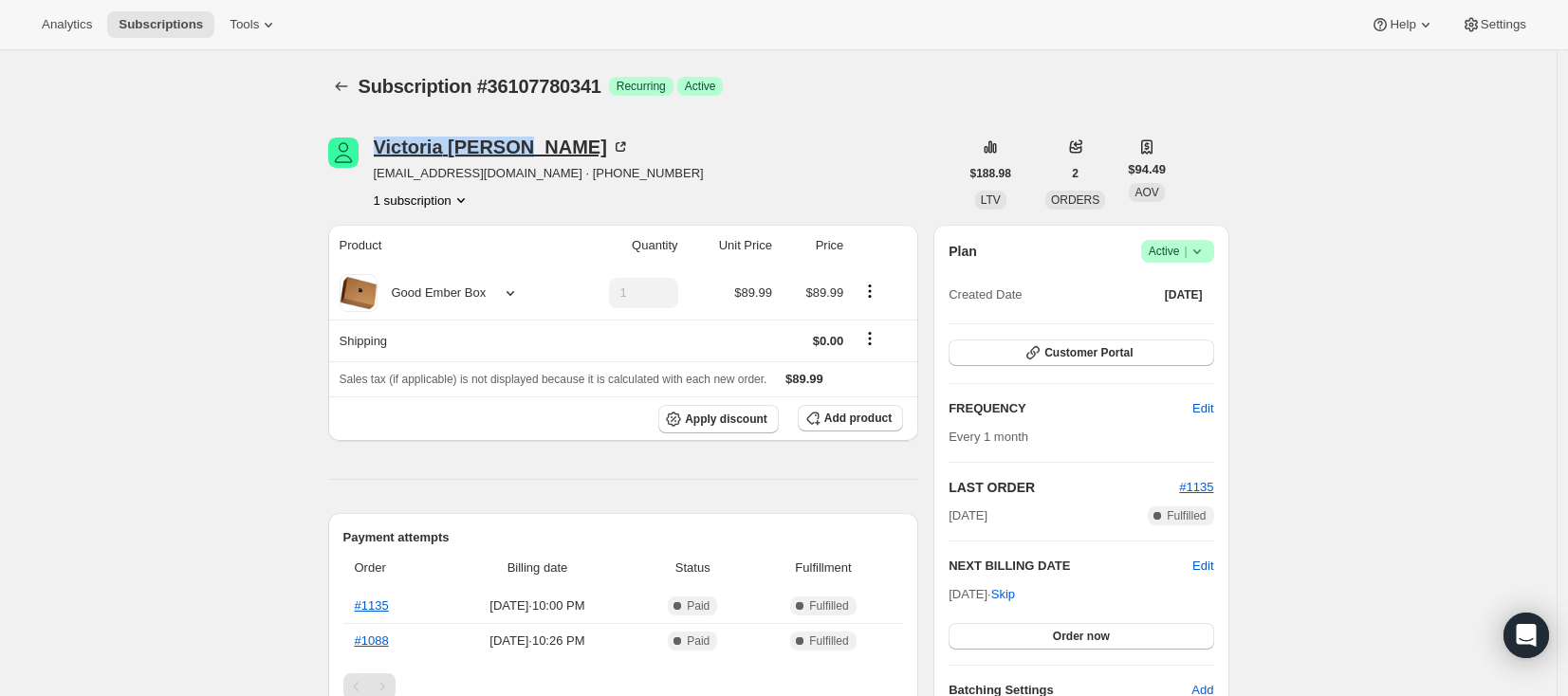 drag, startPoint x: 379, startPoint y: 146, endPoint x: 512, endPoint y: 151, distance: 133.09395 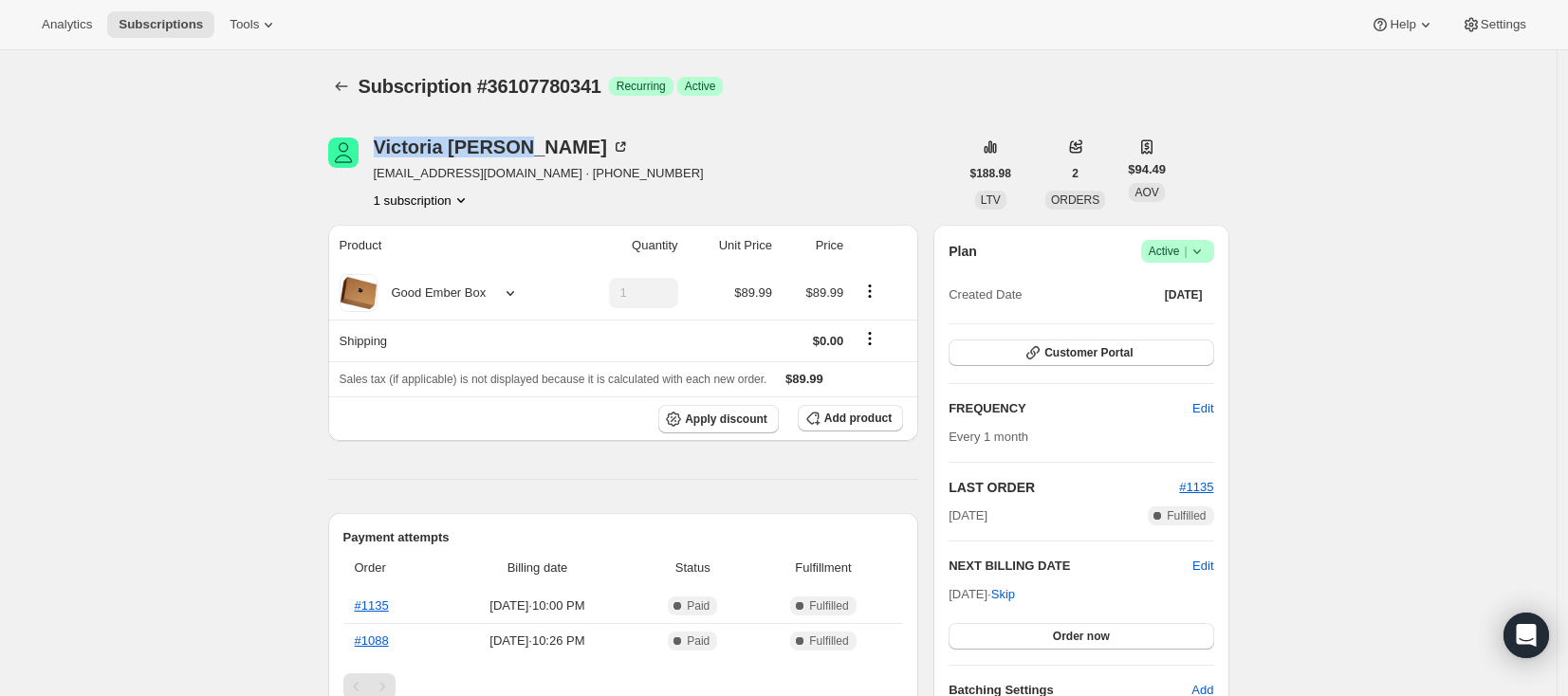 copy on "[PERSON_NAME]" 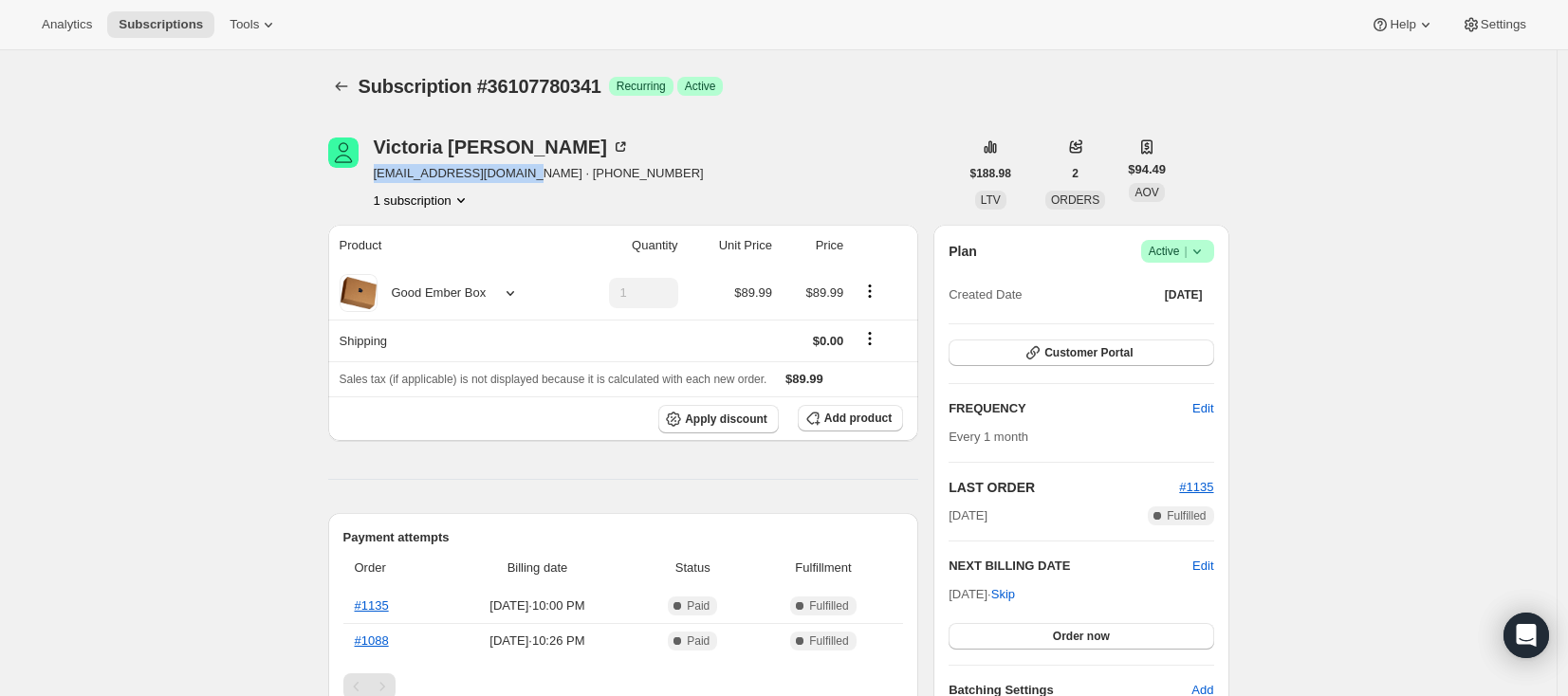 drag, startPoint x: 373, startPoint y: 171, endPoint x: 526, endPoint y: 180, distance: 153.26448 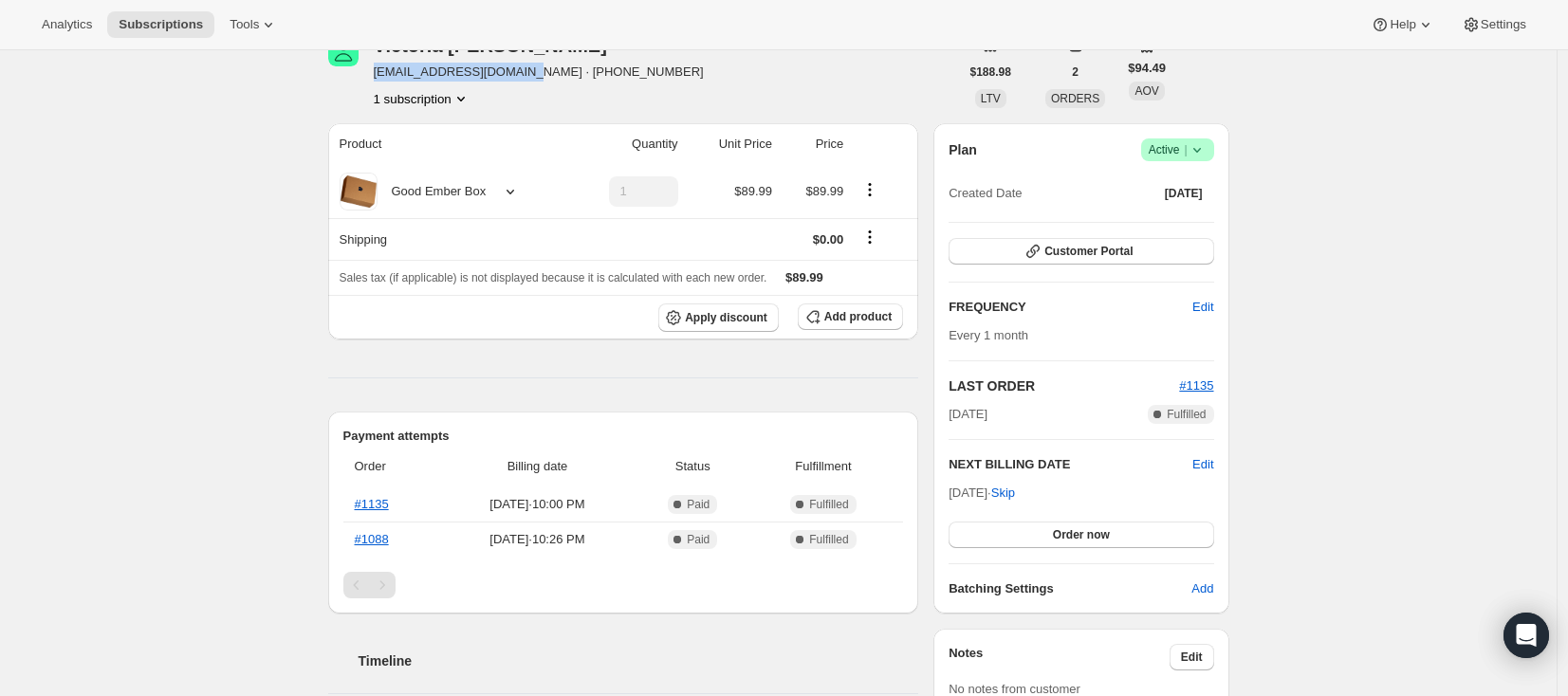 scroll, scrollTop: 103, scrollLeft: 0, axis: vertical 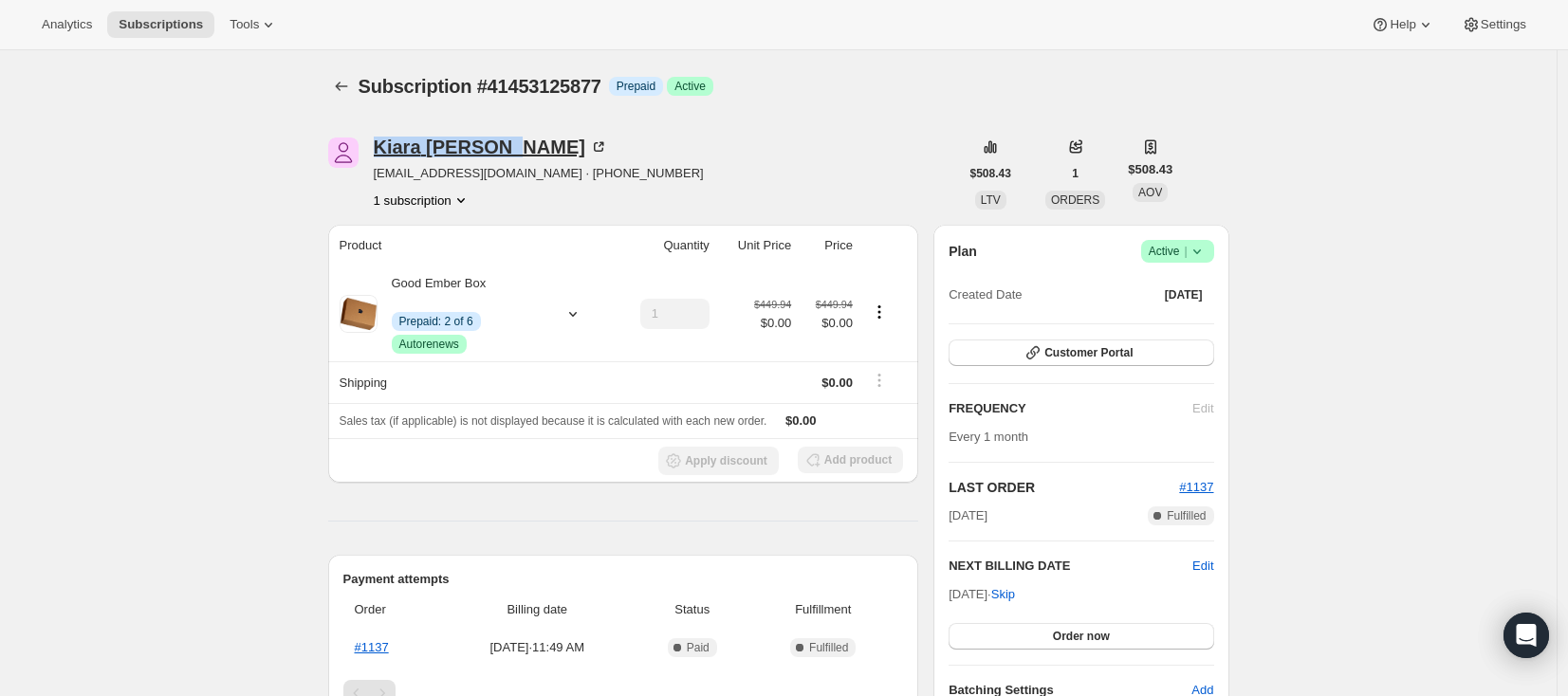 drag, startPoint x: 377, startPoint y: 150, endPoint x: 510, endPoint y: 154, distance: 133.06014 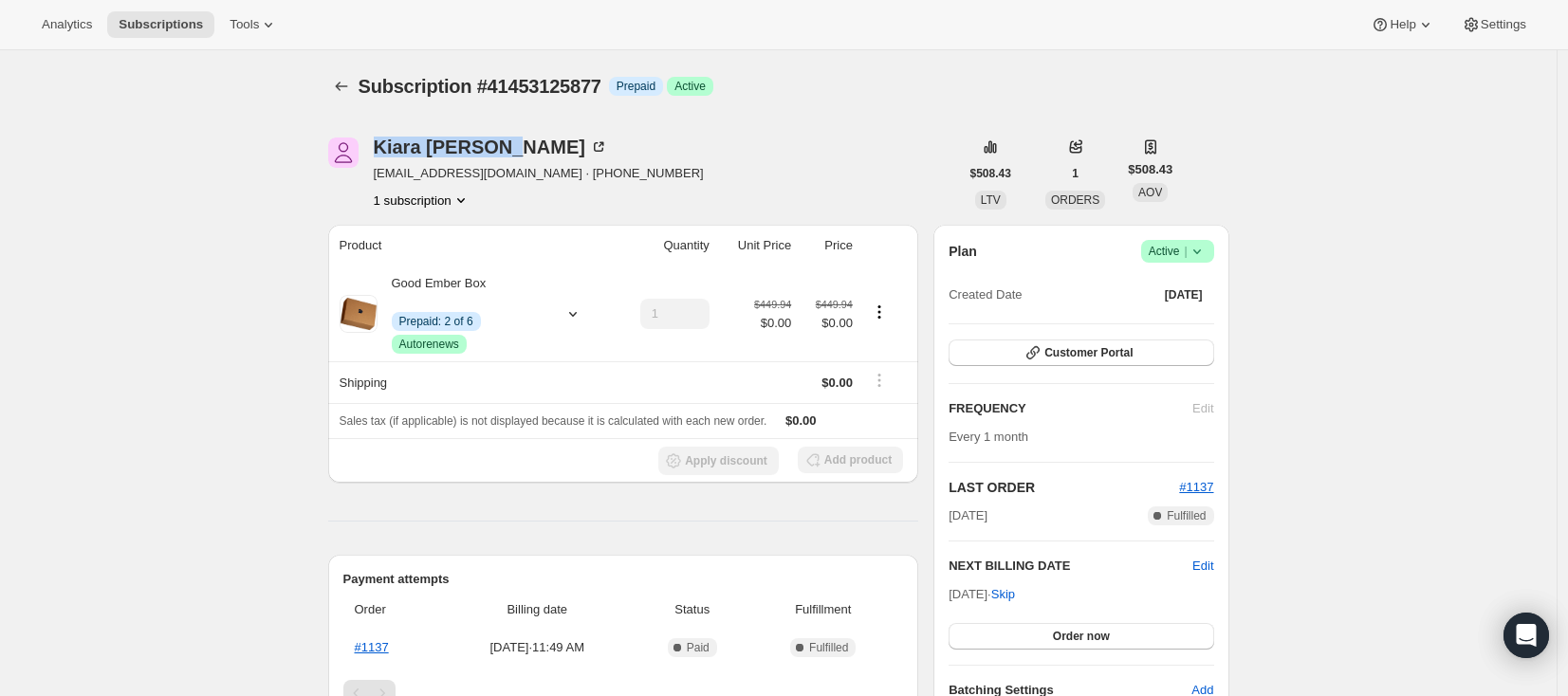copy on "[PERSON_NAME]" 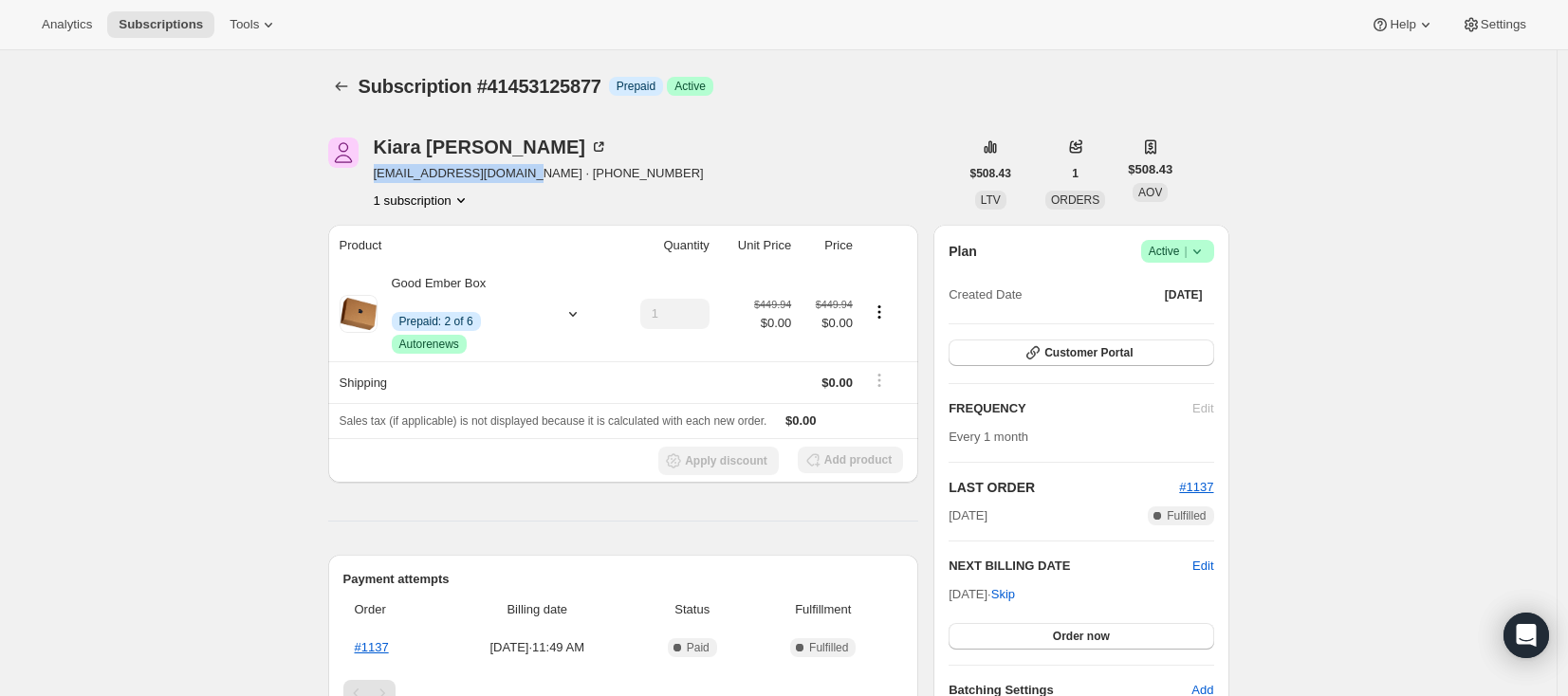 drag, startPoint x: 379, startPoint y: 179, endPoint x: 529, endPoint y: 177, distance: 150.01333 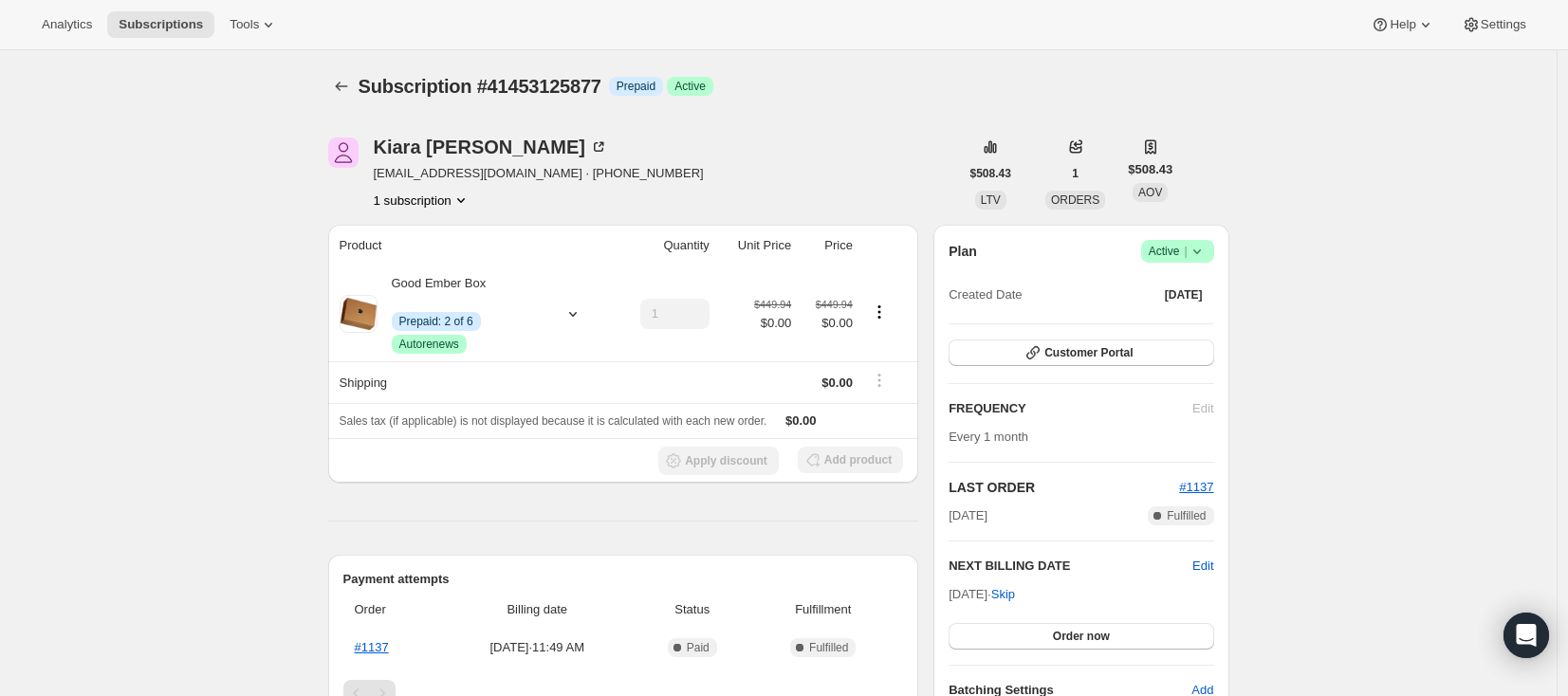 click on "Subscription #41453125877. This page is ready Subscription #41453125877 Info Prepaid Success Active [PERSON_NAME] [EMAIL_ADDRESS][DOMAIN_NAME] · [PHONE_NUMBER] 1 subscription $508.43 LTV 1 ORDERS $508.43 AOV Product Quantity Unit Price Price Good Ember Box Info Prepaid: 2 of 6 Success Autorenews 1 $449.94 $0.00 $449.94 $0.00 Shipping $0.00 Sales tax (if applicable) is not displayed because it is calculated with each new order.   $0.00 Apply discount Add product Payment attempts Order Billing date Status Fulfillment #1137 [DATE]  ·  11:49 AM  Complete Paid  Complete Fulfilled Timeline [DATE] [PERSON_NAME]  created the subscription order.  View order 11:49 AM Plan Success Active | Created Date [DATE] Customer Portal FREQUENCY Edit Every 1 month LAST ORDER #1137 [DATE]  Complete Fulfilled NEXT BILLING DATE Edit [DATE]   ·  Skip Order now Batching Settings Add Notes Edit No notes from customer SHIPPING ADDRESS Edit BILLING ADDRESS [STREET_ADDRESS]" at bounding box center [778, 642] 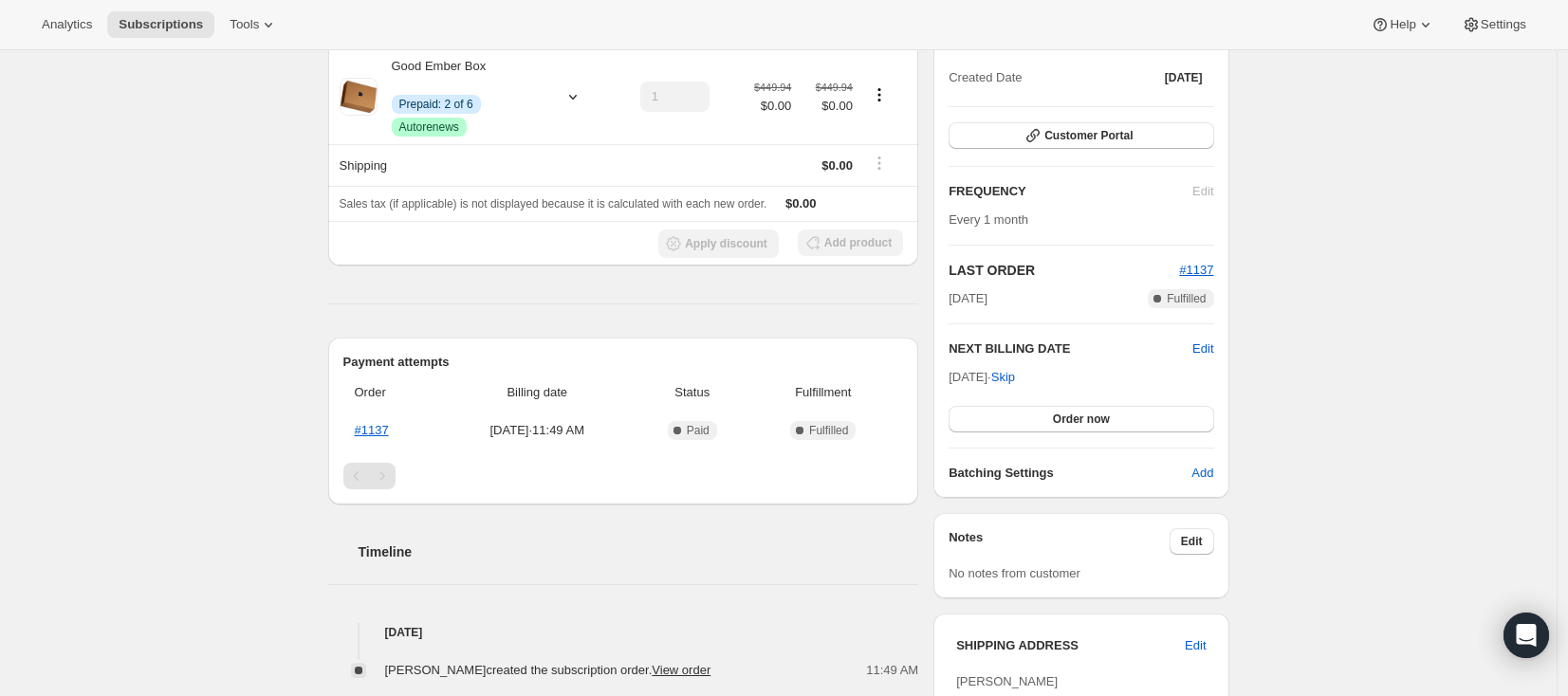 scroll, scrollTop: 272, scrollLeft: 0, axis: vertical 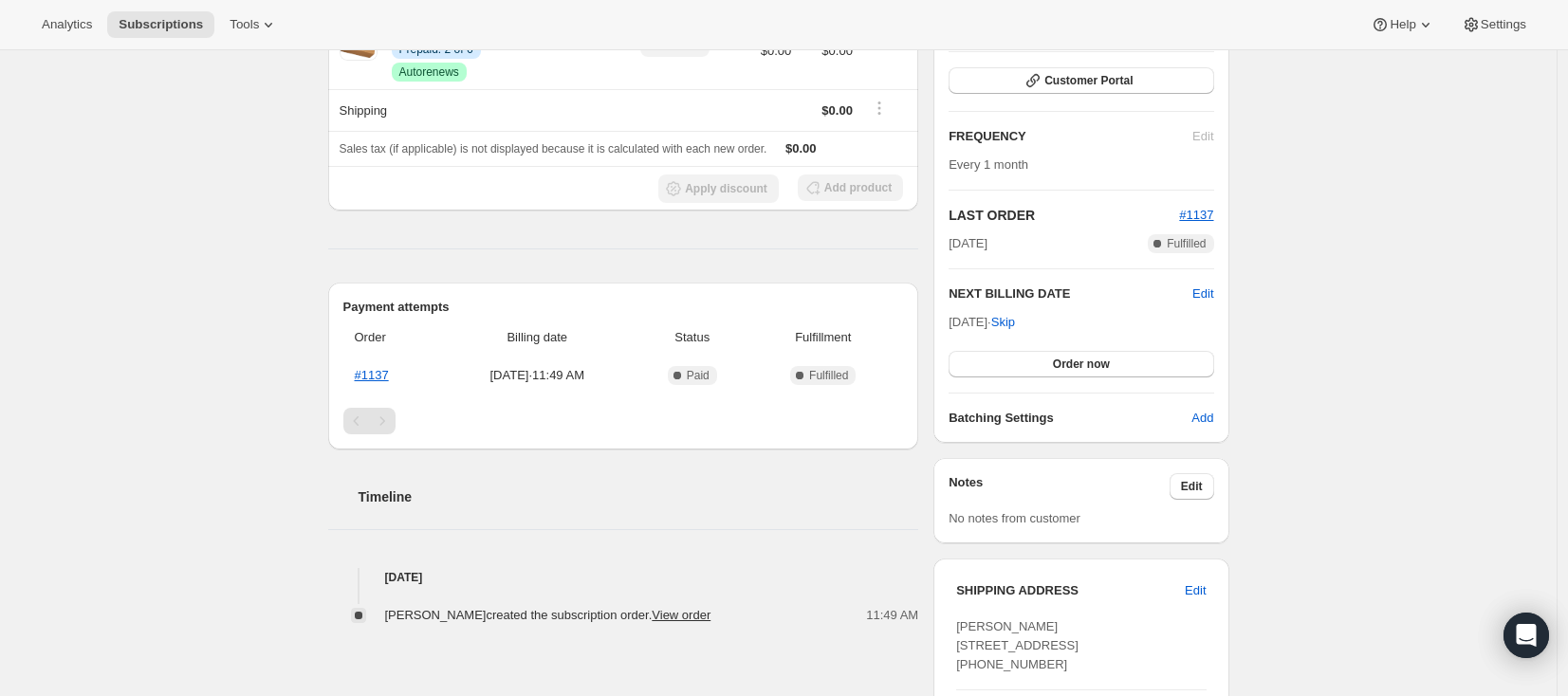 click on "Subscription #41453125877. This page is ready Subscription #41453125877 Info Prepaid Success Active [PERSON_NAME] [EMAIL_ADDRESS][DOMAIN_NAME] · [PHONE_NUMBER] 1 subscription $508.43 LTV 1 ORDERS $508.43 AOV Product Quantity Unit Price Price Good Ember Box Info Prepaid: 2 of 6 Success Autorenews 1 $449.94 $0.00 $449.94 $0.00 Shipping $0.00 Sales tax (if applicable) is not displayed because it is calculated with each new order.   $0.00 Apply discount Add product Payment attempts Order Billing date Status Fulfillment #1137 [DATE]  ·  11:49 AM  Complete Paid  Complete Fulfilled Timeline [DATE] [PERSON_NAME]  created the subscription order.  View order 11:49 AM Plan Success Active | Created Date [DATE] Customer Portal FREQUENCY Edit Every 1 month LAST ORDER #1137 [DATE]  Complete Fulfilled NEXT BILLING DATE Edit [DATE]   ·  Skip Order now Batching Settings Add Notes Edit No notes from customer SHIPPING ADDRESS Edit BILLING ADDRESS [STREET_ADDRESS]" at bounding box center [778, 370] 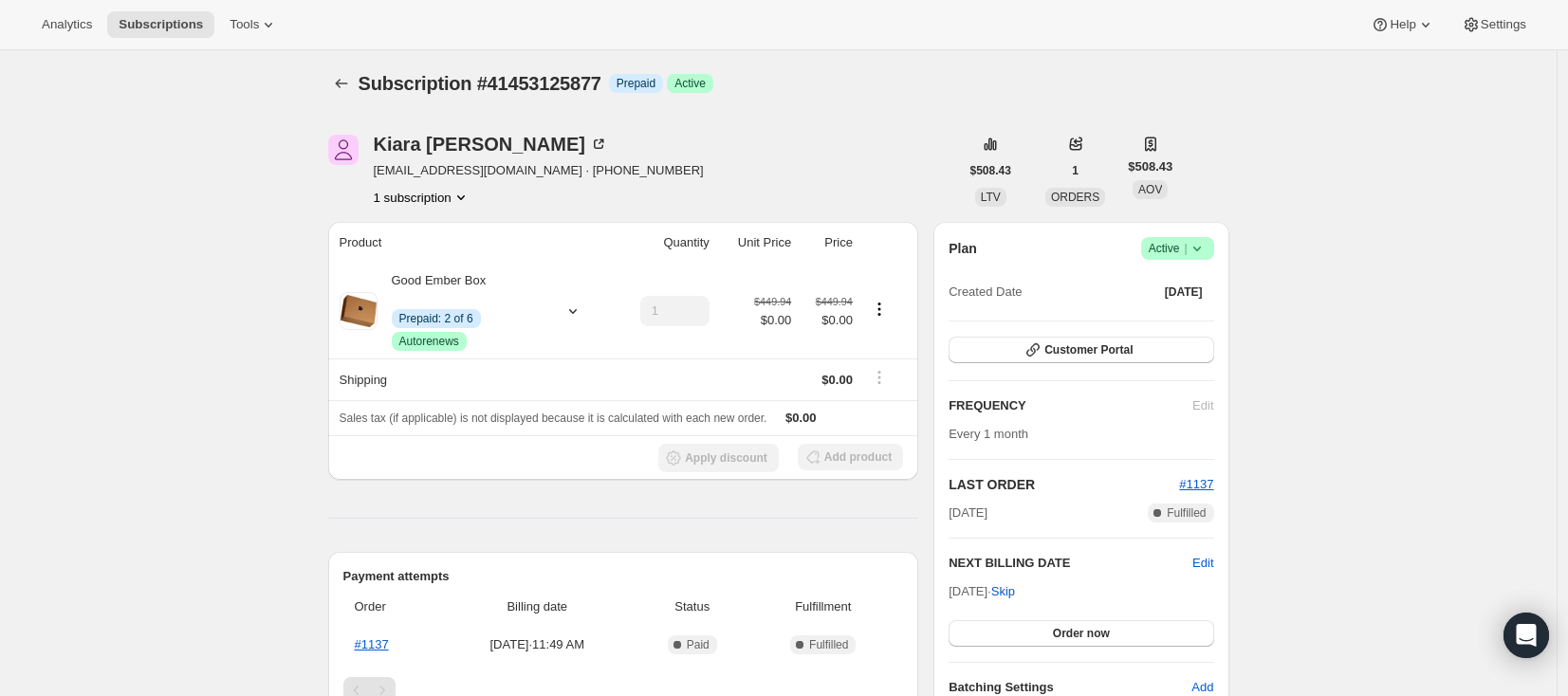 scroll, scrollTop: 0, scrollLeft: 0, axis: both 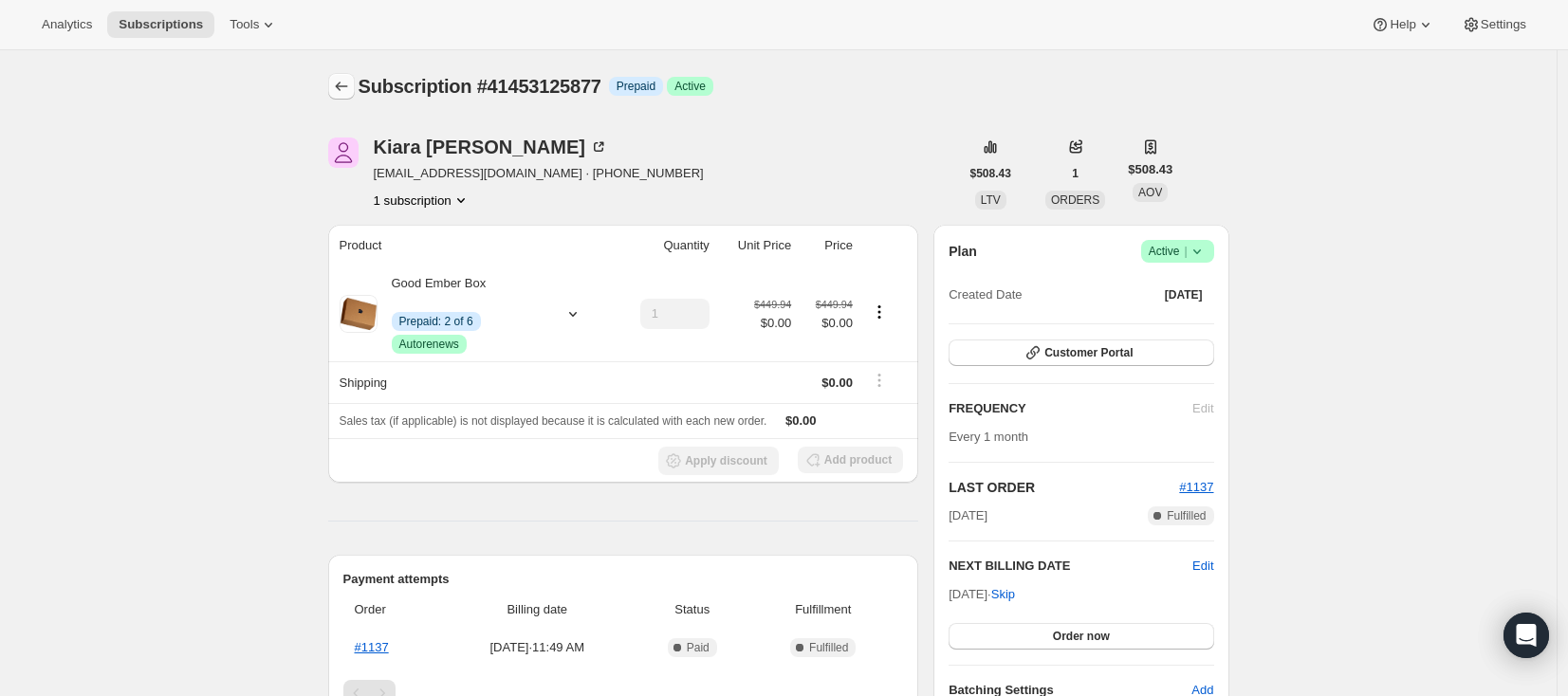 click 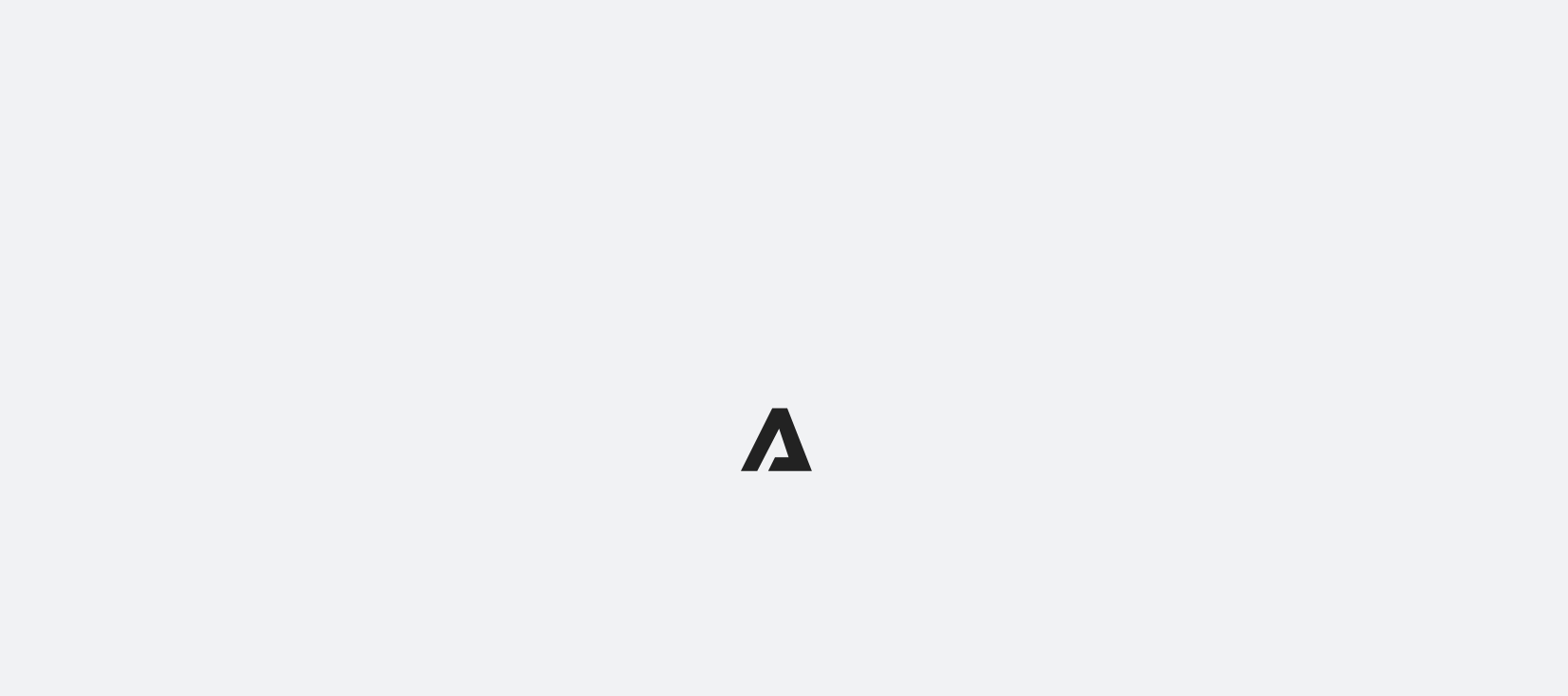 scroll, scrollTop: 0, scrollLeft: 0, axis: both 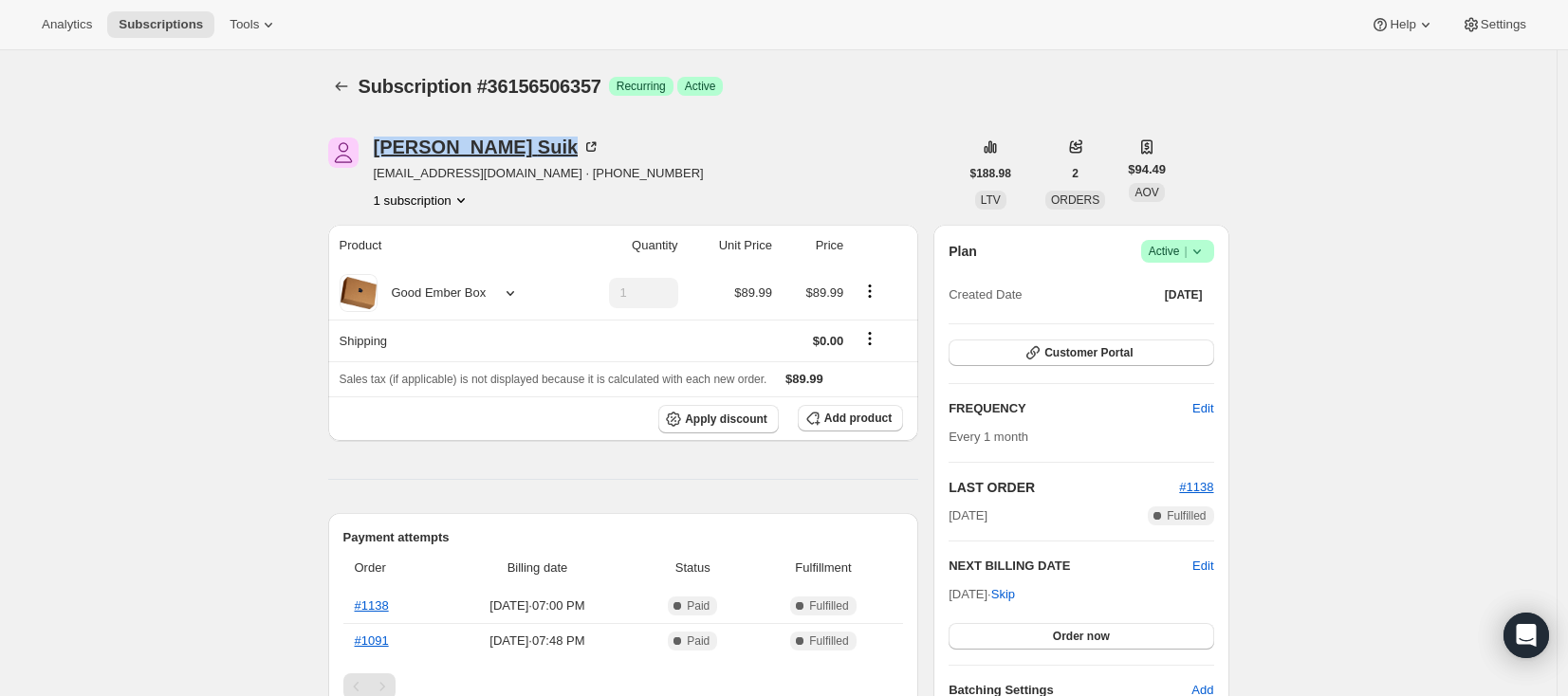 drag, startPoint x: 375, startPoint y: 151, endPoint x: 470, endPoint y: 146, distance: 95.13149 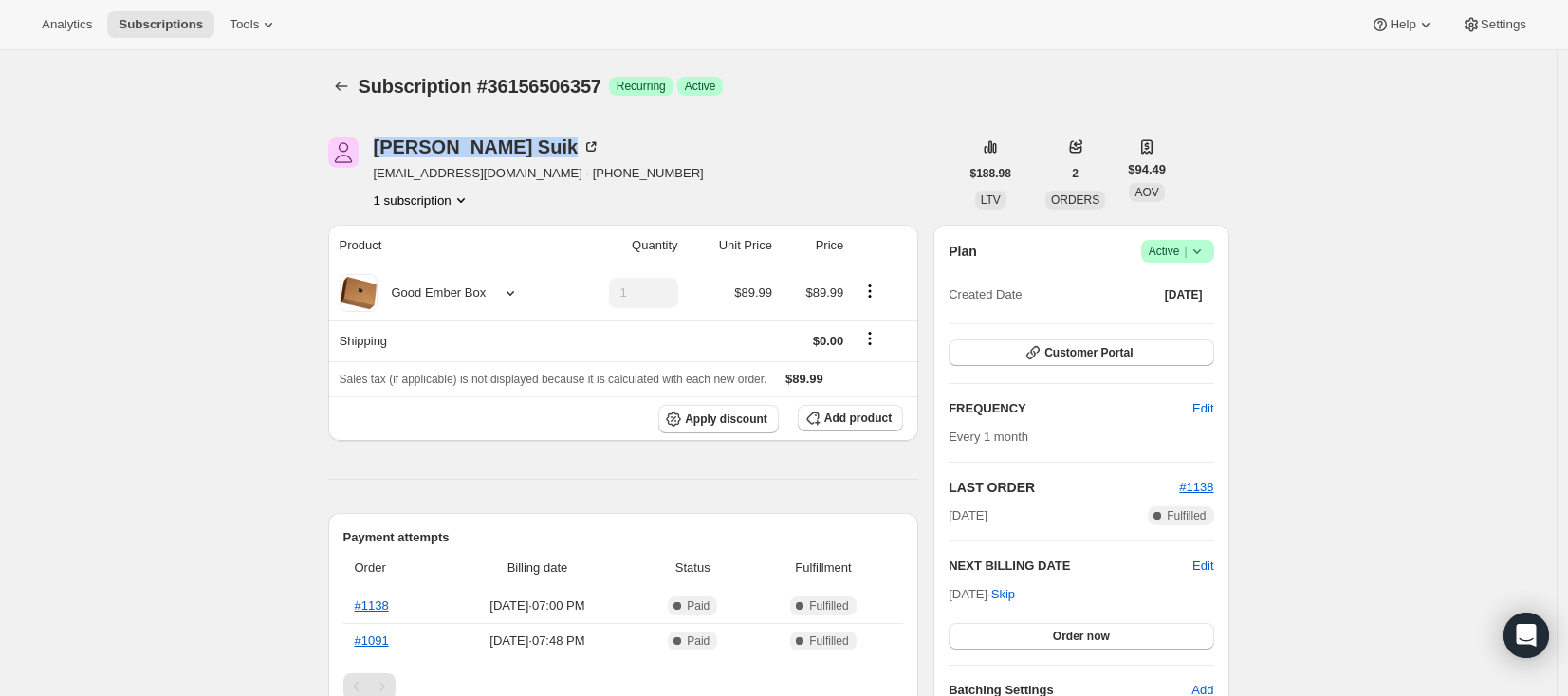 copy on "Kristy   Suik" 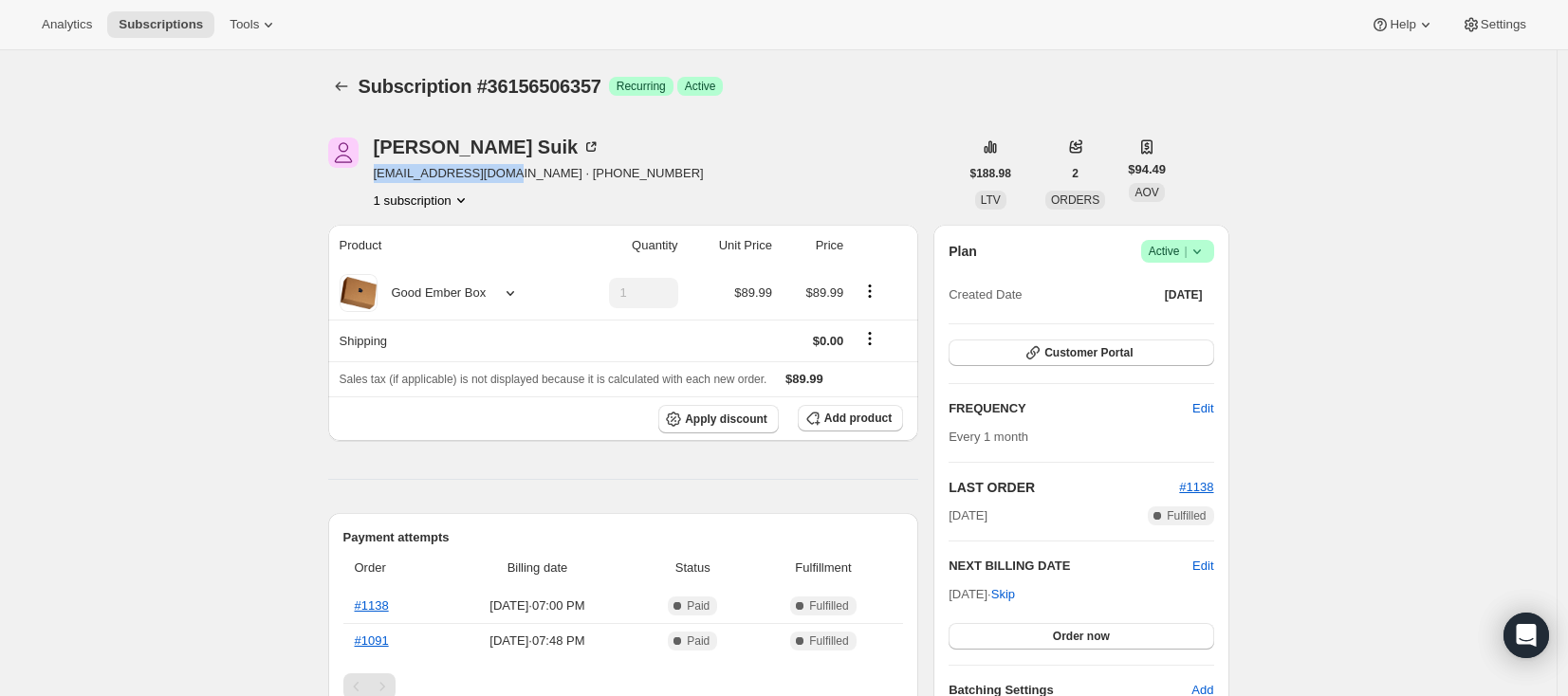 drag, startPoint x: 372, startPoint y: 176, endPoint x: 503, endPoint y: 178, distance: 131.0153 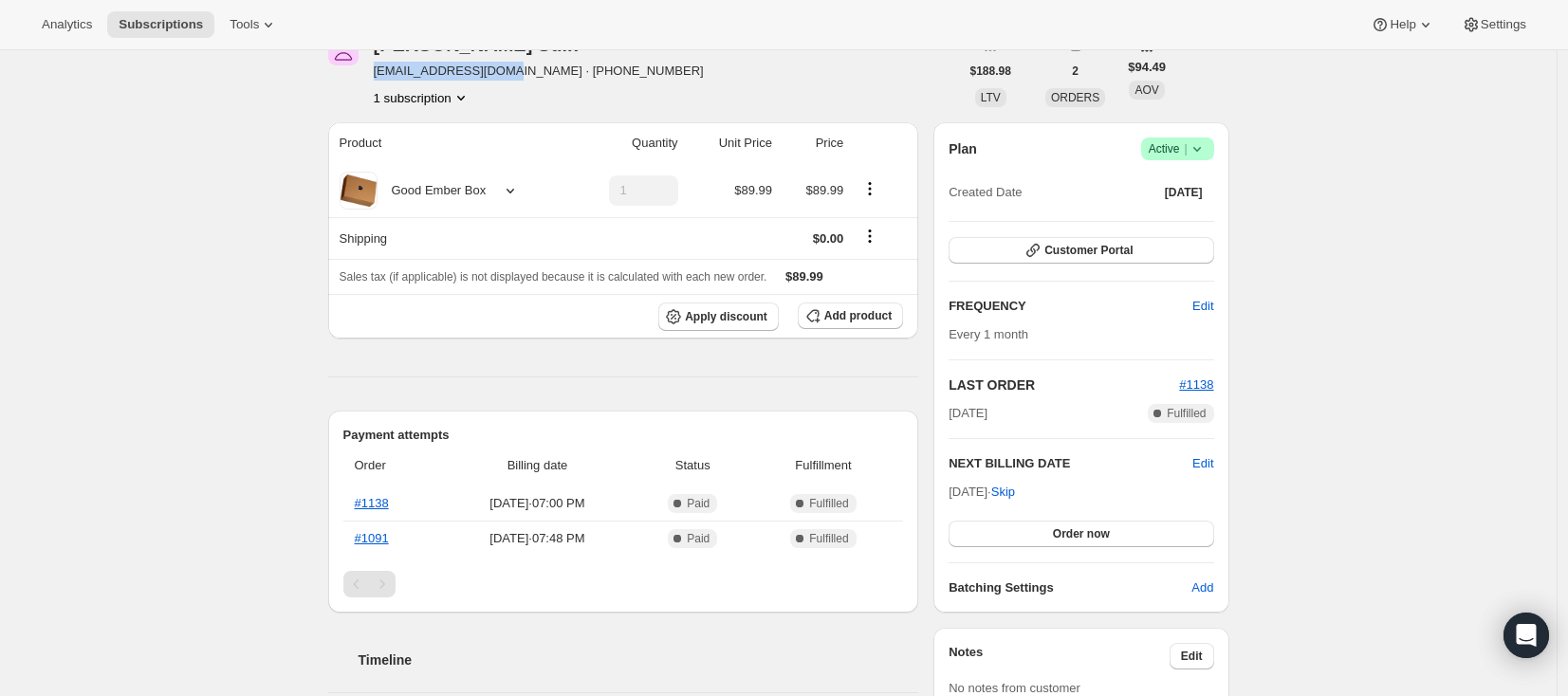 scroll, scrollTop: 126, scrollLeft: 0, axis: vertical 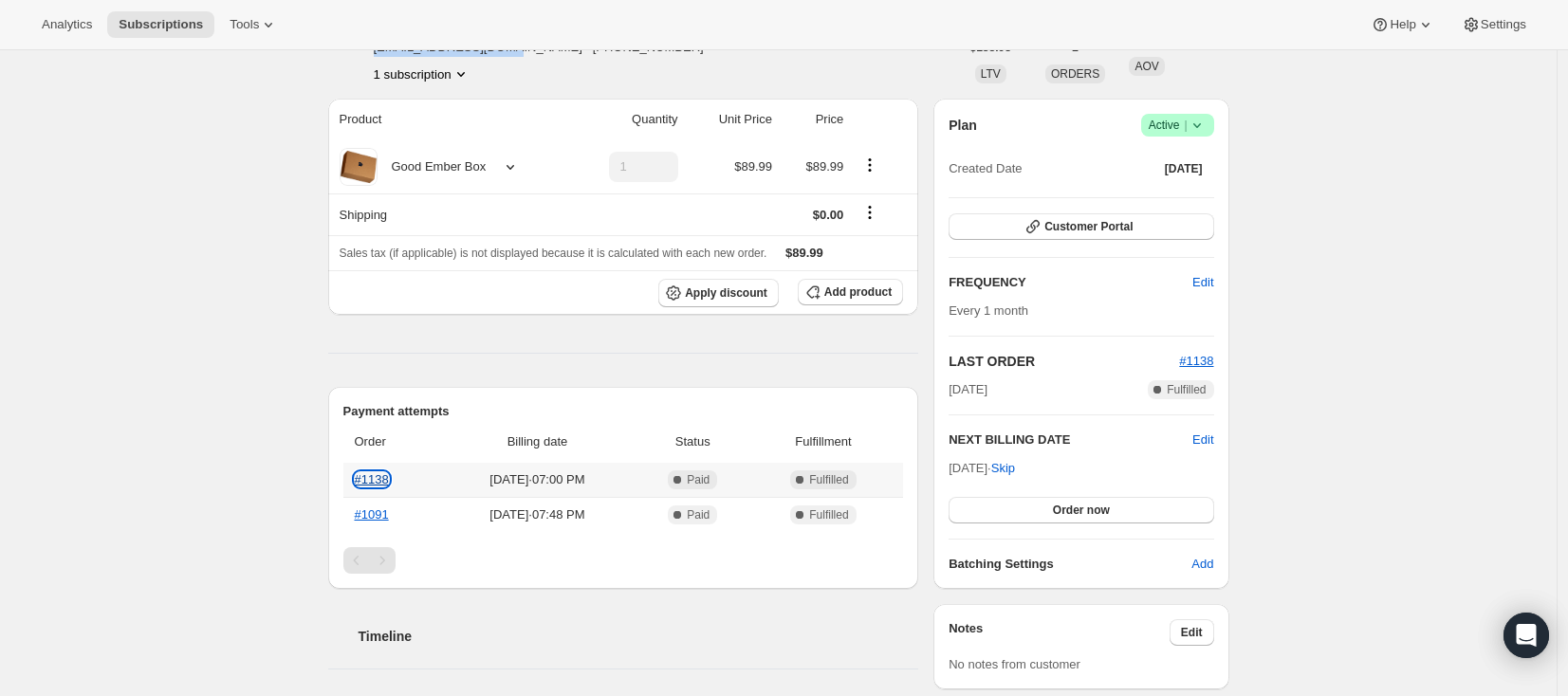 click on "#1138" at bounding box center [372, 479] 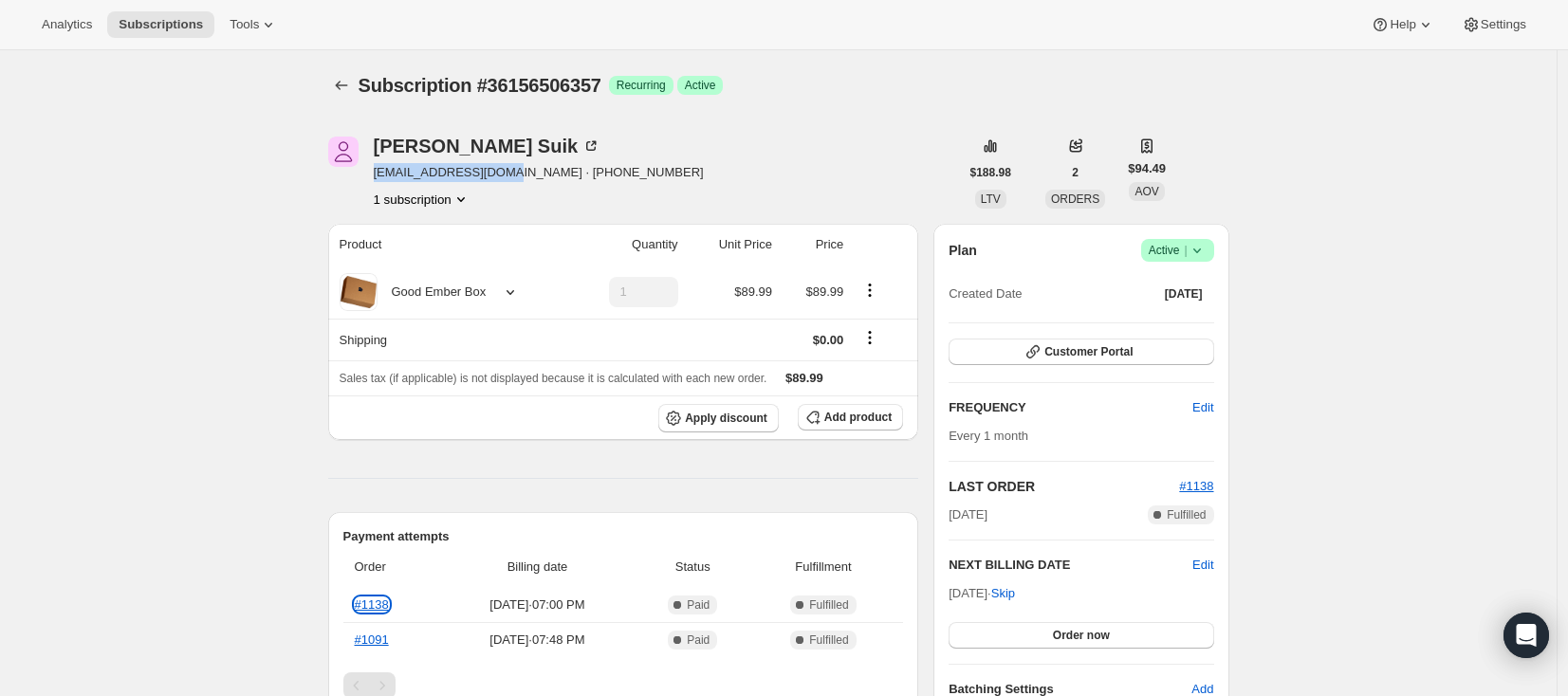 scroll, scrollTop: 0, scrollLeft: 0, axis: both 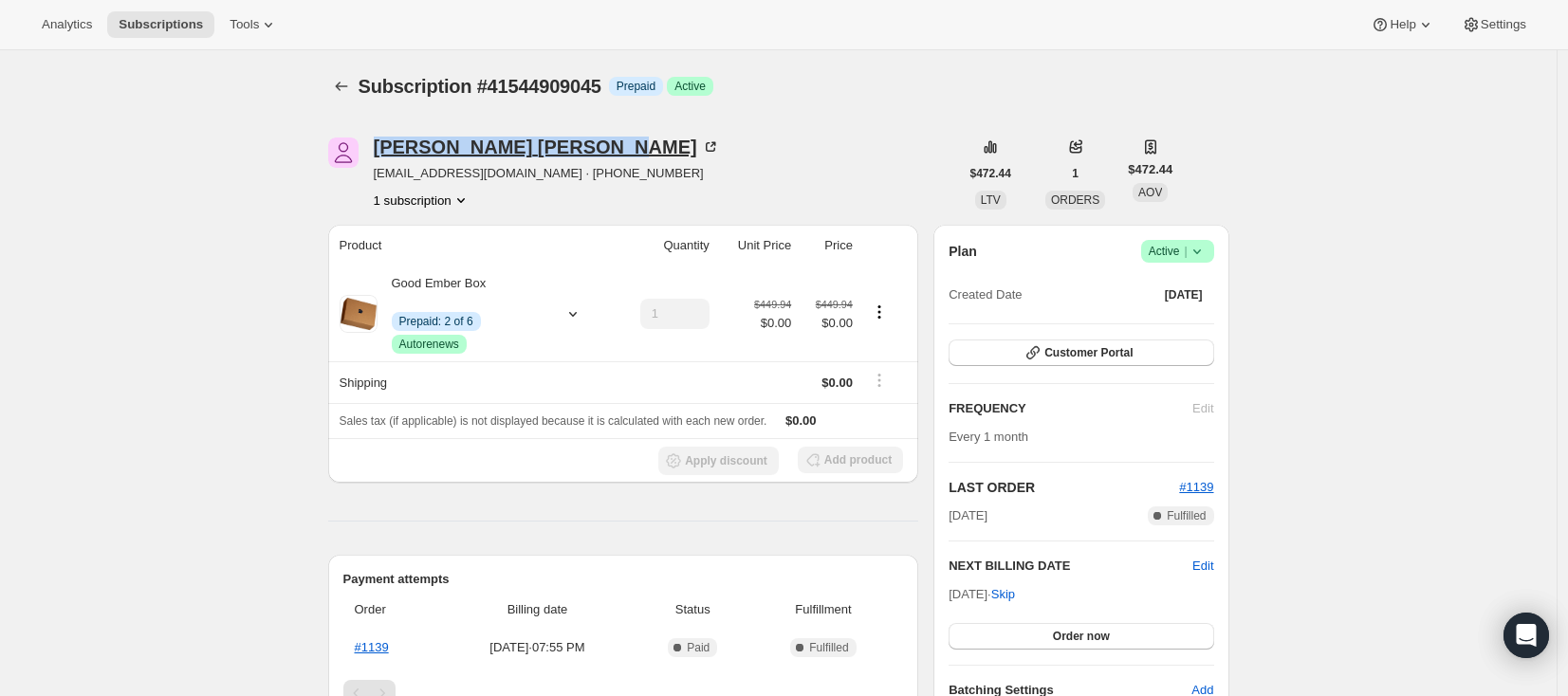 drag, startPoint x: 372, startPoint y: 138, endPoint x: 541, endPoint y: 149, distance: 169.35761 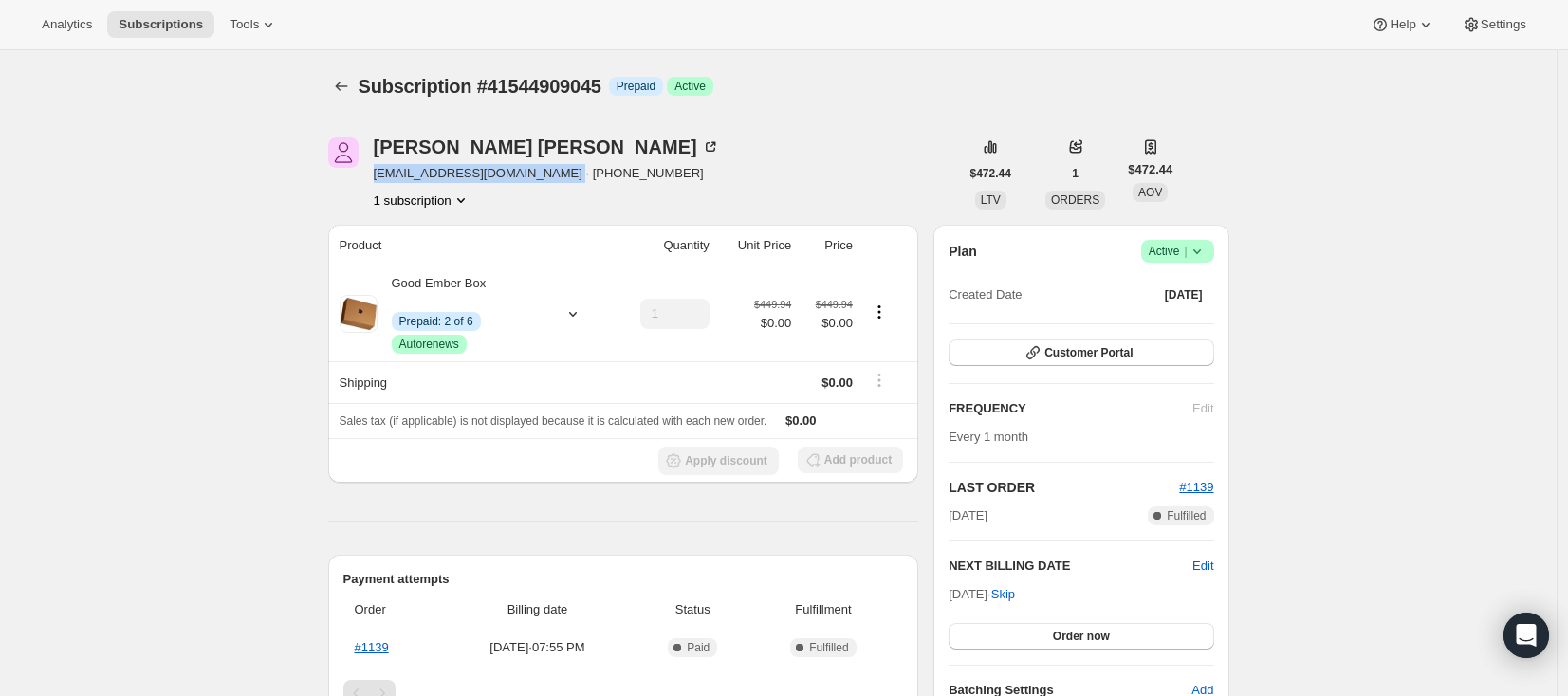drag, startPoint x: 371, startPoint y: 173, endPoint x: 567, endPoint y: 176, distance: 196.02296 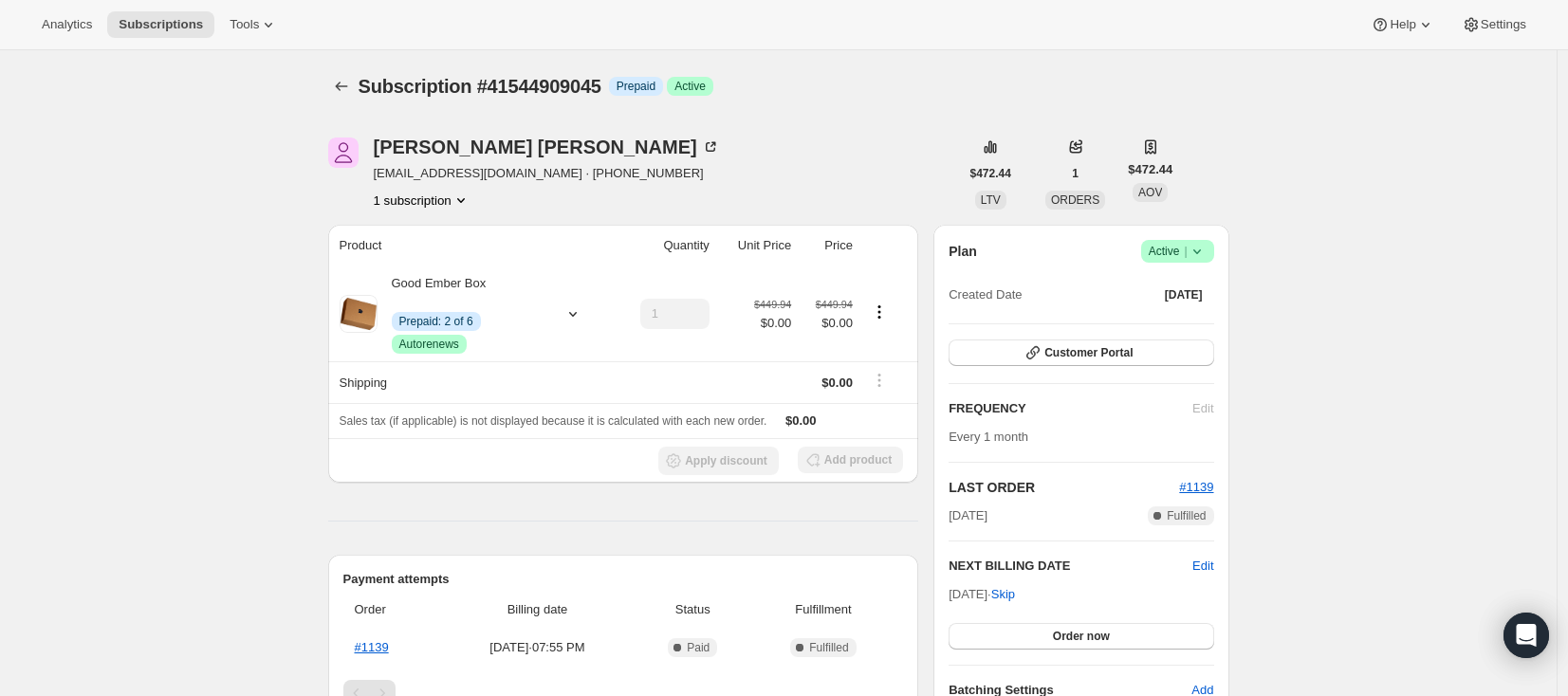 click on "Subscription #41544909045. This page is ready Subscription #41544909045 Info Prepaid Success Active [PERSON_NAME] [EMAIL_ADDRESS][DOMAIN_NAME] · [PHONE_NUMBER] 1 subscription $472.44 LTV 1 ORDERS $472.44 AOV Product Quantity Unit Price Price Good Ember Box Info Prepaid: 2 of 6 Success Autorenews 1 $449.94 $0.00 $449.94 $0.00 Shipping $0.00 Sales tax (if applicable) is not displayed because it is calculated with each new order.   $0.00 Apply discount Add product Payment attempts Order Billing date Status Fulfillment #1139 [DATE]  ·  07:55 PM  Complete Paid  Complete Fulfilled Timeline [DATE] [PERSON_NAME]  created the subscription order.  View order 07:55 PM Plan Success Active | Created Date [DATE] Customer Portal FREQUENCY Edit Every 1 month LAST ORDER #1139 [DATE]  Complete Fulfilled NEXT BILLING DATE Edit [DATE]   ·  Skip Order now Batching Settings Add Notes Edit No notes from customer SHIPPING ADDRESS Edit BILLING ADDRESS PAYMENT METHOD Learn more about" at bounding box center [778, 642] 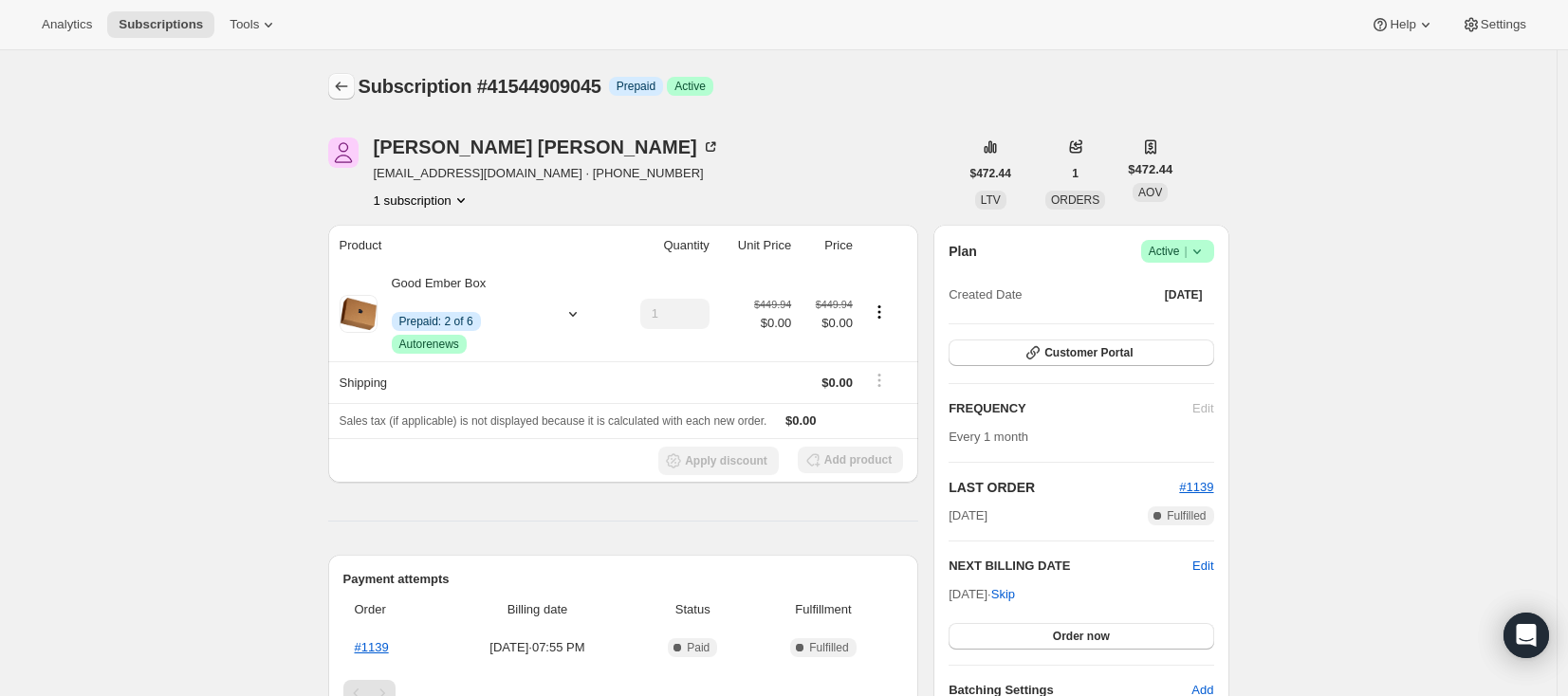 click at bounding box center [341, 86] 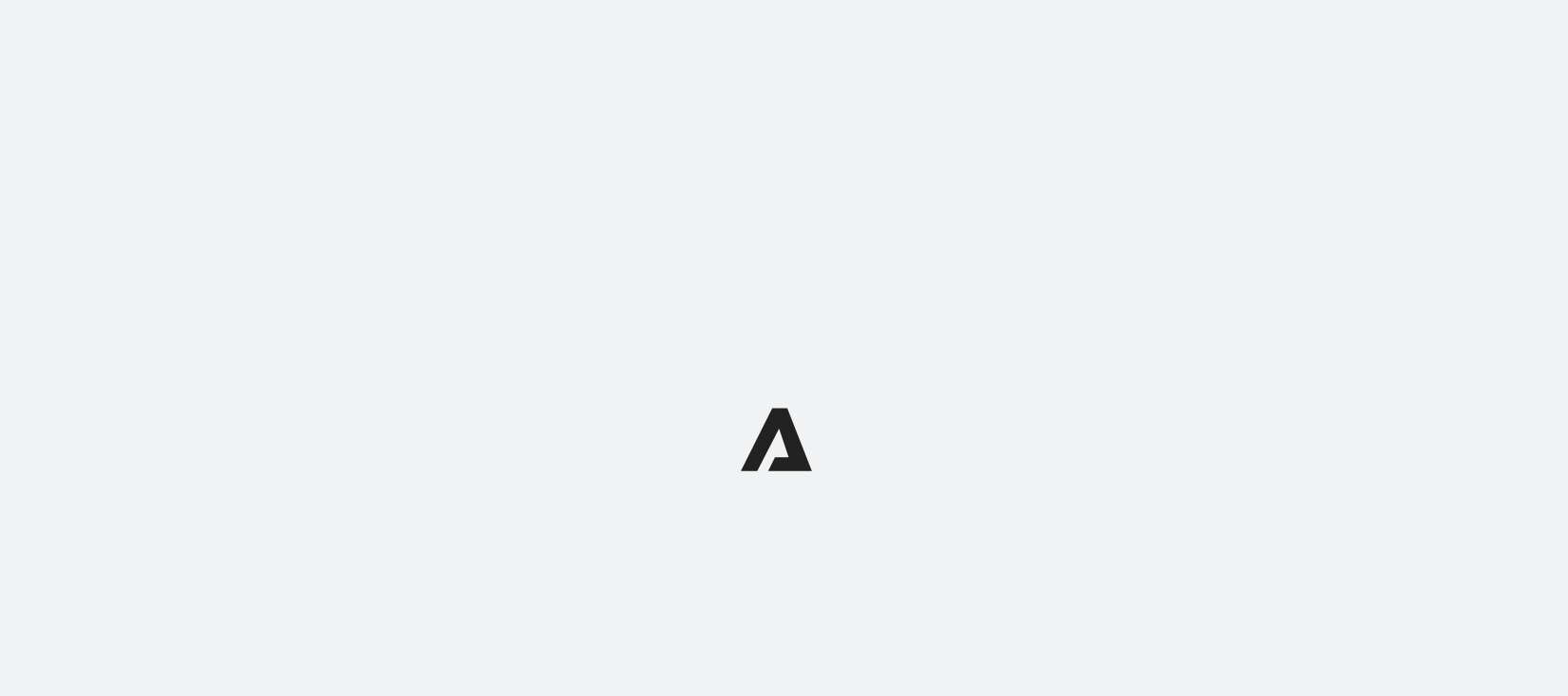 scroll, scrollTop: 0, scrollLeft: 0, axis: both 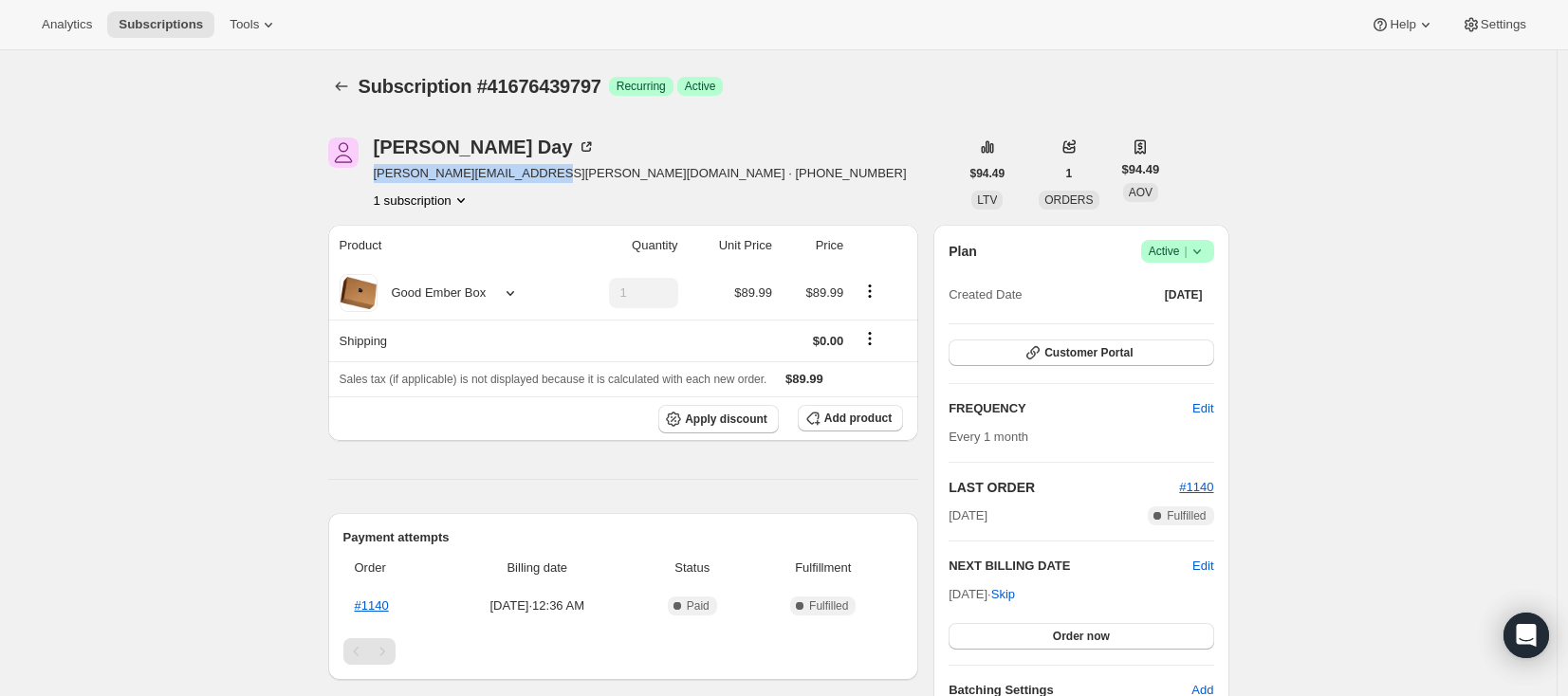 drag, startPoint x: 375, startPoint y: 178, endPoint x: 551, endPoint y: 181, distance: 176.02557 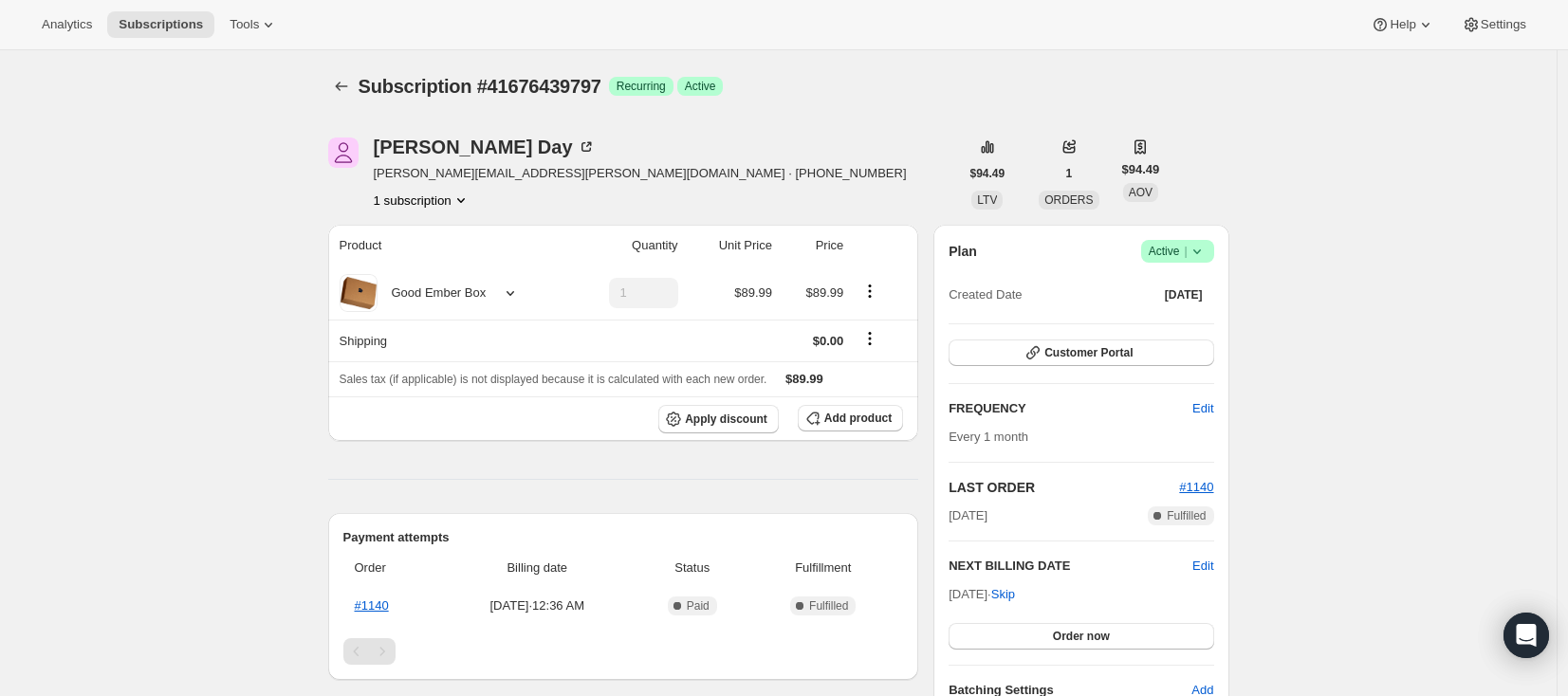 click on "Subscription #41676439797. This page is ready Subscription #41676439797 Success Recurring Success Active Alexandra   Day sawdon.alexandra@gmail.com · +12505404934 1 subscription $94.49 LTV 1 ORDERS $94.49 AOV Product Quantity Unit Price Price Good Ember Box 1 $89.99 $89.99 Shipping $0.00 Sales tax (if applicable) is not displayed because it is calculated with each new order.   $89.99 Apply discount Add product Payment attempts Order Billing date Status Fulfillment #1140 Jul 14, 2025  ·  12:36 AM  Complete Paid  Complete Fulfilled Timeline Jul 14, 2025 Alexandra Day  created the subscription order.  View order 12:36 AM Plan Success Active | Created Date Jul 14, 2025 Customer Portal FREQUENCY Edit Every 1 month LAST ORDER #1140 Jul 14, 2025  Complete Fulfilled NEXT BILLING DATE Edit Aug 14, 2025   ·  Skip Order now Batching Settings Add Notes Edit No notes from customer SHIPPING ADDRESS Edit Alexandra Day
3101 13th St
Vernon BC, V1T 6T6
Canada
12505404934 BILLING ADDRESS 3101 13th St
Vernon BC V1T 6T6
CA" at bounding box center [778, 642] 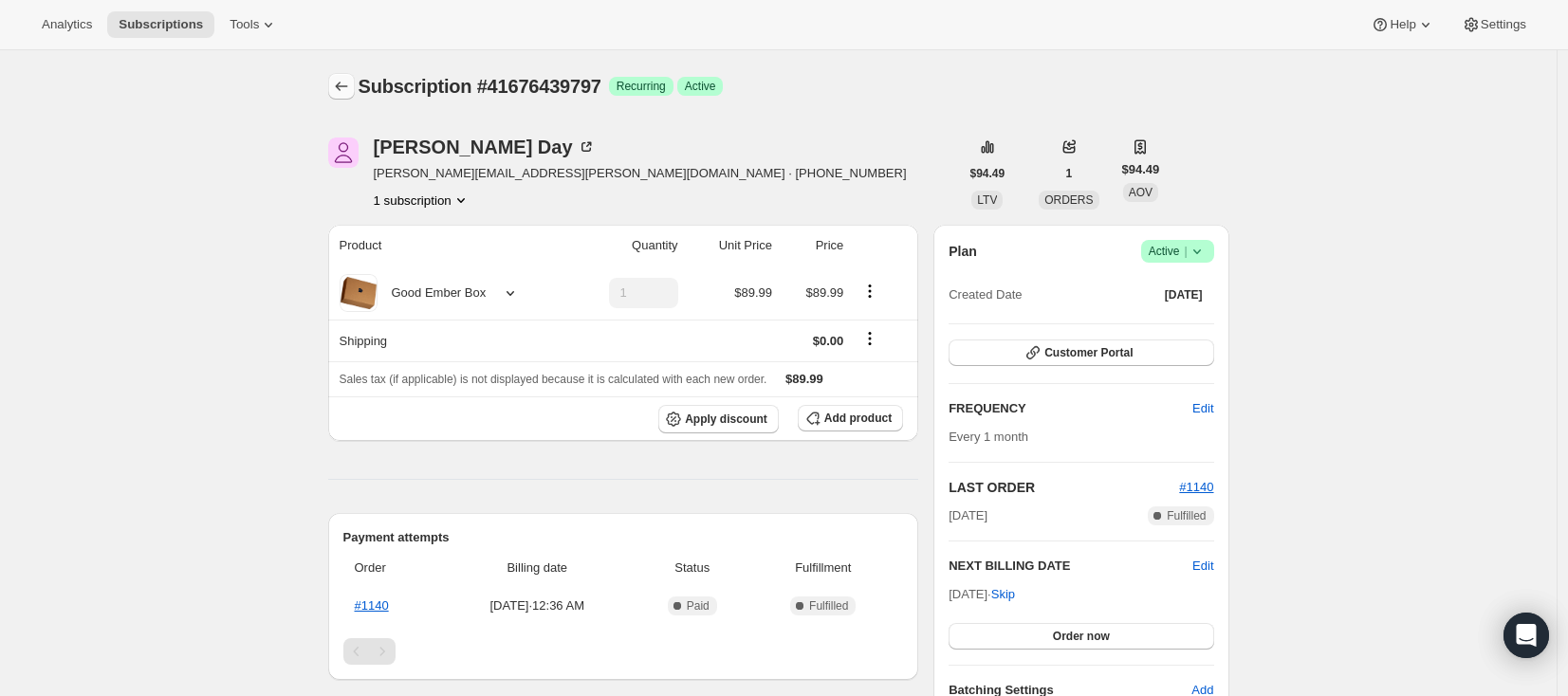 click 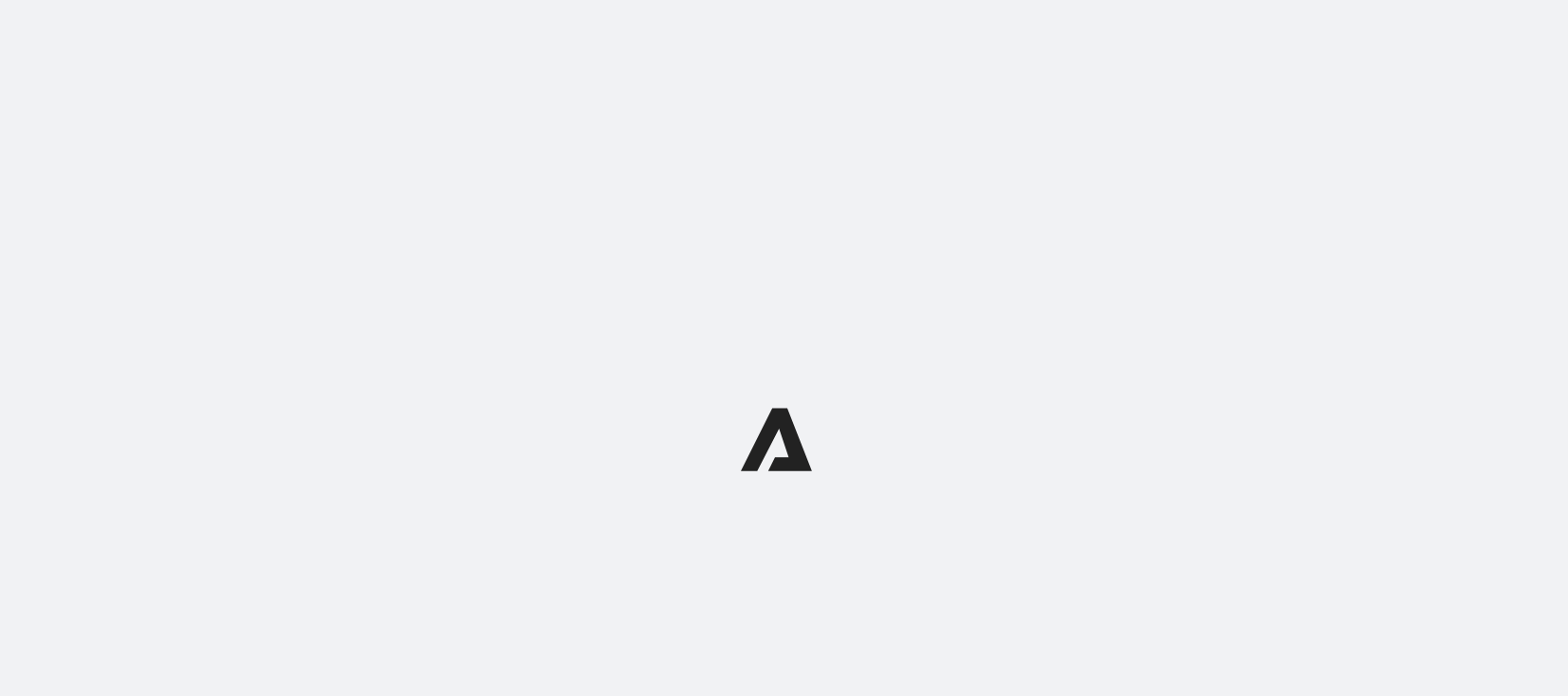 scroll, scrollTop: 0, scrollLeft: 0, axis: both 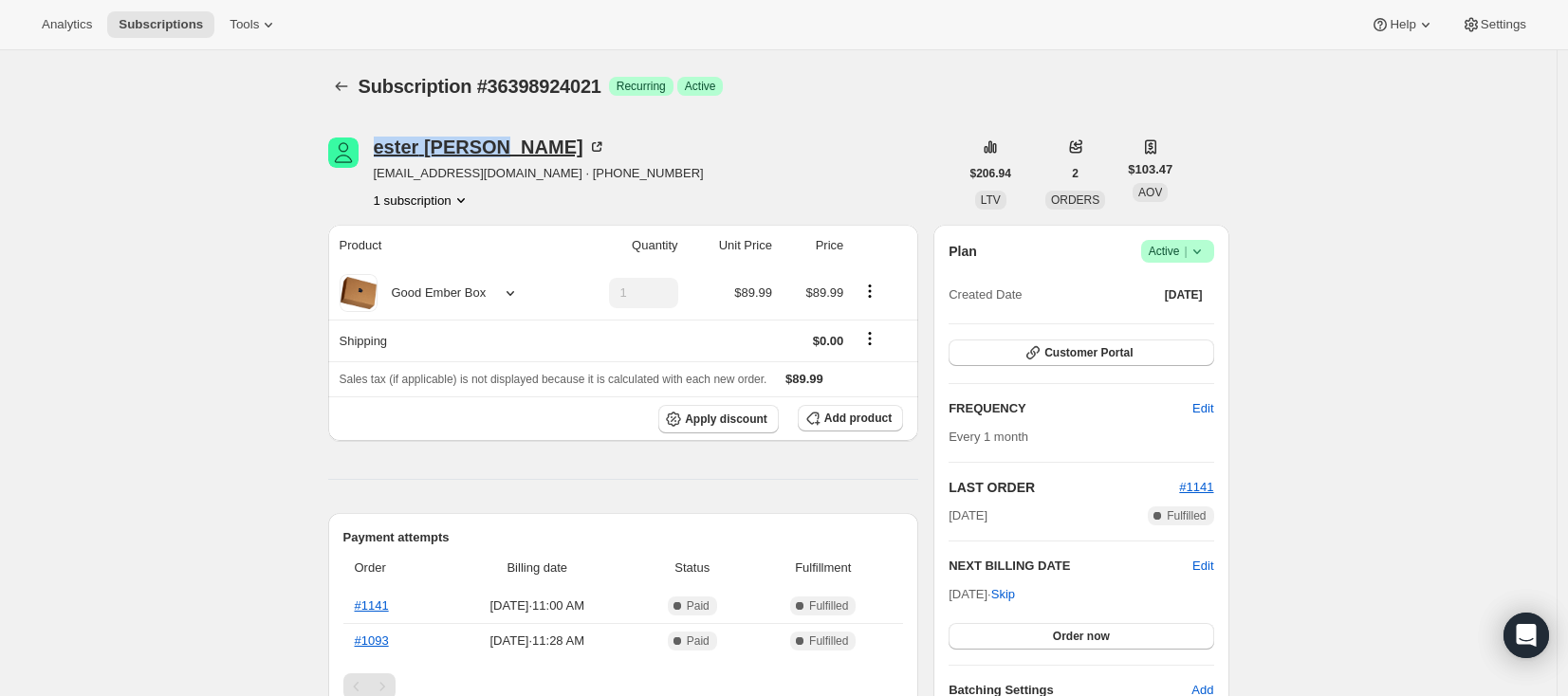 drag, startPoint x: 375, startPoint y: 149, endPoint x: 488, endPoint y: 148, distance: 113.0044 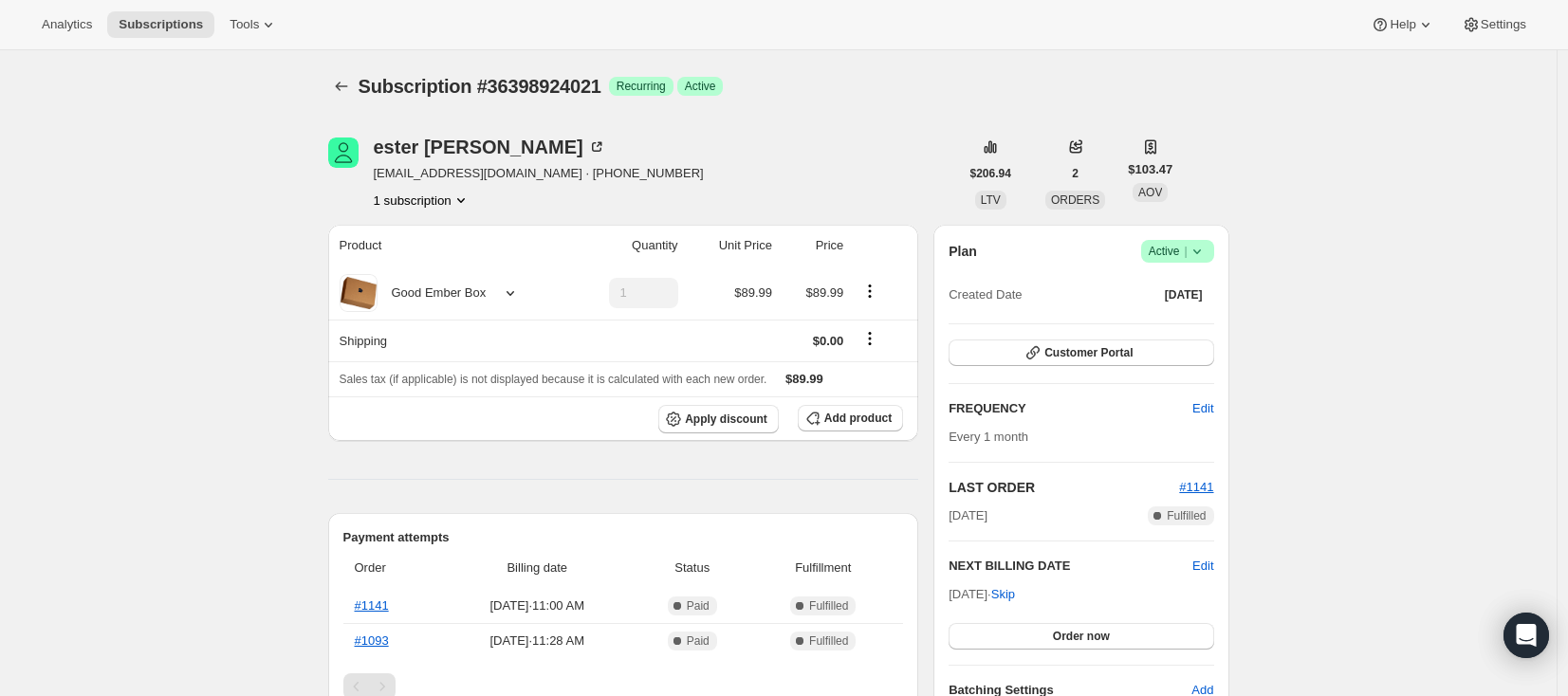 click on "Subscription #36398924021. This page is ready Subscription #36398924021 Success Recurring Success Active [PERSON_NAME] [EMAIL_ADDRESS][DOMAIN_NAME] · [PHONE_NUMBER] 1 subscription $206.94 LTV 2 ORDERS $103.47 AOV Product Quantity Unit Price Price Good Ember Box 1 $89.99 $89.99 Shipping $0.00 Sales tax (if applicable) is not displayed because it is calculated with each new order.   $89.99 Apply discount Add product Payment attempts Order Billing date Status Fulfillment #1141 [DATE]  ·  11:00 AM  Complete Paid  Complete Fulfilled #1093 [DATE]  ·  11:28 AM  Complete Paid  Complete Fulfilled Timeline [DATE] Triggered Shopify flow event for successful billing attempt. 11:00 AM Order processed successfully.  View order 11:00 AM [DATE] Subscription reminder email sent via Klaviyo. 11:00 AM [DATE] [PERSON_NAME]  created the subscription order.  View order 11:28 AM Plan Success Active | Created Date [DATE] Customer Portal FREQUENCY Edit Every 1 month LAST ORDER #1141 [DATE] Edit" at bounding box center (778, 642) 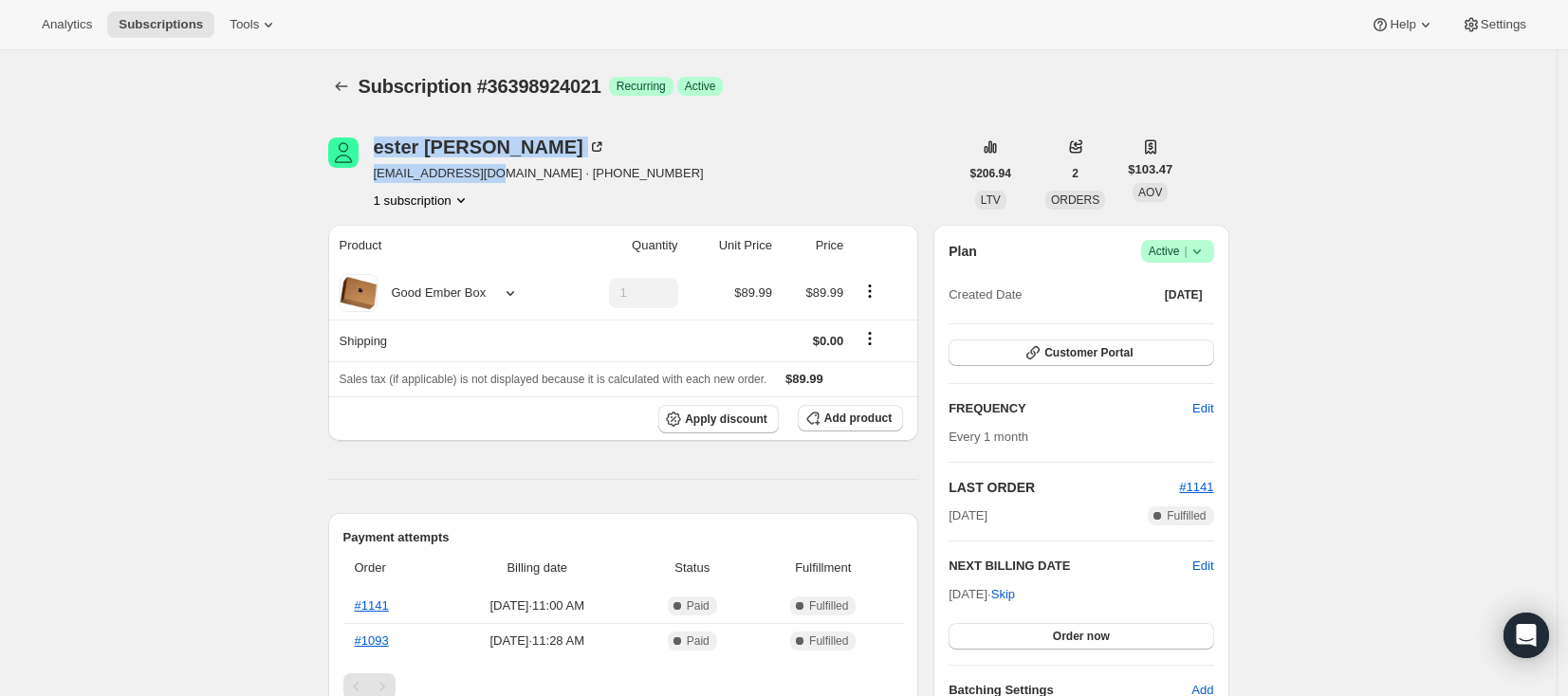 drag, startPoint x: 364, startPoint y: 177, endPoint x: 492, endPoint y: 176, distance: 128.00391 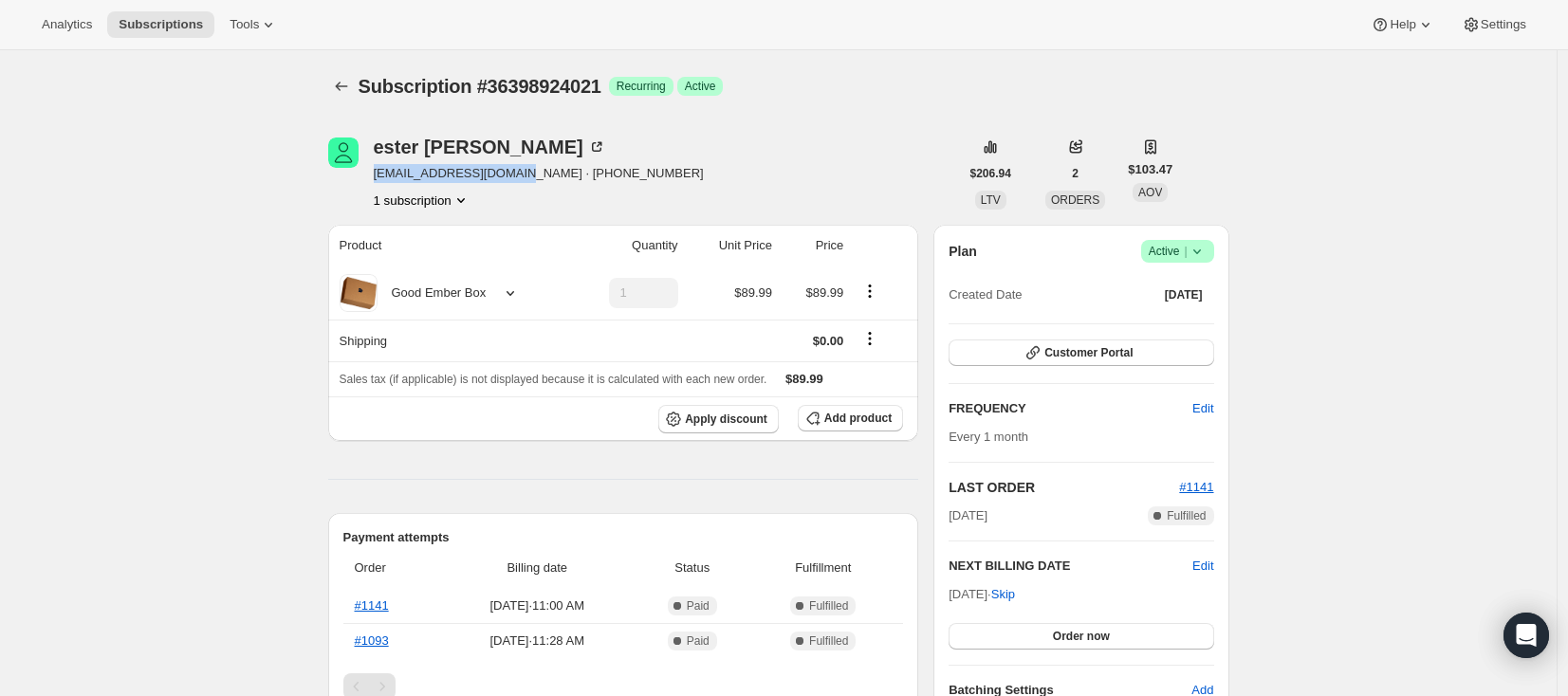 drag, startPoint x: 521, startPoint y: 174, endPoint x: 374, endPoint y: 171, distance: 147.03061 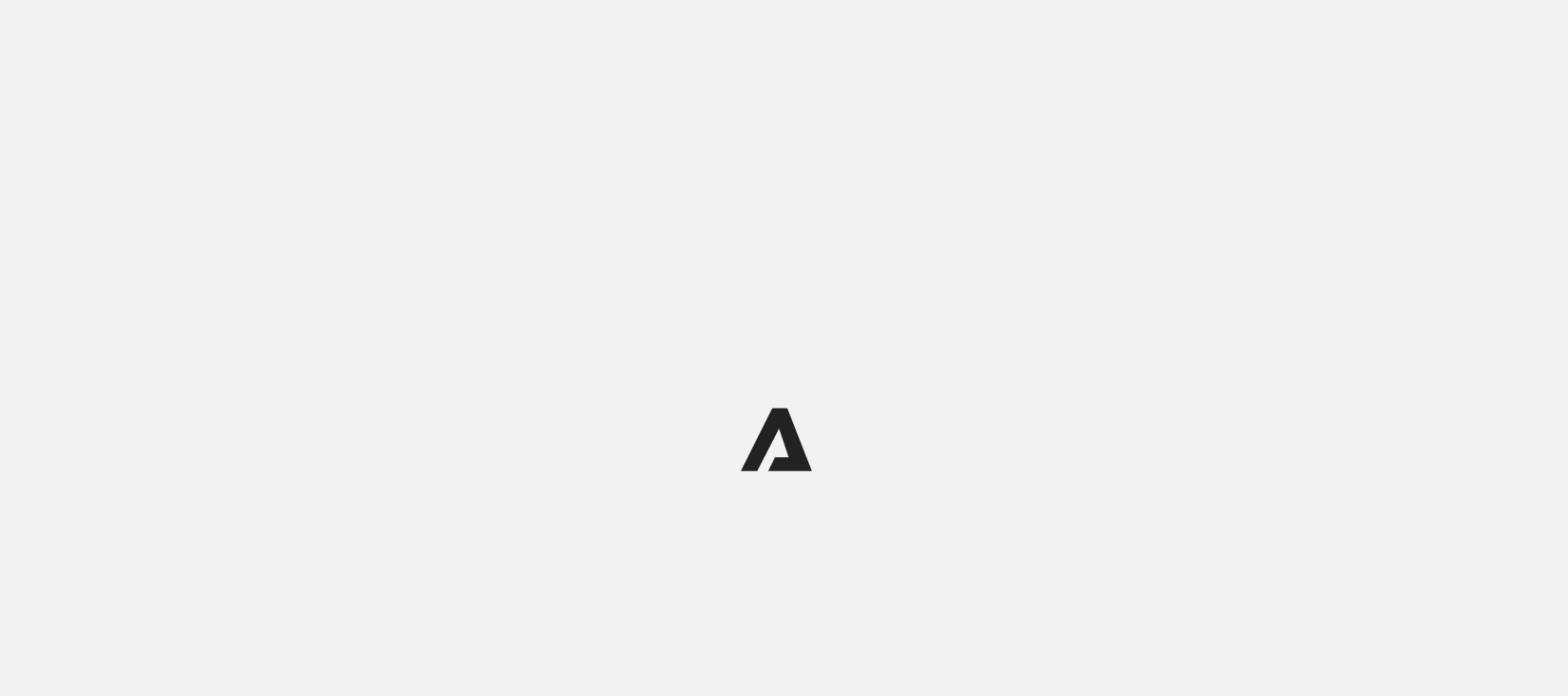 scroll, scrollTop: 0, scrollLeft: 0, axis: both 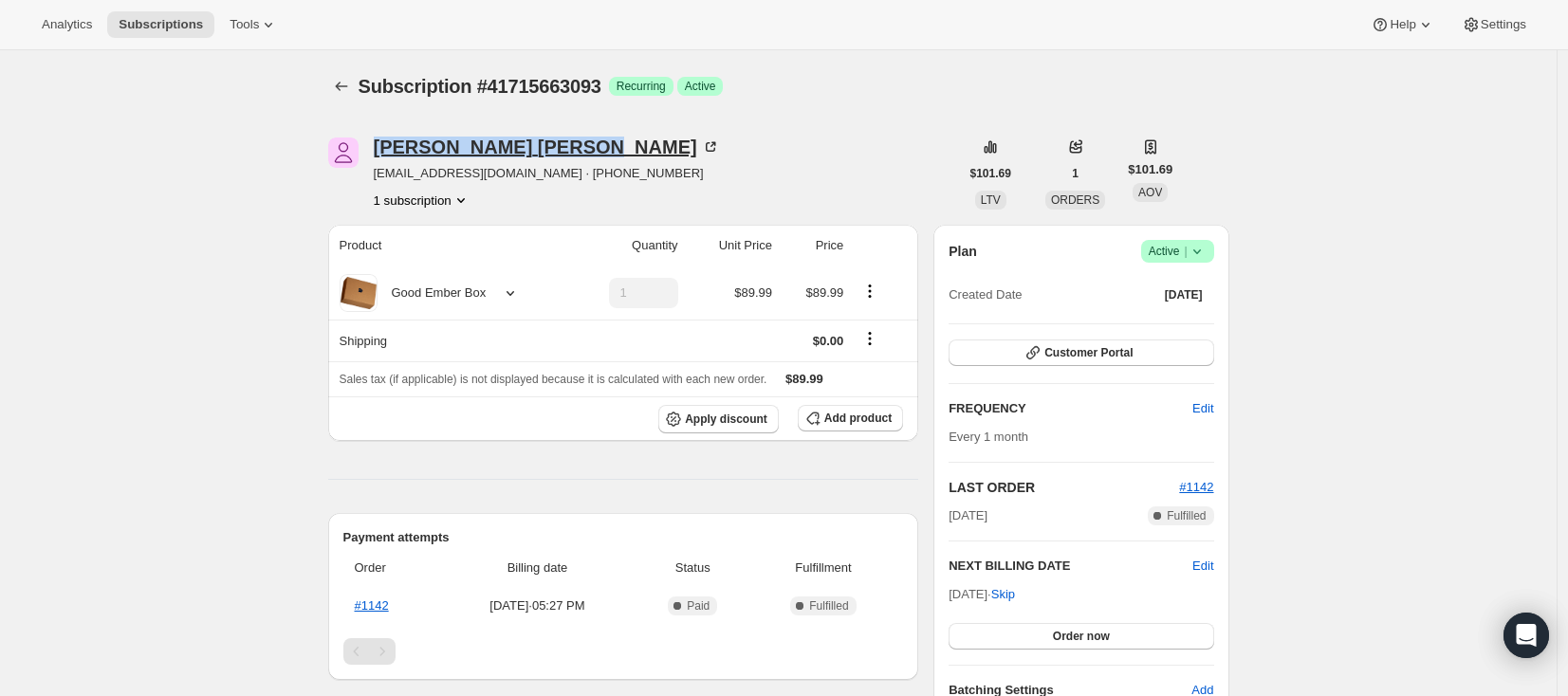 drag, startPoint x: 376, startPoint y: 150, endPoint x: 518, endPoint y: 148, distance: 142.01408 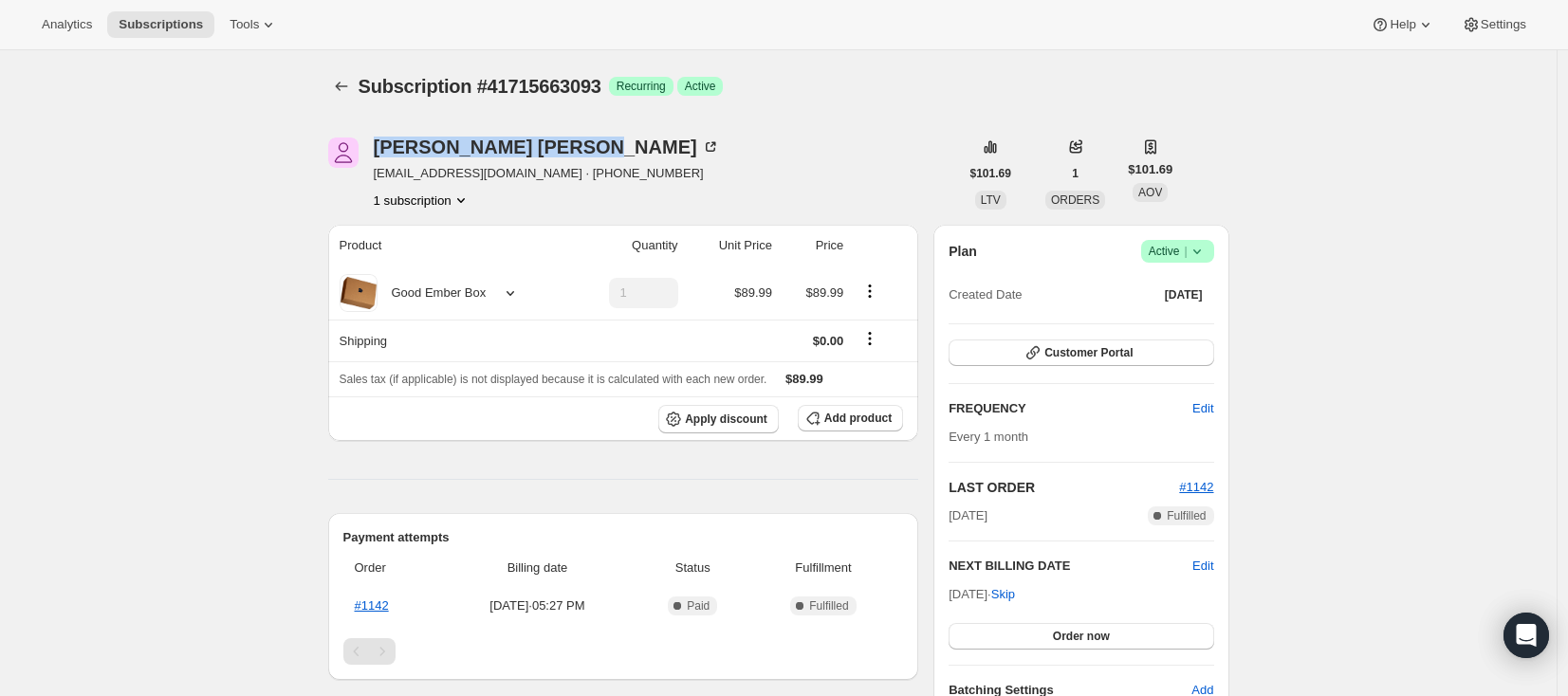 copy on "Kendra   Whitney" 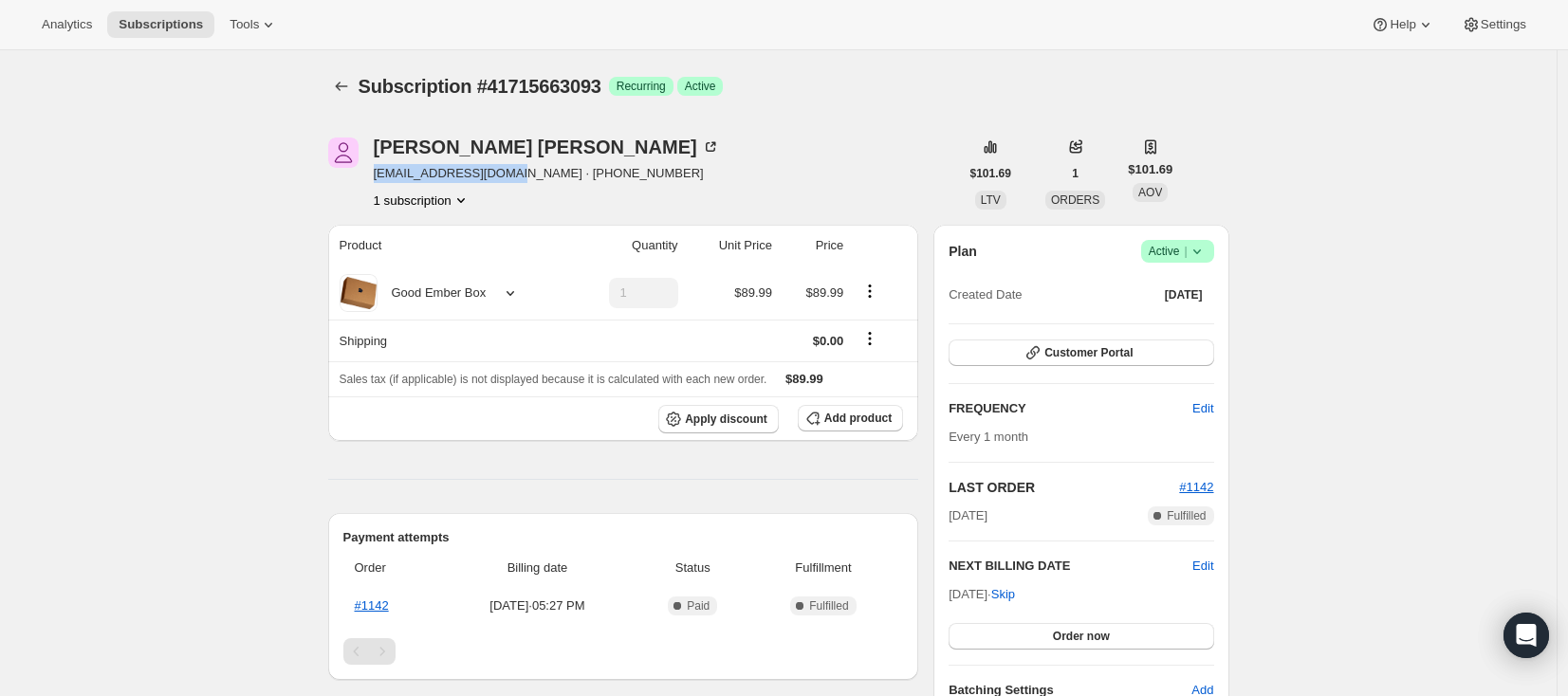drag, startPoint x: 376, startPoint y: 174, endPoint x: 521, endPoint y: 175, distance: 145.00345 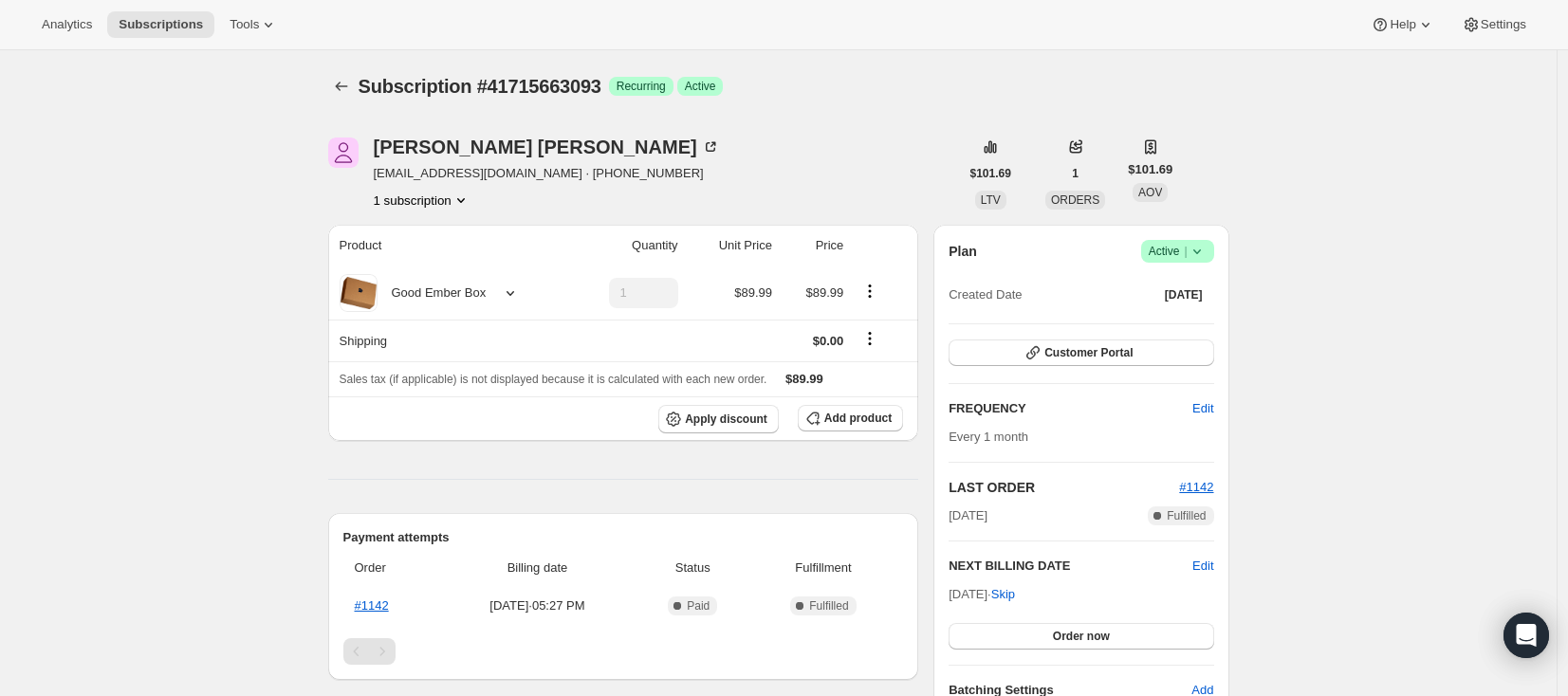 click on "Subscription #41715663093. This page is ready Subscription #41715663093 Success Recurring Success Active Kendra   Whitney kwhitney190@gmail.com · +12263491740 1 subscription $101.69 LTV 1 ORDERS $101.69 AOV Product Quantity Unit Price Price Good Ember Box 1 $89.99 $89.99 Shipping $0.00 Sales tax (if applicable) is not displayed because it is calculated with each new order.   $89.99 Apply discount Add product Payment attempts Order Billing date Status Fulfillment #1142 Jul 14, 2025  ·  05:27 PM  Complete Paid  Complete Fulfilled Timeline Jul 14, 2025 Kendra Whitney  created the subscription order.  View order 05:27 PM Plan Success Active | Created Date Jul 14, 2025 Customer Portal FREQUENCY Edit Every 1 month LAST ORDER #1142 Jul 14, 2025  Complete Fulfilled NEXT BILLING DATE Edit Aug 14, 2025   ·  Skip Order now Batching Settings Add Notes Edit No notes from customer SHIPPING ADDRESS Edit Kendra Whitney
691 Rosedale Ave.
Sarnia ON, N7V 1Z8
Canada
+12263491740 BILLING ADDRESS Stored in ShopPay" at bounding box center [778, 661] 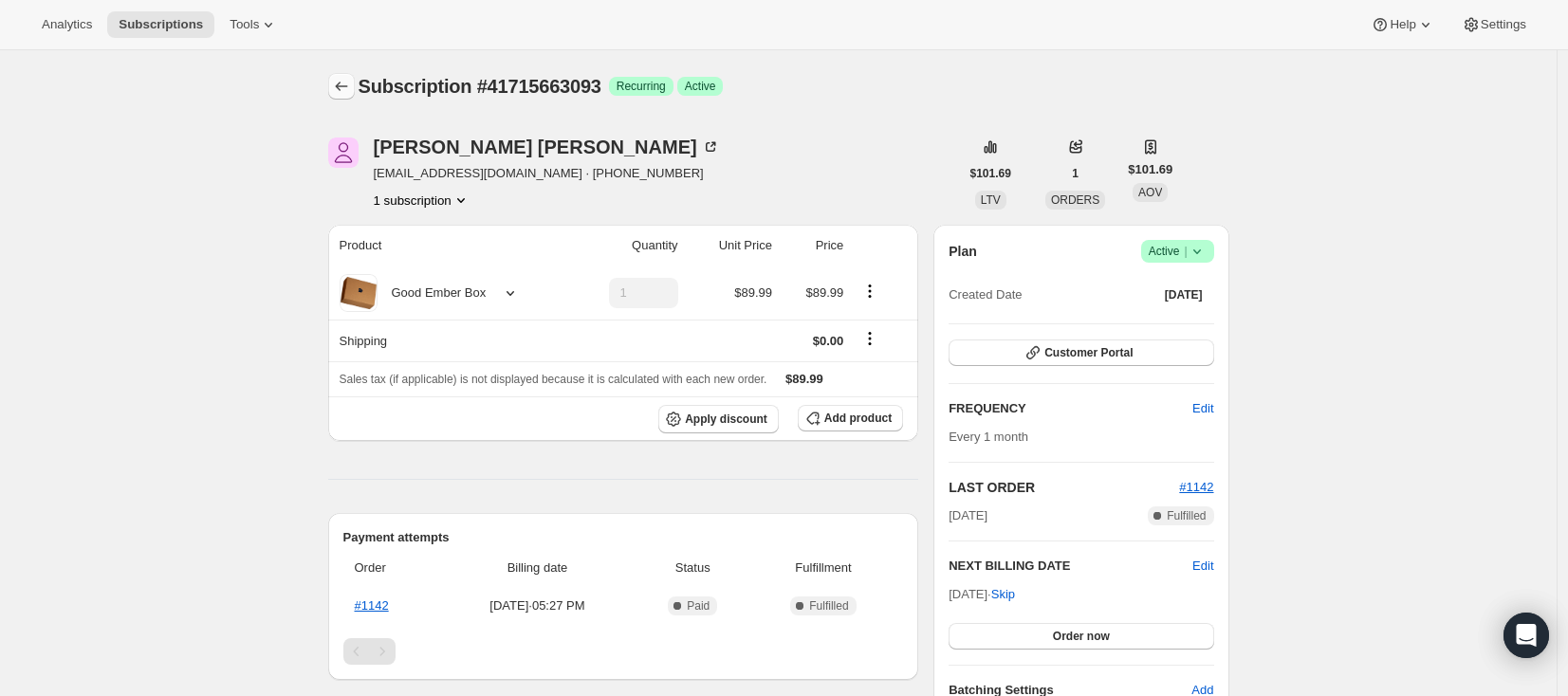 click 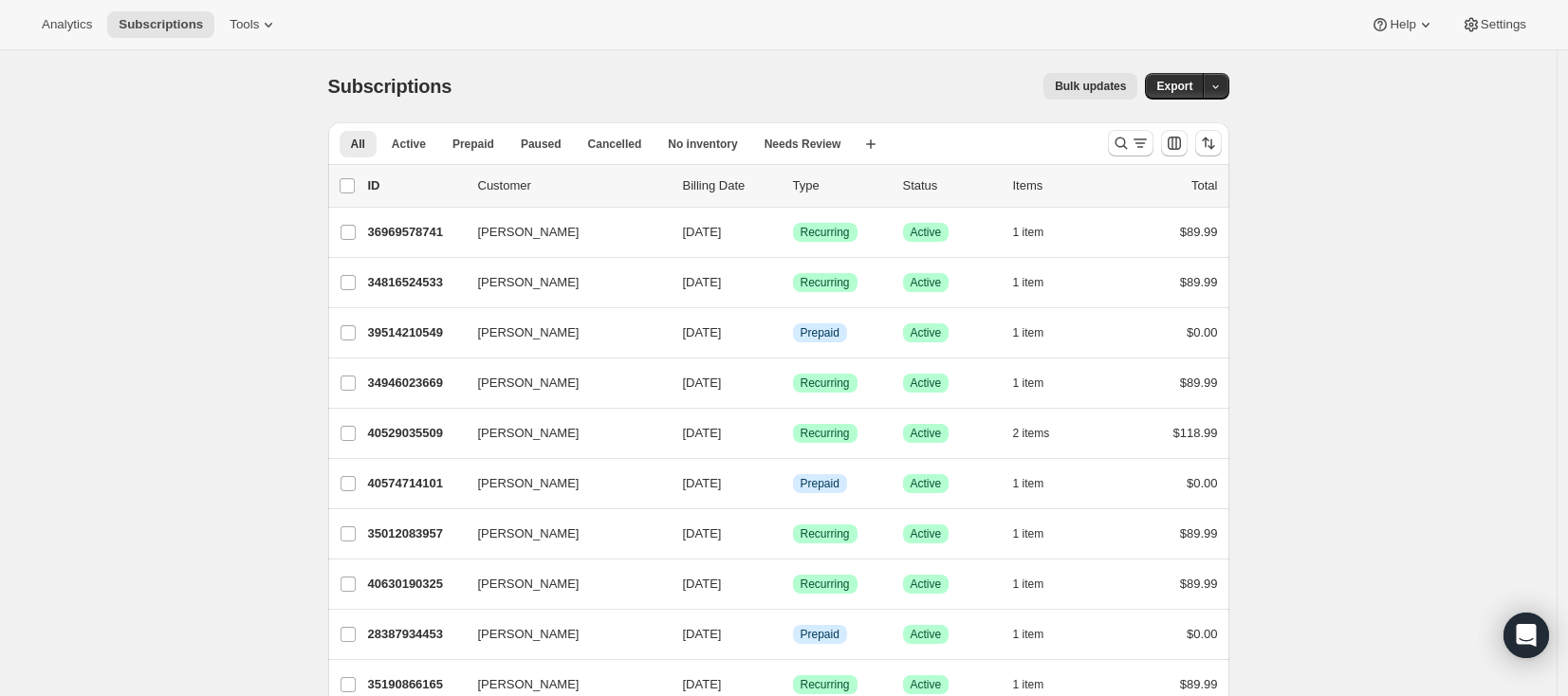 click on "Subscriptions. This page is ready Subscriptions Bulk updates More actions Bulk updates Export All Active Prepaid Paused Cancelled No inventory Needs Review More views All Active Prepaid Paused Cancelled No inventory Needs Review More views Create new view 0 selected Update next billing date Change status Showing 51 subscriptions Select all 51 subscriptions Showing 51 subscriptions Select Select all 51 subscriptions 0 selected list header ID Customer Billing Date Type Status Items Total Jason Drummond 36969578741 Jason Drummond 07/22/2025 Success Recurring Success Active 1   item $89.99 Marissa Reedhead 34816524533 Marissa Reedhead 07/23/2025 Success Recurring Success Active 1   item $89.99 Eleni Levreault 39514210549 Eleni Levreault 07/24/2025 Info Prepaid Success Active 1   item $0.00 Ben Fickling 34946023669 Ben Fickling 07/25/2025 Success Recurring Success Active 1   item $89.99 Amy Simpson 40529035509 Amy Simpson 07/25/2025 Success Recurring Success Active 2   items $118.99 Rich Dobbs 40574714101 Info 1" at bounding box center (778, 1438) 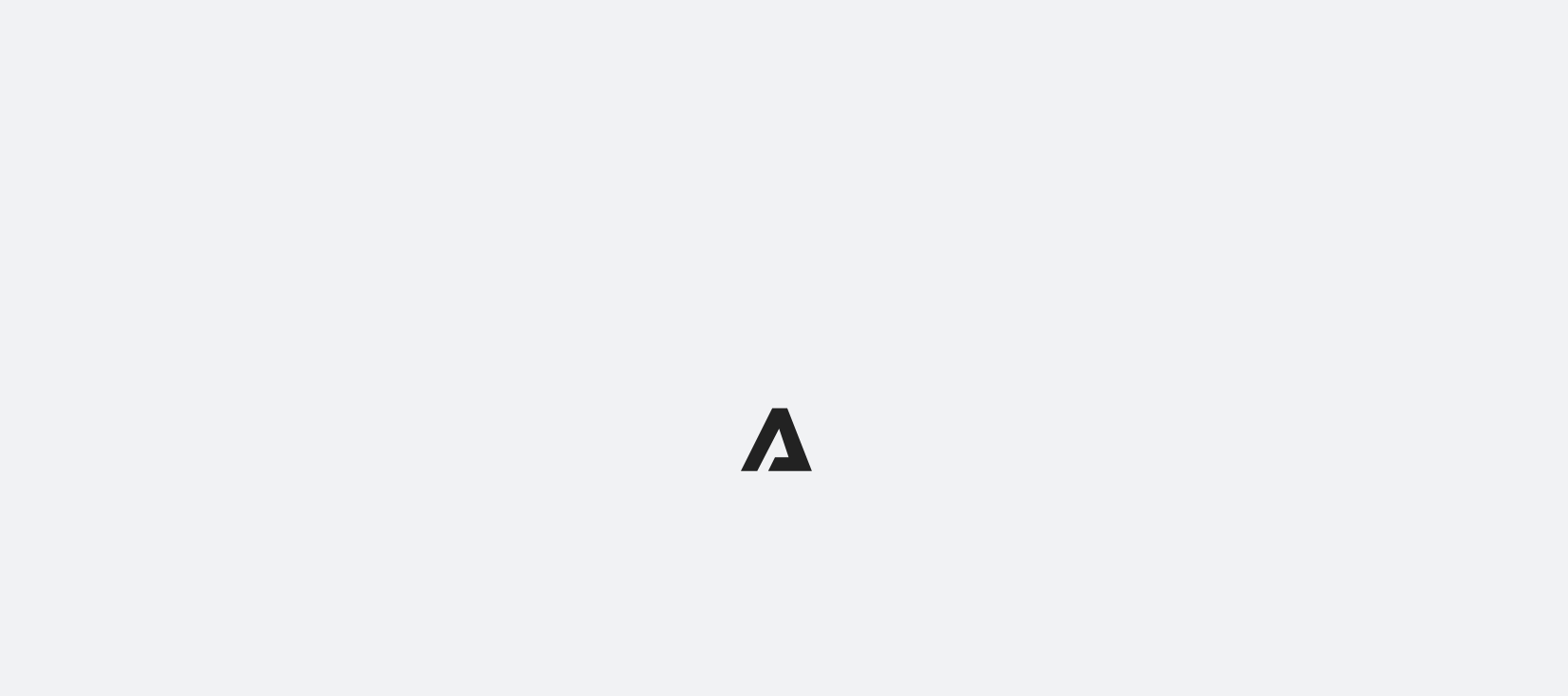 scroll, scrollTop: 0, scrollLeft: 0, axis: both 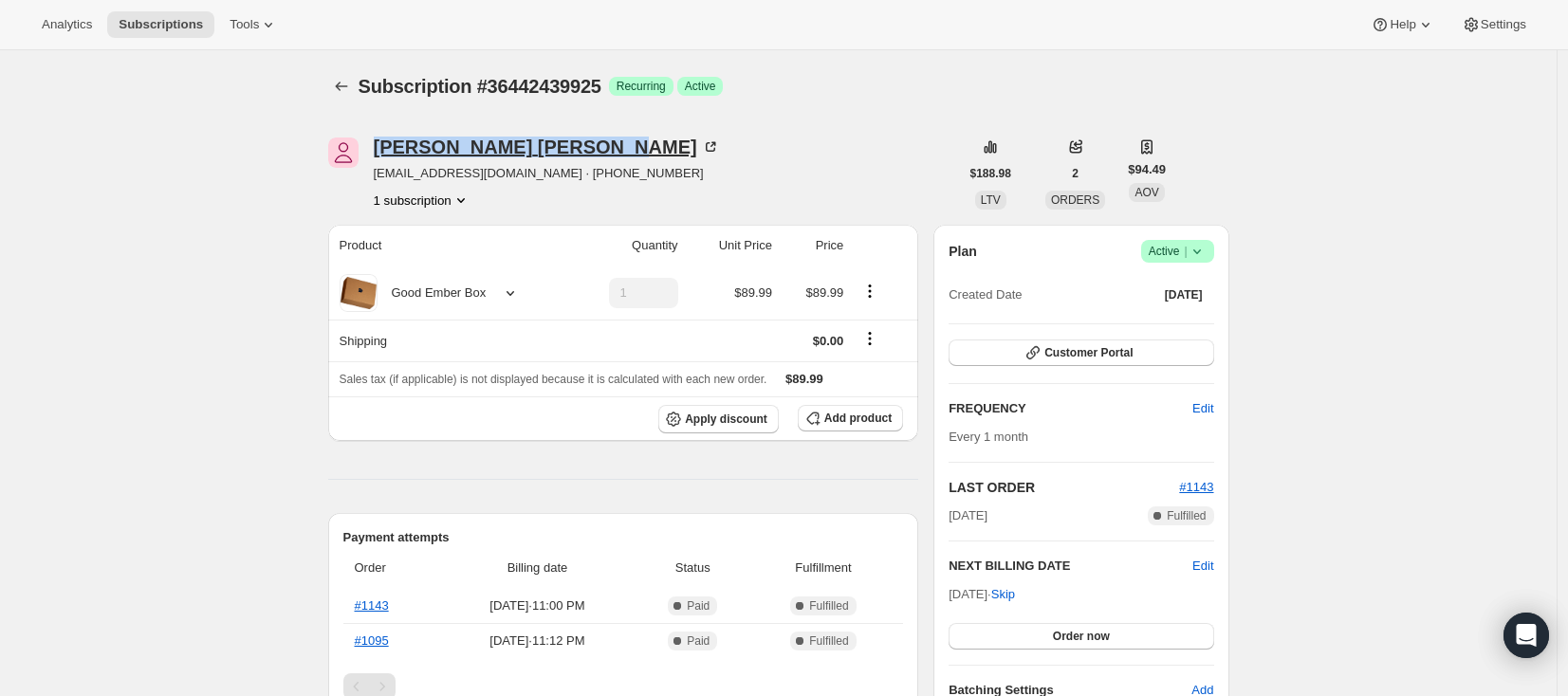 drag, startPoint x: 377, startPoint y: 148, endPoint x: 525, endPoint y: 150, distance: 148.01351 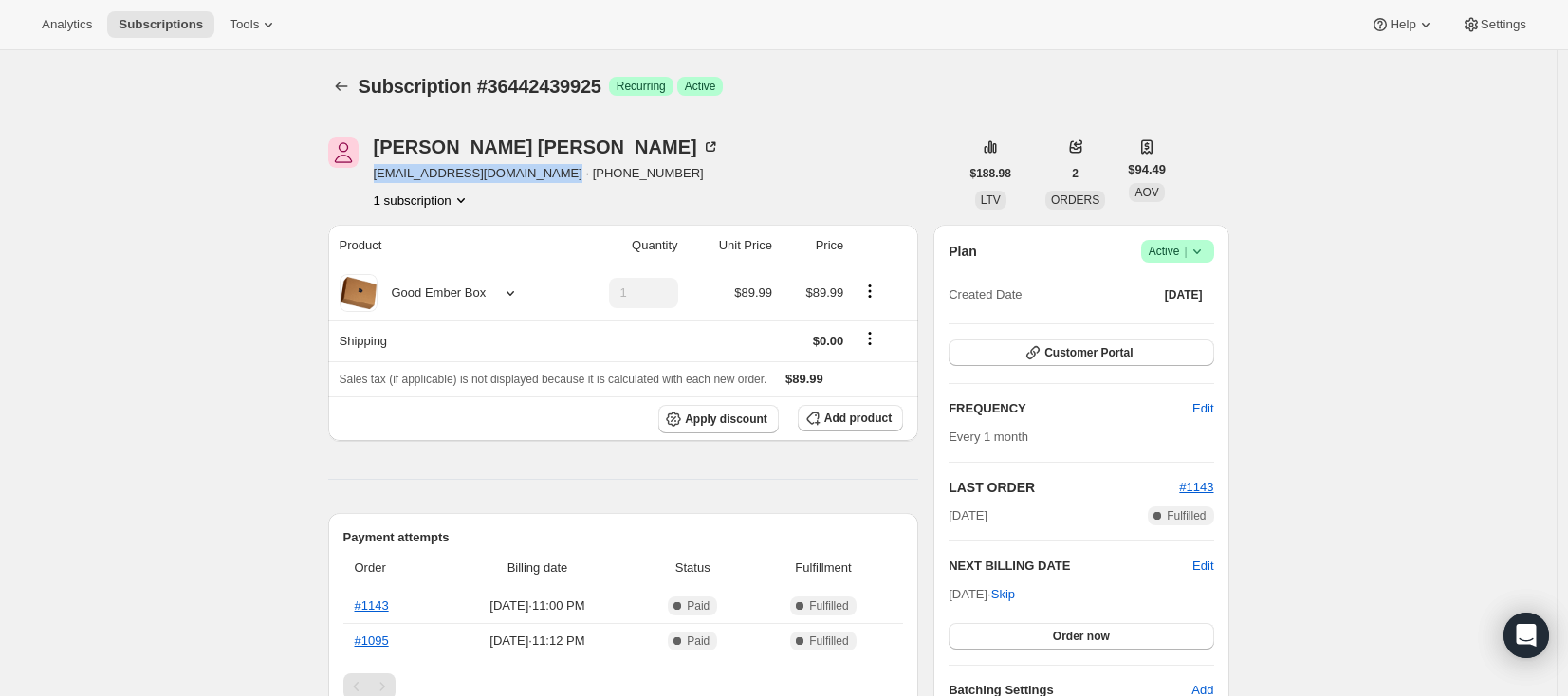 drag, startPoint x: 377, startPoint y: 174, endPoint x: 565, endPoint y: 174, distance: 188 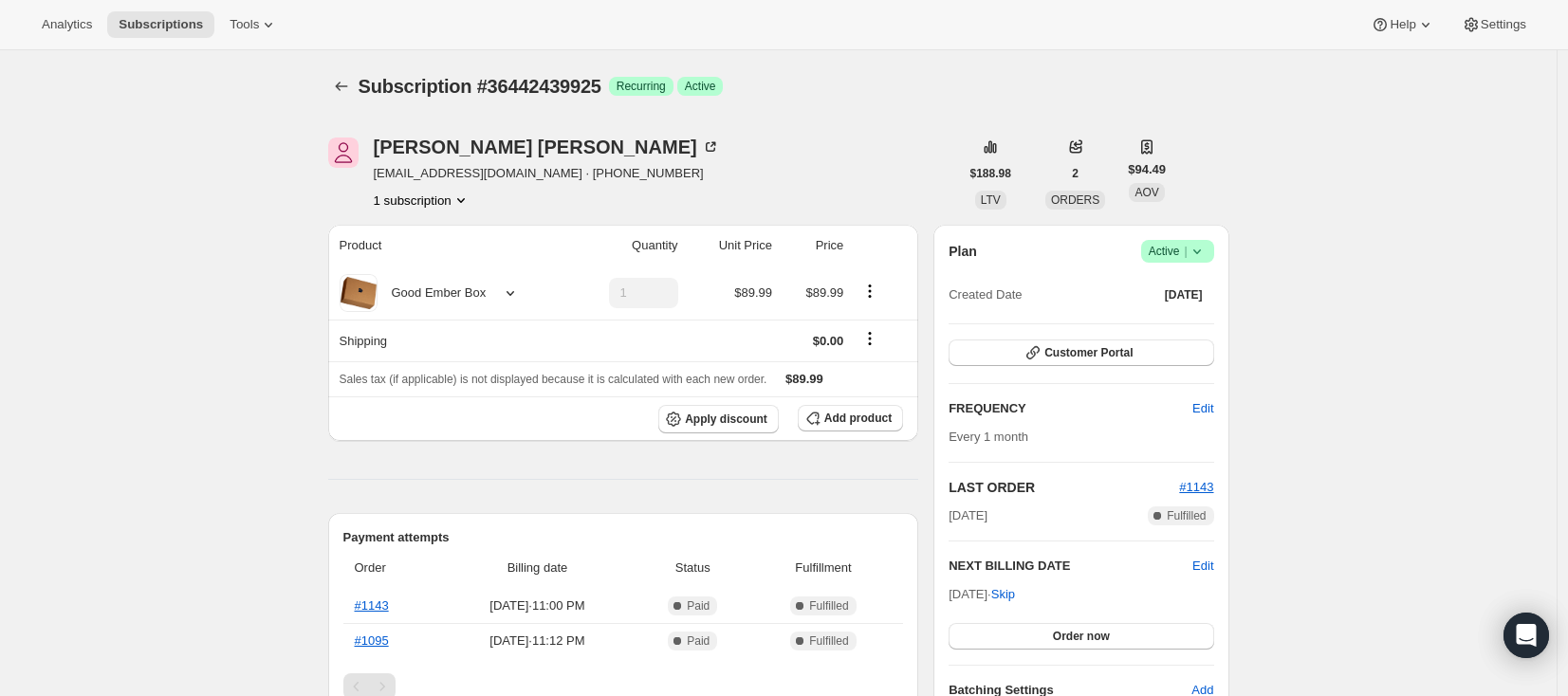 click on "Subscription #36442439925. This page is ready Subscription #36442439925 Success Recurring Success Active Ellen   Henderson ellenhenderson1986@gmail.com · +12503284406 1 subscription $188.98 LTV 2 ORDERS $94.49 AOV Product Quantity Unit Price Price Good Ember Box 1 $89.99 $89.99 Shipping $0.00 Sales tax (if applicable) is not displayed because it is calculated with each new order.   $89.99 Apply discount Add product Payment attempts Order Billing date Status Fulfillment #1143 Jul 14, 2025  ·  11:00 PM  Complete Paid  Complete Fulfilled #1095 Jun 14, 2025  ·  11:12 PM  Complete Paid  Complete Fulfilled Timeline Jul 14, 2025 Triggered Shopify flow event for successful billing attempt. 11:00 PM Order processed successfully.  View order 11:00 PM Jul 9, 2025 Subscription reminder email sent via Klaviyo. 11:00 PM Jun 14, 2025 Ellen Henderson  created the subscription order.  View order 11:12 PM Plan Success Active | Created Date Jun 14, 2025 Customer Portal FREQUENCY Edit Every 1 month LAST ORDER #1143  Complete" at bounding box center (778, 642) 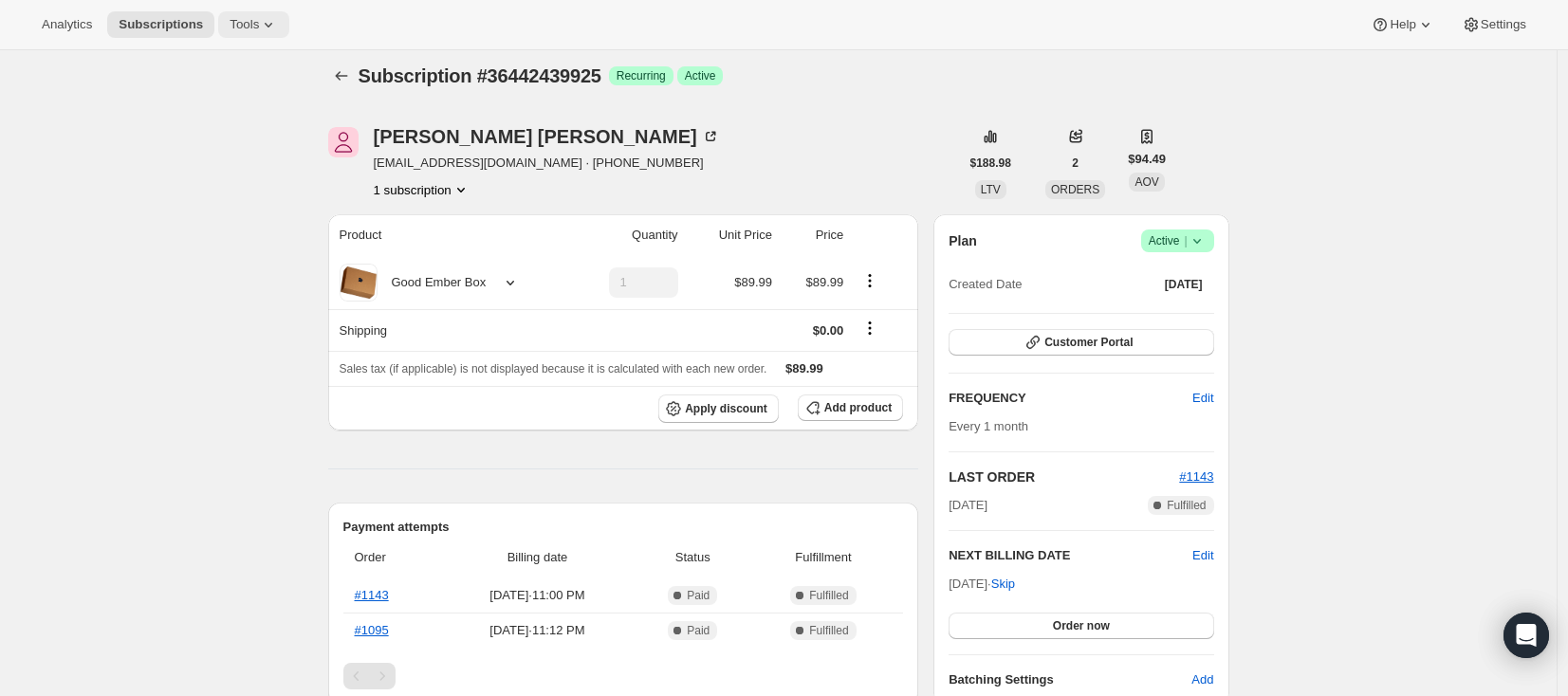 scroll, scrollTop: 11, scrollLeft: 0, axis: vertical 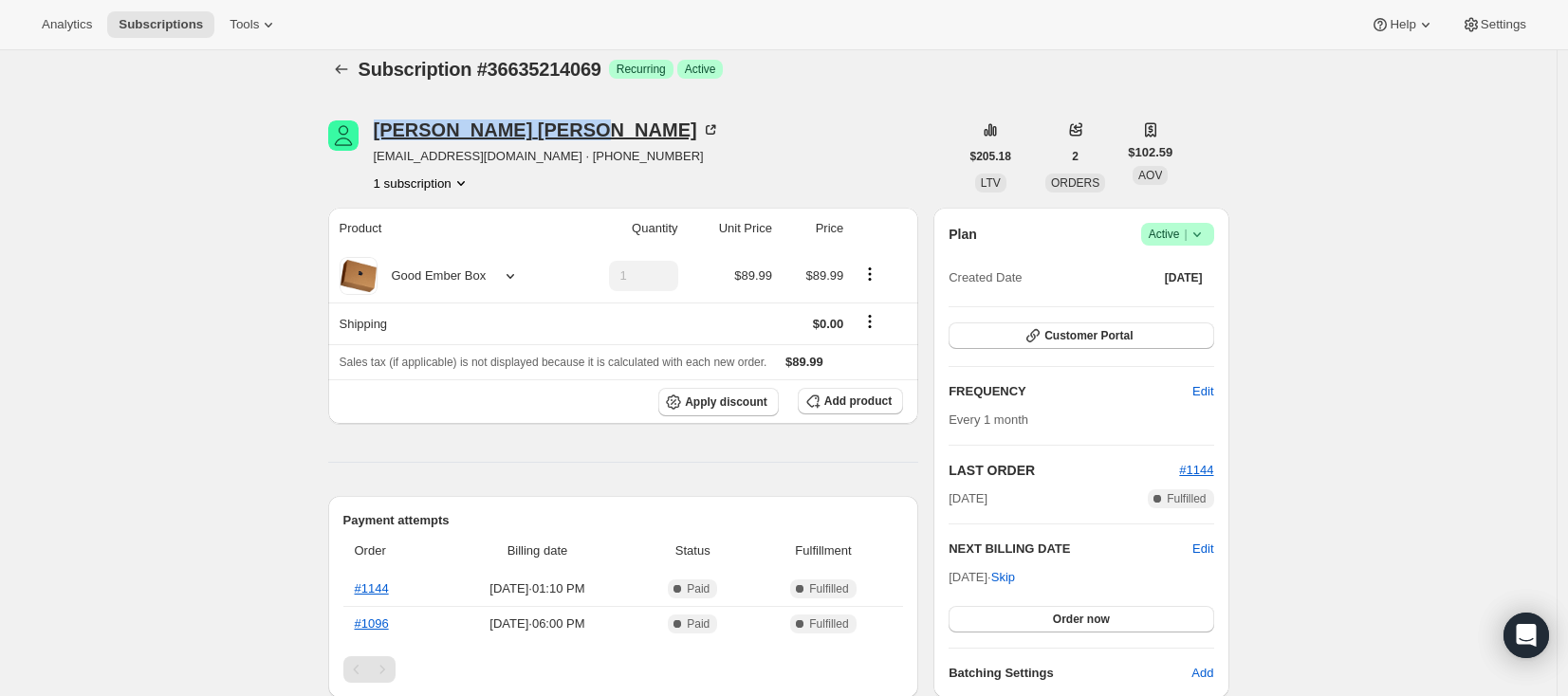 drag, startPoint x: 377, startPoint y: 135, endPoint x: 478, endPoint y: 132, distance: 101.044545 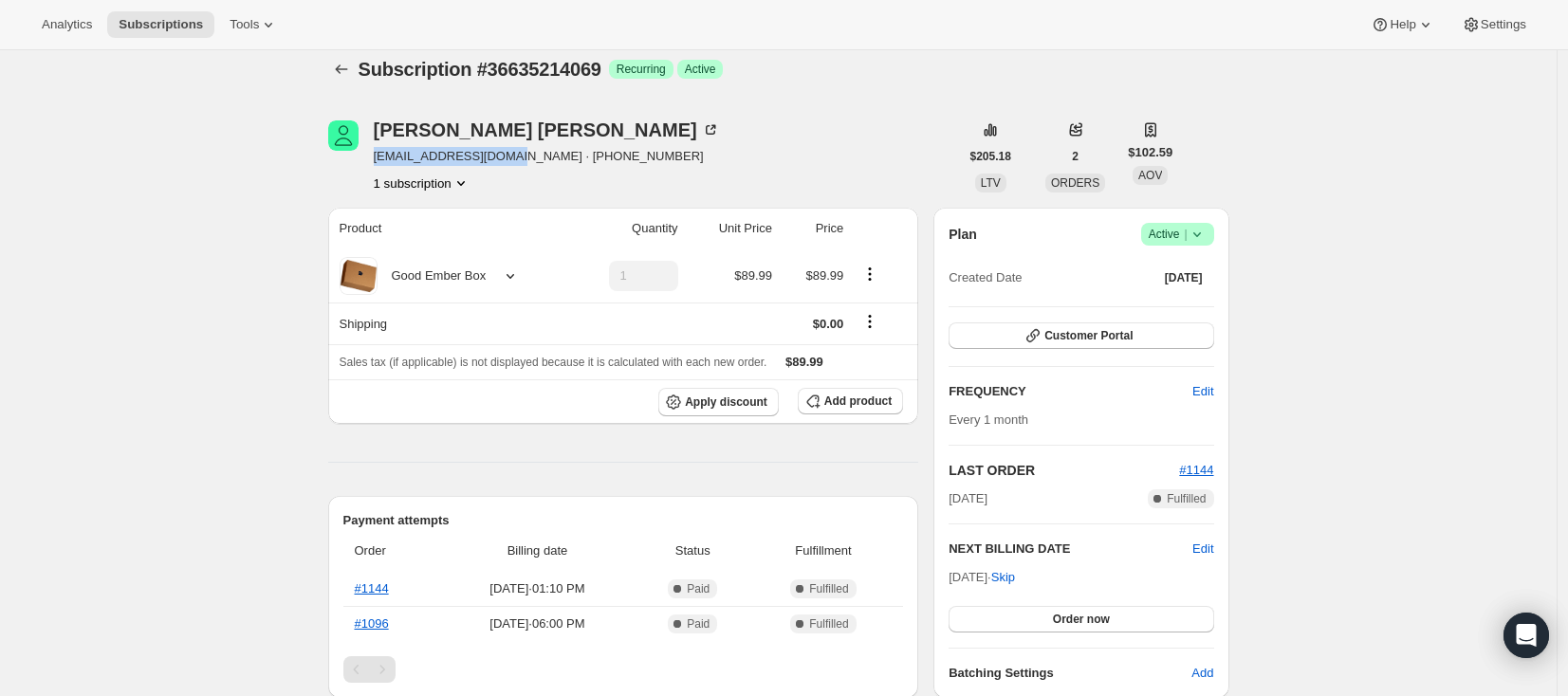drag, startPoint x: 372, startPoint y: 158, endPoint x: 512, endPoint y: 163, distance: 140.08926 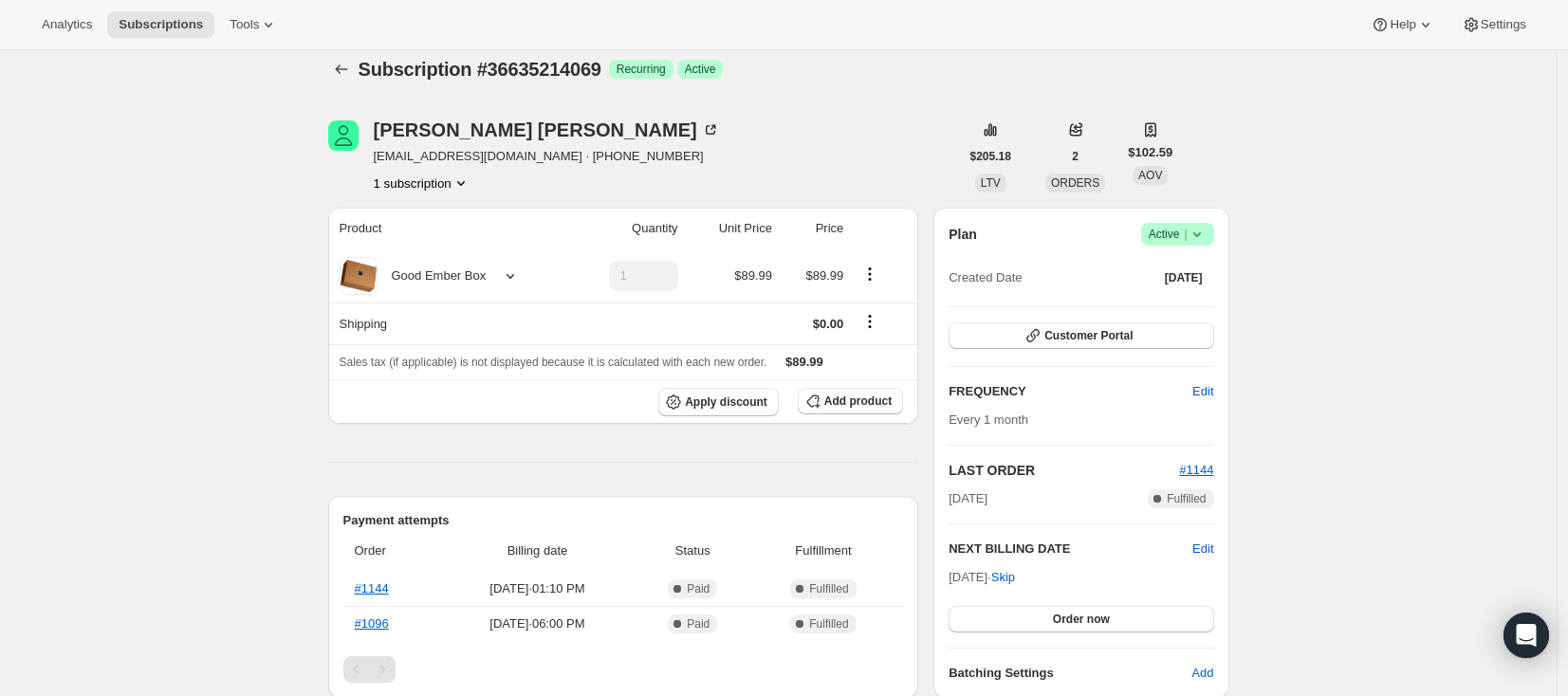 click on "Subscription #36635214069. This page is ready Subscription #36635214069 Success Recurring Success Active [PERSON_NAME] [EMAIL_ADDRESS][DOMAIN_NAME] · [PHONE_NUMBER] 1 subscription $205.18 LTV 2 ORDERS $102.59 AOV Product Quantity Unit Price Price Good Ember Box 1 $89.99 $89.99 Shipping $0.00 Sales tax (if applicable) is not displayed because it is calculated with each new order.   $89.99 Apply discount Add product Payment attempts Order Billing date Status Fulfillment #1144 [DATE]  ·  01:10 PM  Complete Paid  Complete Fulfilled #1096 [DATE]  ·  06:00 PM  Complete Paid  Complete Fulfilled Timeline [DATE] Triggered Shopify flow event for successful billing attempt. 01:10 PM Order processed successfully.  View order 01:10 PM [PERSON_NAME] initiated an order with "Order now" from Admin. 01:10 PM [DATE] Subscription reminder email sent via Klaviyo. 06:00 PM [DATE] [PERSON_NAME]  created the subscription order.  View order 06:00 PM Plan Success Active | Created Date [DATE] FREQUENCY" at bounding box center [778, 649] 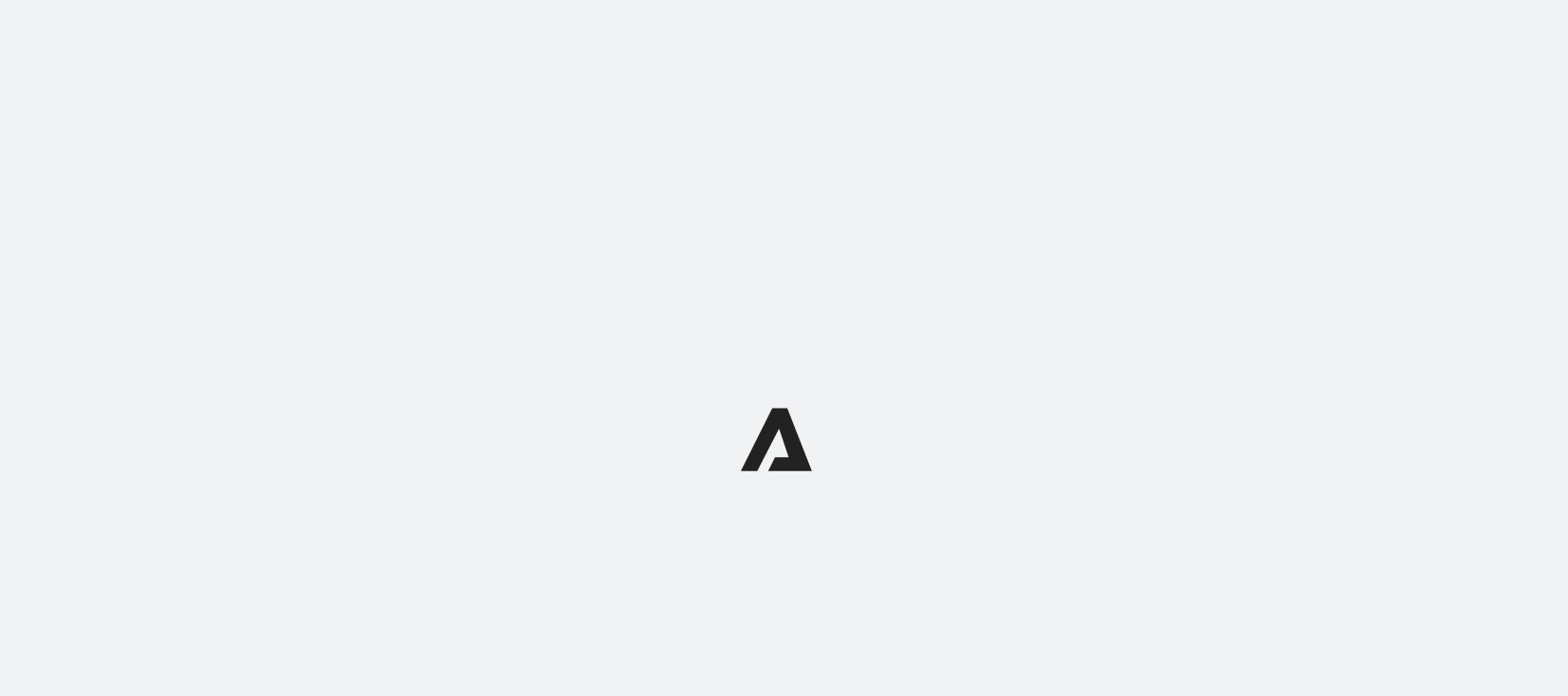scroll, scrollTop: 0, scrollLeft: 0, axis: both 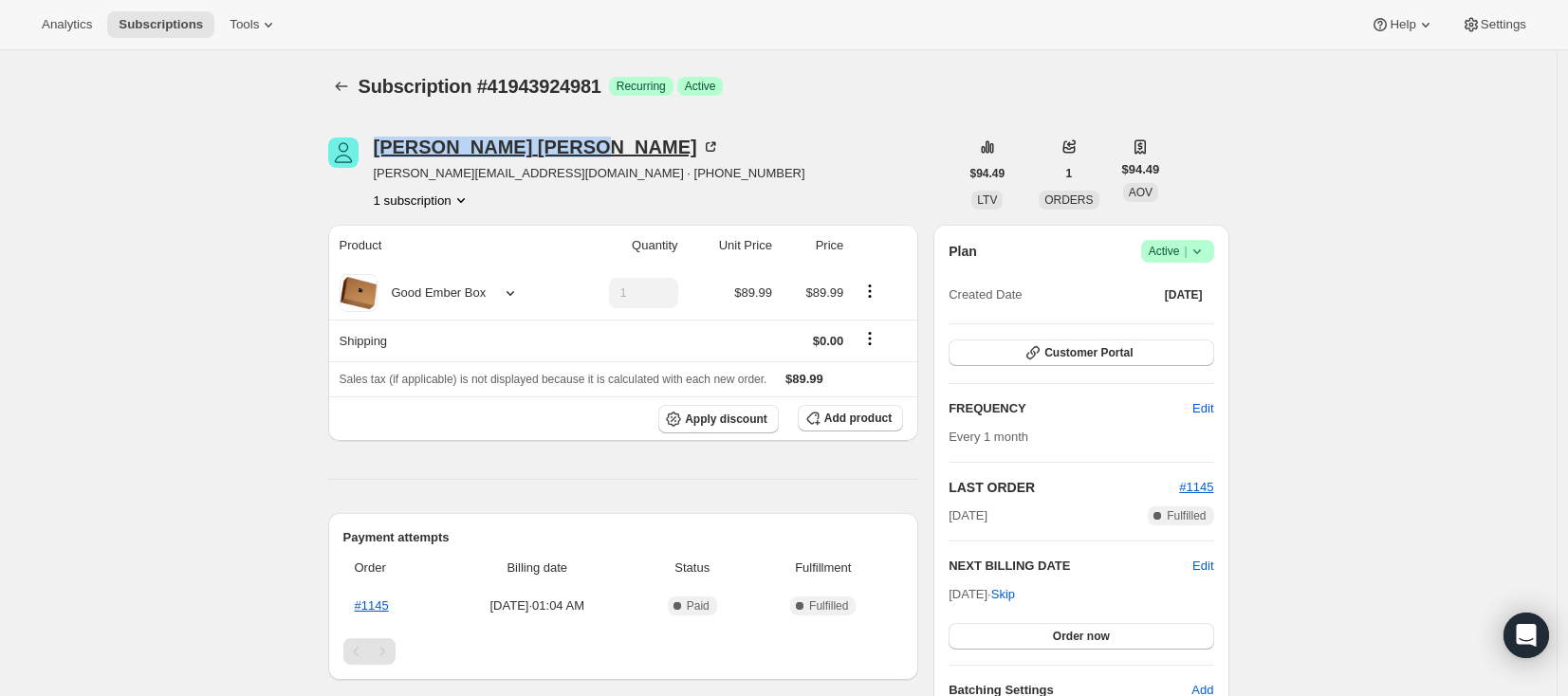 drag, startPoint x: 374, startPoint y: 146, endPoint x: 526, endPoint y: 146, distance: 152 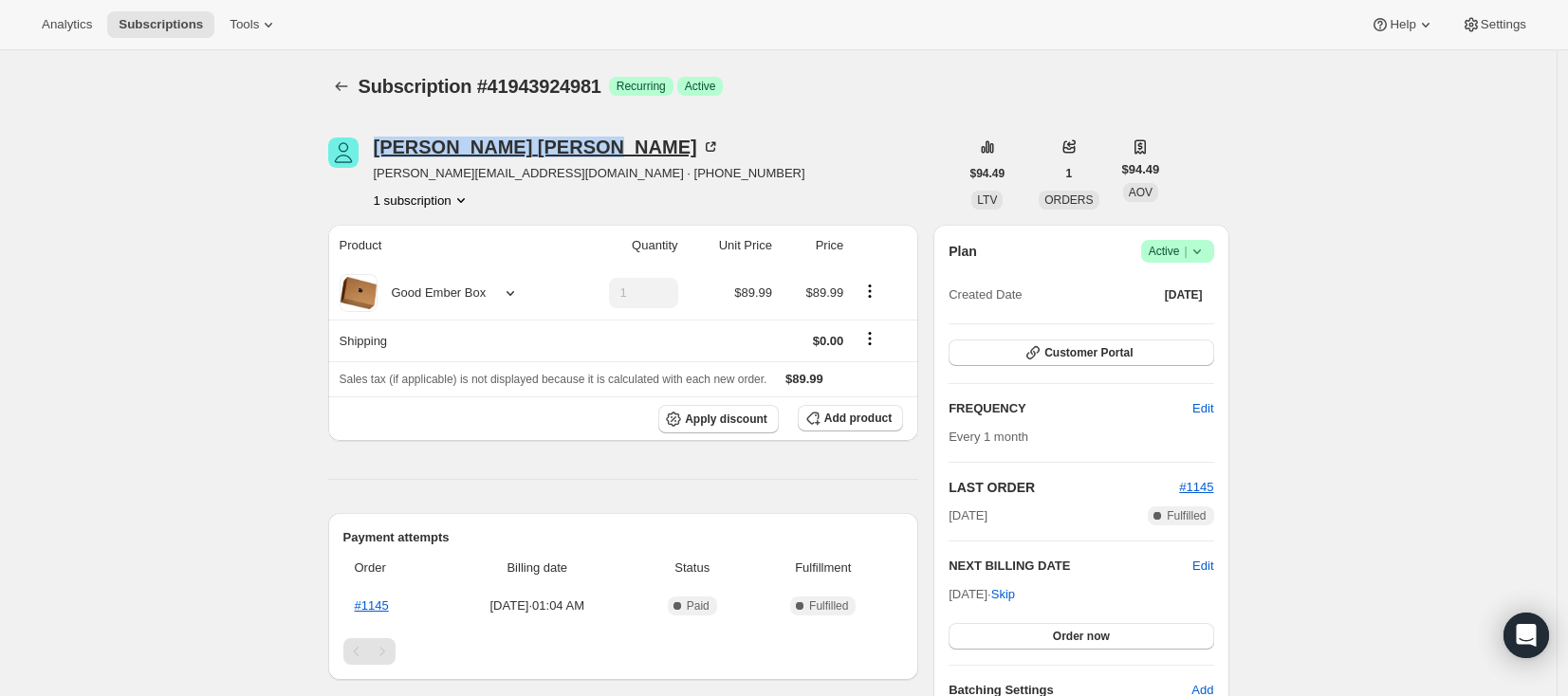 drag, startPoint x: 532, startPoint y: 147, endPoint x: 383, endPoint y: 147, distance: 149 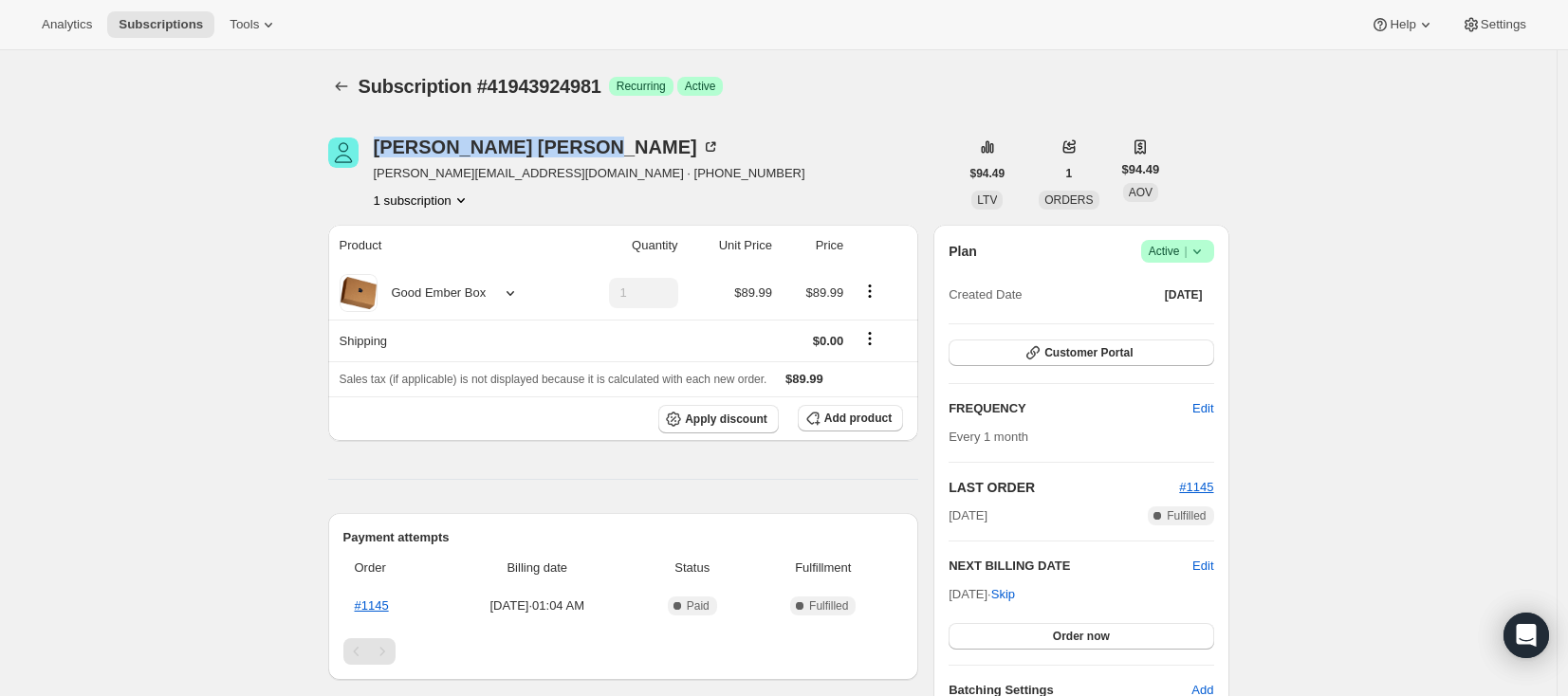 copy on "[PERSON_NAME]" 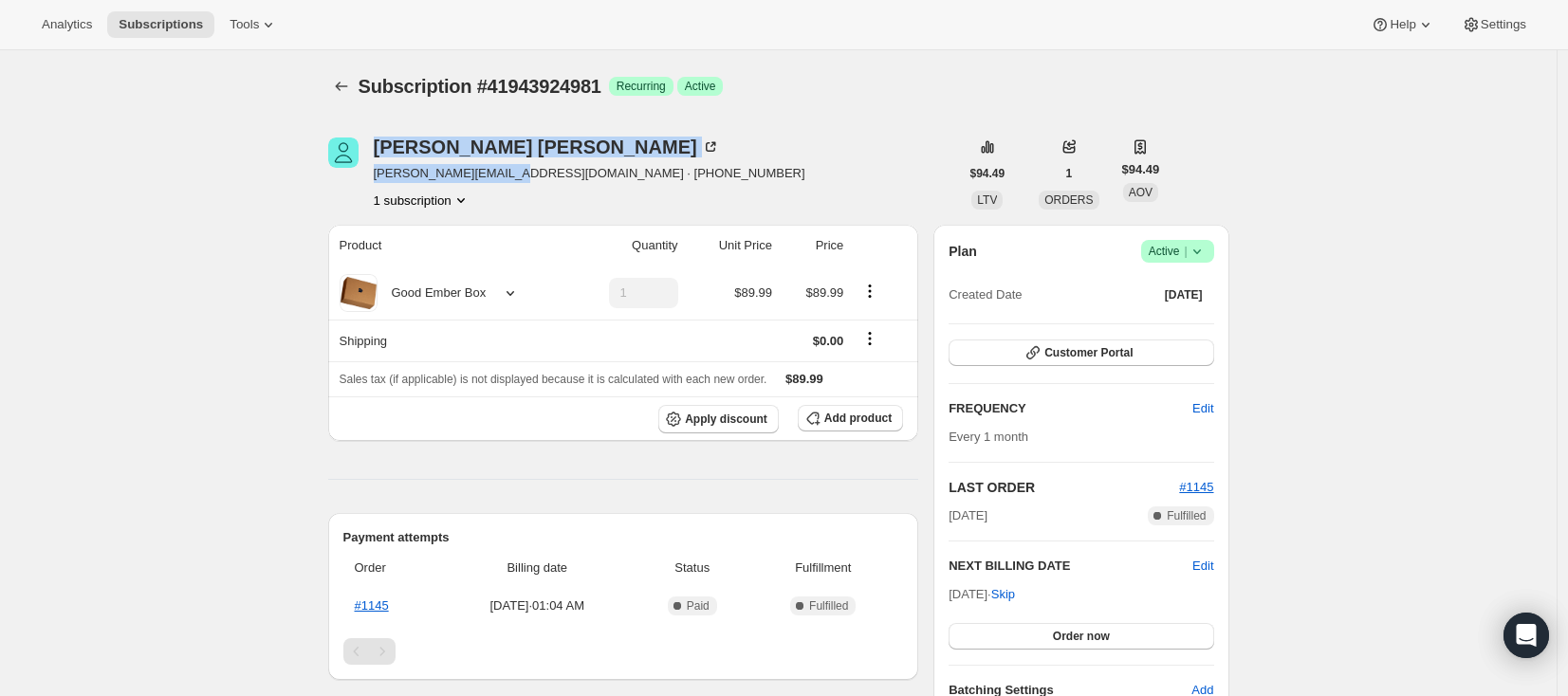 drag, startPoint x: 360, startPoint y: 178, endPoint x: 510, endPoint y: 176, distance: 150.01333 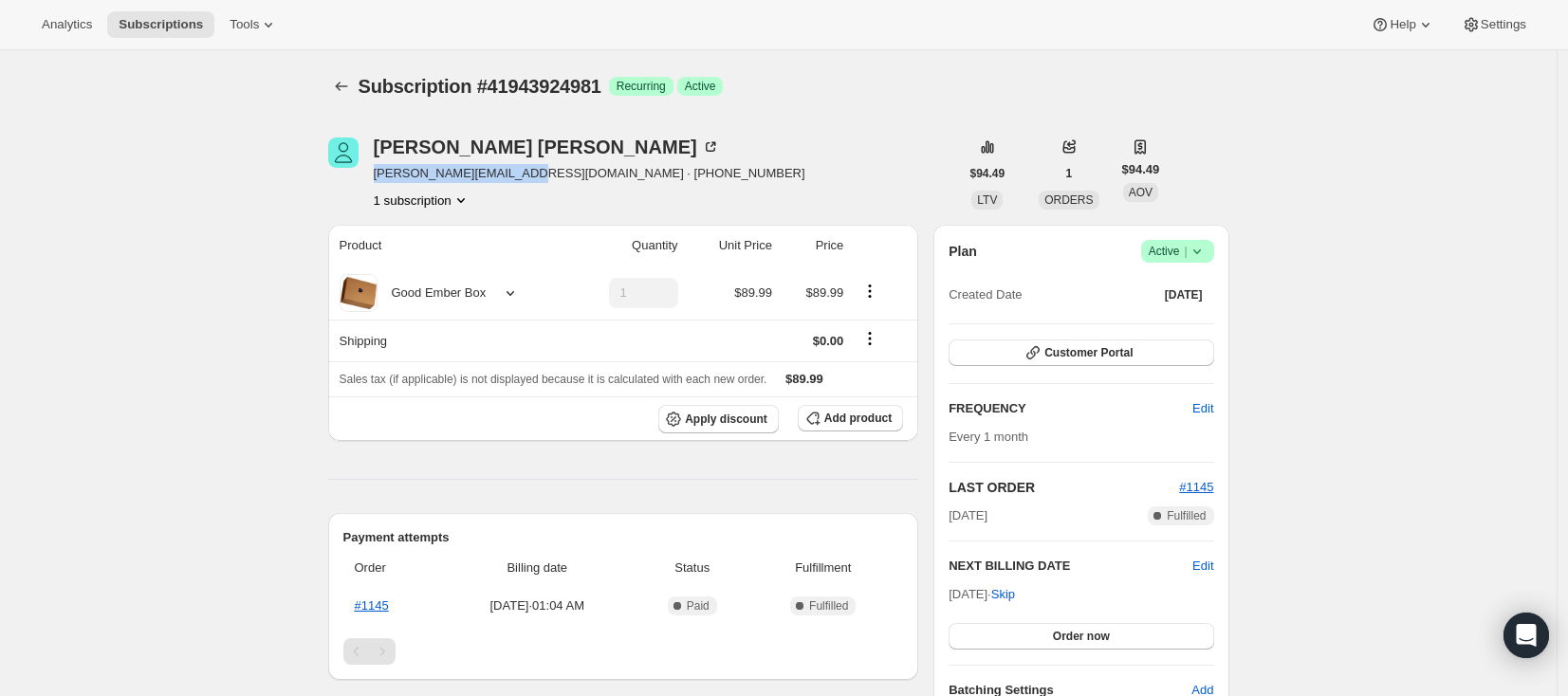 drag, startPoint x: 526, startPoint y: 176, endPoint x: 379, endPoint y: 176, distance: 147 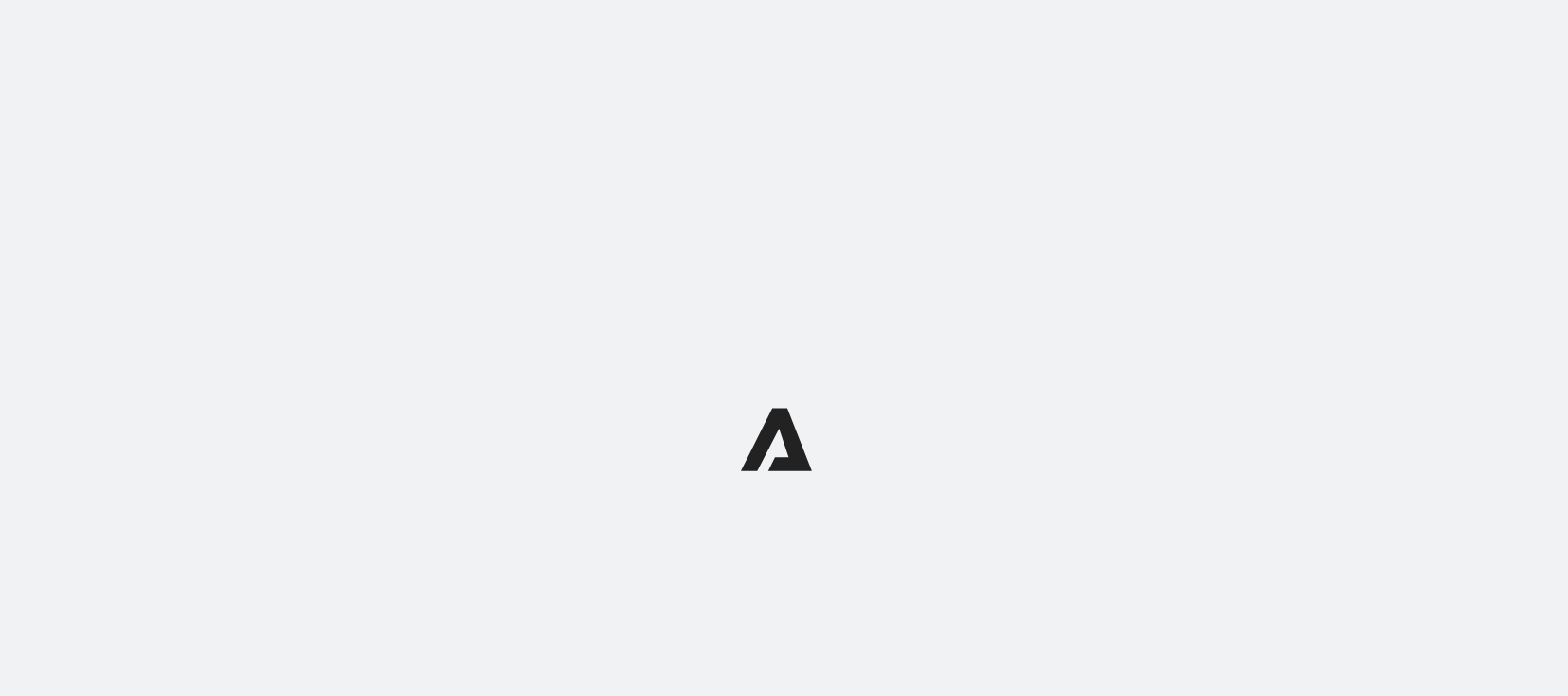 scroll, scrollTop: 0, scrollLeft: 0, axis: both 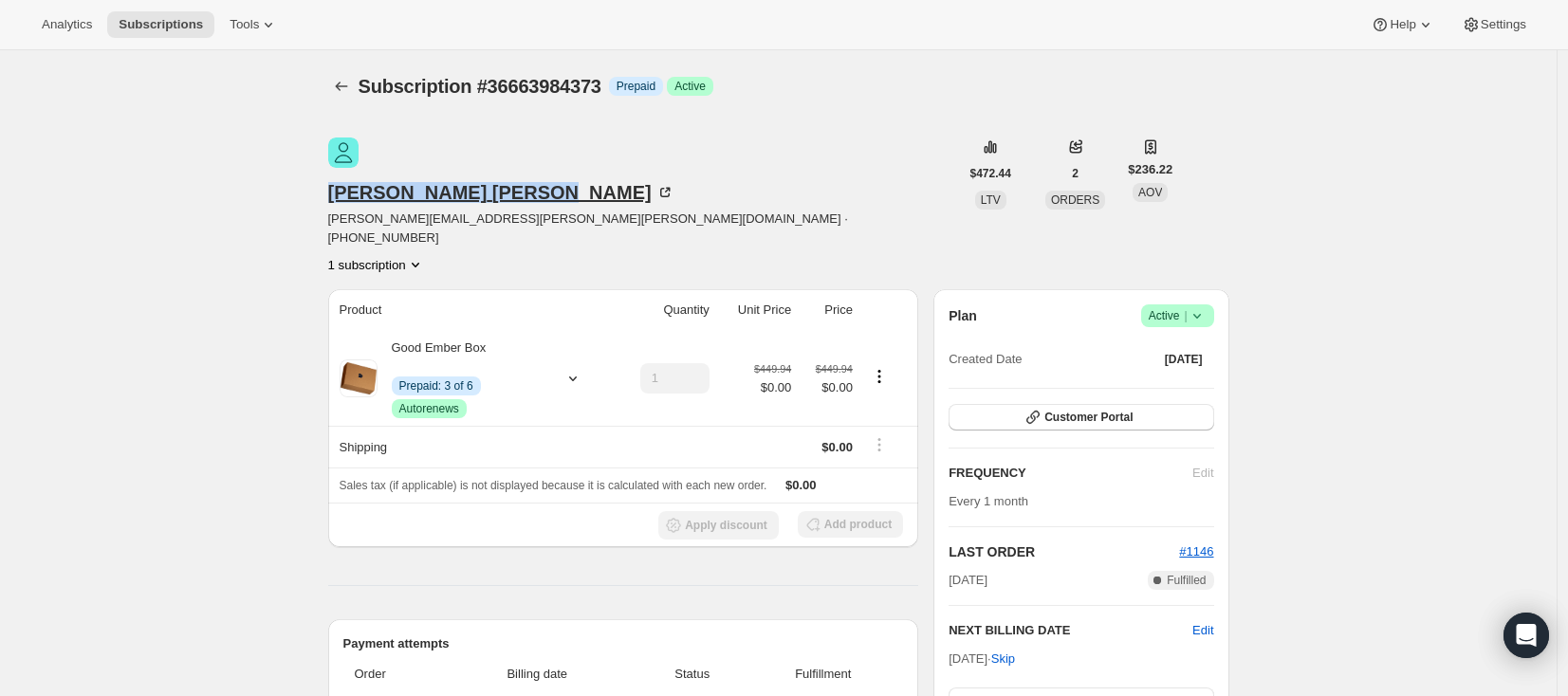 drag, startPoint x: 376, startPoint y: 151, endPoint x: 526, endPoint y: 150, distance: 150.00333 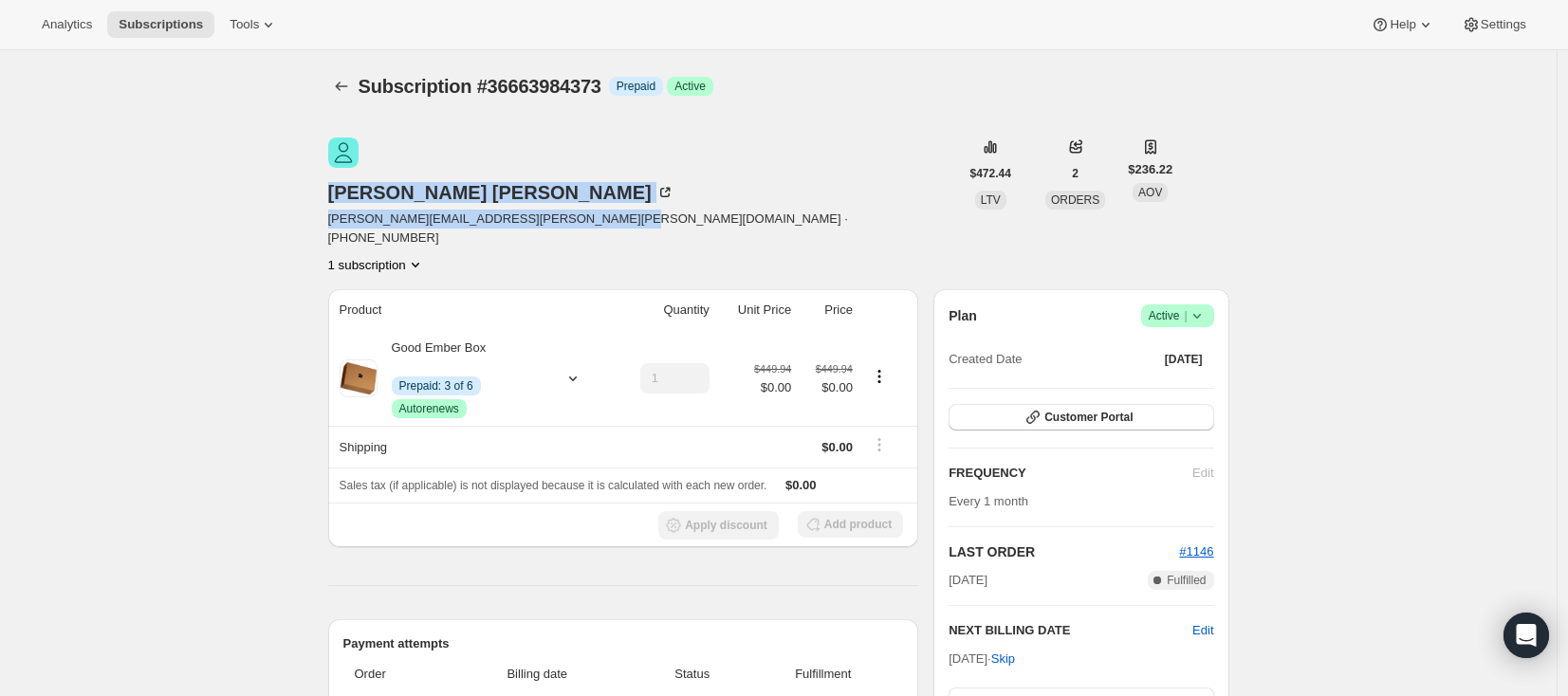 drag, startPoint x: 370, startPoint y: 176, endPoint x: 538, endPoint y: 186, distance: 168.29736 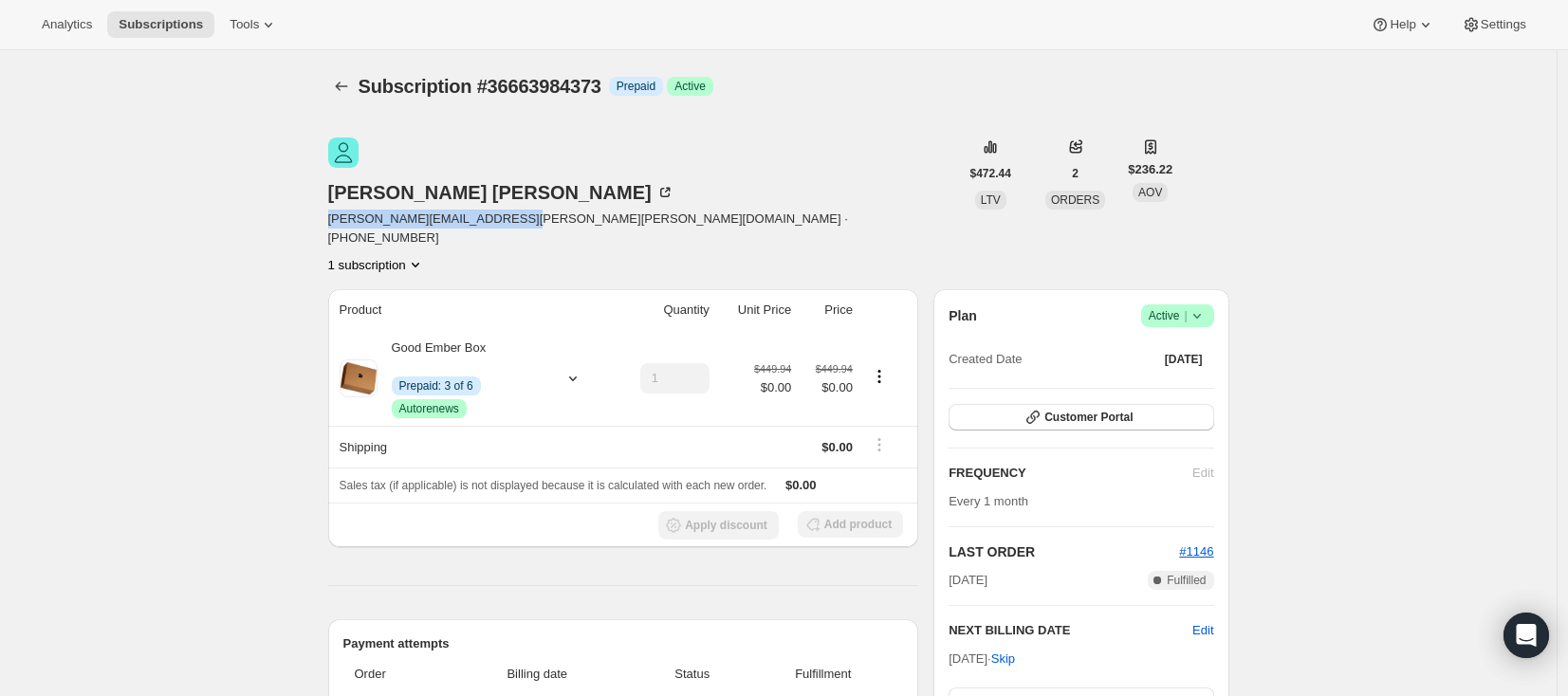 drag, startPoint x: 564, startPoint y: 177, endPoint x: 379, endPoint y: 178, distance: 185.0027 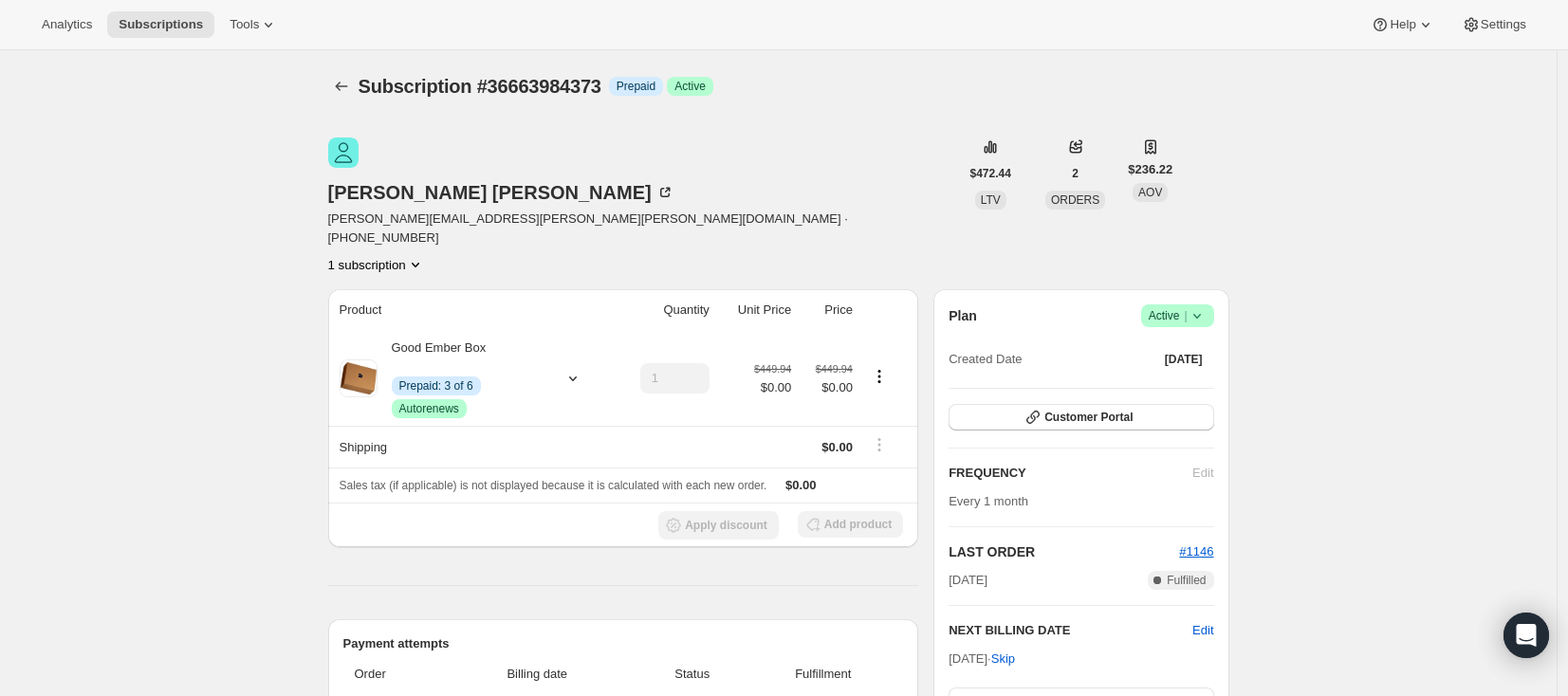 click on "Subscription #36663984373. This page is ready Subscription #36663984373 Info Prepaid Success Active Morgan   Johnson morgan.ivor.johnson@gmail.com · +17808826145 1 subscription $472.44 LTV 2 ORDERS $236.22 AOV Product Quantity Unit Price Price Good Ember Box Info Prepaid: 3 of 6 Success Autorenews 1 $449.94 $0.00 $449.94 $0.00 Shipping $0.00 Sales tax (if applicable) is not displayed because it is calculated with each new order.   $0.00 Apply discount Add product Payment attempts Order Billing date Status Fulfillment #1146 Jul 18, 2025  ·  02:00 AM  Complete Paid  Complete Fulfilled #1097 Jun 18, 2025  ·  02:13 AM  Complete Paid  Complete Fulfilled Timeline Jul 18, 2025 Triggered Shopify flow event for successful billing attempt. 02:00 AM Order processed successfully.  View order 02:00 AM Jul 15, 2025 Subscription reminder email sent via Klaviyo. 02:00 AM Jun 18, 2025 Morgan Johnson  created the subscription order.  View order 02:13 AM Plan Success Active | Created Date Jun 18, 2025 Customer Portal Edit" at bounding box center (778, 694) 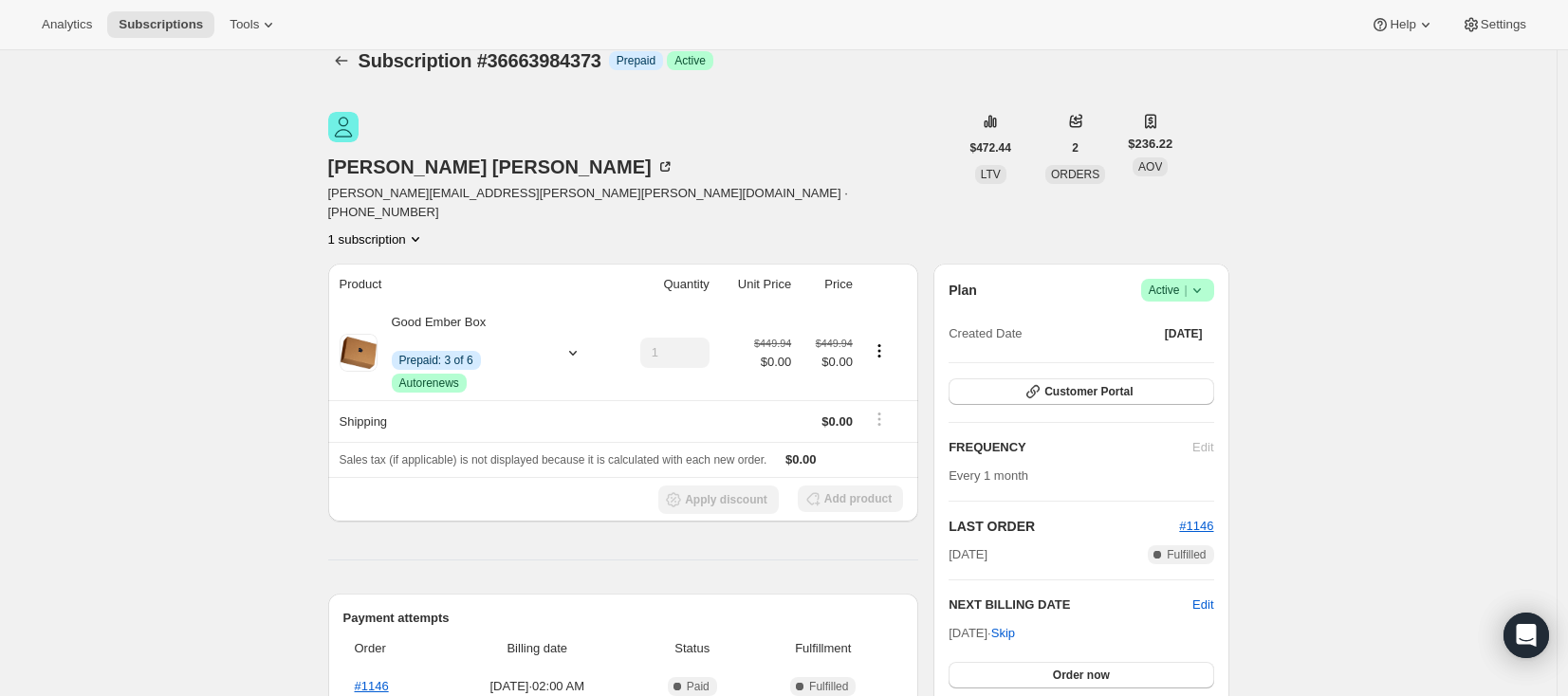 scroll, scrollTop: 26, scrollLeft: 0, axis: vertical 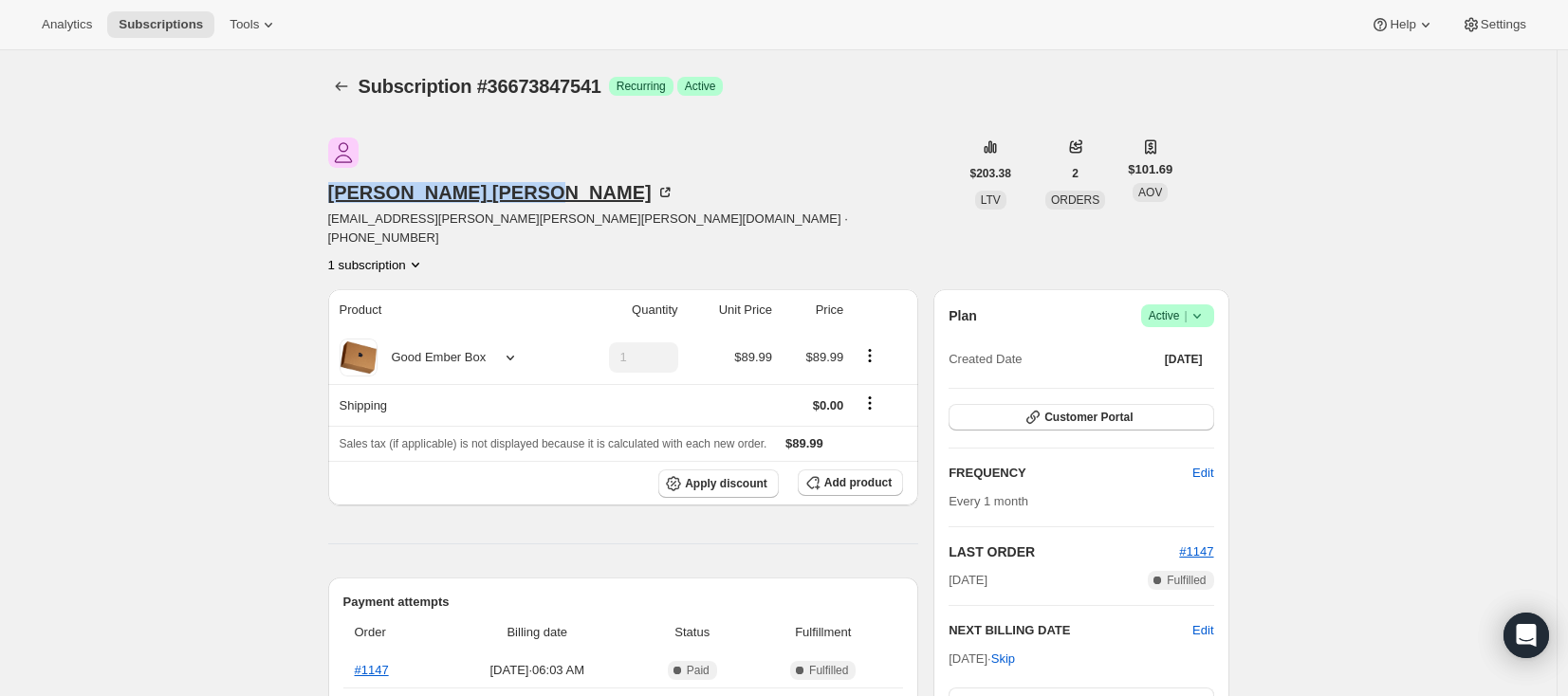 drag, startPoint x: 374, startPoint y: 147, endPoint x: 501, endPoint y: 147, distance: 127 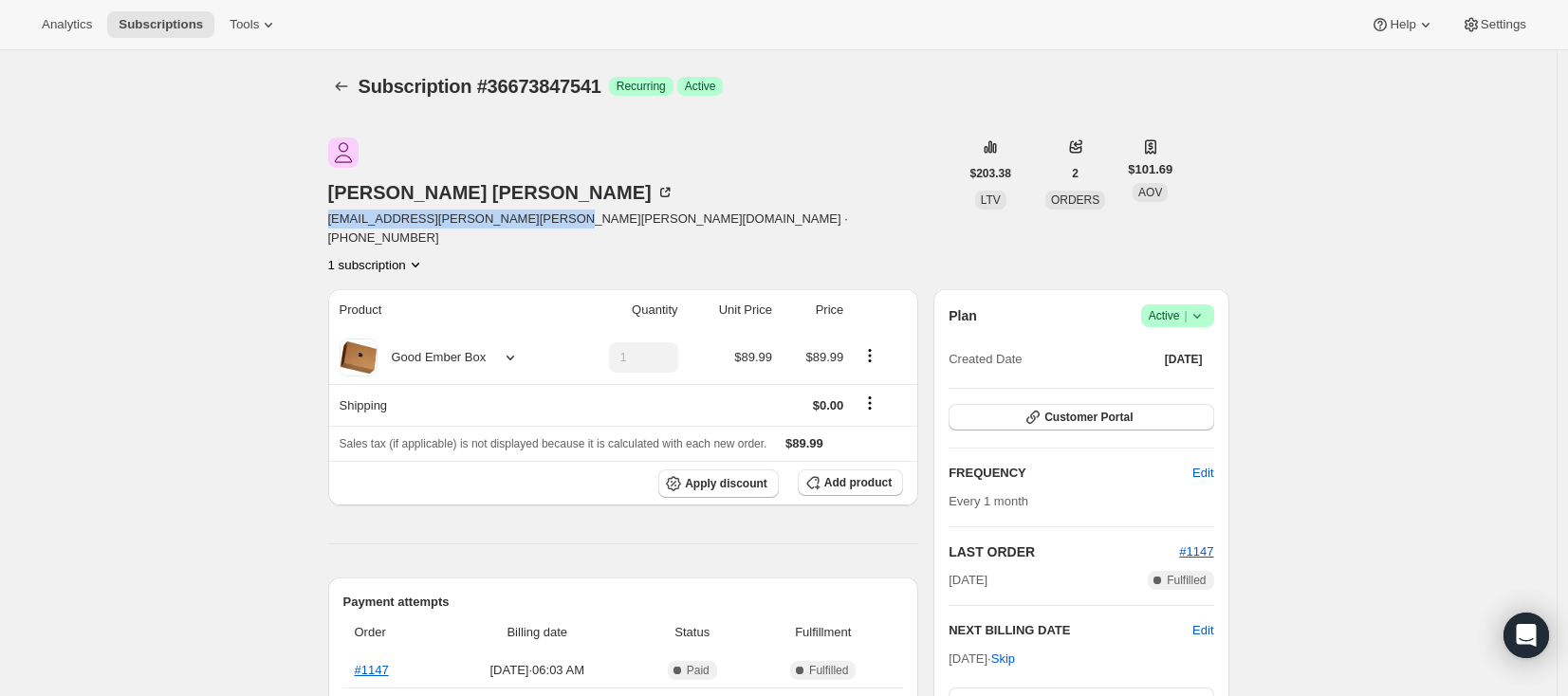 drag, startPoint x: 372, startPoint y: 173, endPoint x: 593, endPoint y: 180, distance: 221.1108 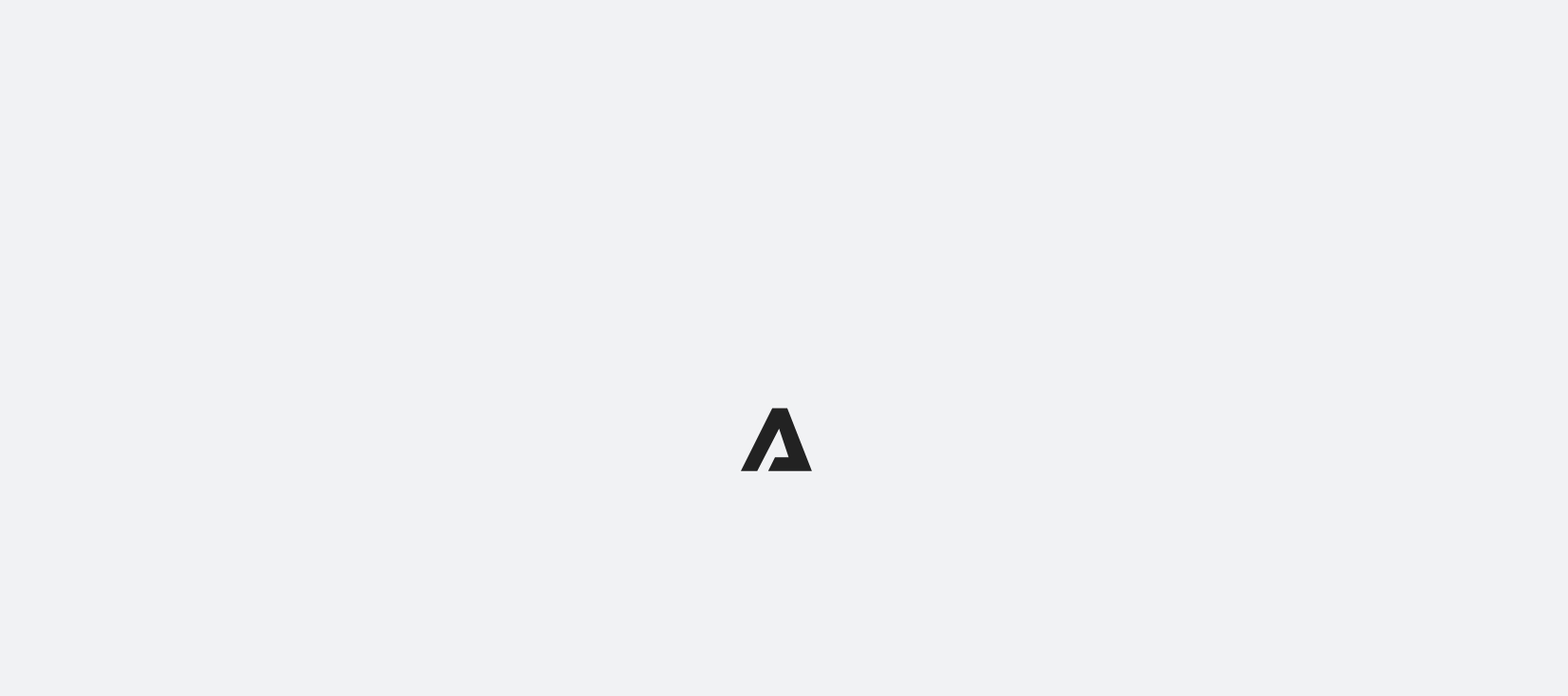 scroll, scrollTop: 0, scrollLeft: 0, axis: both 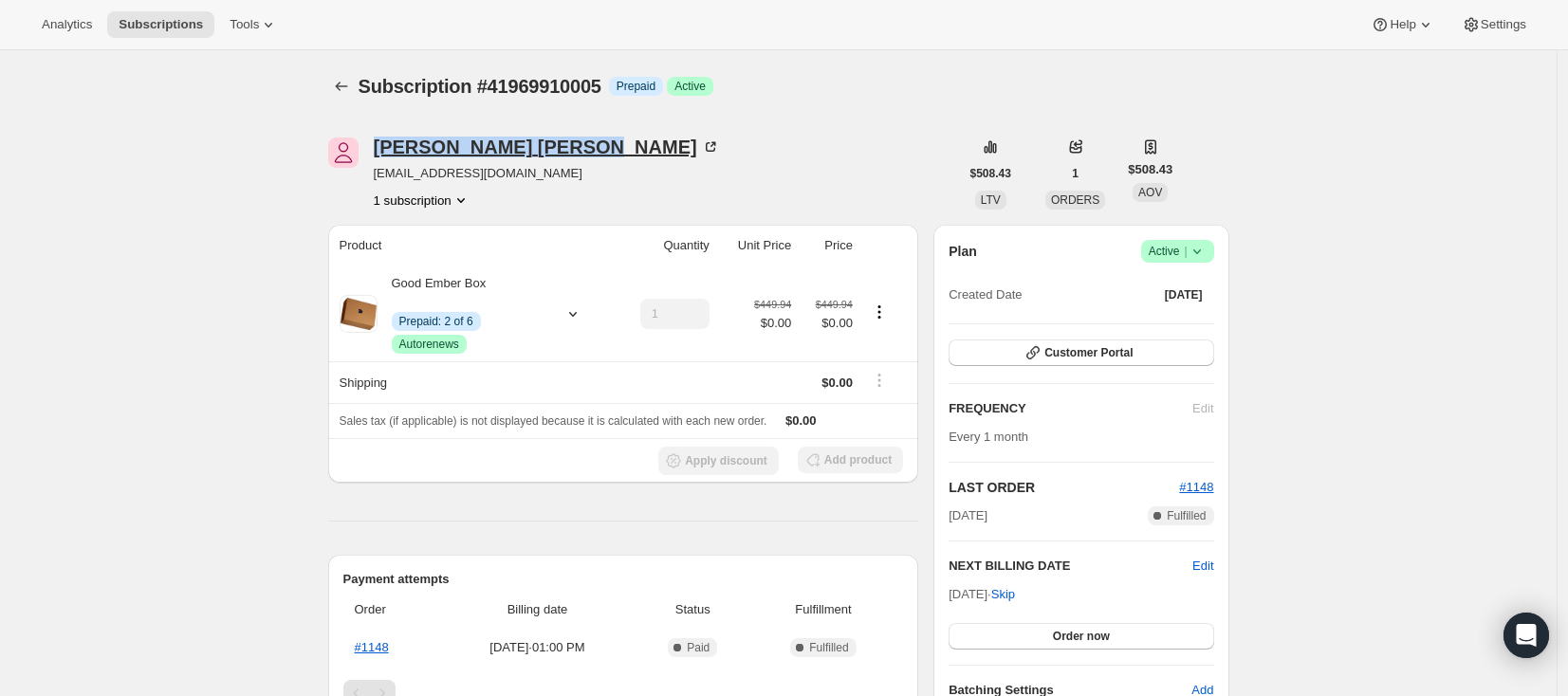 drag, startPoint x: 378, startPoint y: 145, endPoint x: 508, endPoint y: 152, distance: 130.18833 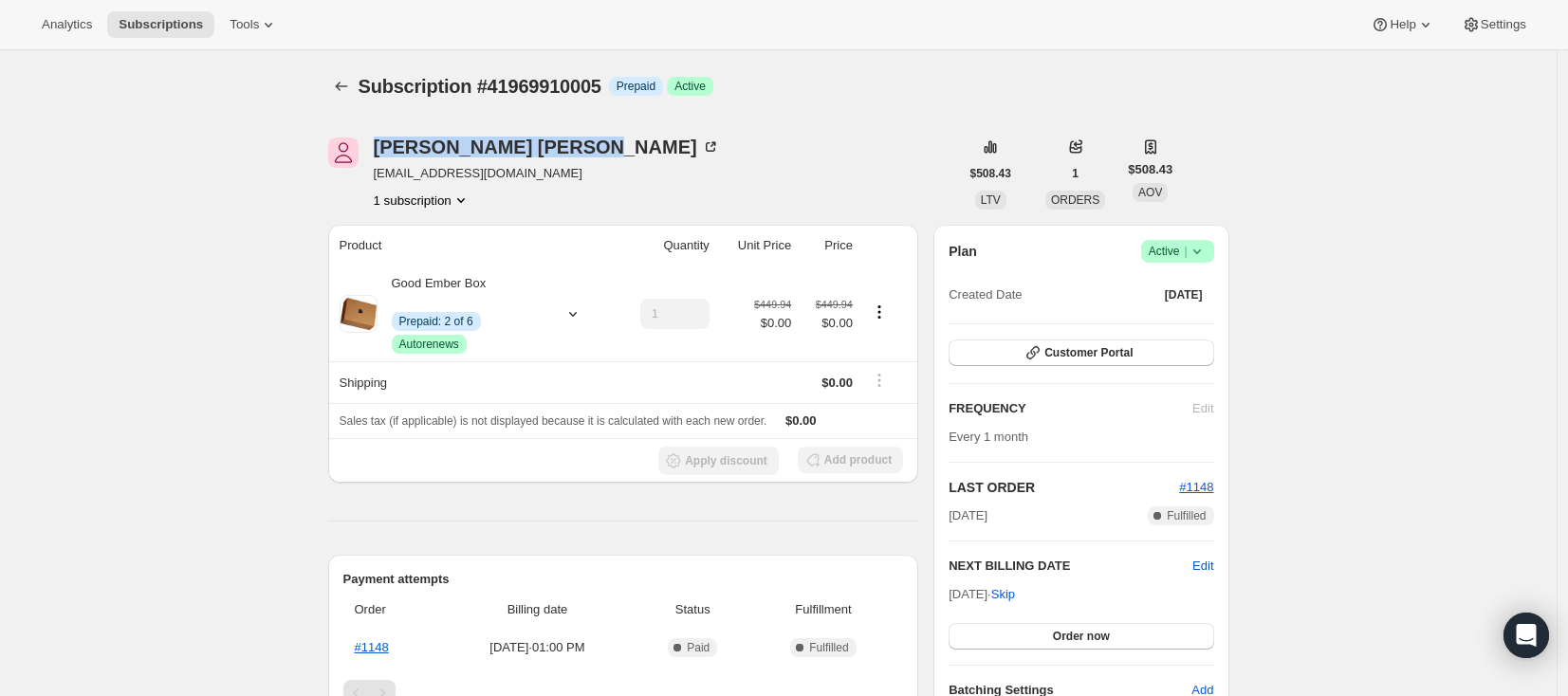 copy on "[PERSON_NAME]" 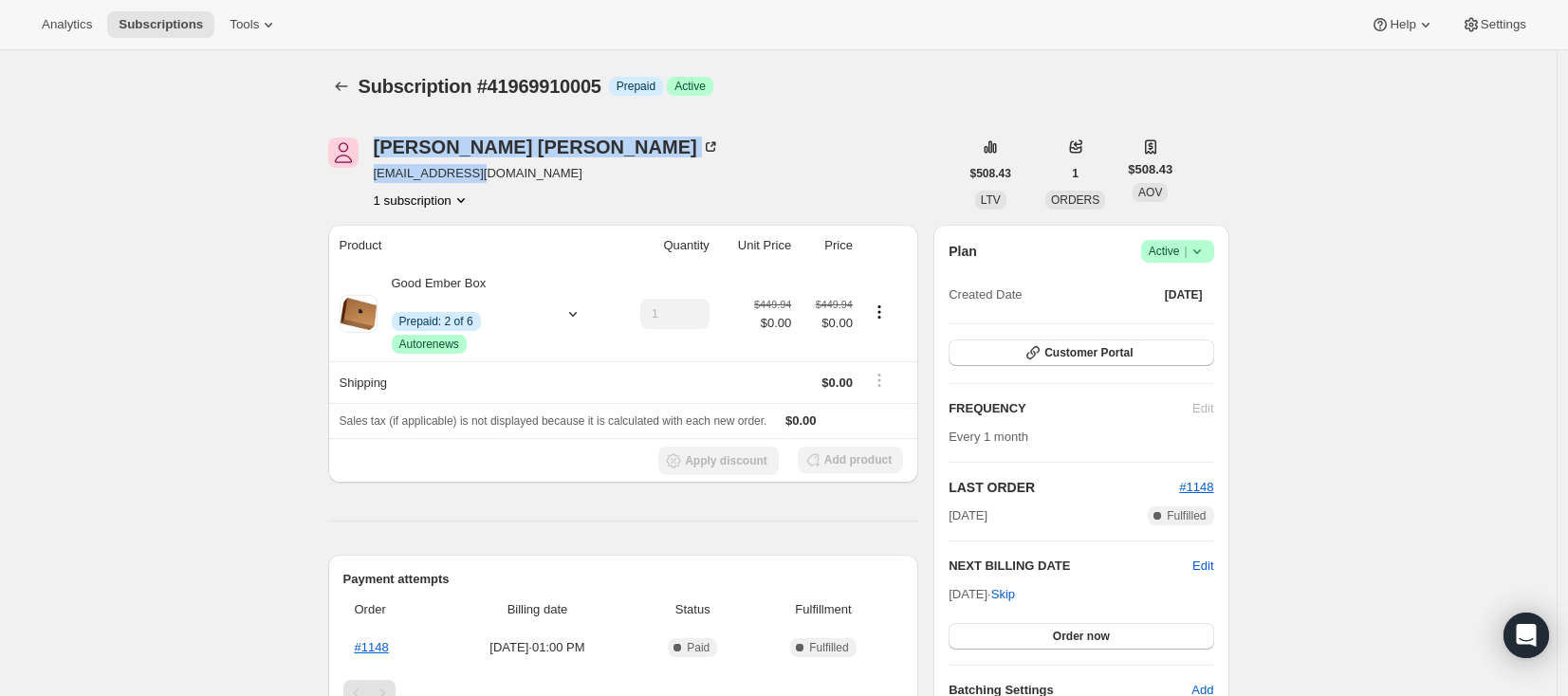 drag, startPoint x: 370, startPoint y: 177, endPoint x: 486, endPoint y: 178, distance: 116.0043 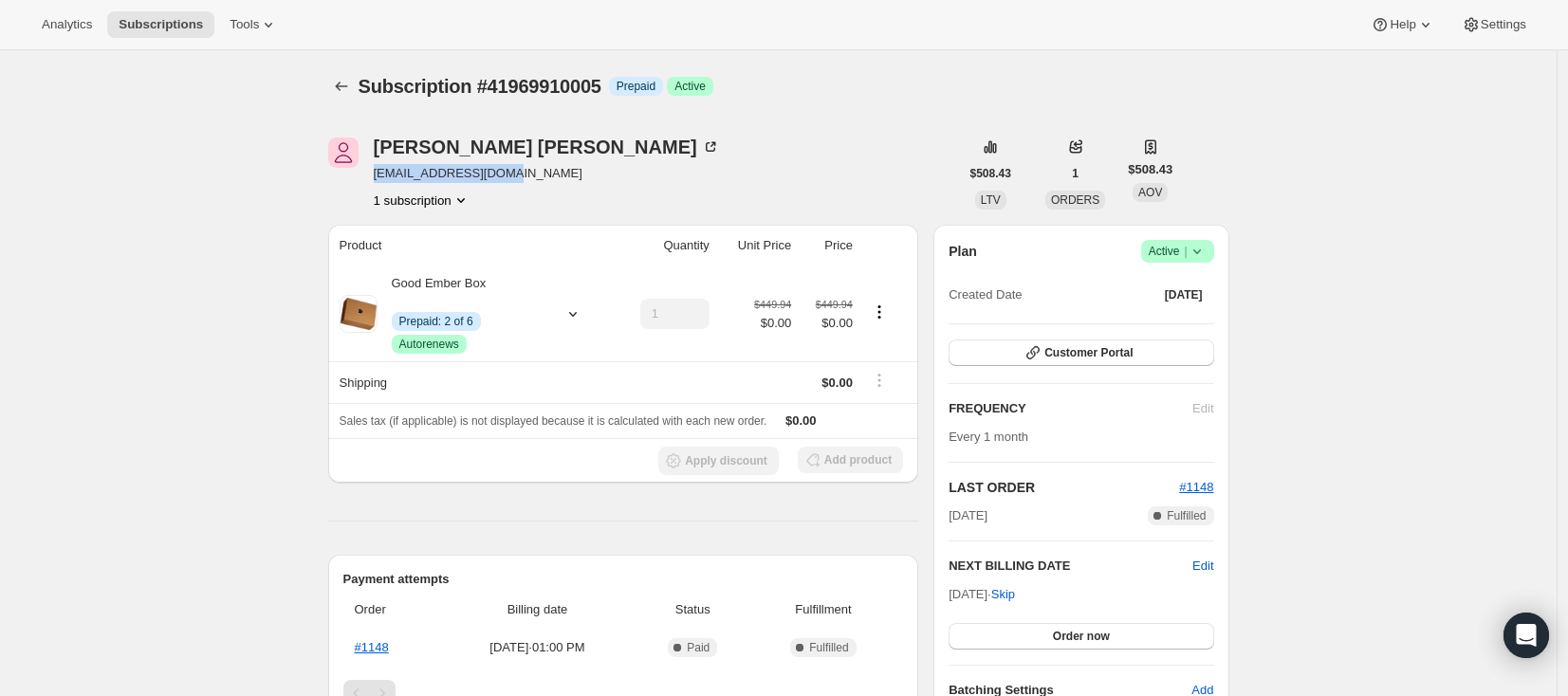 drag, startPoint x: 515, startPoint y: 176, endPoint x: 378, endPoint y: 173, distance: 137.03284 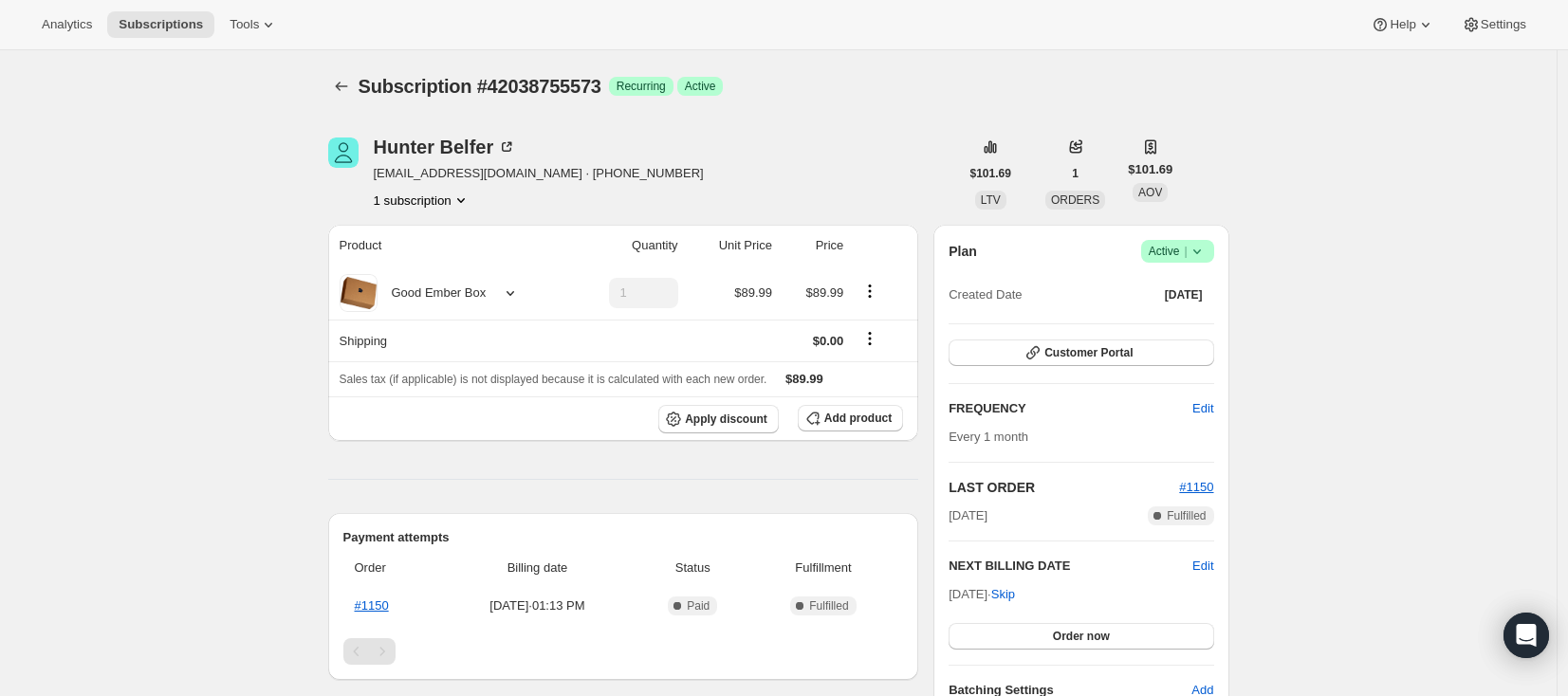 scroll, scrollTop: 0, scrollLeft: 0, axis: both 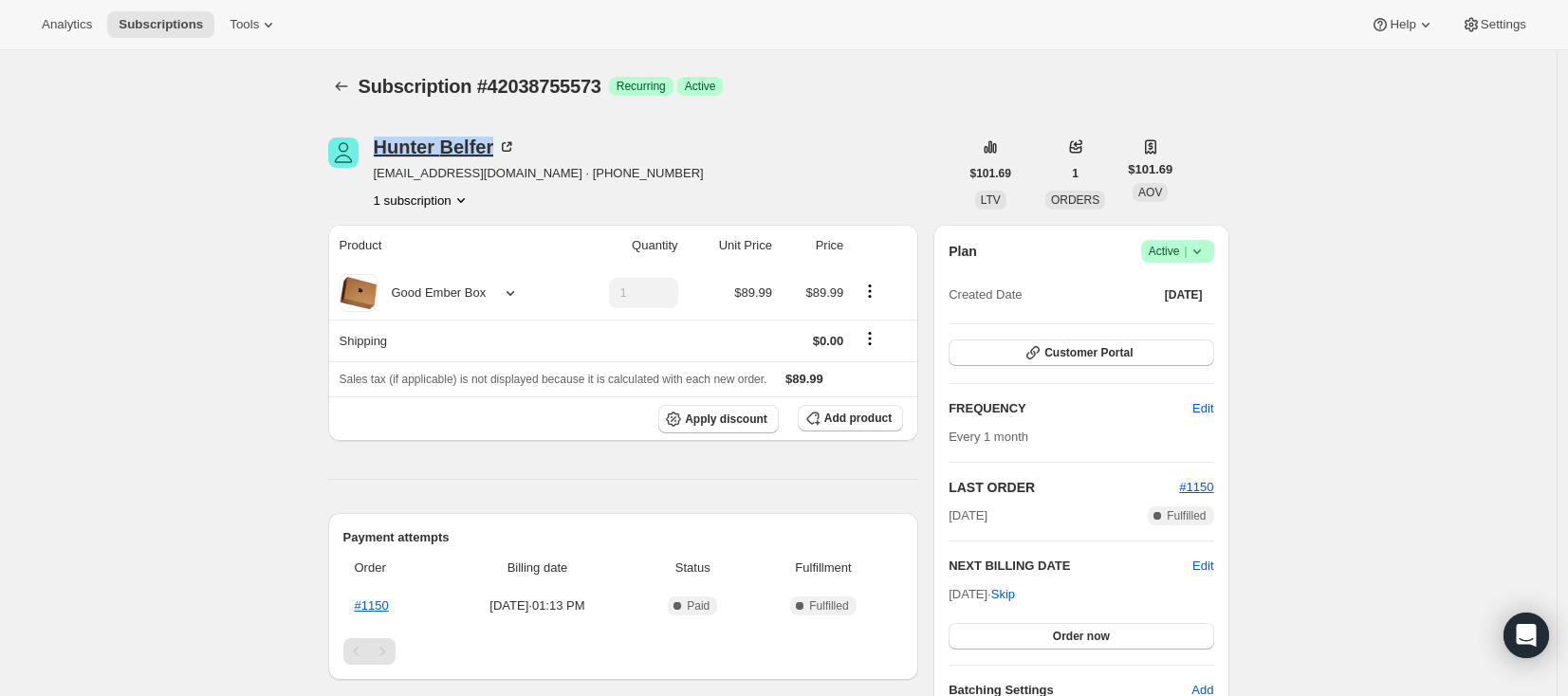 drag, startPoint x: 376, startPoint y: 150, endPoint x: 493, endPoint y: 149, distance: 117.004273 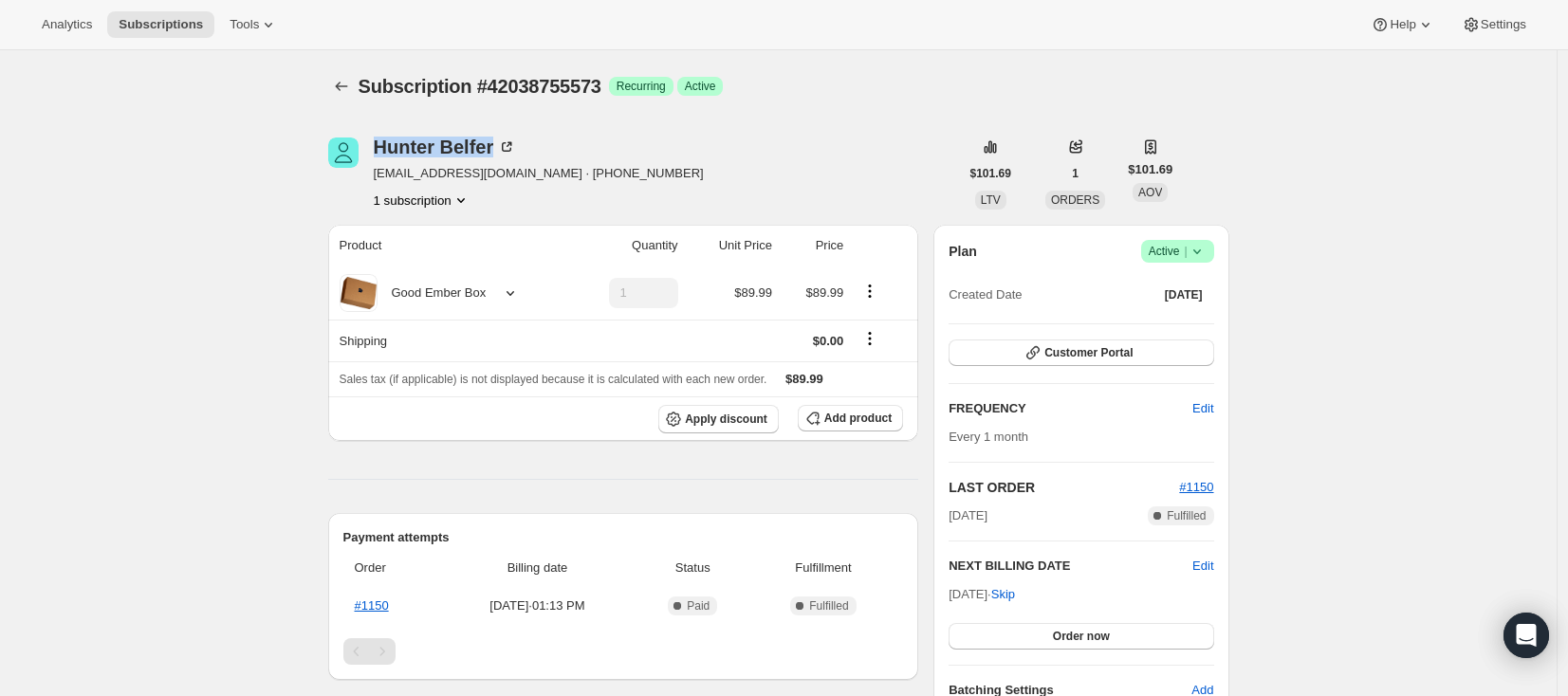 copy on "Hunter   Belfer" 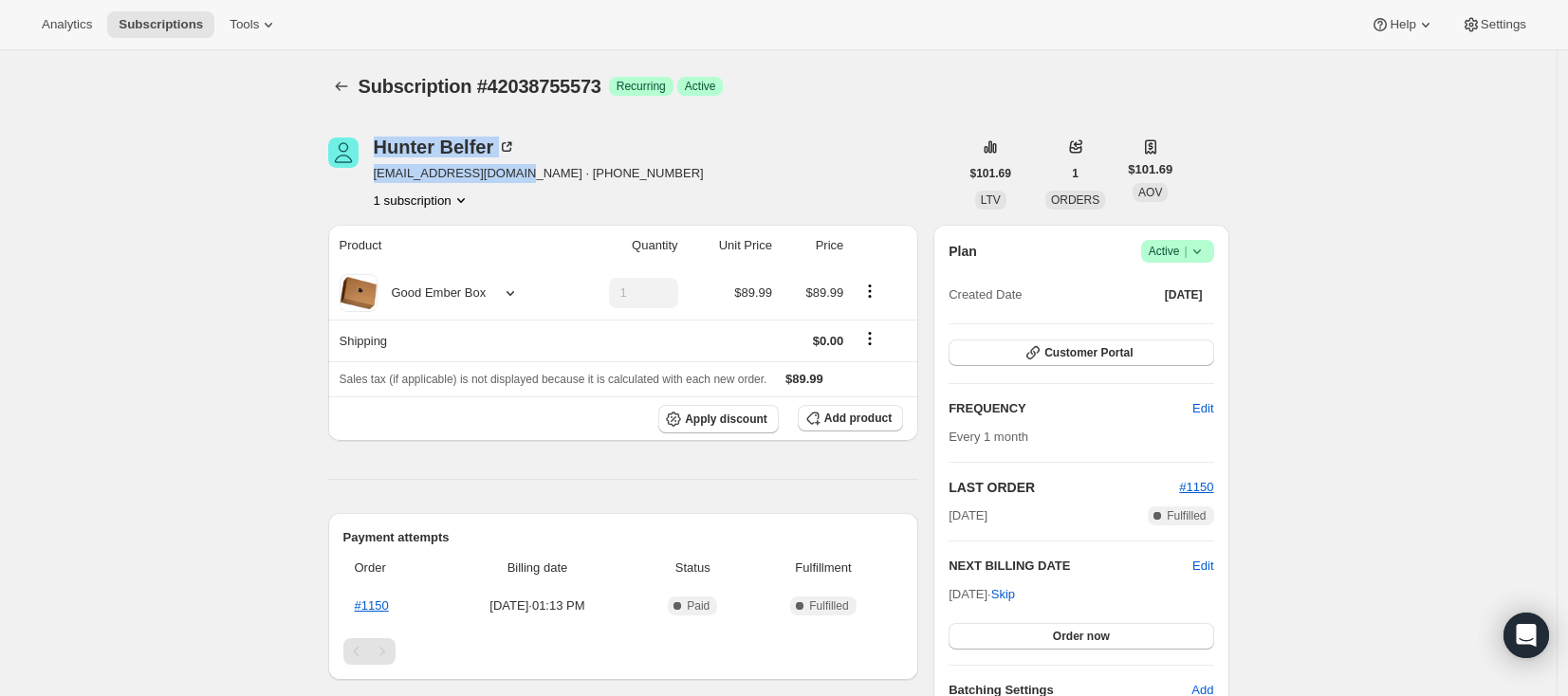 drag, startPoint x: 359, startPoint y: 176, endPoint x: 532, endPoint y: 176, distance: 173 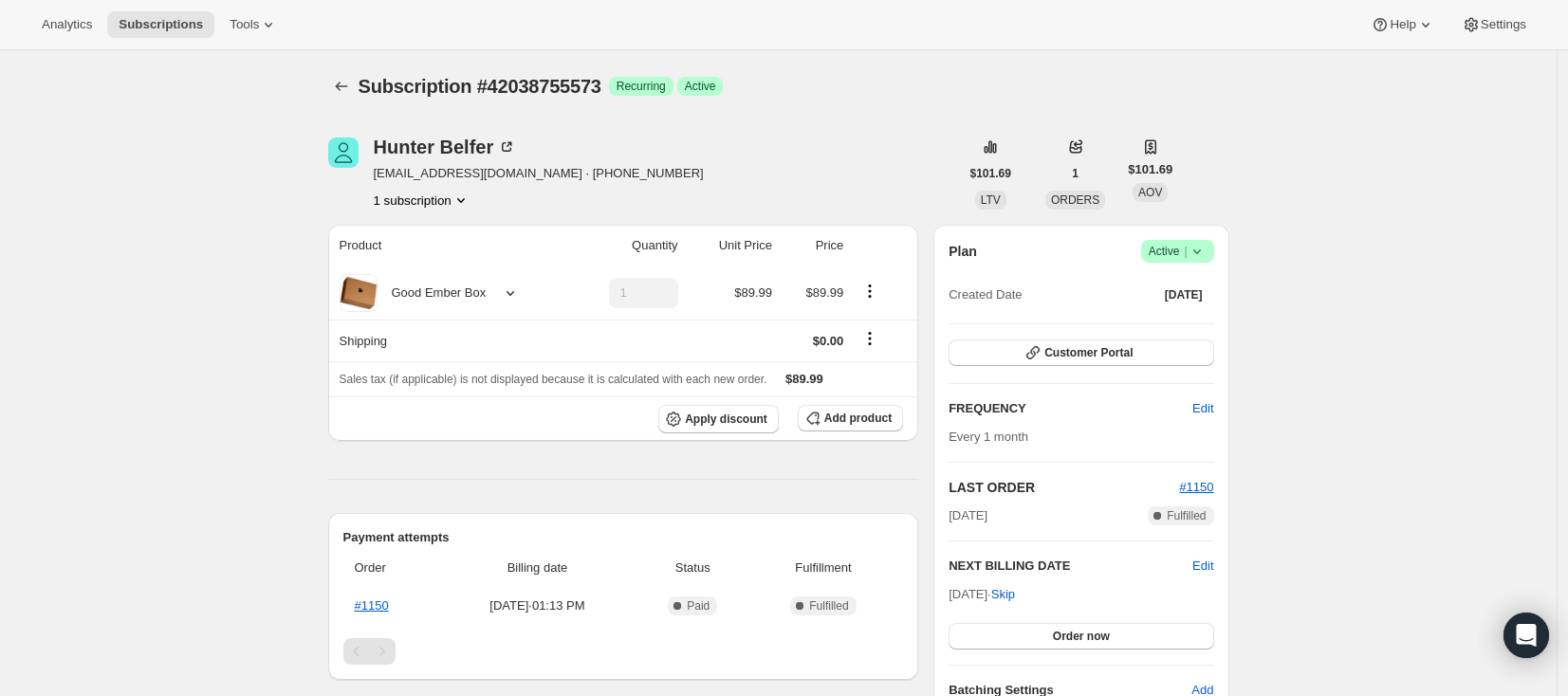 click on "Subscription #42038755573. This page is ready Subscription #42038755573 Success Recurring Success Active Hunter   Belfer heb.bookworm@gmail.com · +17054449488 1 subscription $101.69 LTV 1 ORDERS $101.69 AOV Product Quantity Unit Price Price Good Ember Box 1 $89.99 $89.99 Shipping $0.00 Sales tax (if applicable) is not displayed because it is calculated with each new order.   $89.99 Apply discount Add product Payment attempts Order Billing date Status Fulfillment #1150 Jul 19, 2025  ·  01:13 PM  Complete Paid  Complete Fulfilled Timeline Jul 19, 2025 Hunter Belfer  created the subscription order.  View order 01:13 PM Plan Success Active | Created Date Jul 19, 2025 Customer Portal FREQUENCY Edit Every 1 month LAST ORDER #1150 Jul 19, 2025  Complete Fulfilled NEXT BILLING DATE Edit Aug 19, 2025   ·  Skip Order now Batching Settings Add Notes Edit No notes from customer SHIPPING ADDRESS Edit Hunter Belfer
2112-470 SENTINEL RD
North York ON, M3J 1V6
Canada
(705) 444-9488 BILLING ADDRESS Stored in ShopPay" at bounding box center [778, 642] 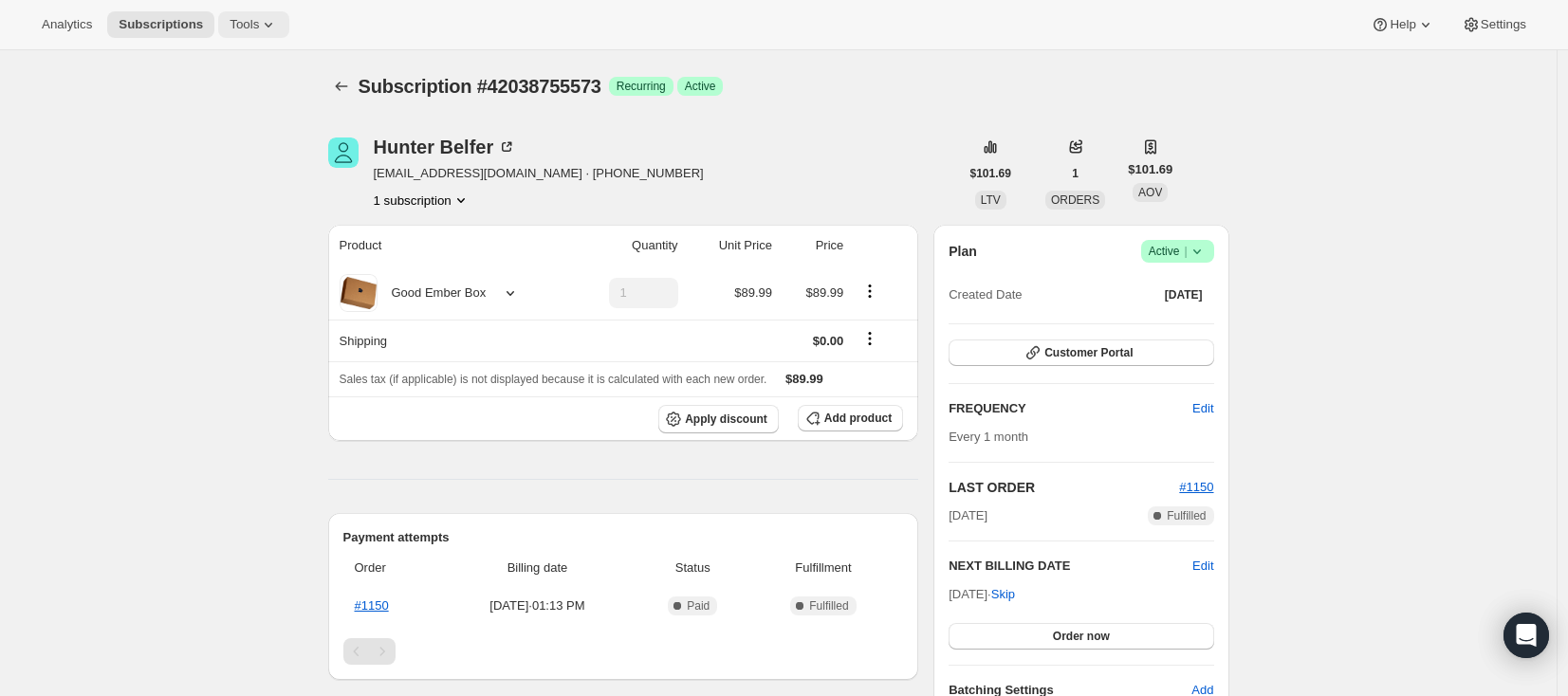scroll, scrollTop: 0, scrollLeft: 0, axis: both 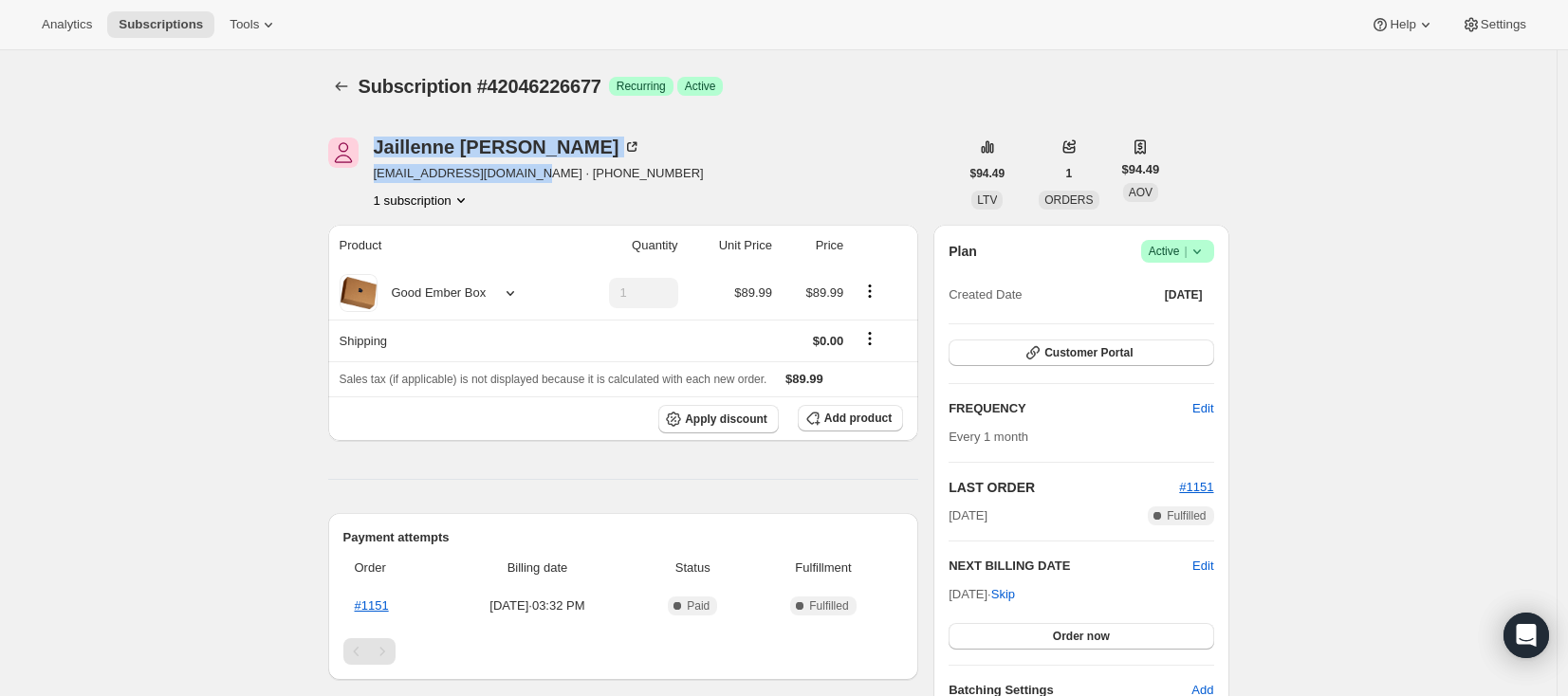 drag, startPoint x: 377, startPoint y: 151, endPoint x: 526, endPoint y: 172, distance: 150.4726 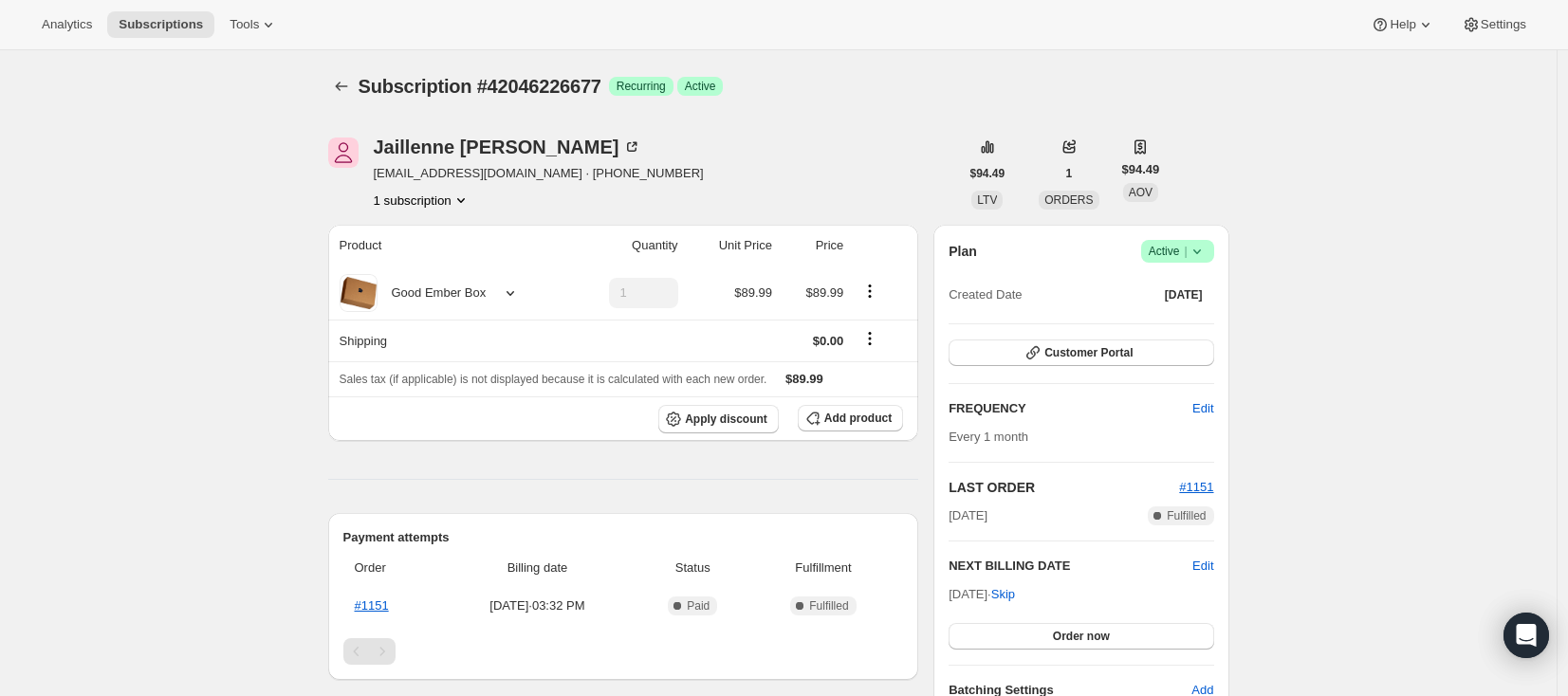 click on "Subscription #42046226677. This page is ready Subscription #42046226677 Success Recurring Success Active Jaillenne   [PERSON_NAME] [EMAIL_ADDRESS][DOMAIN_NAME] · [PHONE_NUMBER] 1 subscription $94.49 LTV 1 ORDERS $94.49 AOV Product Quantity Unit Price Price Good Ember Box 1 $89.99 $89.99 Shipping $0.00 Sales tax (if applicable) is not displayed because it is calculated with each new order.   $89.99 Apply discount Add product Payment attempts Order Billing date Status Fulfillment #1151 [DATE]  ·  03:32 PM  Complete Paid  Complete Fulfilled Timeline [DATE] Jaillenne [PERSON_NAME]  created the subscription order.  View order 03:32 PM Plan Success Active | Created Date [DATE] Customer Portal FREQUENCY Edit Every 1 month LAST ORDER #1151 [DATE]  Complete Fulfilled NEXT BILLING DATE Edit [DATE]   ·  Skip Order now Batching Settings Add Notes Edit No notes from customer SHIPPING ADDRESS Edit Jaillenne [PERSON_NAME]
[STREET_ADDRESS]
[PHONE_NUMBER] BILLING ADDRESS" at bounding box center (778, 642) 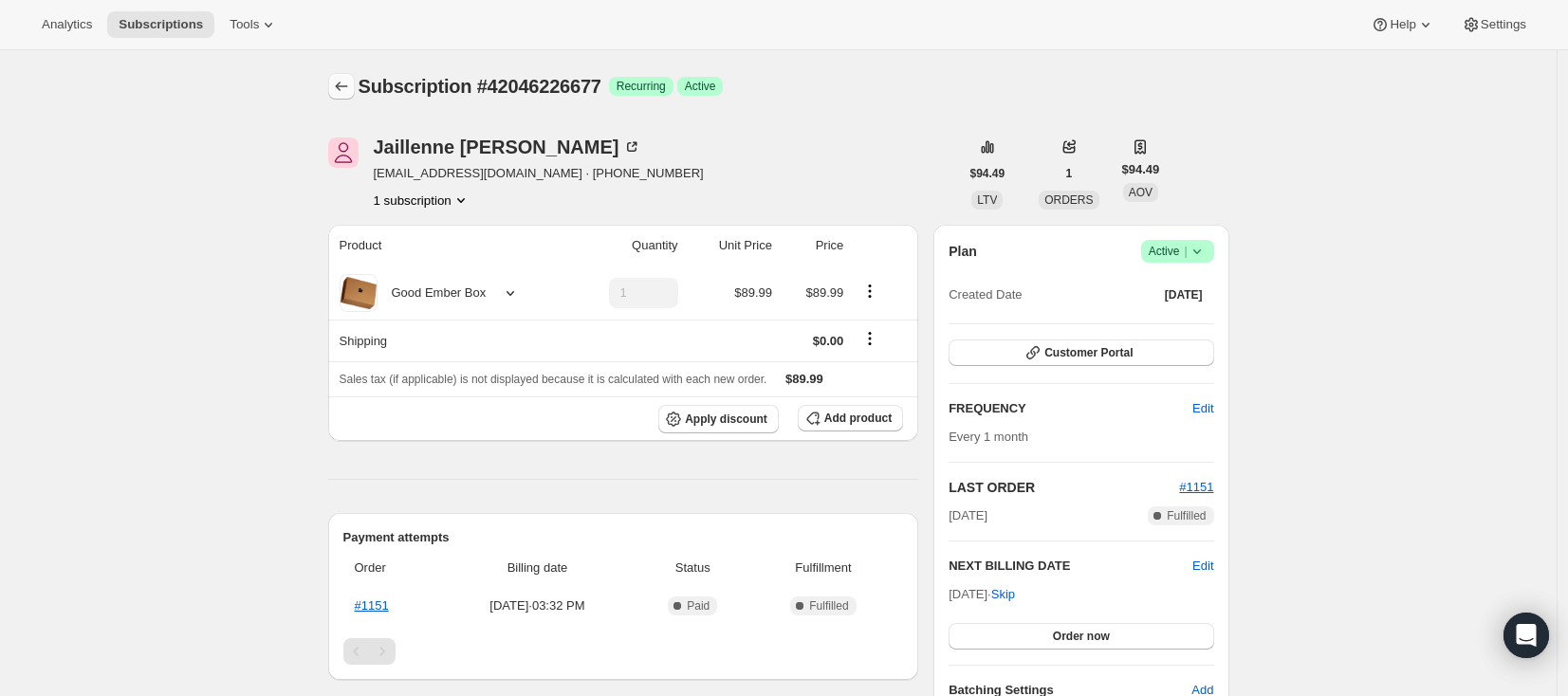 click 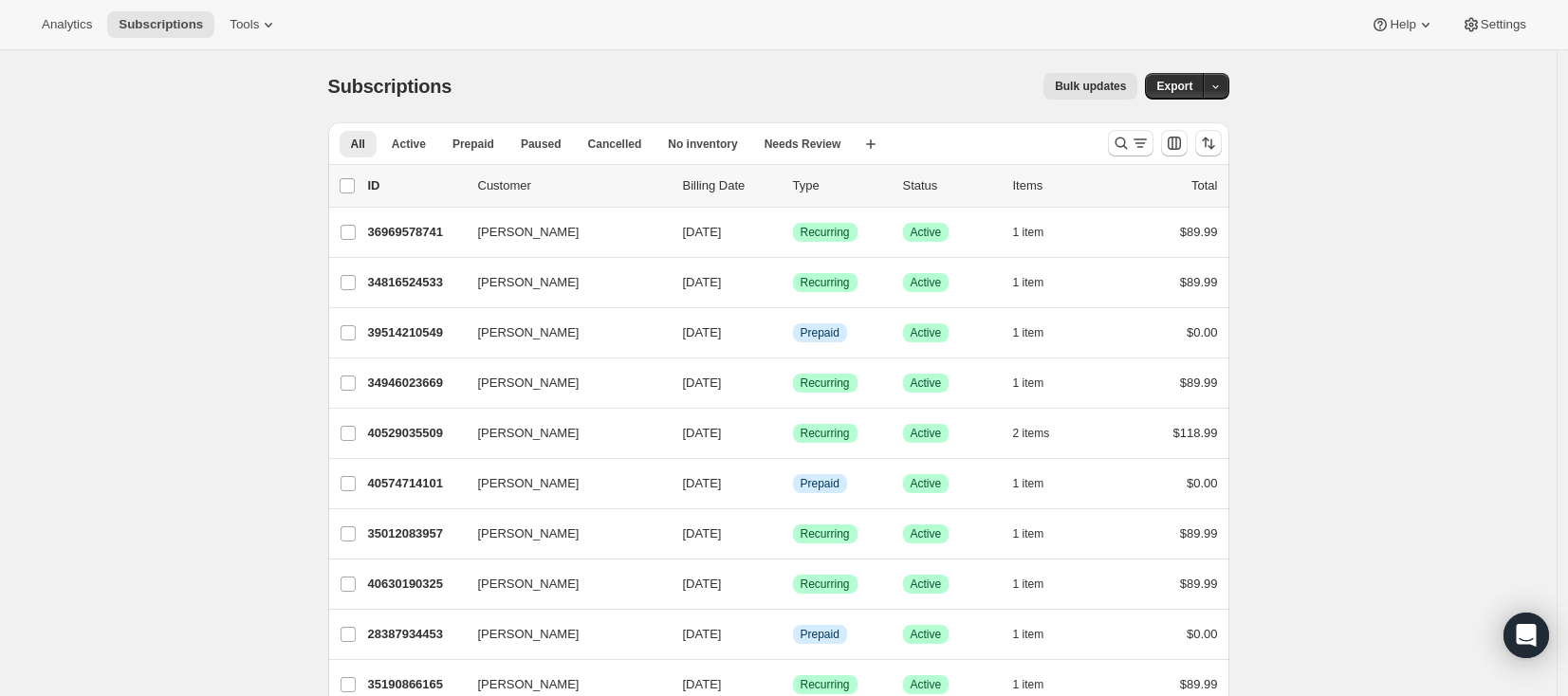 click on "Subscriptions. This page is ready Subscriptions Bulk updates More actions Bulk updates Export All Active Prepaid Paused Cancelled No inventory Needs Review More views All Active Prepaid Paused Cancelled No inventory Needs Review More views Create new view 0 selected Update next billing date Change status Showing 51 subscriptions Select all 51 subscriptions Showing 51 subscriptions Select Select all 51 subscriptions 0 selected list header ID Customer Billing Date Type Status Items Total [PERSON_NAME] 36969578741 [PERSON_NAME] [DATE] Success Recurring Success Active 1   item $89.99 [PERSON_NAME] 34816524533 [PERSON_NAME] [DATE] Success Recurring Success Active 1   item $89.99 [PERSON_NAME] 39514210549 [PERSON_NAME] [DATE] Info Prepaid Success Active 1   item $0.00 [PERSON_NAME] 34946023669 [PERSON_NAME] [DATE] Success Recurring Success Active 1   item $89.99 [PERSON_NAME] 40529035509 [PERSON_NAME] [DATE] Success Recurring Success Active 2   items $118.99 [PERSON_NAME] 40574714101 Info 1" at bounding box center [778, 1438] 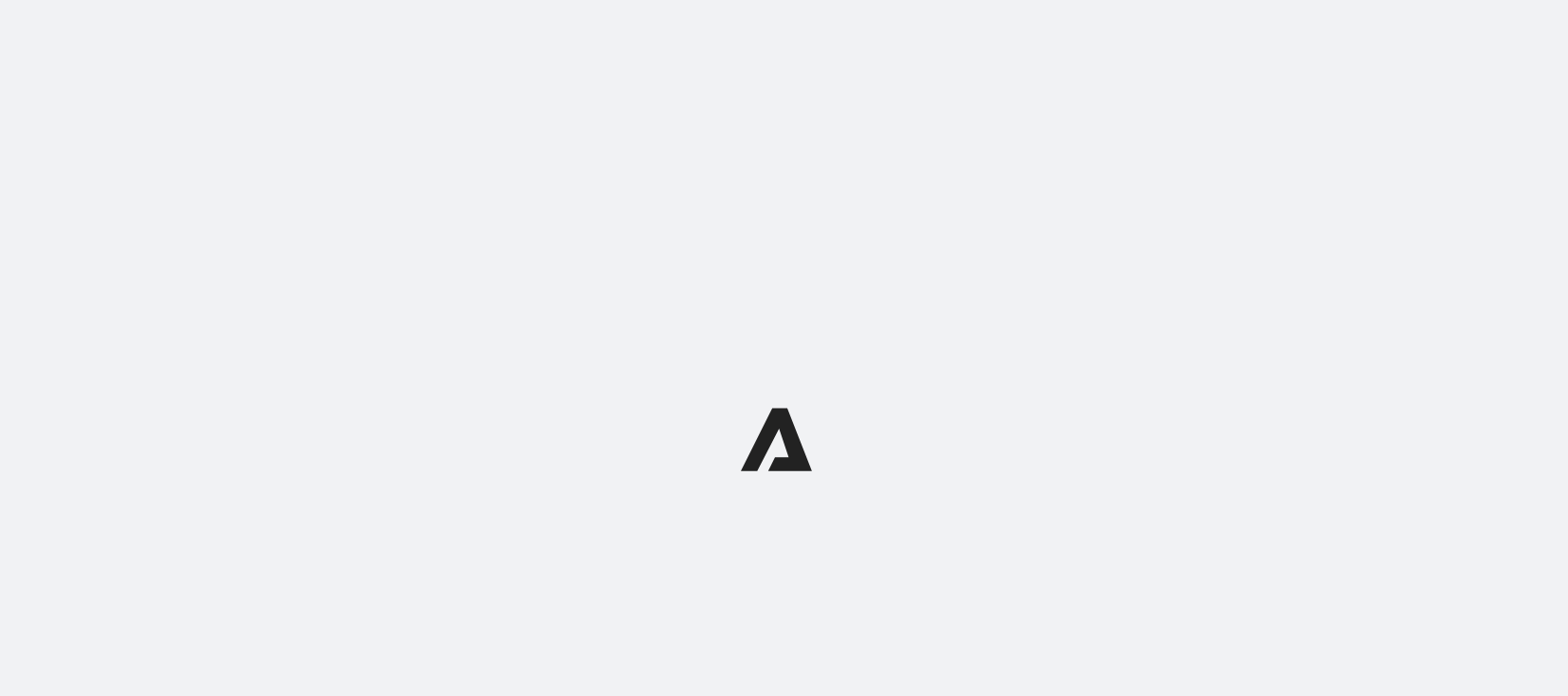 scroll, scrollTop: 0, scrollLeft: 0, axis: both 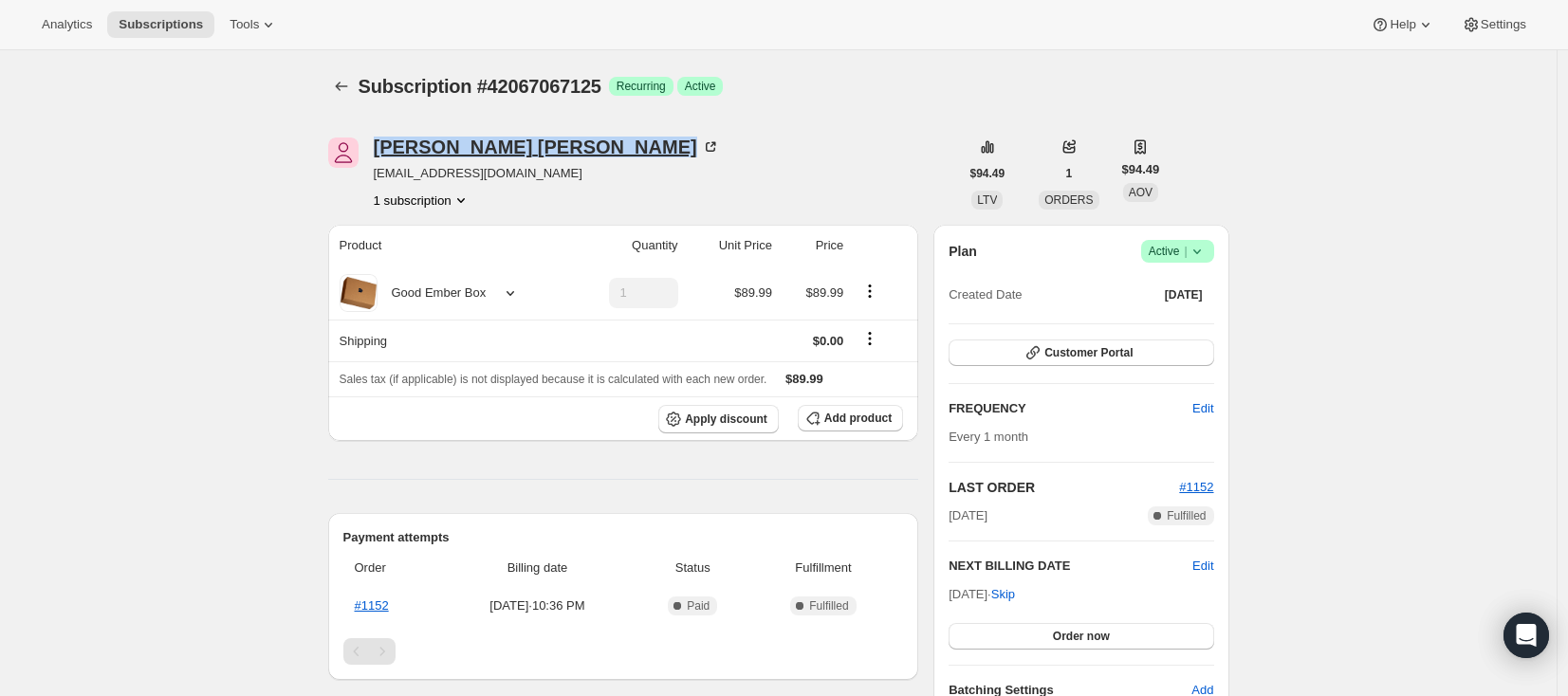 drag, startPoint x: 374, startPoint y: 145, endPoint x: 550, endPoint y: 154, distance: 176.22996 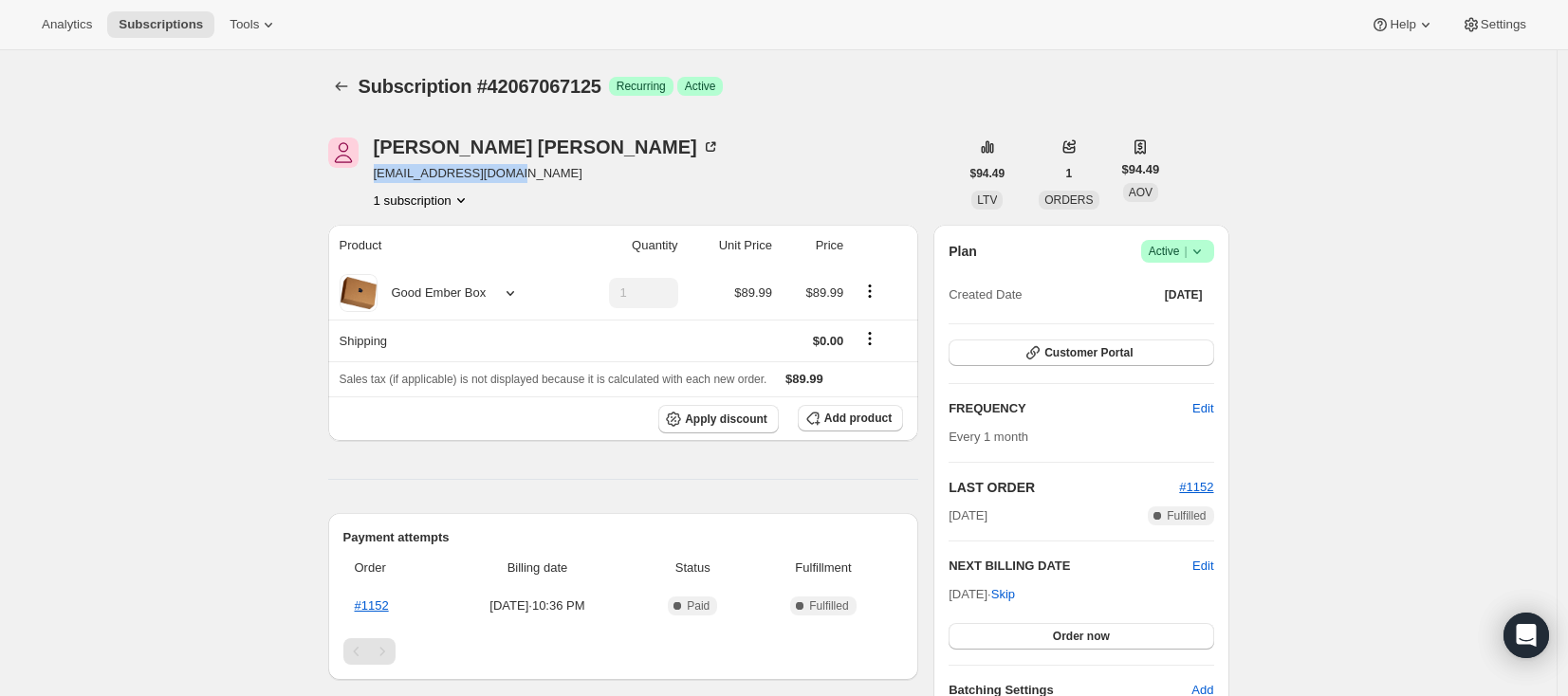 drag, startPoint x: 373, startPoint y: 173, endPoint x: 517, endPoint y: 177, distance: 144.05554 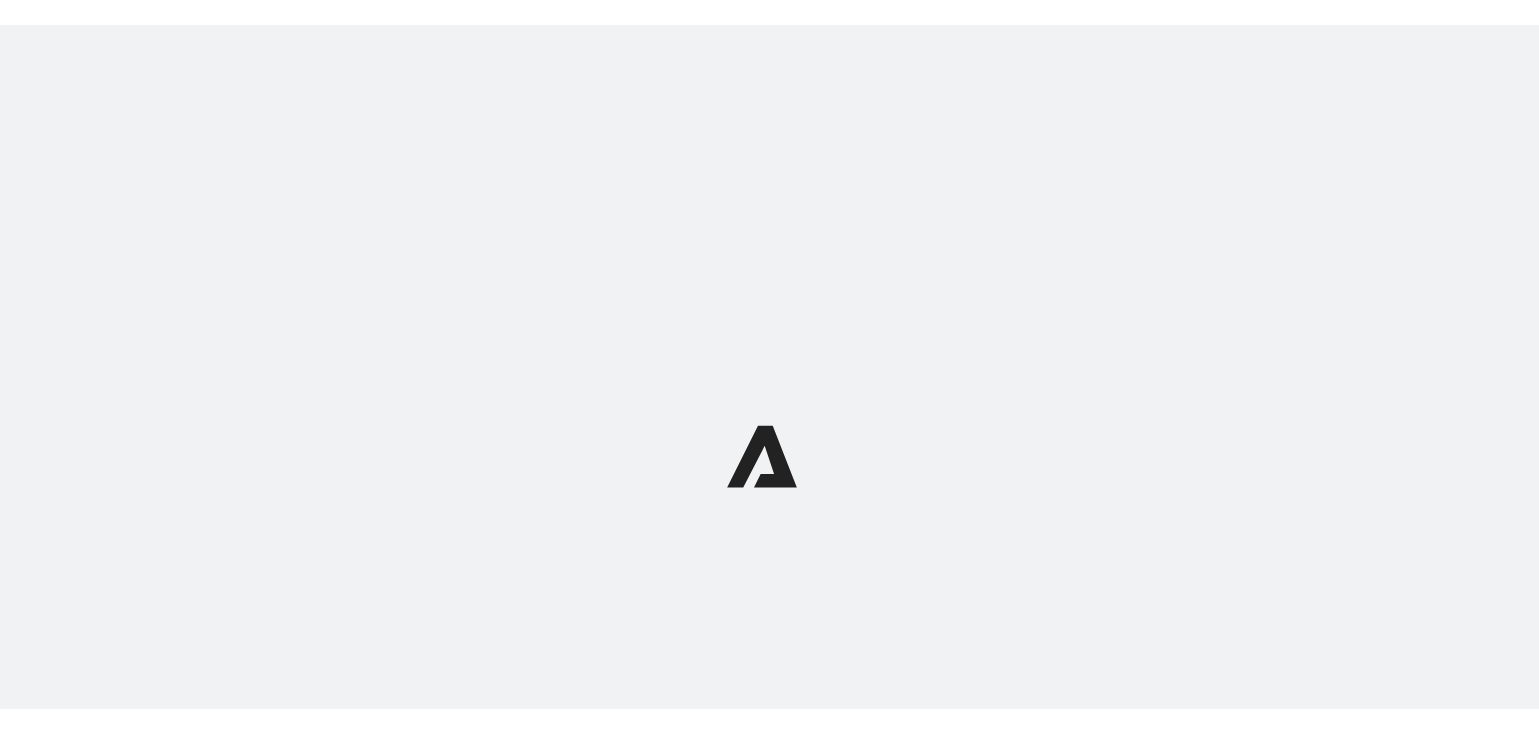 scroll, scrollTop: 0, scrollLeft: 0, axis: both 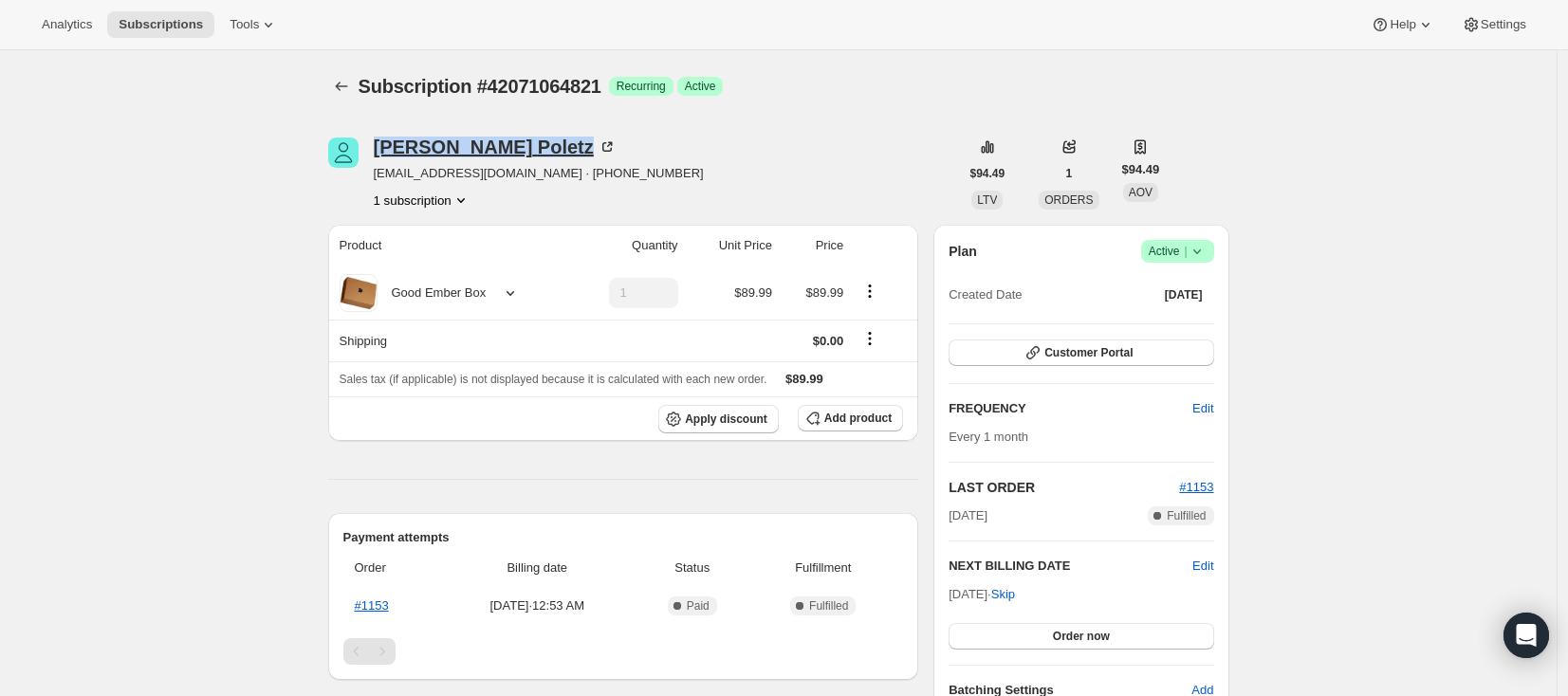 drag, startPoint x: 376, startPoint y: 145, endPoint x: 504, endPoint y: 155, distance: 128.39003 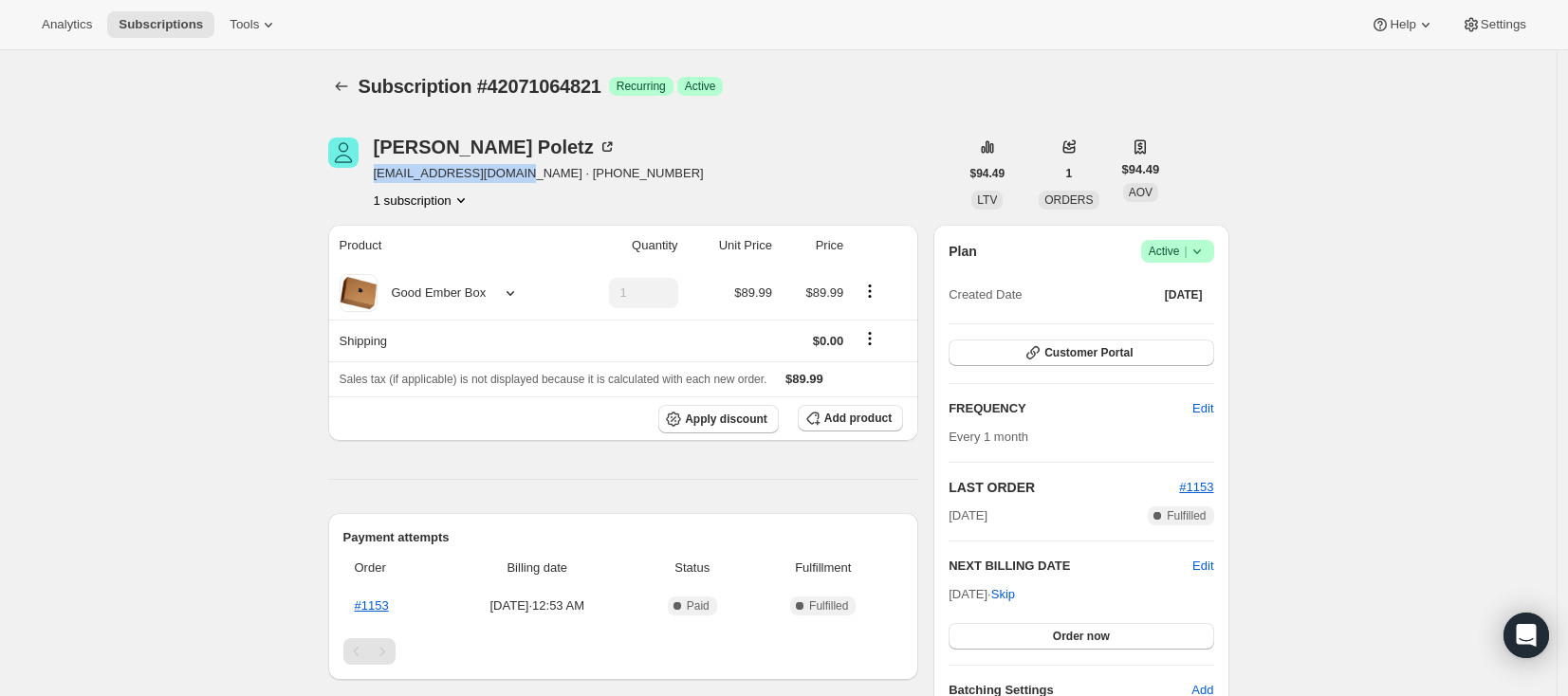 drag, startPoint x: 373, startPoint y: 177, endPoint x: 528, endPoint y: 180, distance: 155.02903 